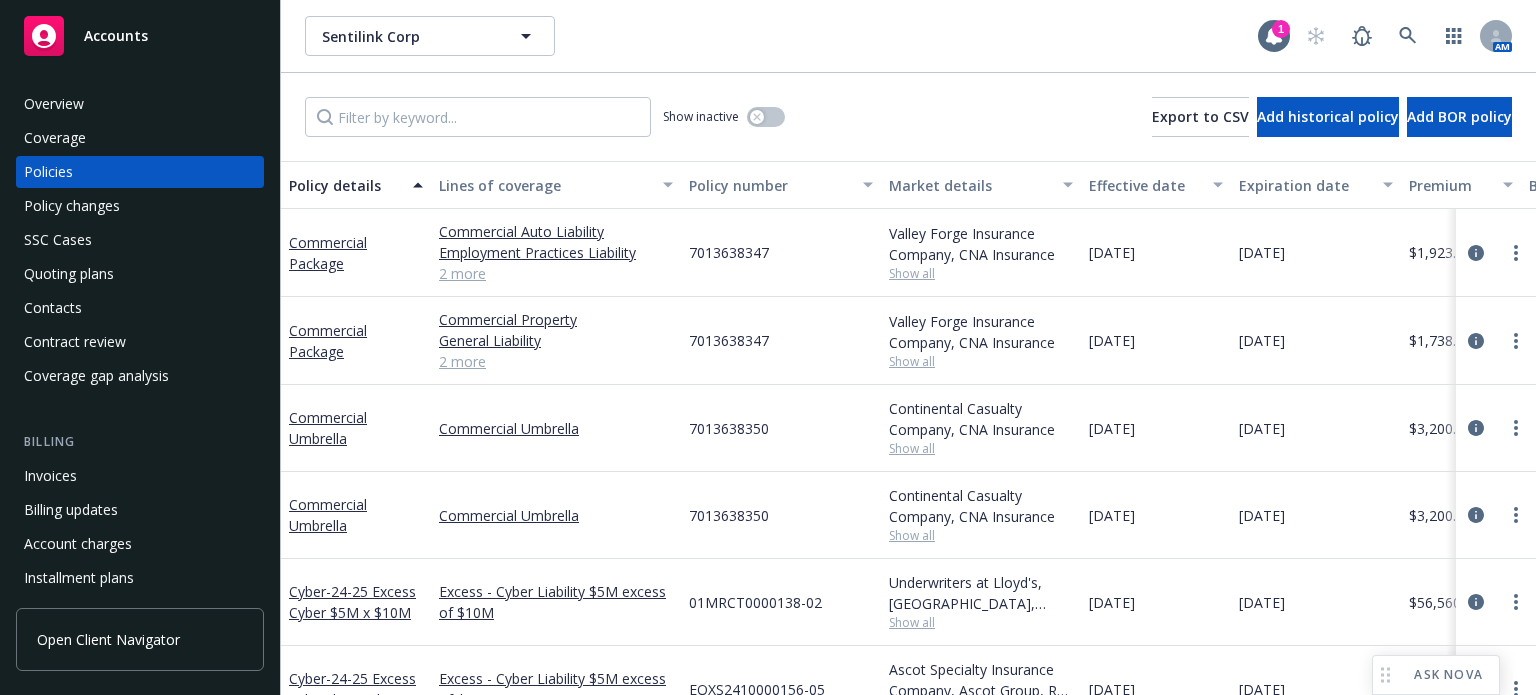 scroll, scrollTop: 0, scrollLeft: 0, axis: both 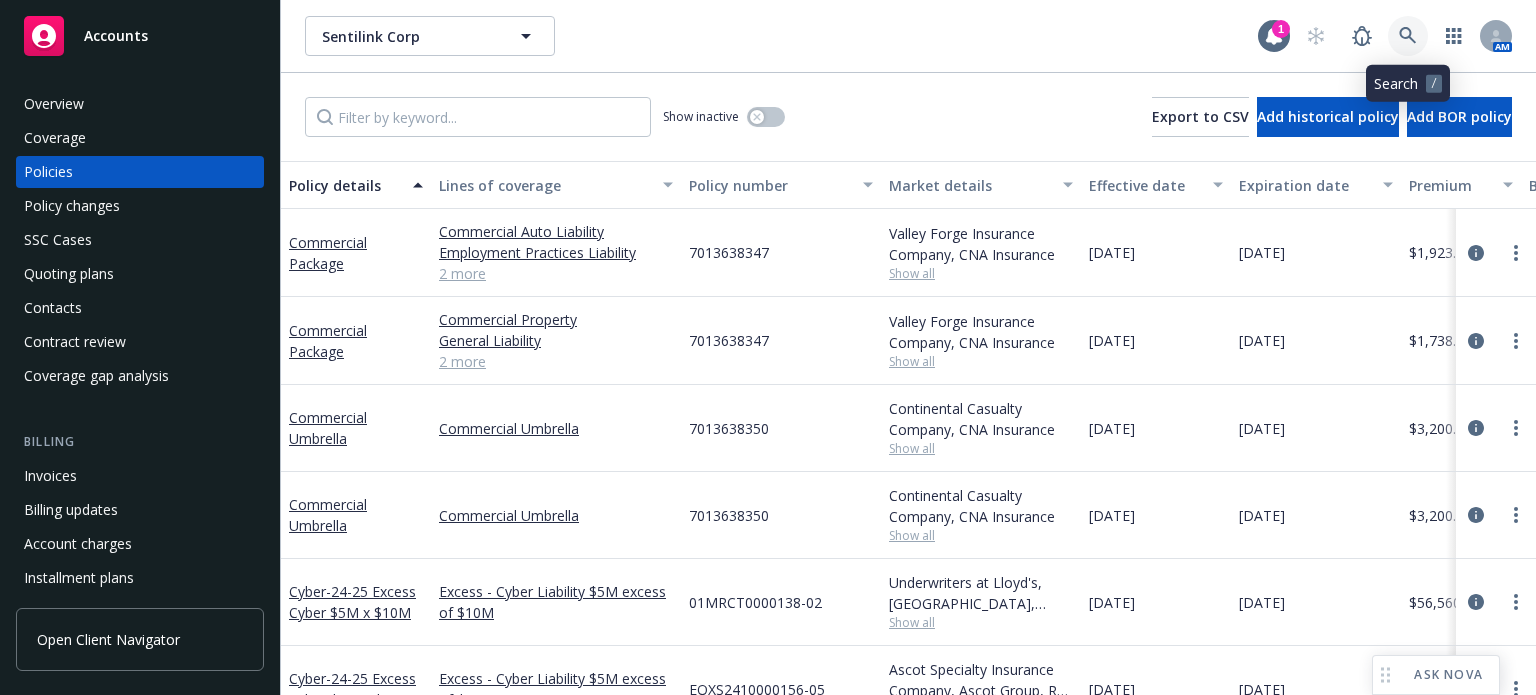 click at bounding box center [1408, 36] 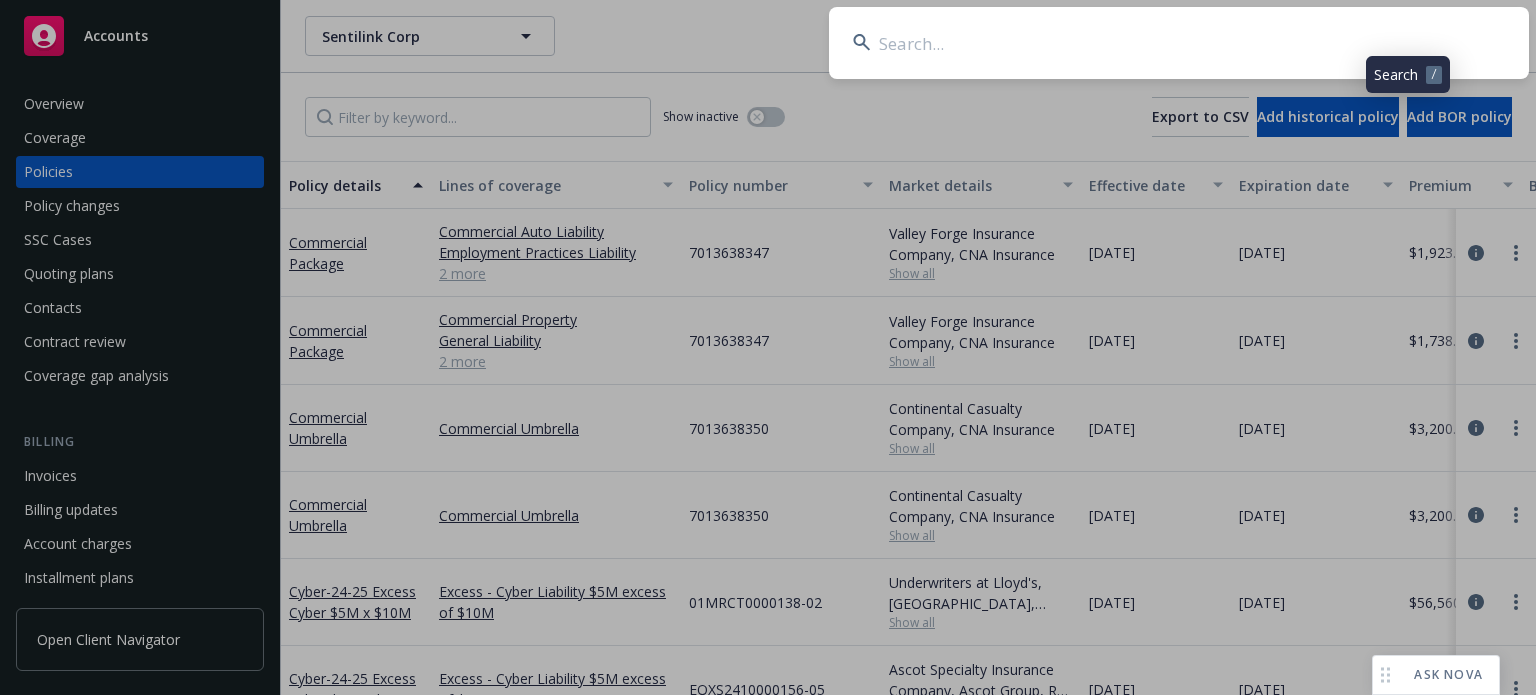 click at bounding box center (1179, 43) 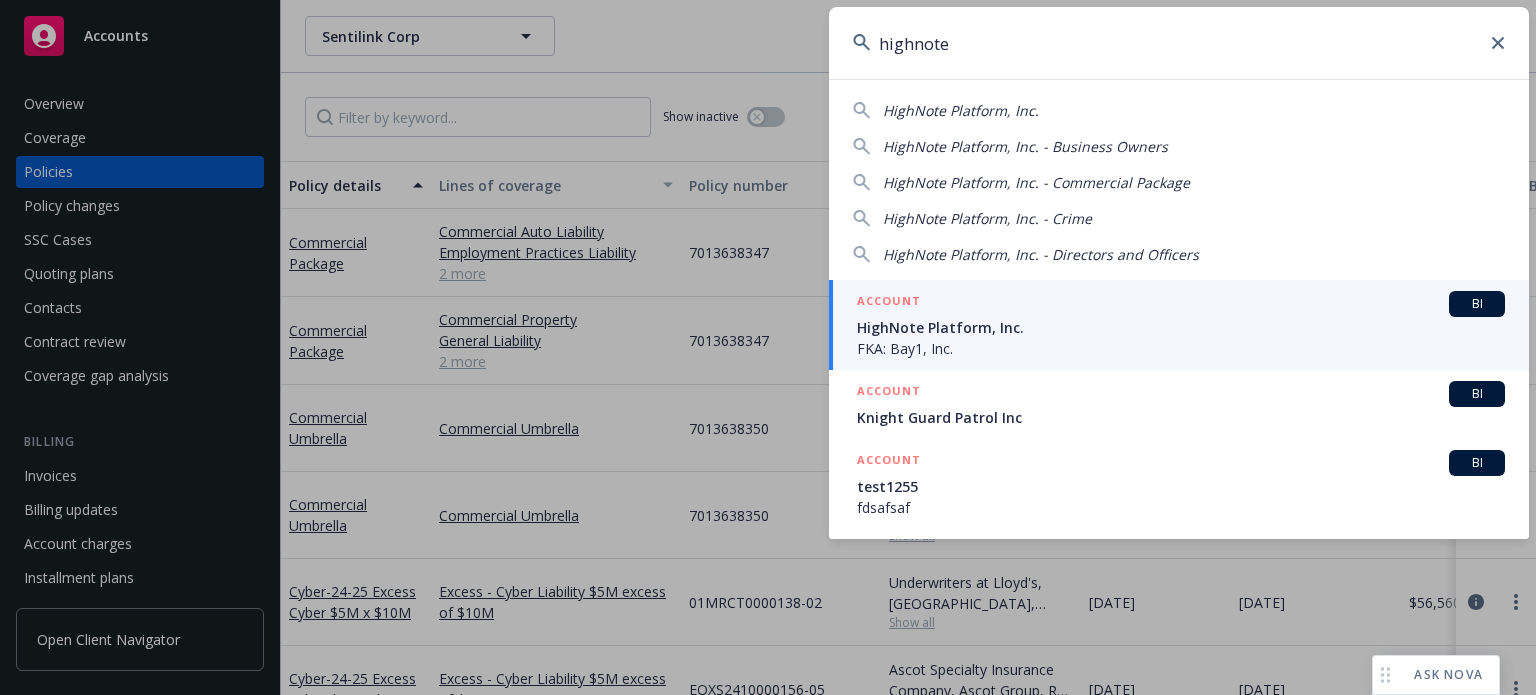 type on "highnote" 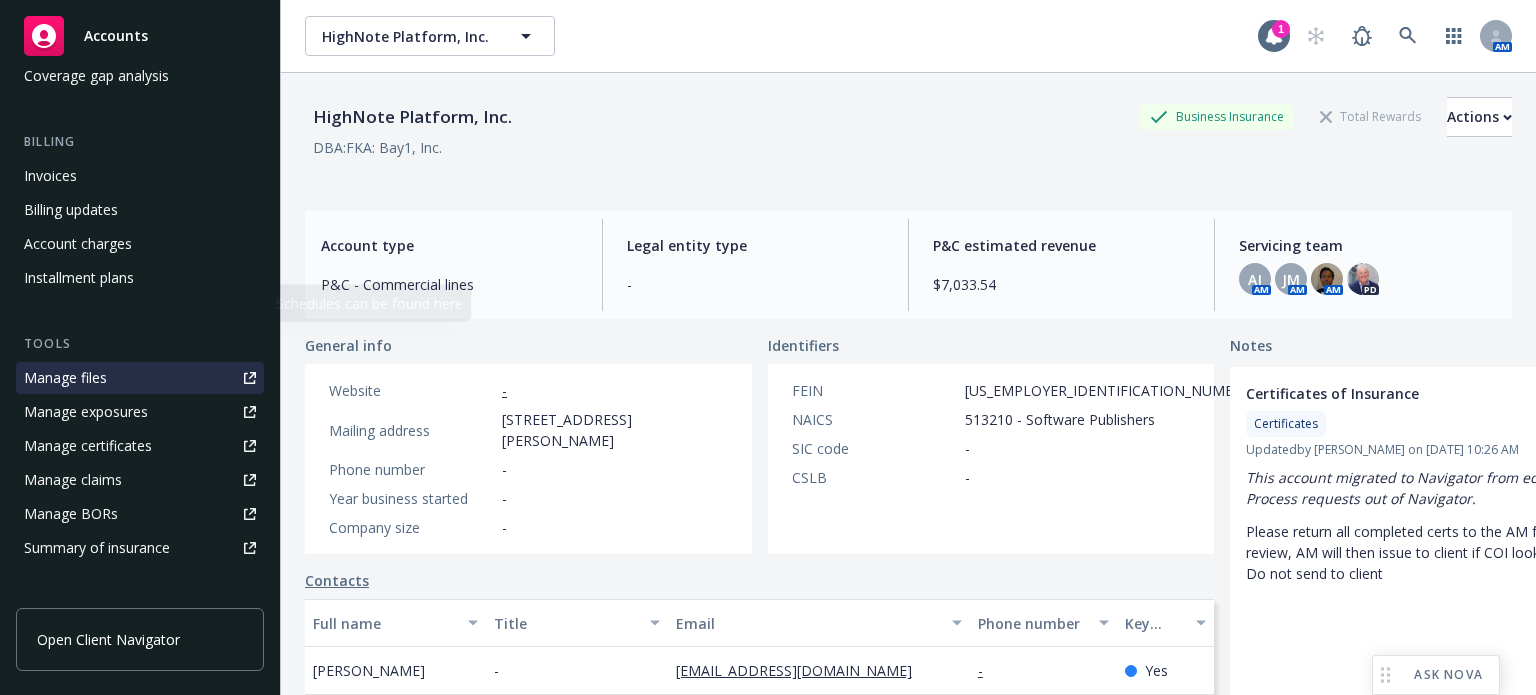 scroll, scrollTop: 607, scrollLeft: 0, axis: vertical 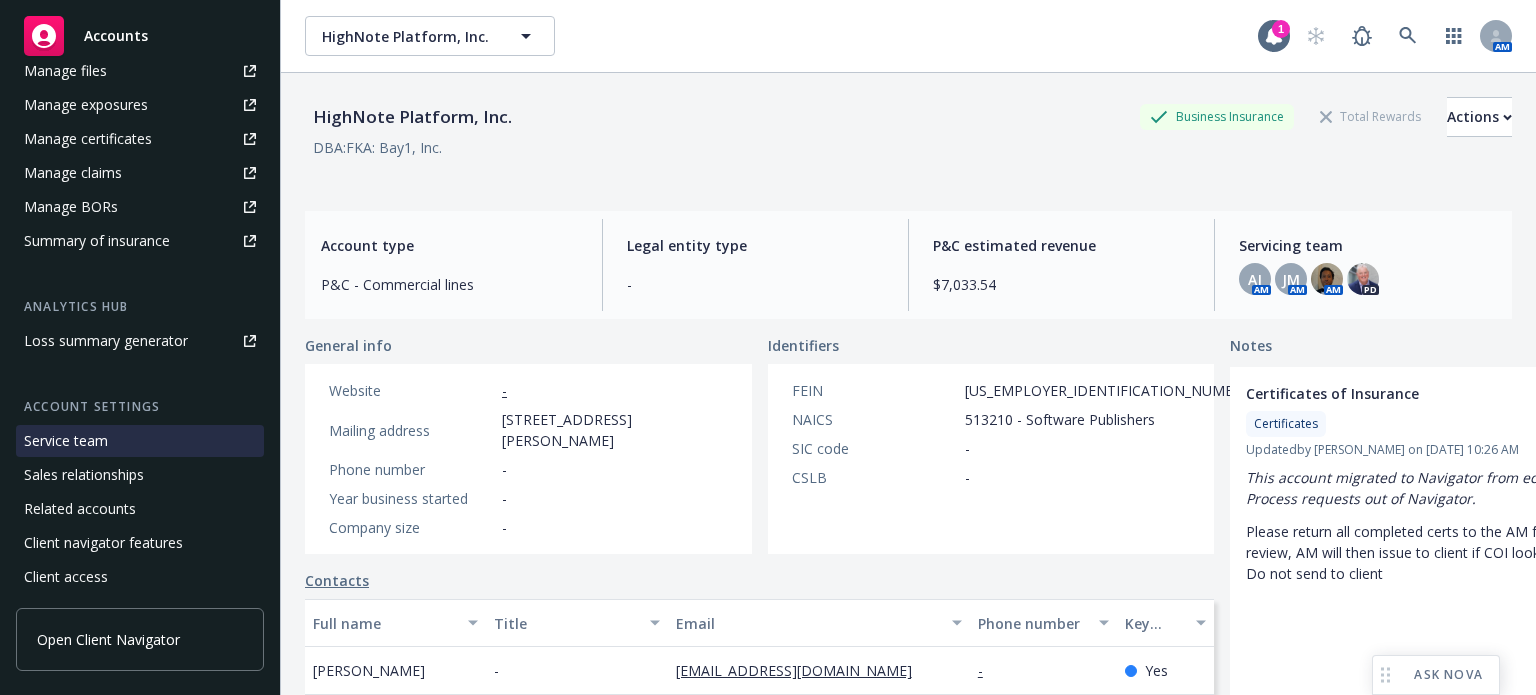 click on "Service team" at bounding box center [66, 441] 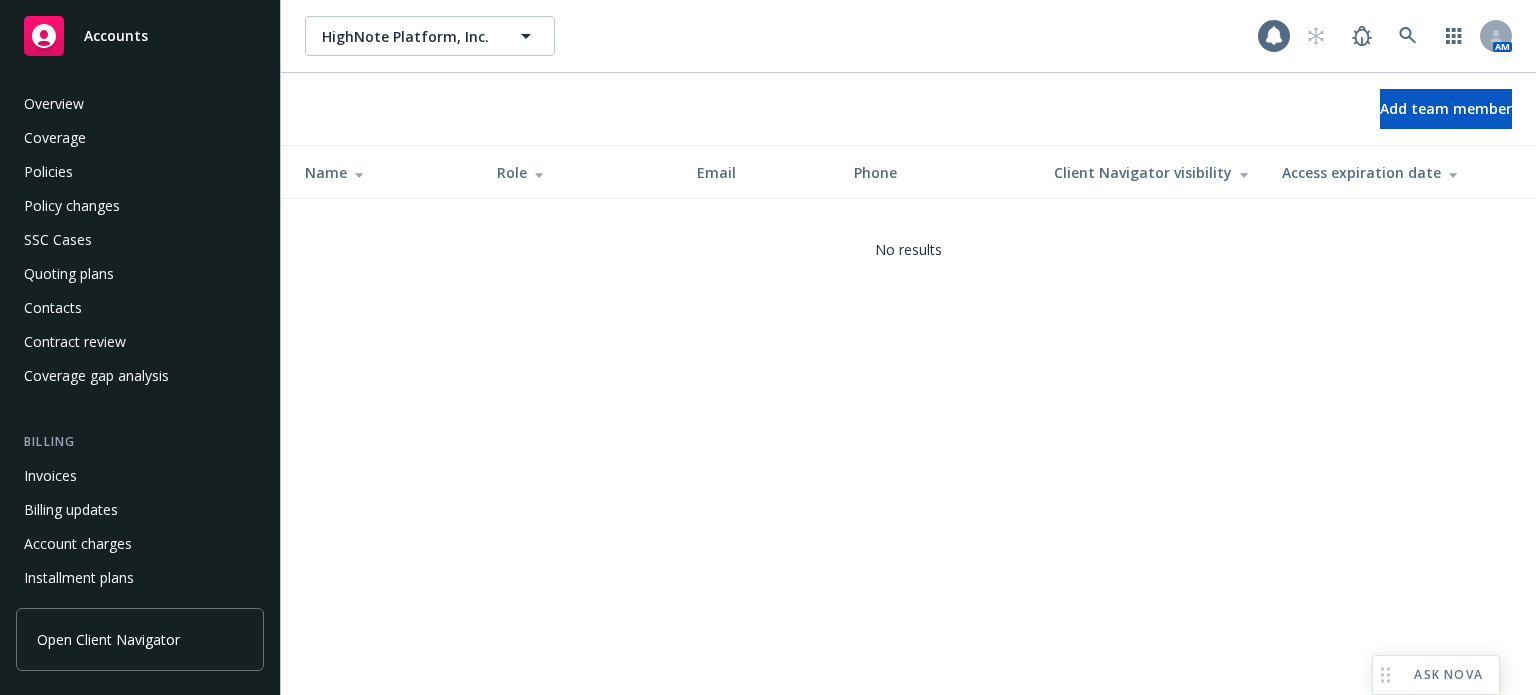 scroll, scrollTop: 607, scrollLeft: 0, axis: vertical 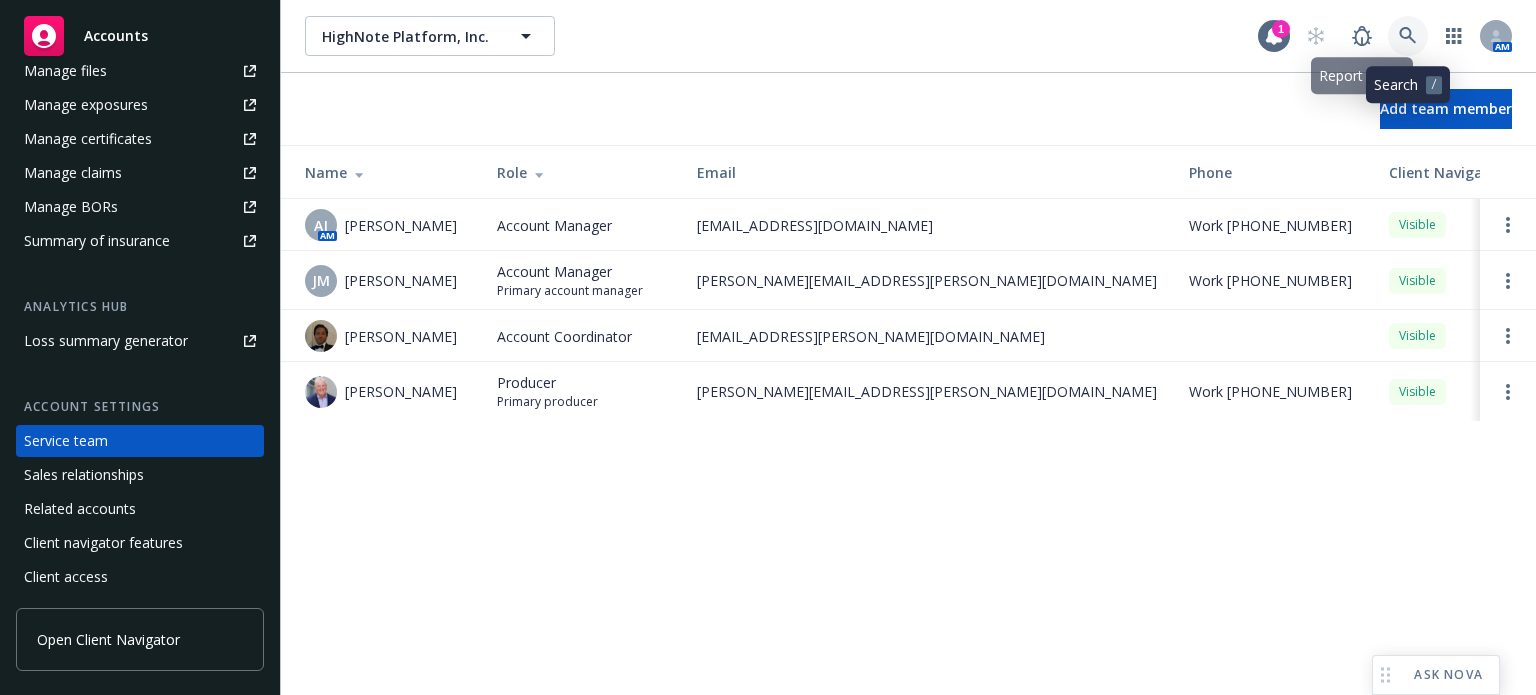click 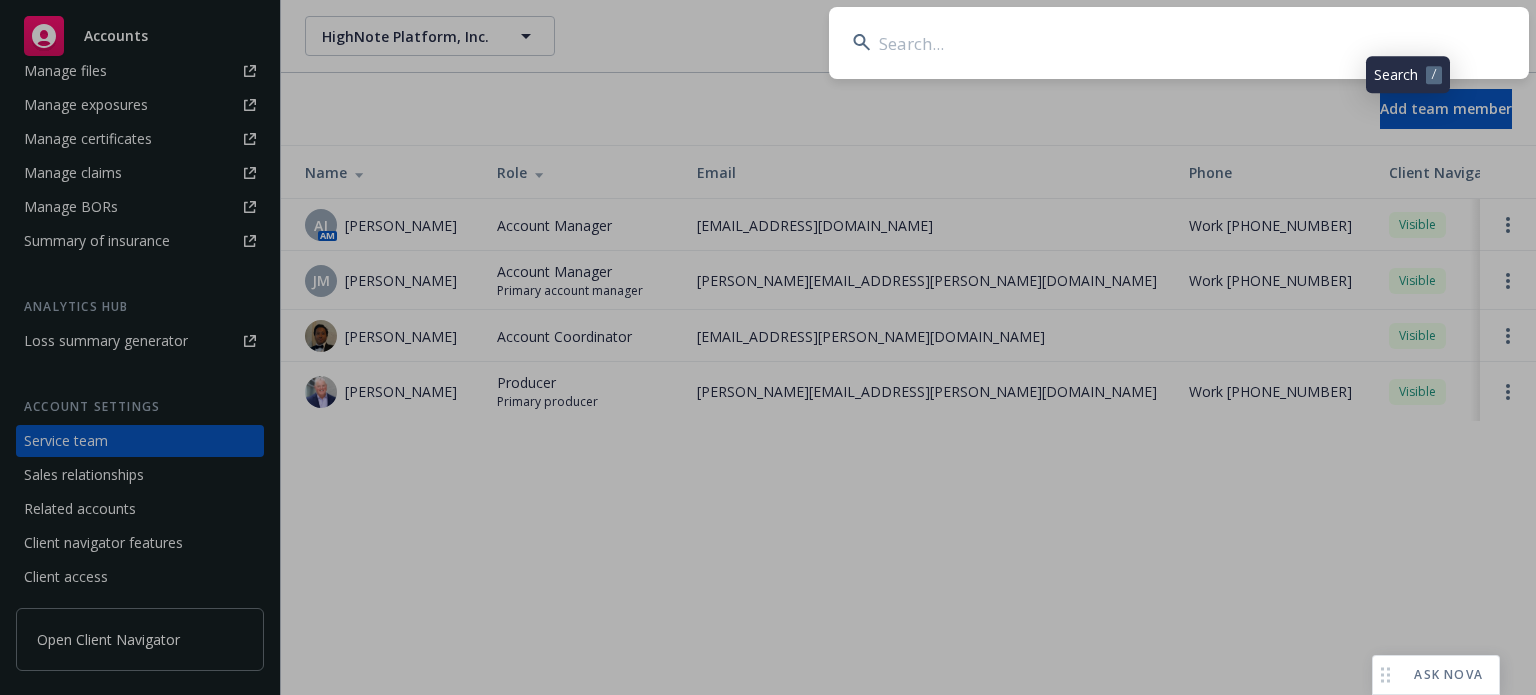 click at bounding box center [1179, 43] 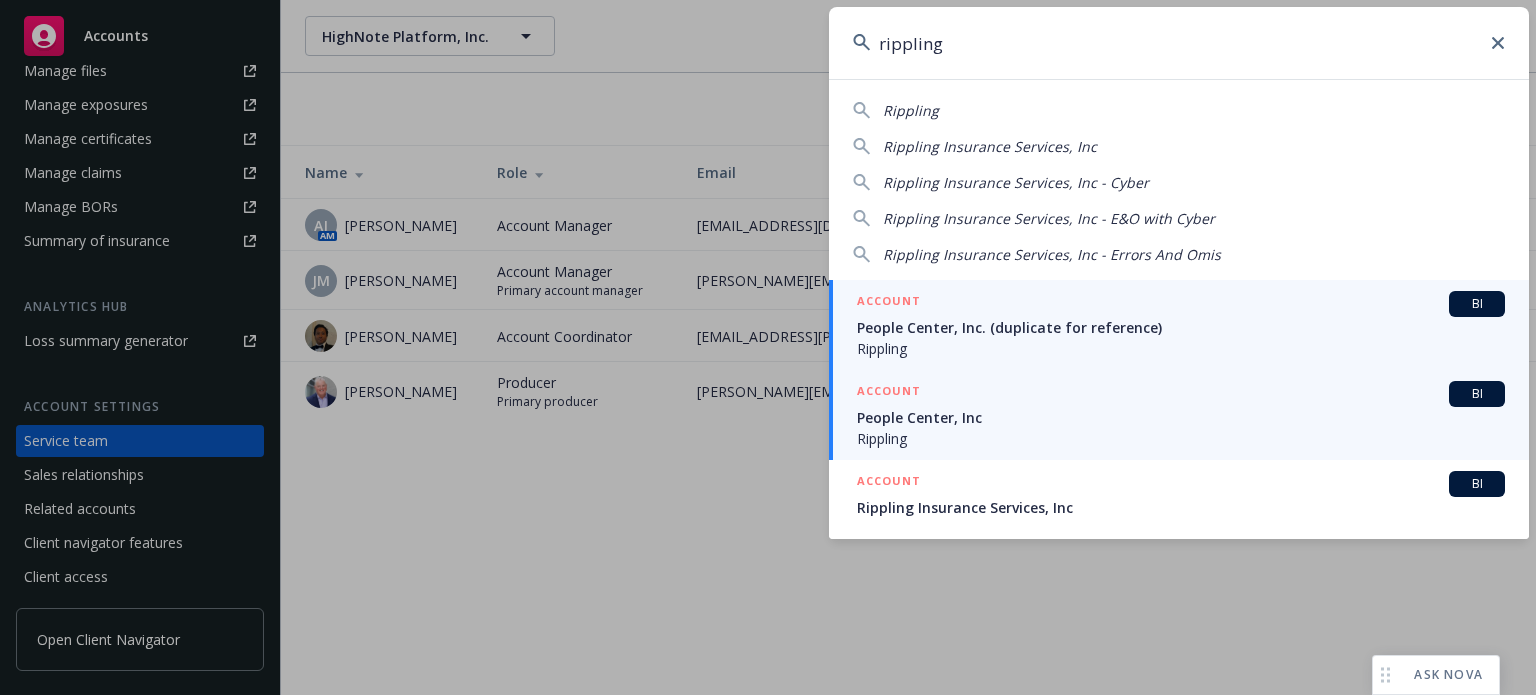 type on "rippling" 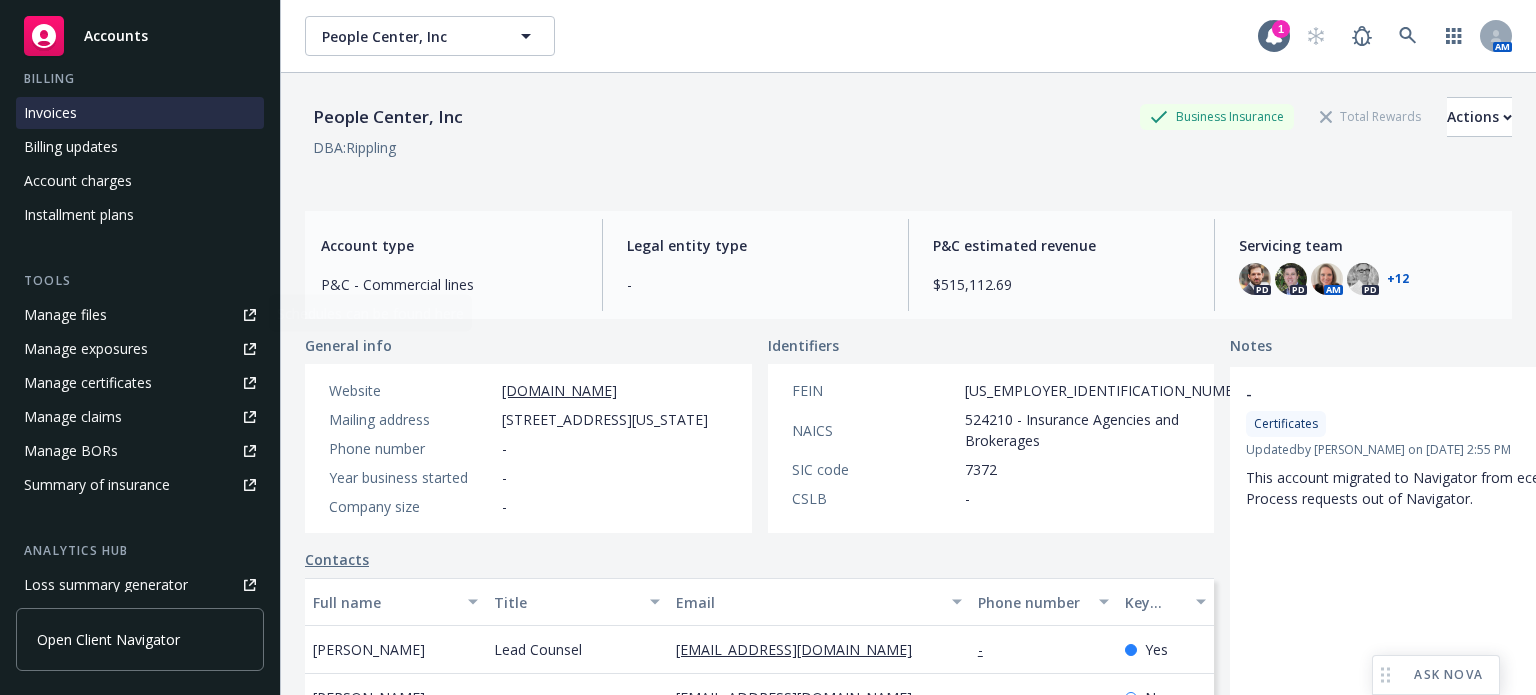 scroll, scrollTop: 400, scrollLeft: 0, axis: vertical 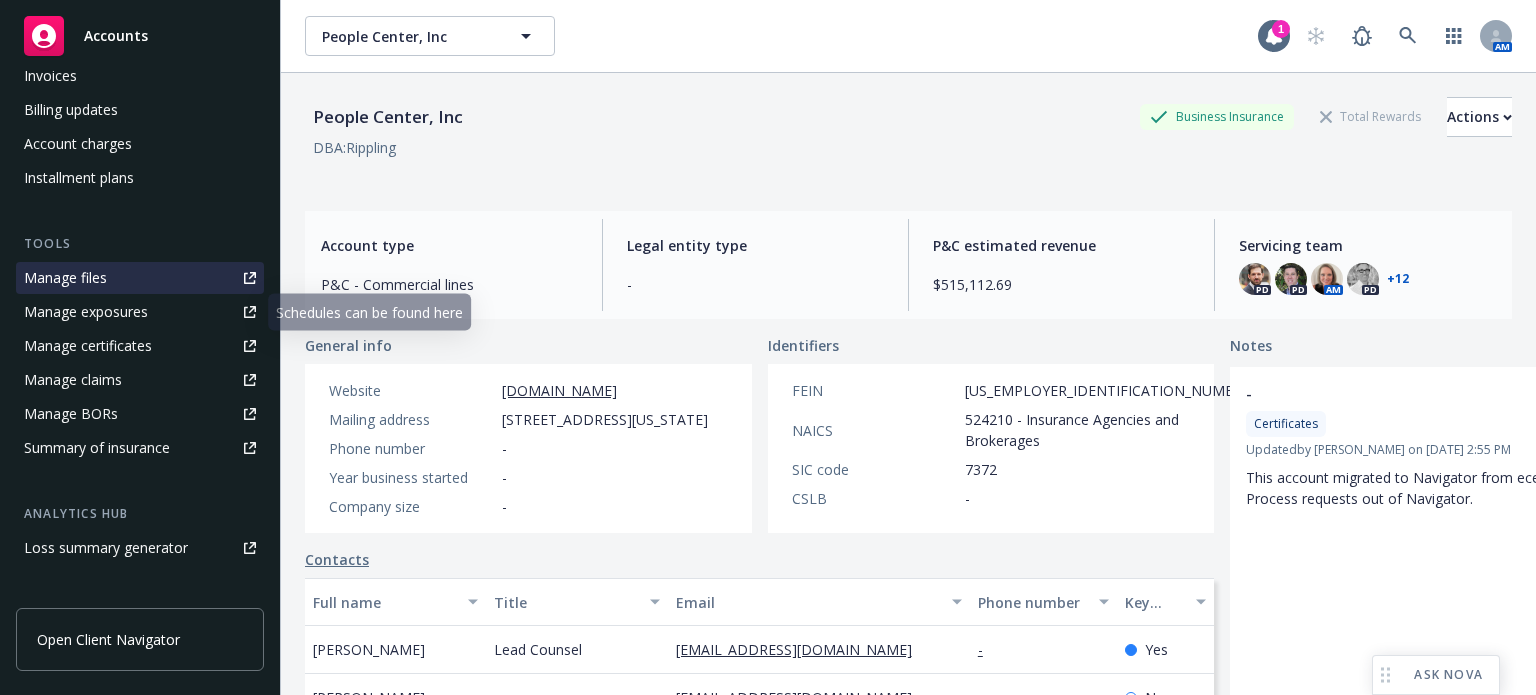 click on "Manage files" at bounding box center [65, 278] 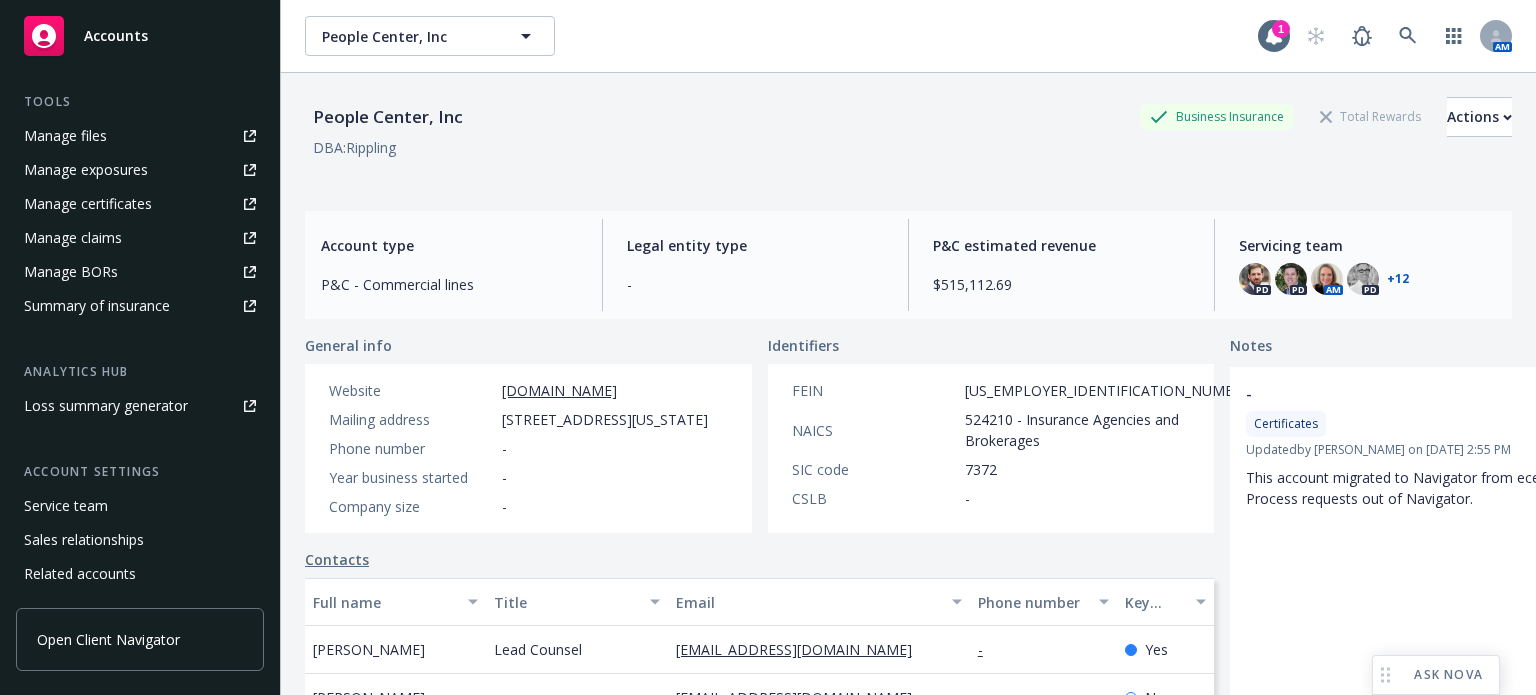 scroll, scrollTop: 507, scrollLeft: 0, axis: vertical 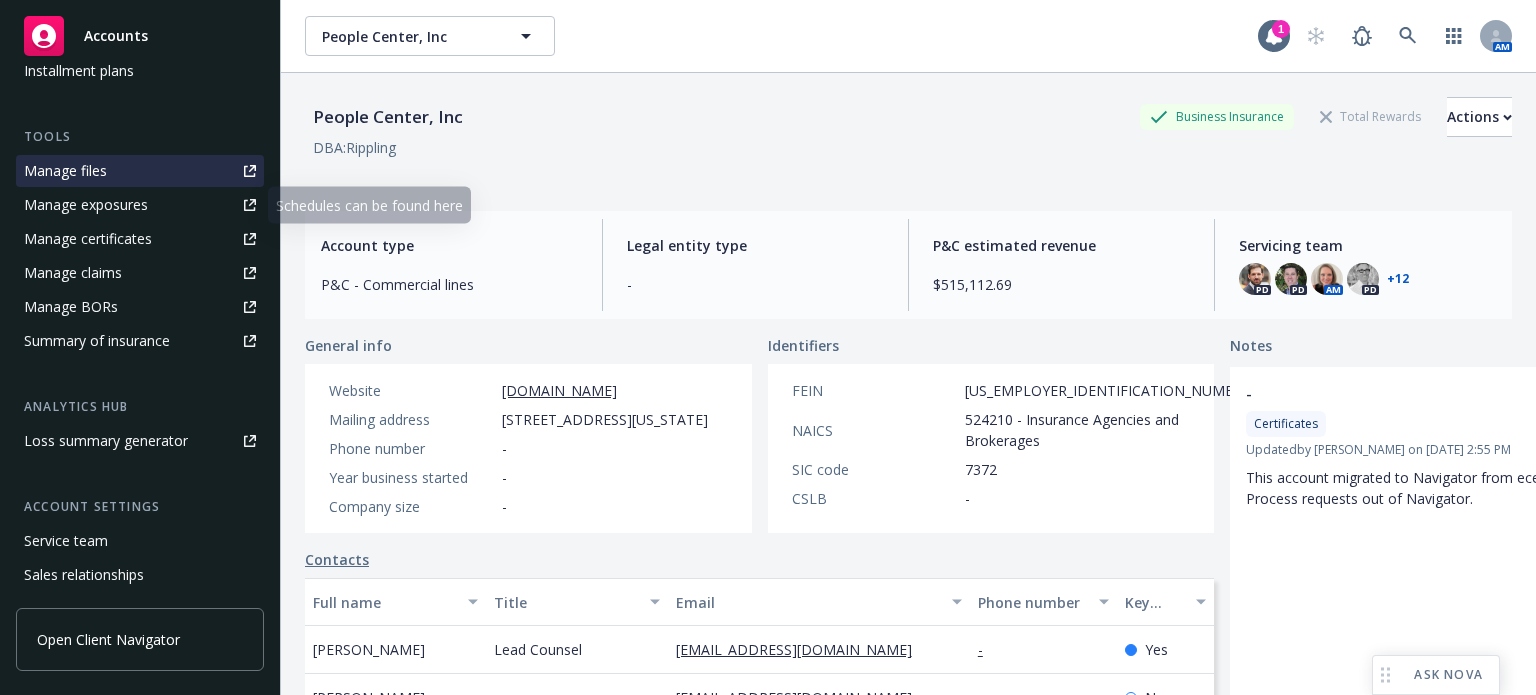 click on "Manage files" at bounding box center (65, 171) 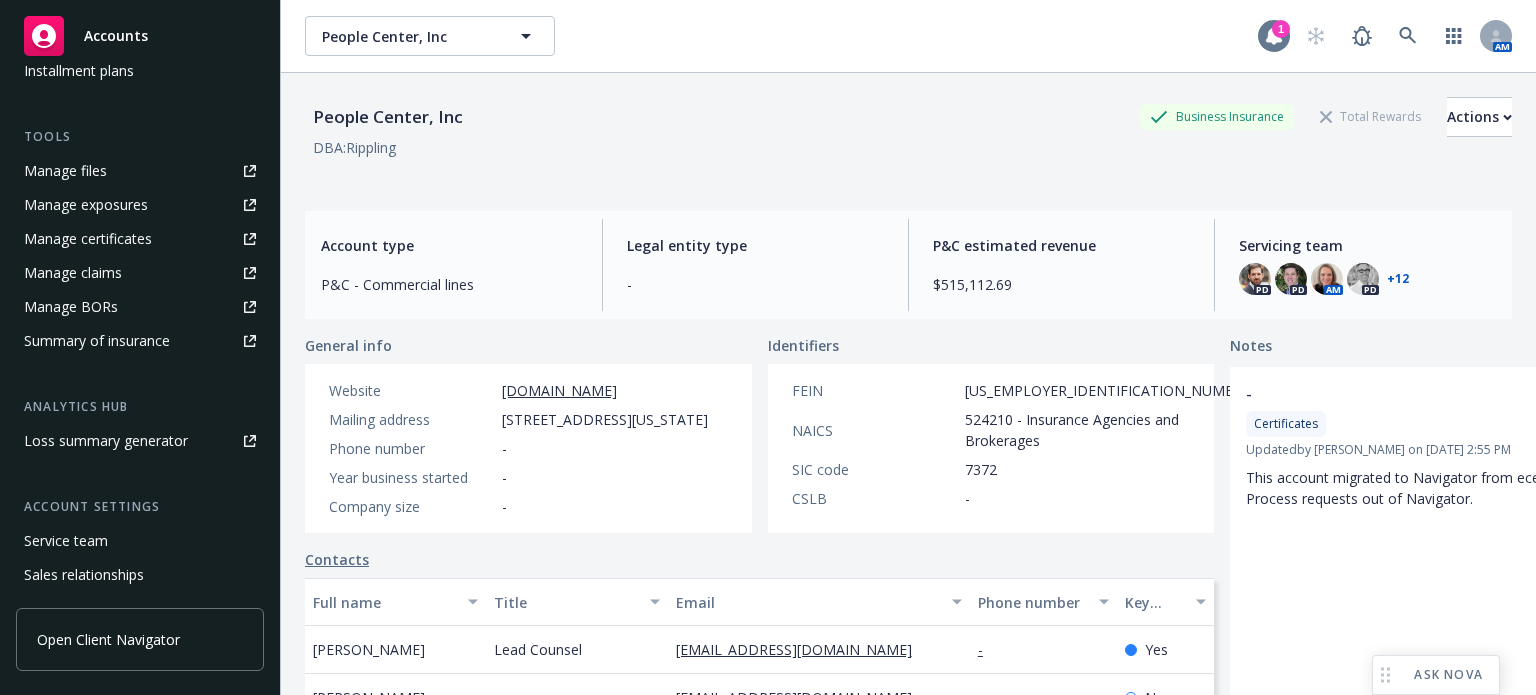 click on "1" at bounding box center (1281, 29) 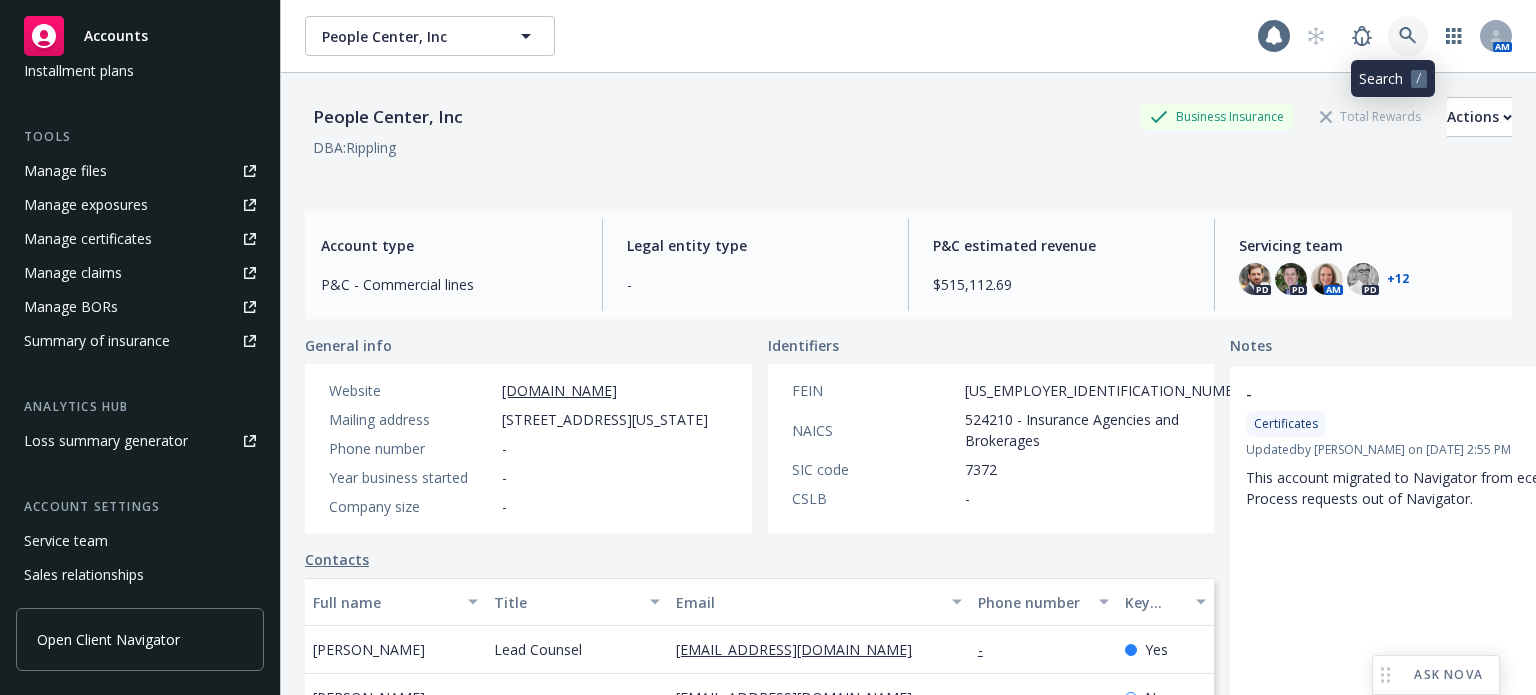 click at bounding box center [1408, 36] 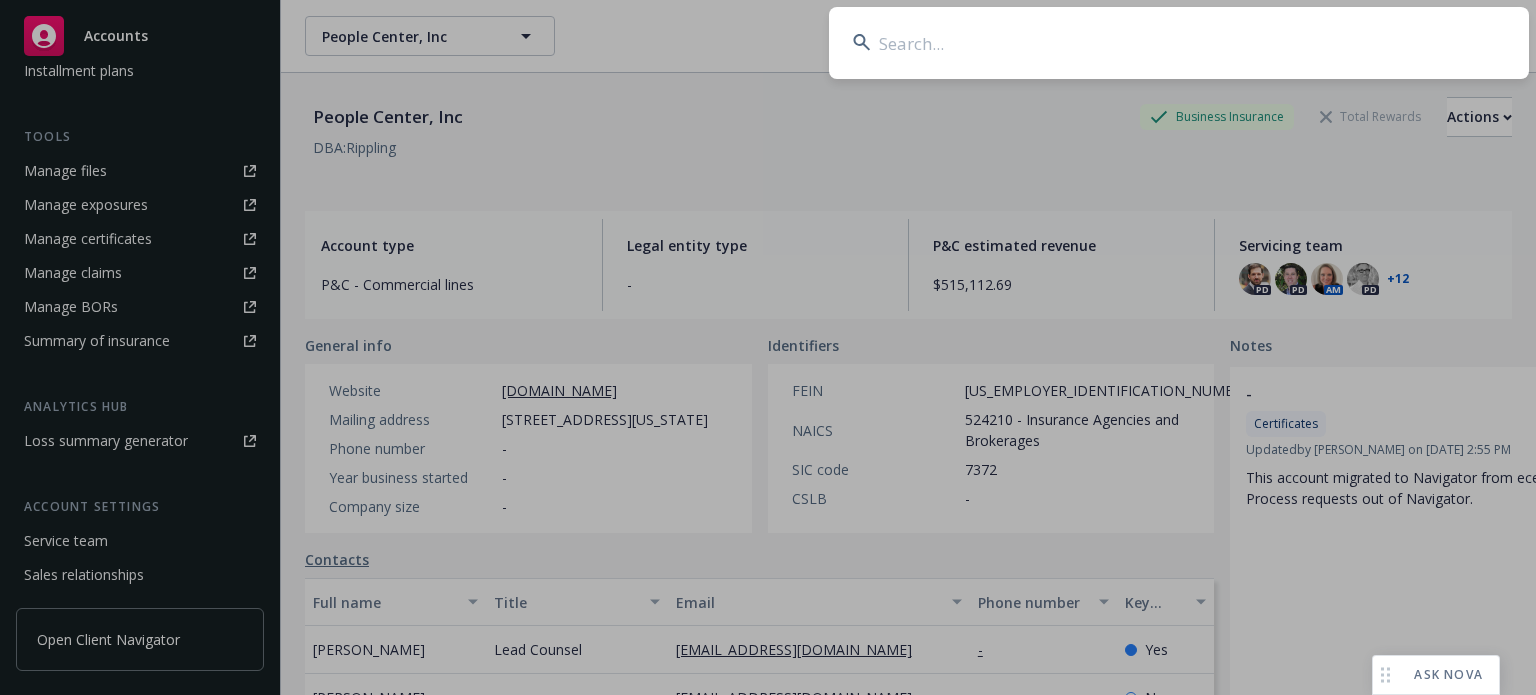 click at bounding box center (1179, 43) 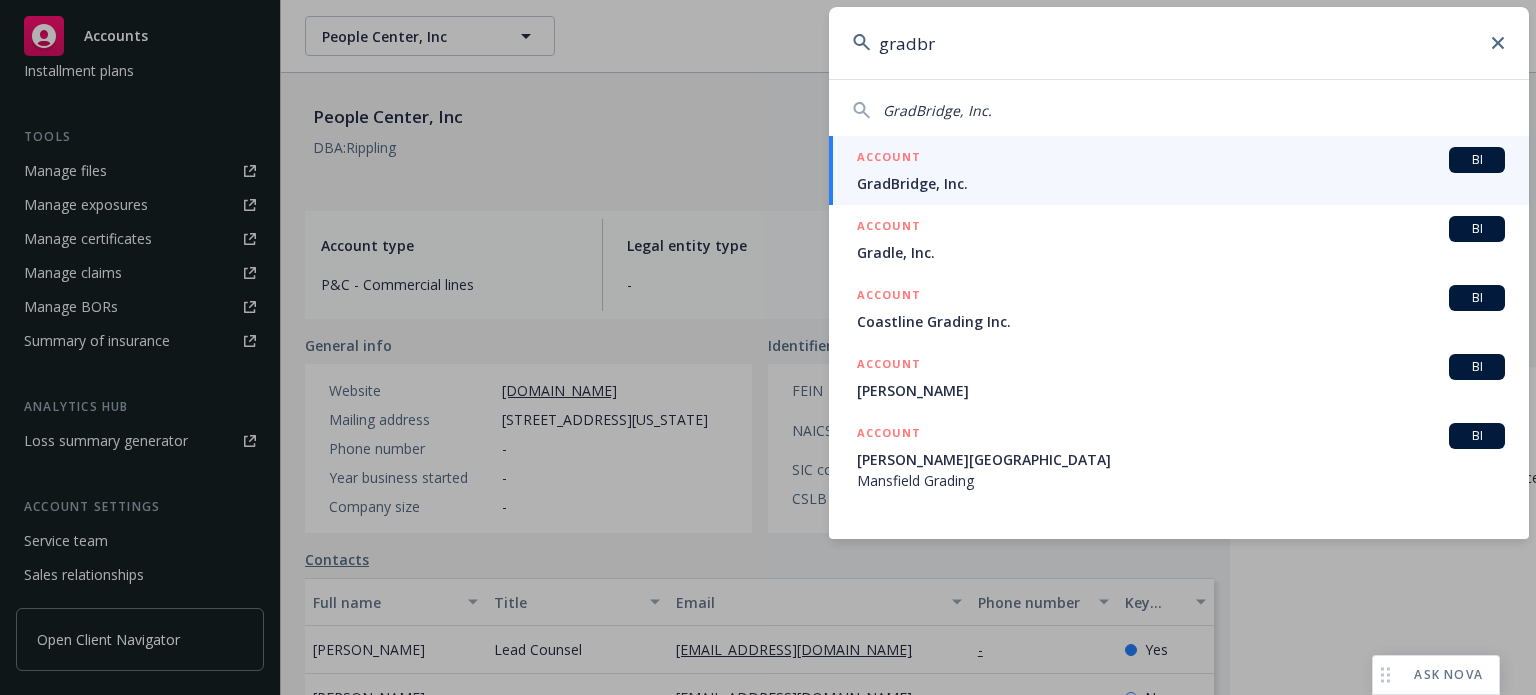 type on "gradbr" 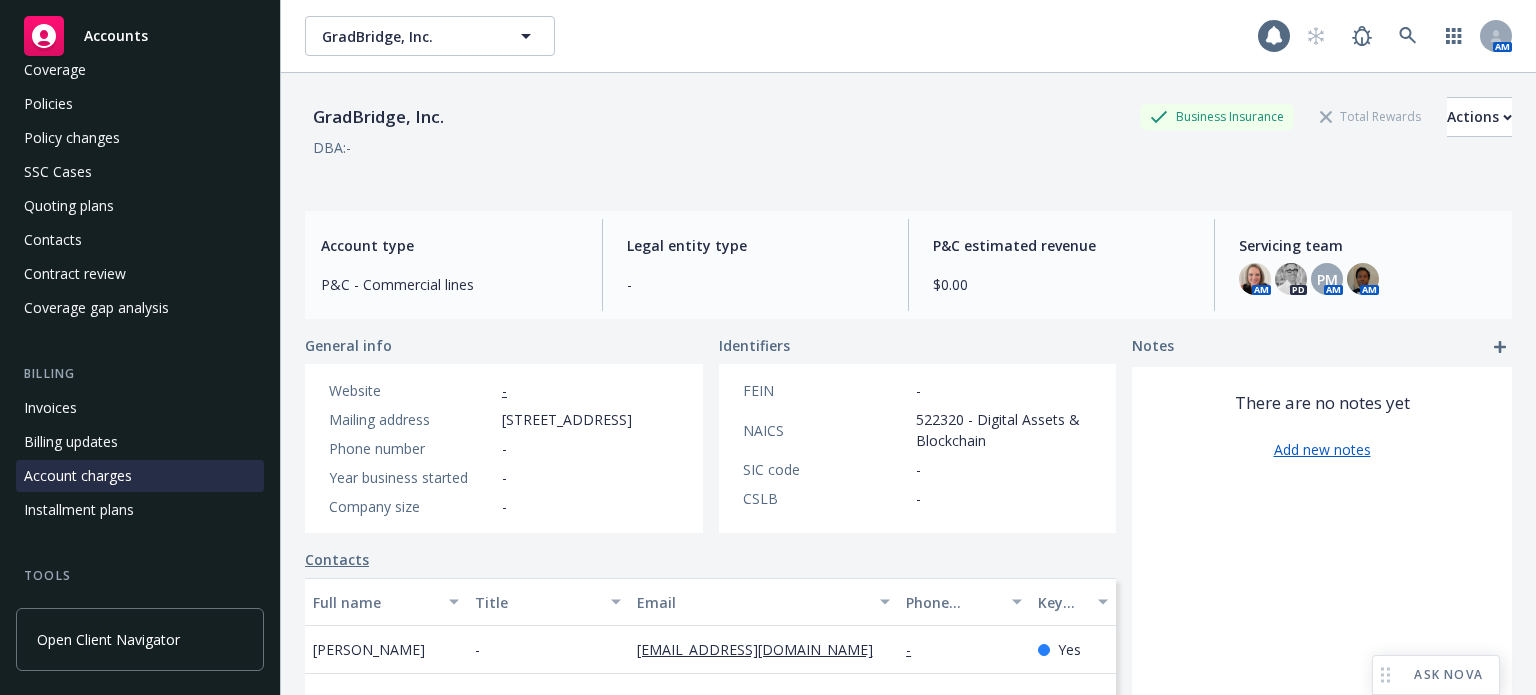 scroll, scrollTop: 0, scrollLeft: 0, axis: both 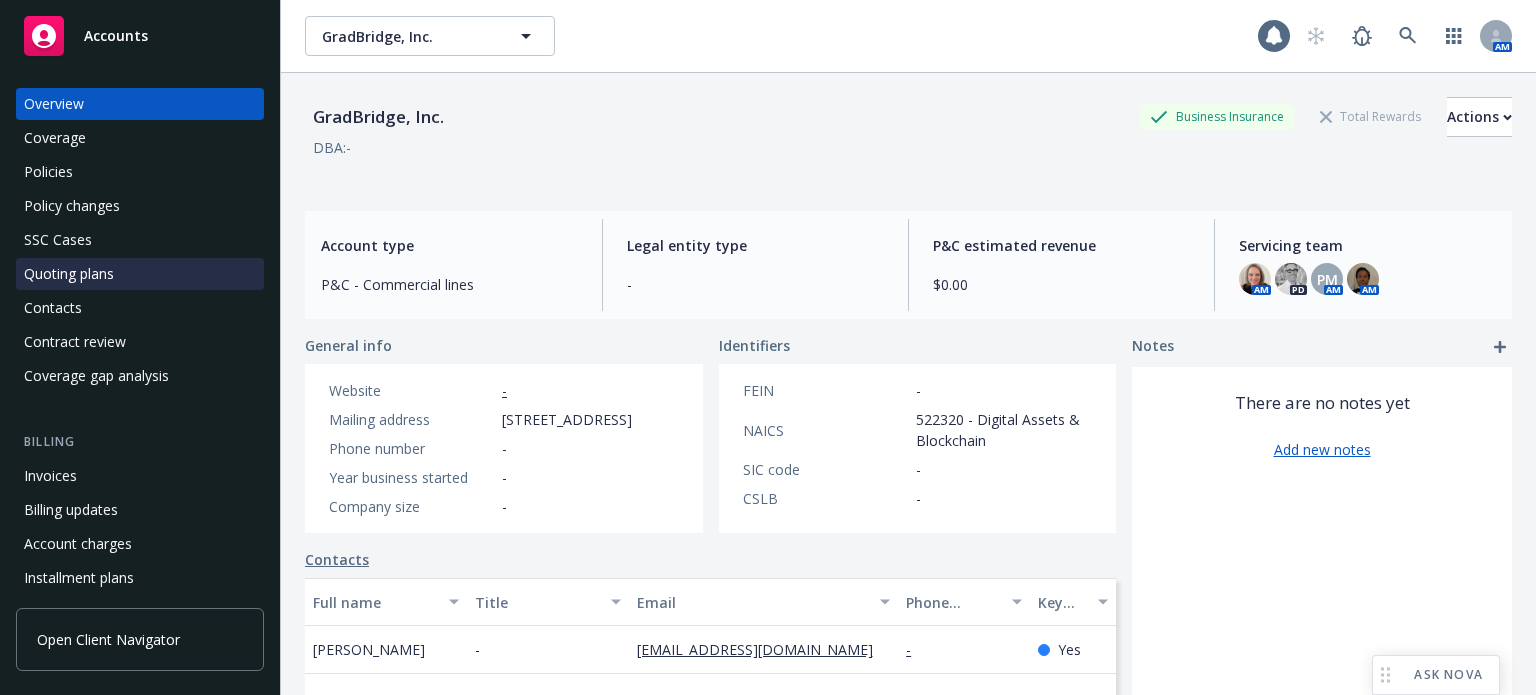 click on "Quoting plans" at bounding box center [69, 274] 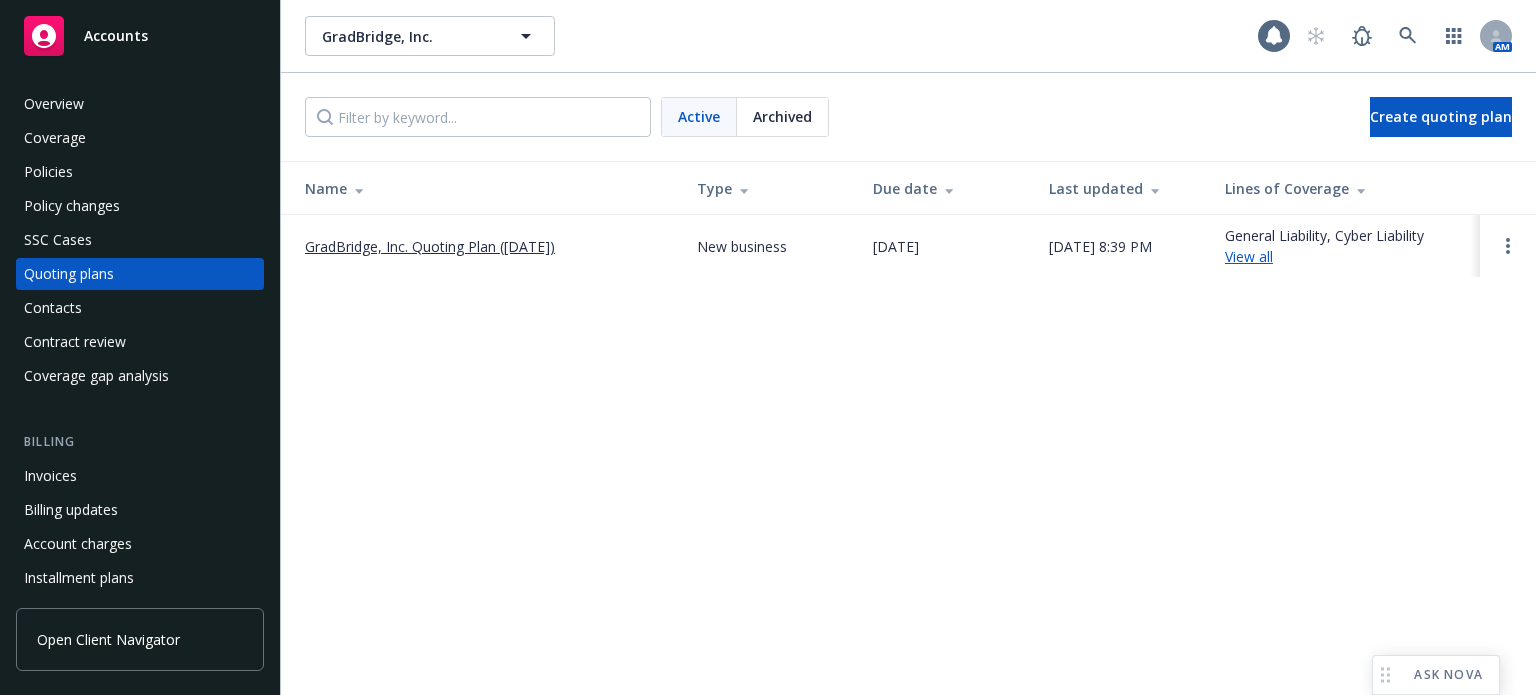 click on "GradBridge, Inc. Quoting Plan (2025-06-06)" at bounding box center (430, 246) 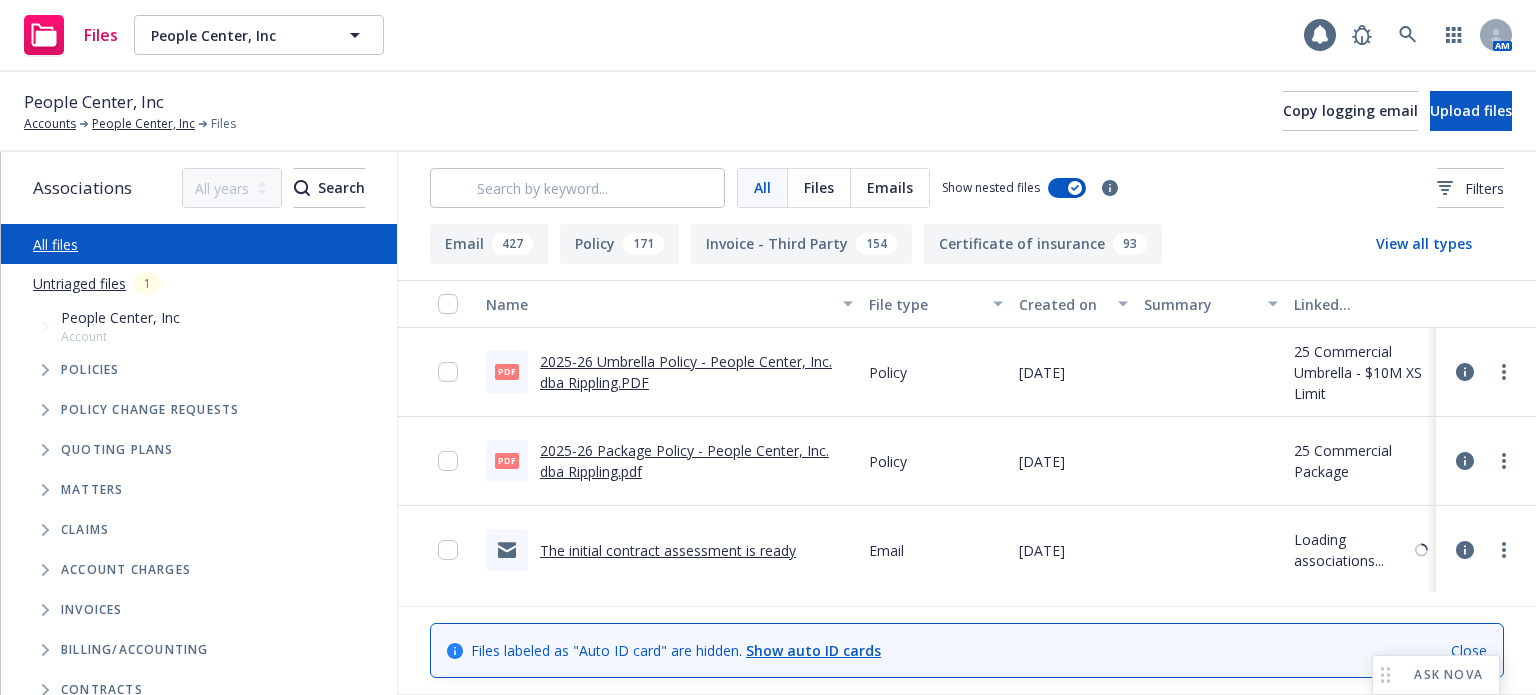 scroll, scrollTop: 0, scrollLeft: 0, axis: both 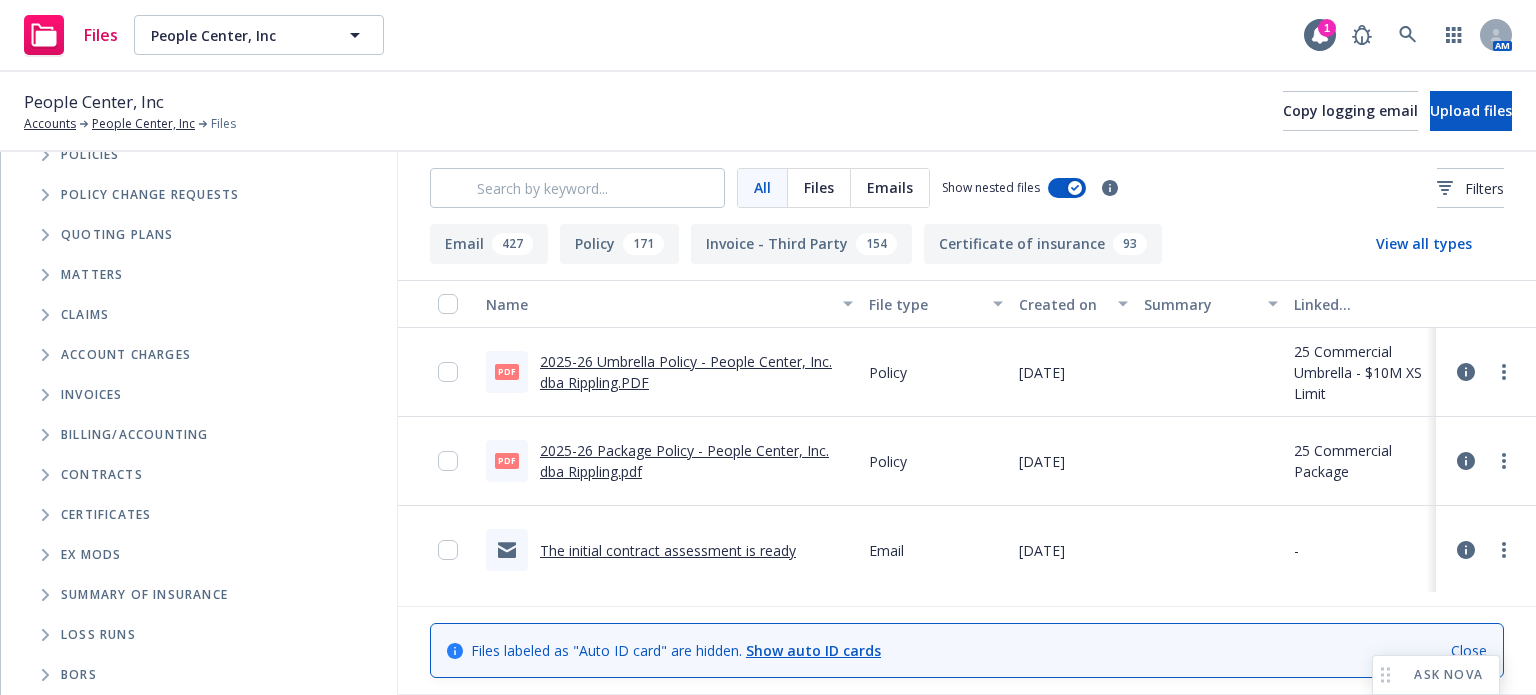 click 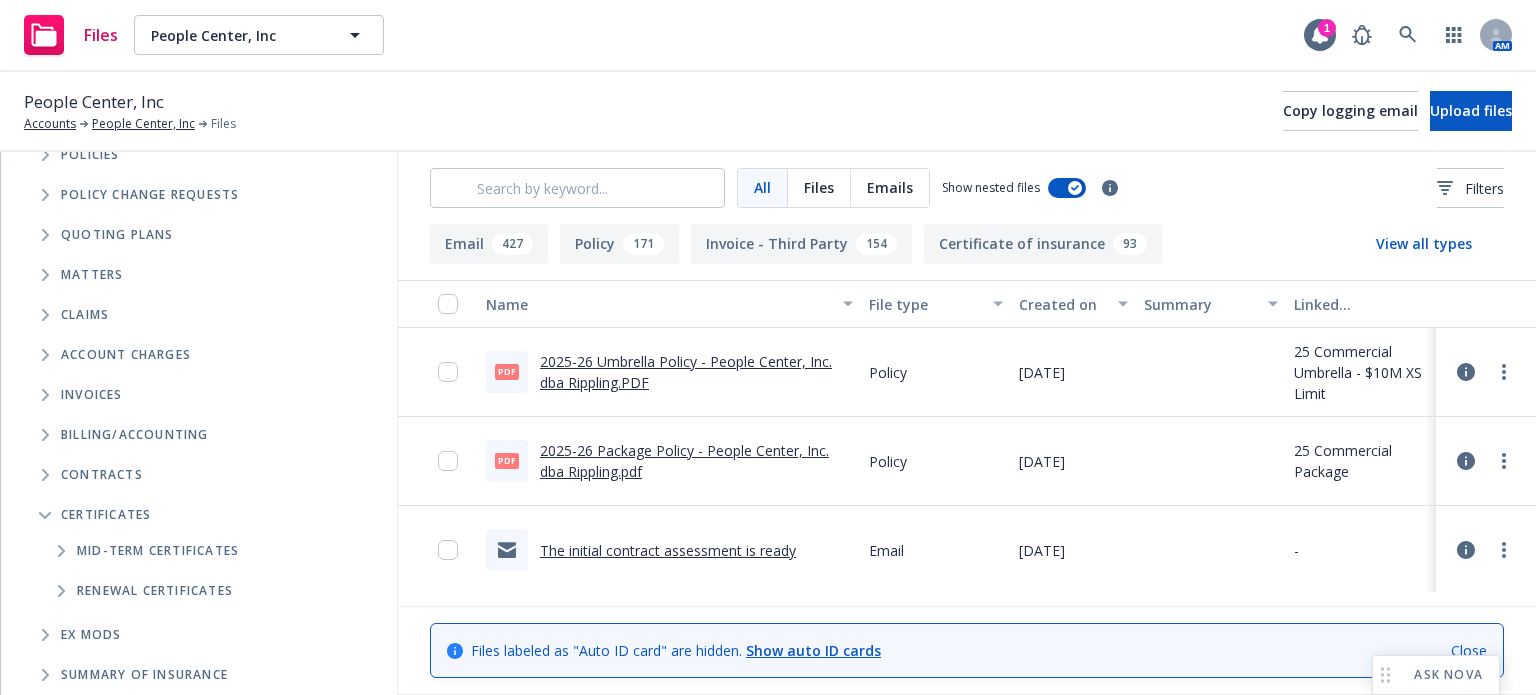 click at bounding box center [61, 551] 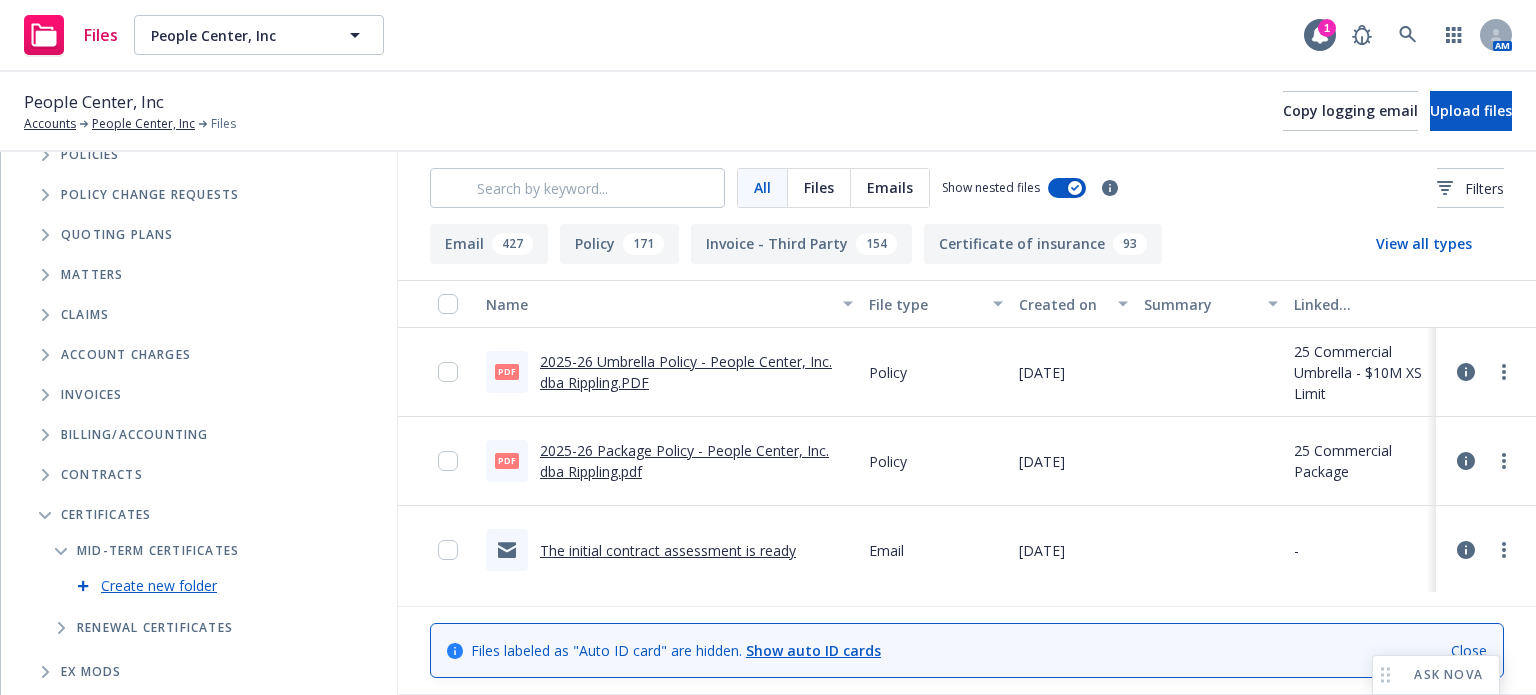 click at bounding box center [61, 628] 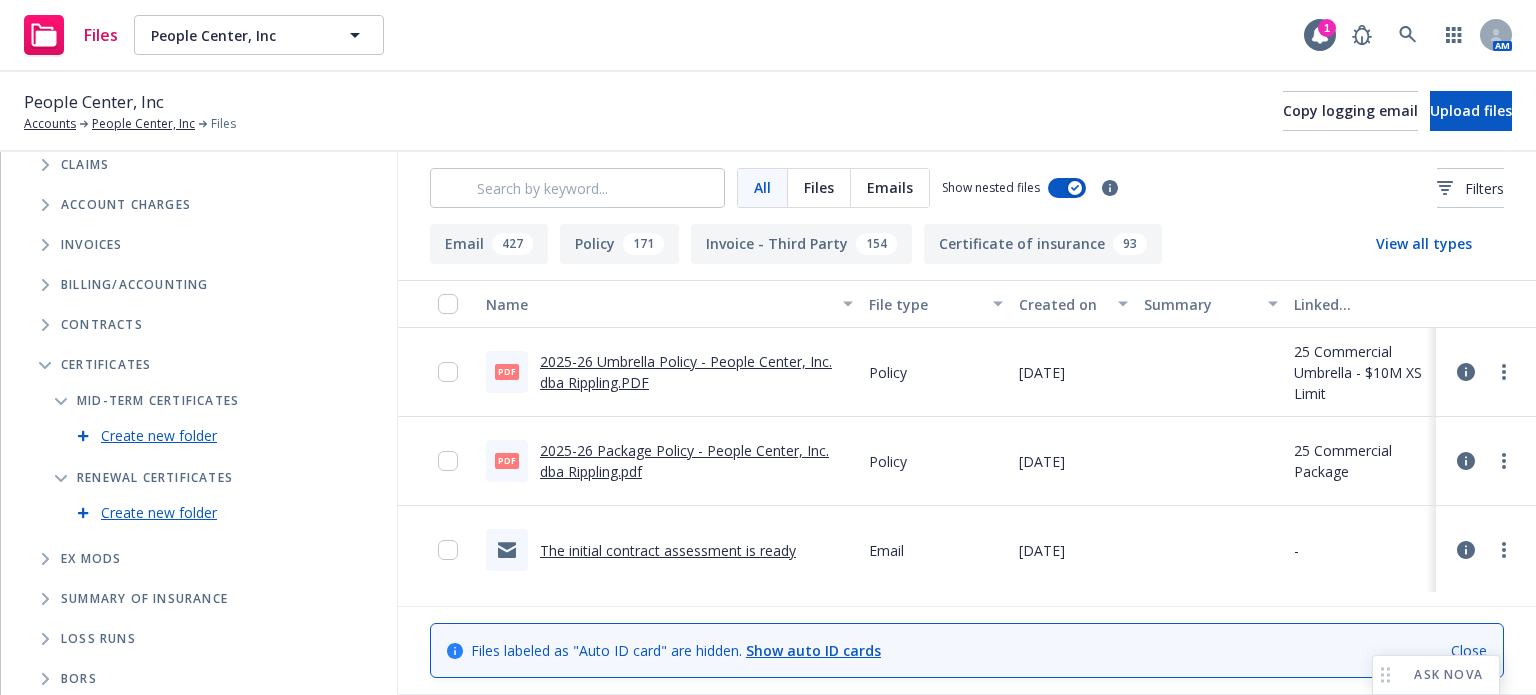 scroll, scrollTop: 368, scrollLeft: 0, axis: vertical 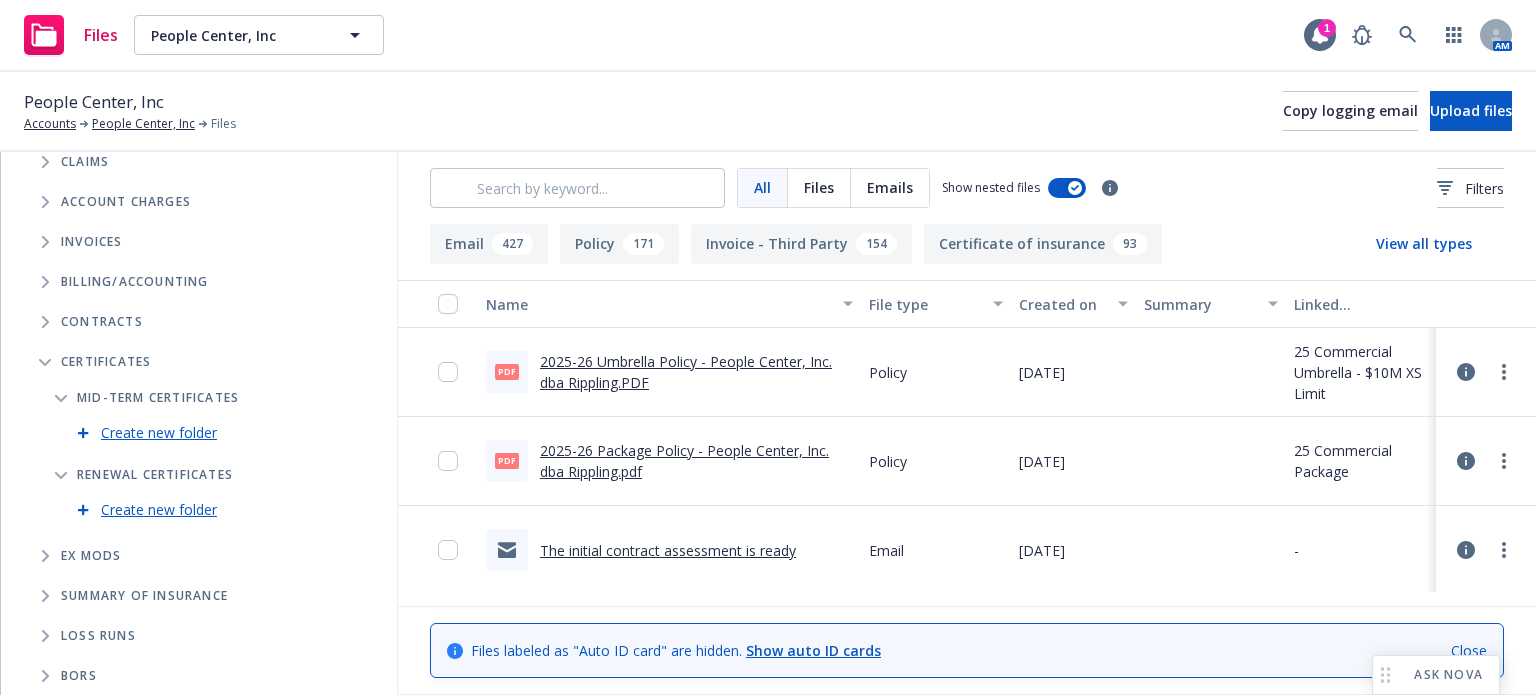 click 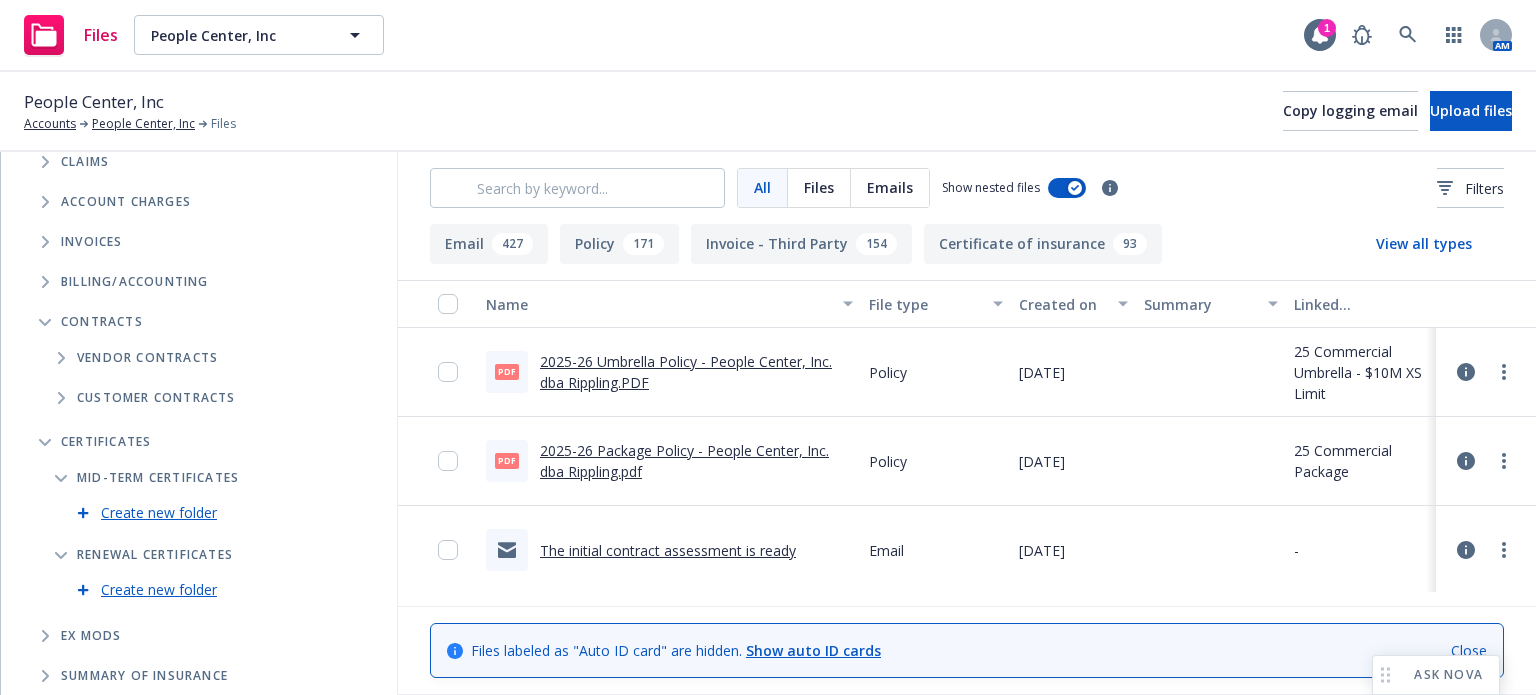 click 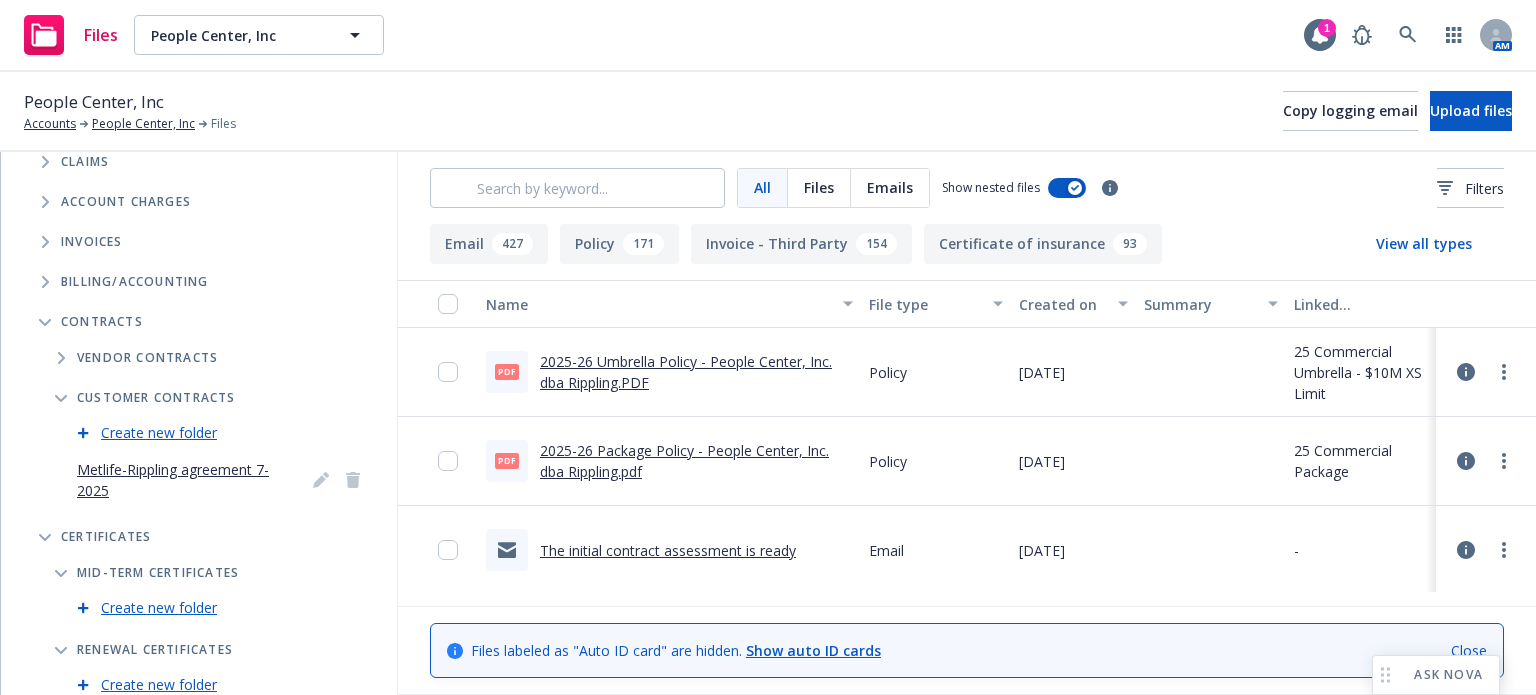 click on "Metlife-Rippling agreement 7-2025" at bounding box center [185, 480] 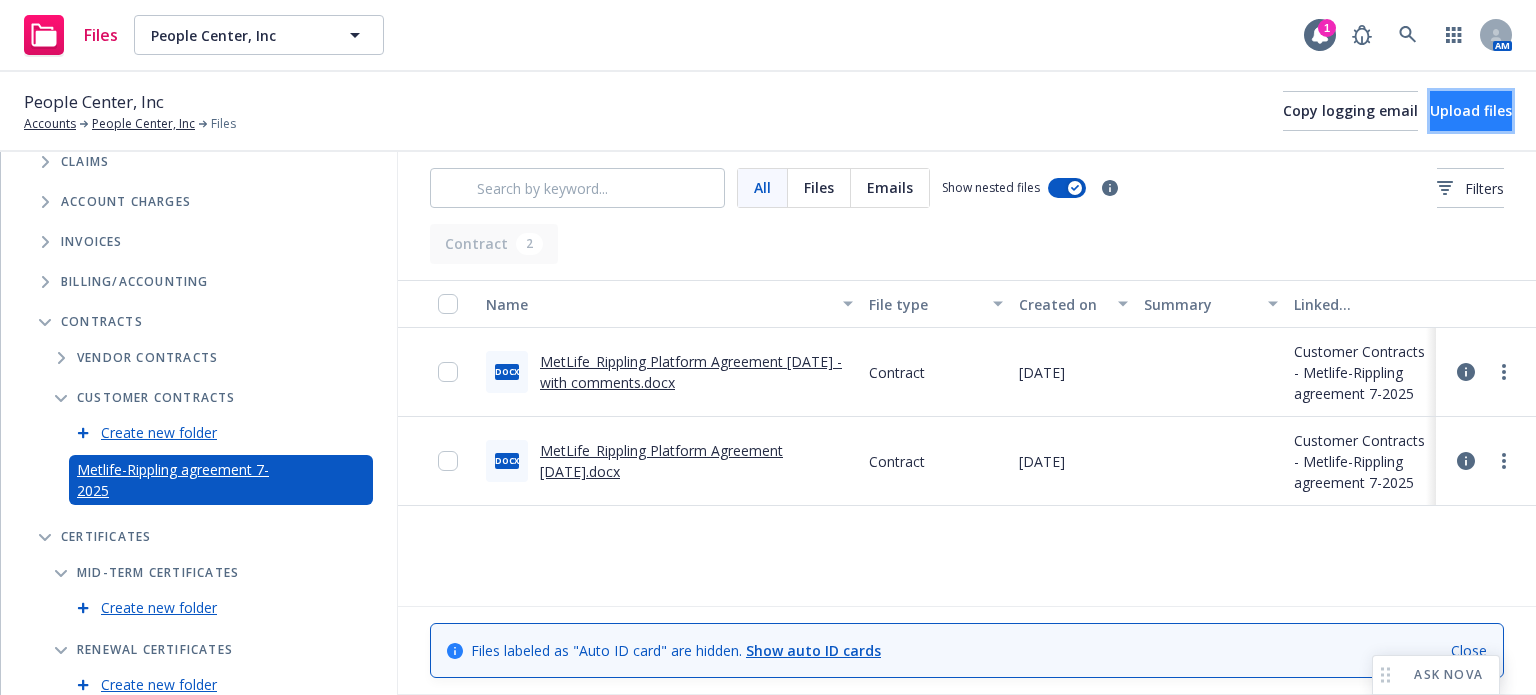 click on "Upload files" at bounding box center (1471, 110) 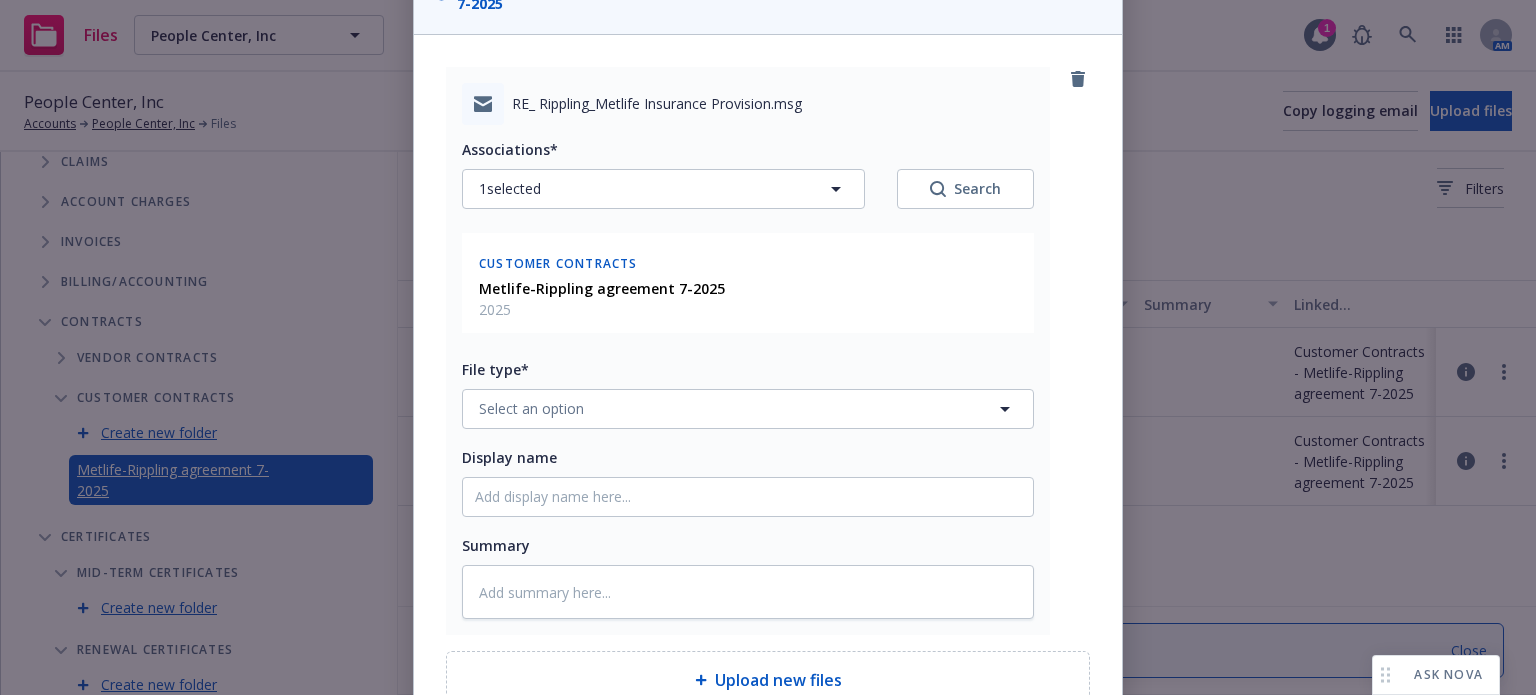 scroll, scrollTop: 200, scrollLeft: 0, axis: vertical 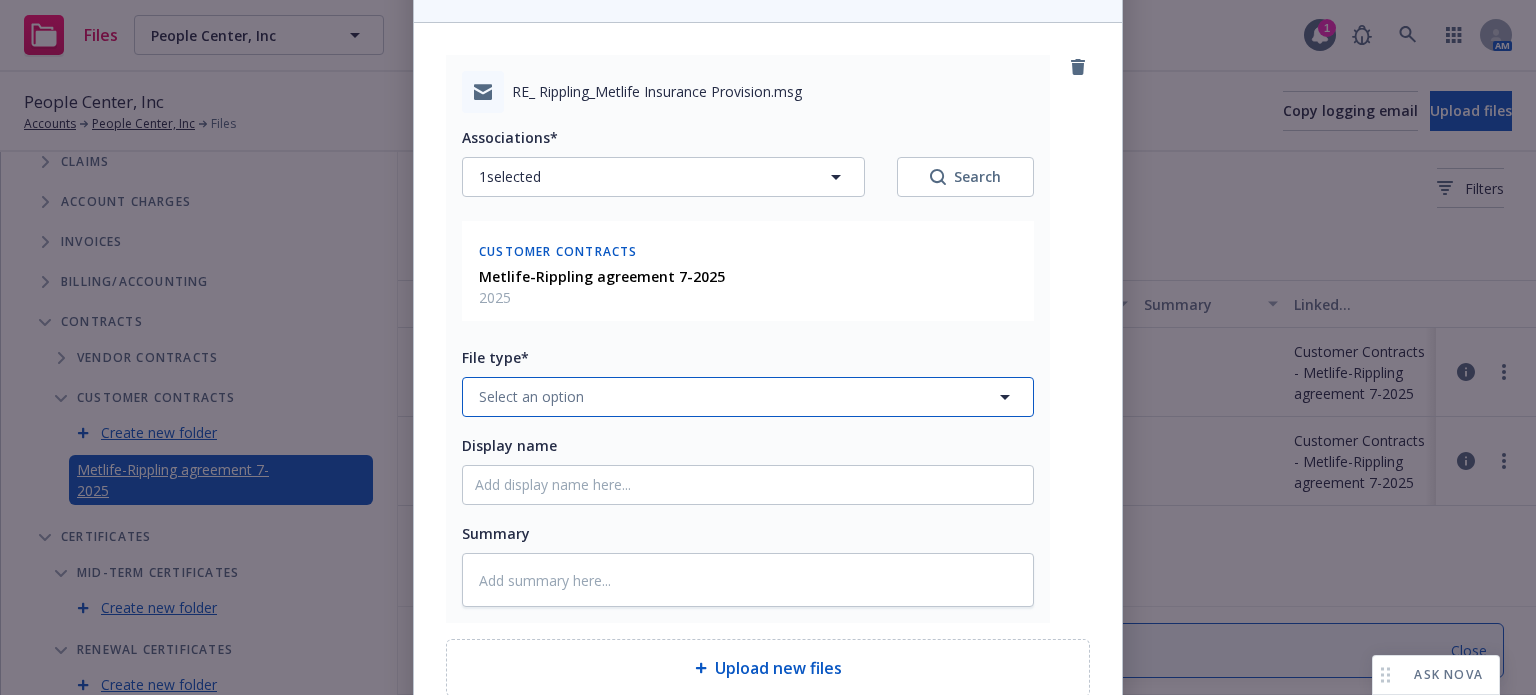 click on "Select an option" at bounding box center [531, 396] 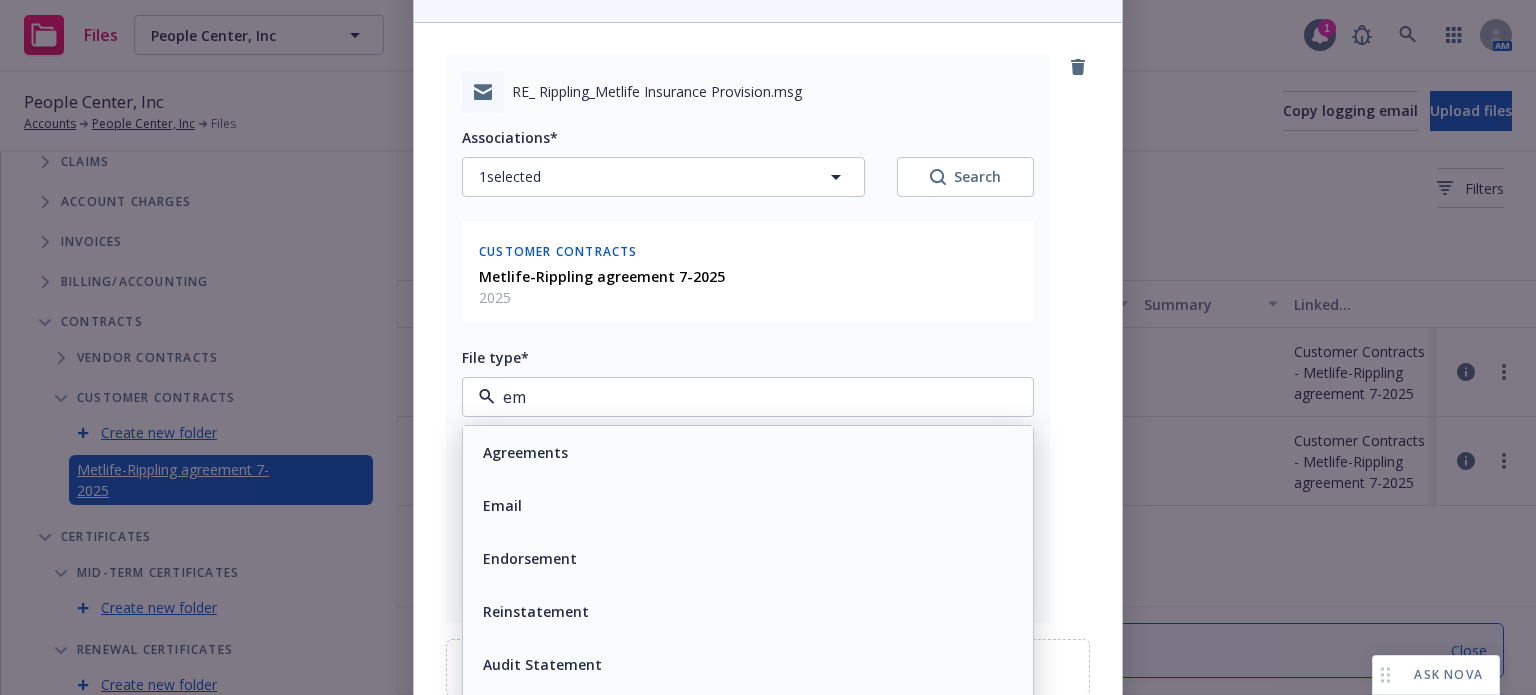 type on "ema" 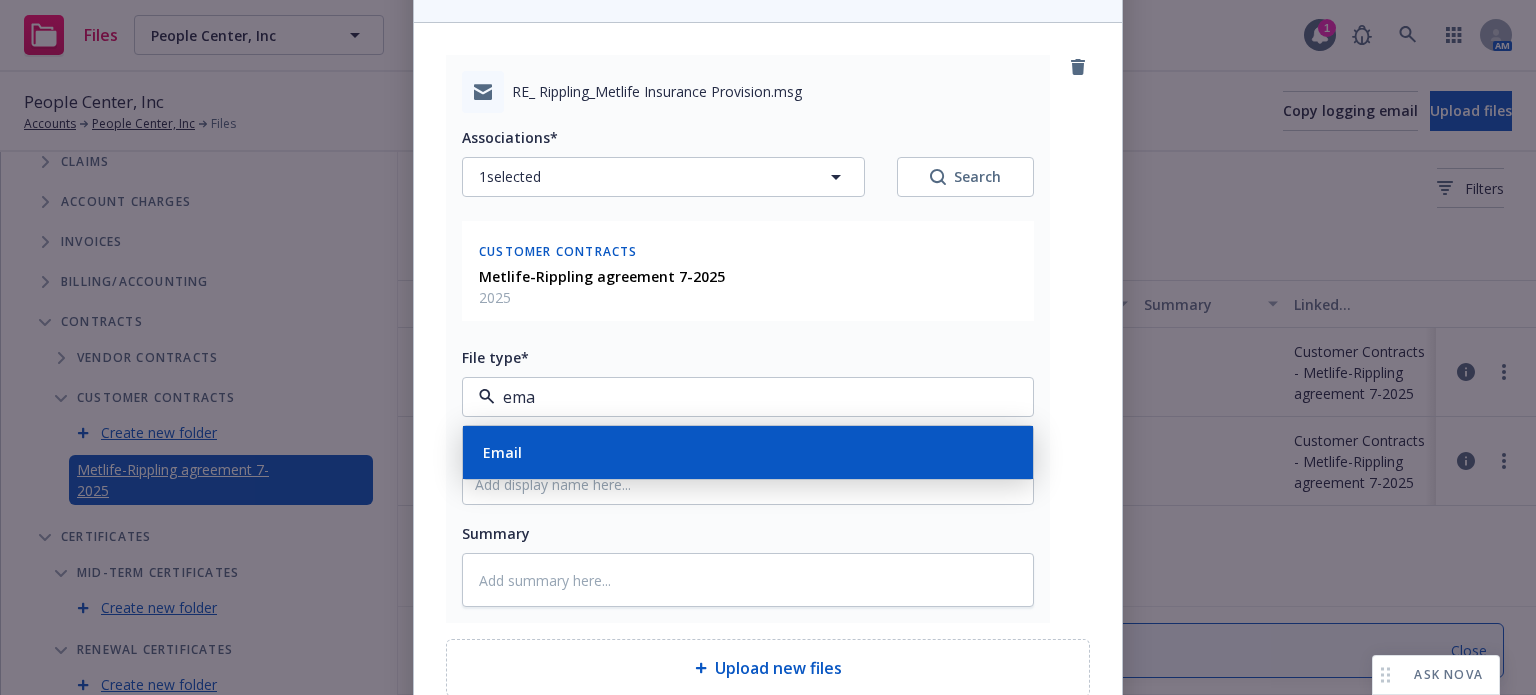 click on "Email" at bounding box center (748, 452) 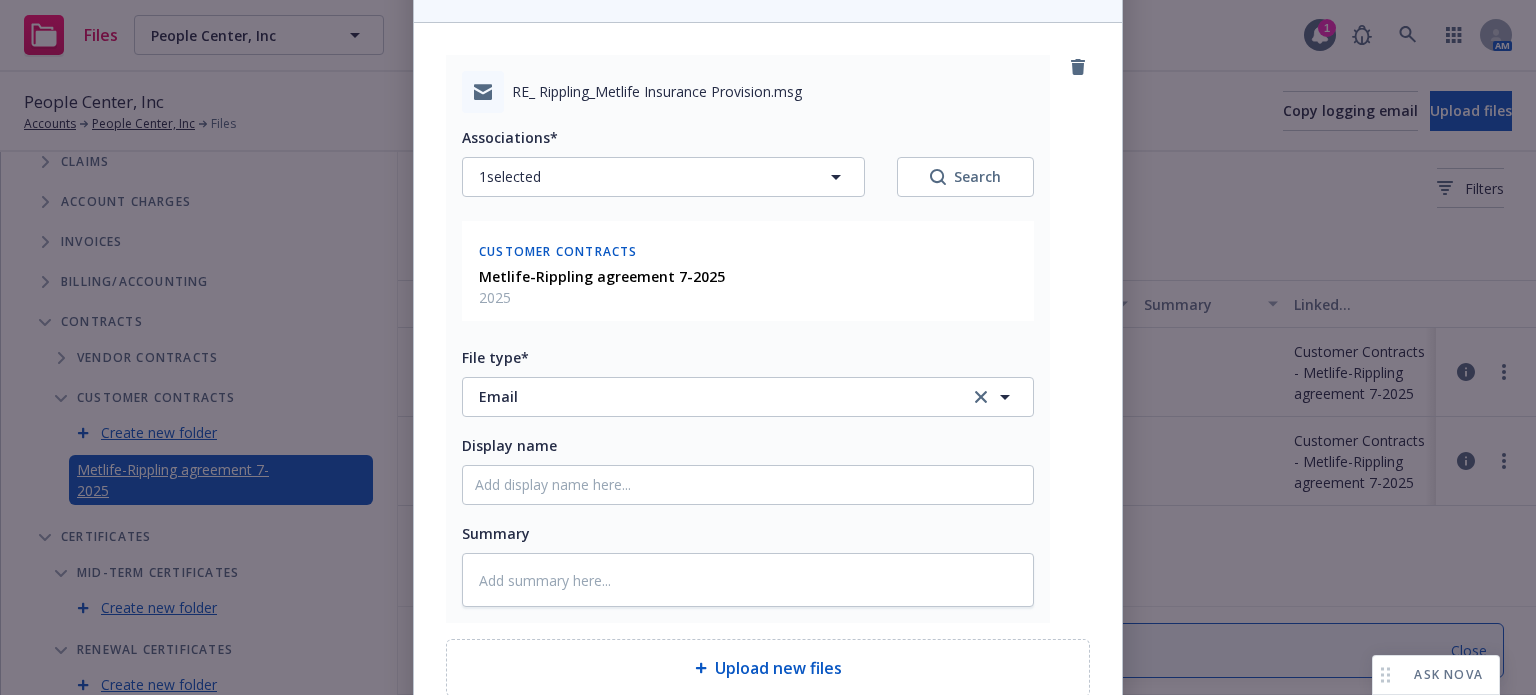scroll, scrollTop: 386, scrollLeft: 0, axis: vertical 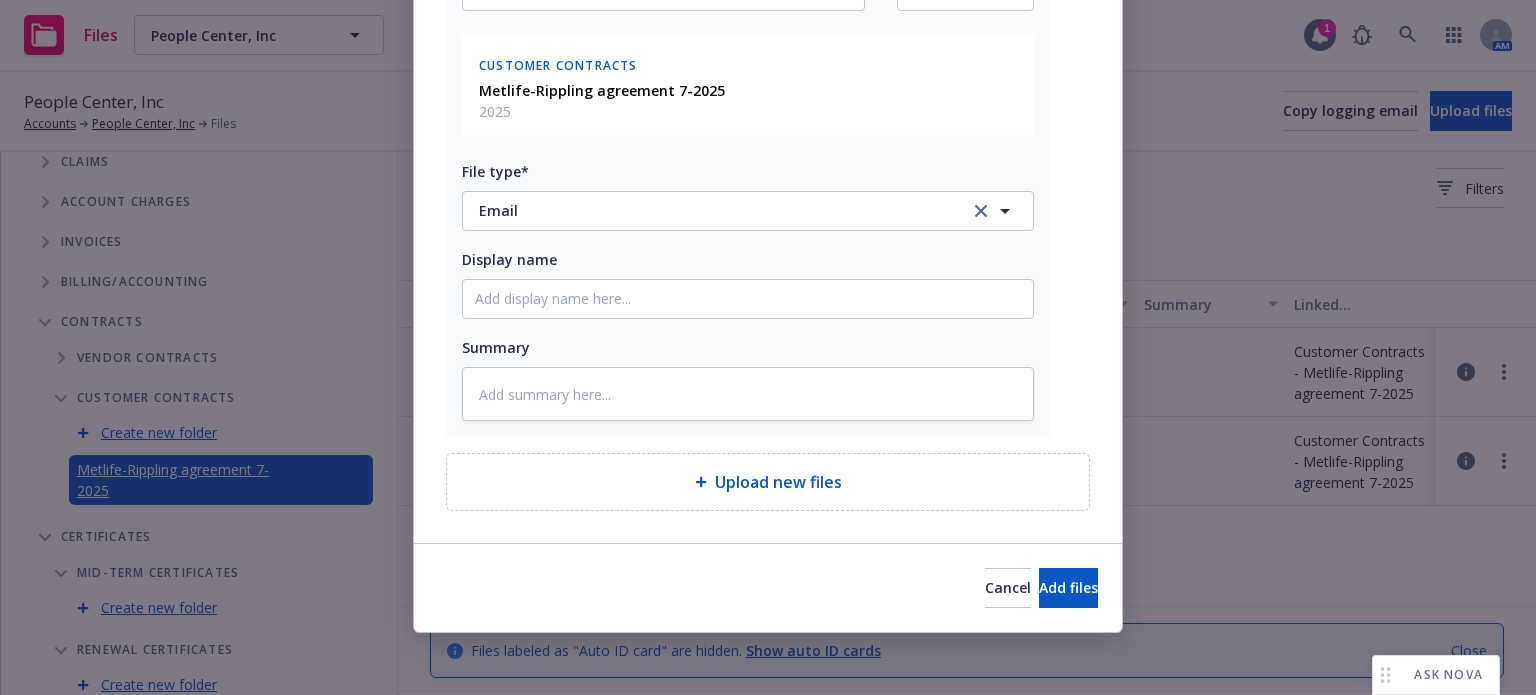 click on "Cancel Add files" at bounding box center (768, 587) 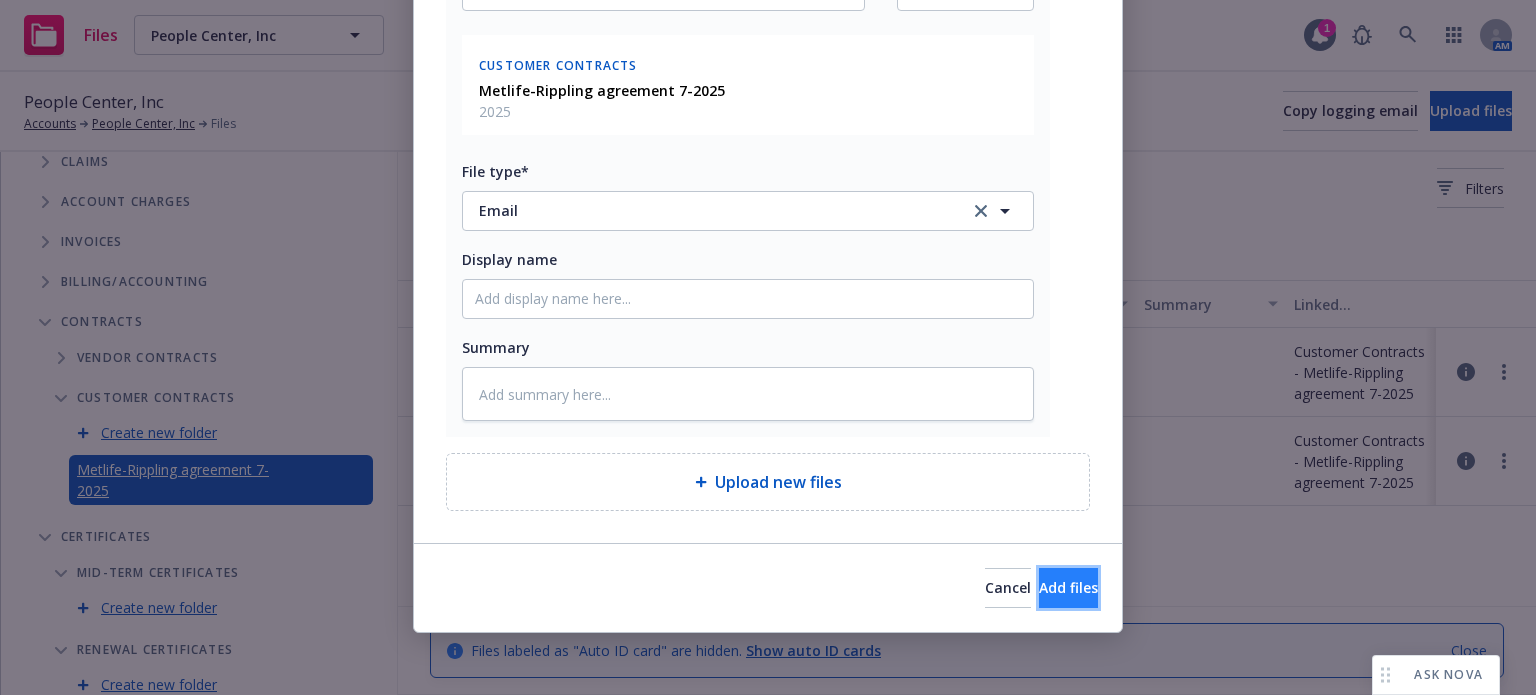 click on "Add files" at bounding box center [1068, 588] 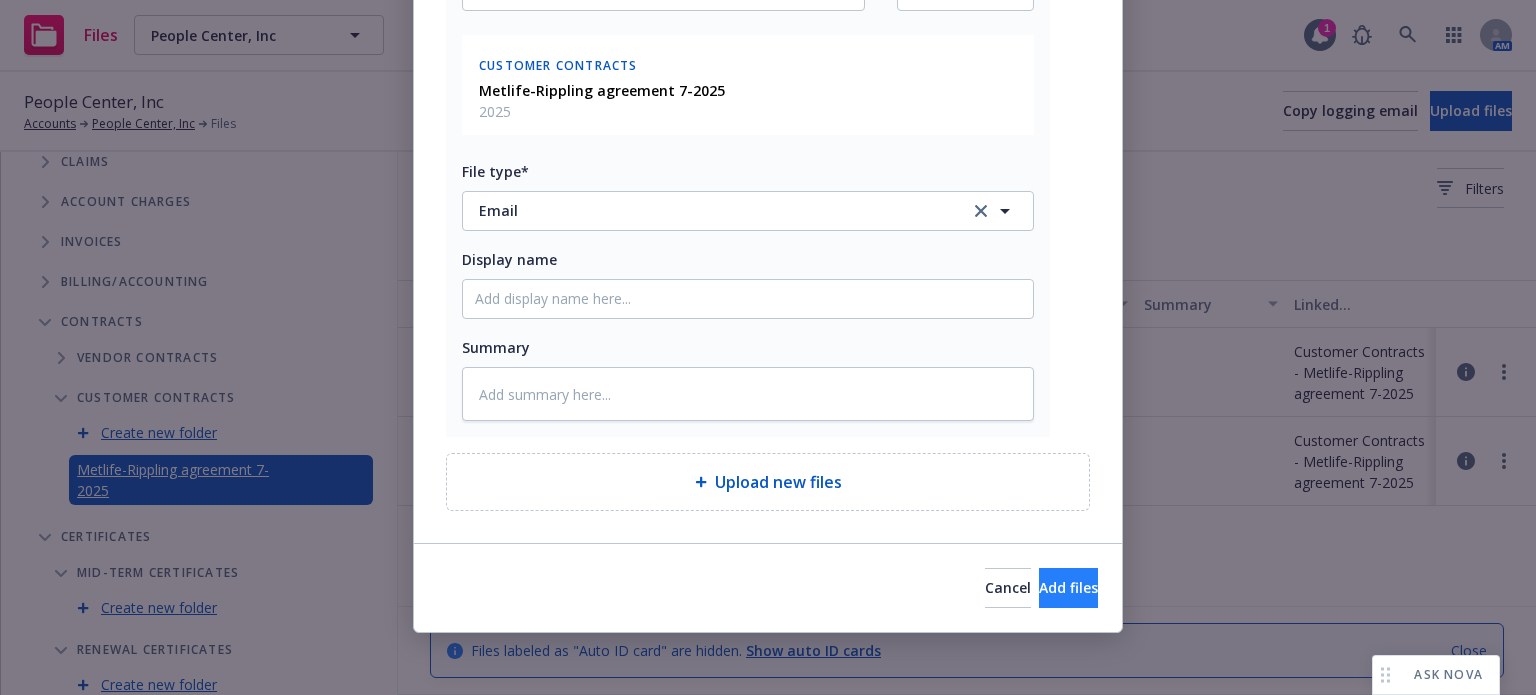 scroll, scrollTop: 312, scrollLeft: 0, axis: vertical 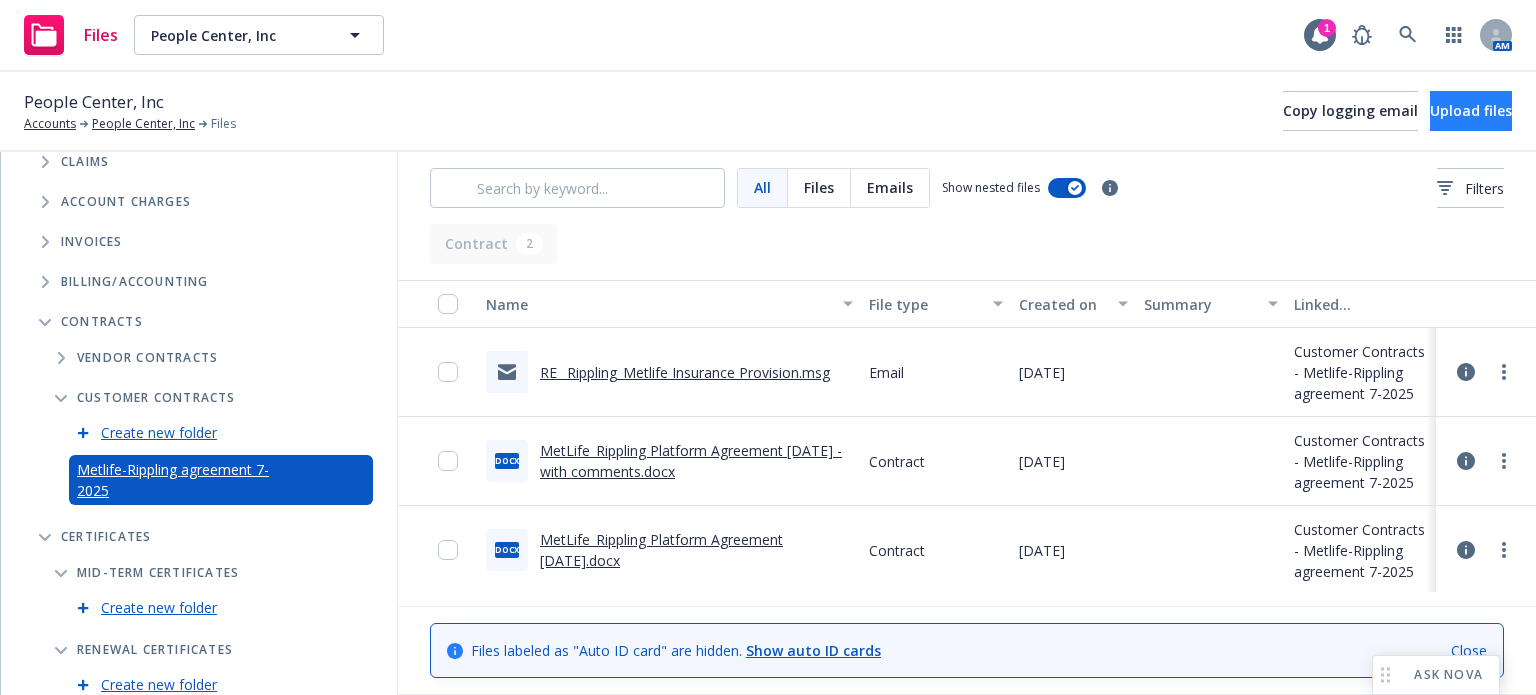 drag, startPoint x: 1428, startPoint y: 87, endPoint x: 1428, endPoint y: 99, distance: 12 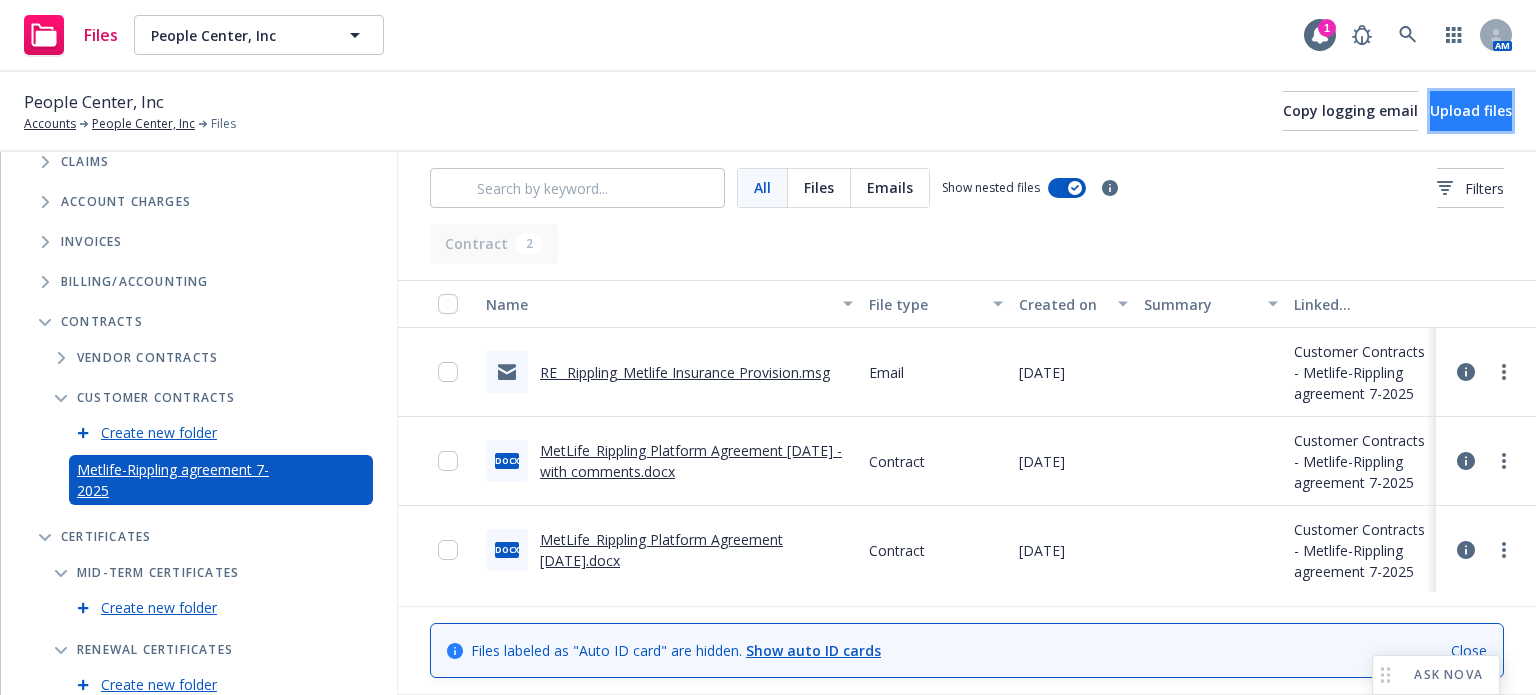 click on "Upload files" at bounding box center [1471, 110] 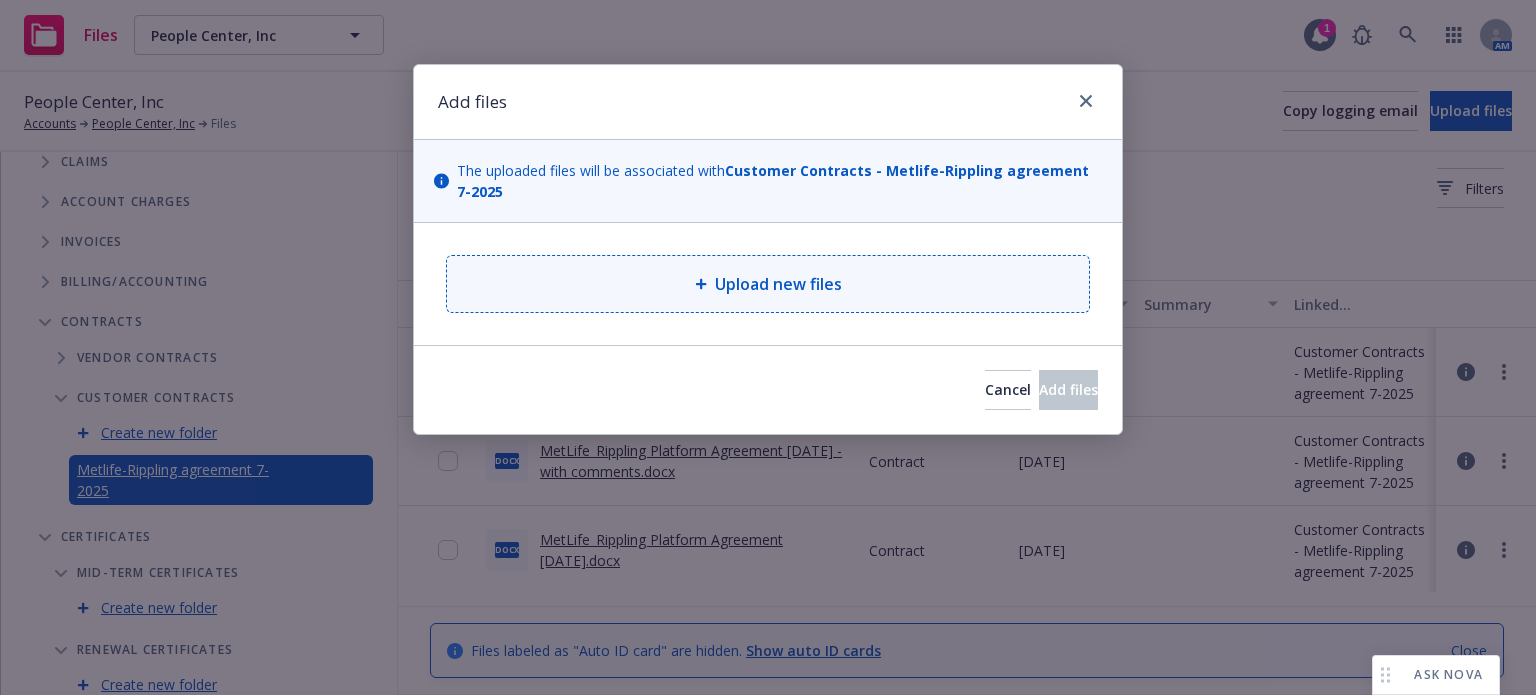 type on "x" 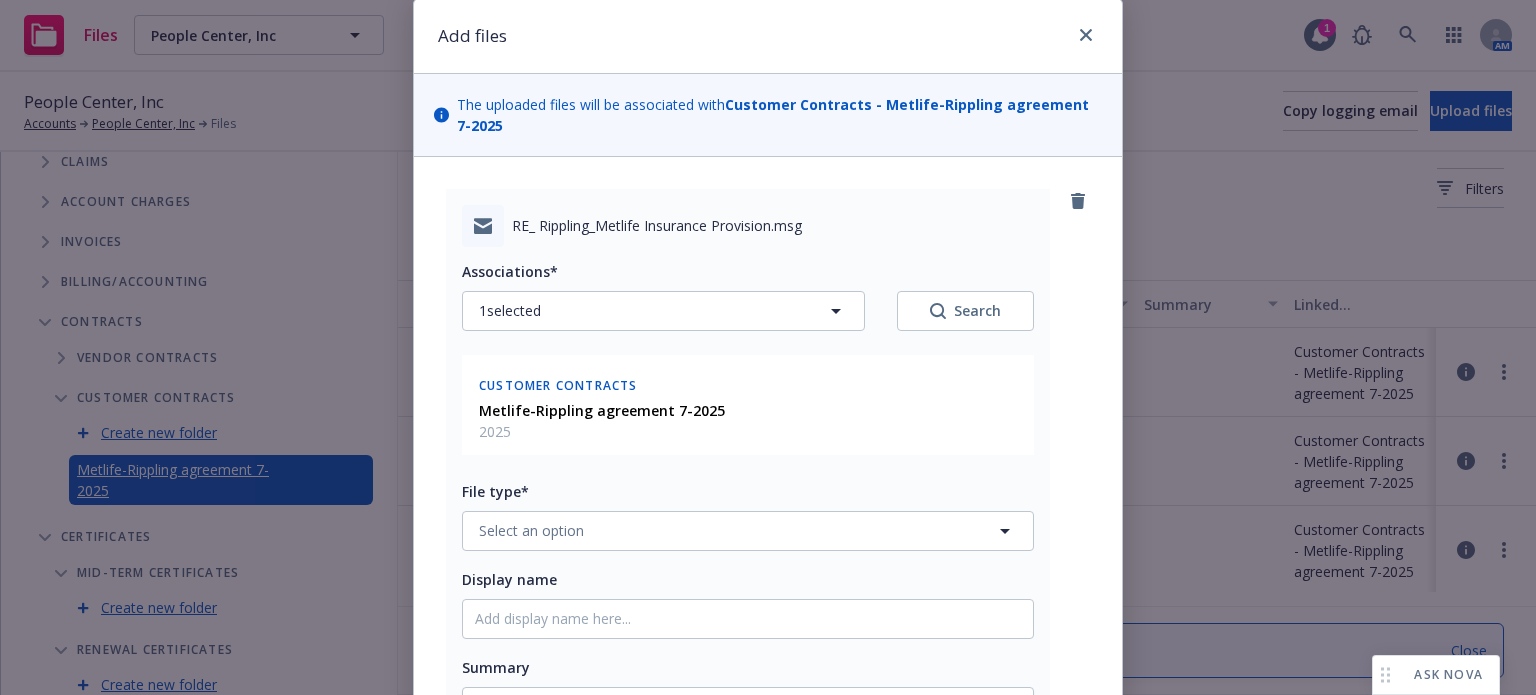 scroll, scrollTop: 100, scrollLeft: 0, axis: vertical 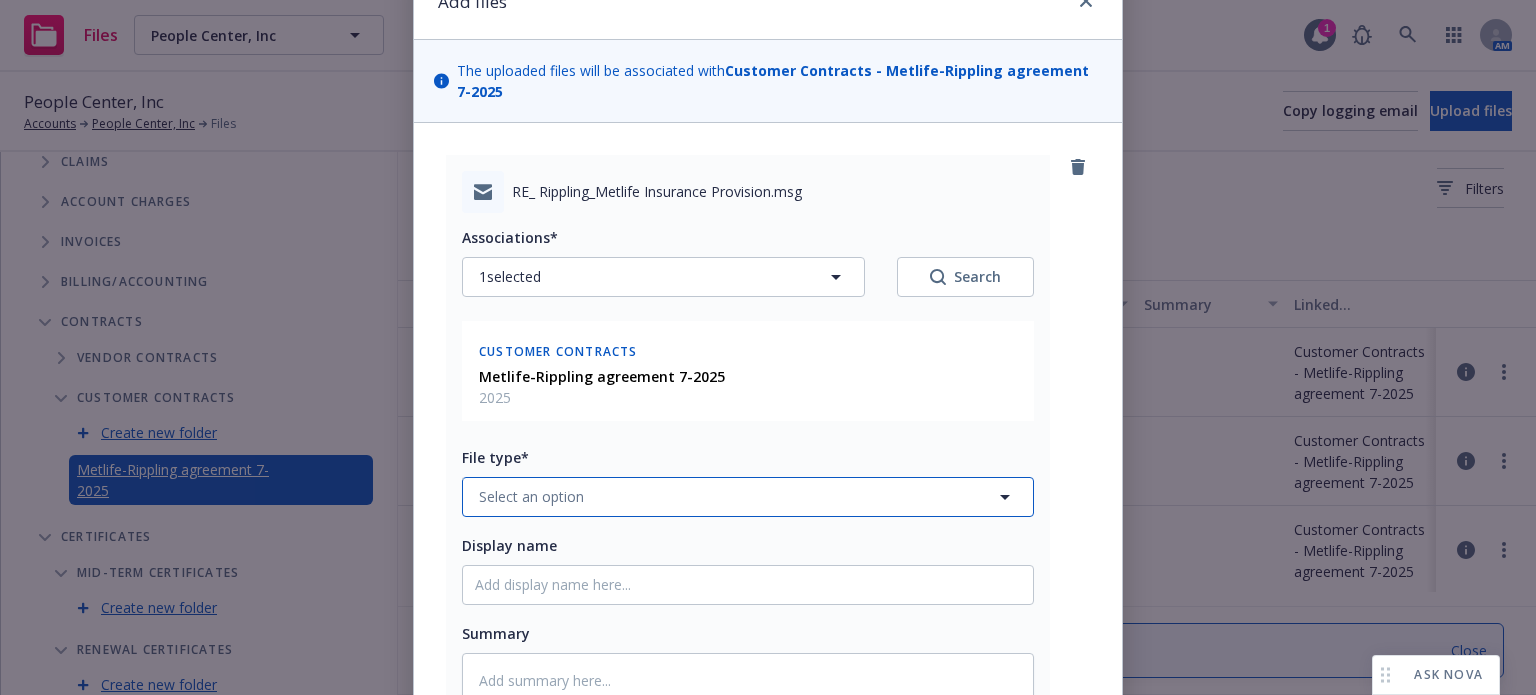 click on "Select an option" at bounding box center [531, 496] 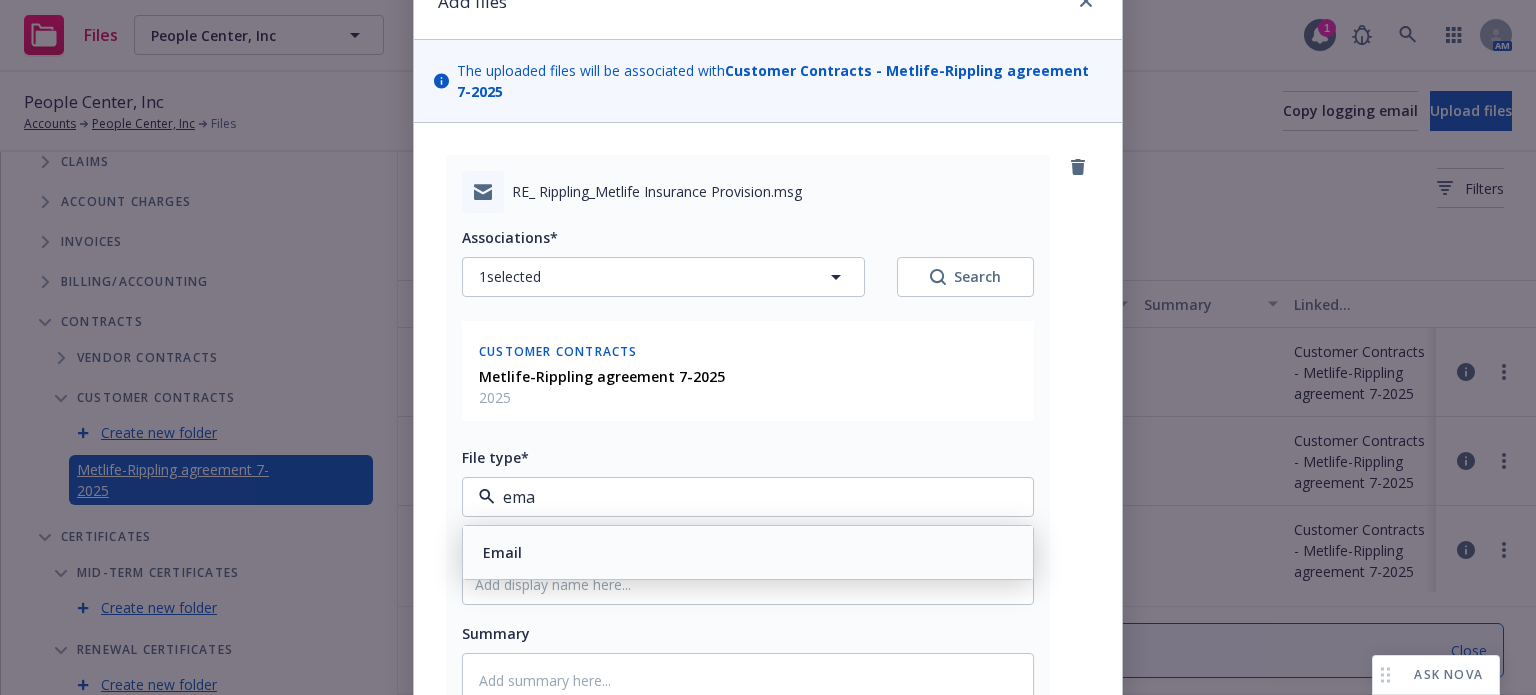 type on "emai" 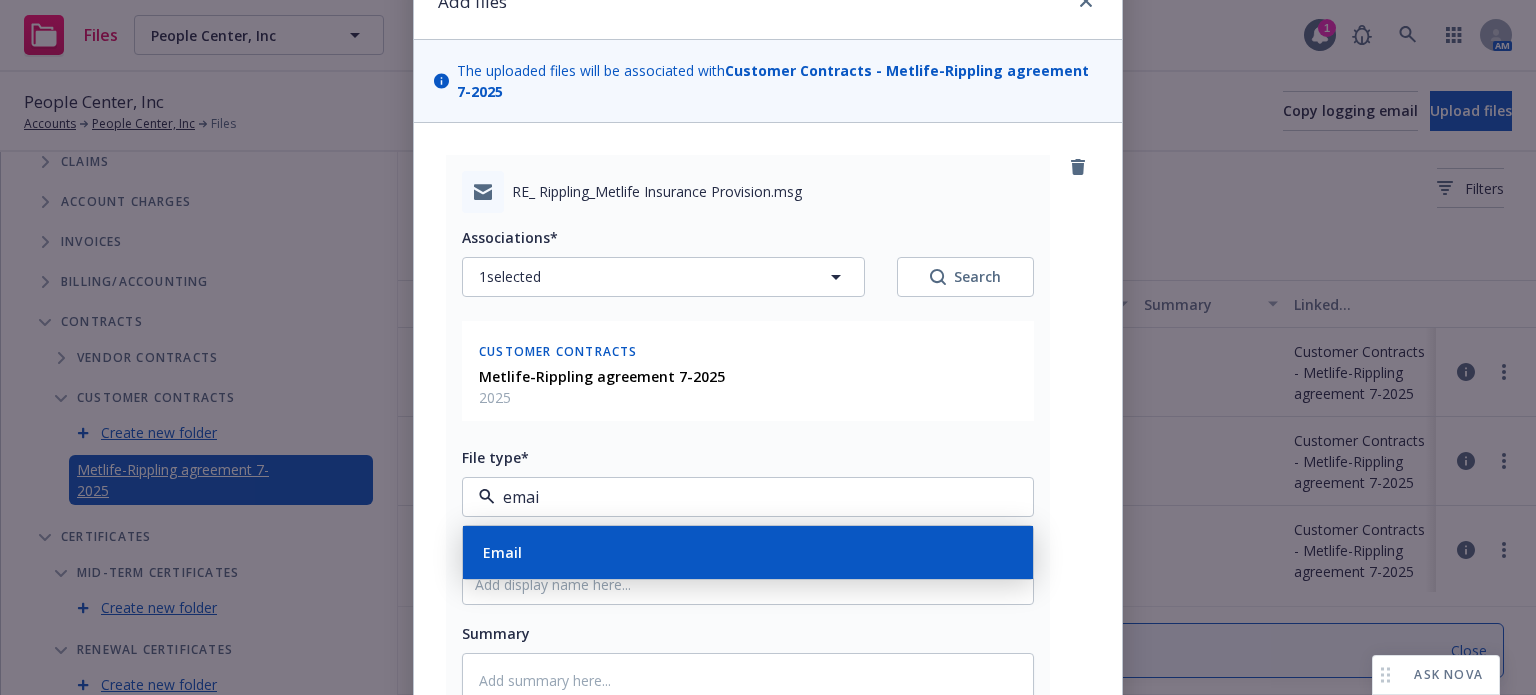 click on "Email" at bounding box center [748, 552] 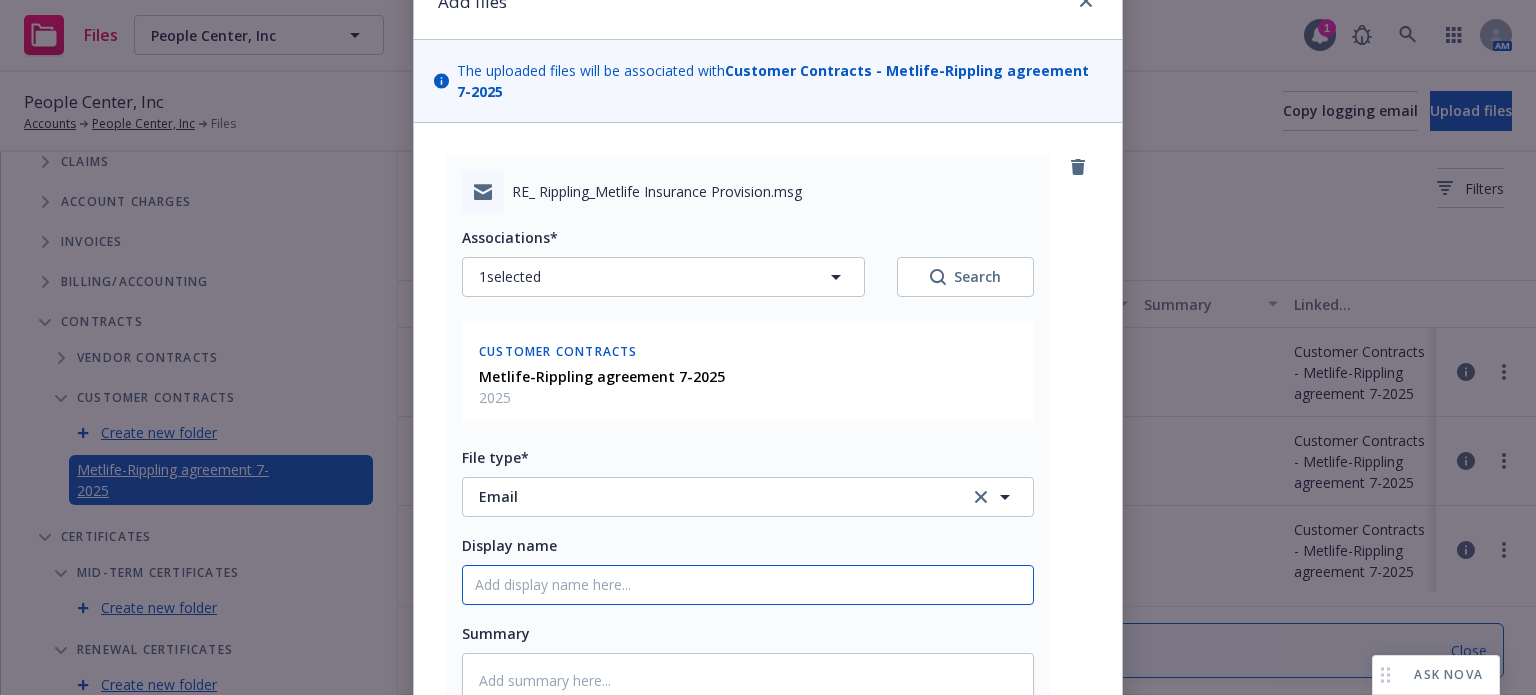 click on "Display name" at bounding box center (748, 585) 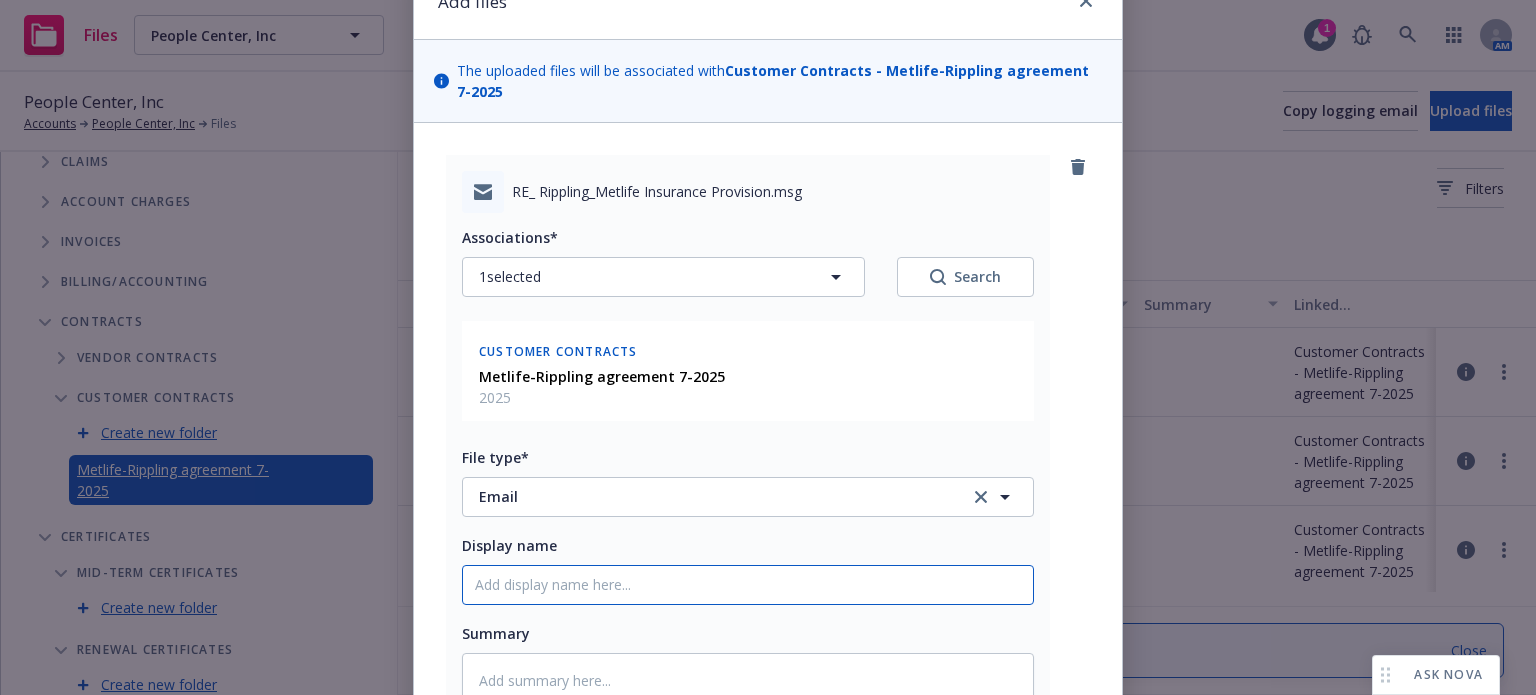 type on "x" 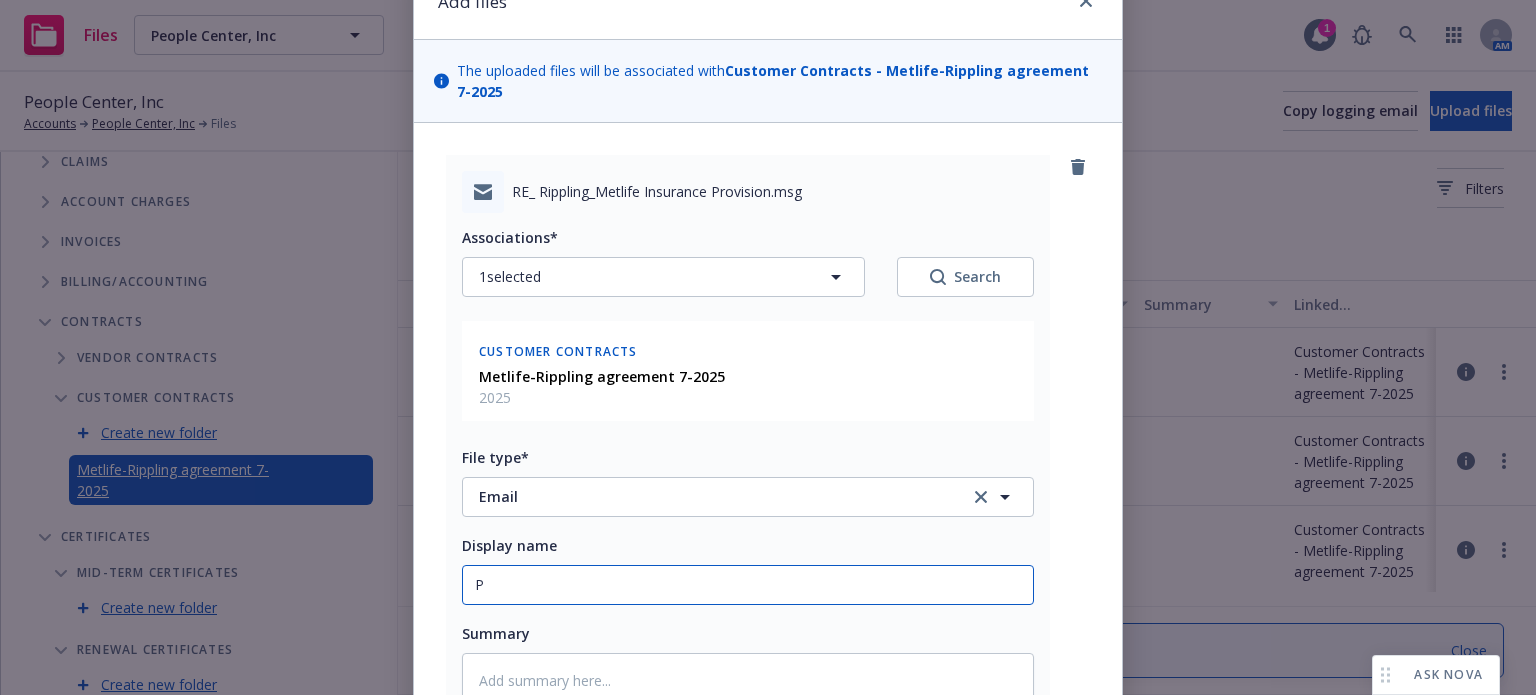 type on "x" 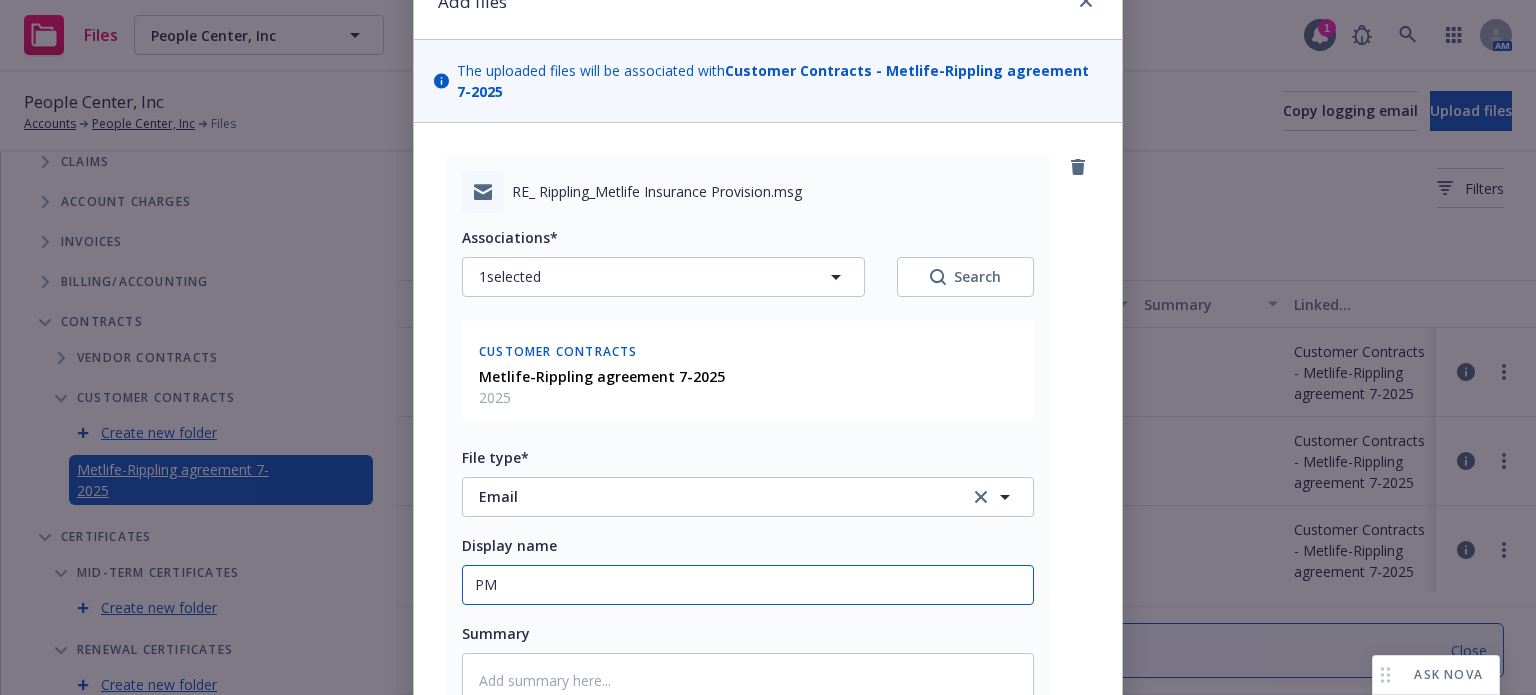 type on "x" 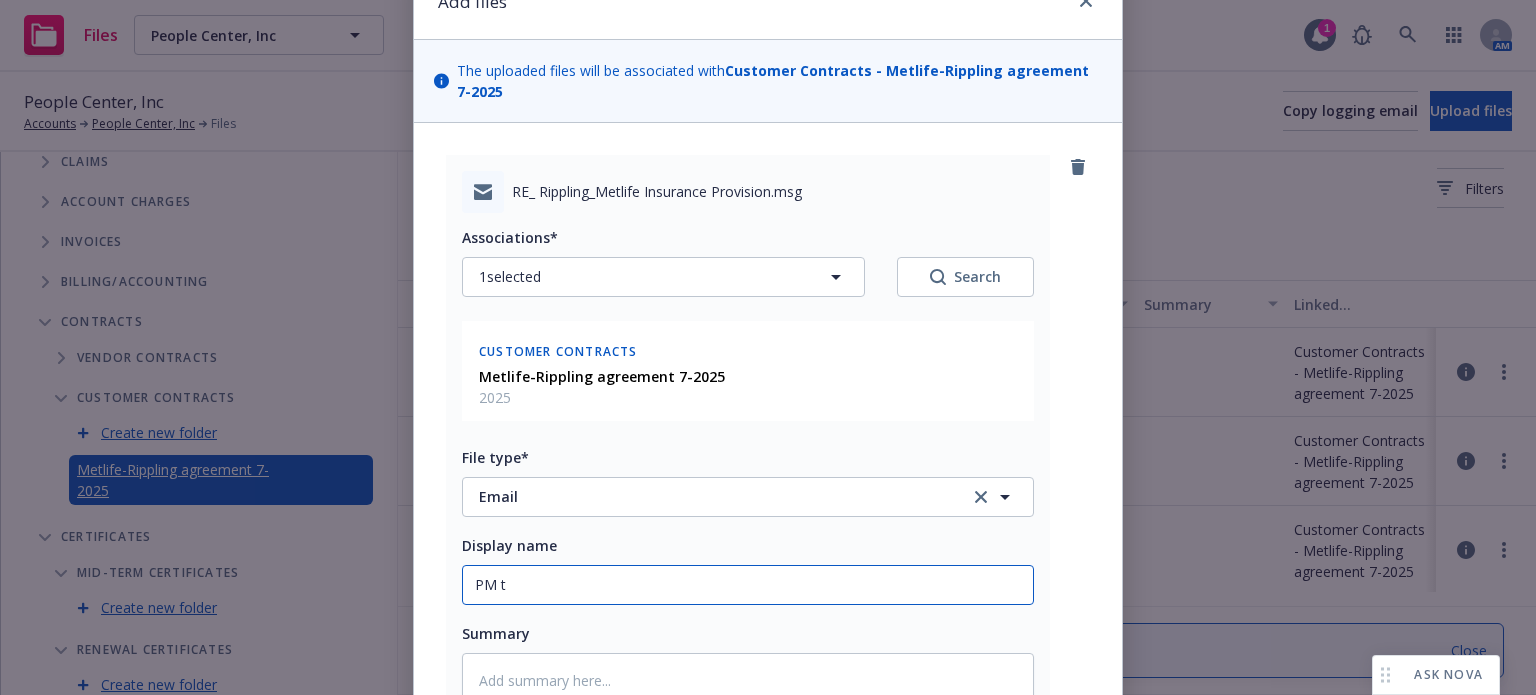 type on "x" 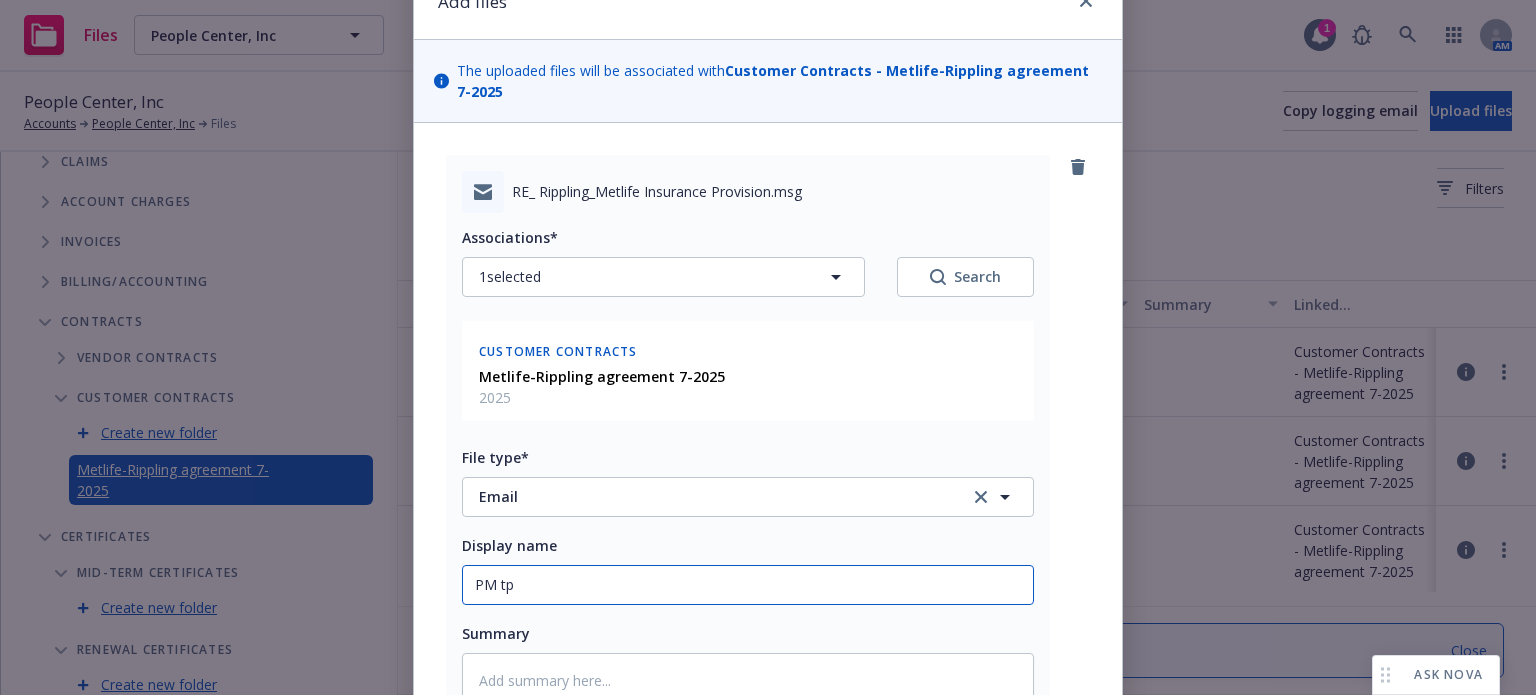 type on "x" 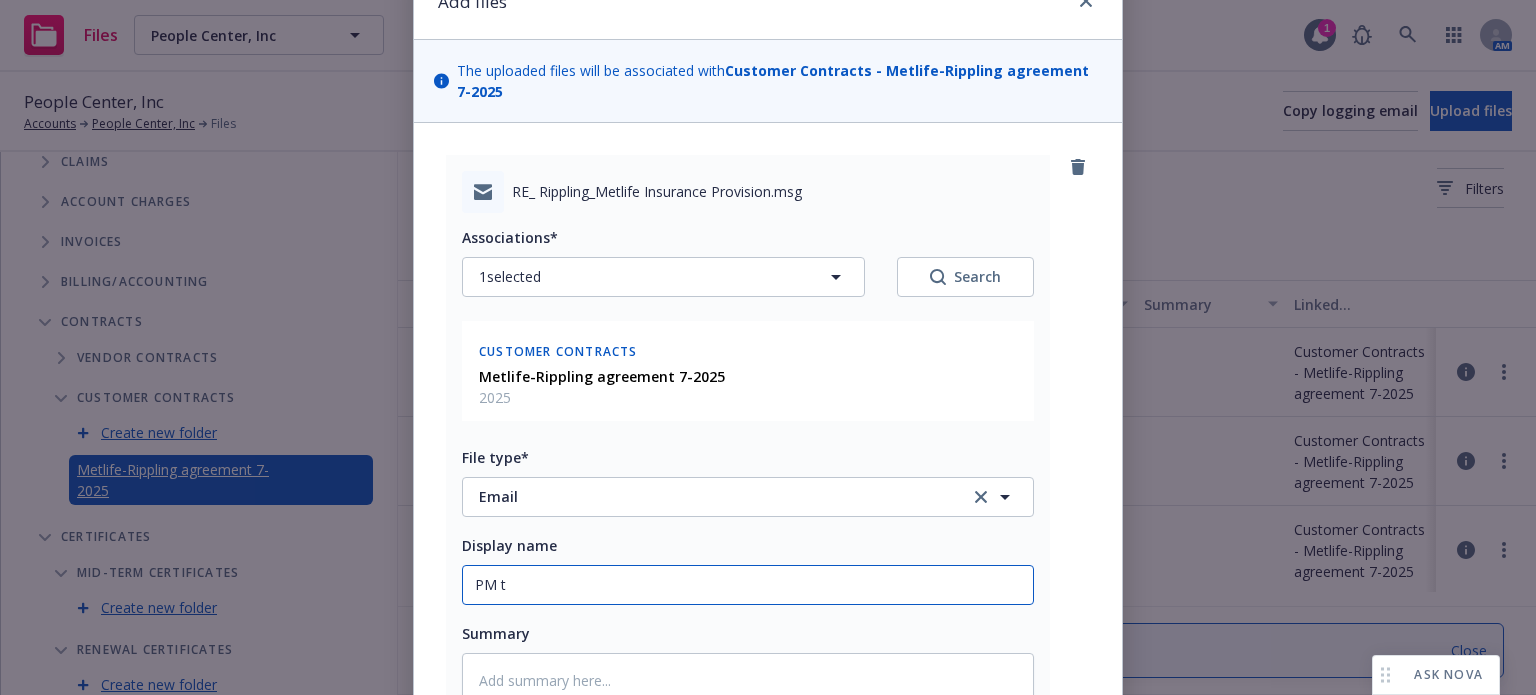 type on "x" 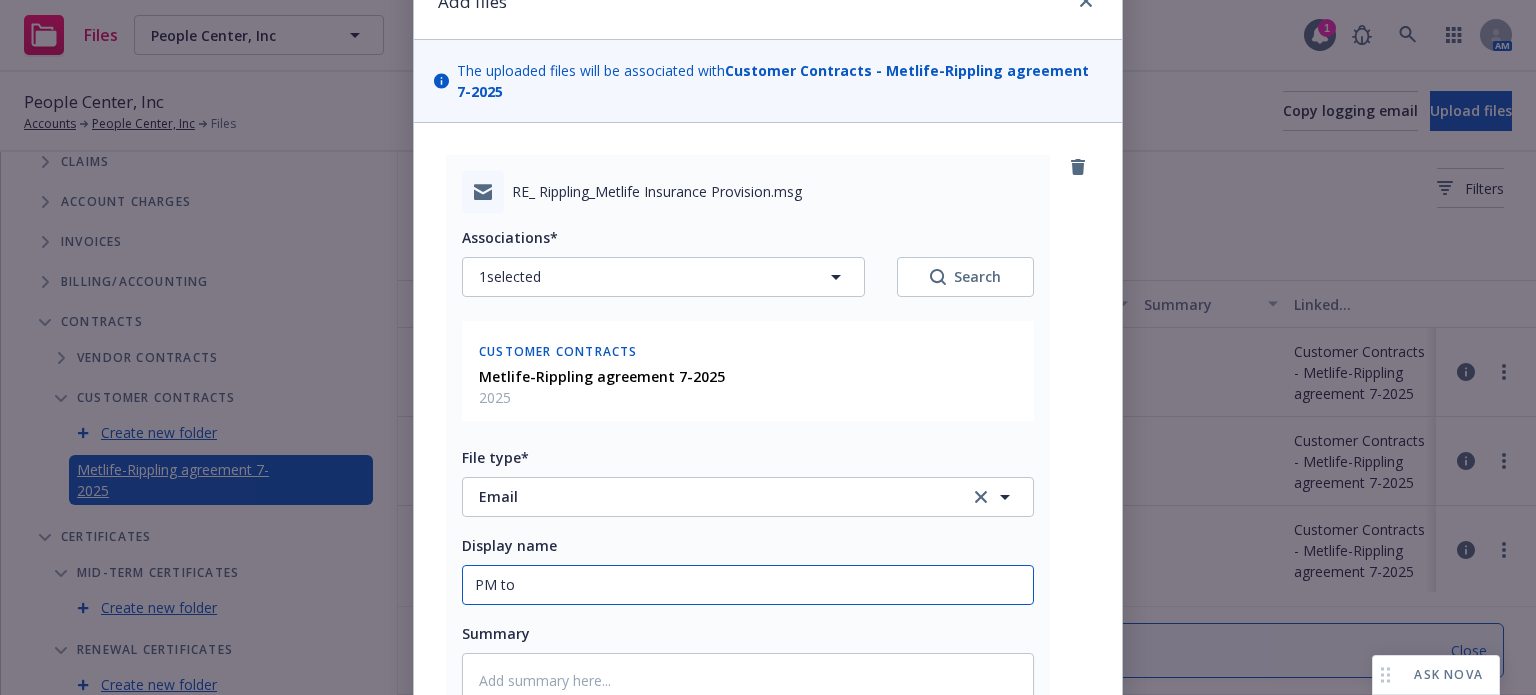 type on "x" 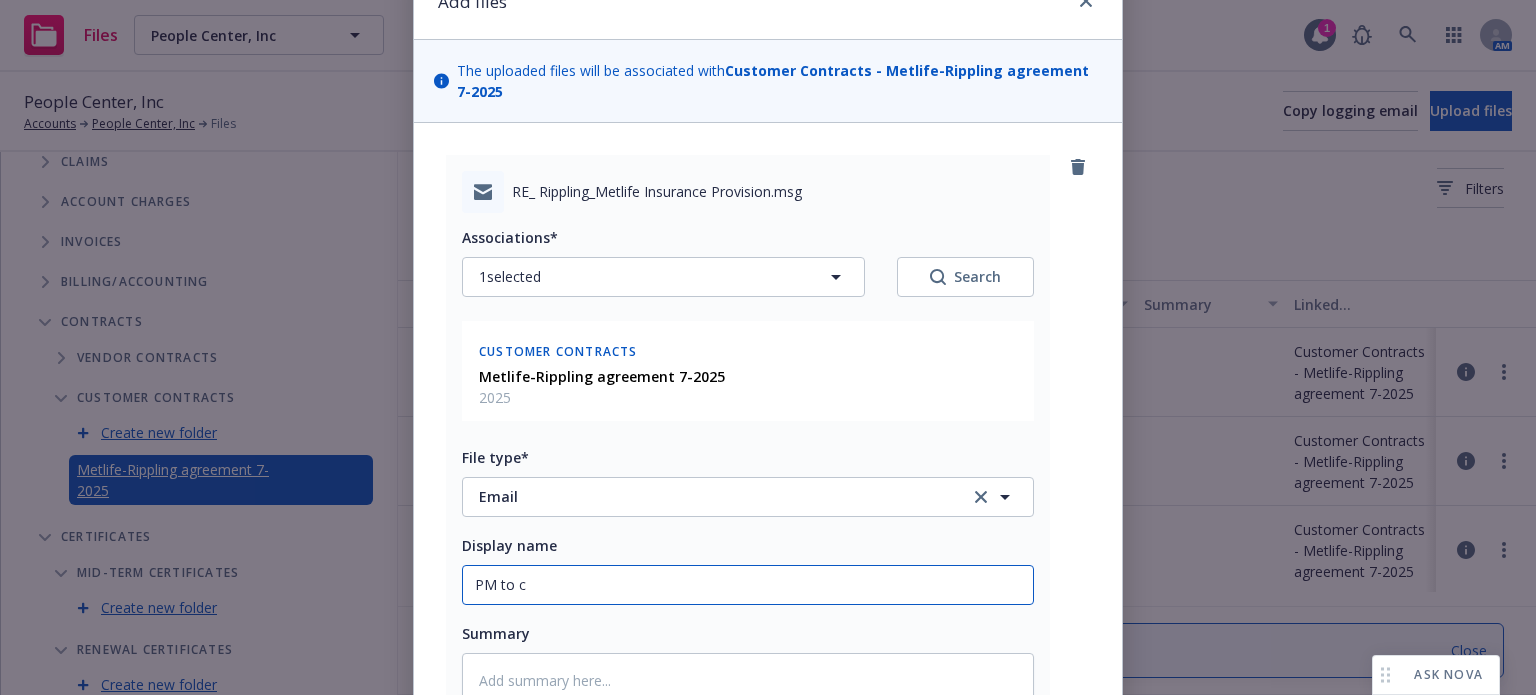 type on "x" 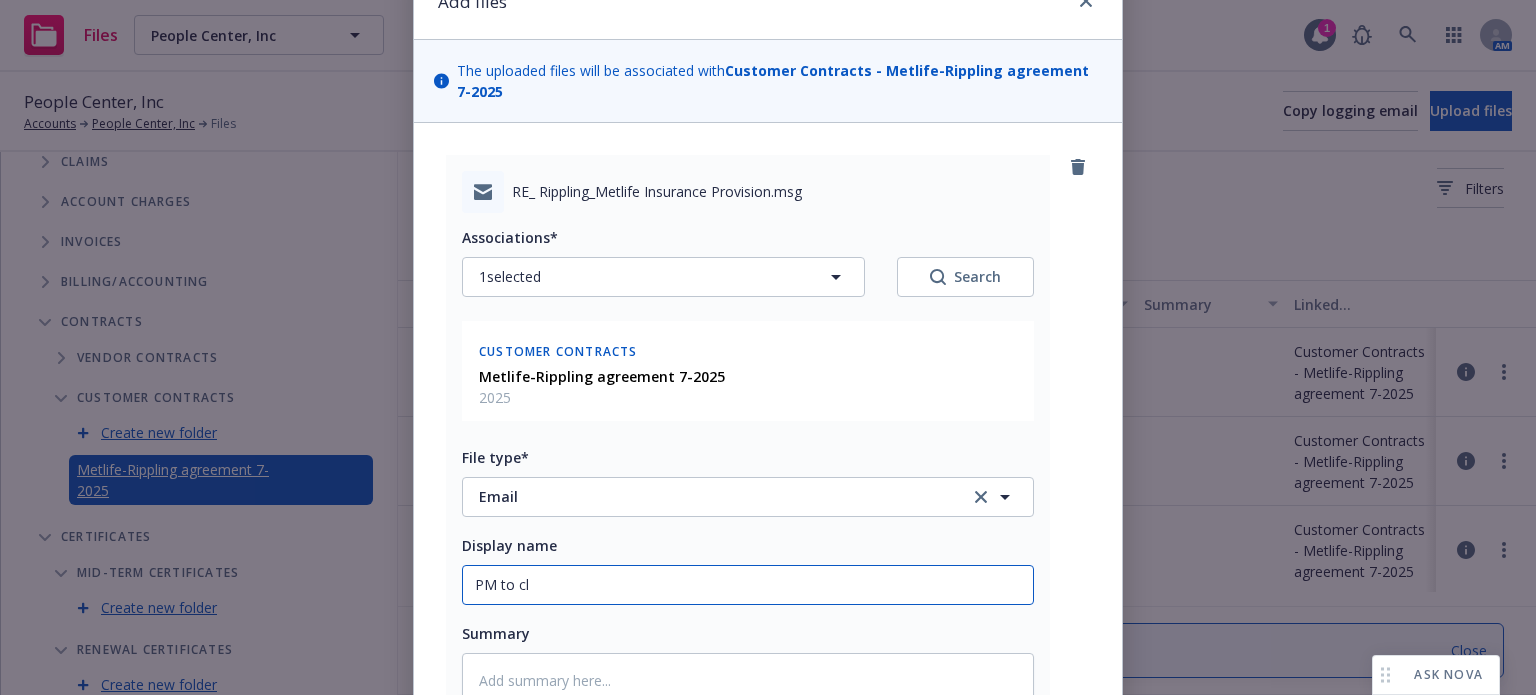 type on "x" 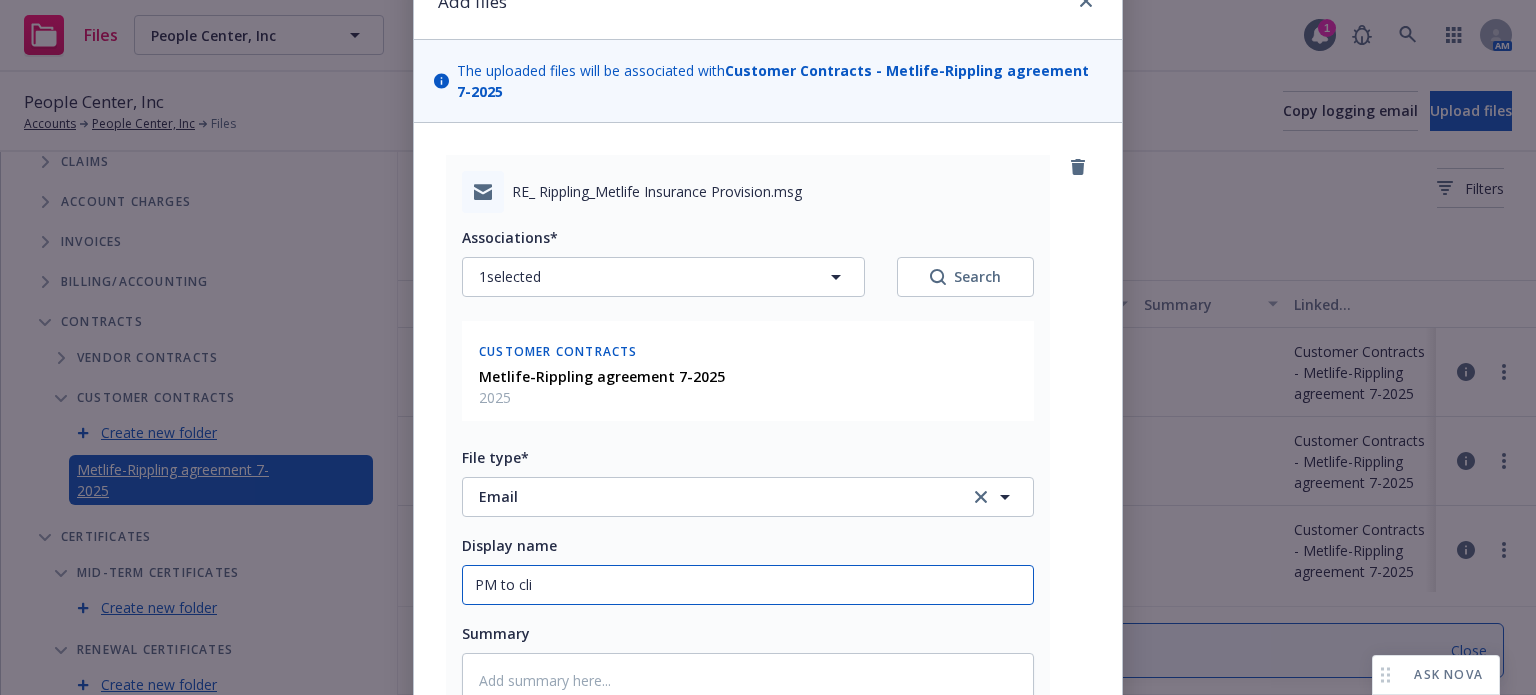 type on "x" 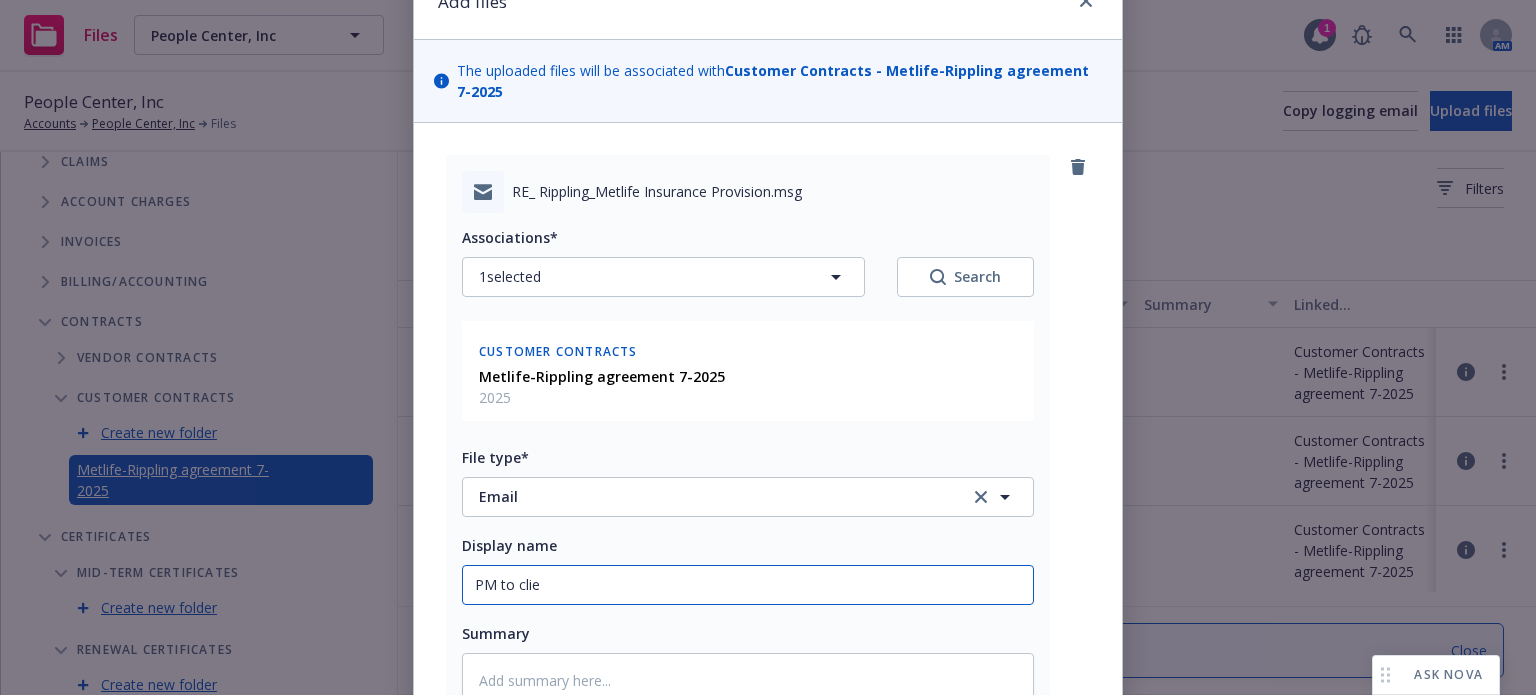 type on "x" 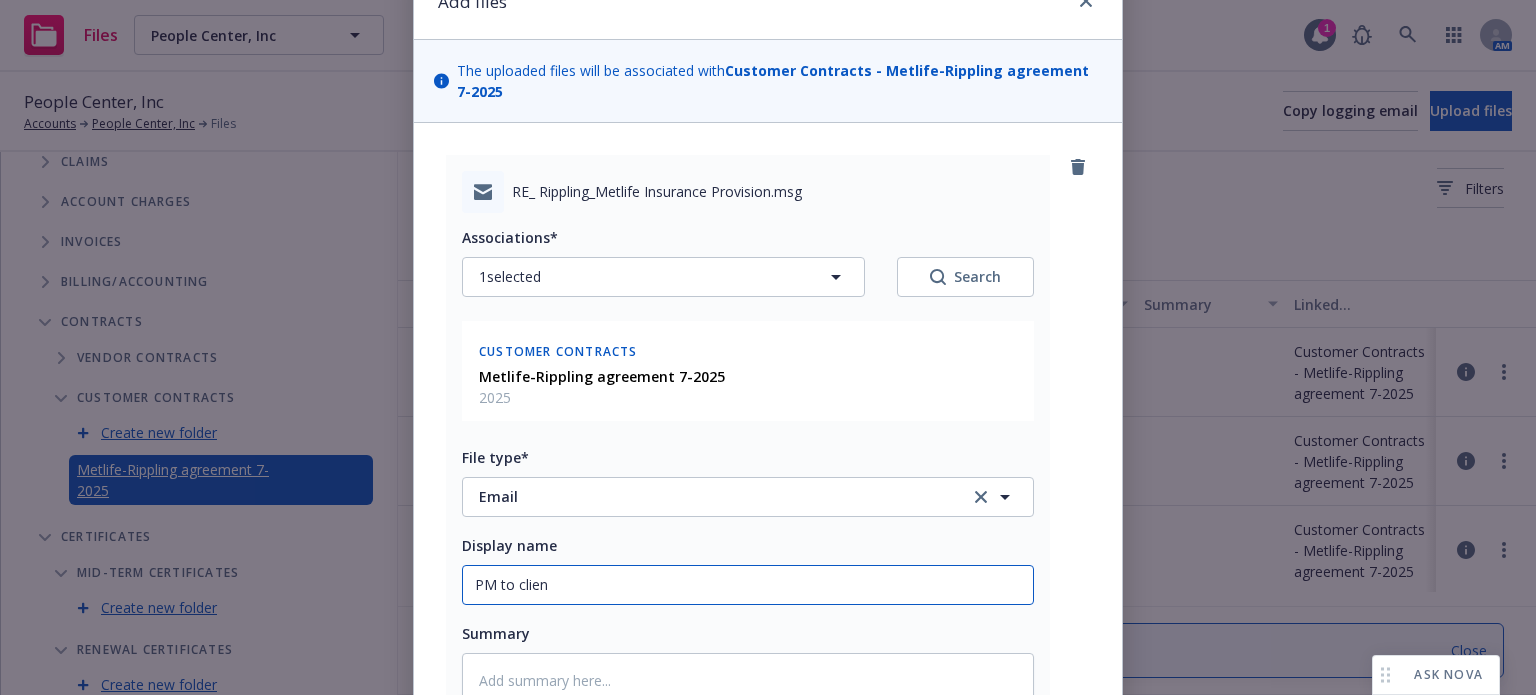 type on "x" 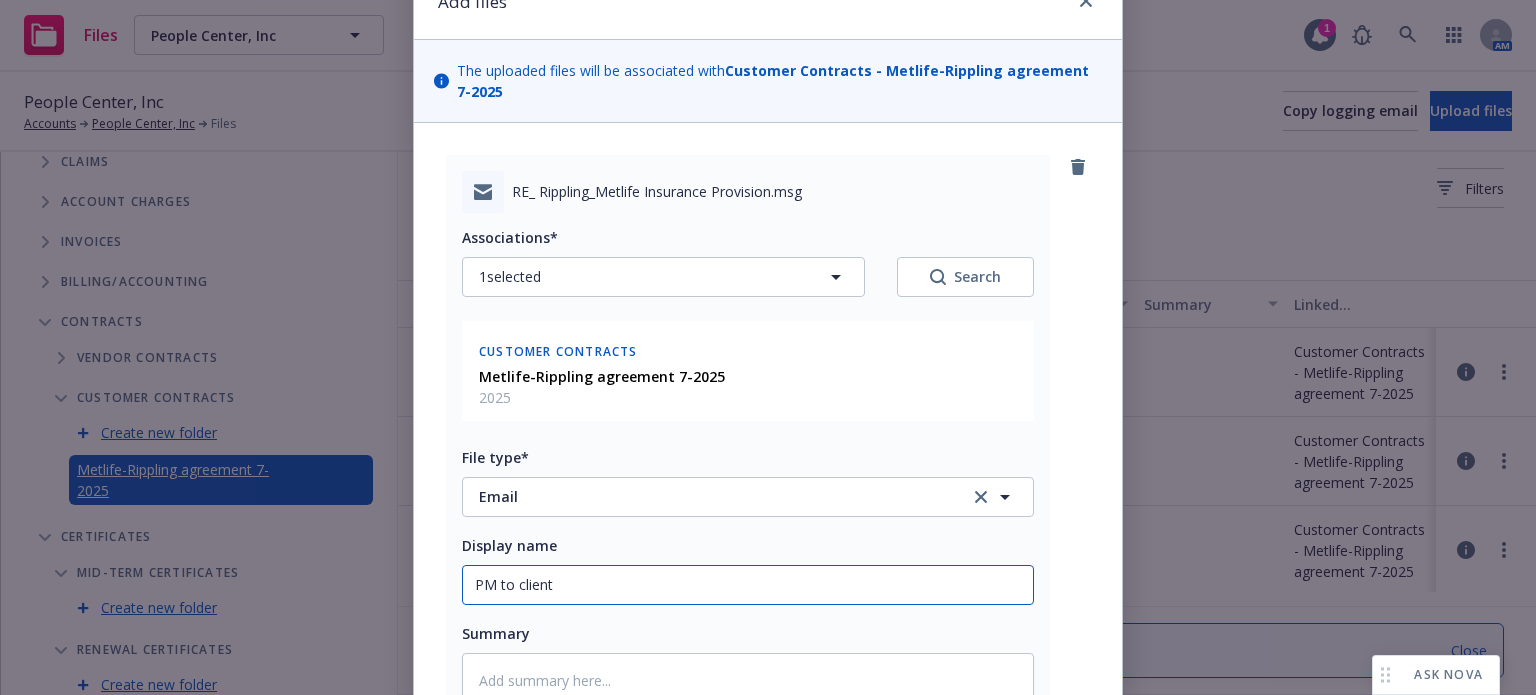type on "x" 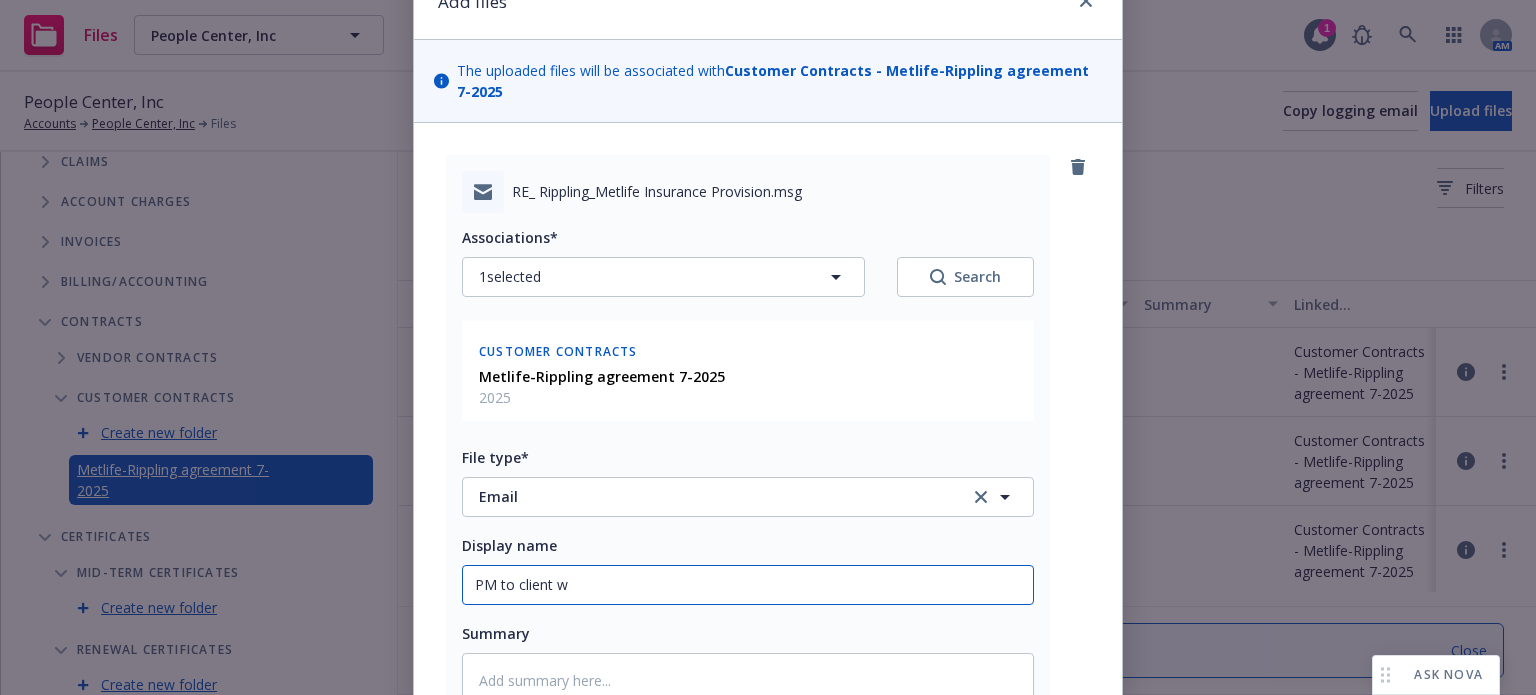 type on "x" 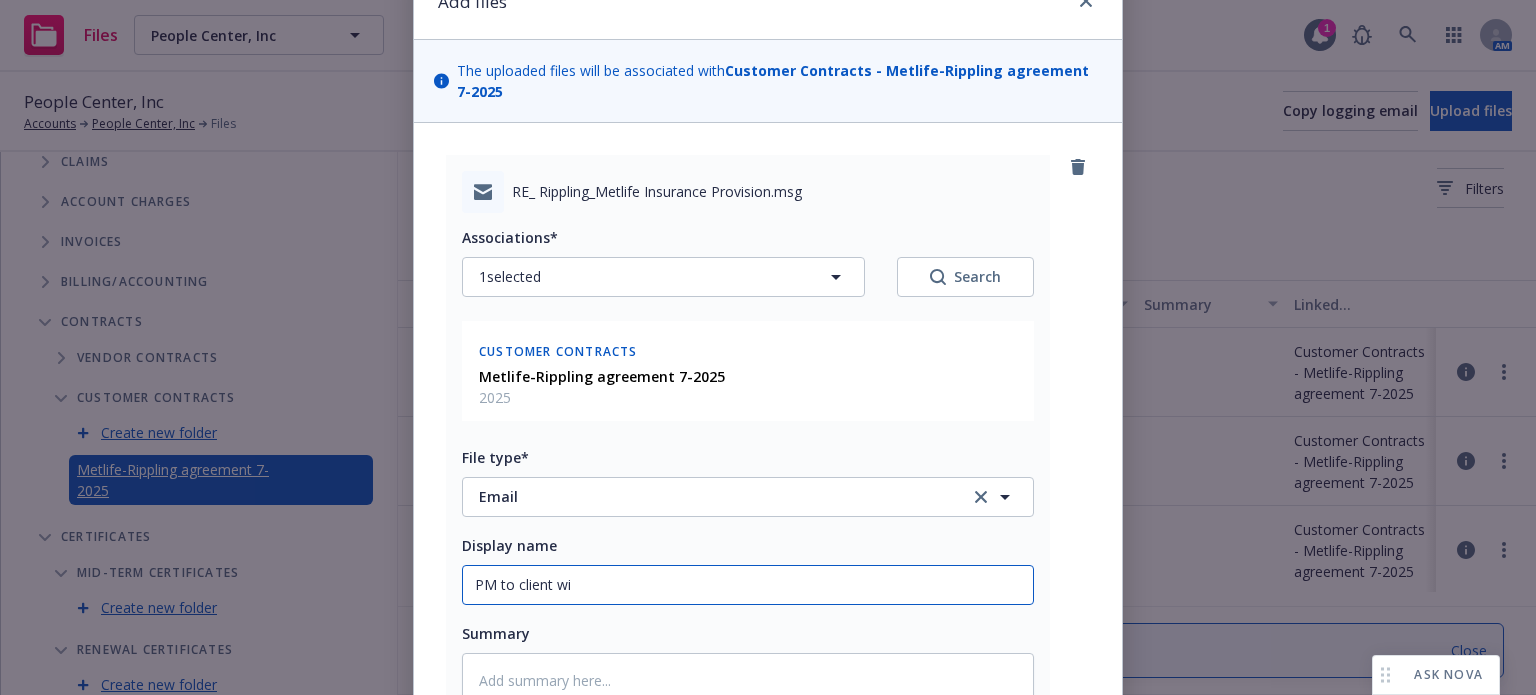 type on "x" 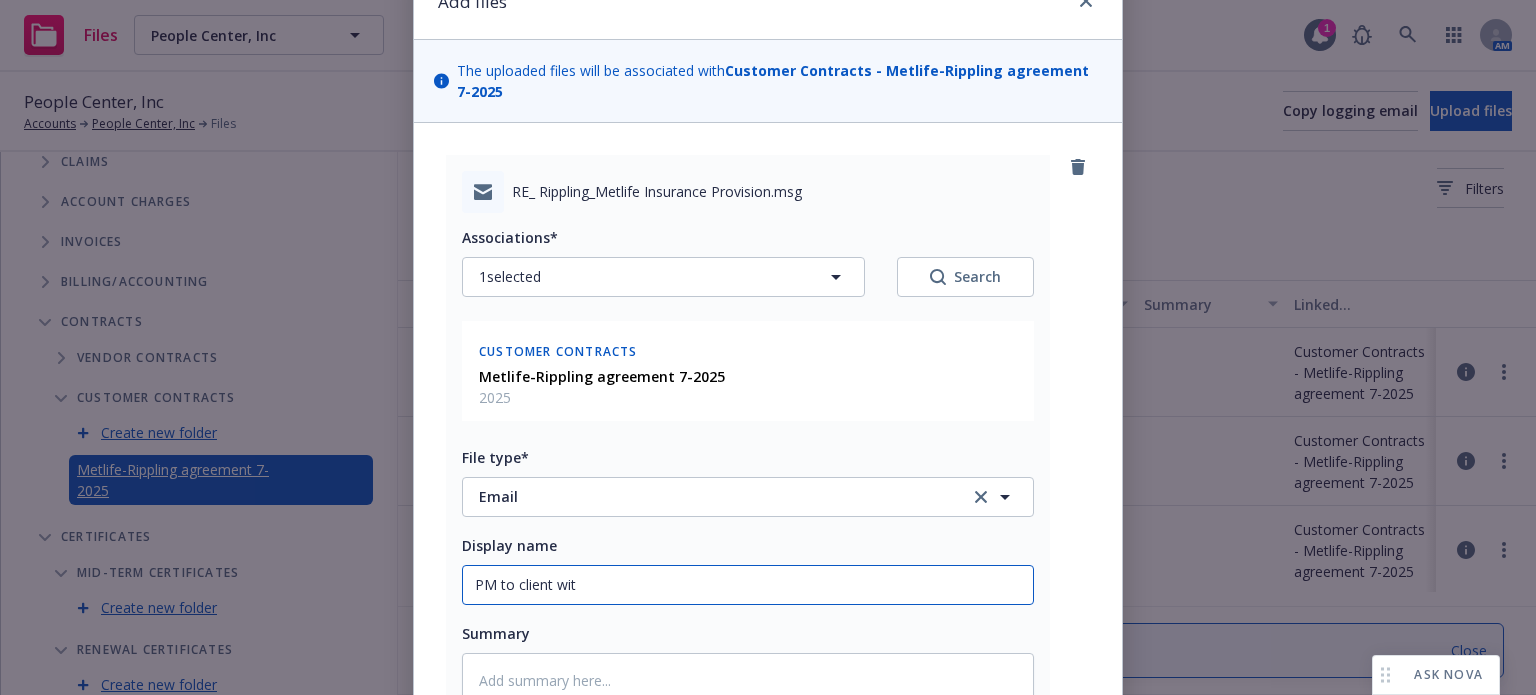 type on "x" 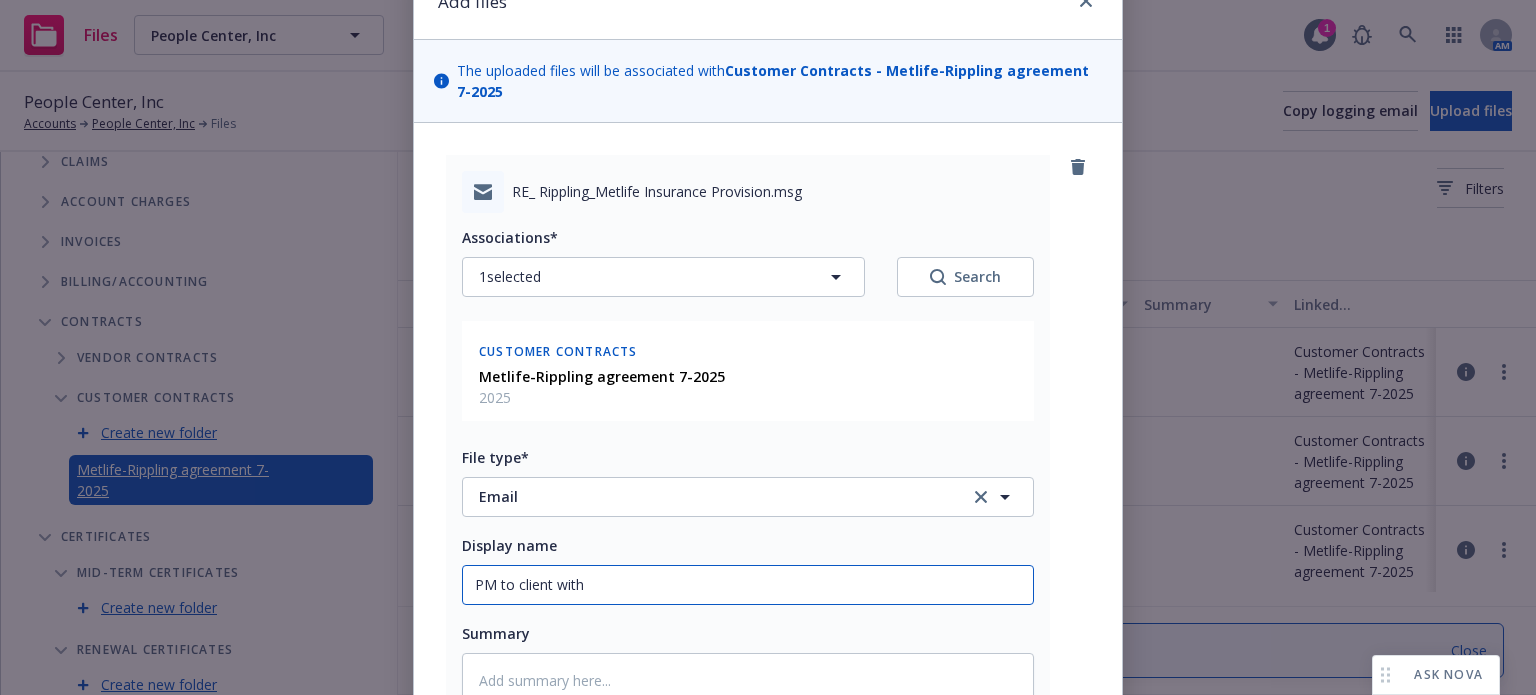 type on "PM to client with" 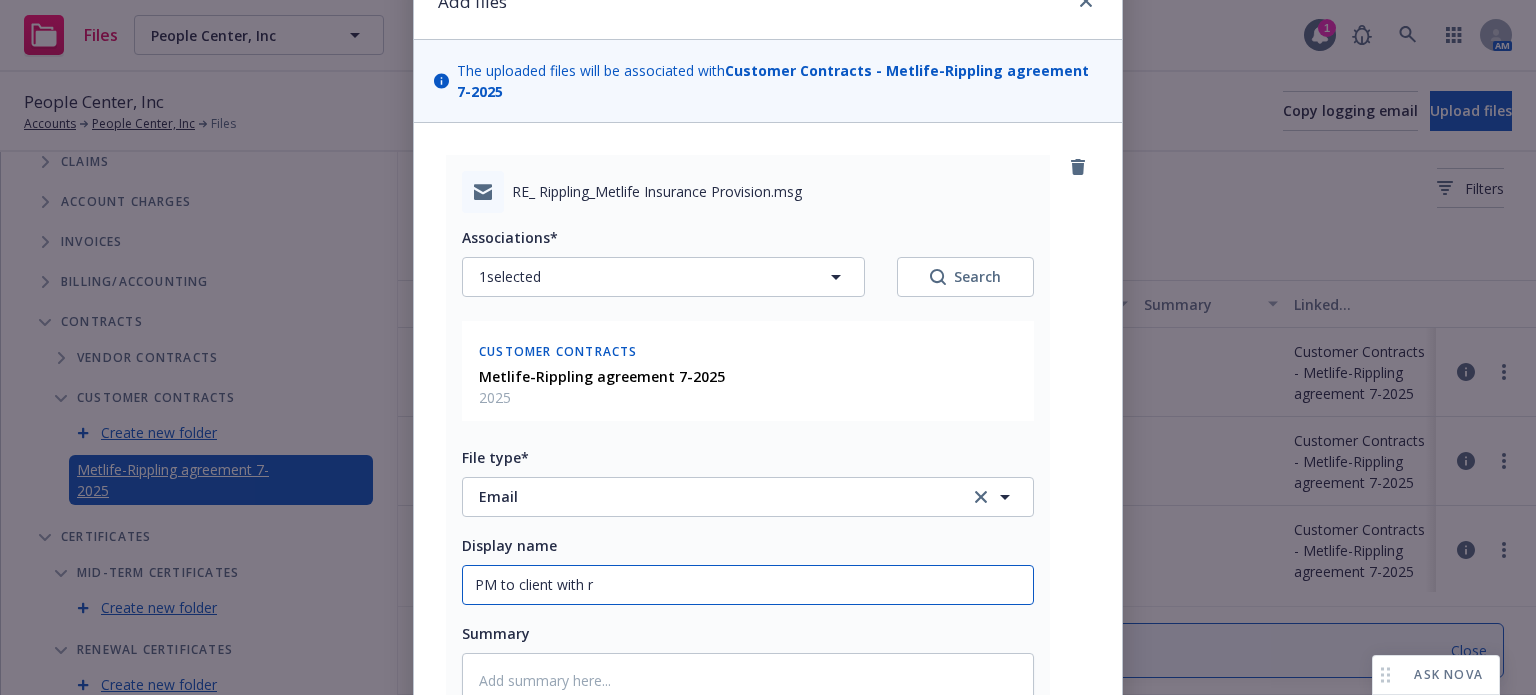 type on "x" 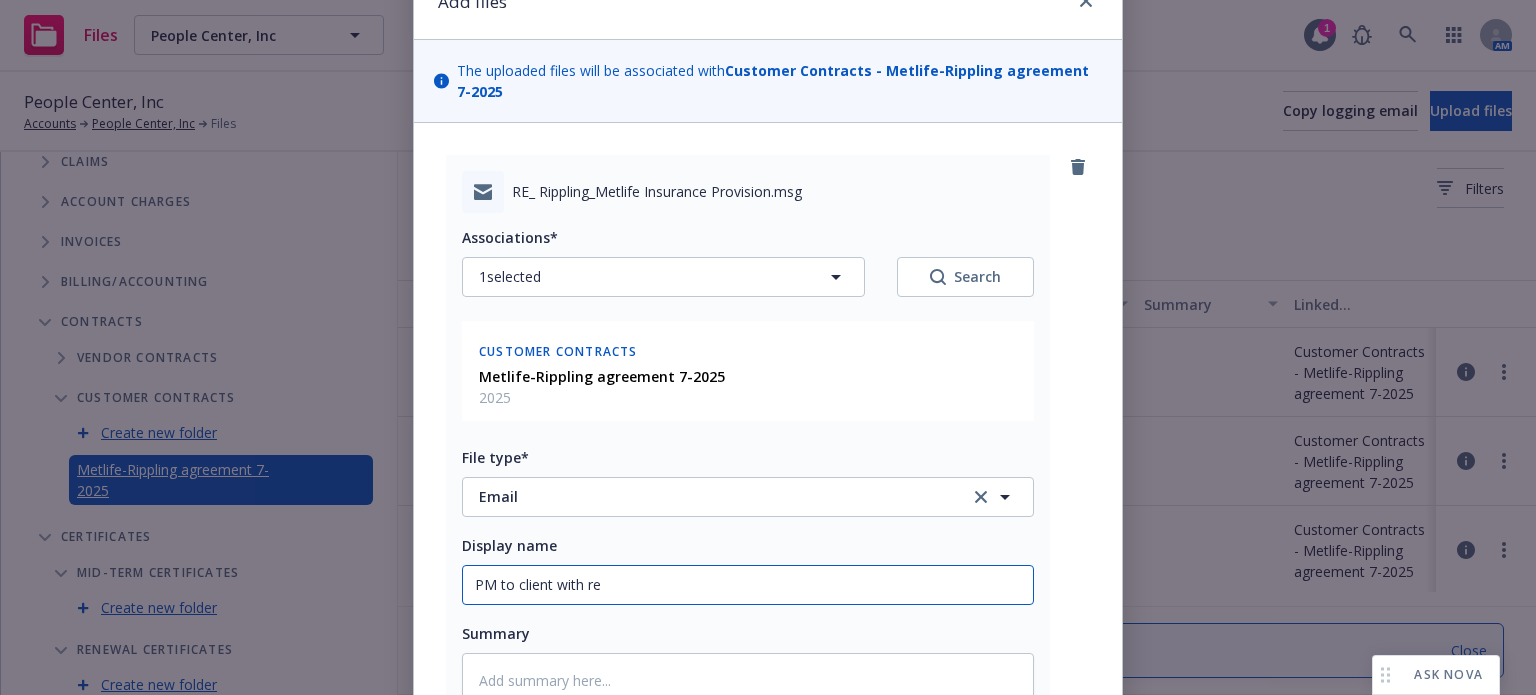 type on "x" 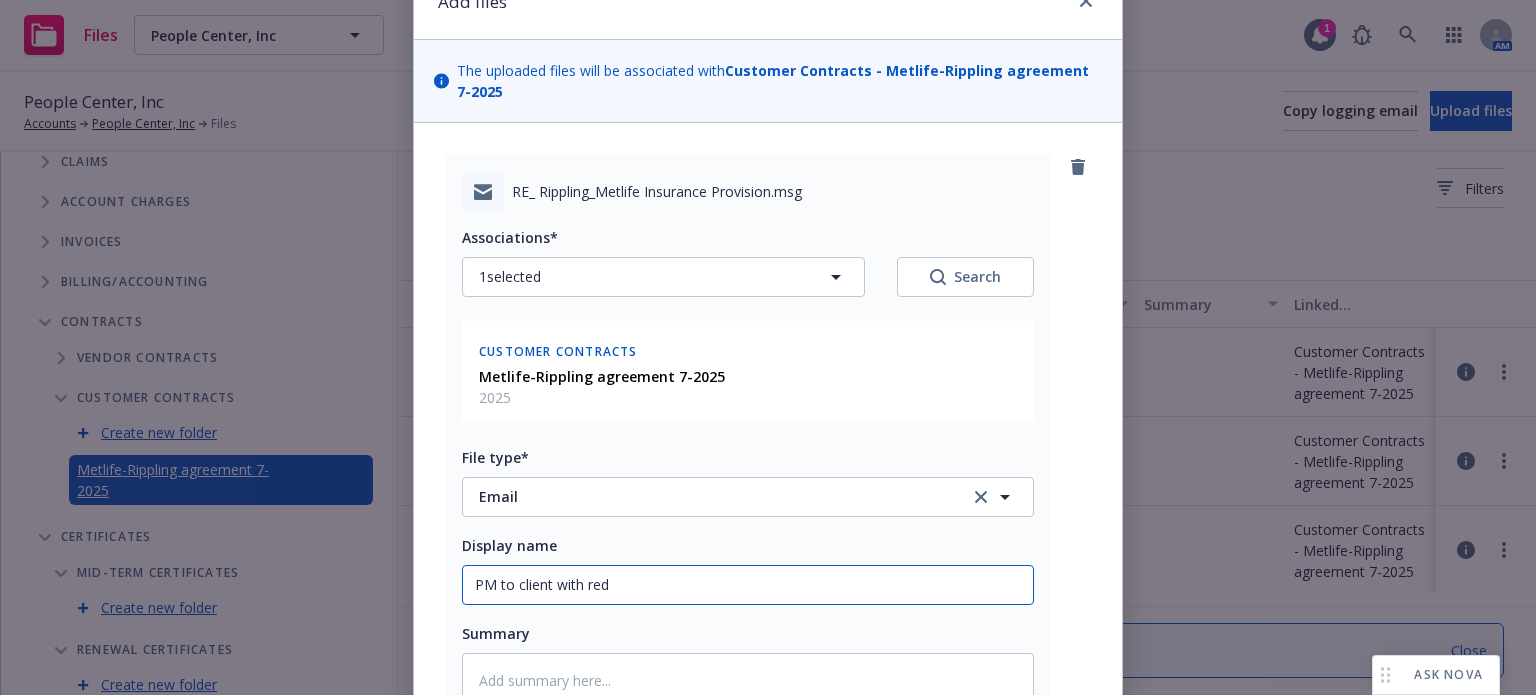 type on "x" 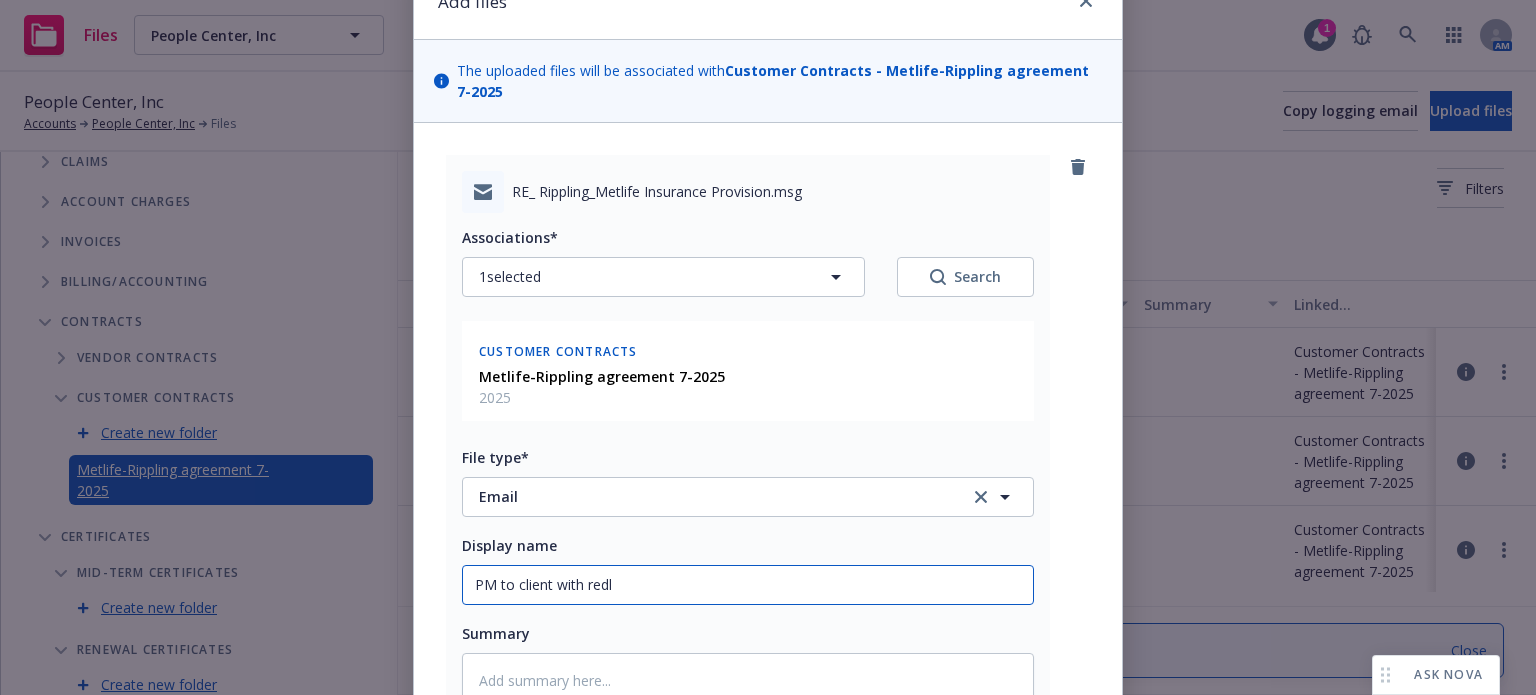 type on "x" 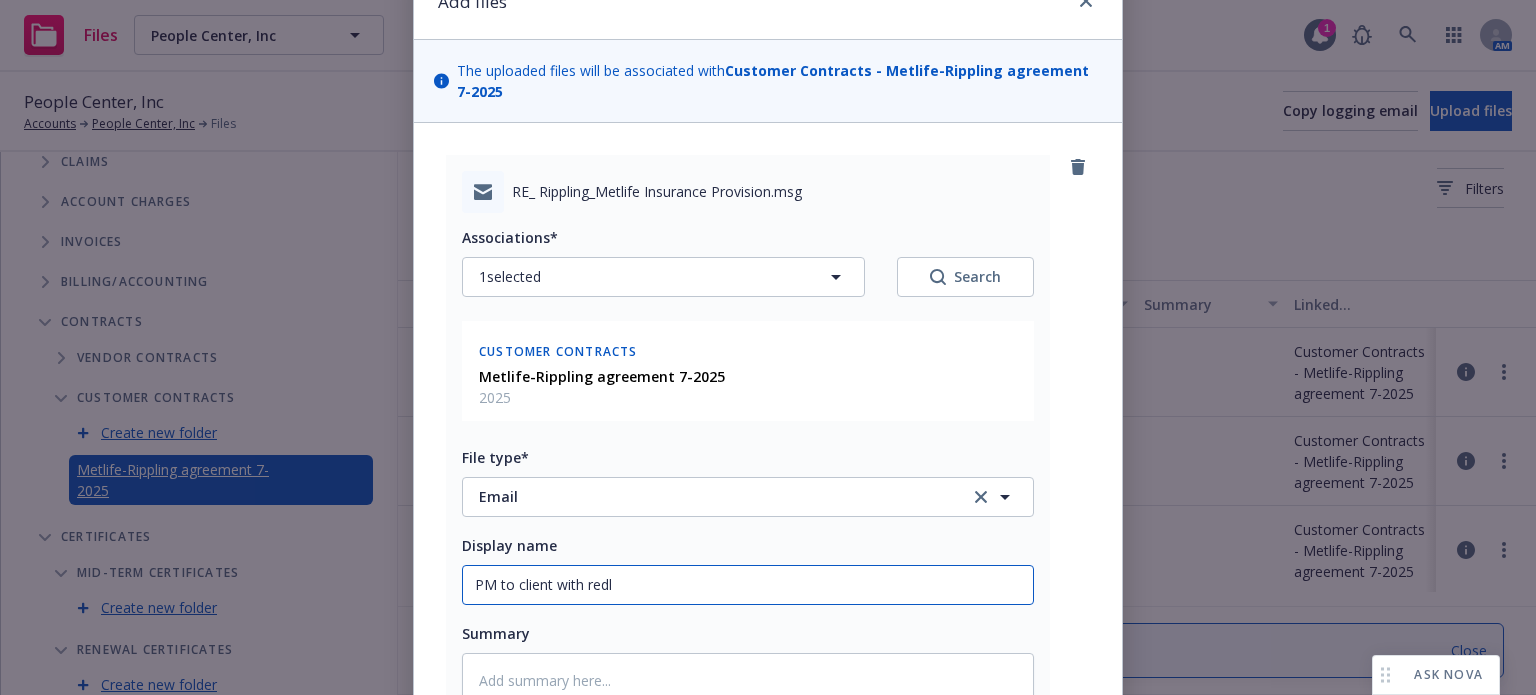 type on "PM to client with redli" 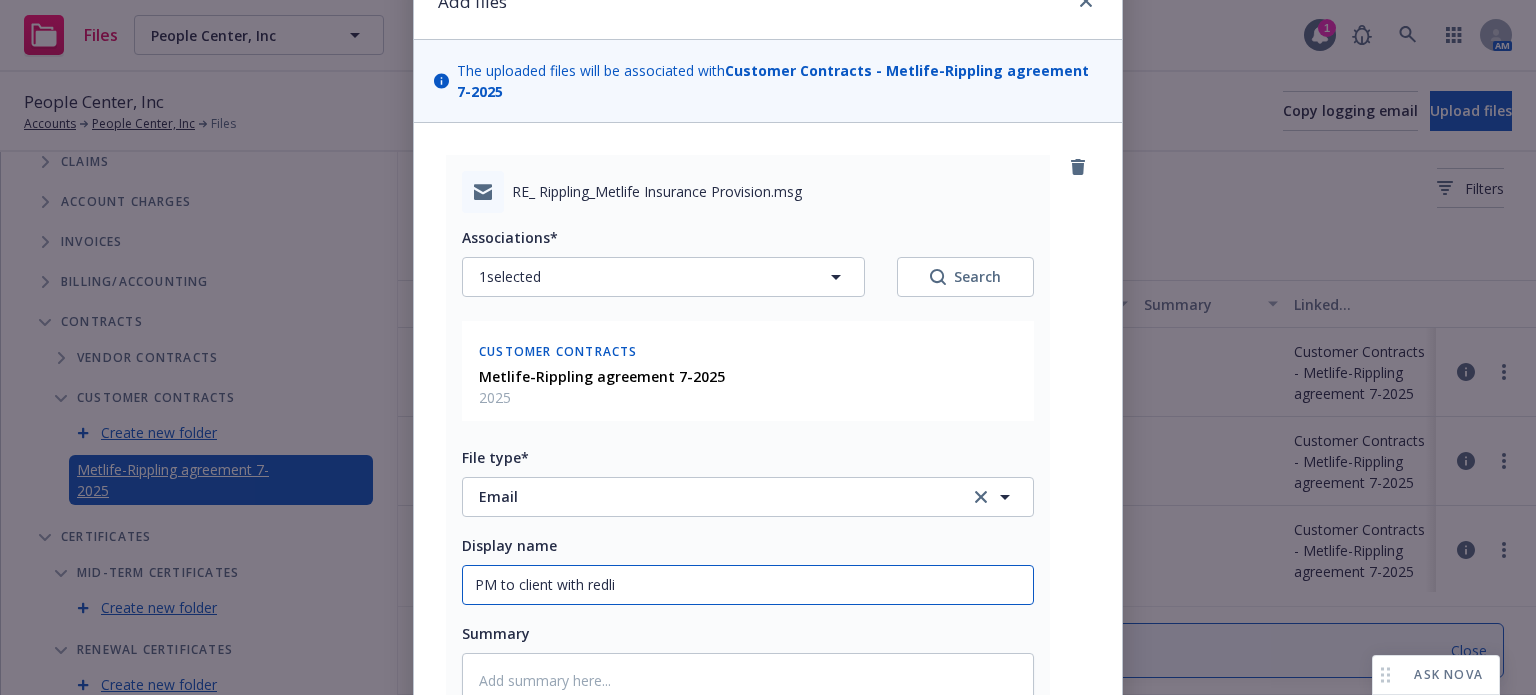 type on "x" 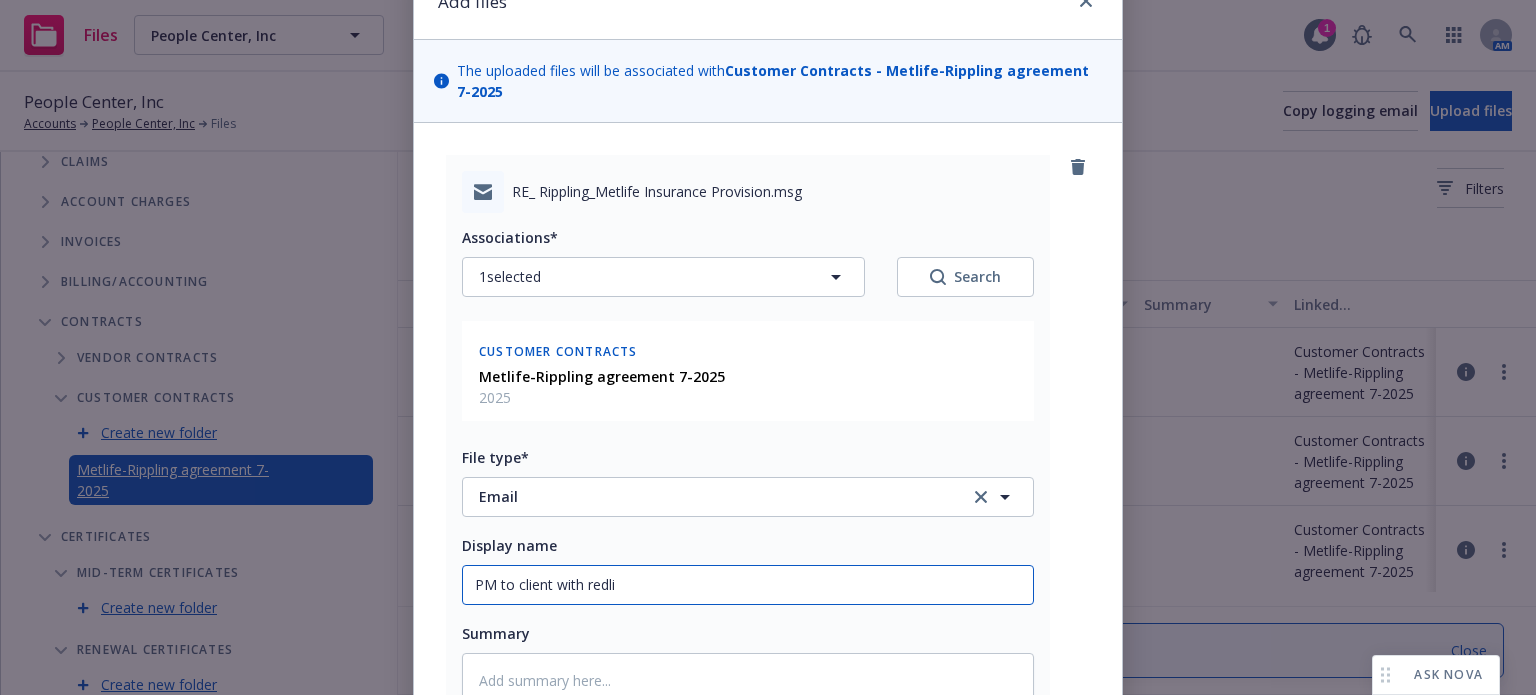 type on "PM to client with redlin" 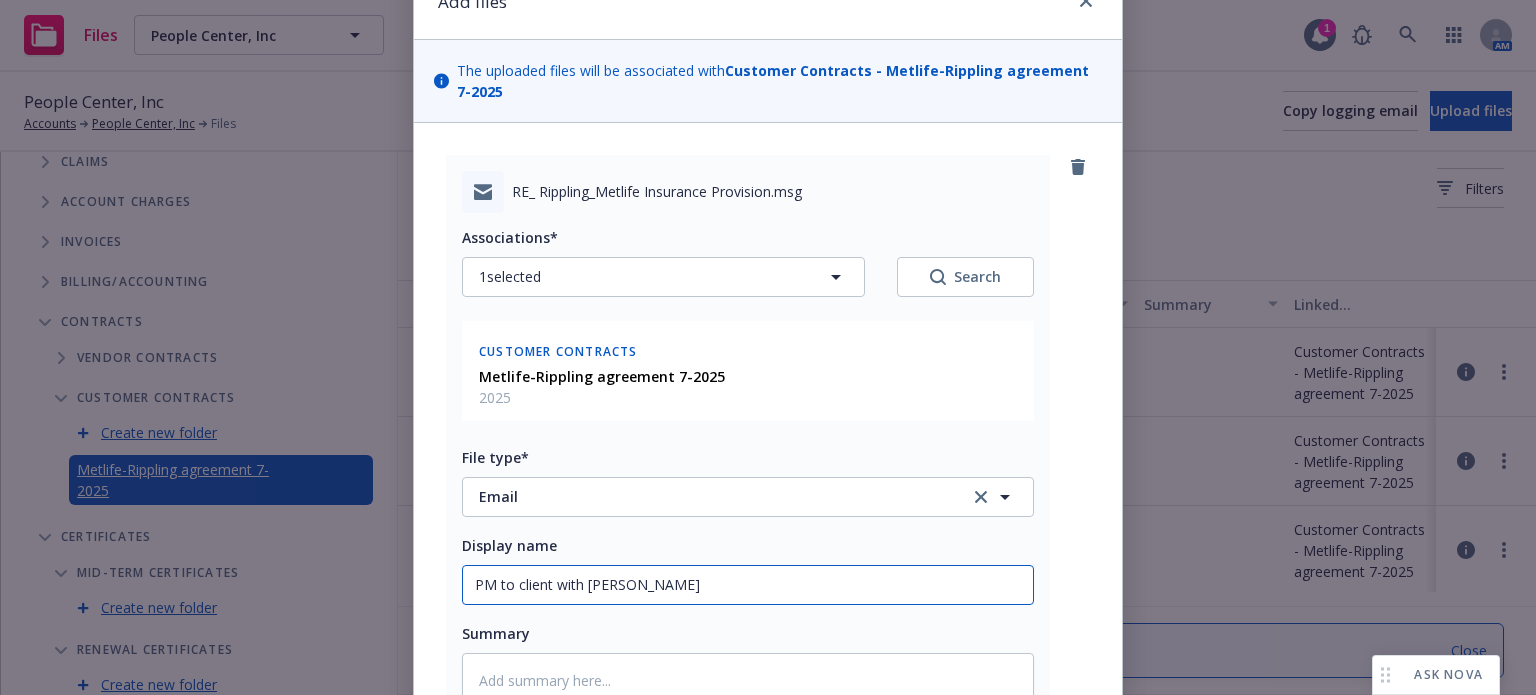 type on "x" 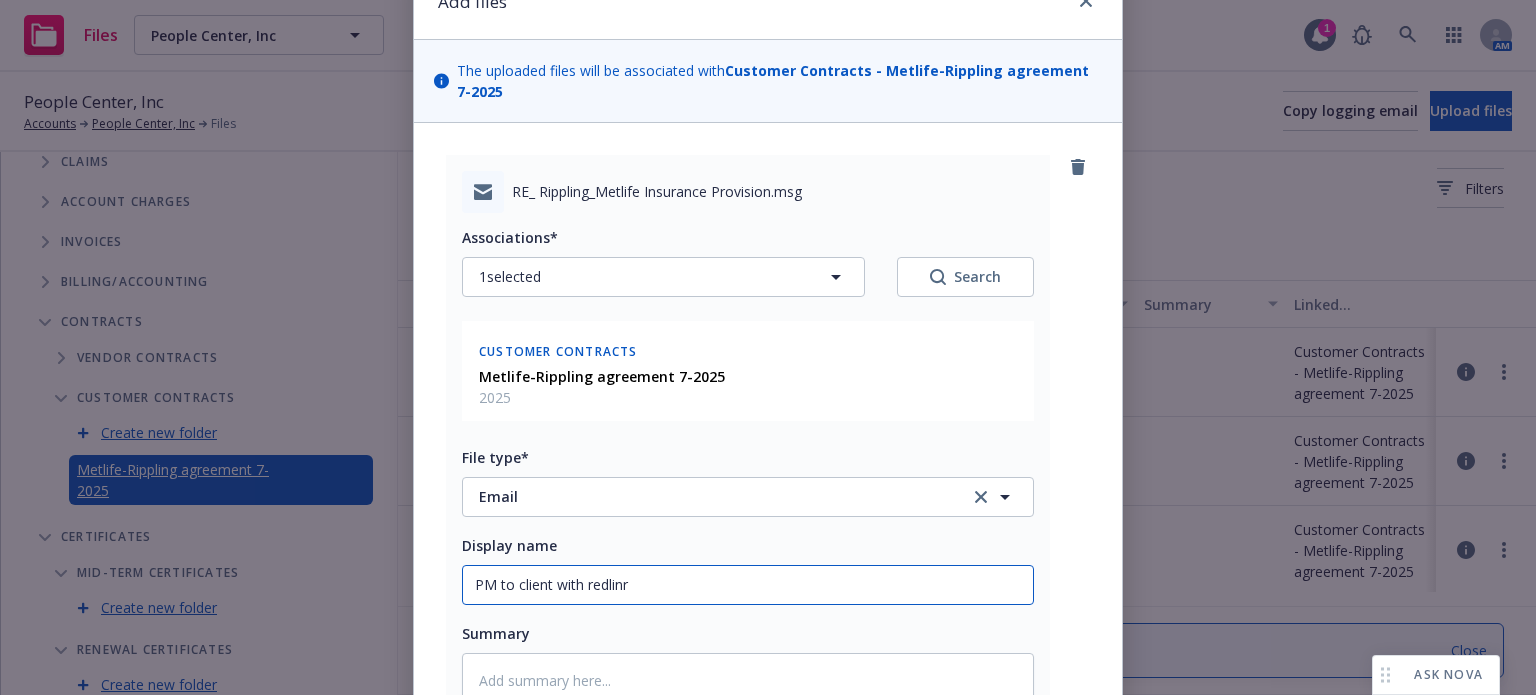 type on "PM to client with redlinrd" 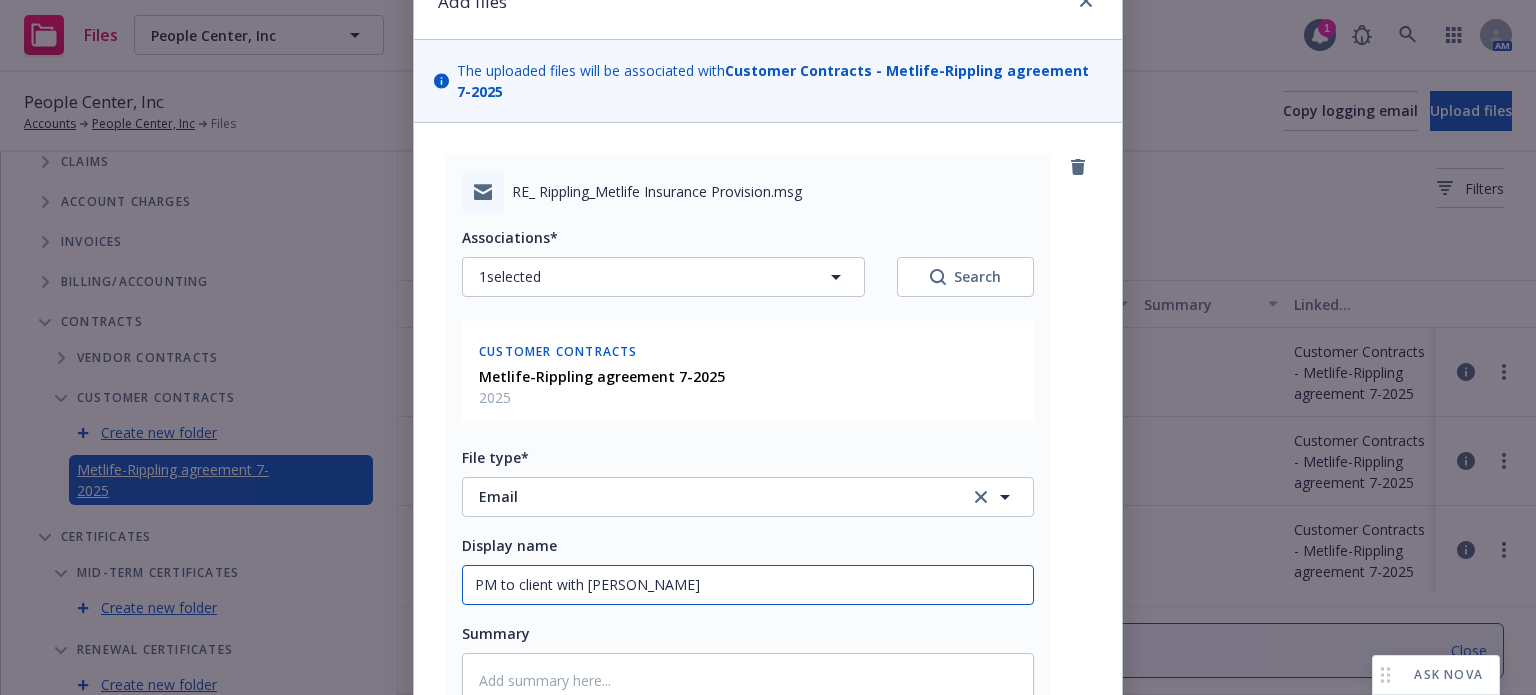 type on "x" 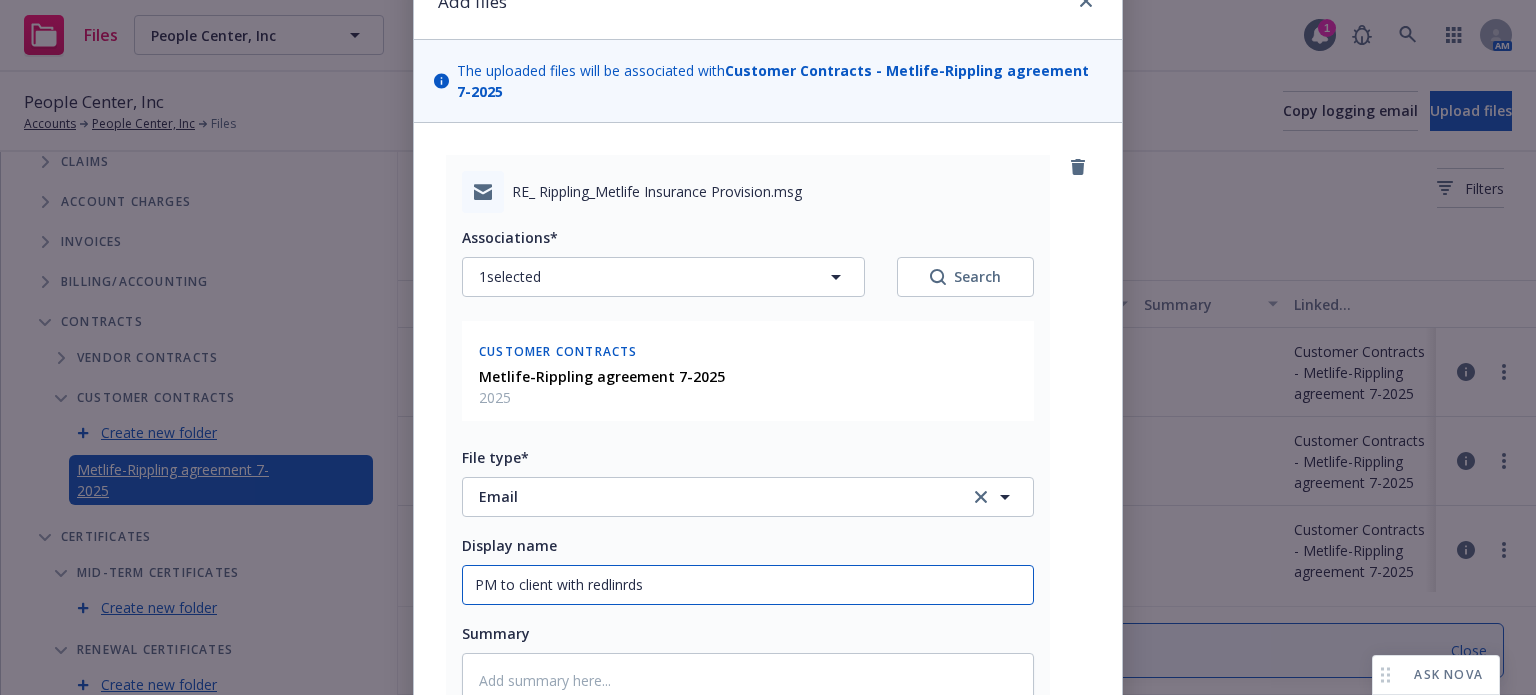 type on "x" 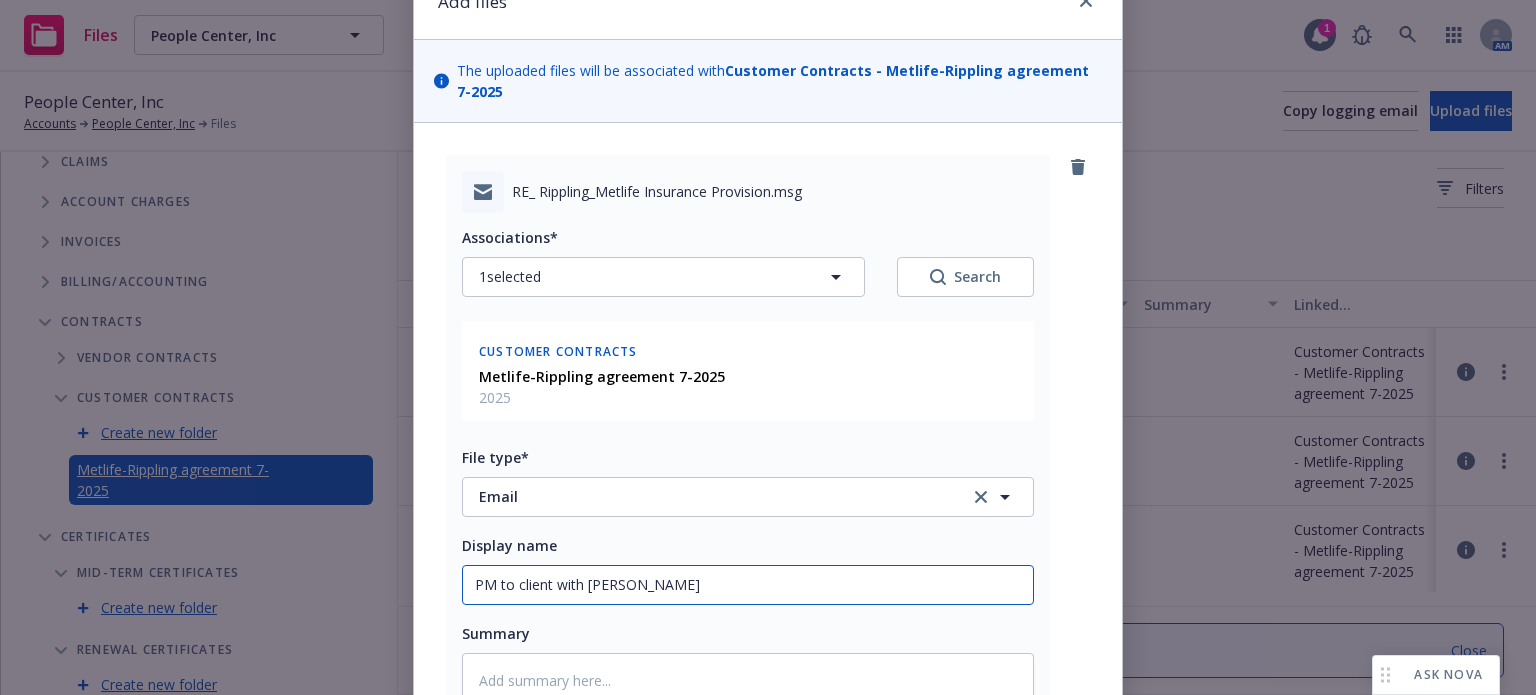 type on "x" 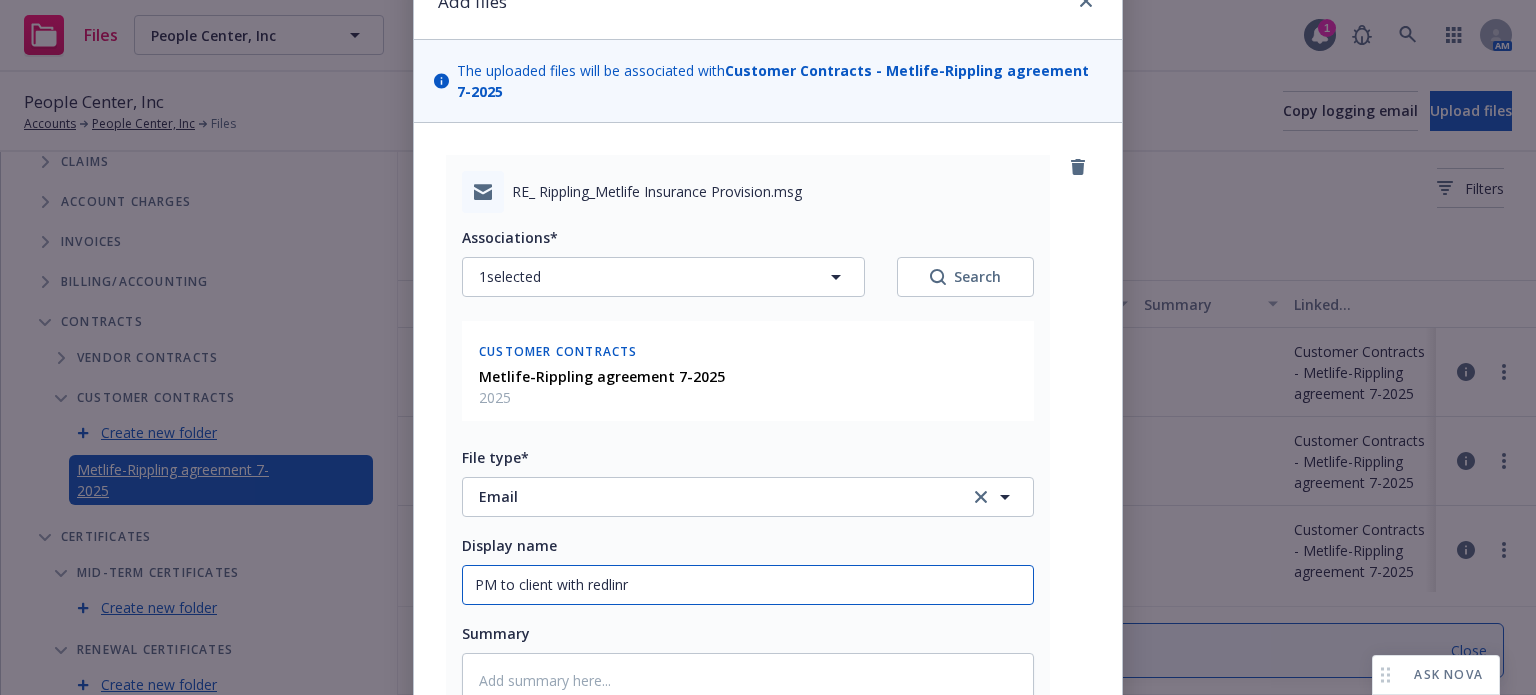 type on "x" 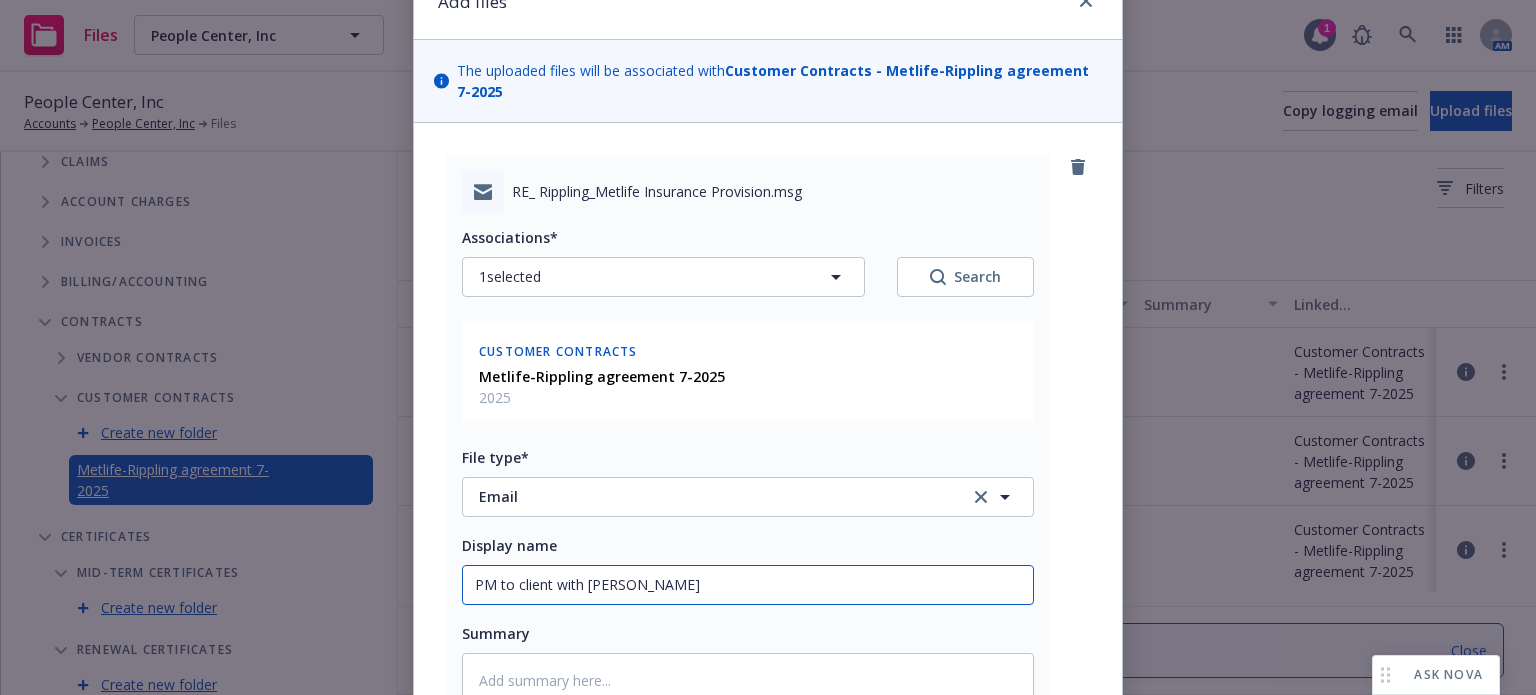 type on "x" 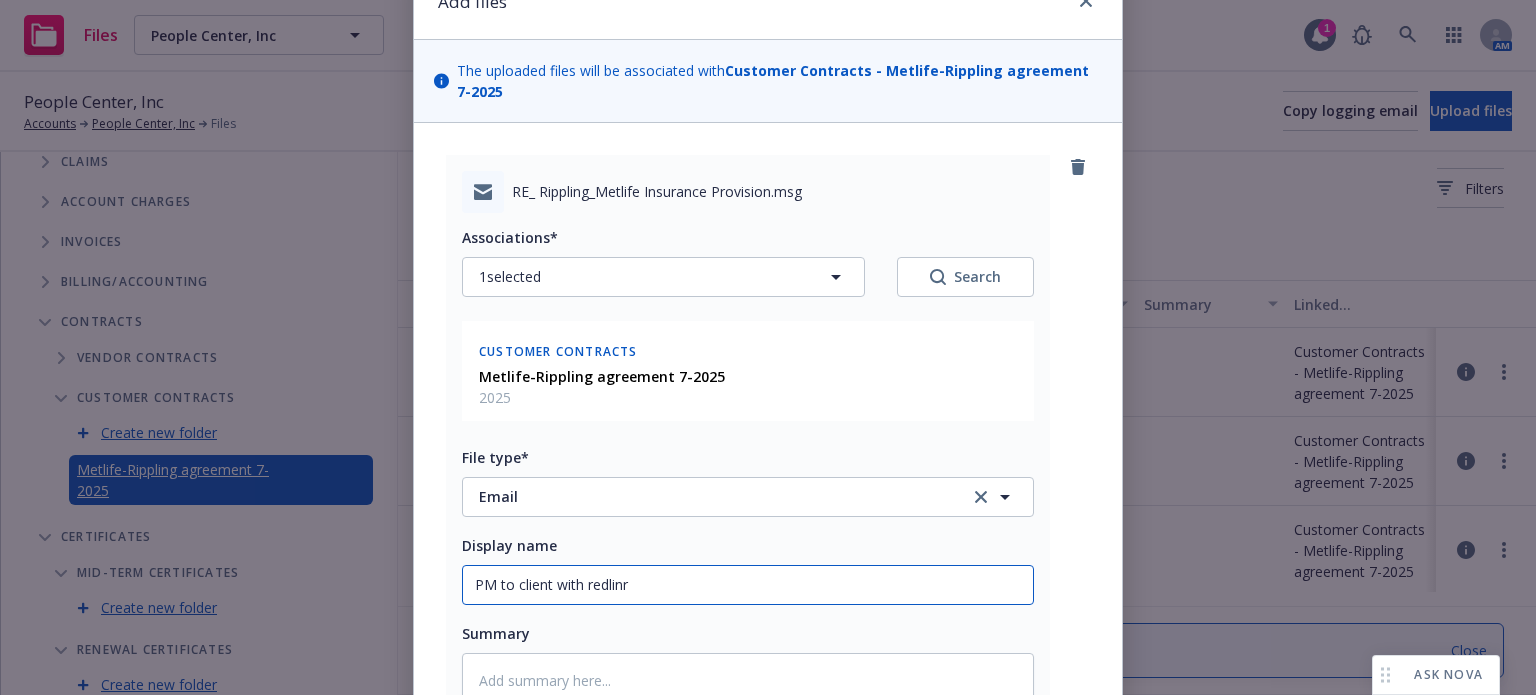 type on "x" 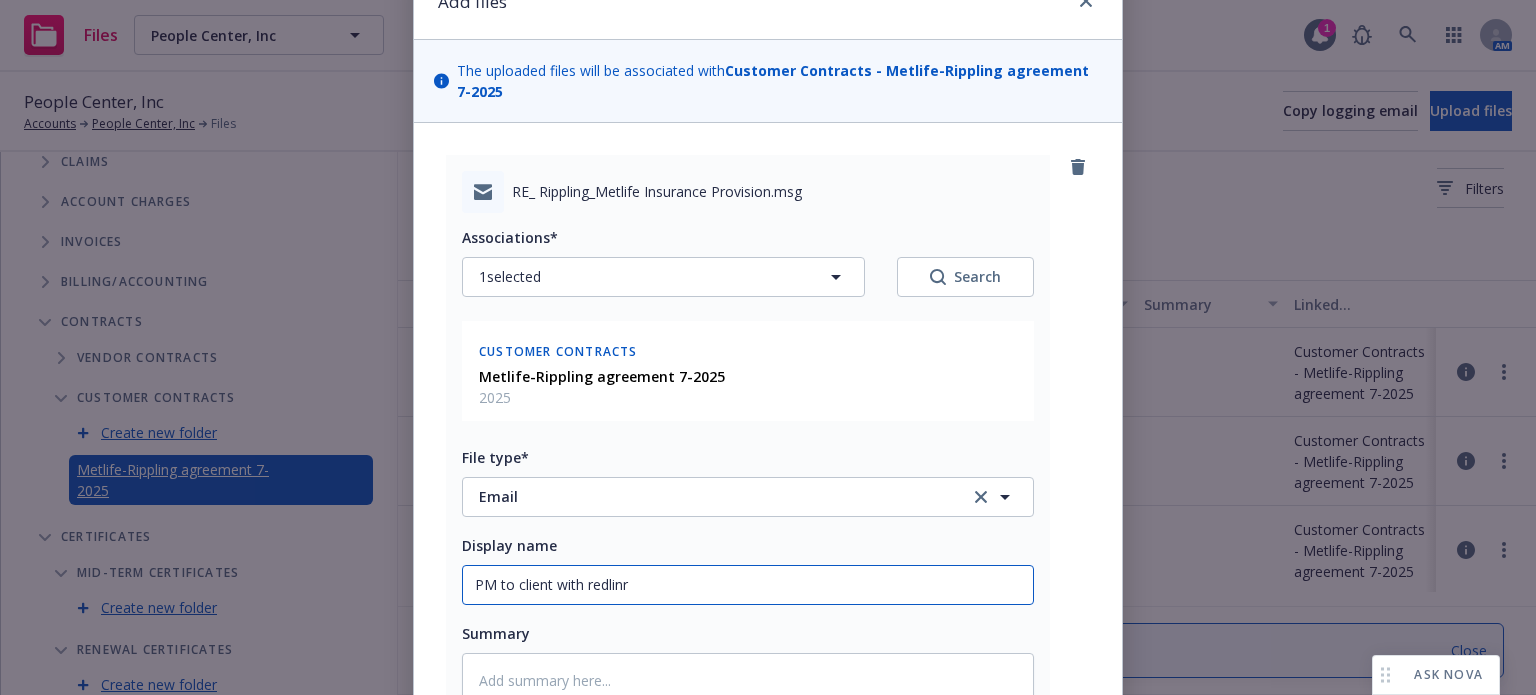type on "PM to client with redlinrd" 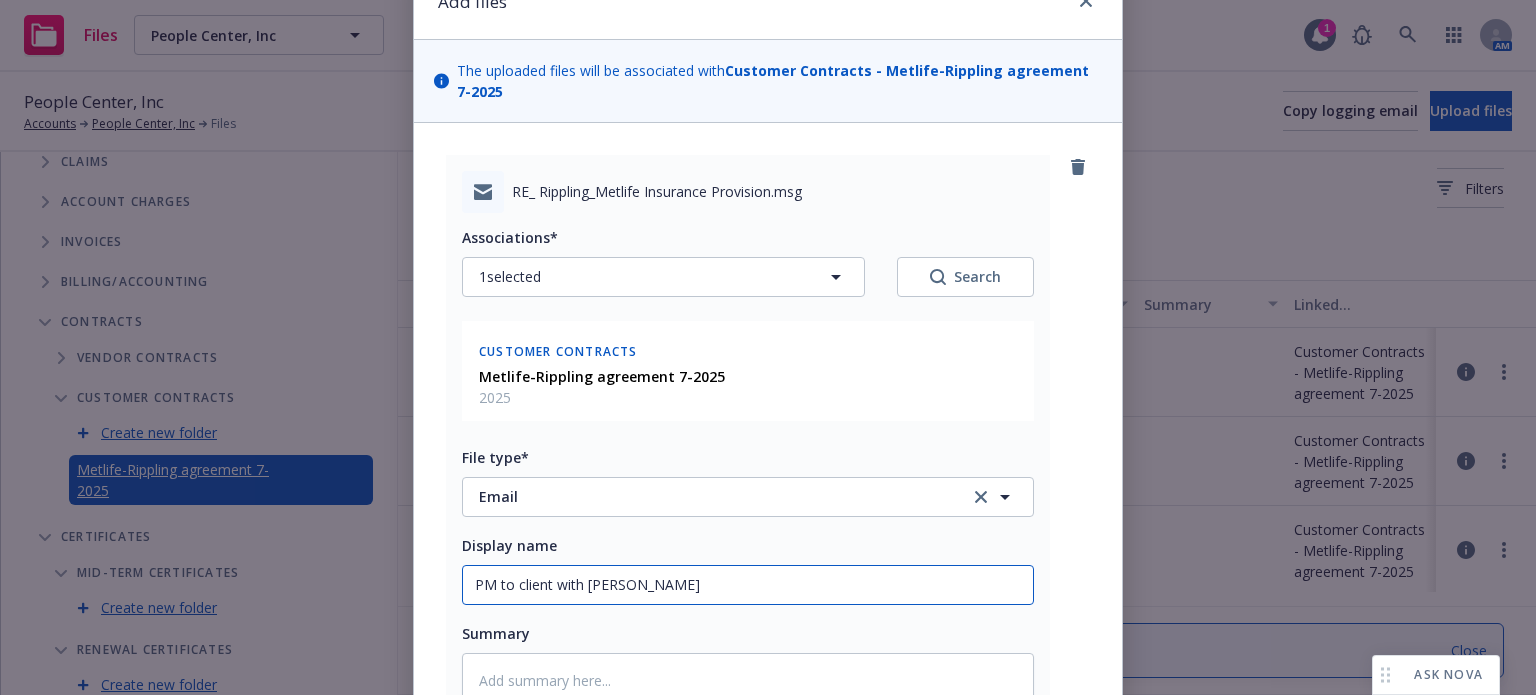 type on "x" 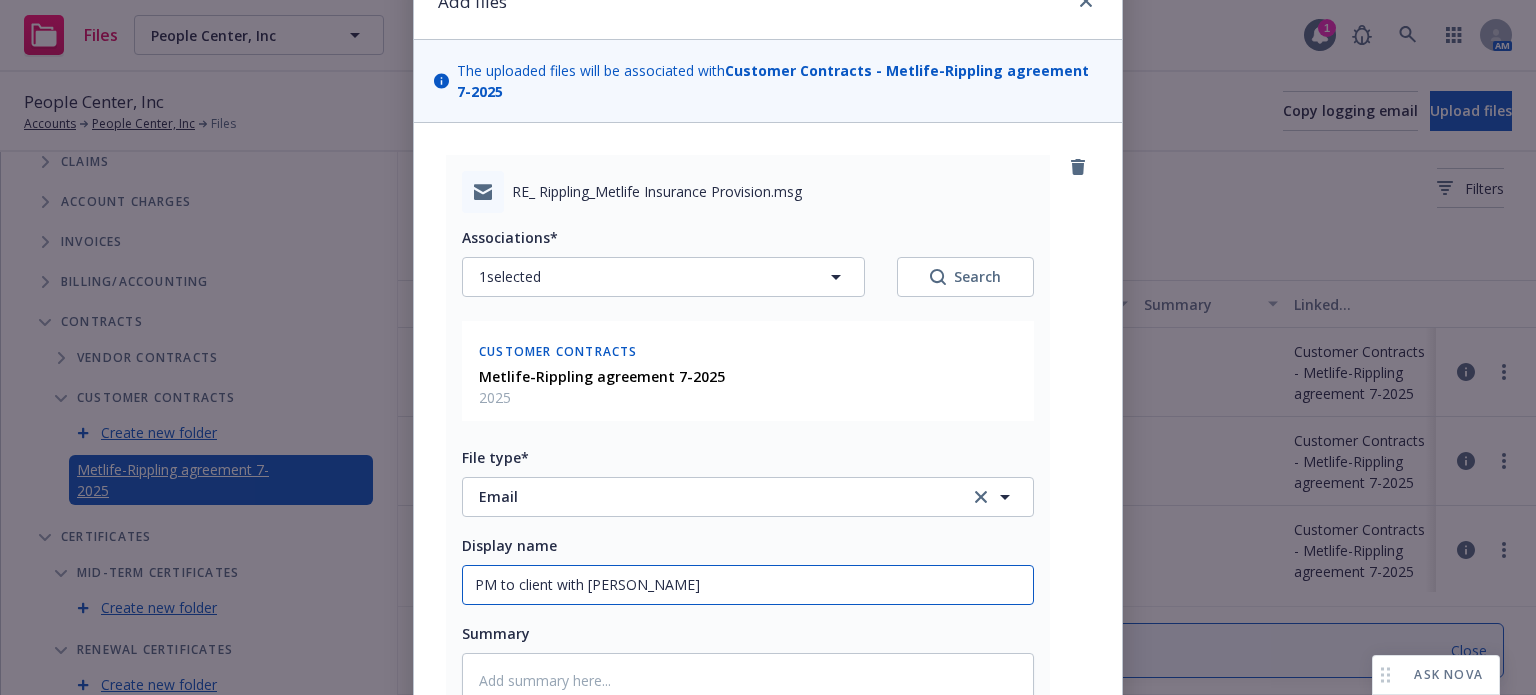 type on "PM to client with redlinr" 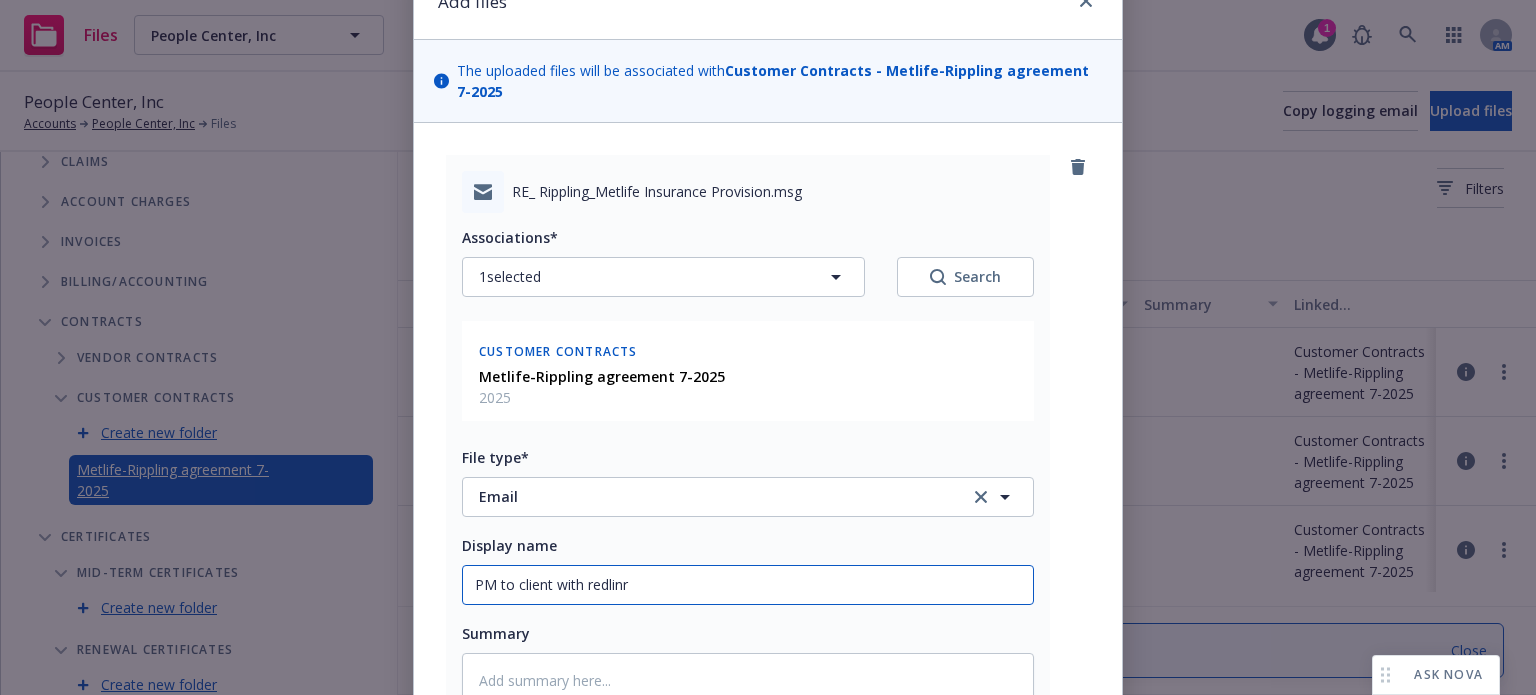 type on "x" 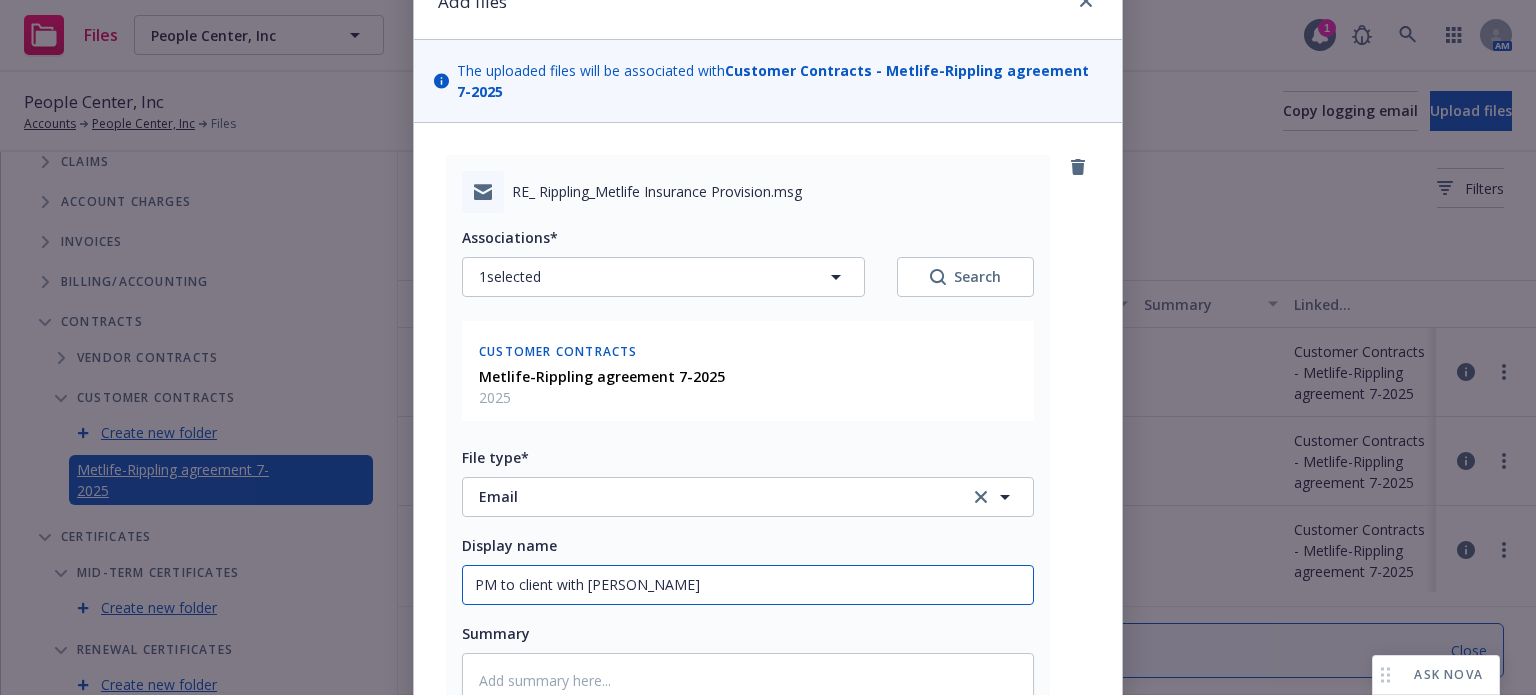 type on "x" 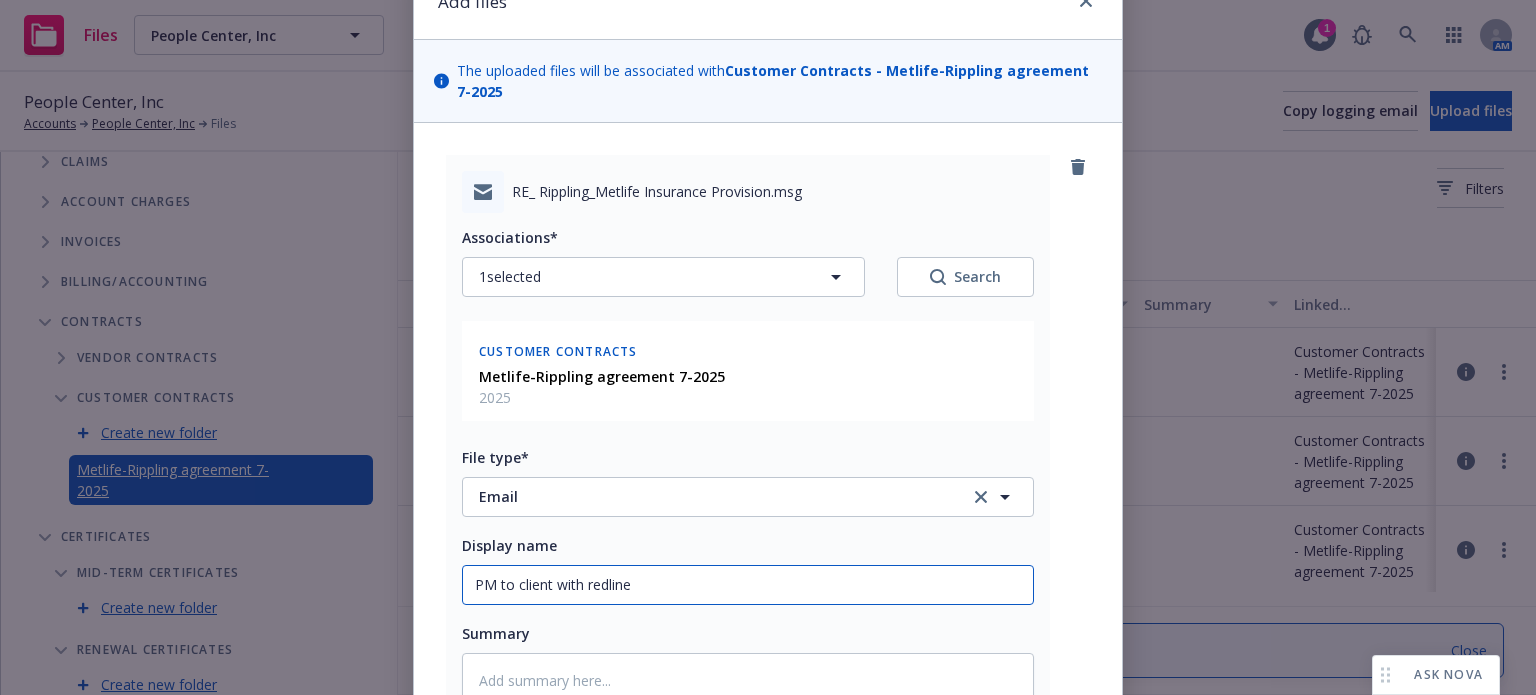 type on "x" 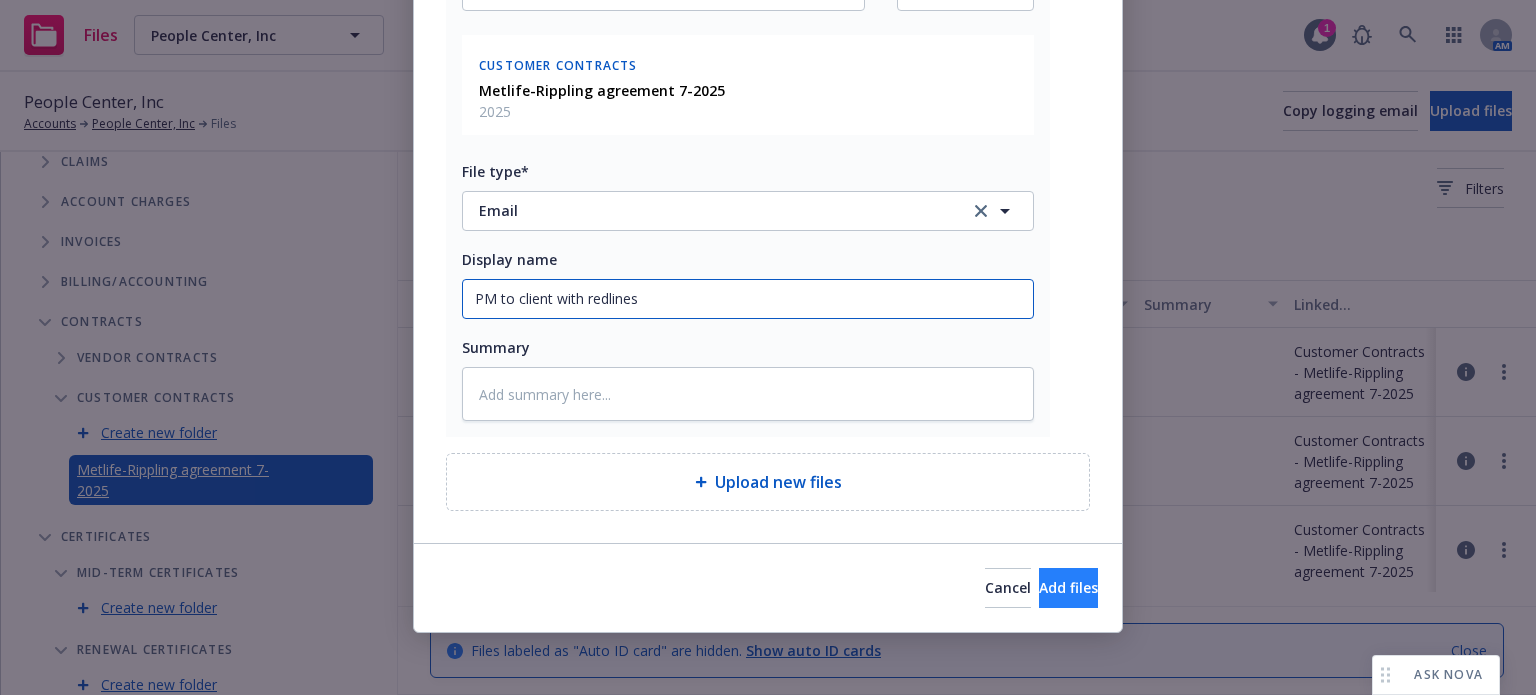 type on "PM to client with redlines" 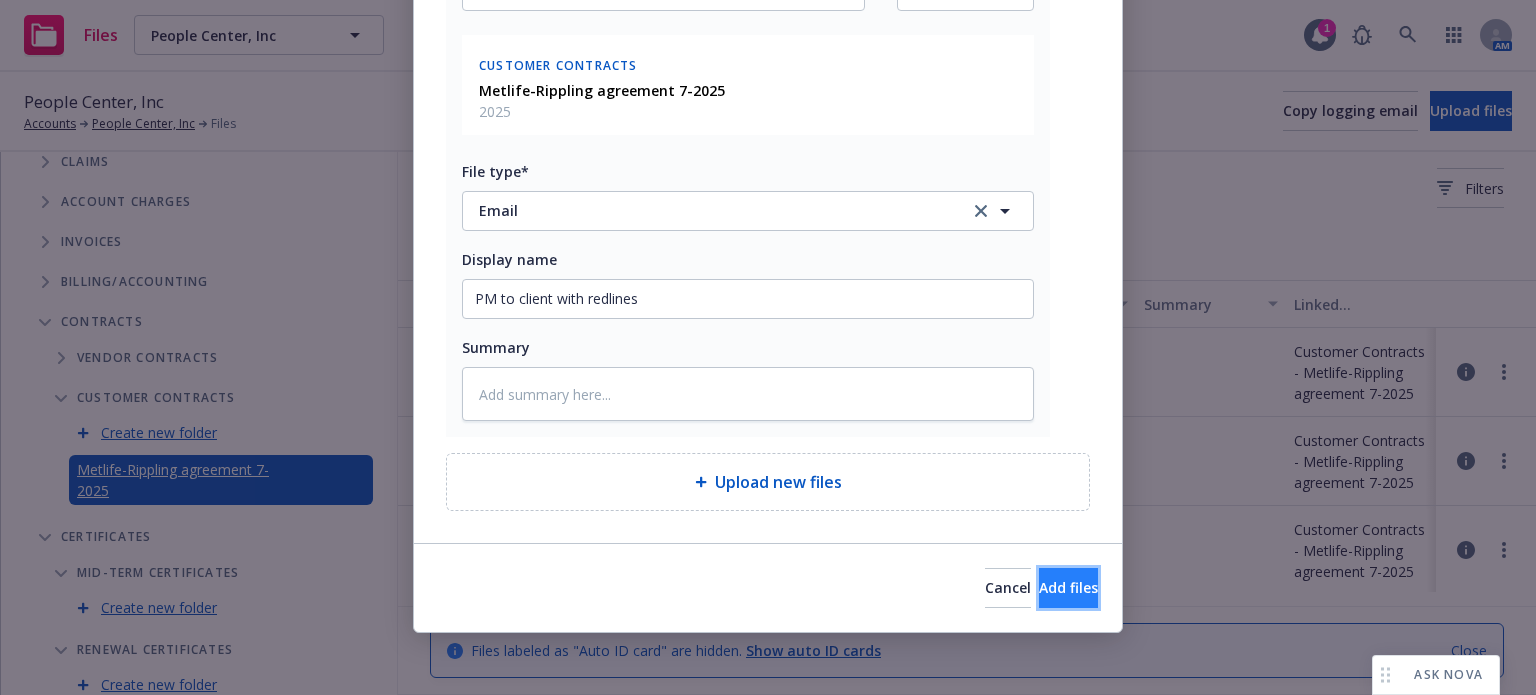 click on "Add files" at bounding box center [1068, 587] 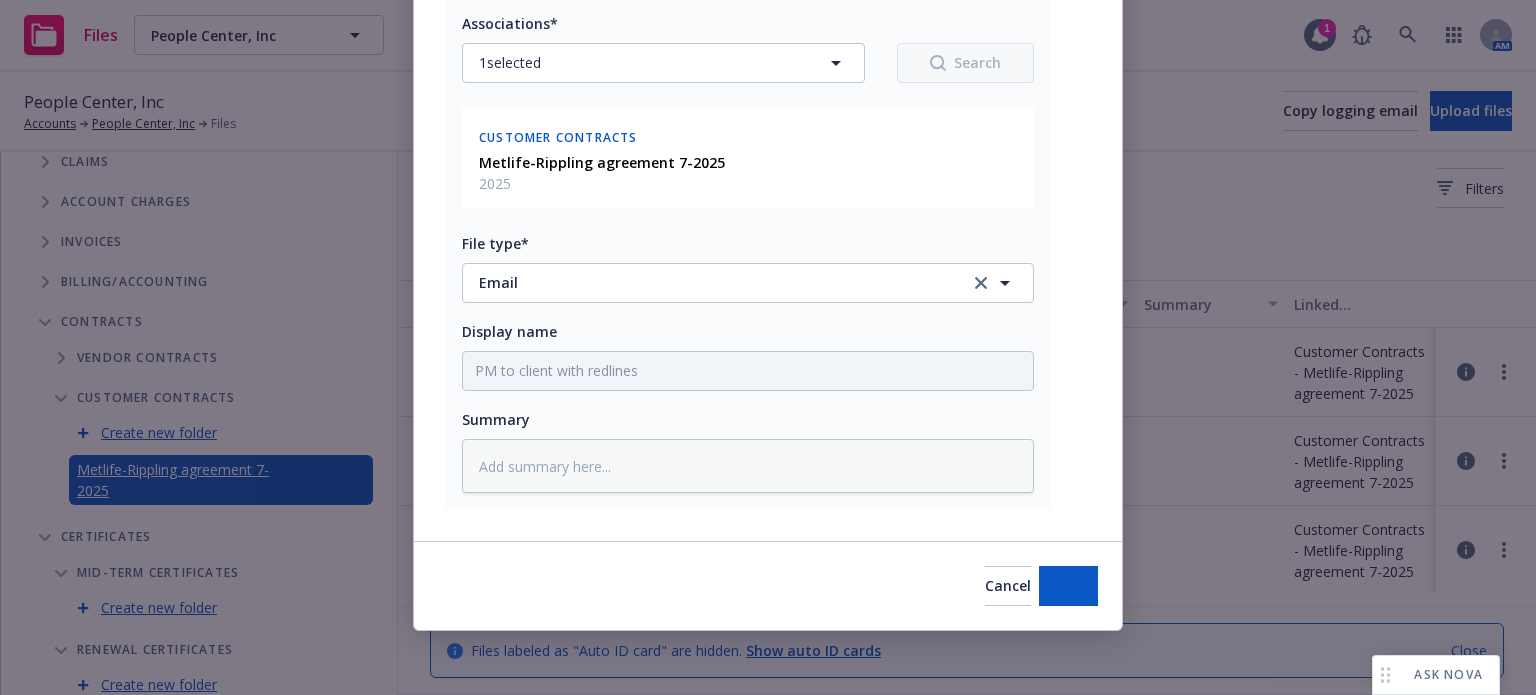 scroll, scrollTop: 312, scrollLeft: 0, axis: vertical 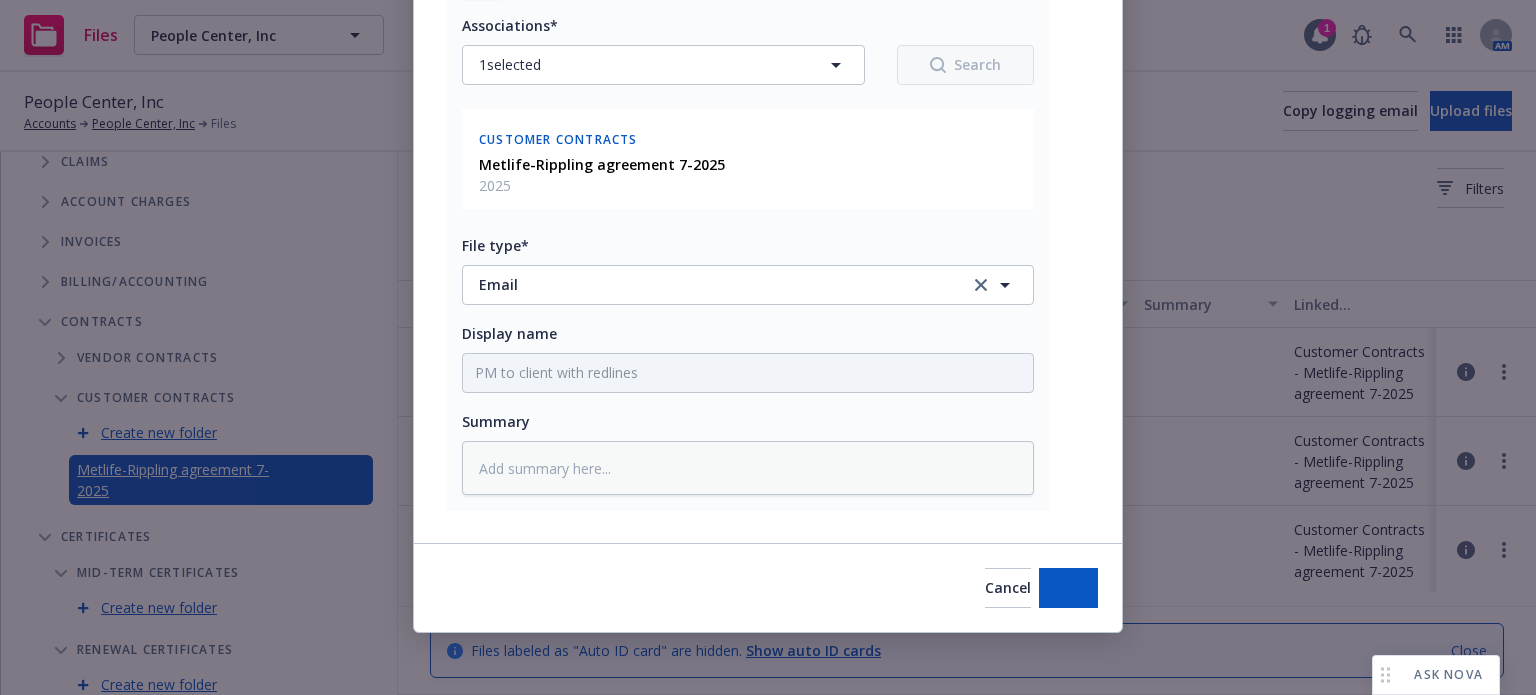 type on "x" 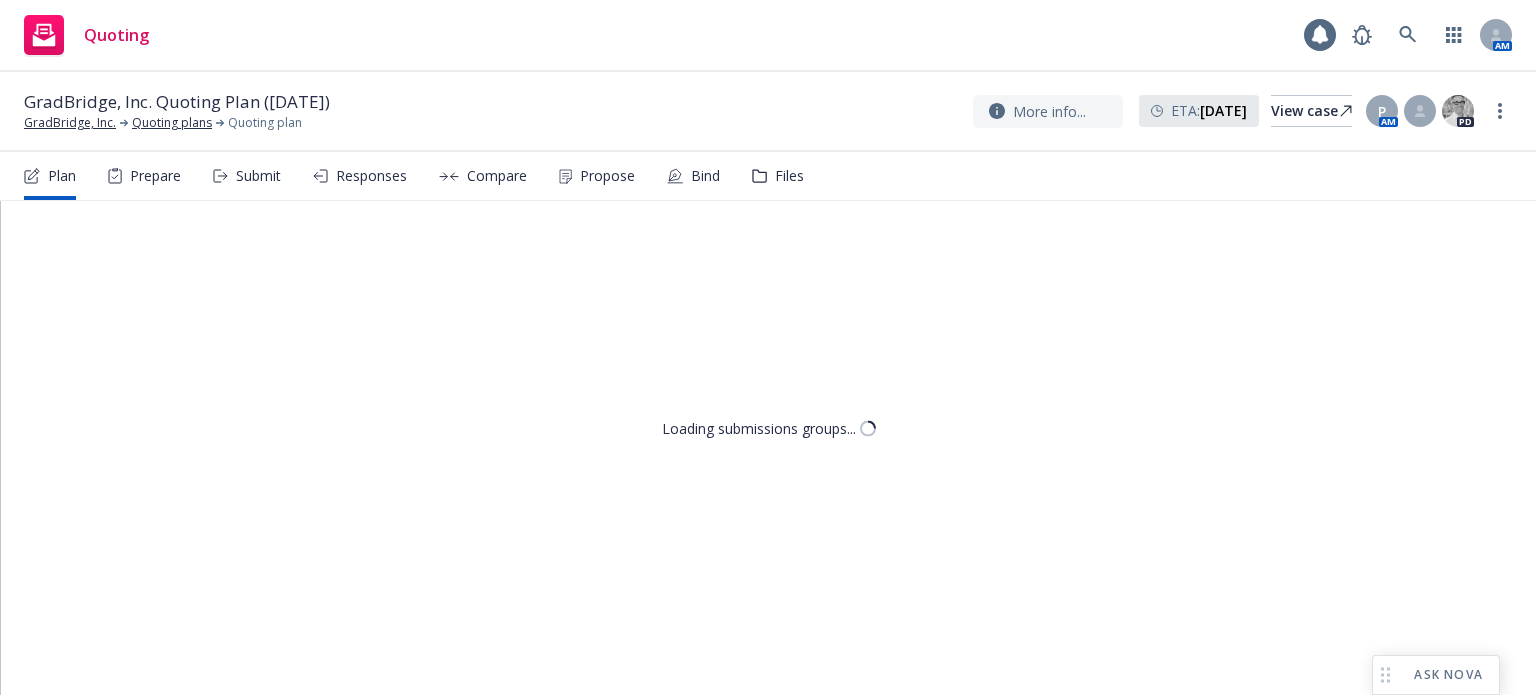 scroll, scrollTop: 0, scrollLeft: 0, axis: both 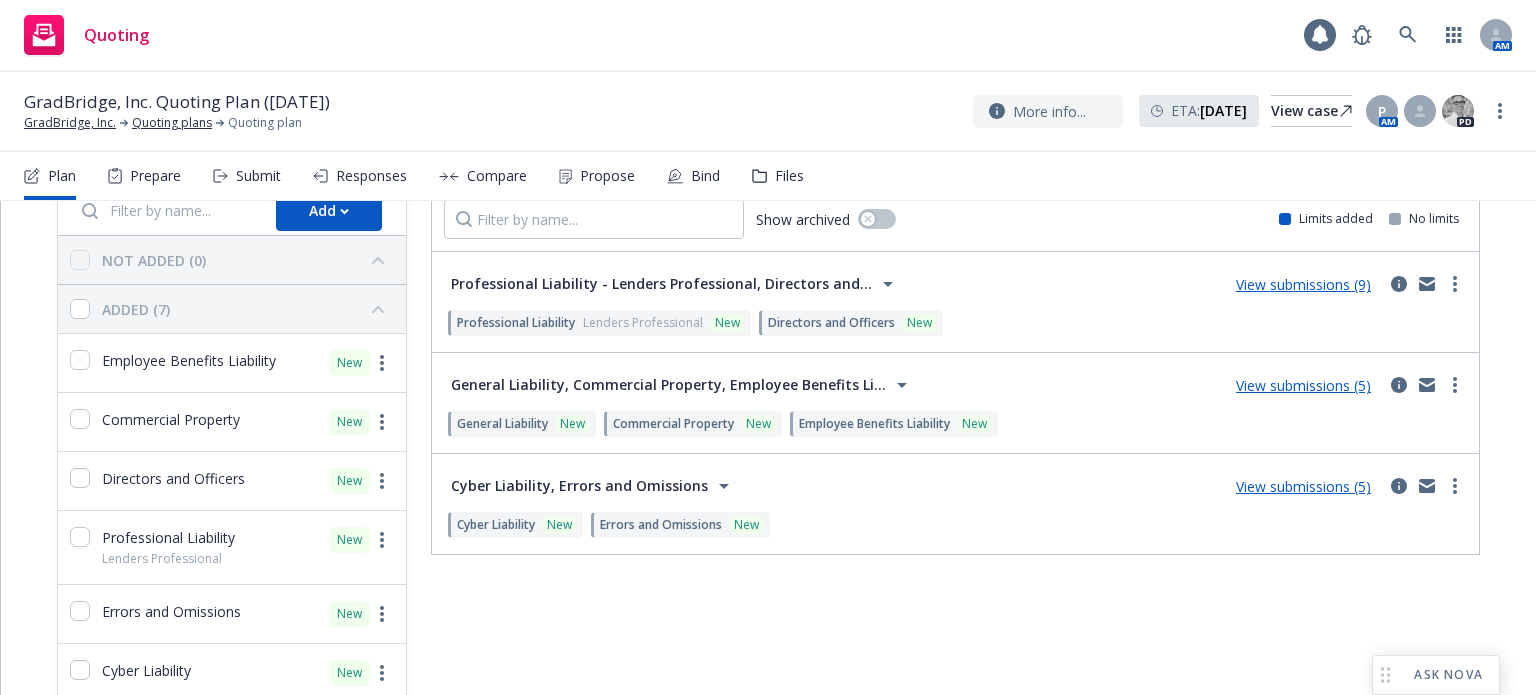 click on "View submissions (5)" at bounding box center (1303, 385) 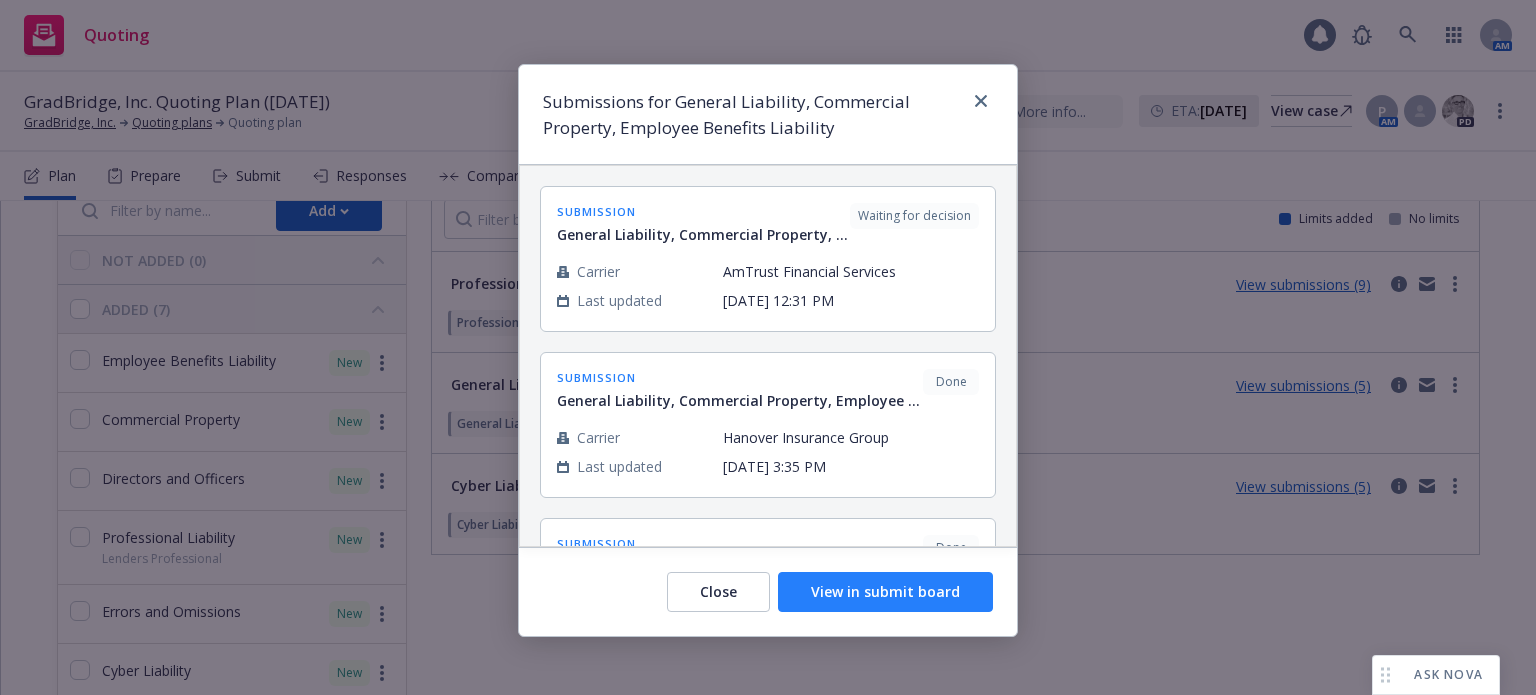 click on "View in submit board" at bounding box center [885, 592] 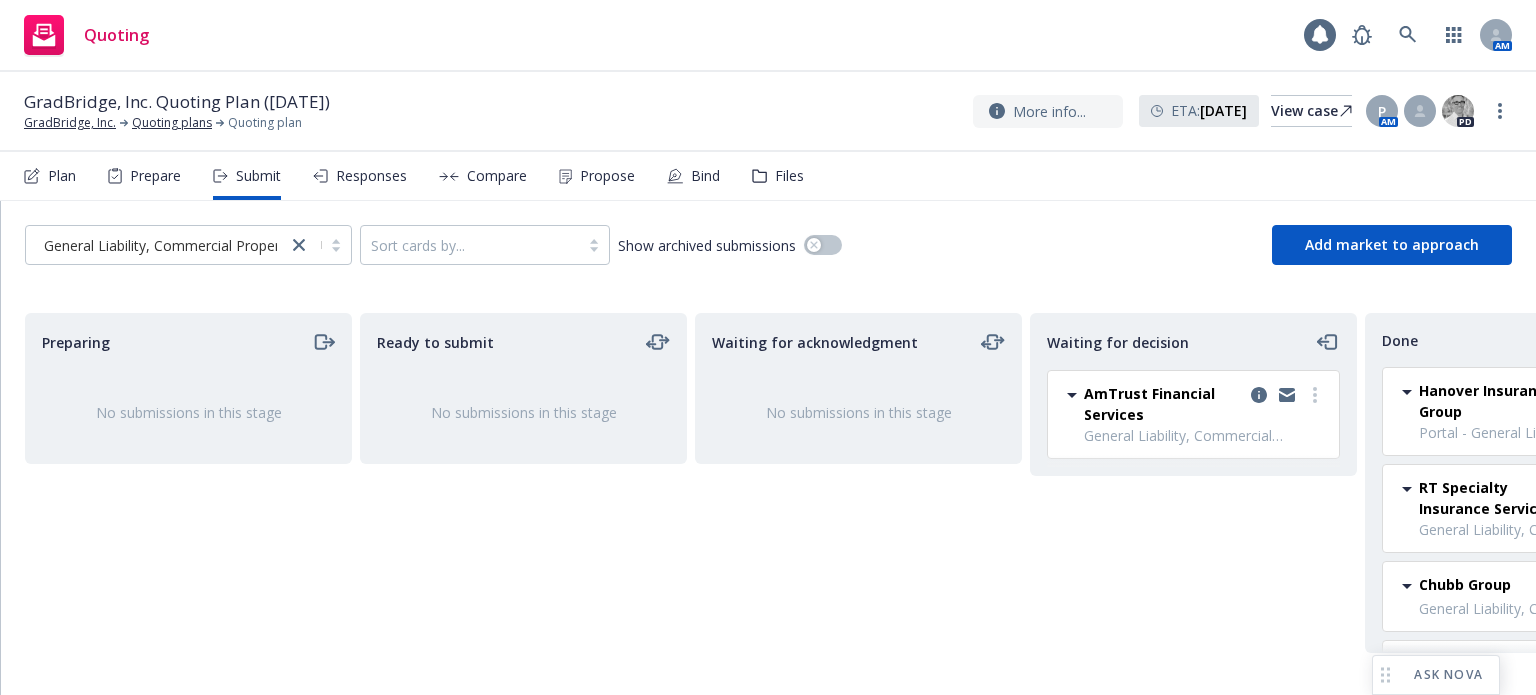 scroll, scrollTop: 0, scrollLeft: 180, axis: horizontal 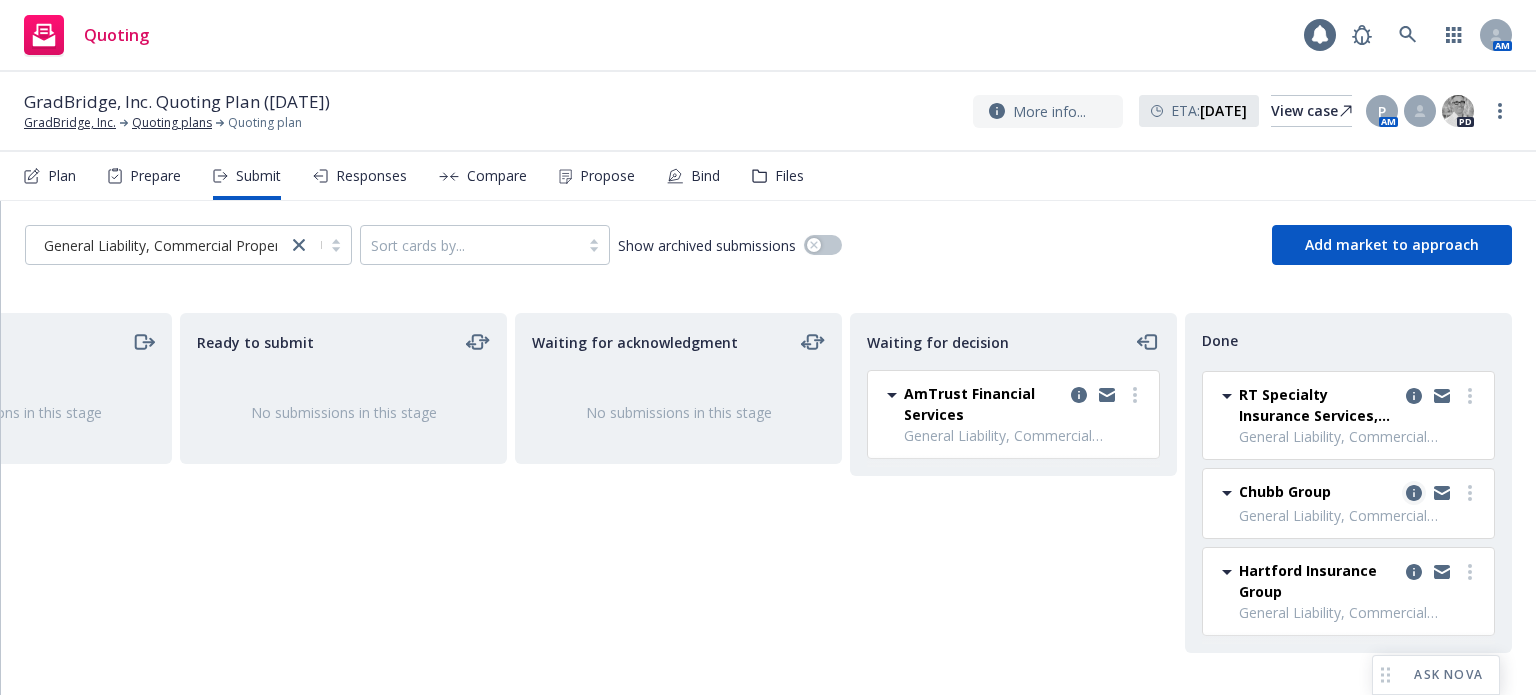 click 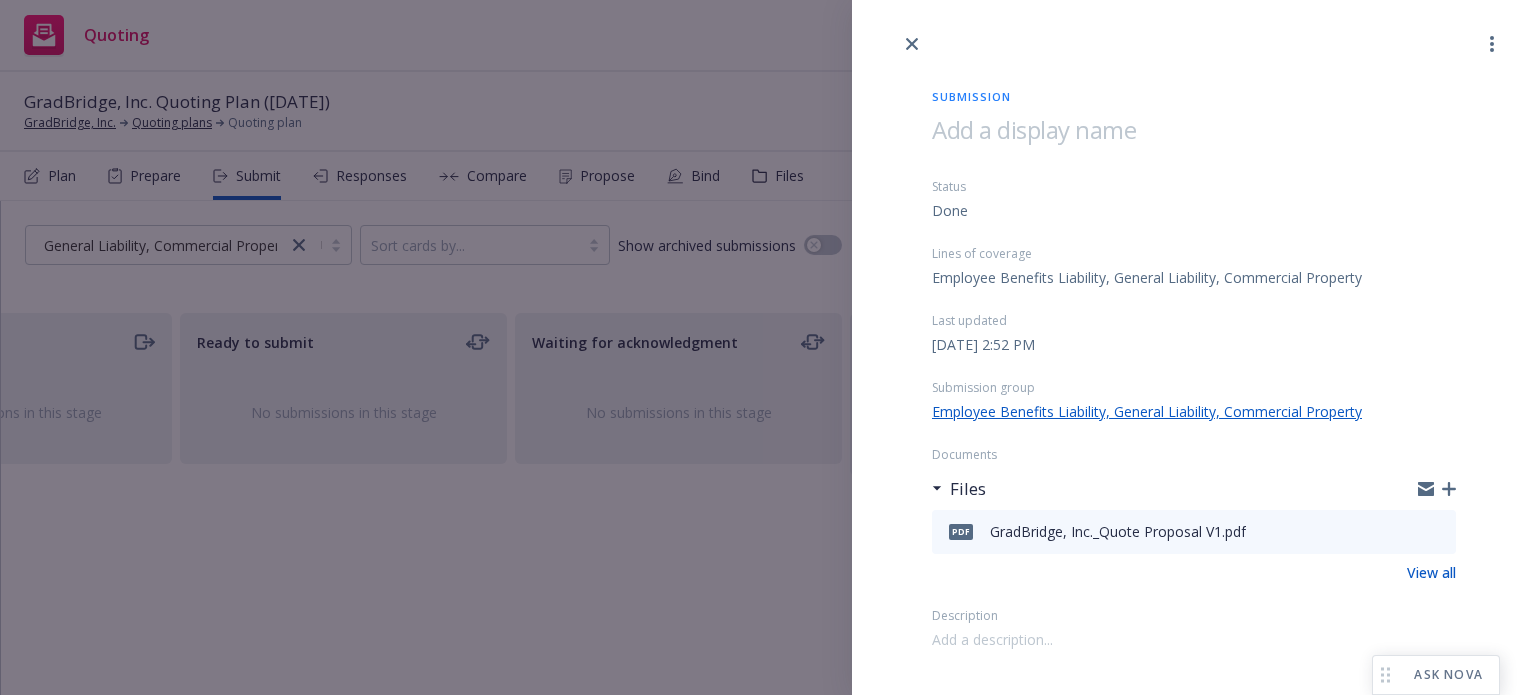 click at bounding box center [912, 44] 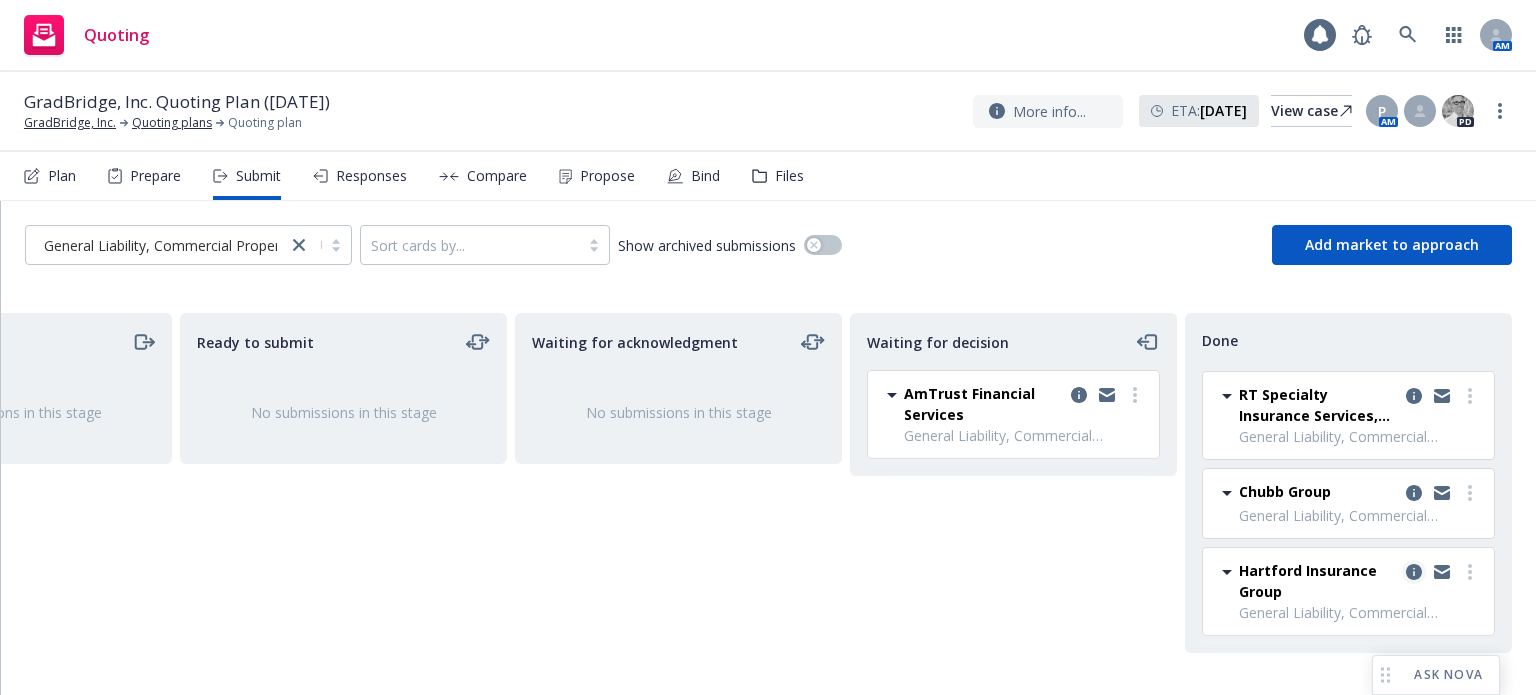 click 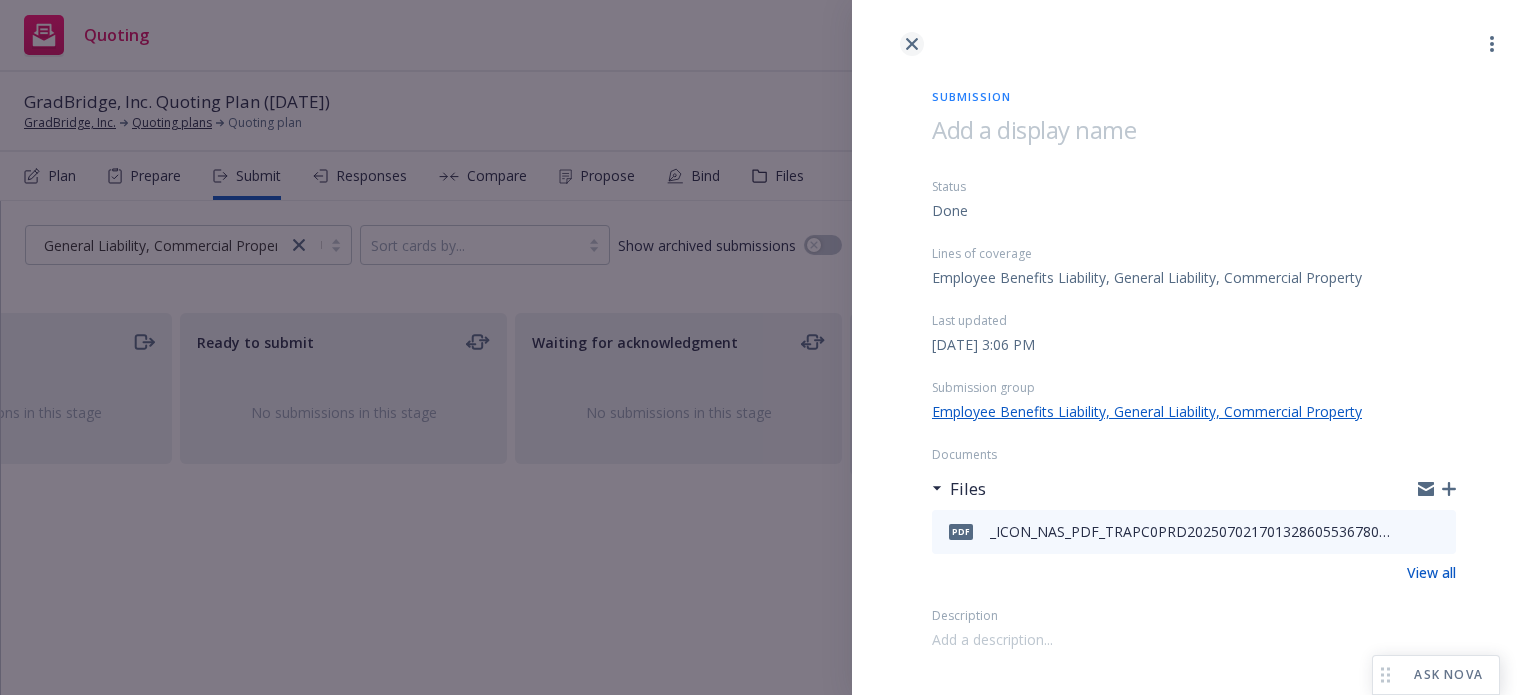 click 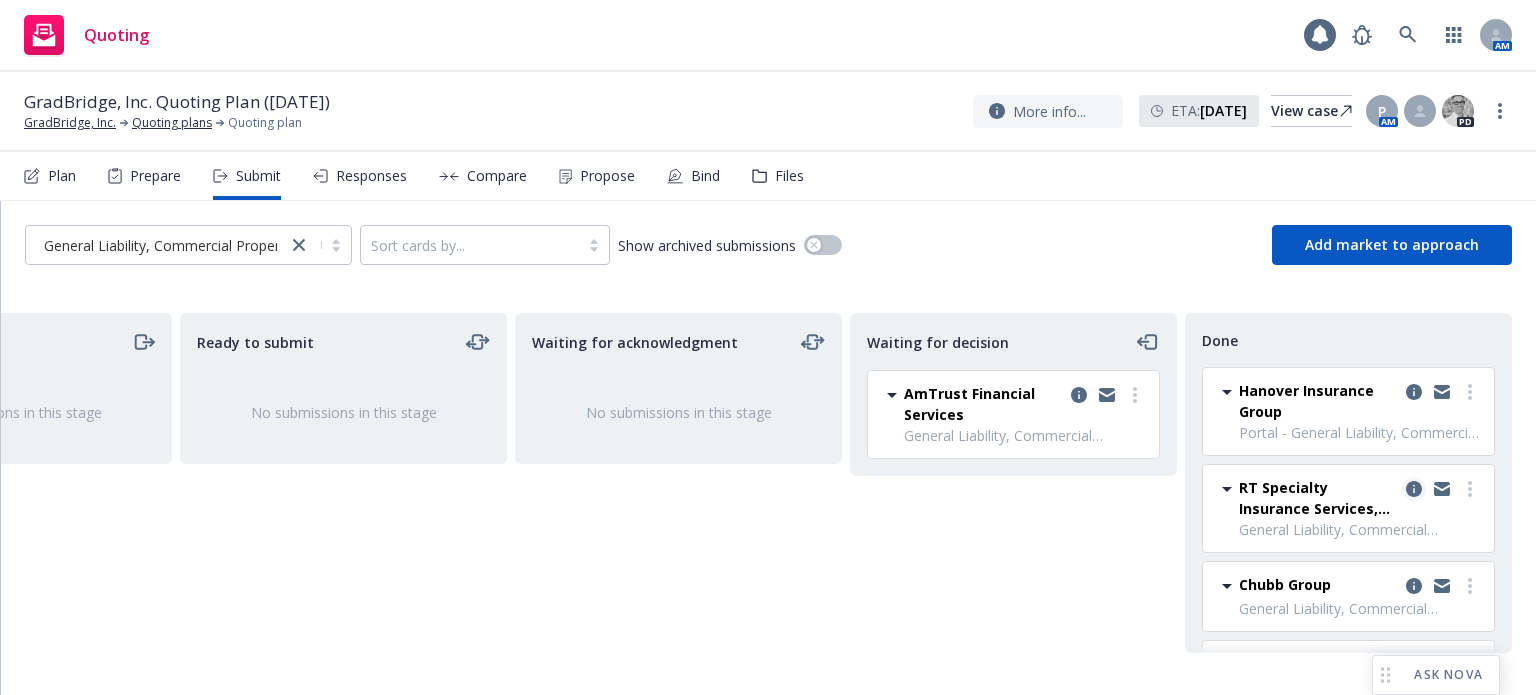 scroll, scrollTop: 0, scrollLeft: 0, axis: both 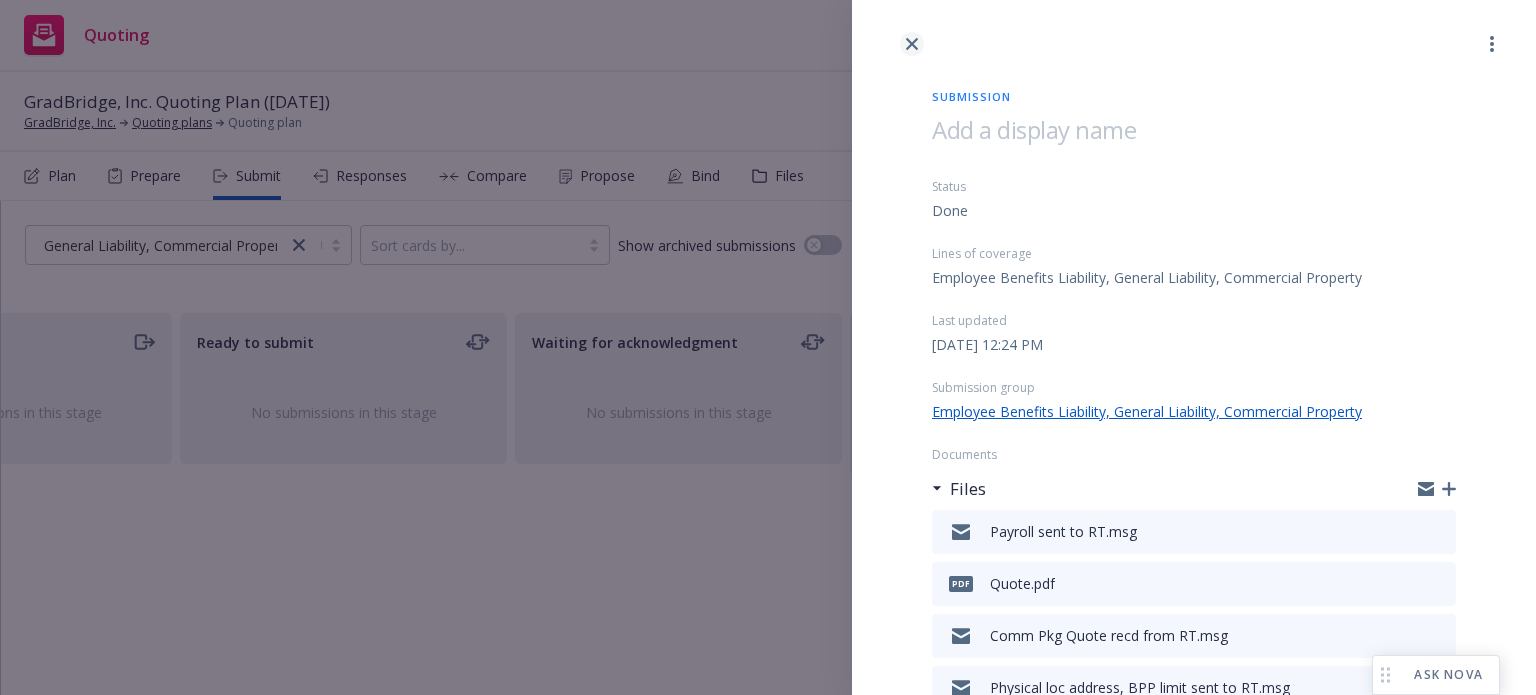 click 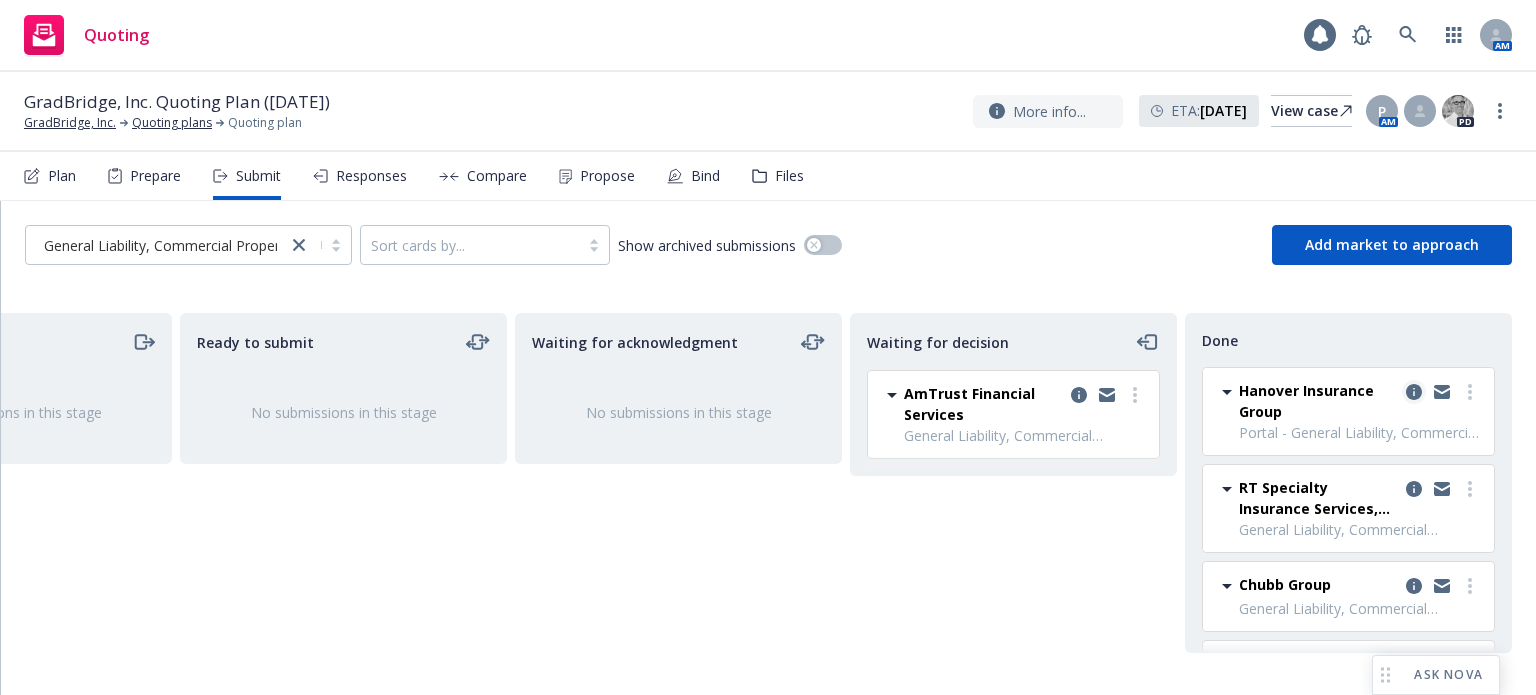 click 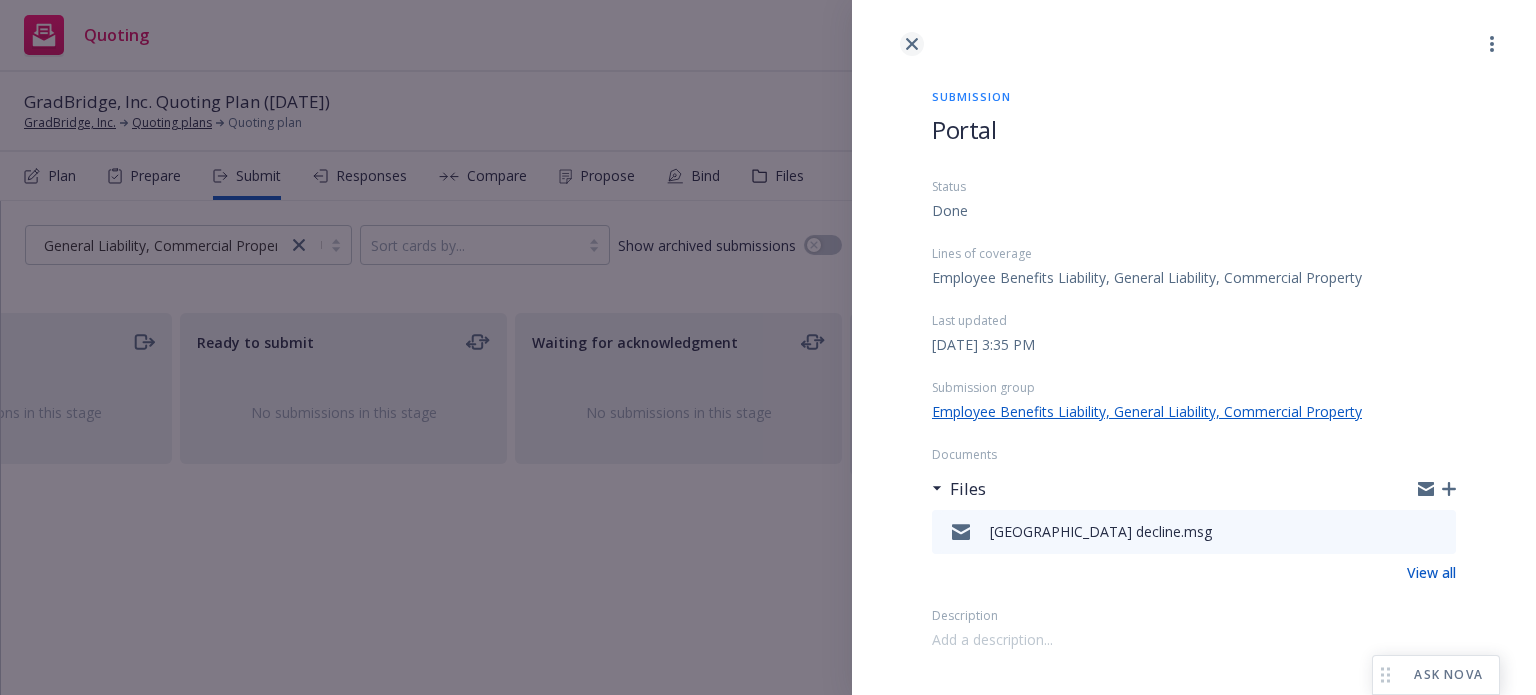 click 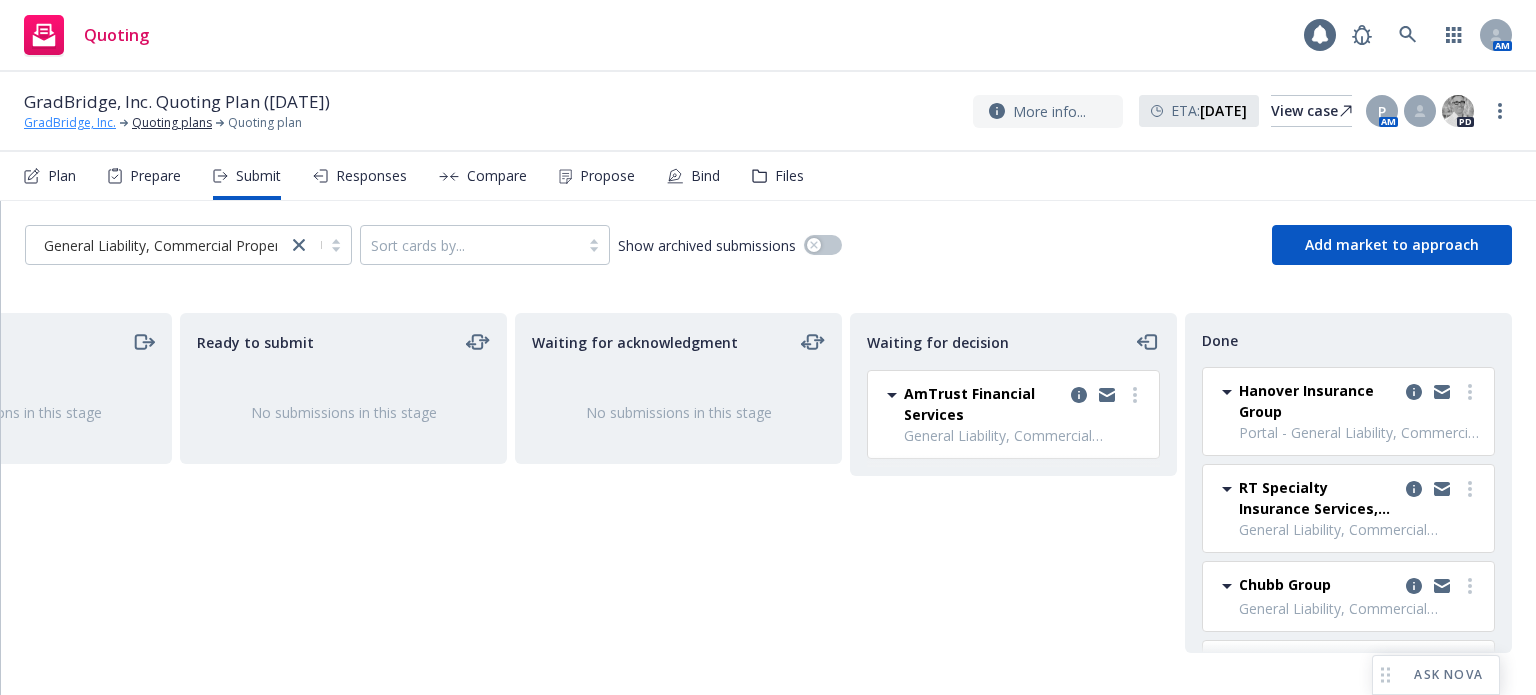 click on "GradBridge, Inc." at bounding box center [70, 123] 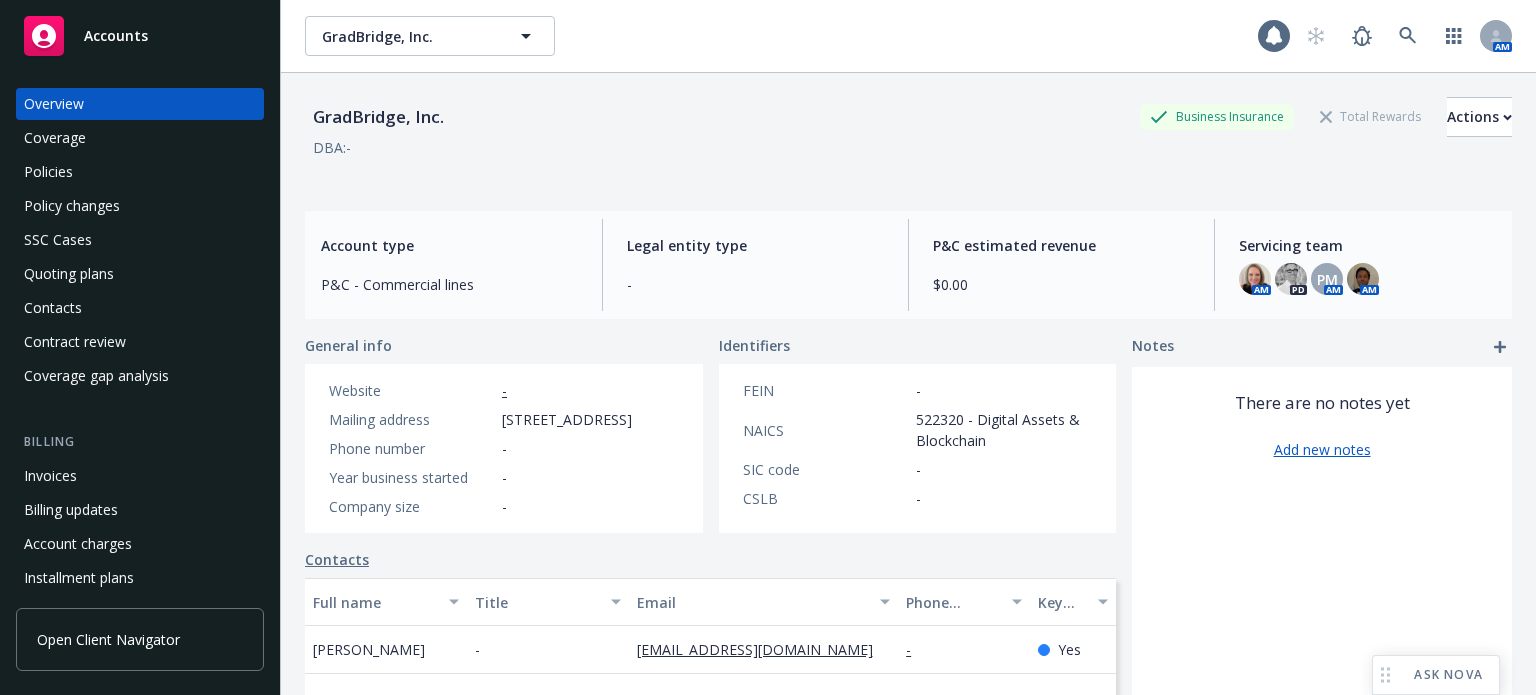 scroll, scrollTop: 0, scrollLeft: 0, axis: both 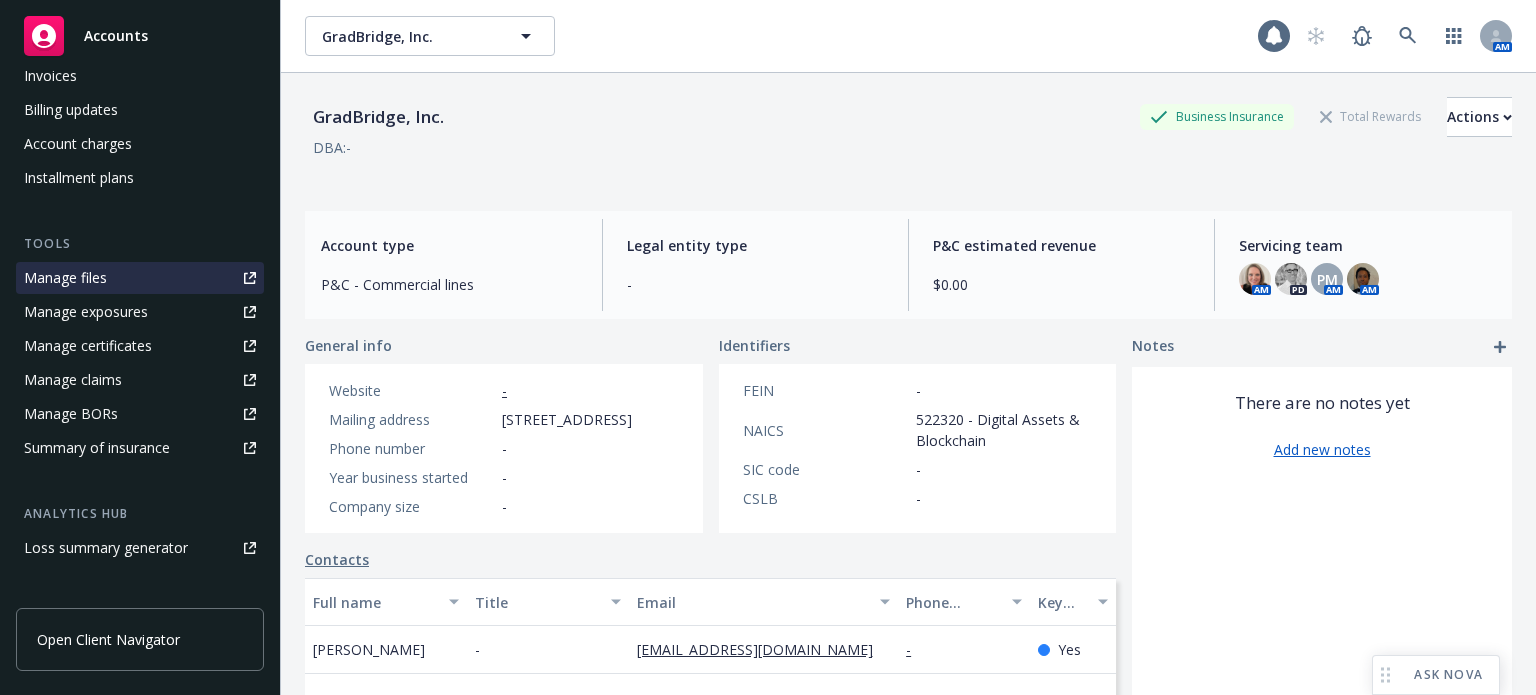 click on "Manage files" at bounding box center [65, 278] 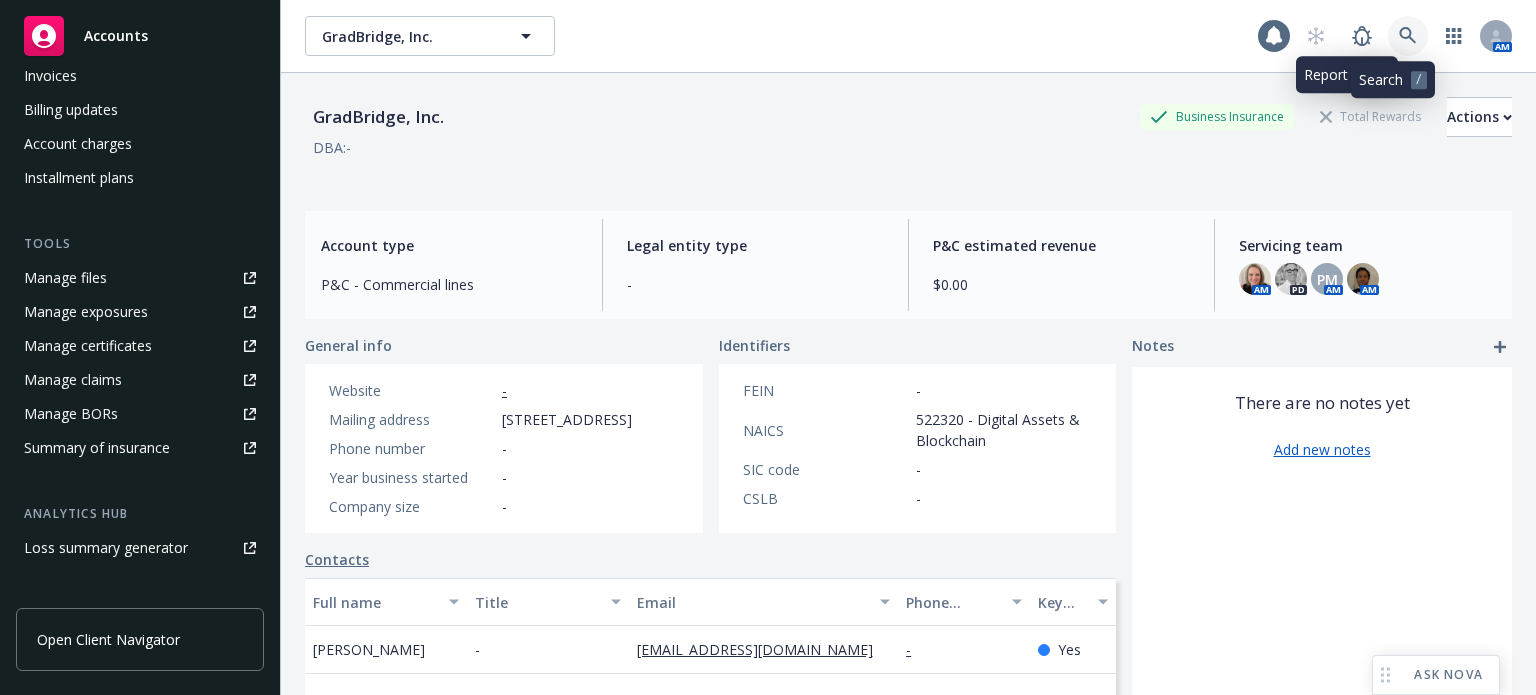 click at bounding box center (1408, 36) 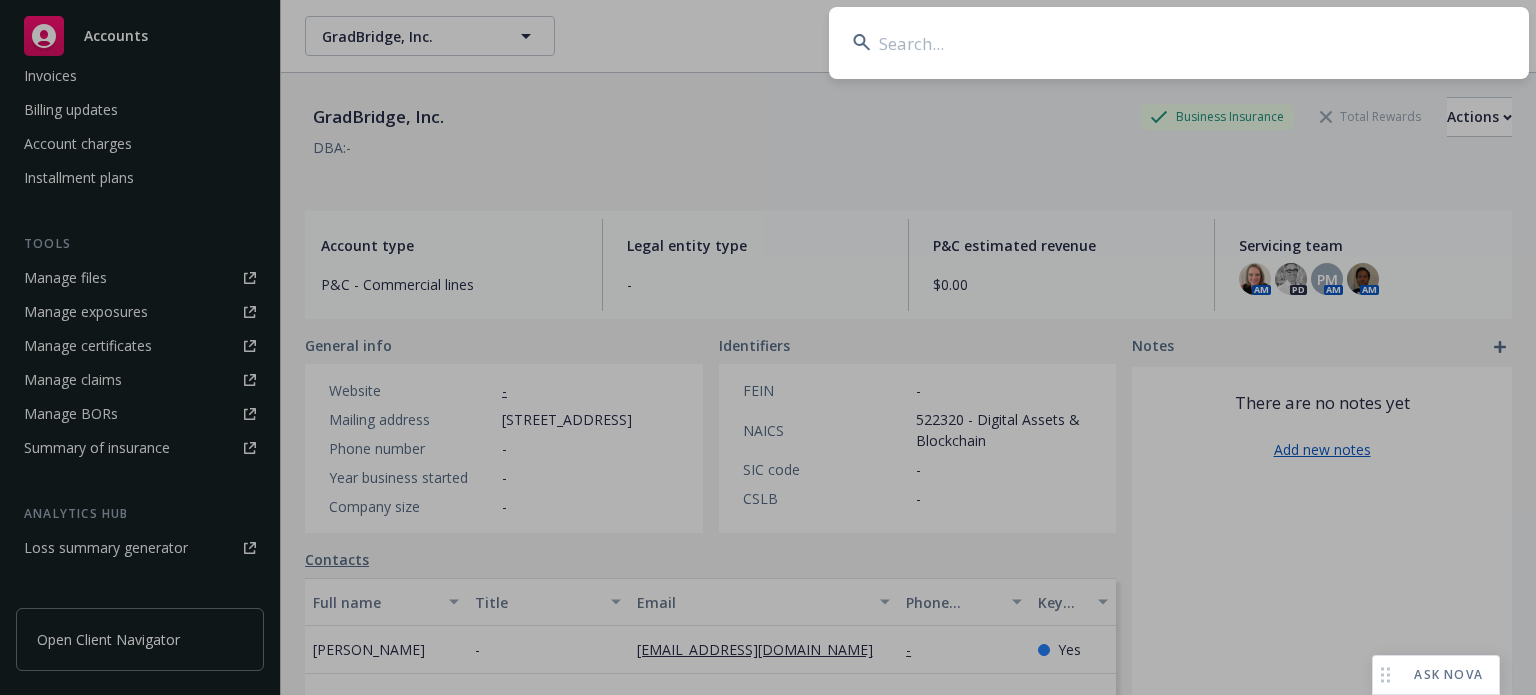 click at bounding box center (1179, 43) 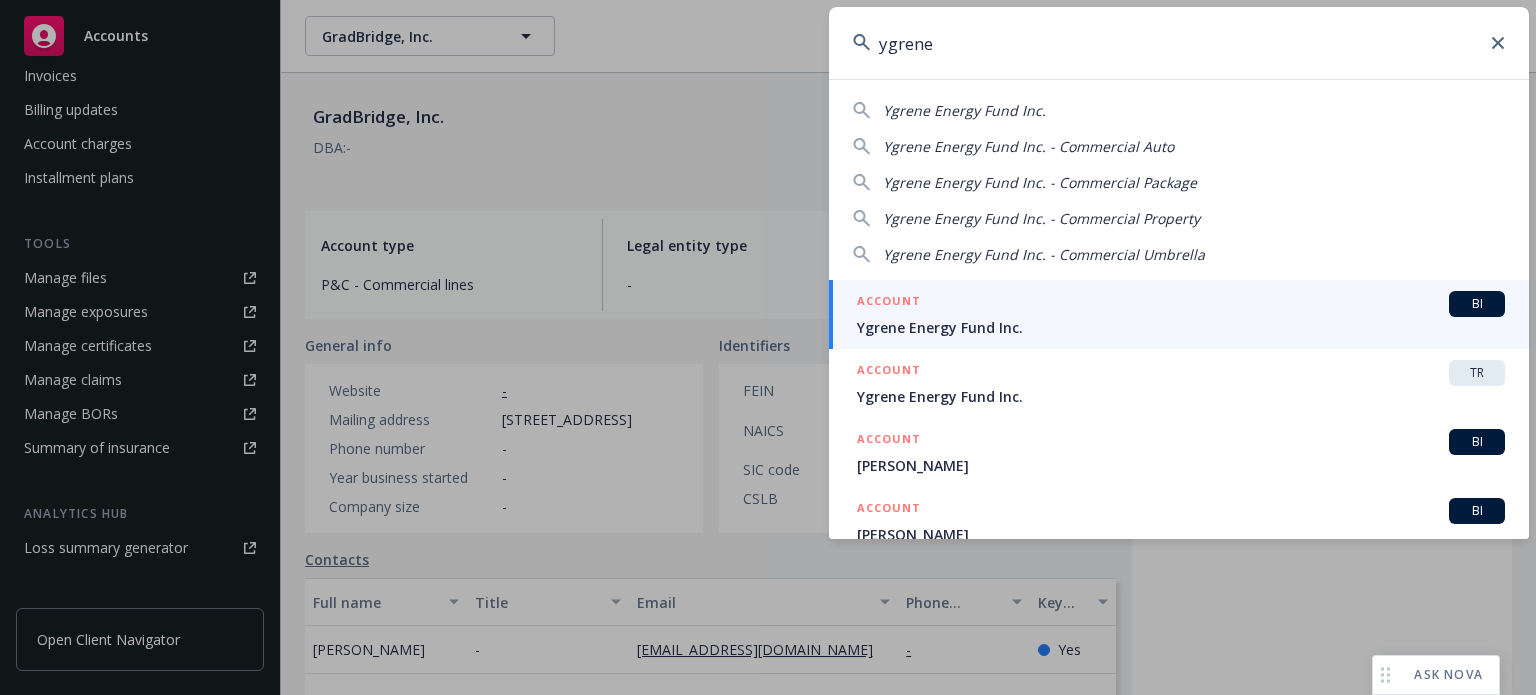 type on "ygrene" 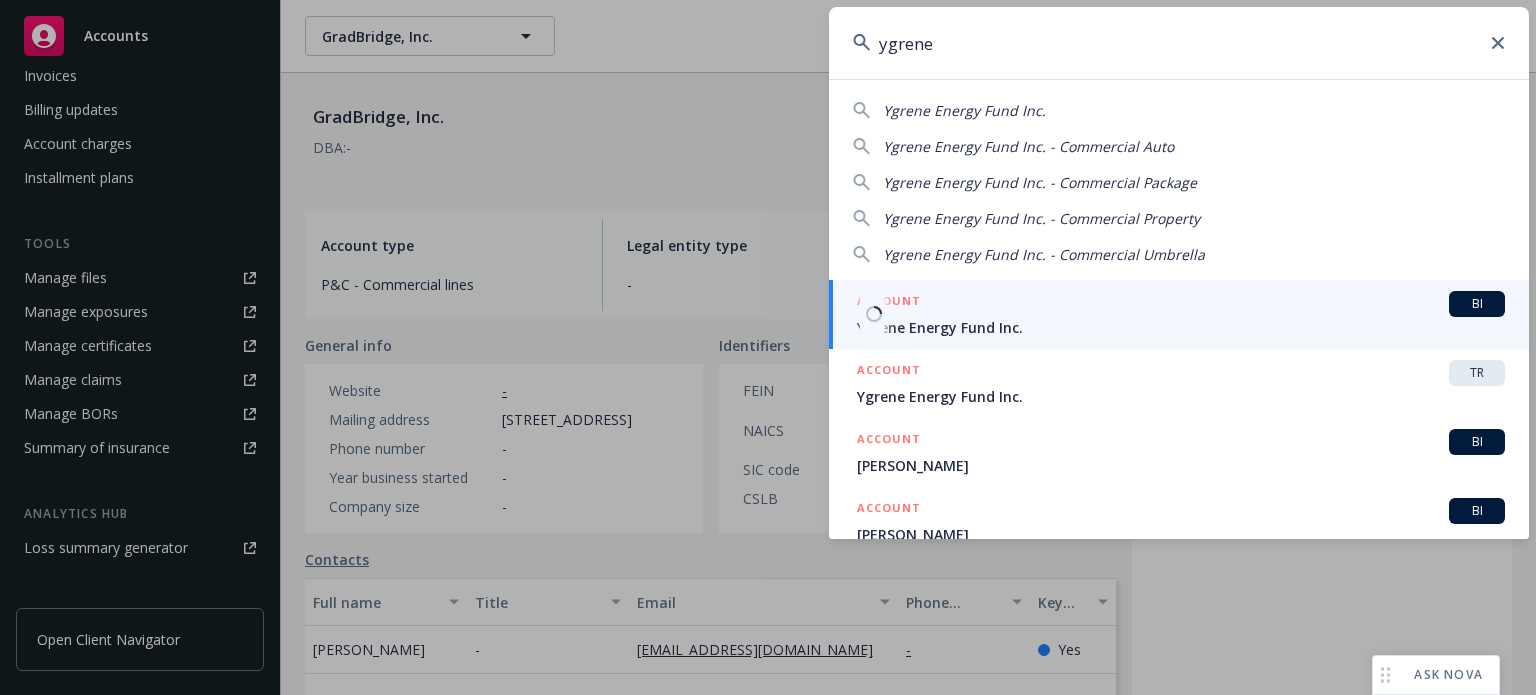 click on "ACCOUNT BI" at bounding box center [1181, 304] 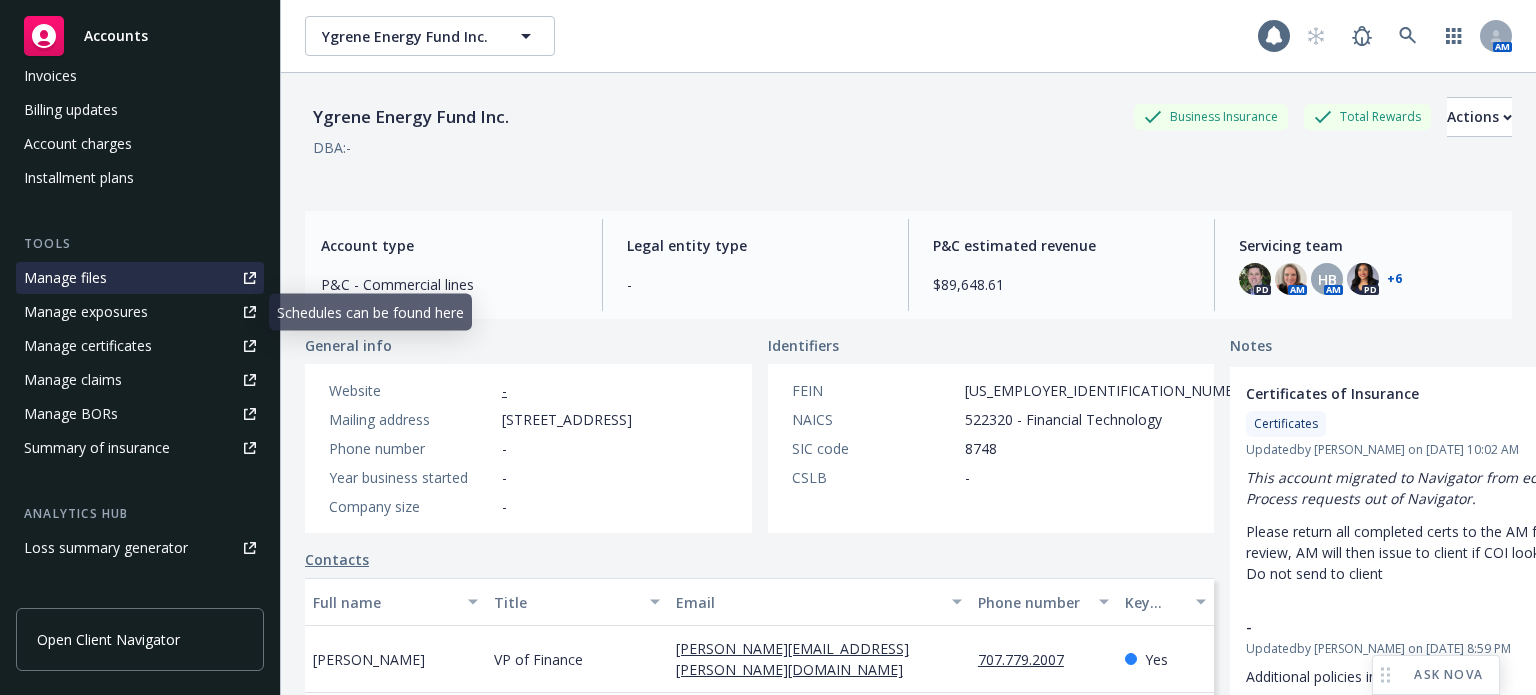 click on "Manage files" at bounding box center [140, 278] 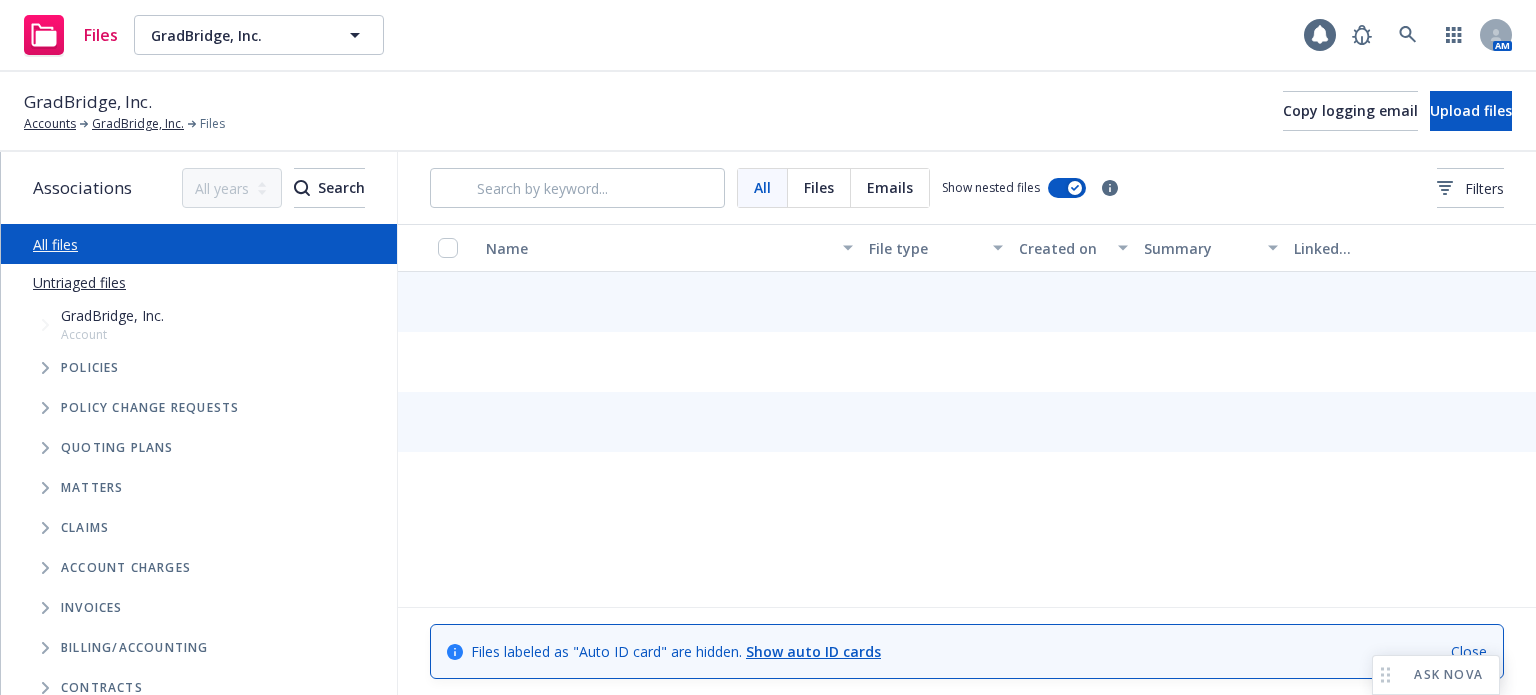 scroll, scrollTop: 0, scrollLeft: 0, axis: both 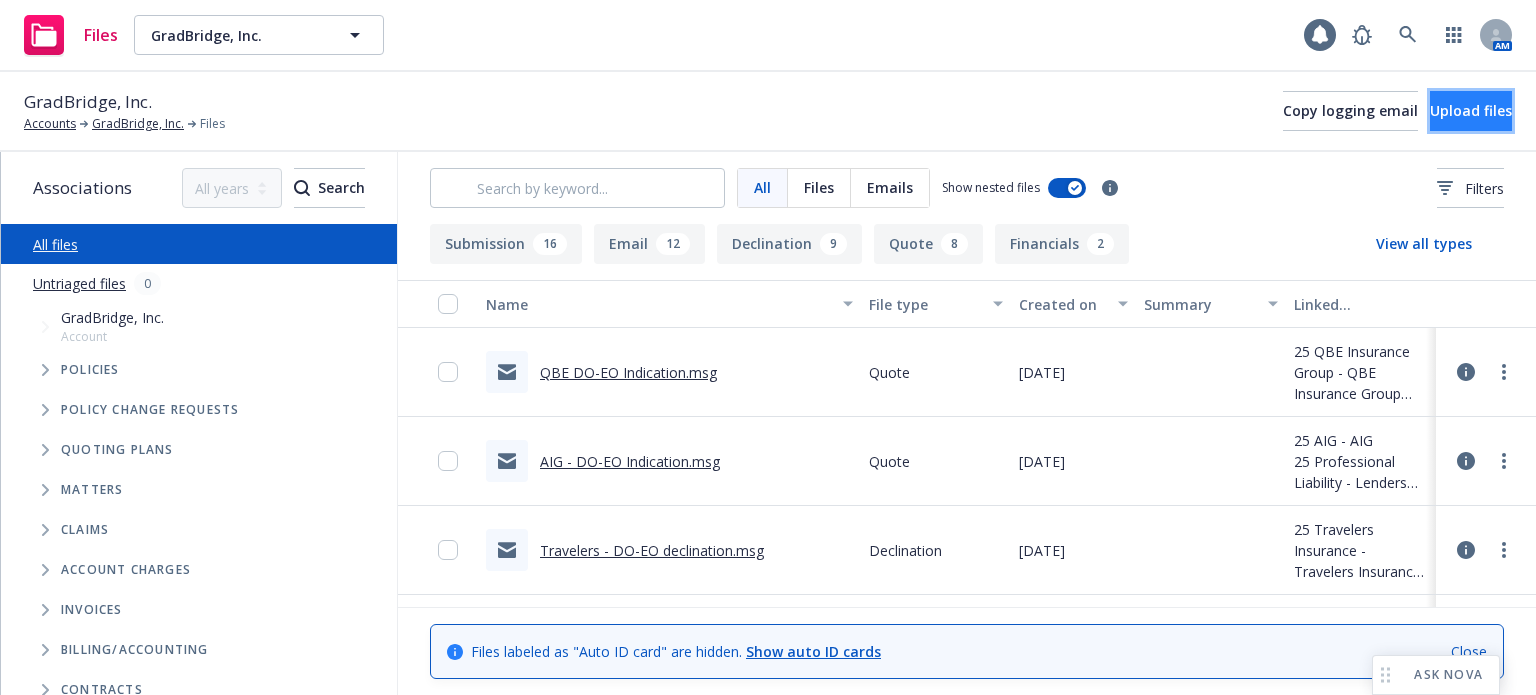 click on "Upload files" at bounding box center [1471, 110] 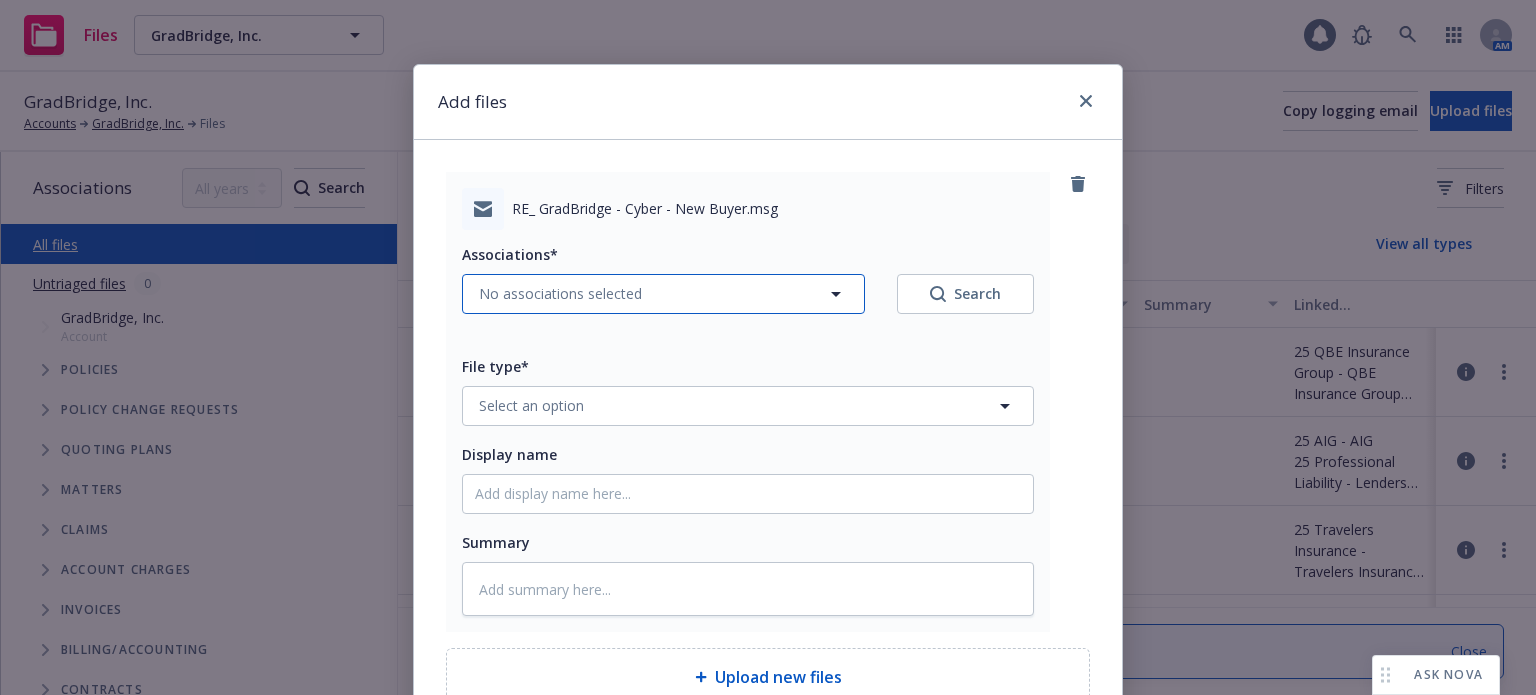 click on "No associations selected" at bounding box center [560, 293] 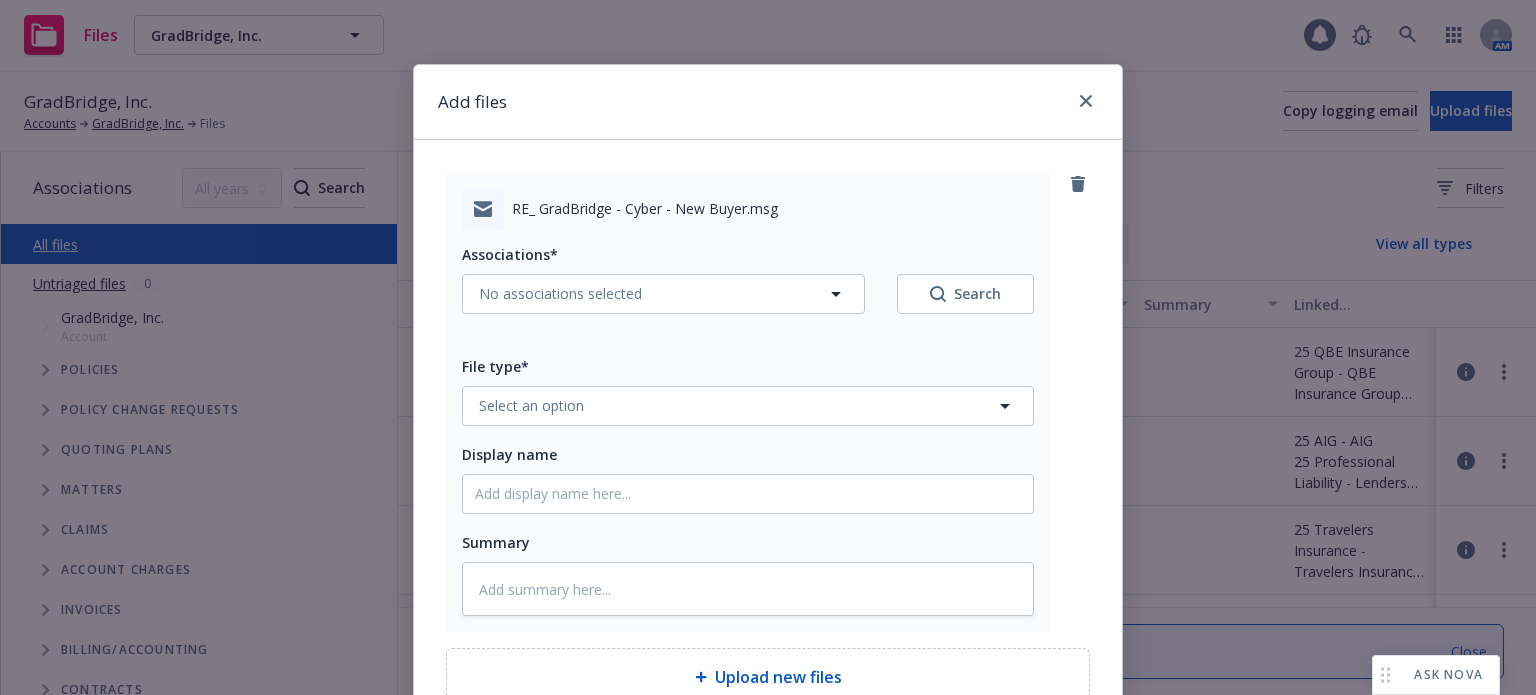 type on "x" 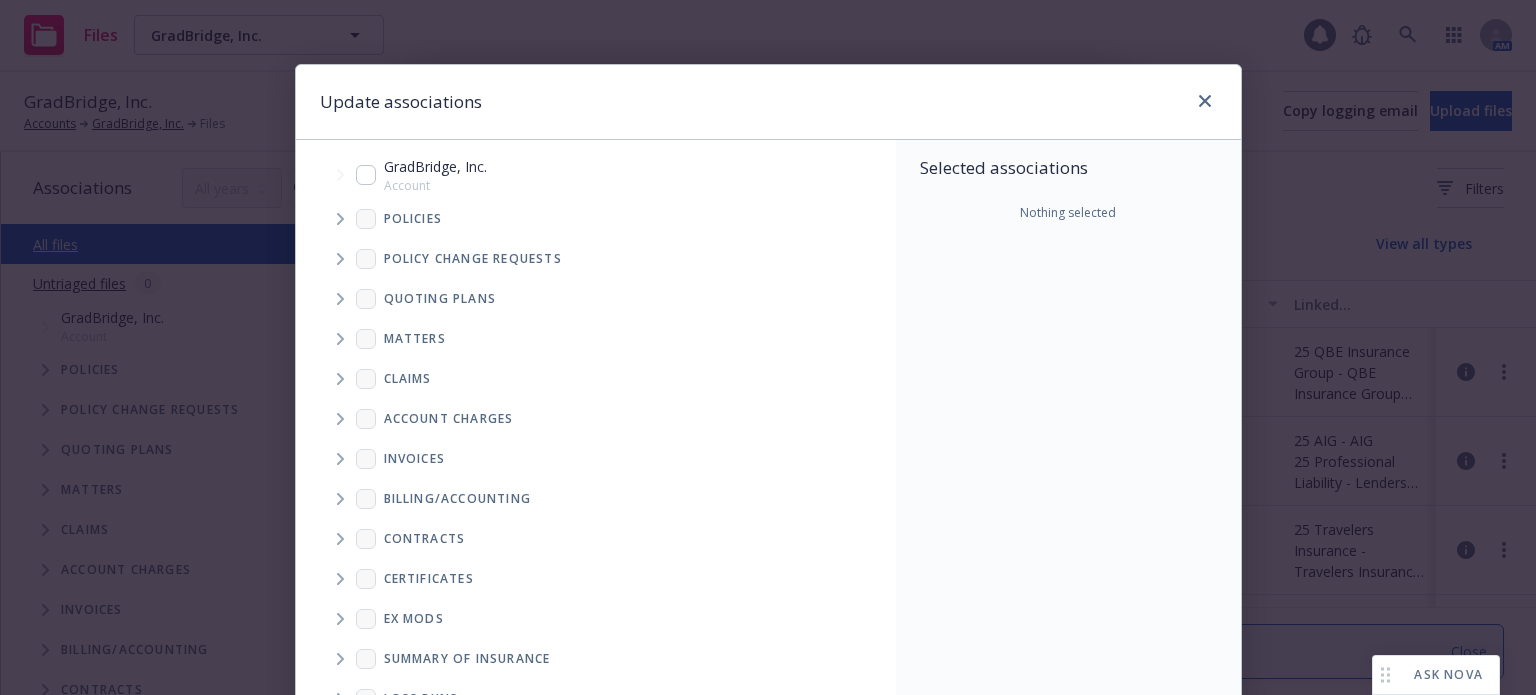 click 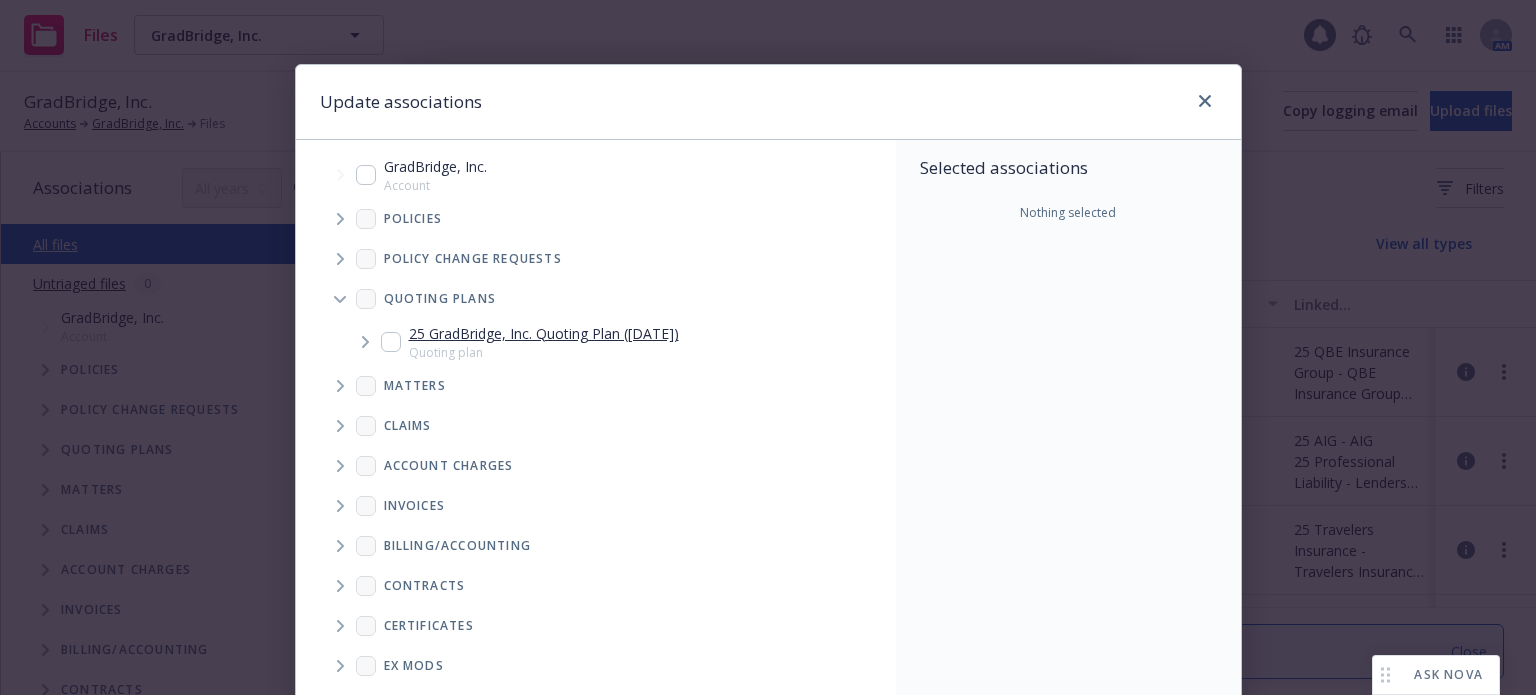 drag, startPoint x: 376, startPoint y: 347, endPoint x: 394, endPoint y: 344, distance: 18.248287 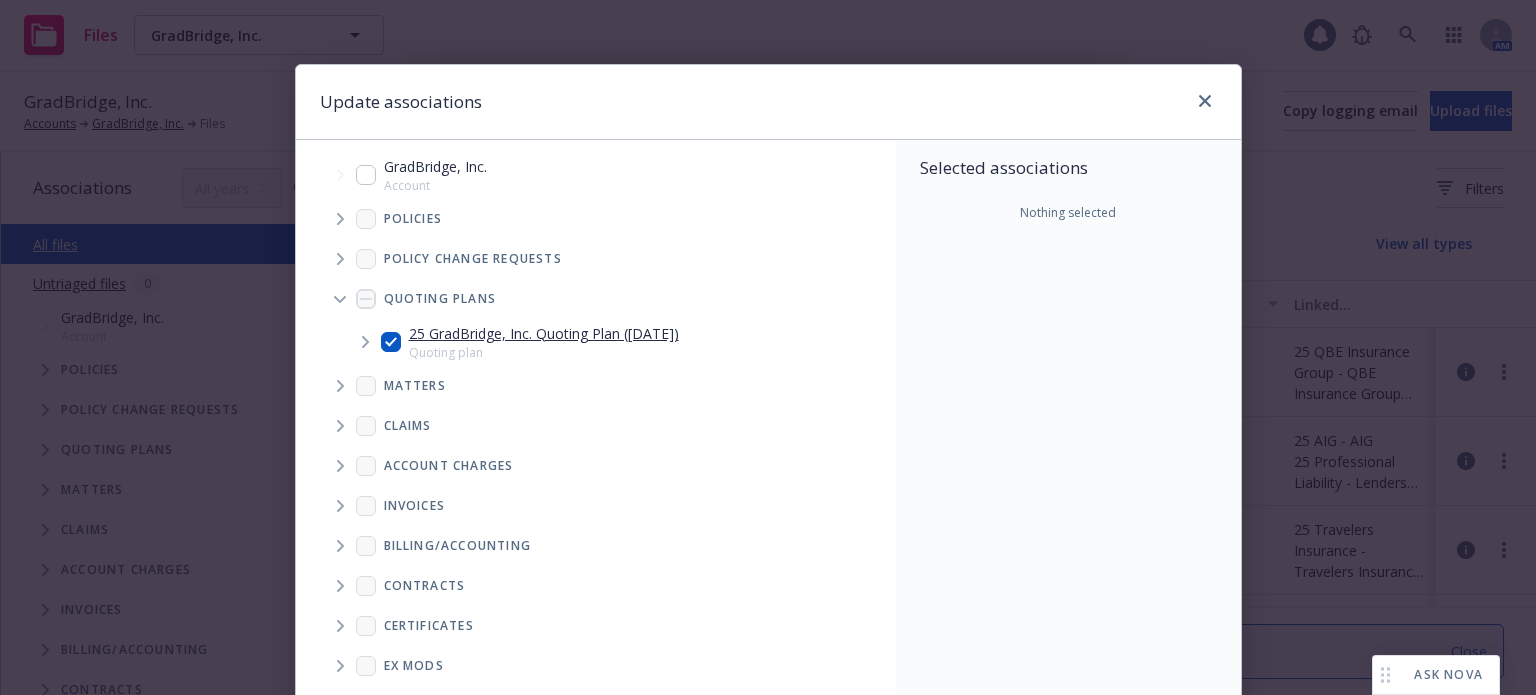 checkbox on "true" 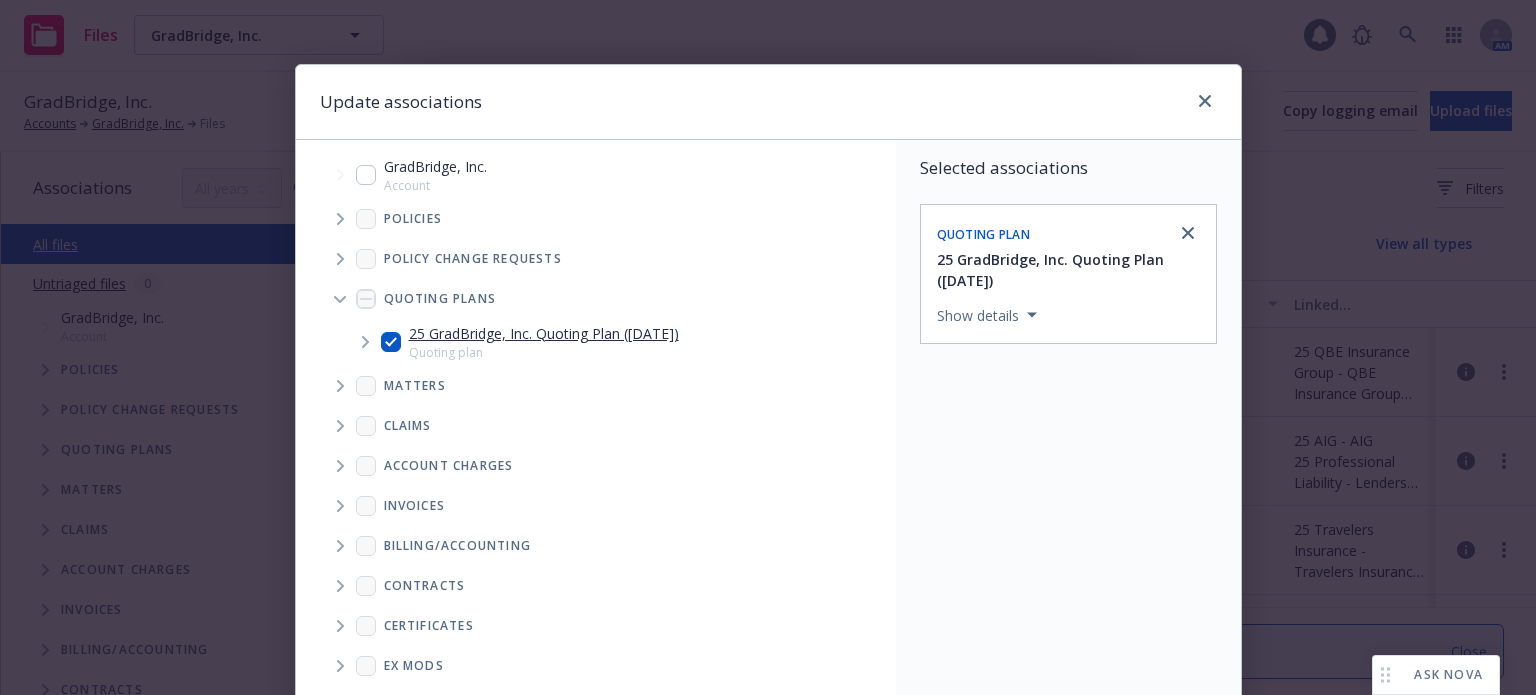 scroll, scrollTop: 297, scrollLeft: 0, axis: vertical 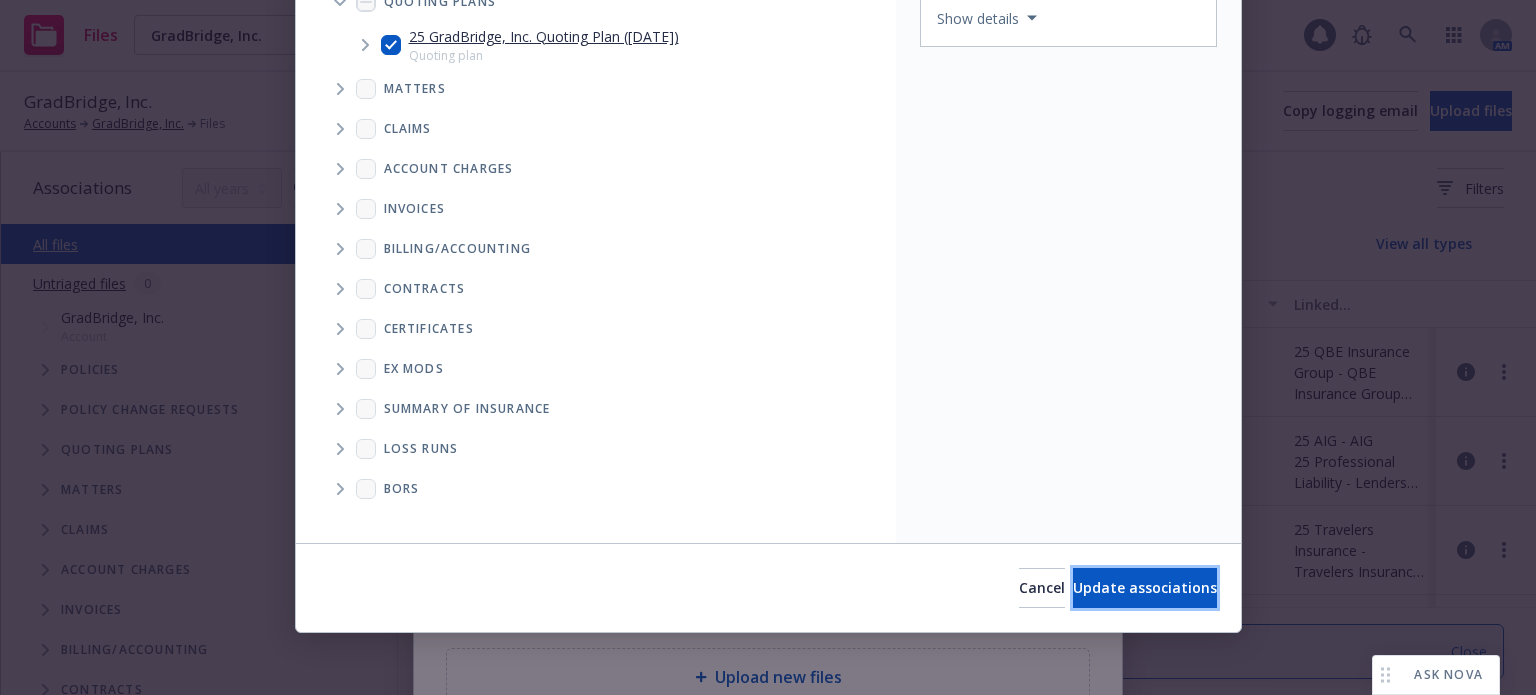 click on "Update associations" at bounding box center (1145, 587) 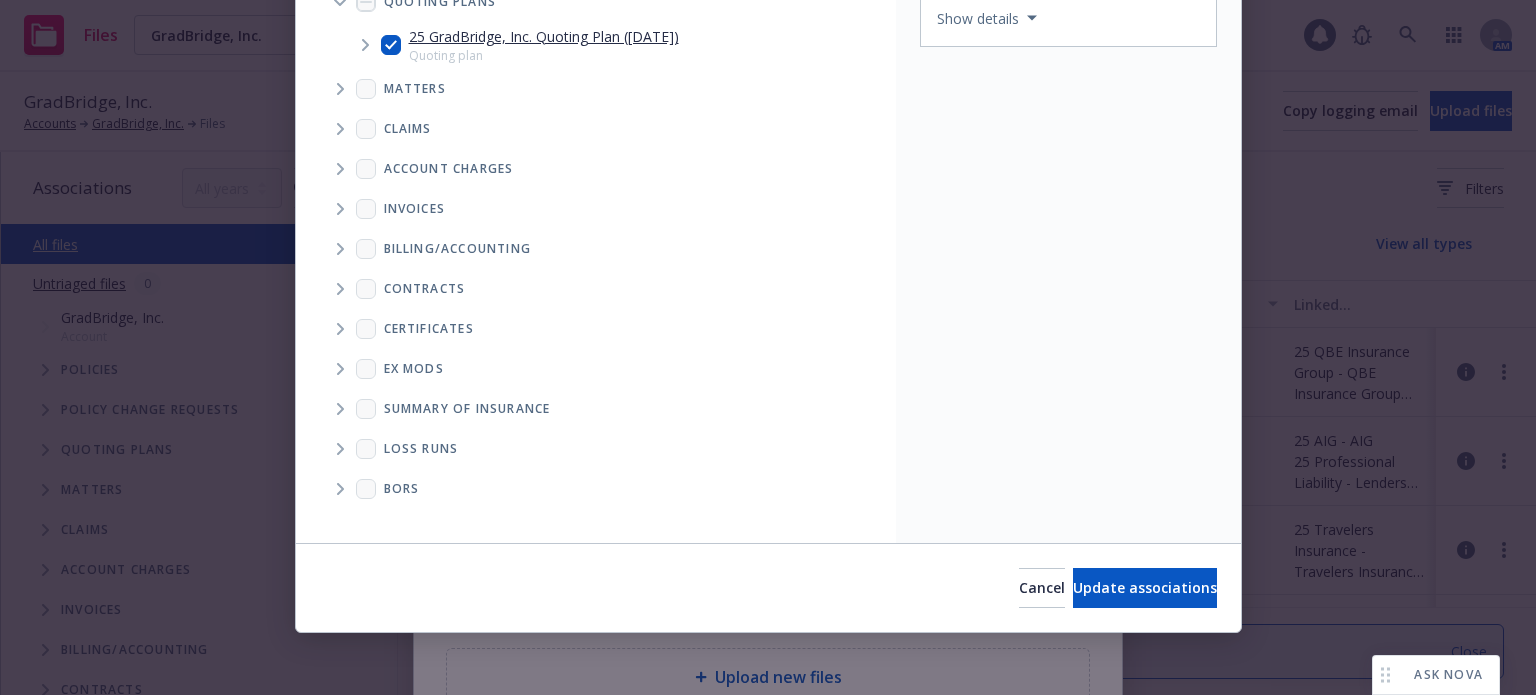 type on "x" 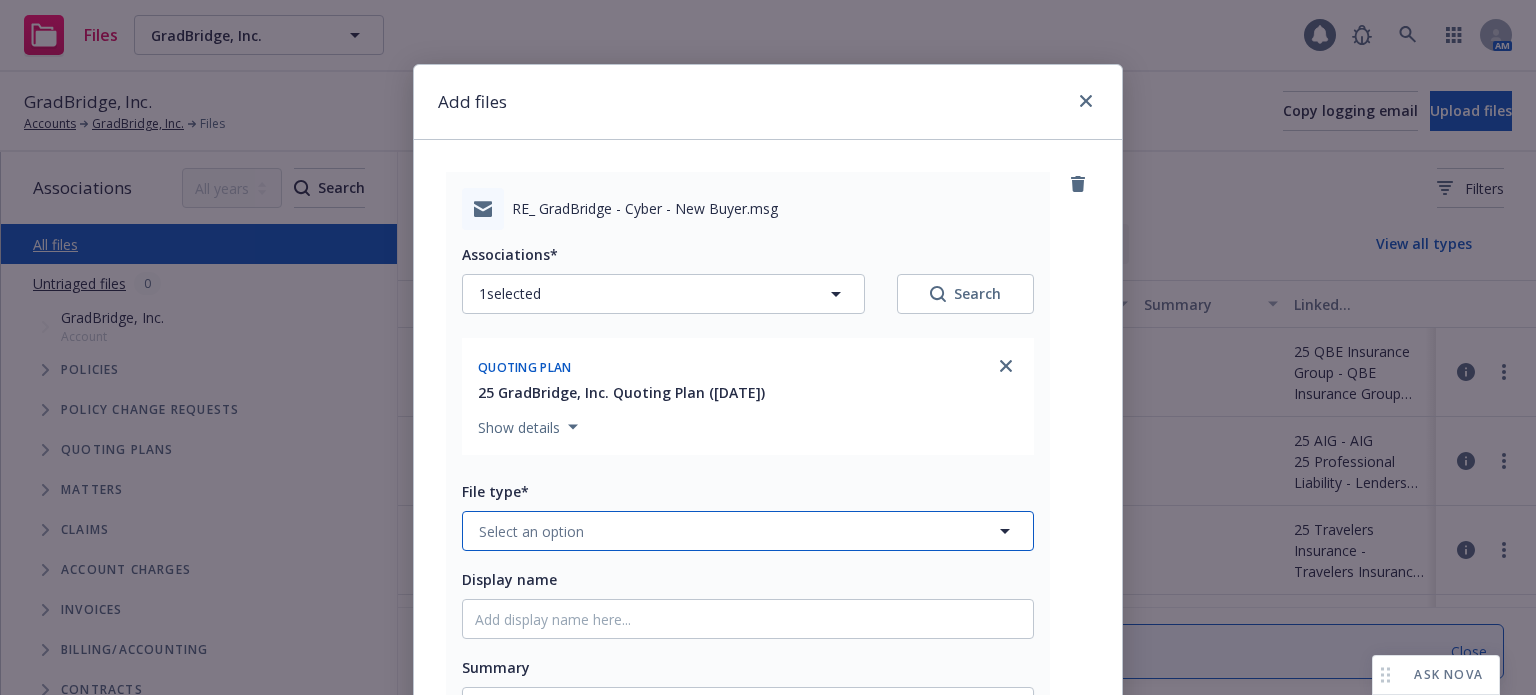 click on "Select an option" at bounding box center [531, 531] 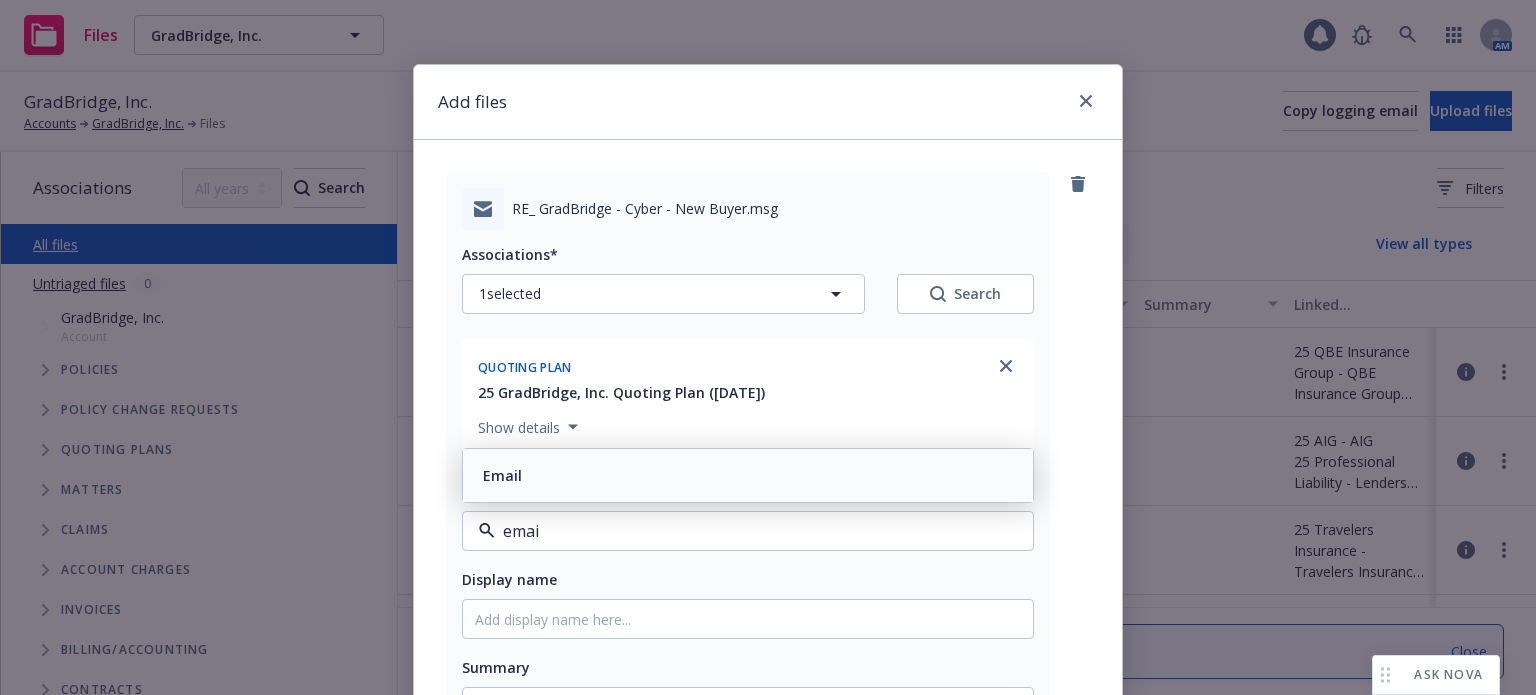 type on "email" 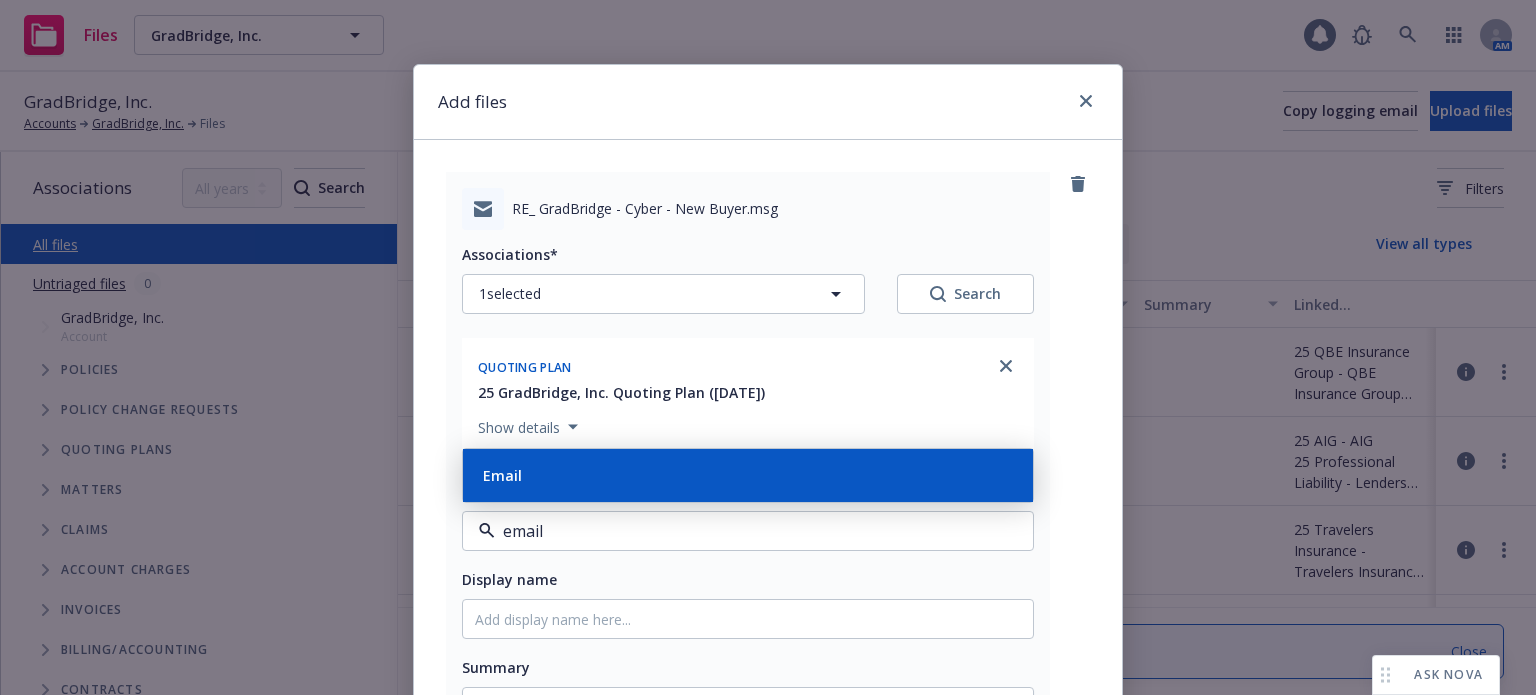click on "Email" at bounding box center [748, 475] 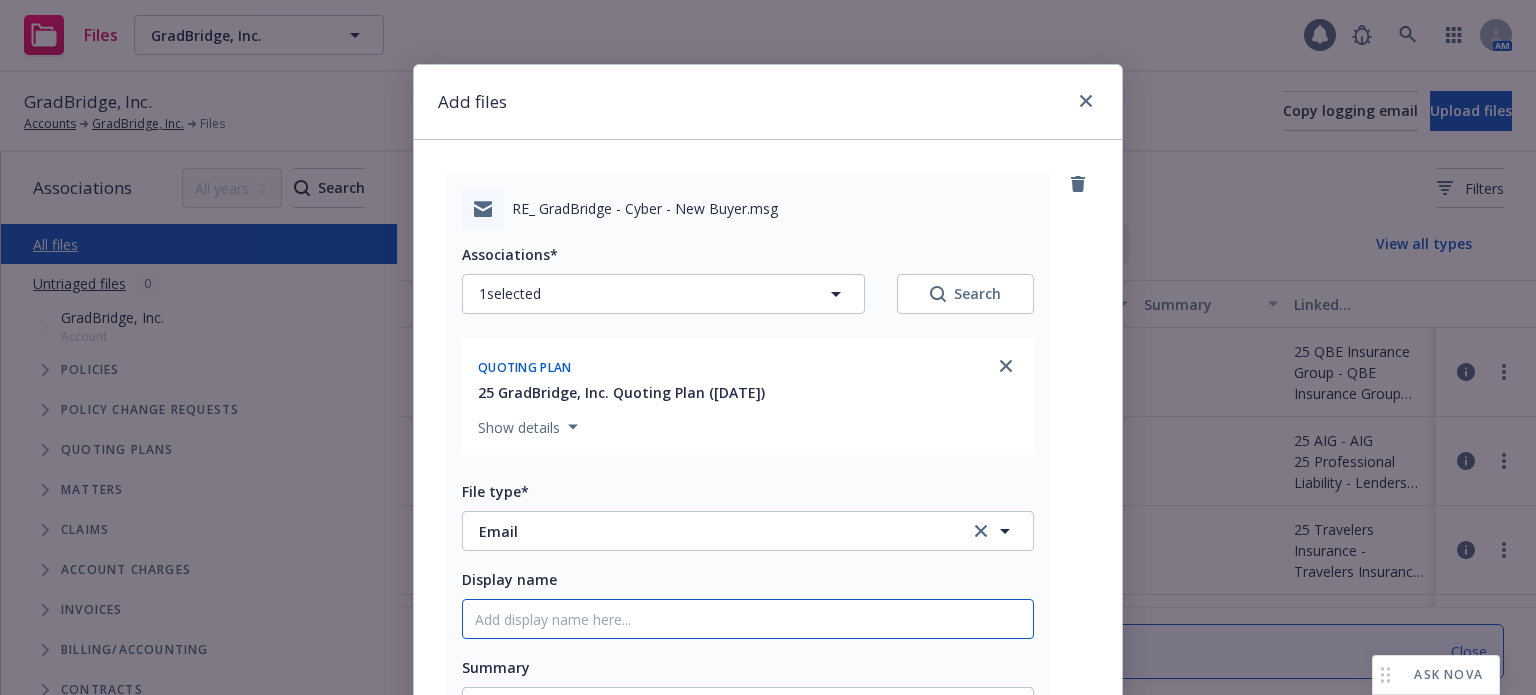 click on "Display name" at bounding box center [748, 619] 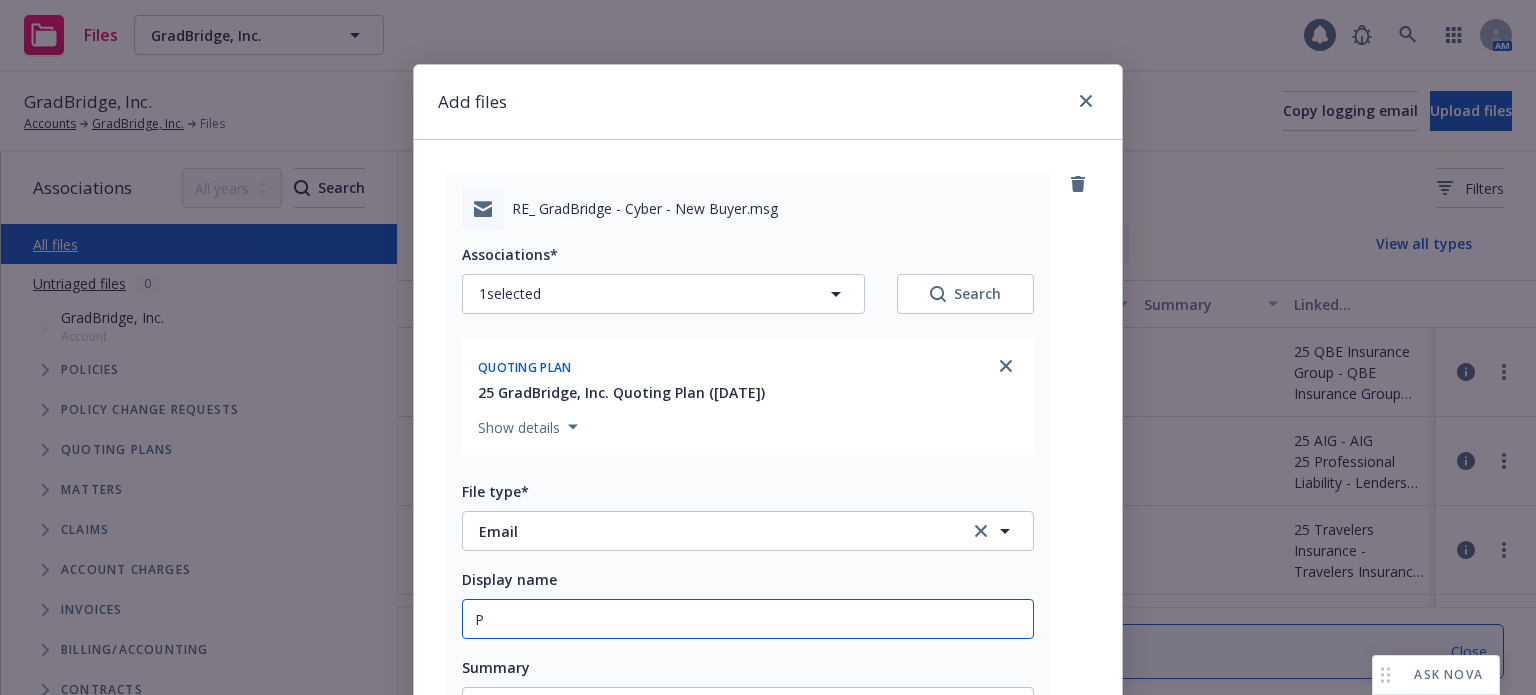 type on "x" 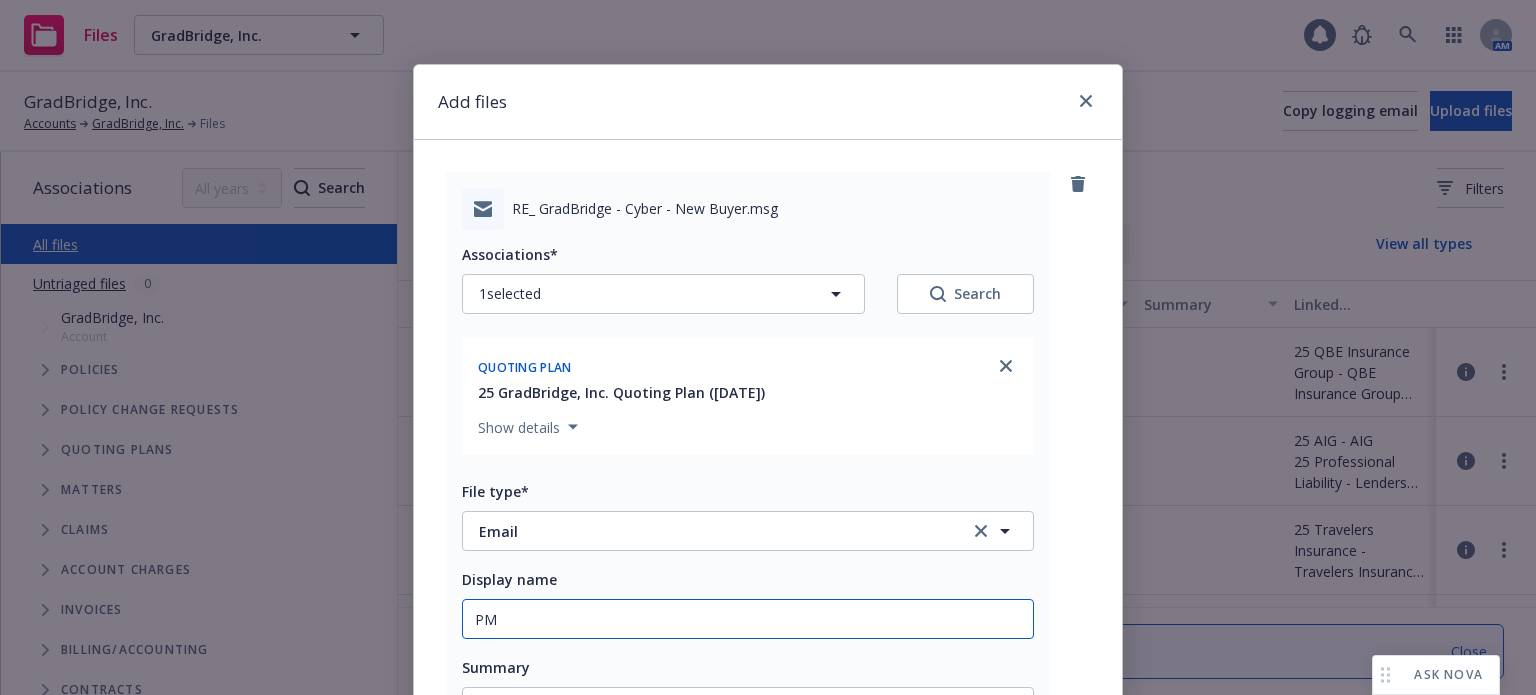 type on "x" 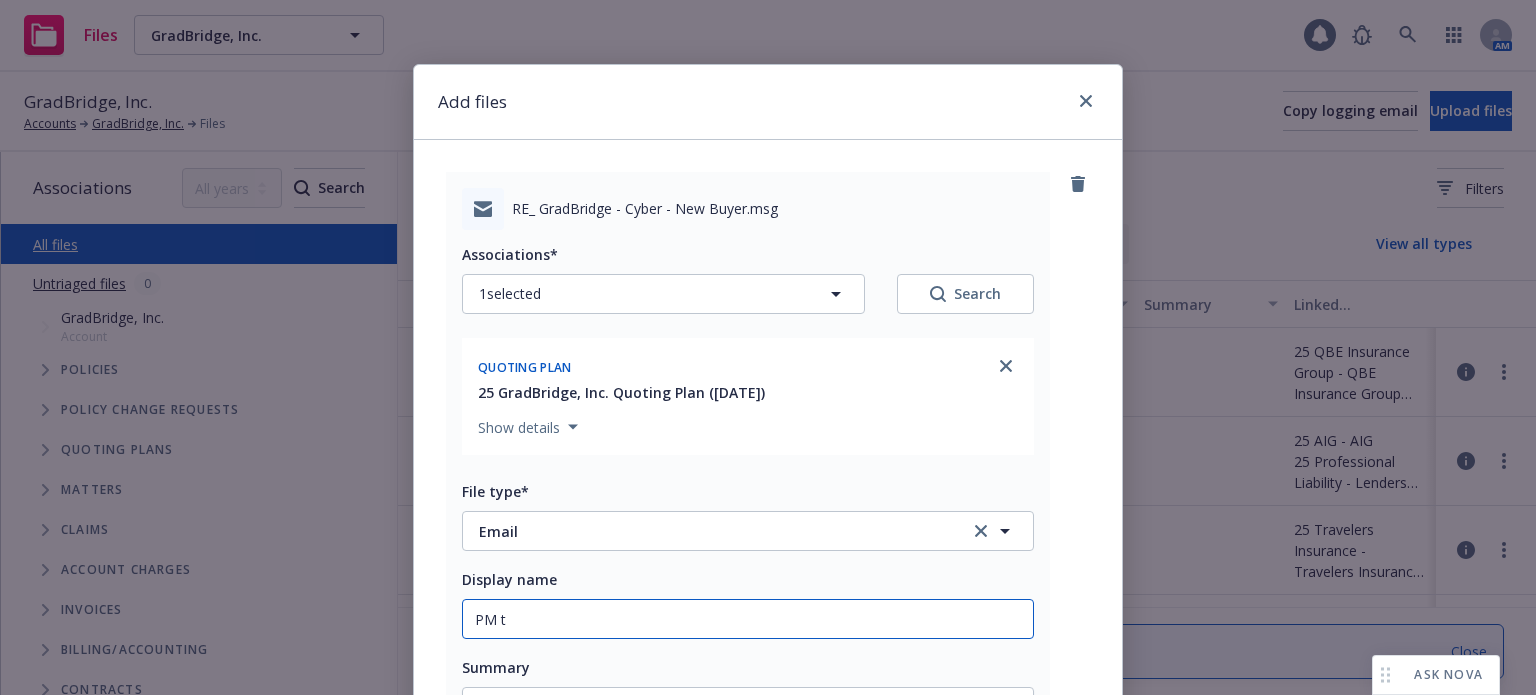 type on "x" 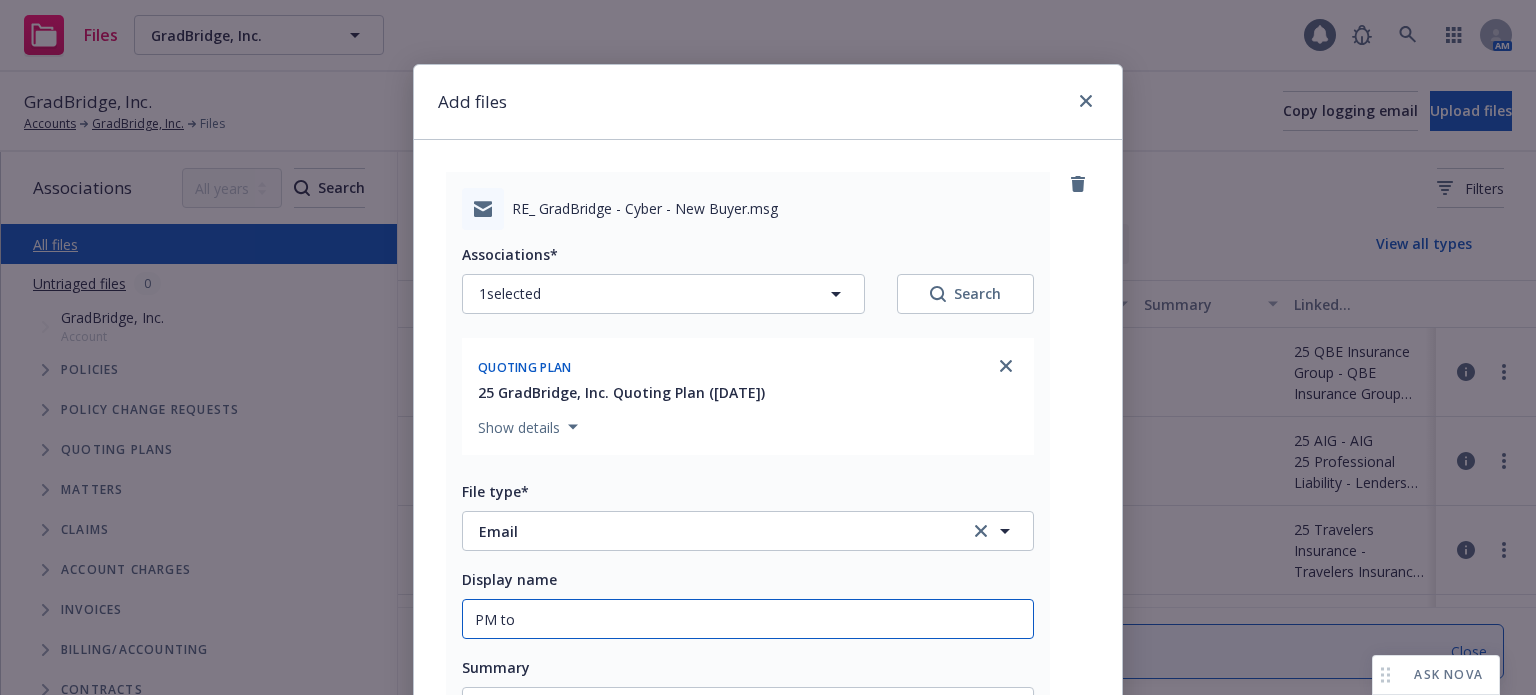type on "PM to" 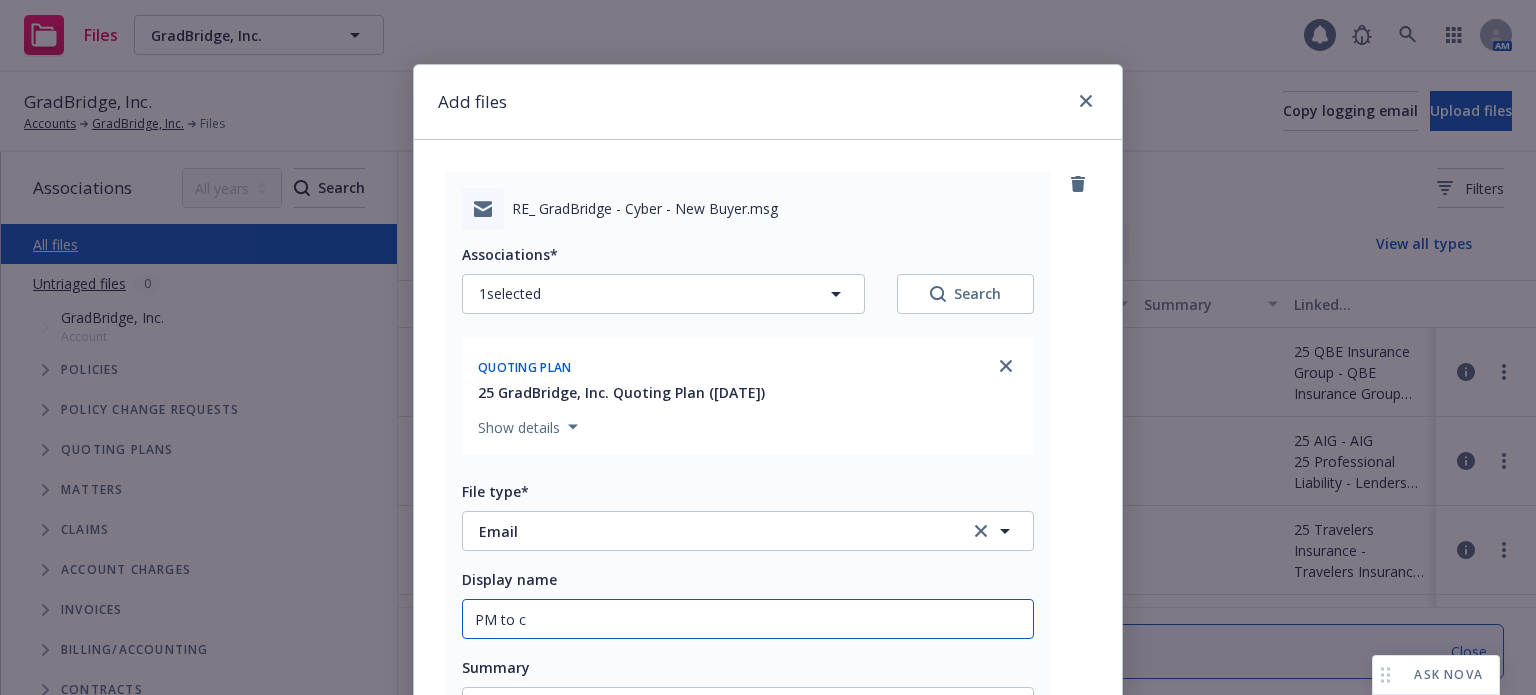 type on "x" 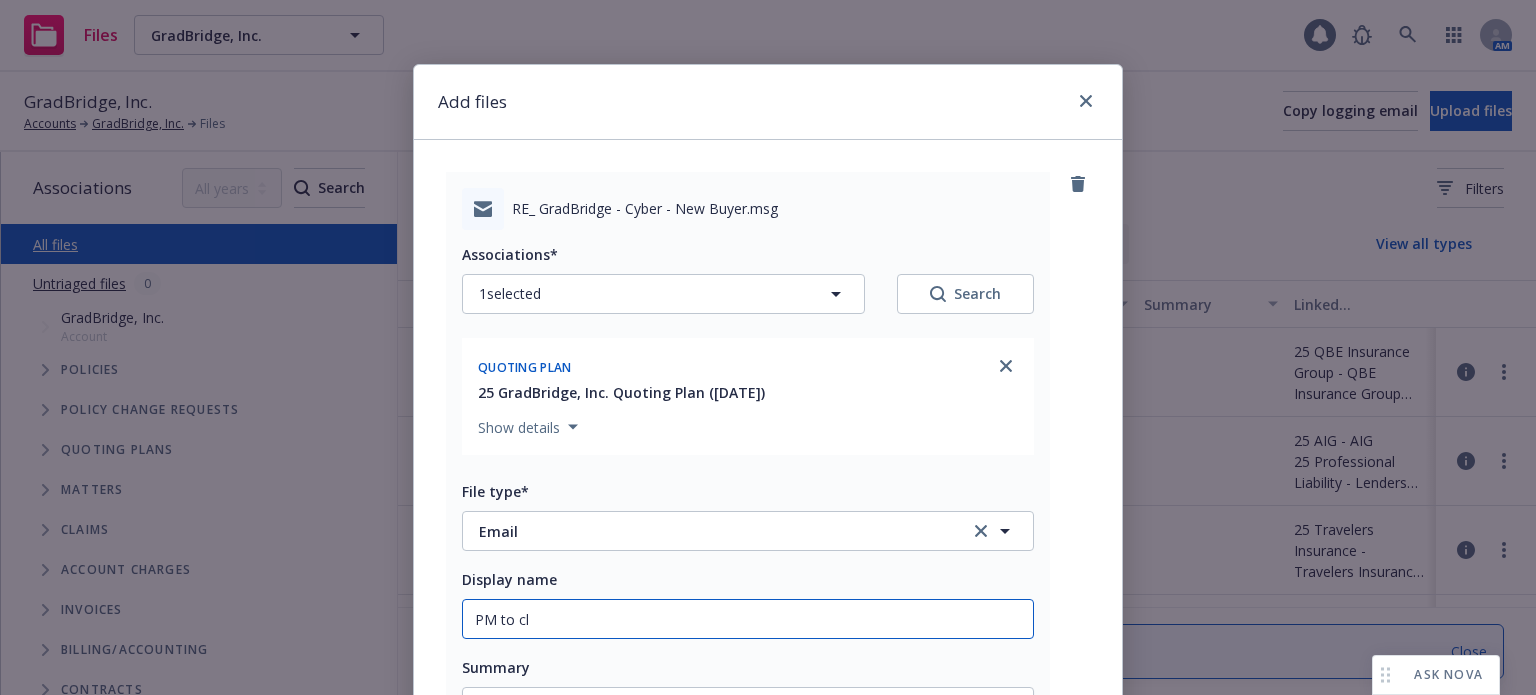 type on "x" 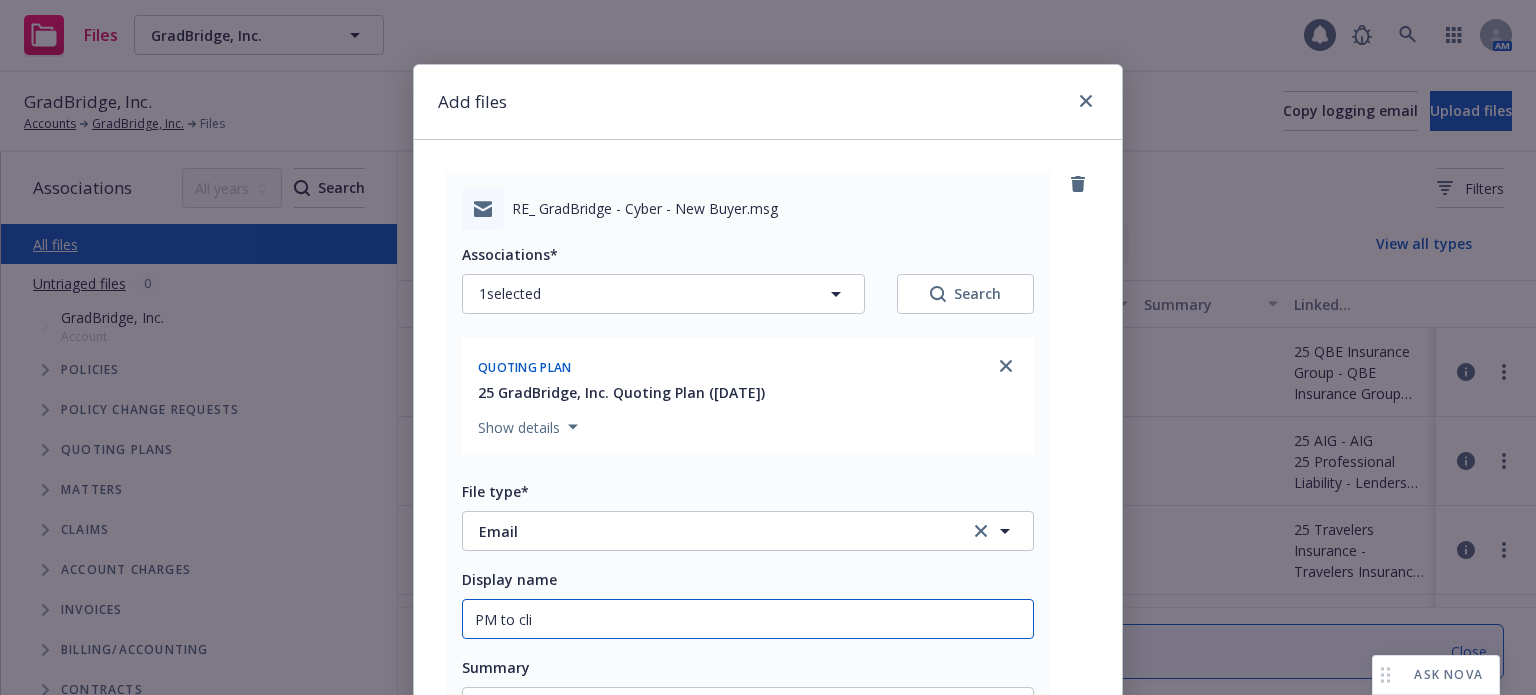 type on "PM to clie" 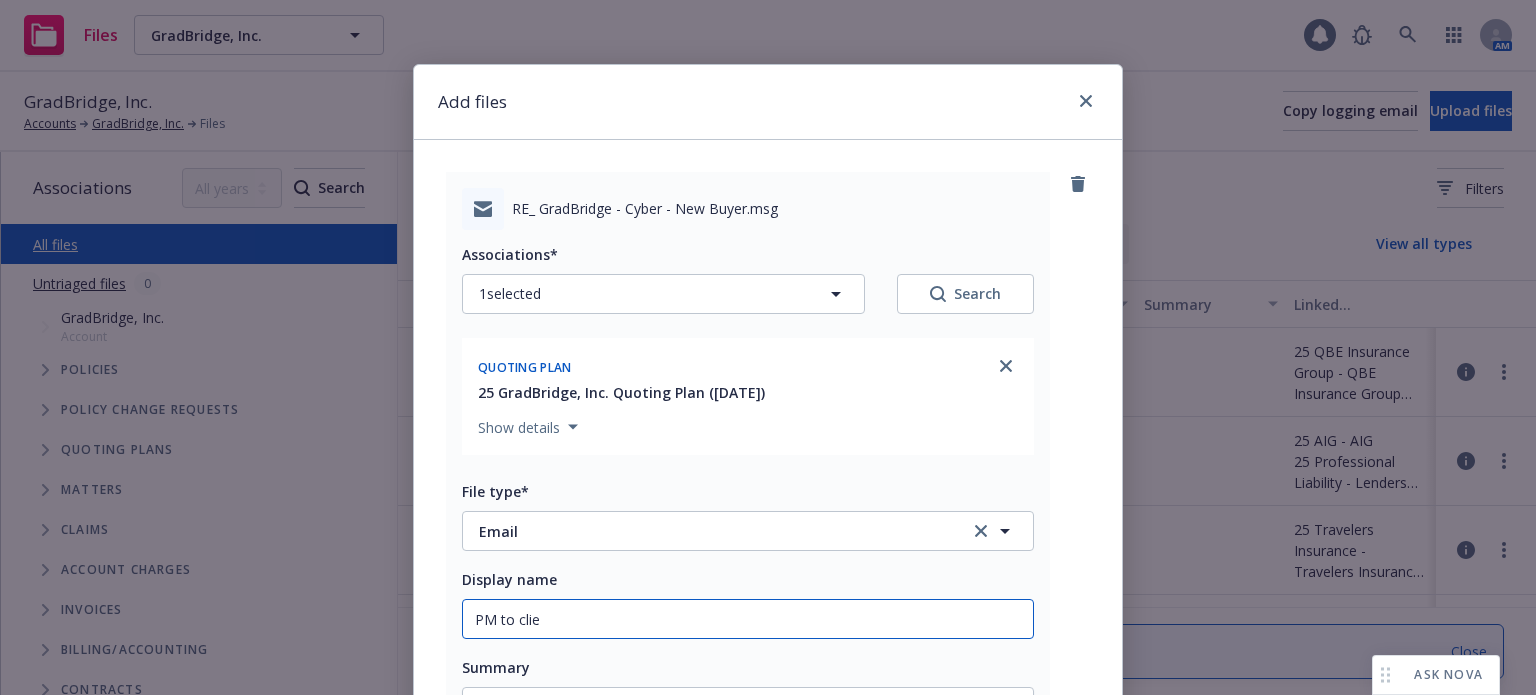 type on "x" 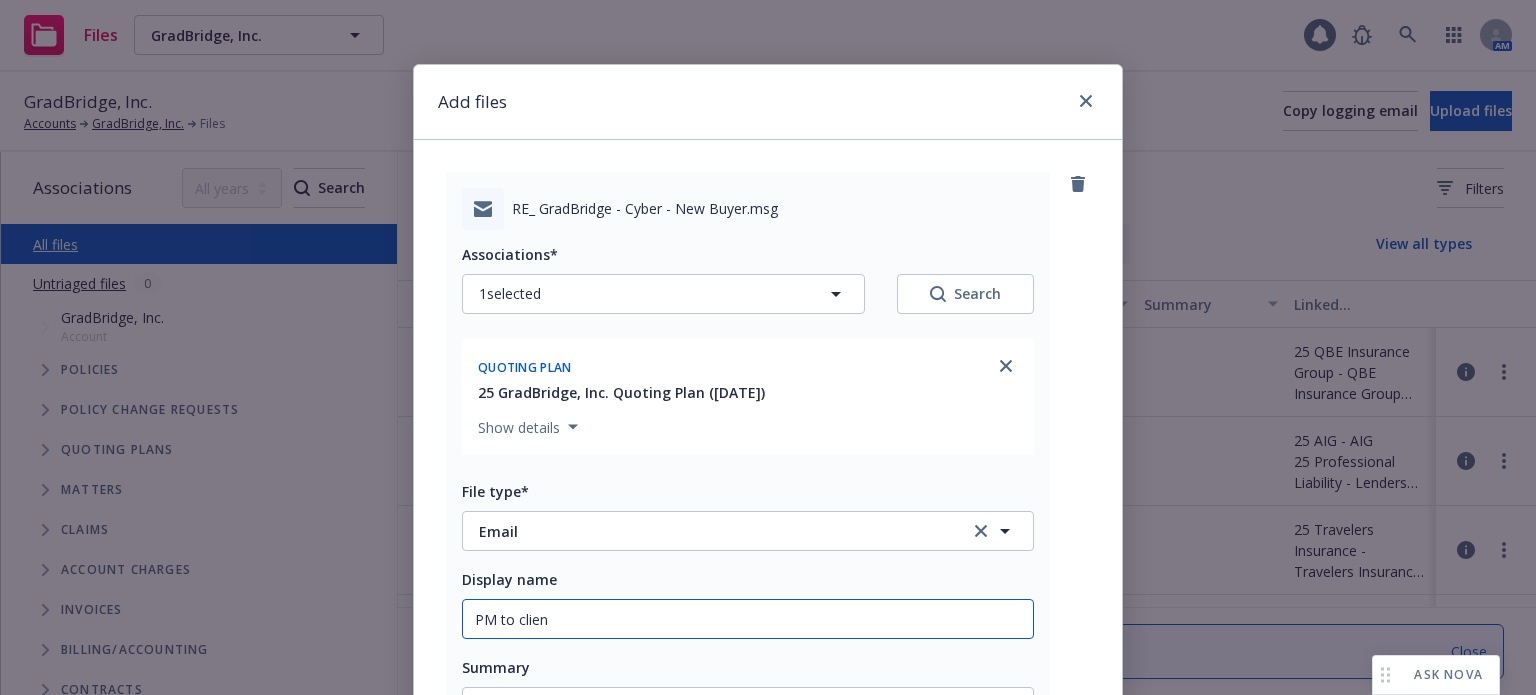 type on "x" 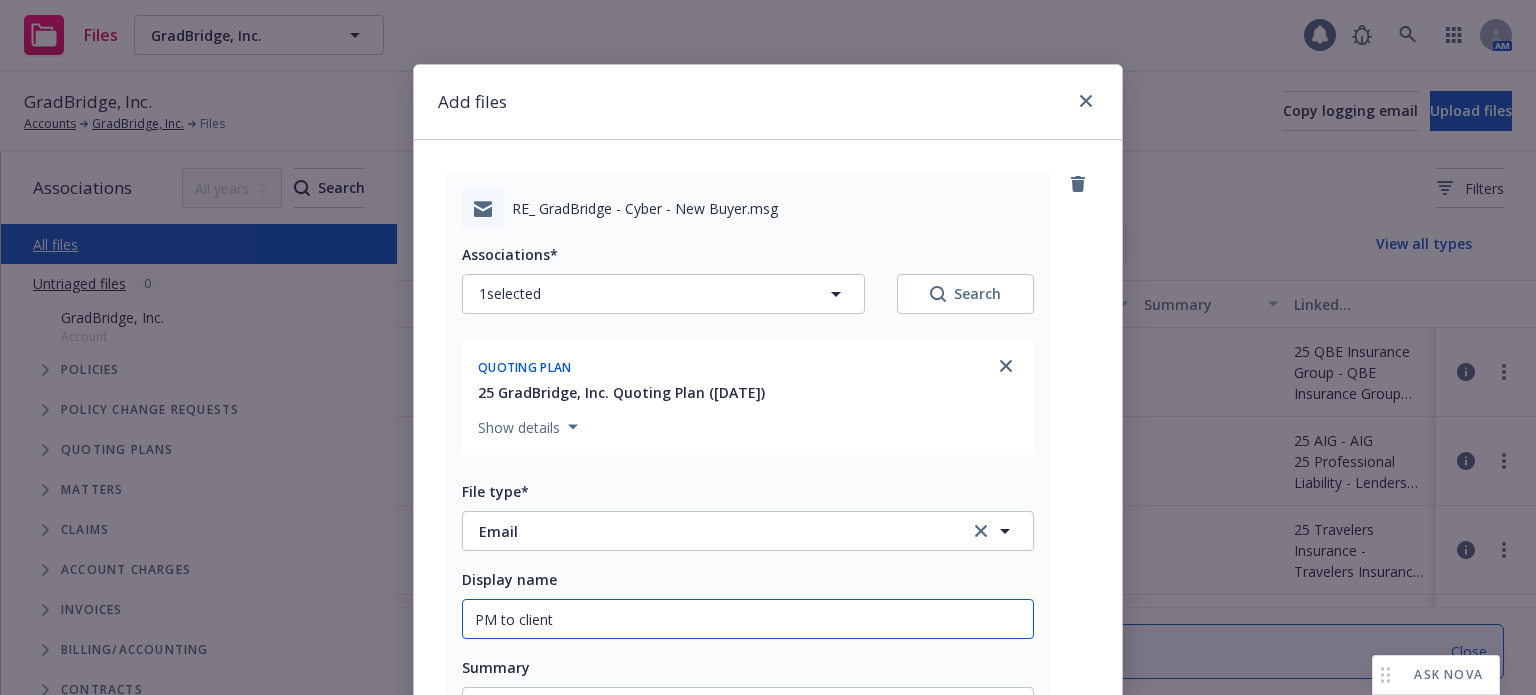 type on "x" 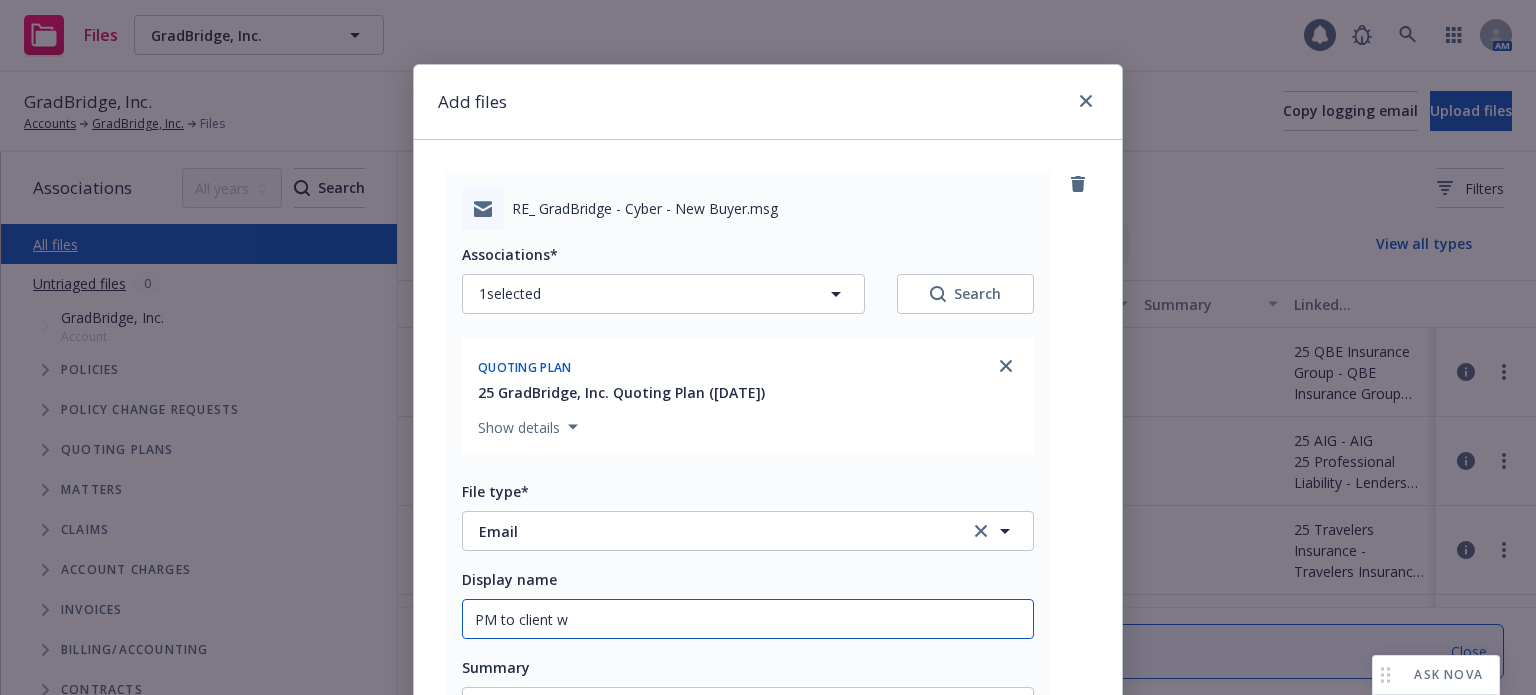 type on "x" 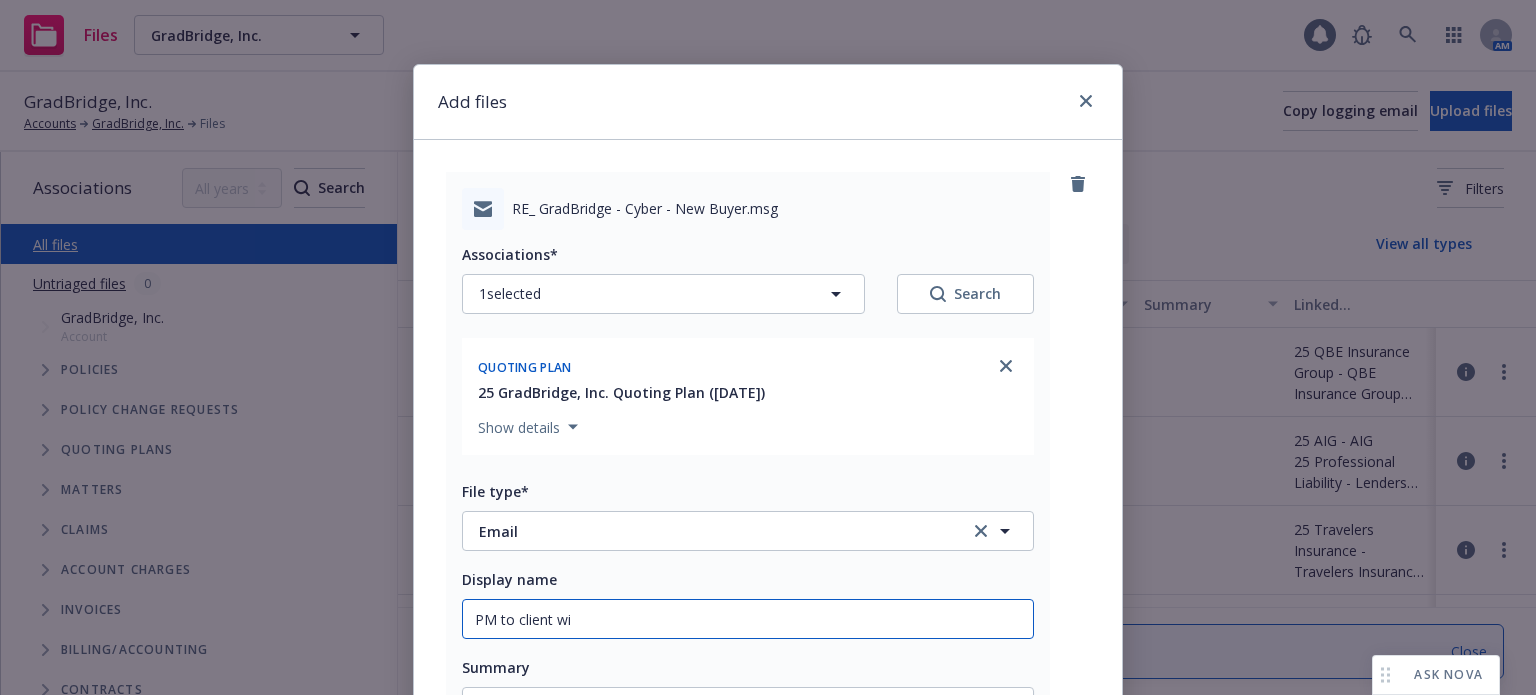 type on "x" 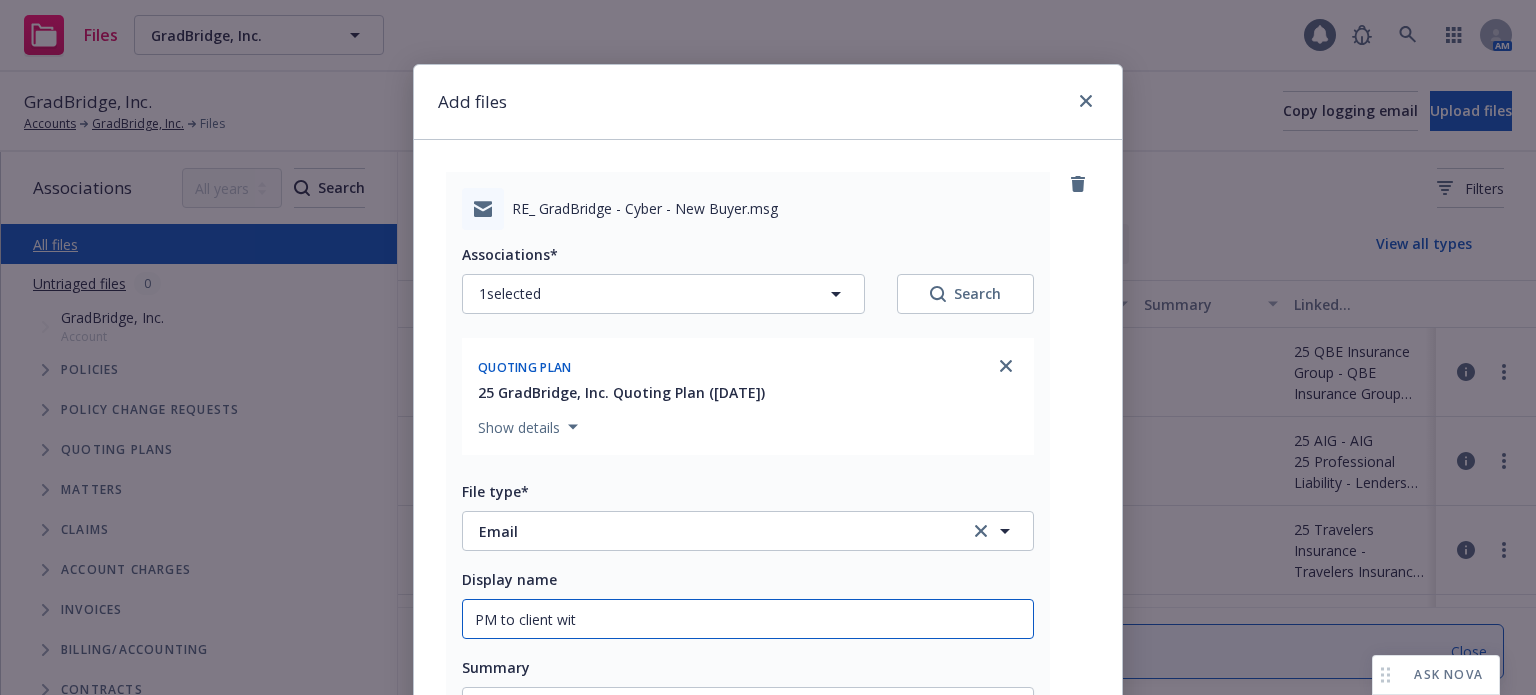 type on "x" 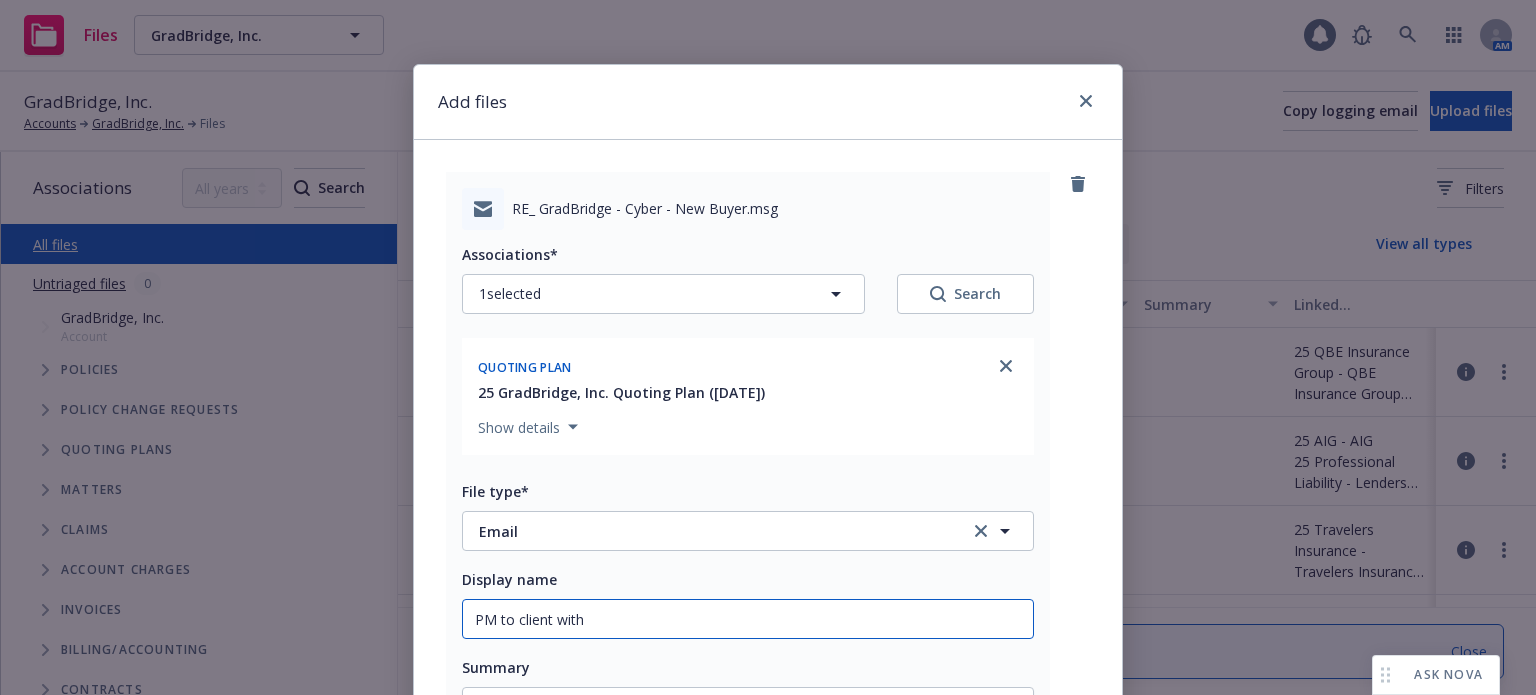 type on "PM to client with" 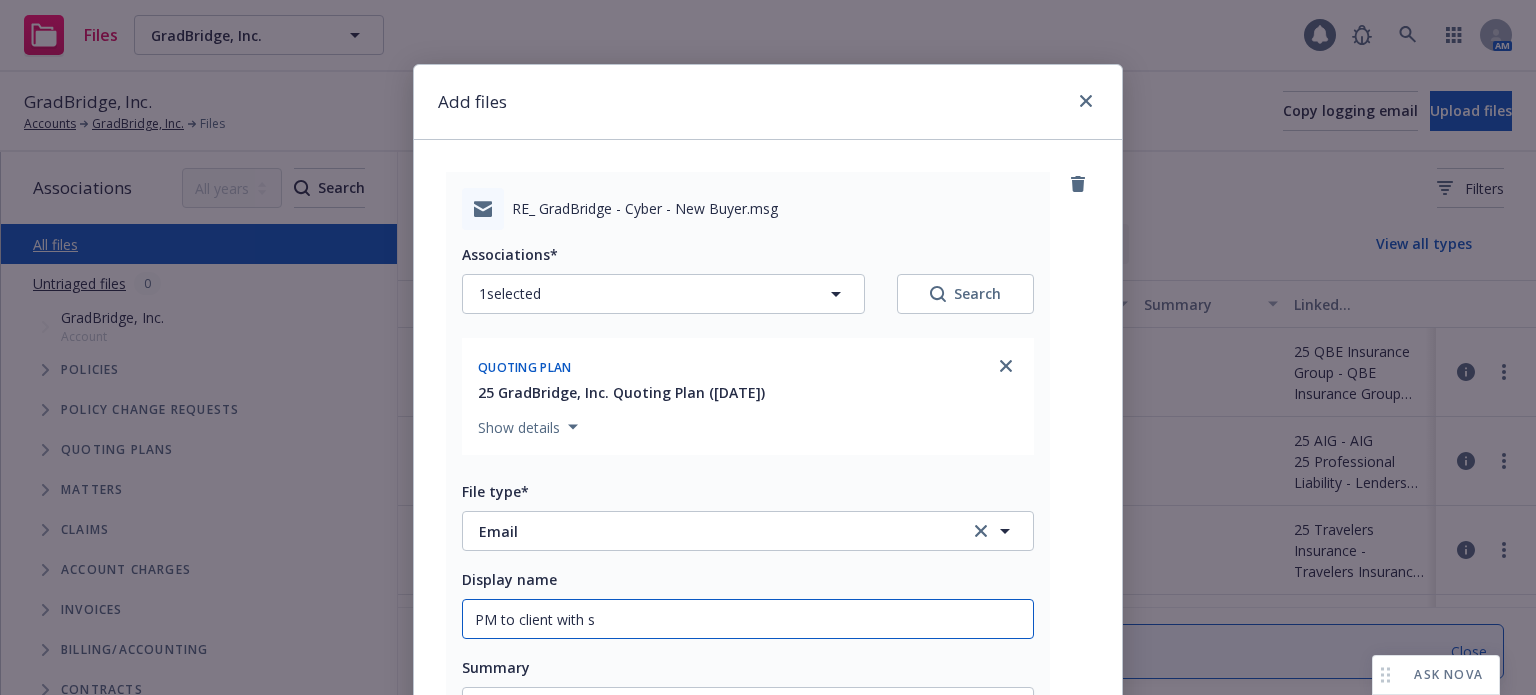type on "x" 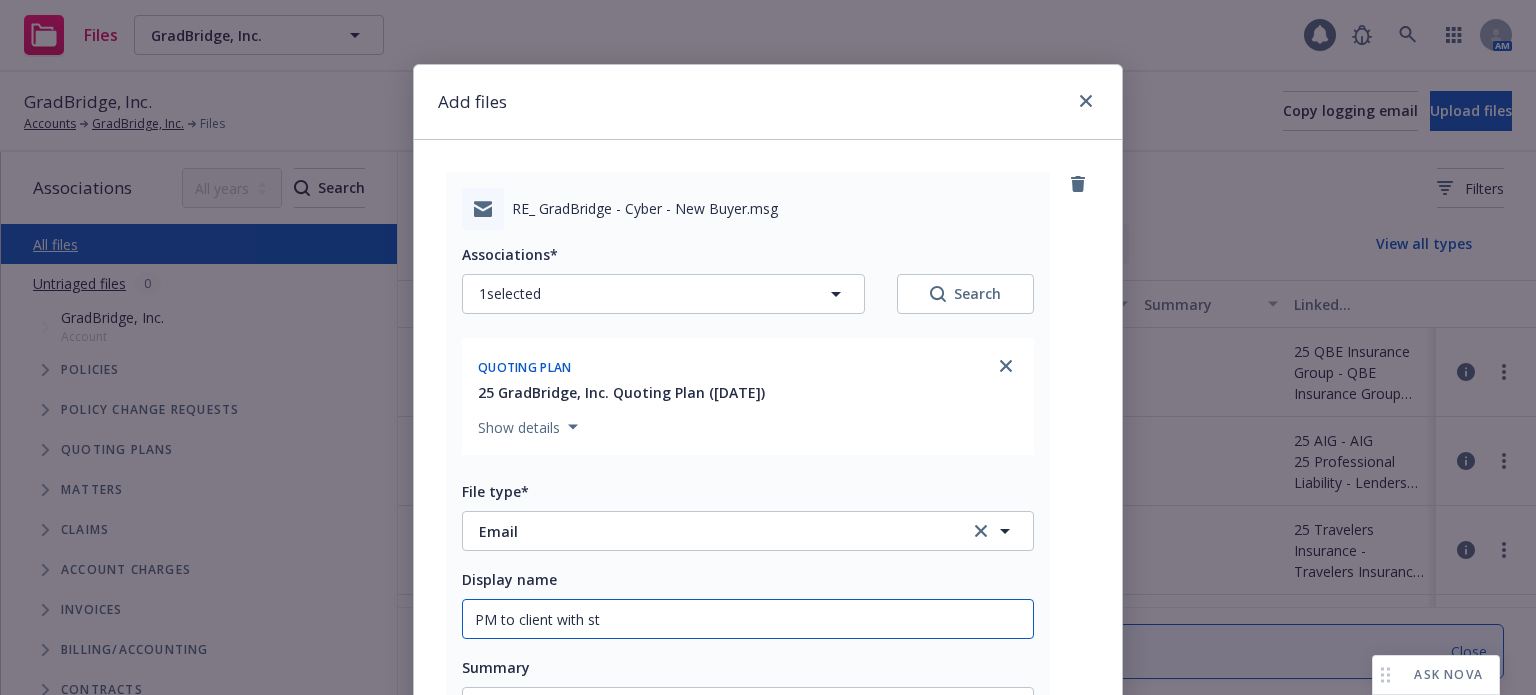 type on "x" 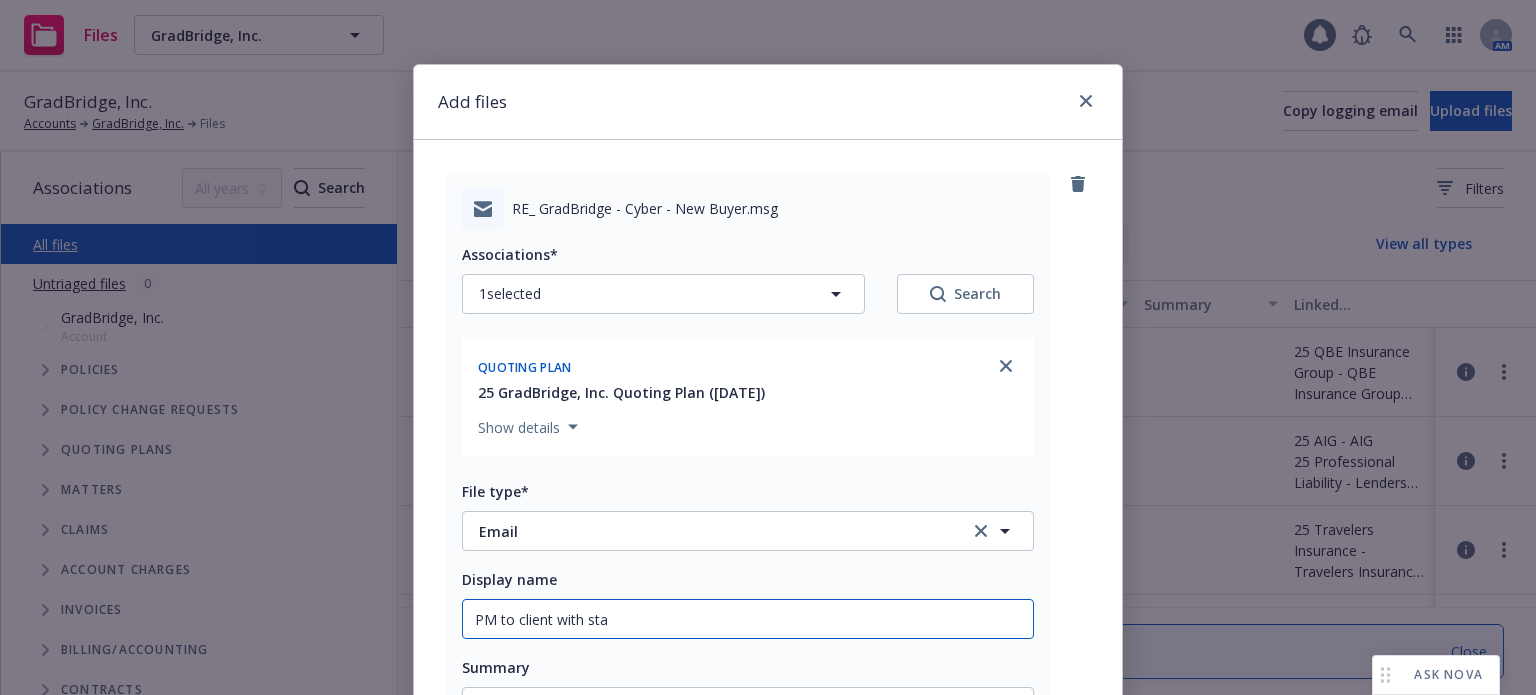 type on "x" 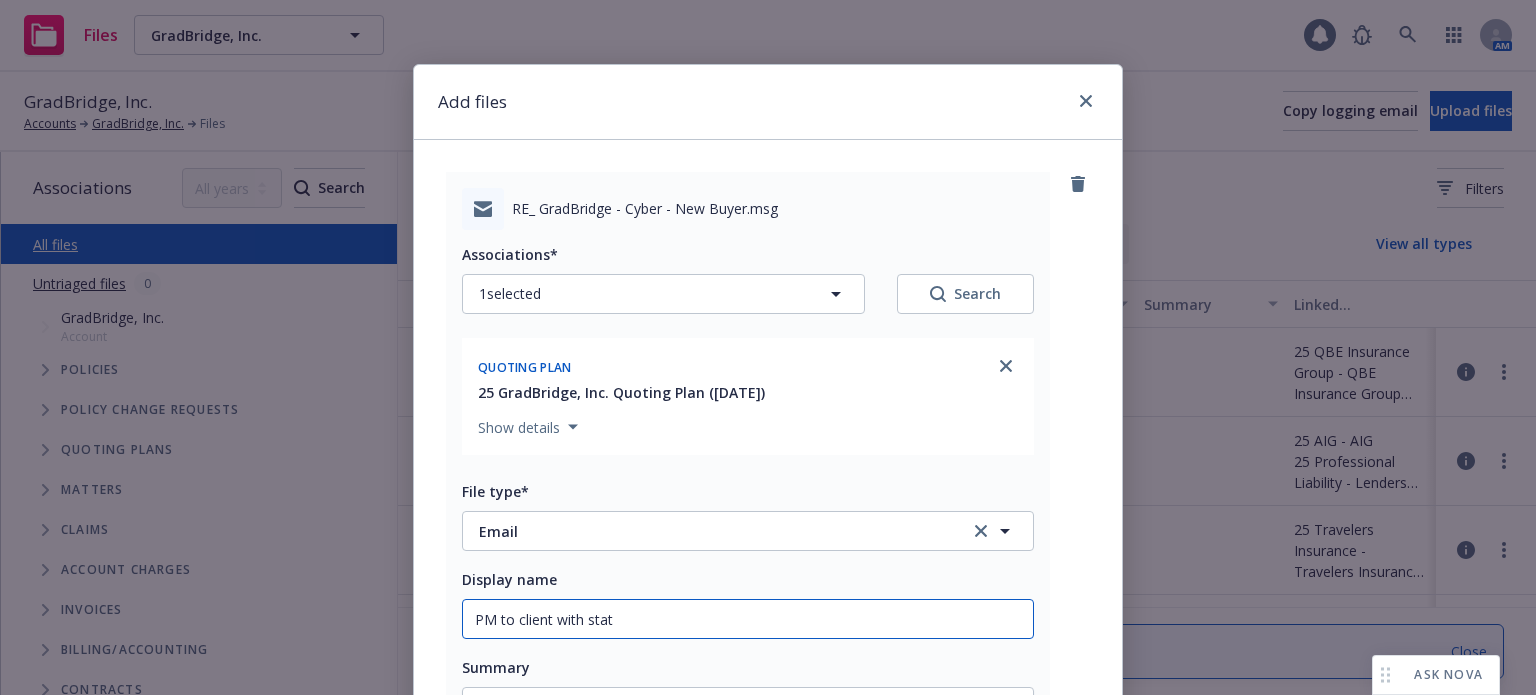type on "x" 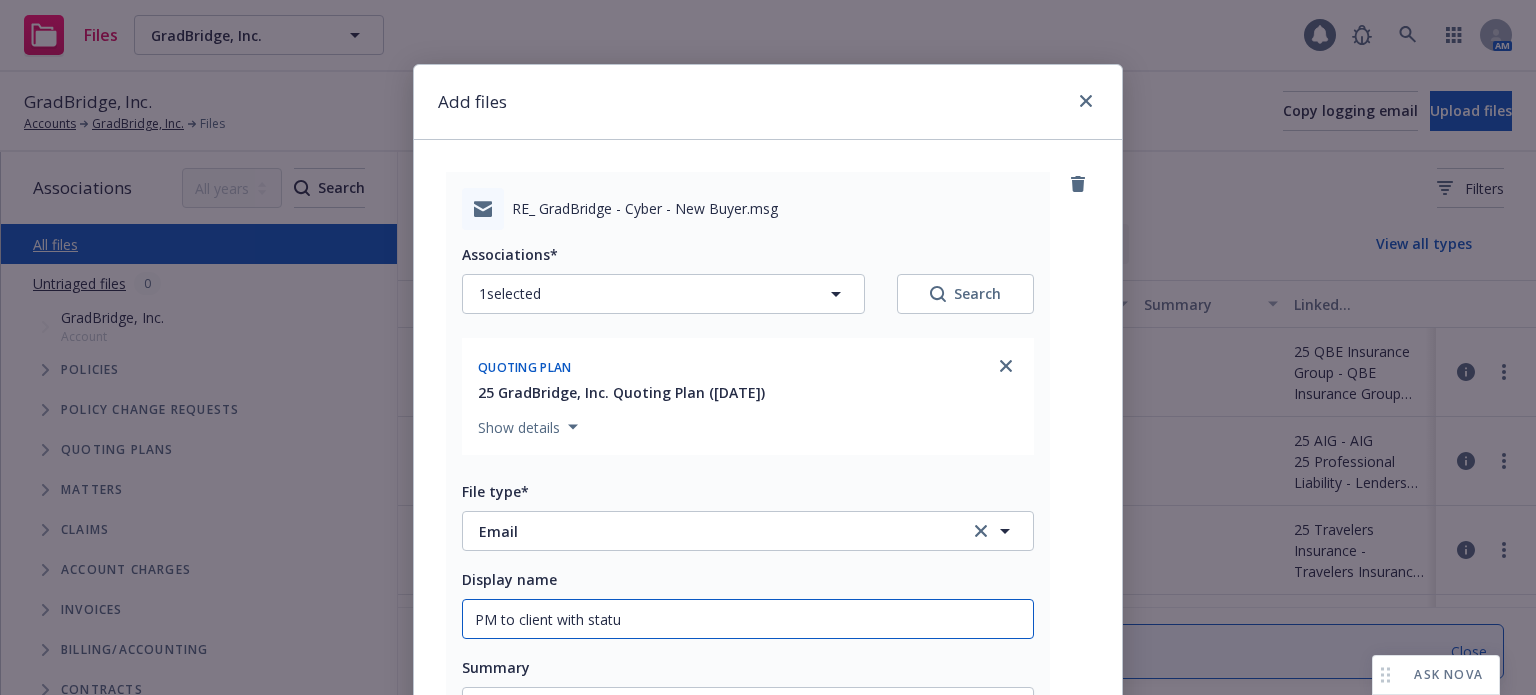 type on "x" 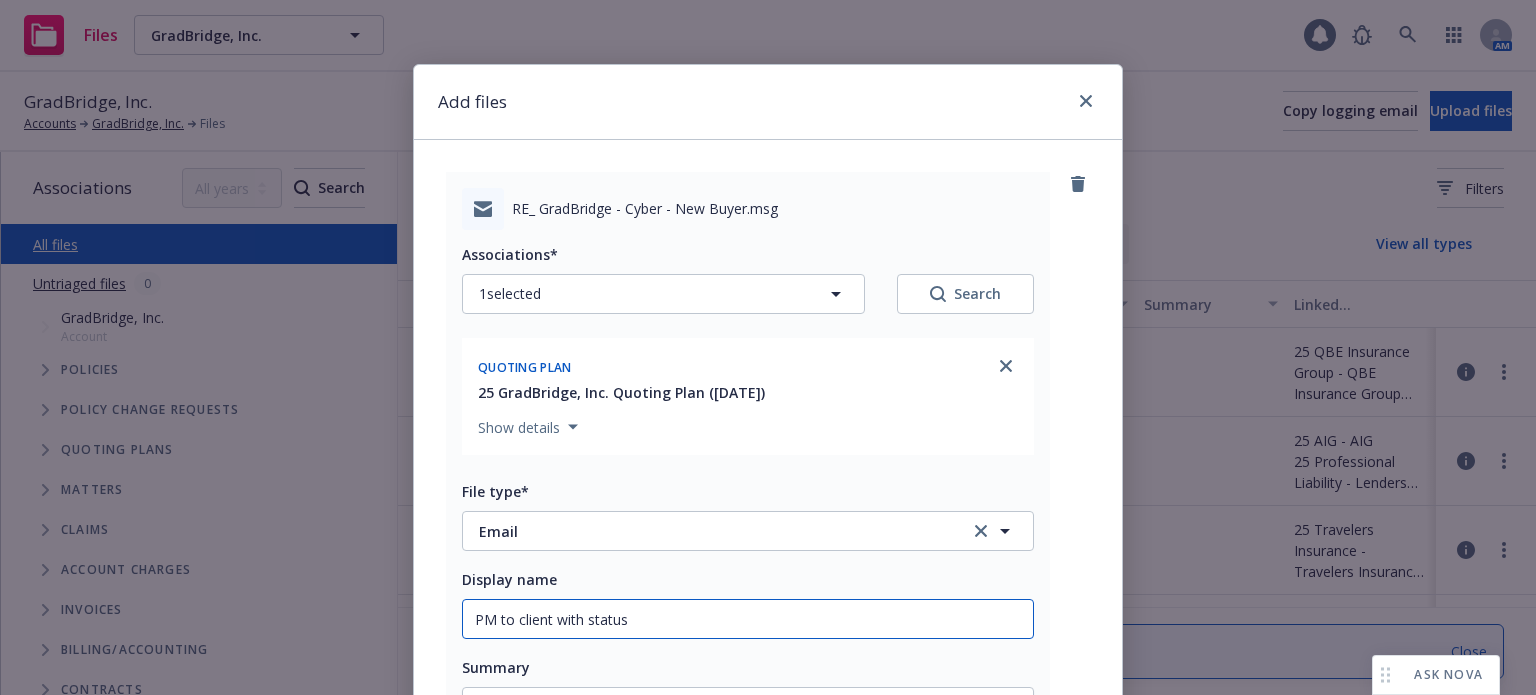 type on "x" 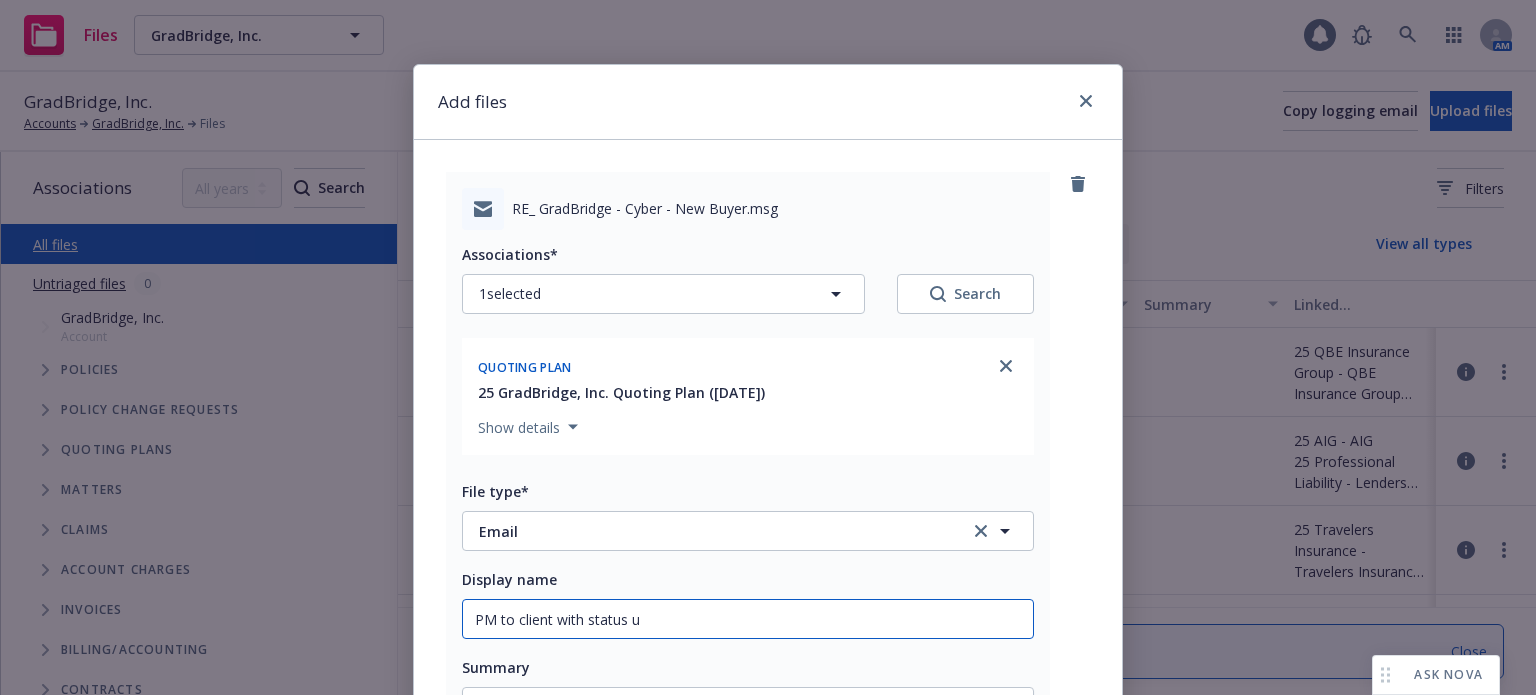type on "x" 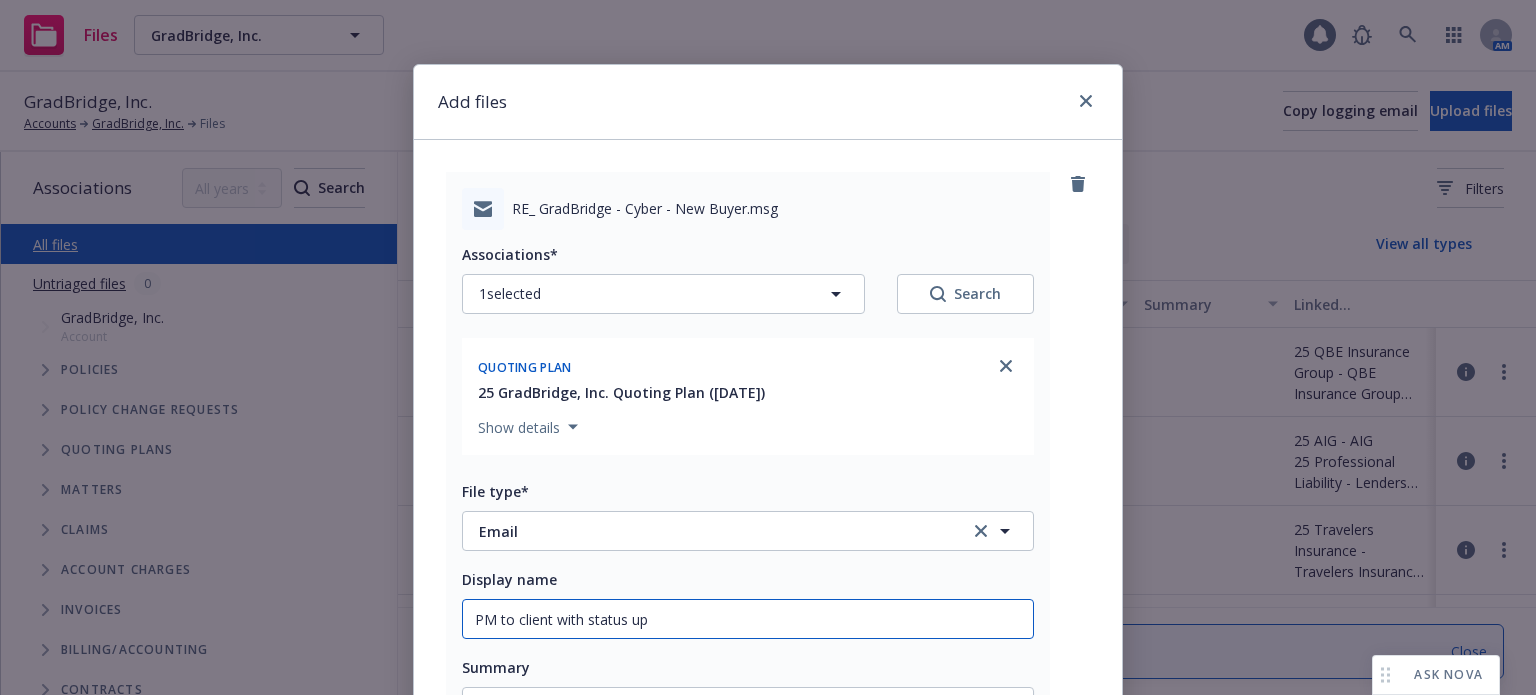 type on "x" 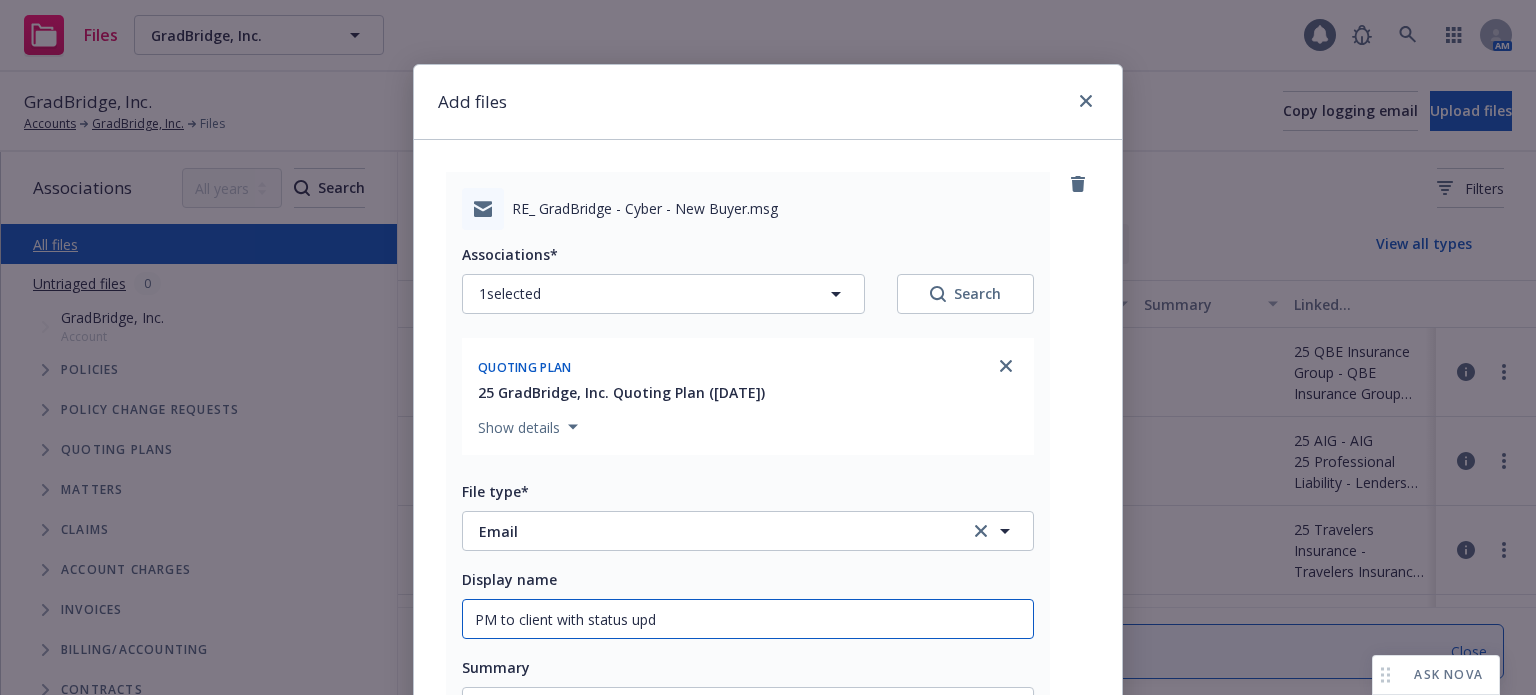 type on "x" 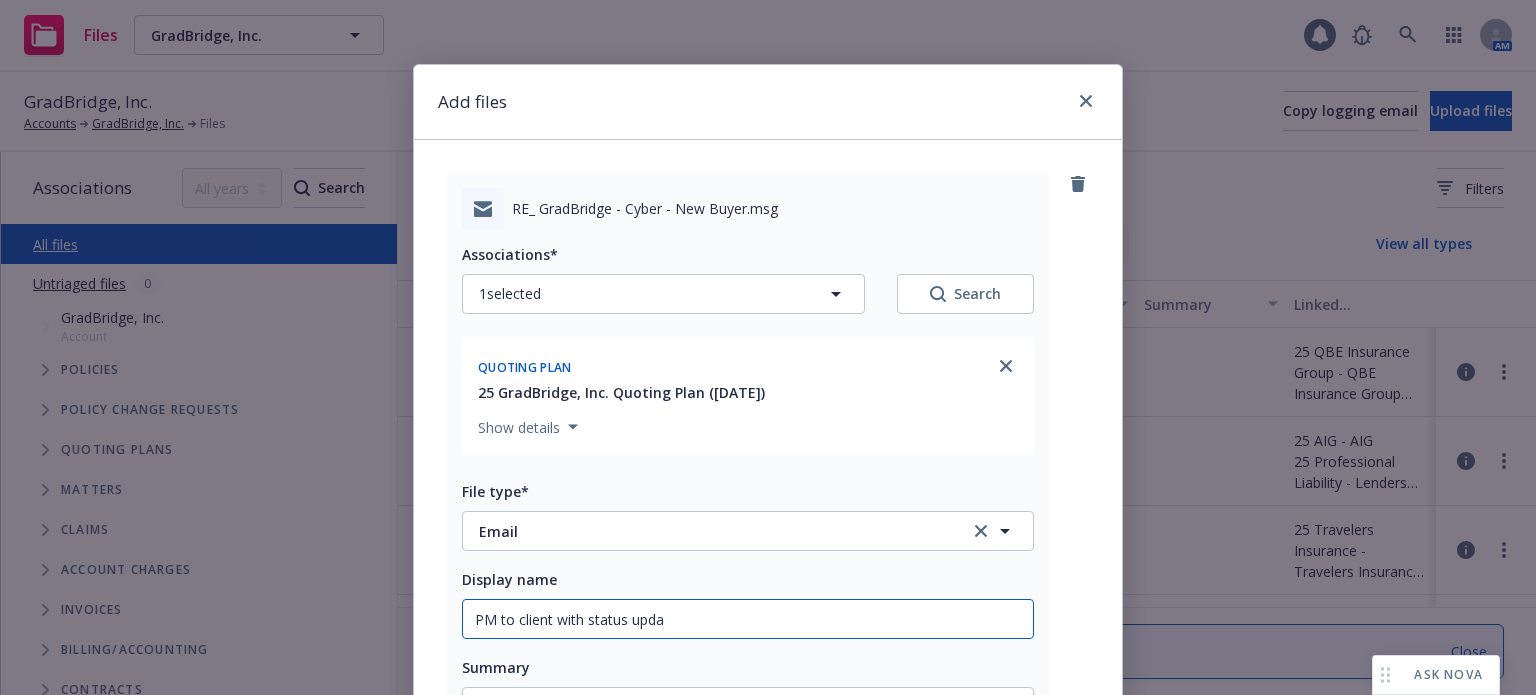 type on "x" 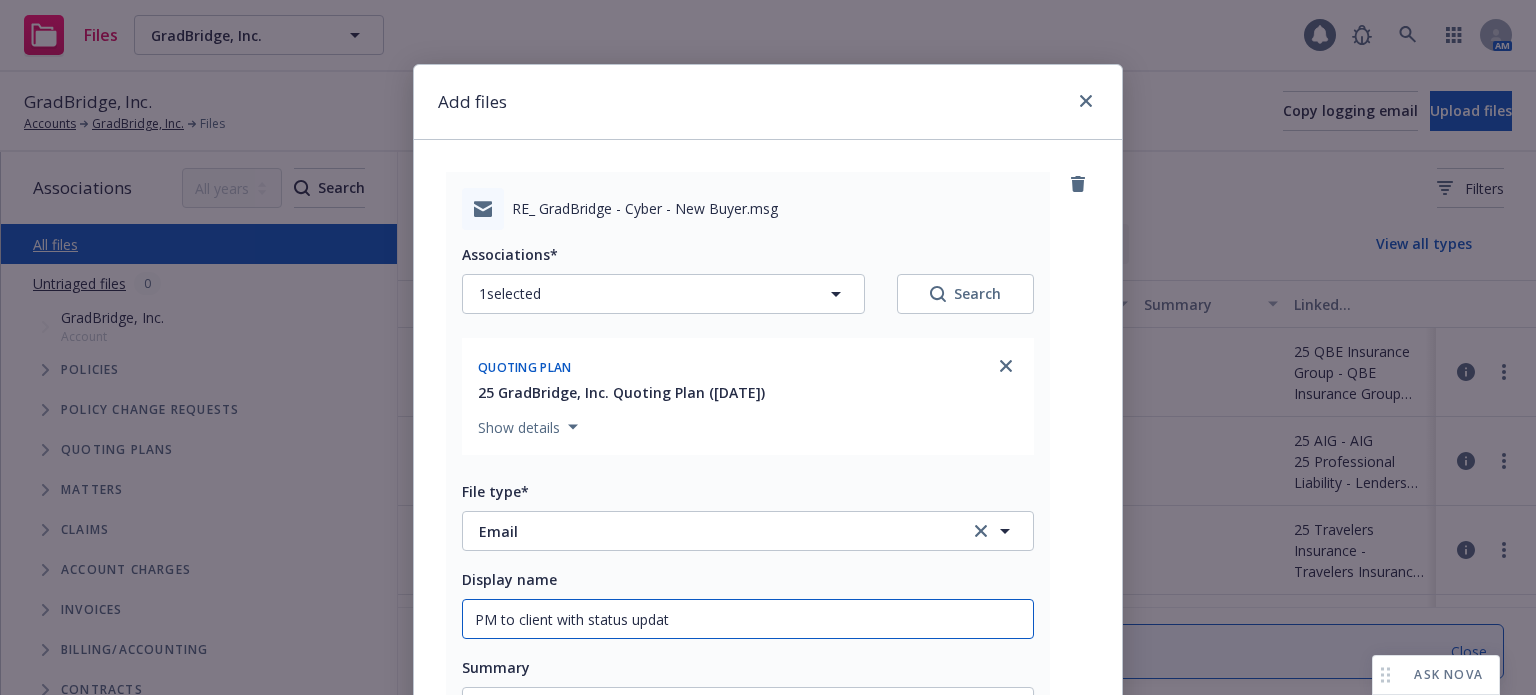 type on "x" 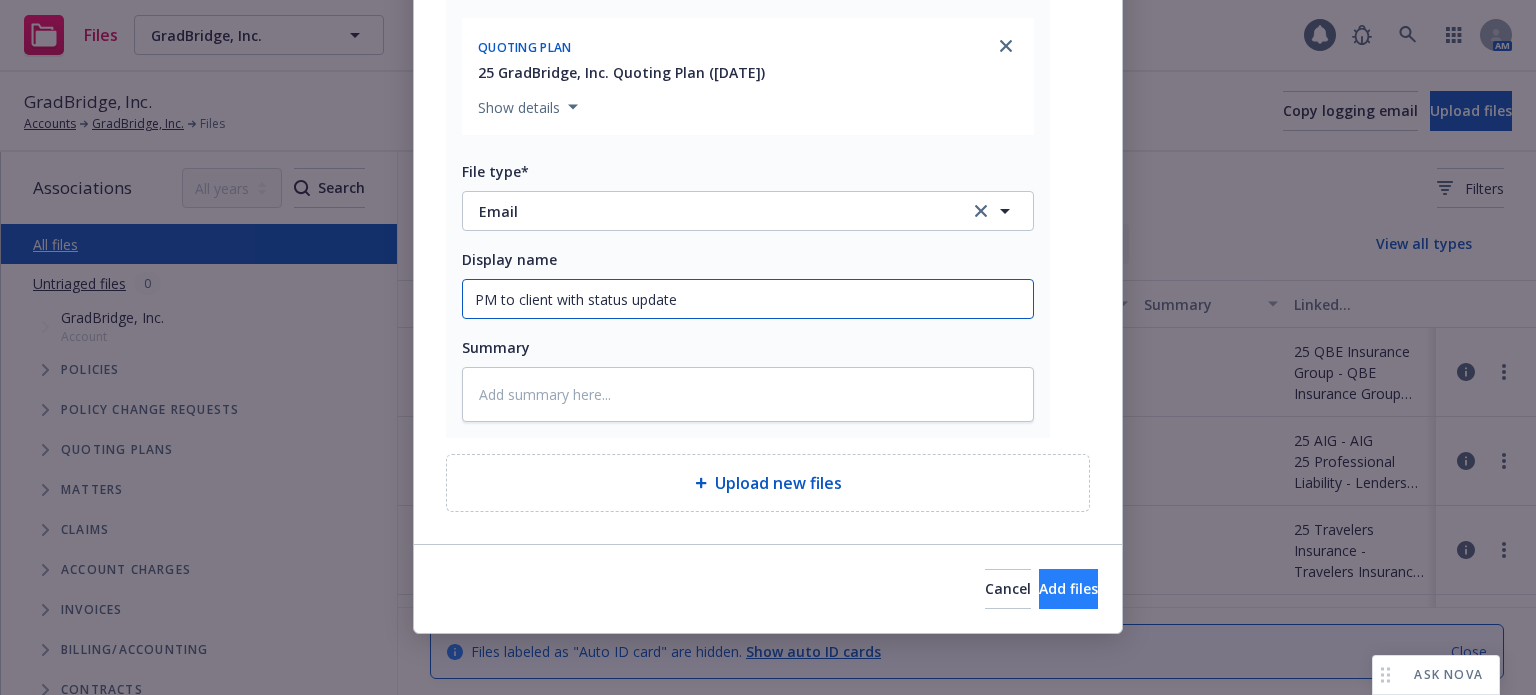 type on "PM to client with status update" 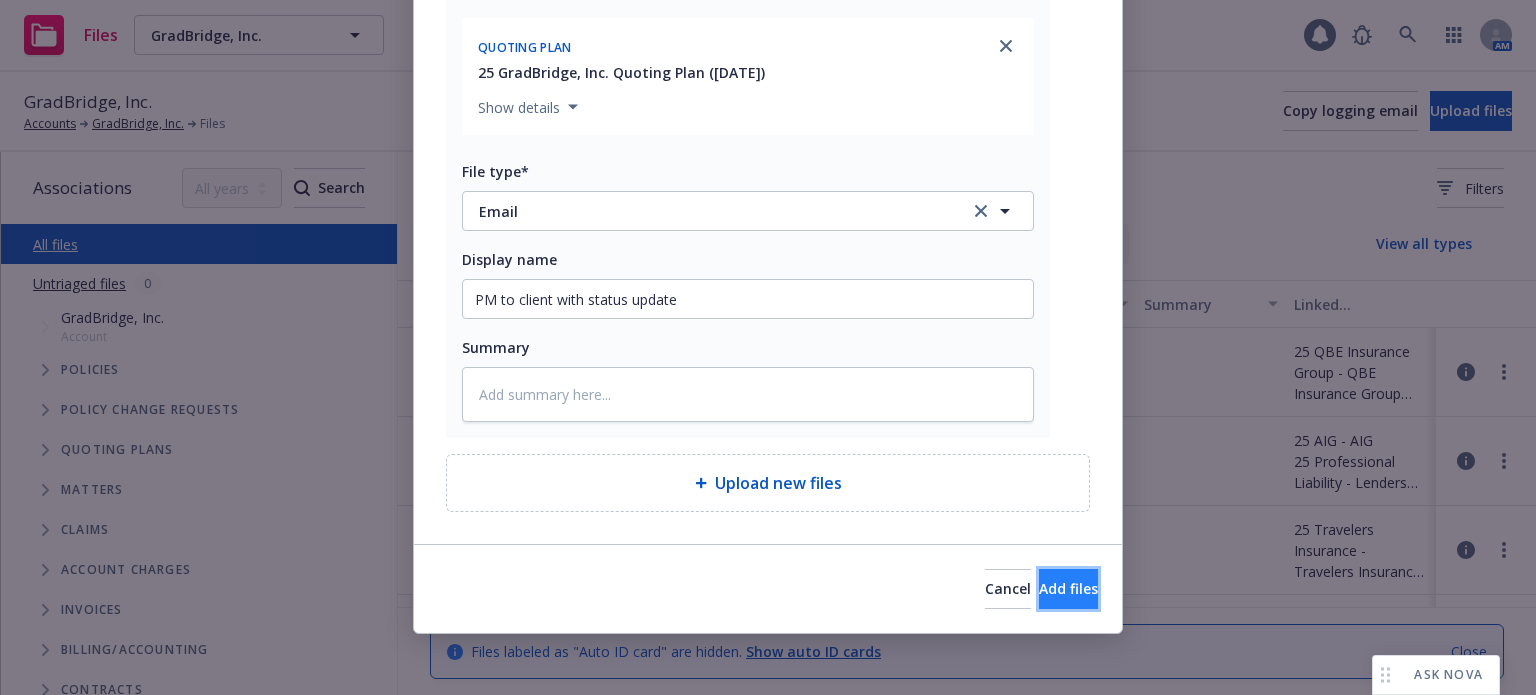 click on "Add files" at bounding box center (1068, 588) 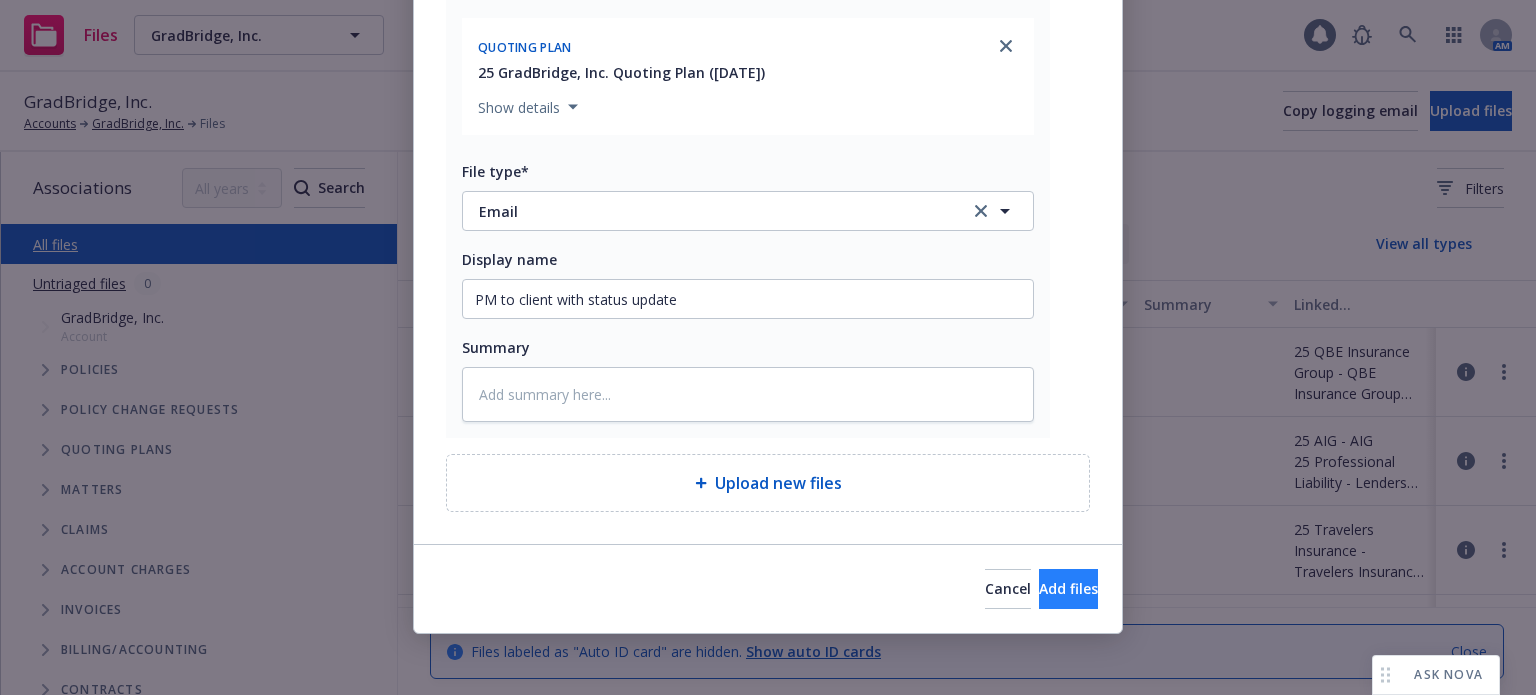 scroll, scrollTop: 247, scrollLeft: 0, axis: vertical 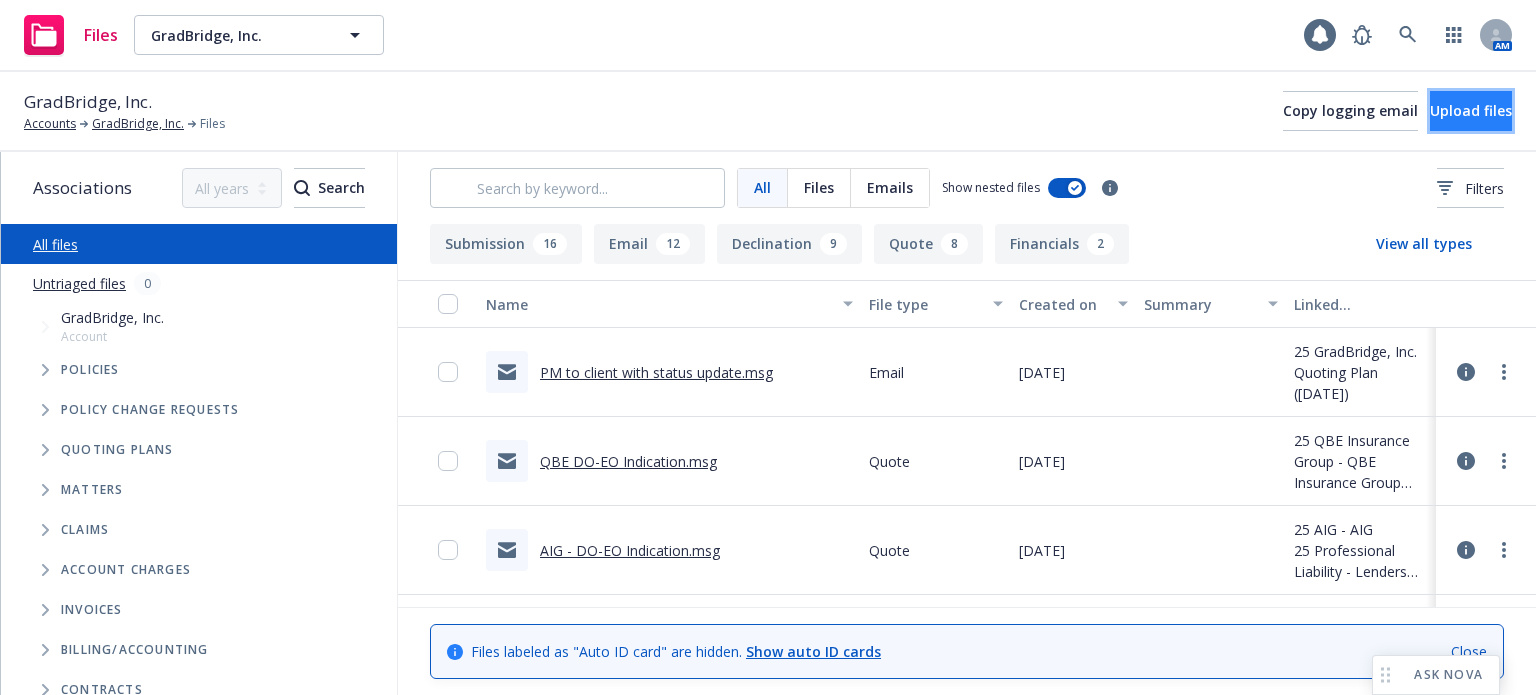 click on "Upload files" at bounding box center (1471, 110) 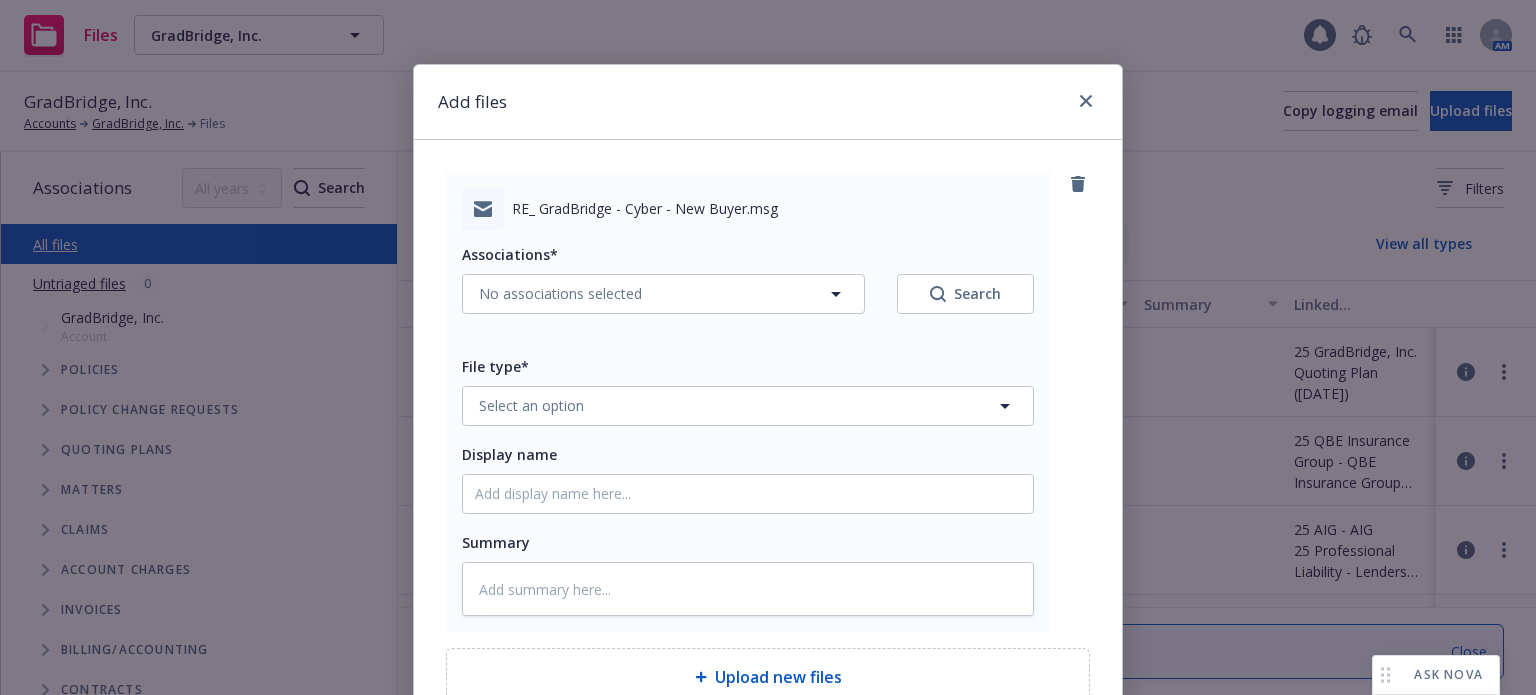 scroll, scrollTop: 100, scrollLeft: 0, axis: vertical 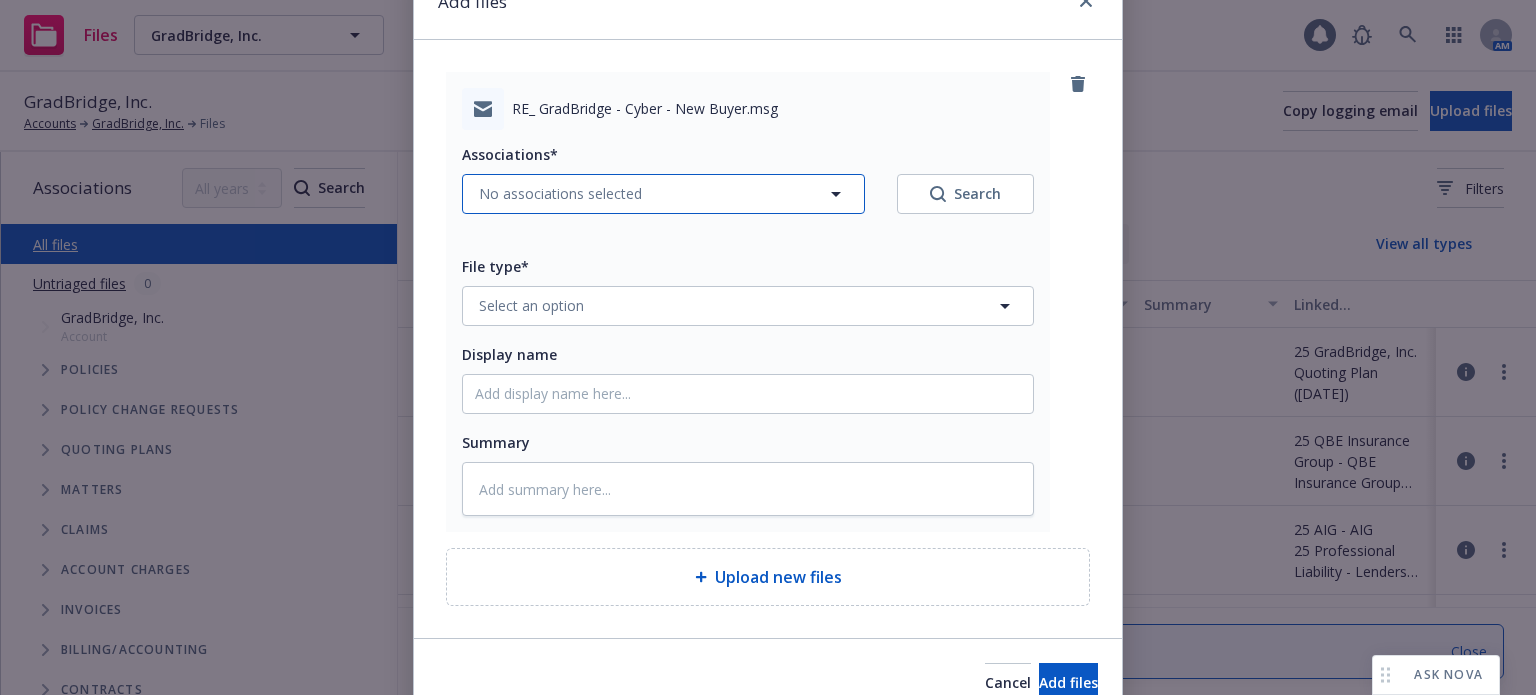 click on "No associations selected" at bounding box center (560, 193) 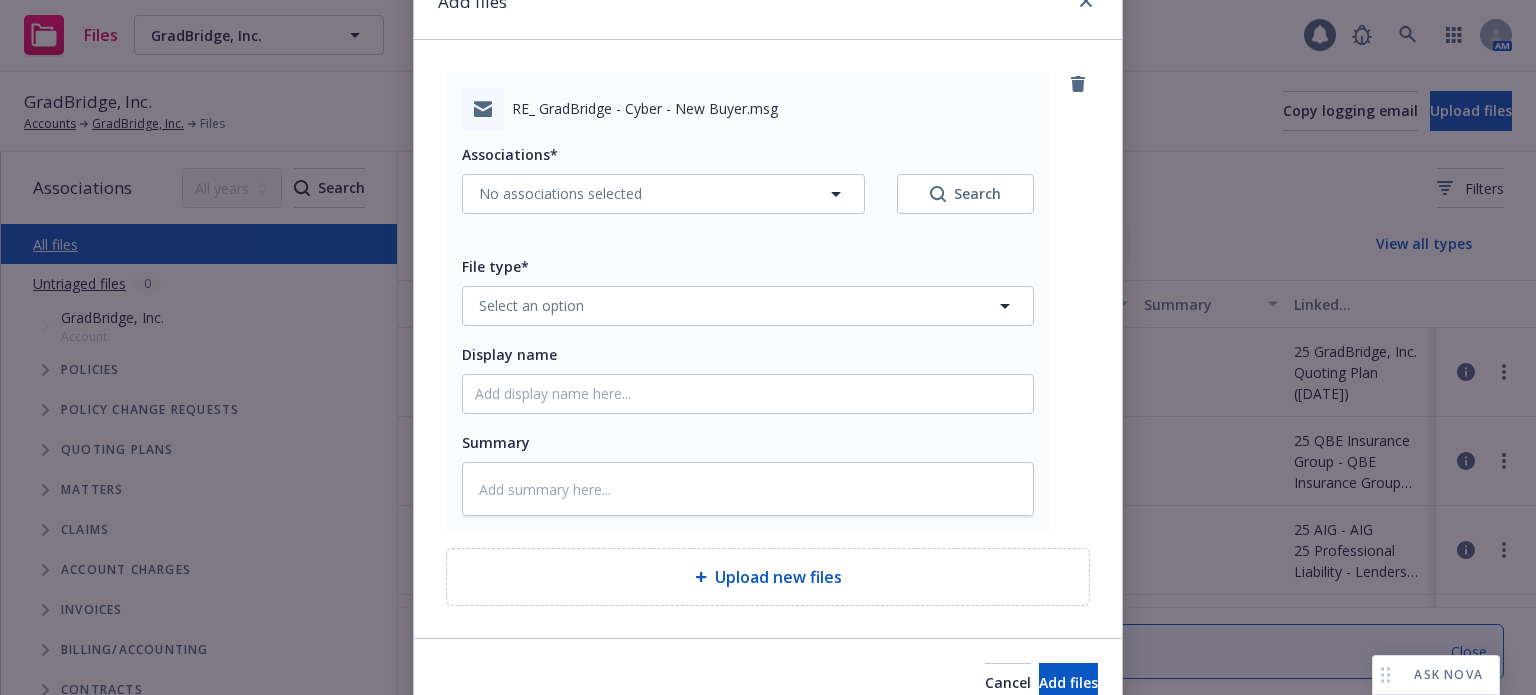 type on "x" 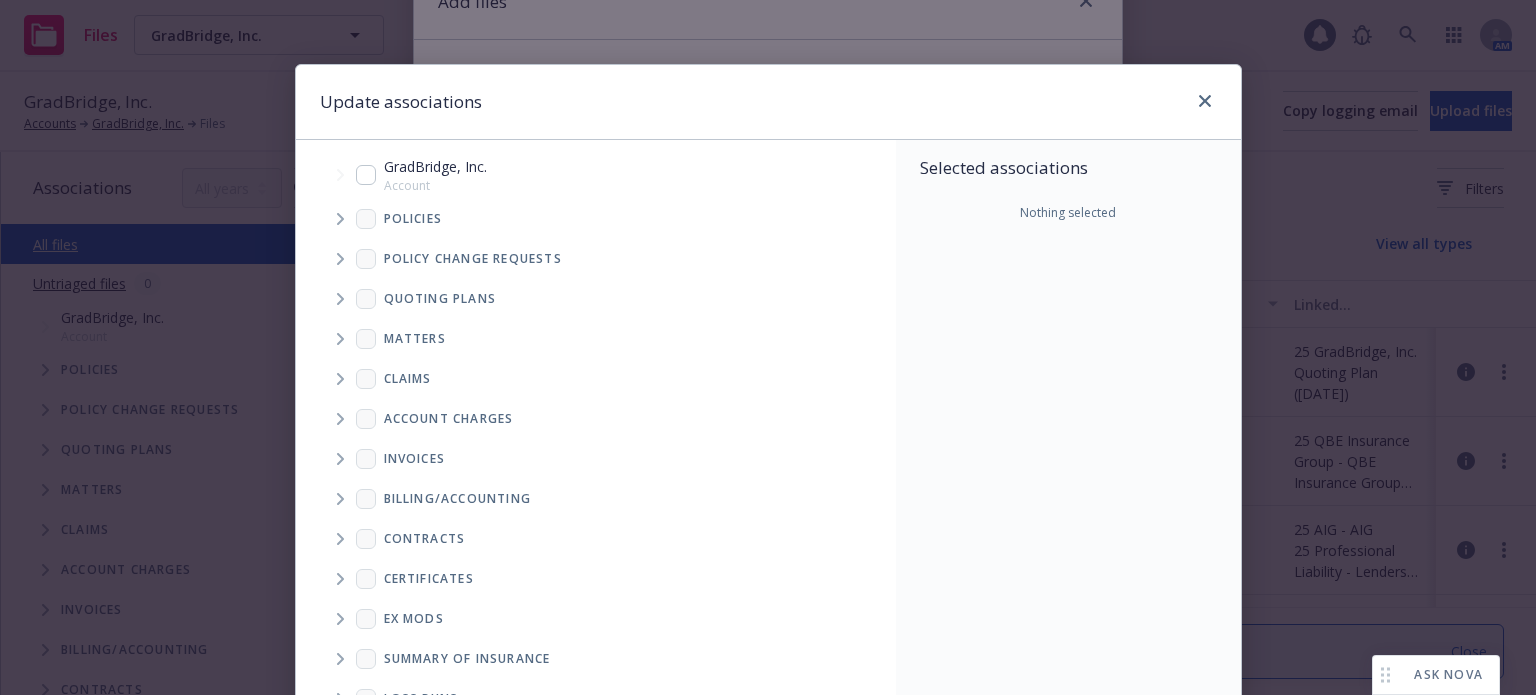 click 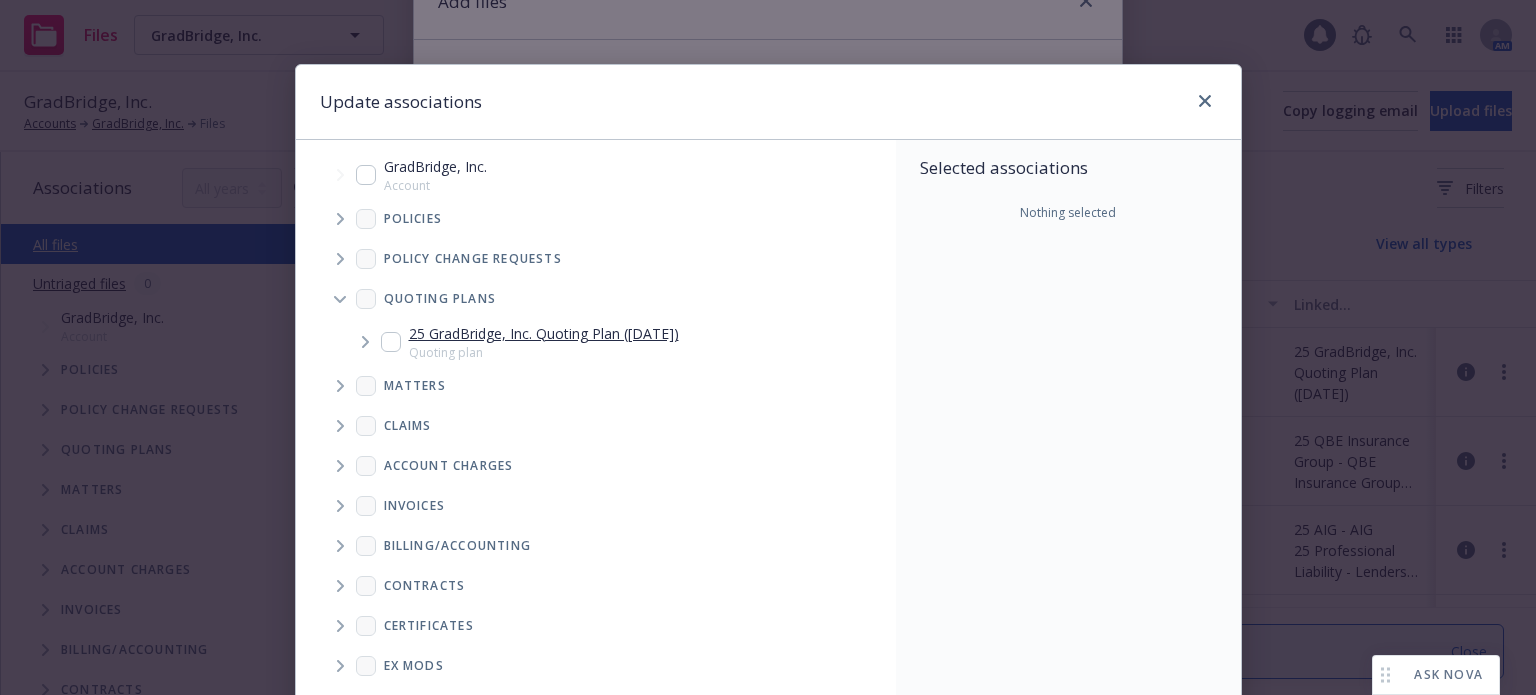 drag, startPoint x: 382, startPoint y: 343, endPoint x: 418, endPoint y: 342, distance: 36.013885 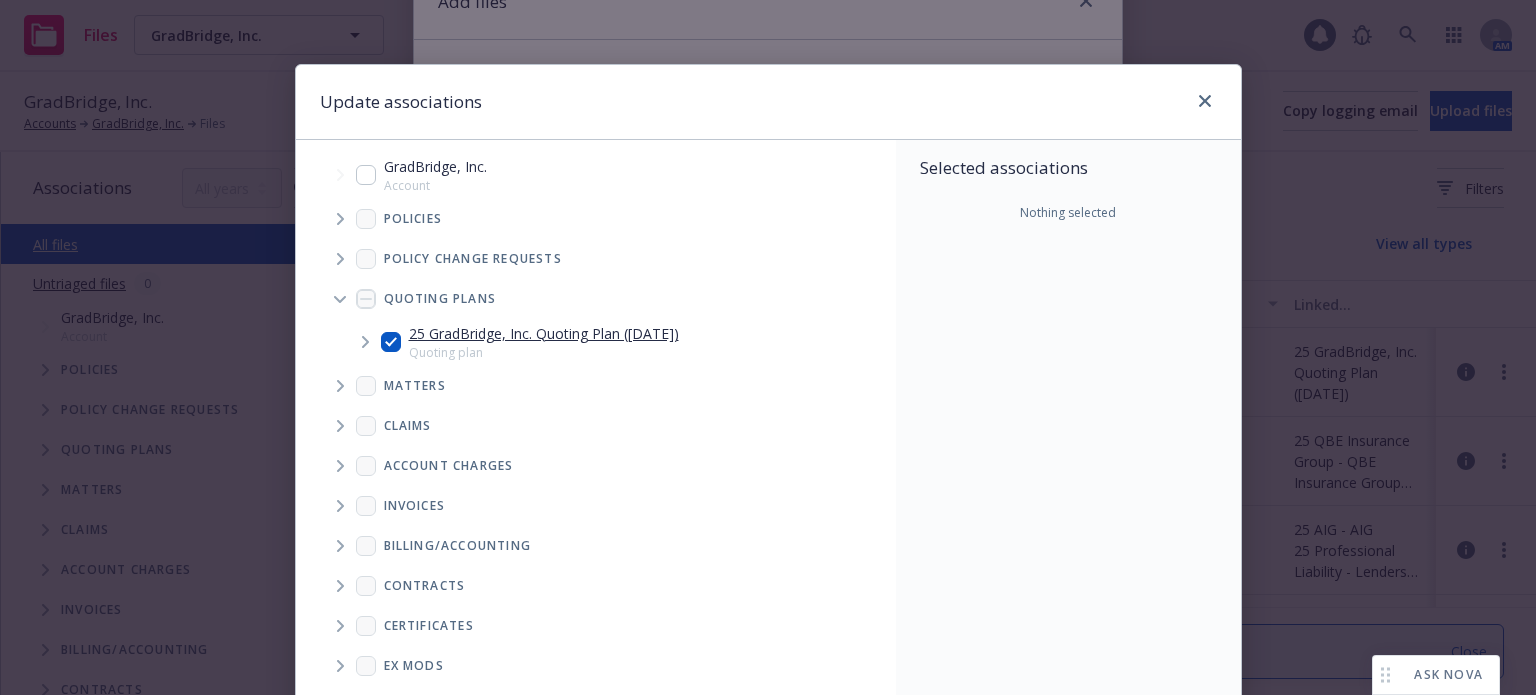checkbox on "true" 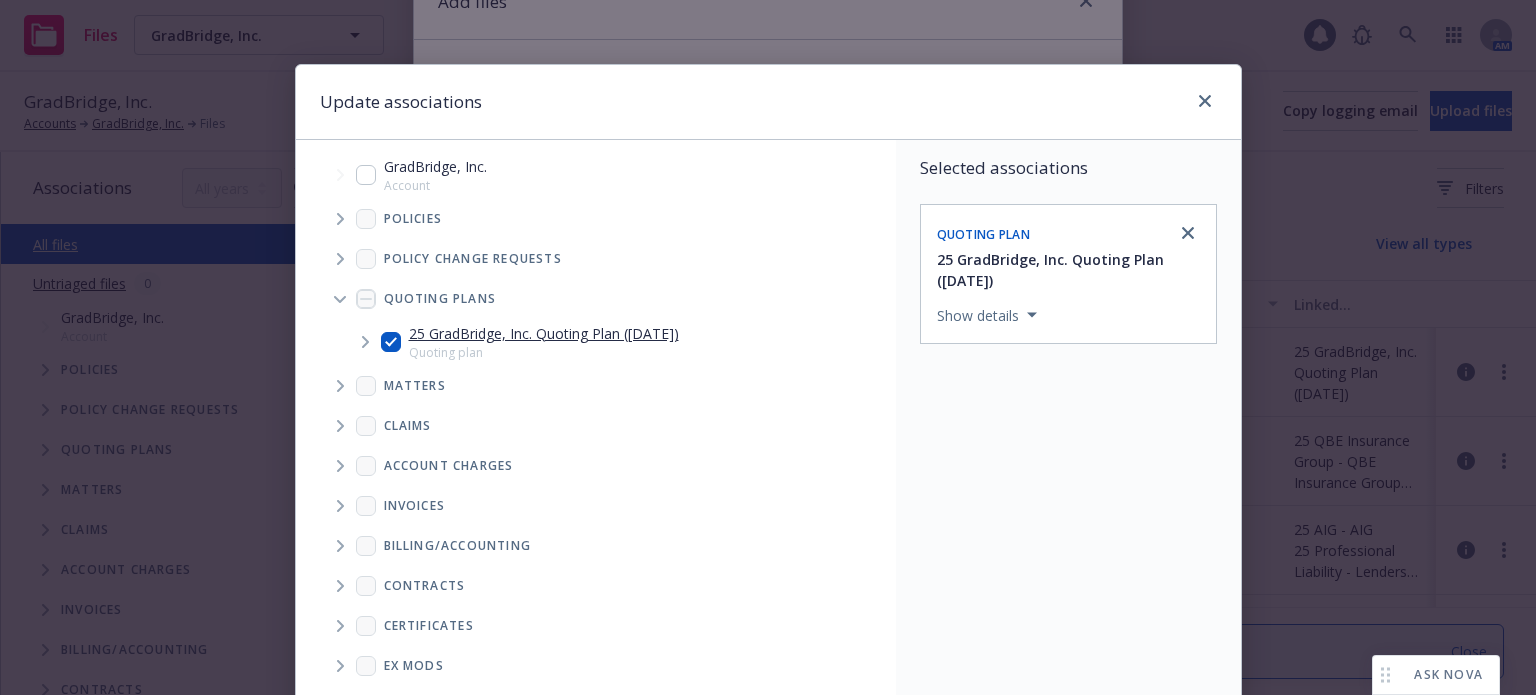 scroll, scrollTop: 297, scrollLeft: 0, axis: vertical 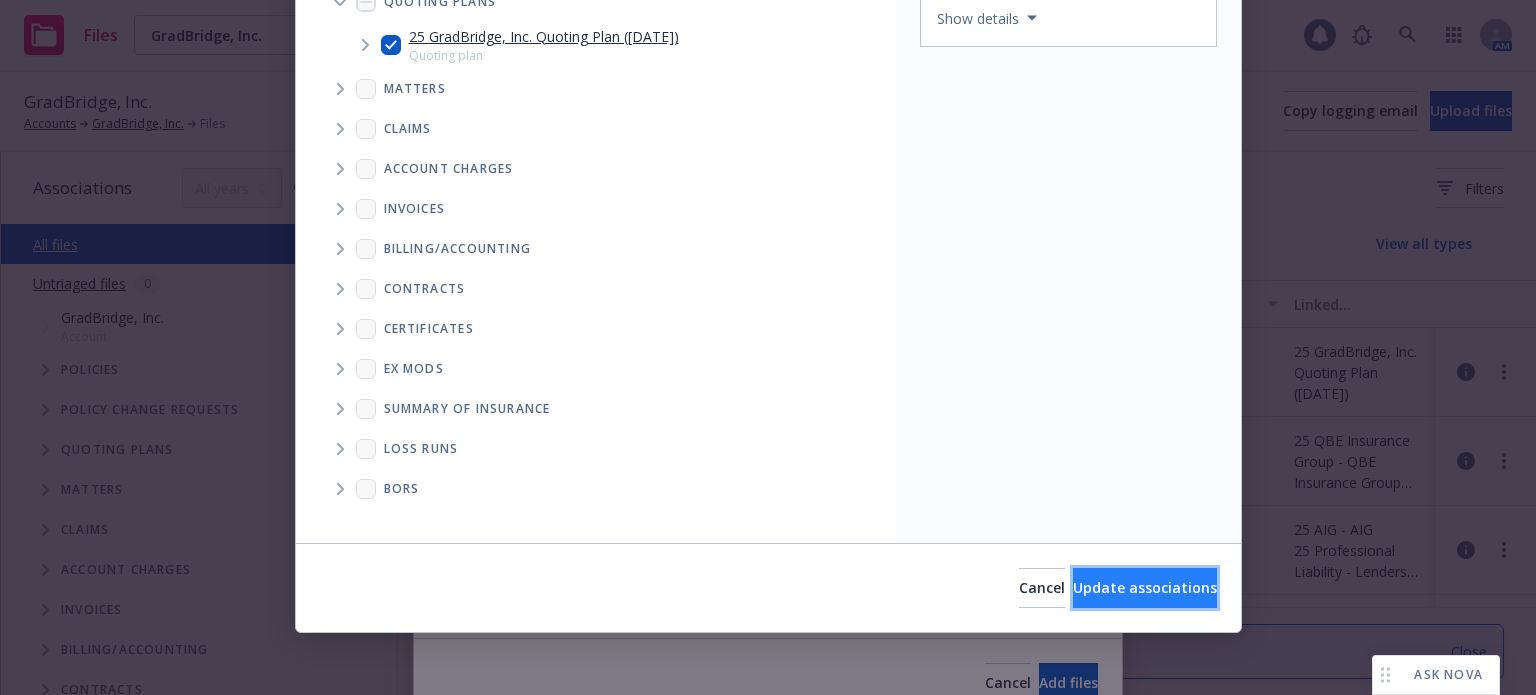 click on "Update associations" at bounding box center [1145, 587] 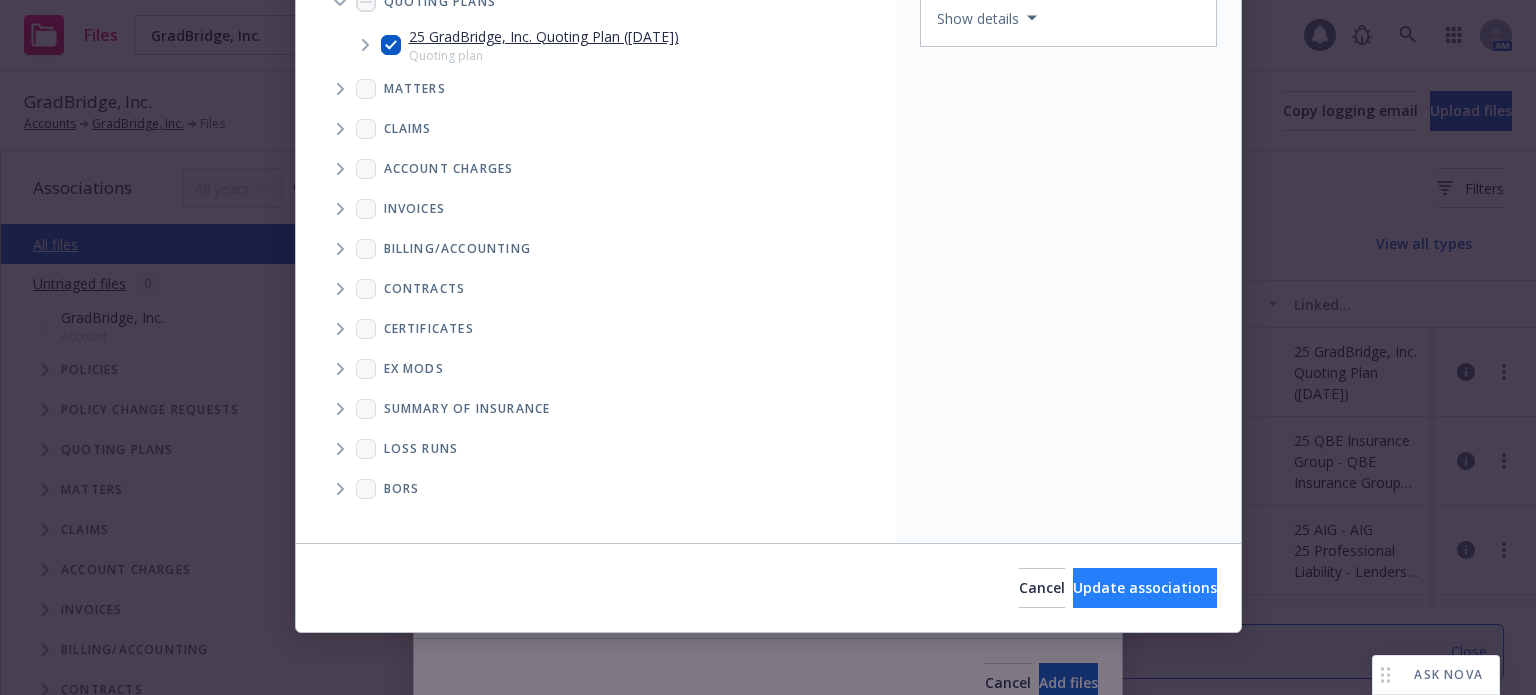 type on "x" 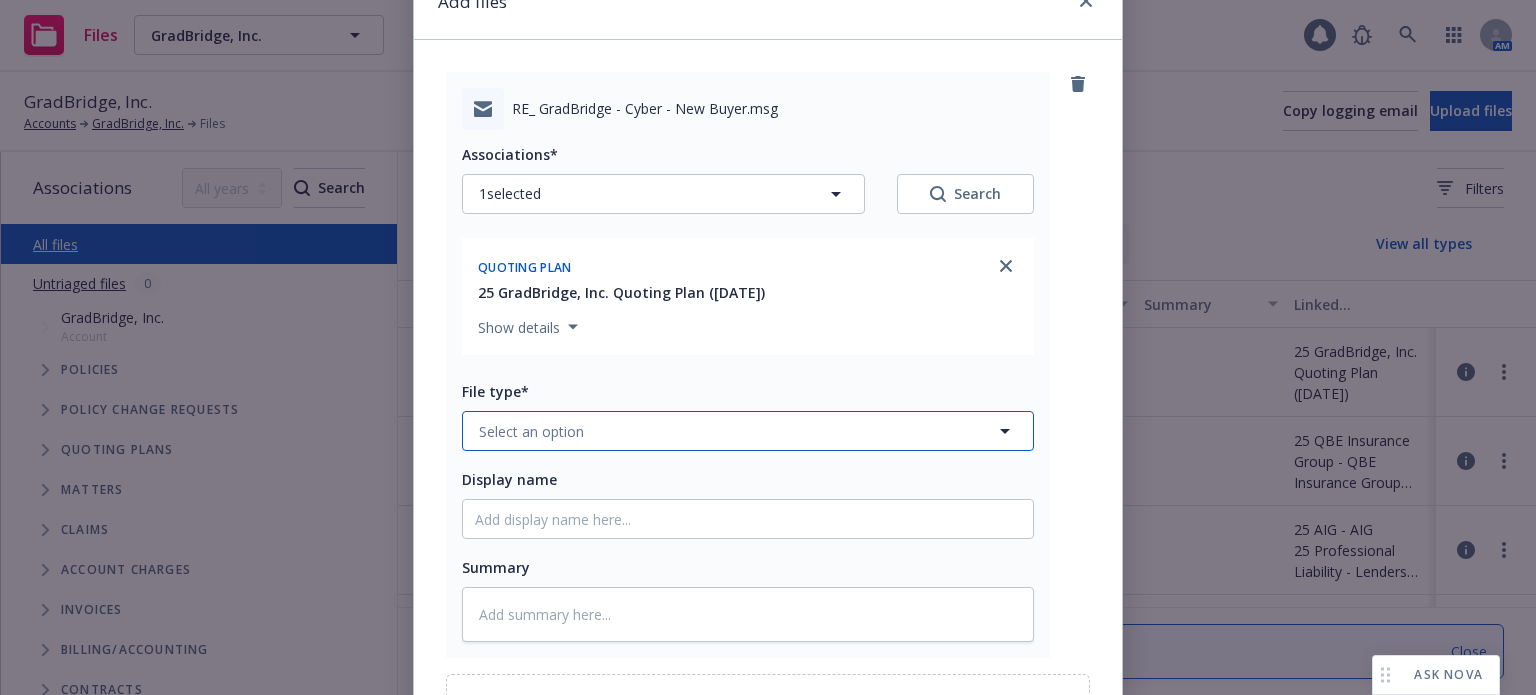 click on "Select an option" at bounding box center [531, 431] 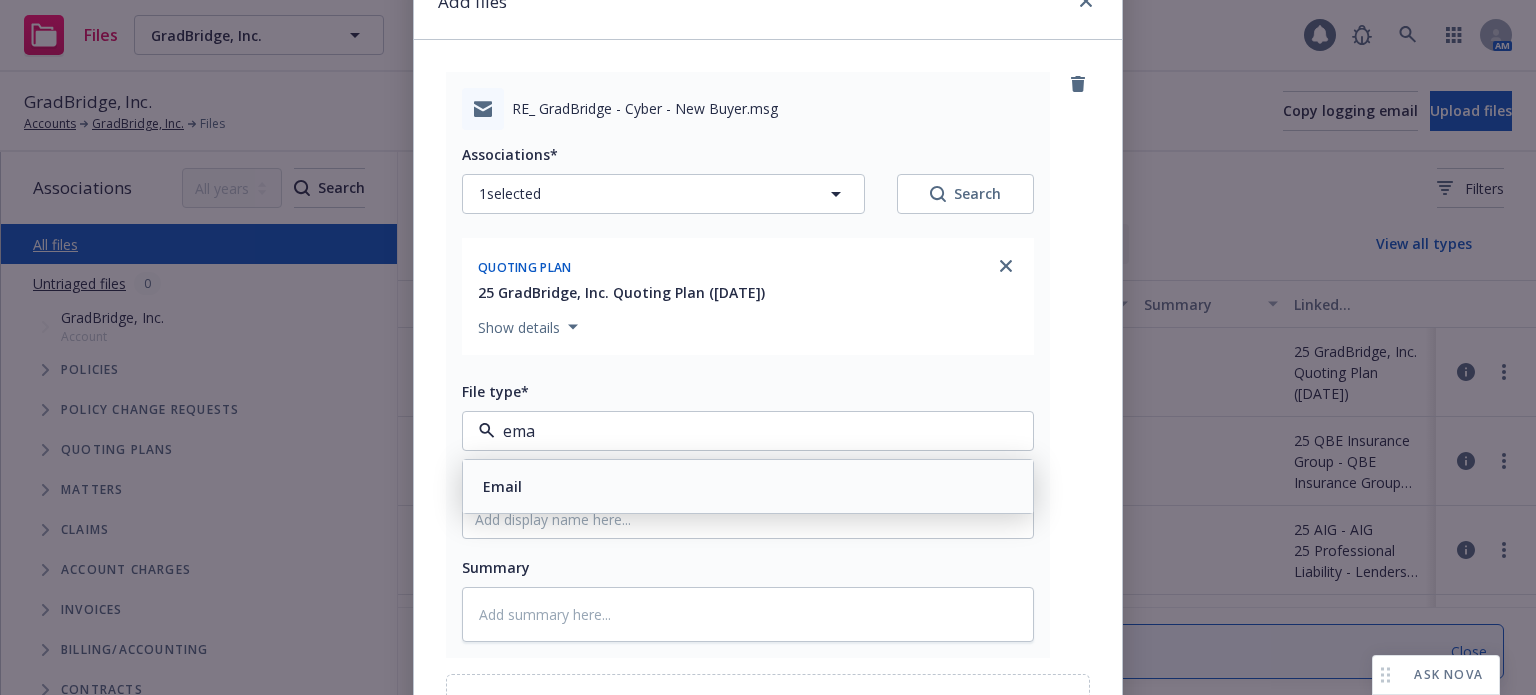 type on "emai" 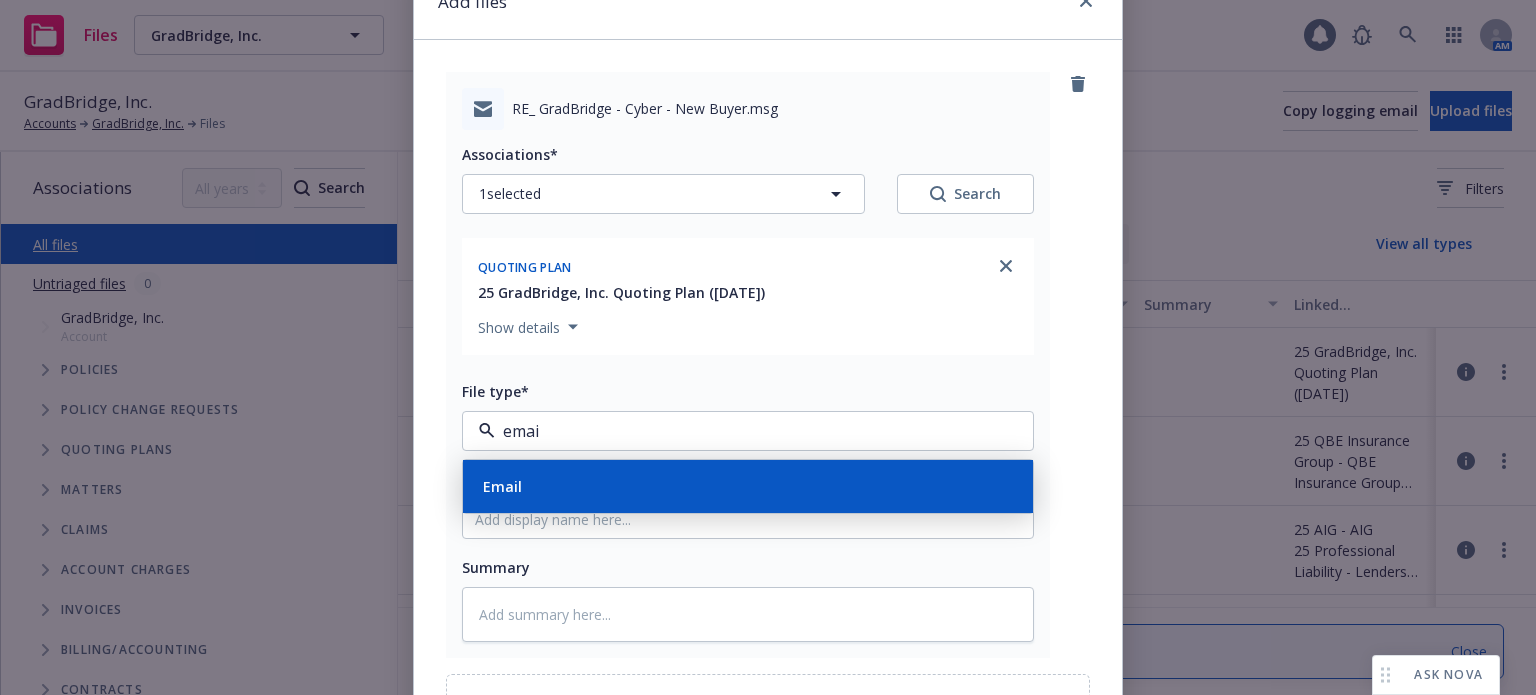 click on "Email" at bounding box center (500, 486) 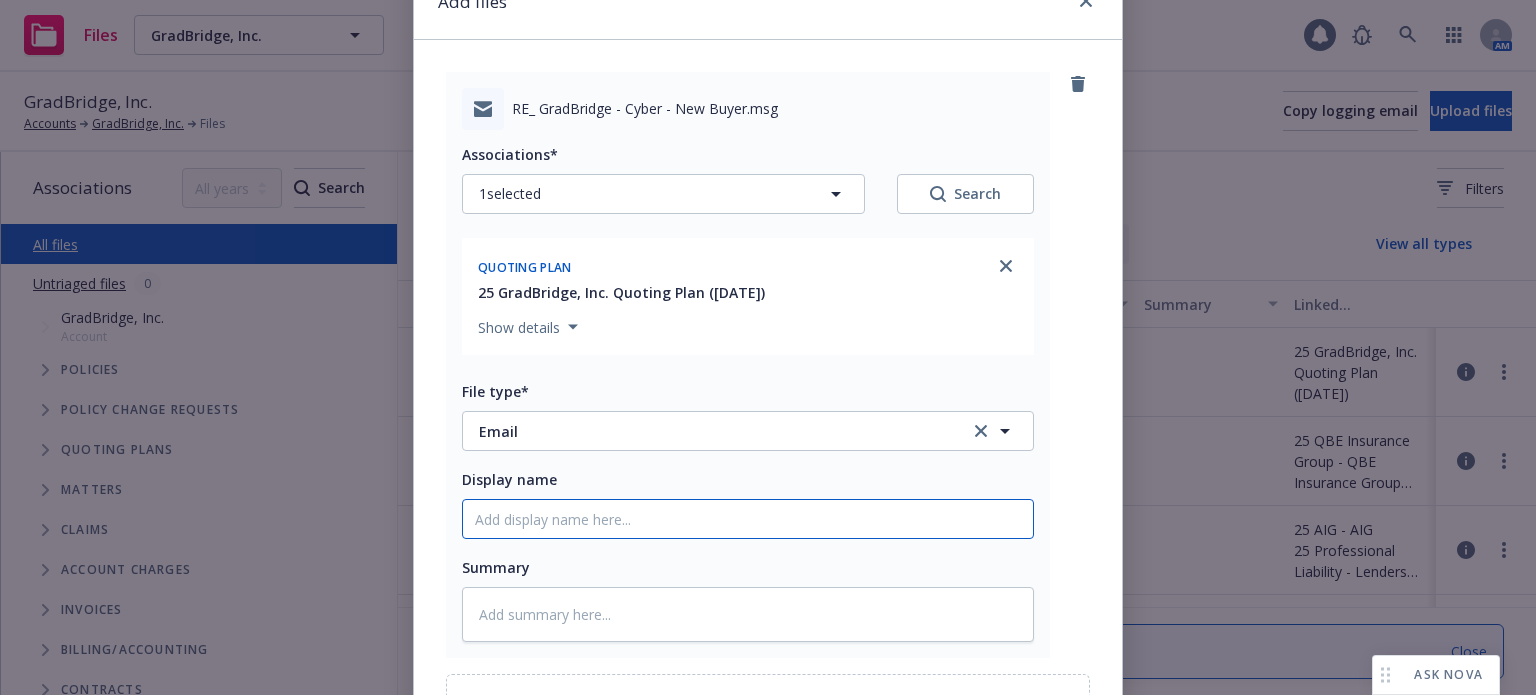 click on "Display name" at bounding box center (748, 519) 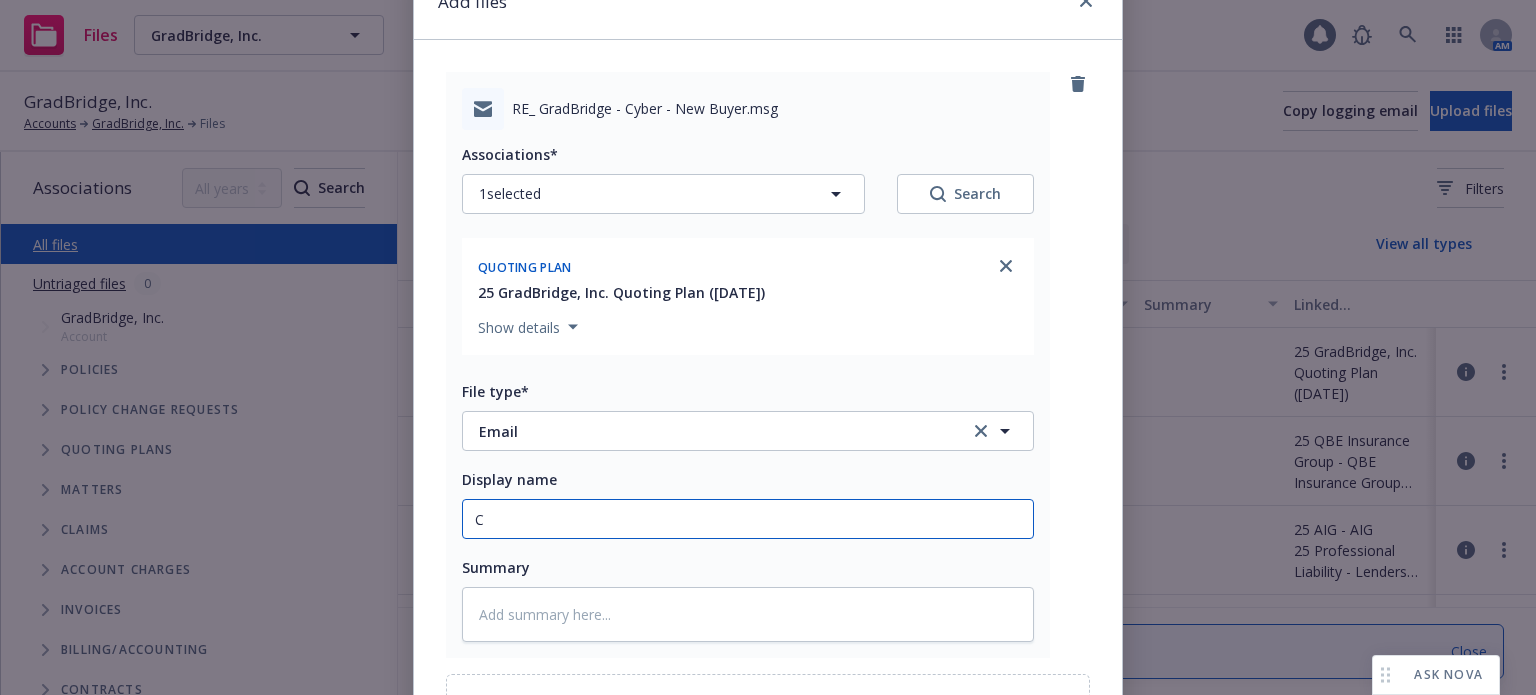 type on "x" 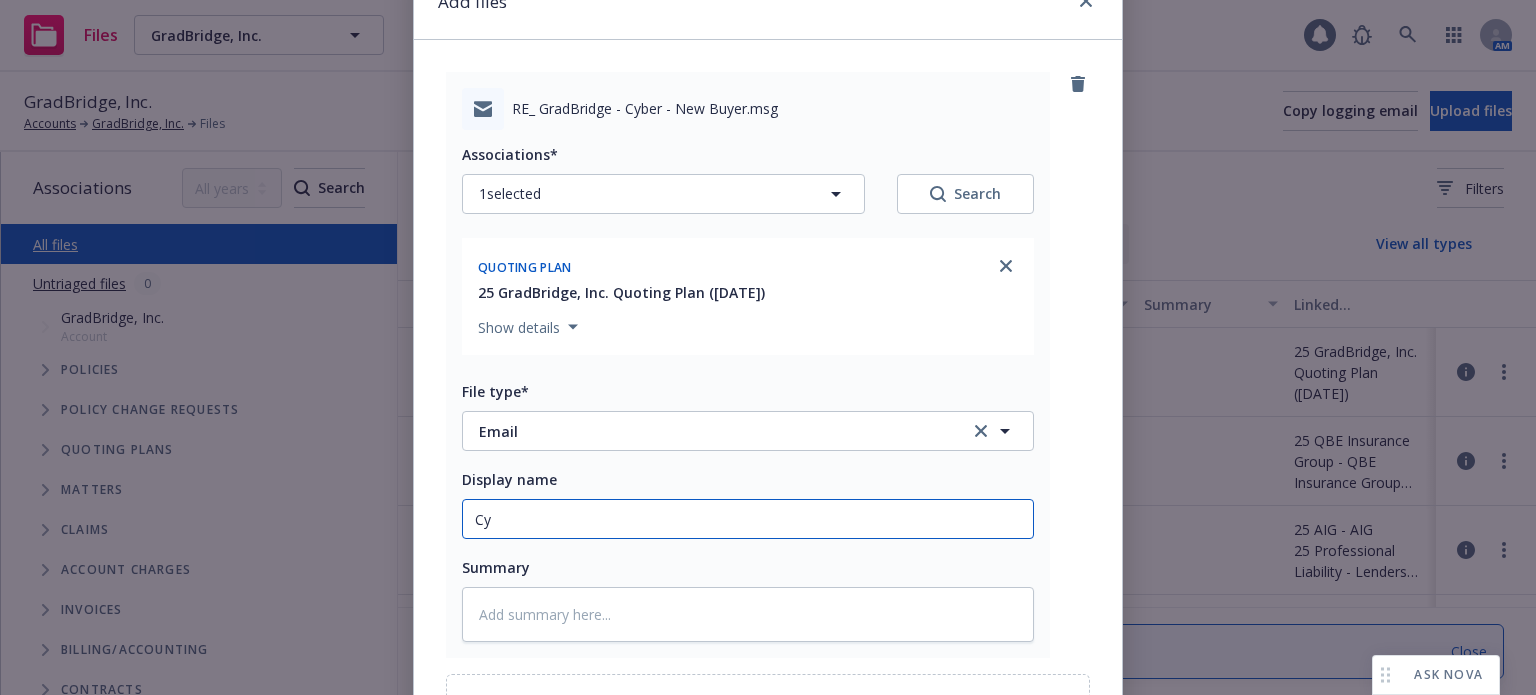 type on "x" 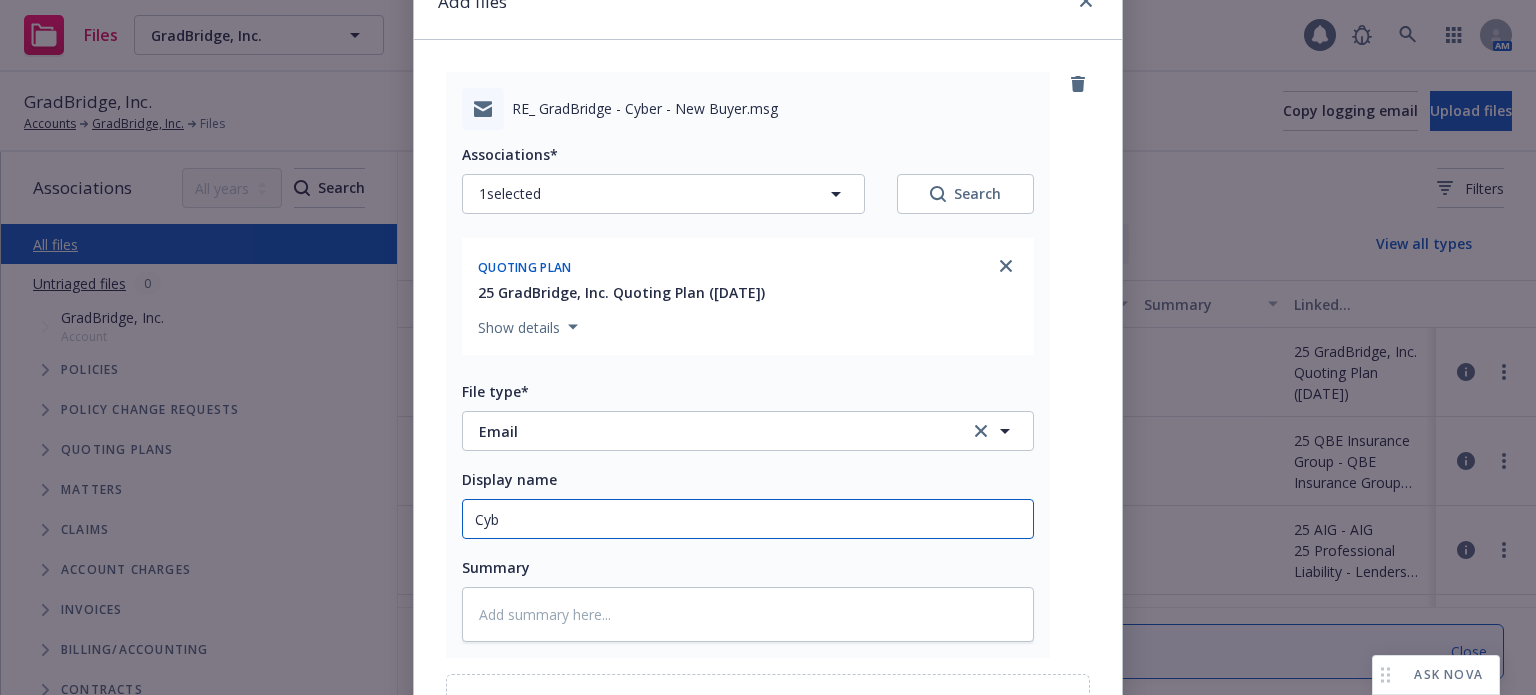 type on "x" 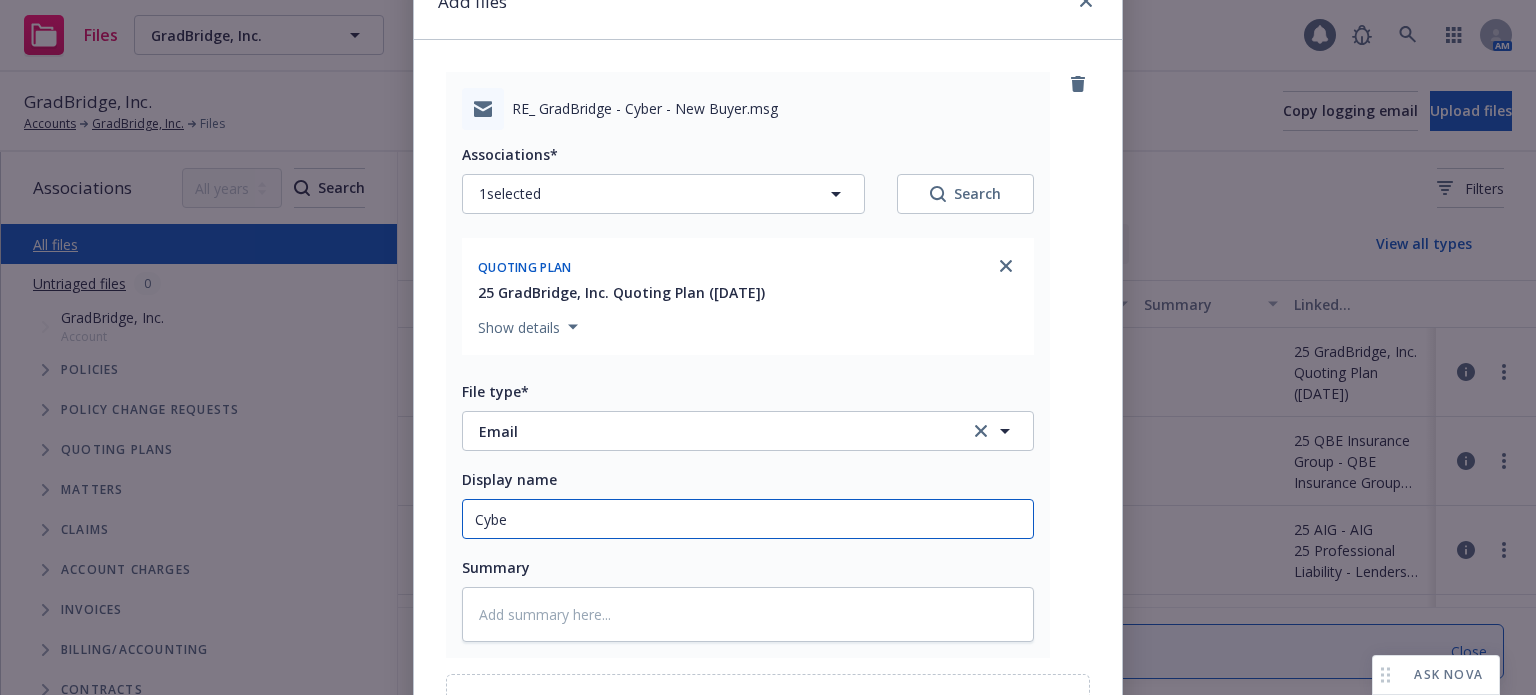 type on "x" 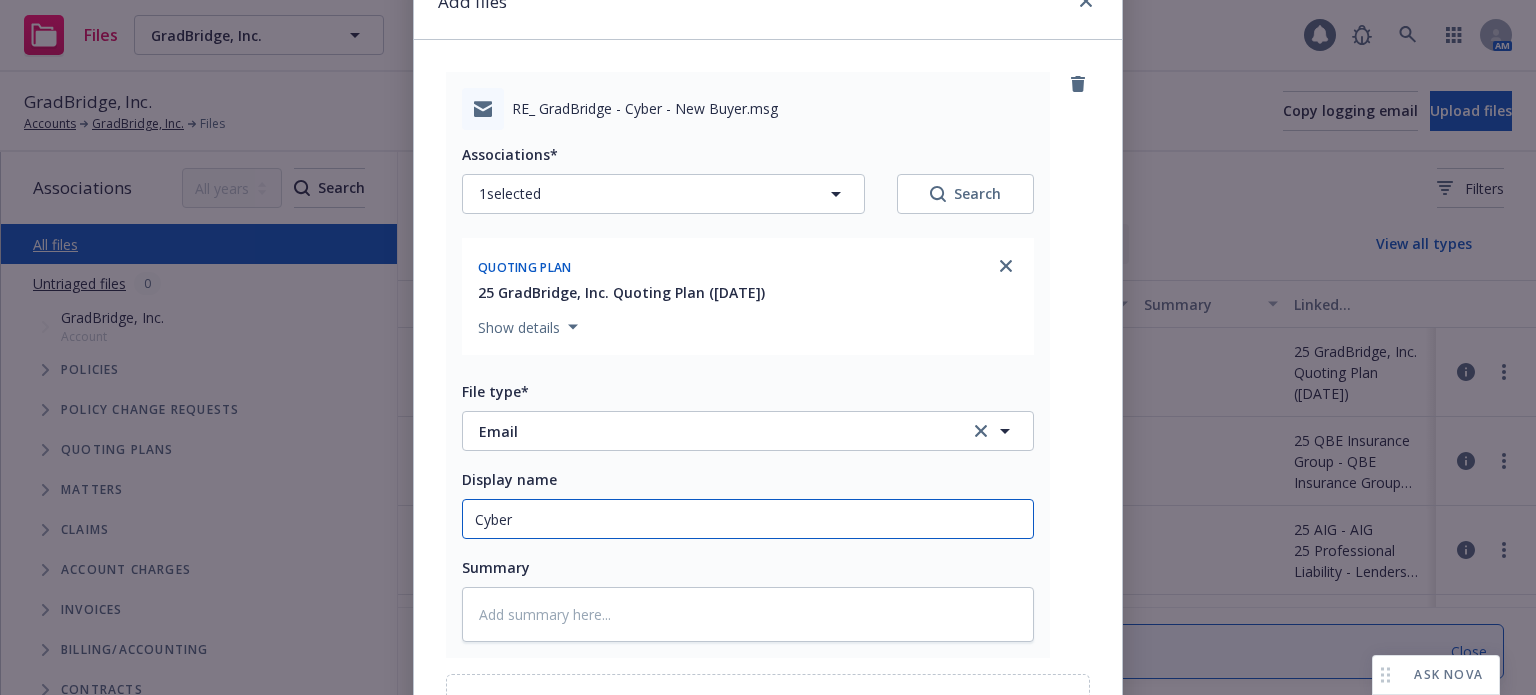 type on "x" 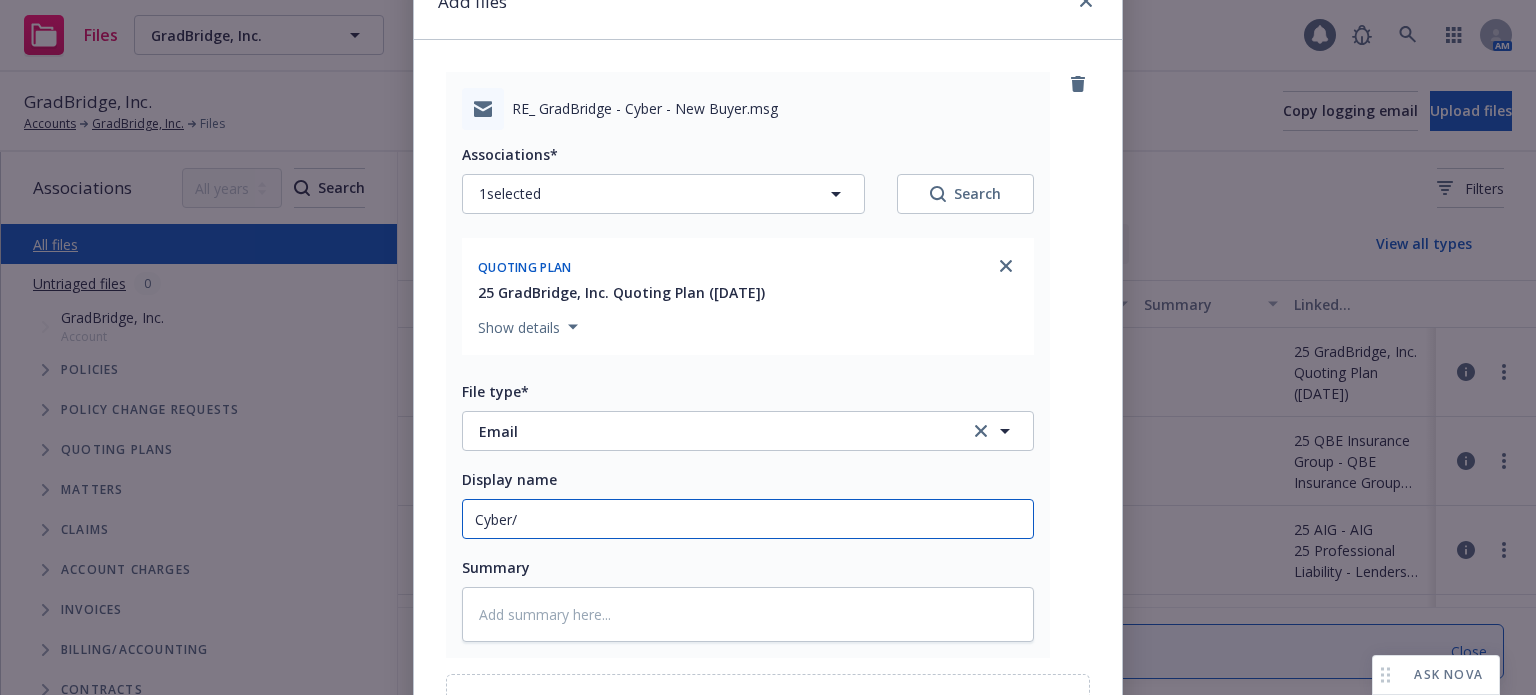type on "x" 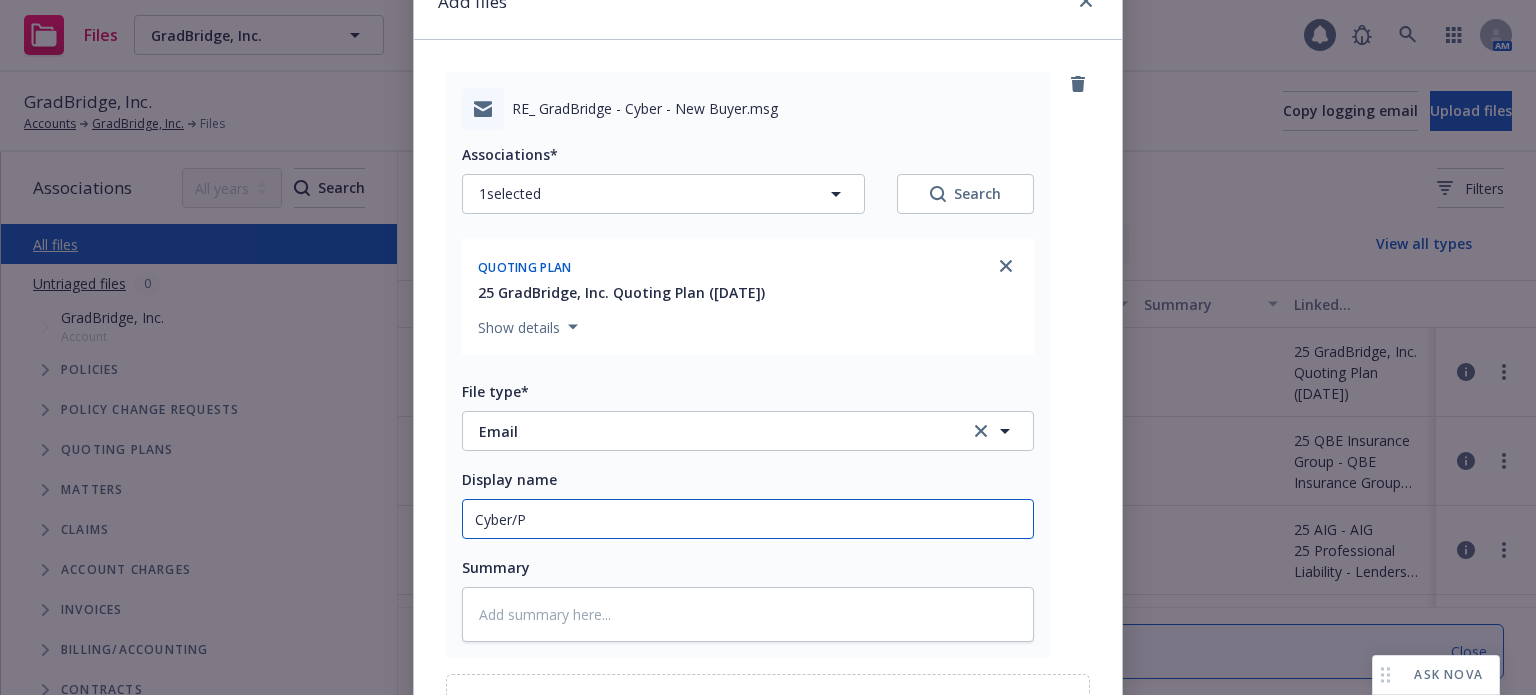 type on "x" 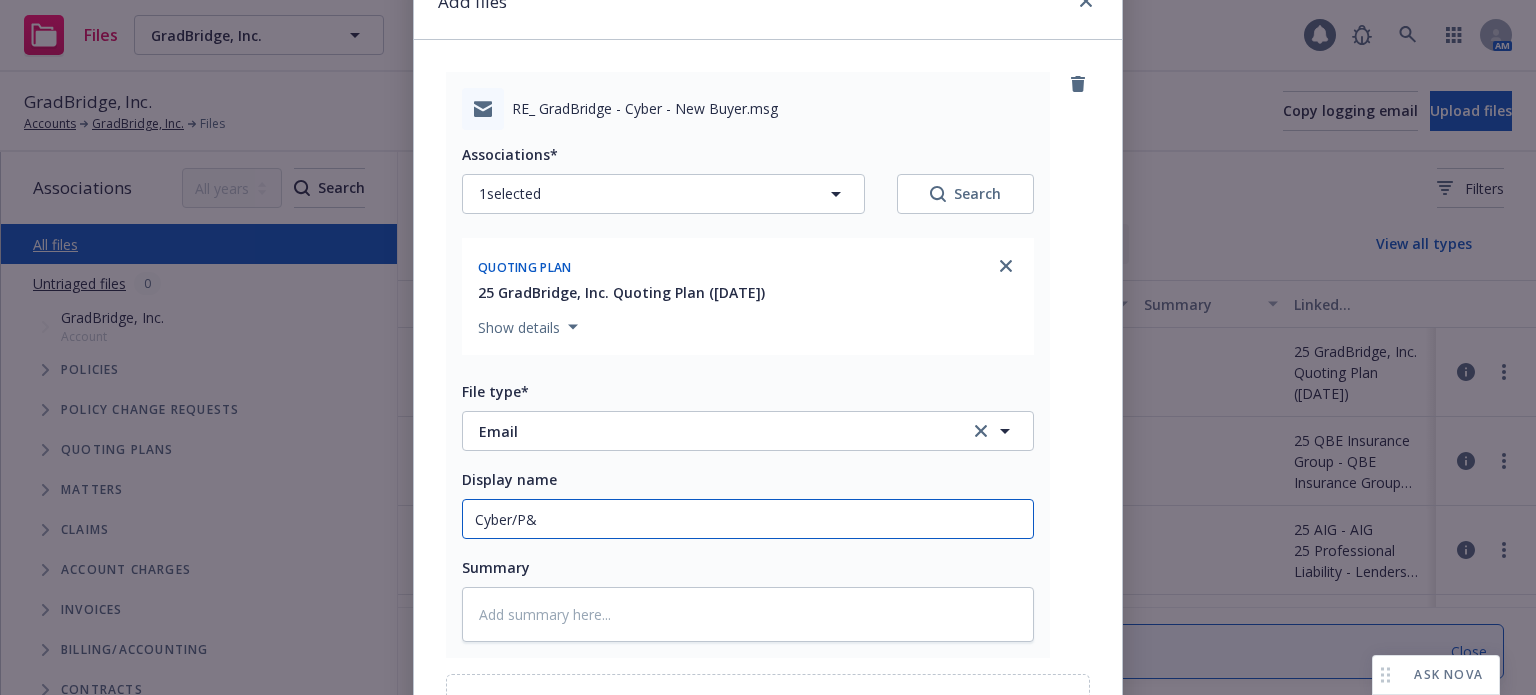 type on "x" 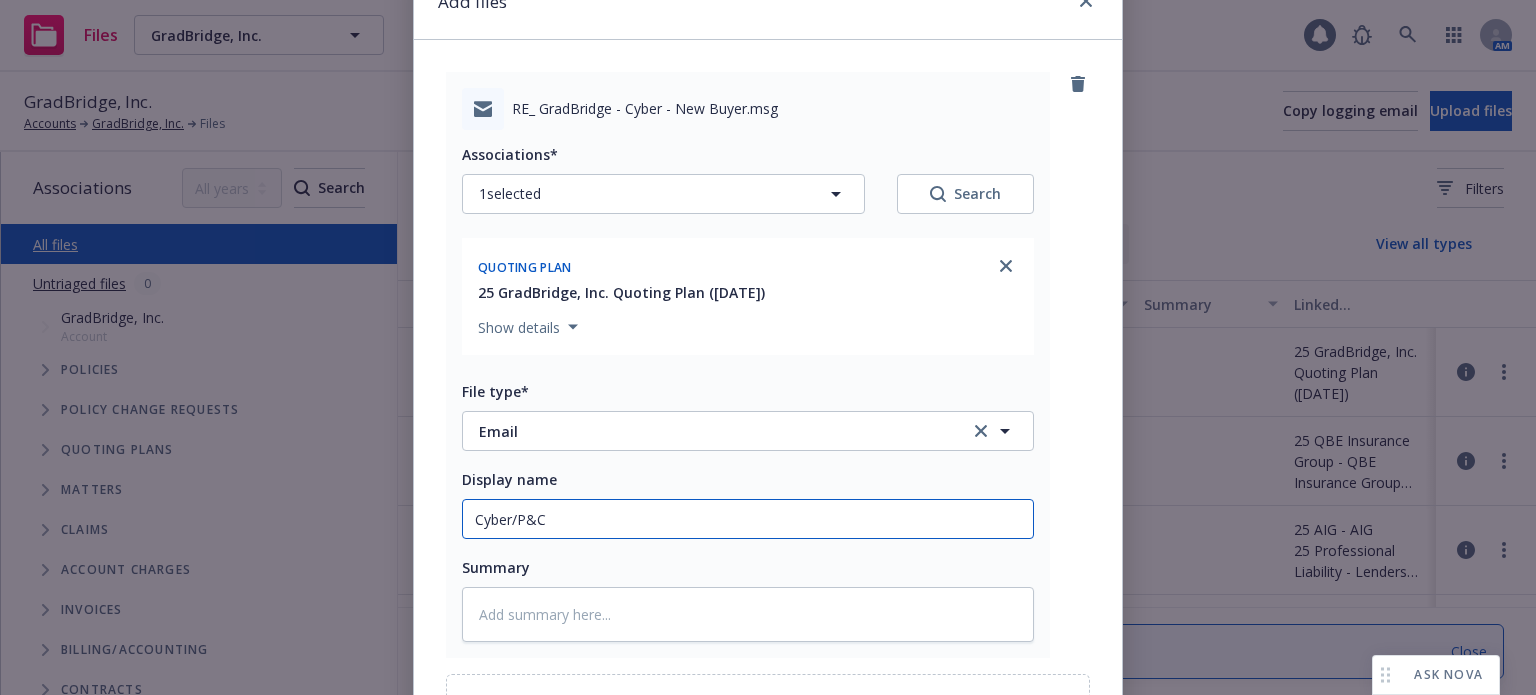 type on "x" 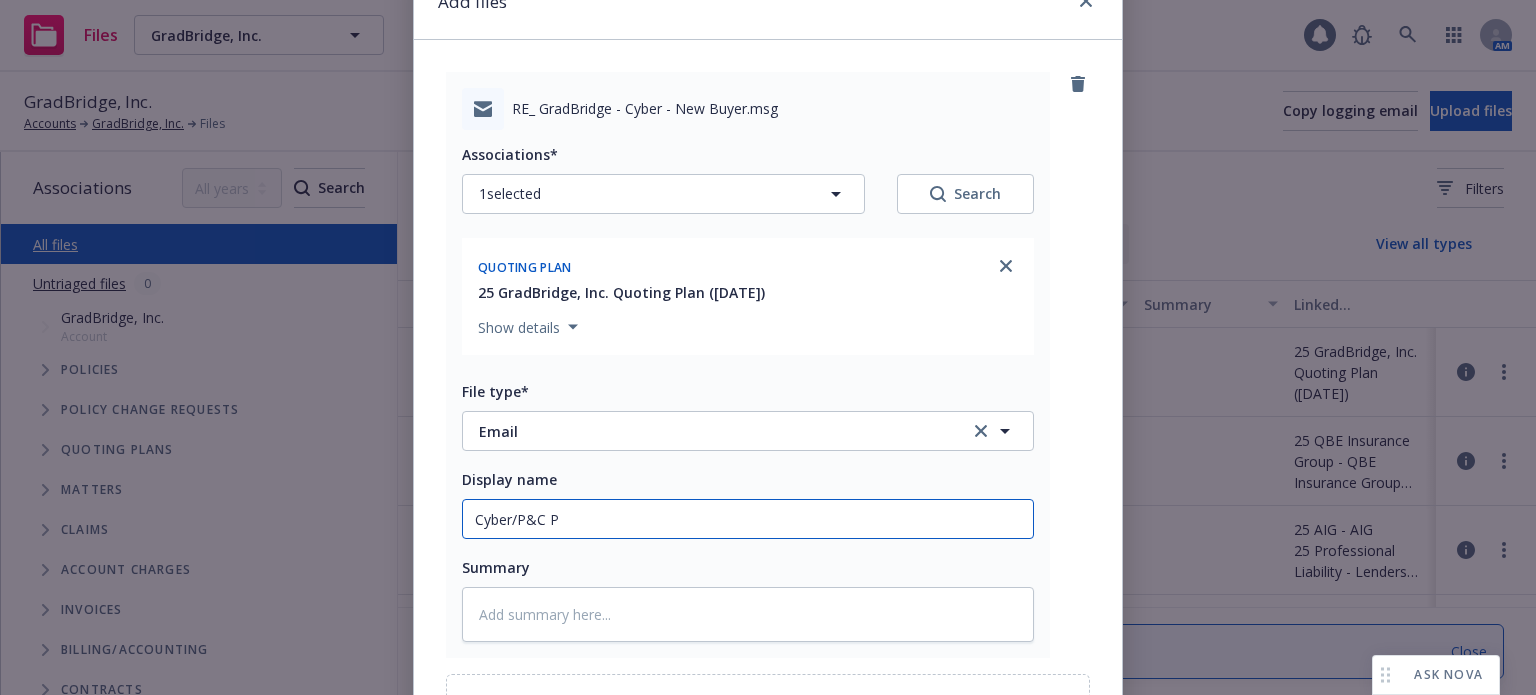 type on "x" 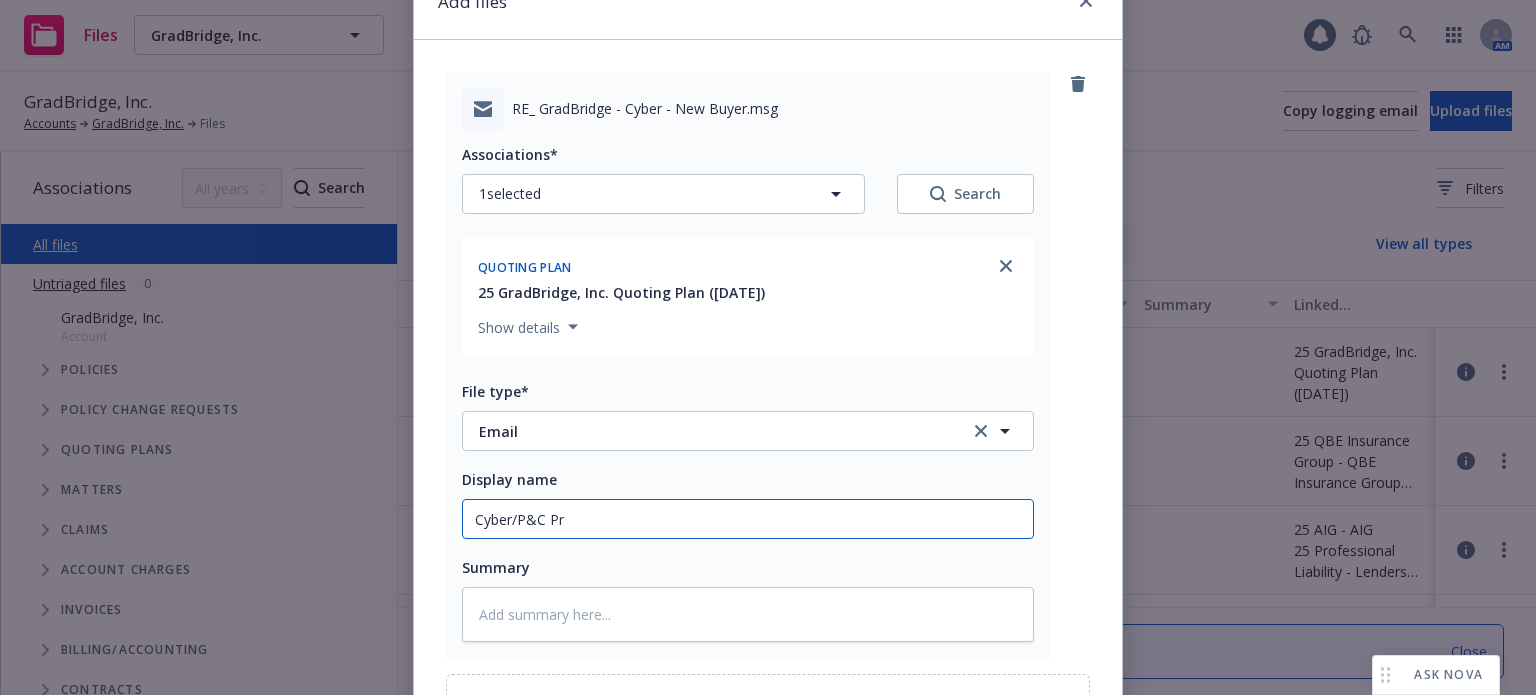 type on "x" 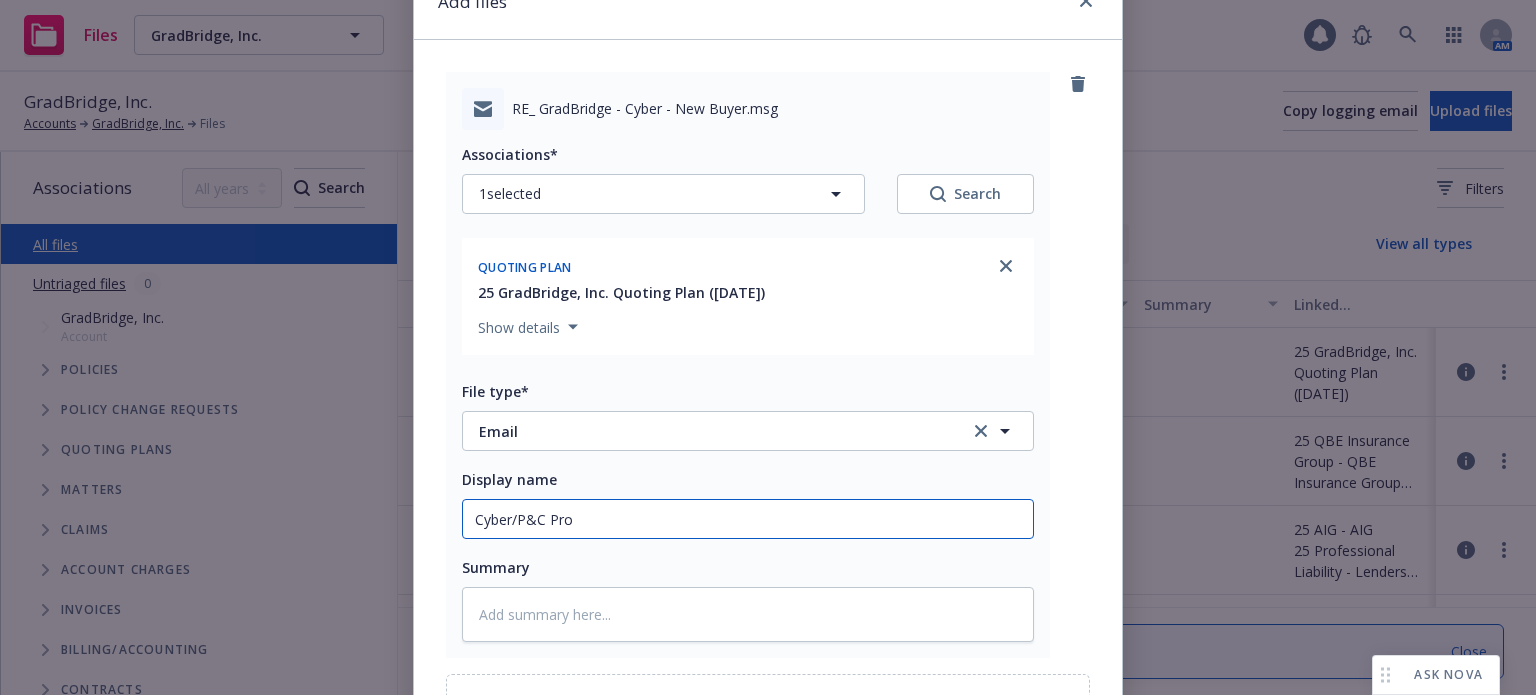 type on "x" 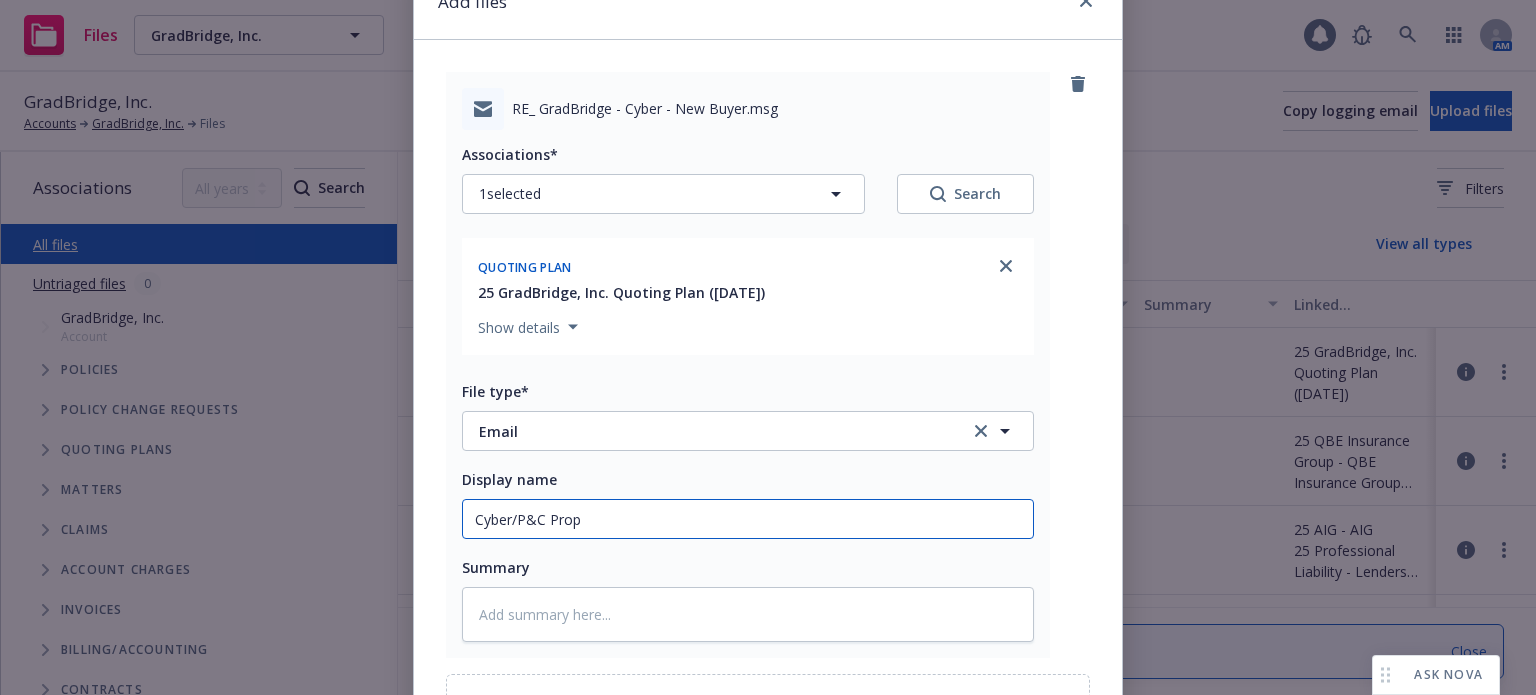 type on "x" 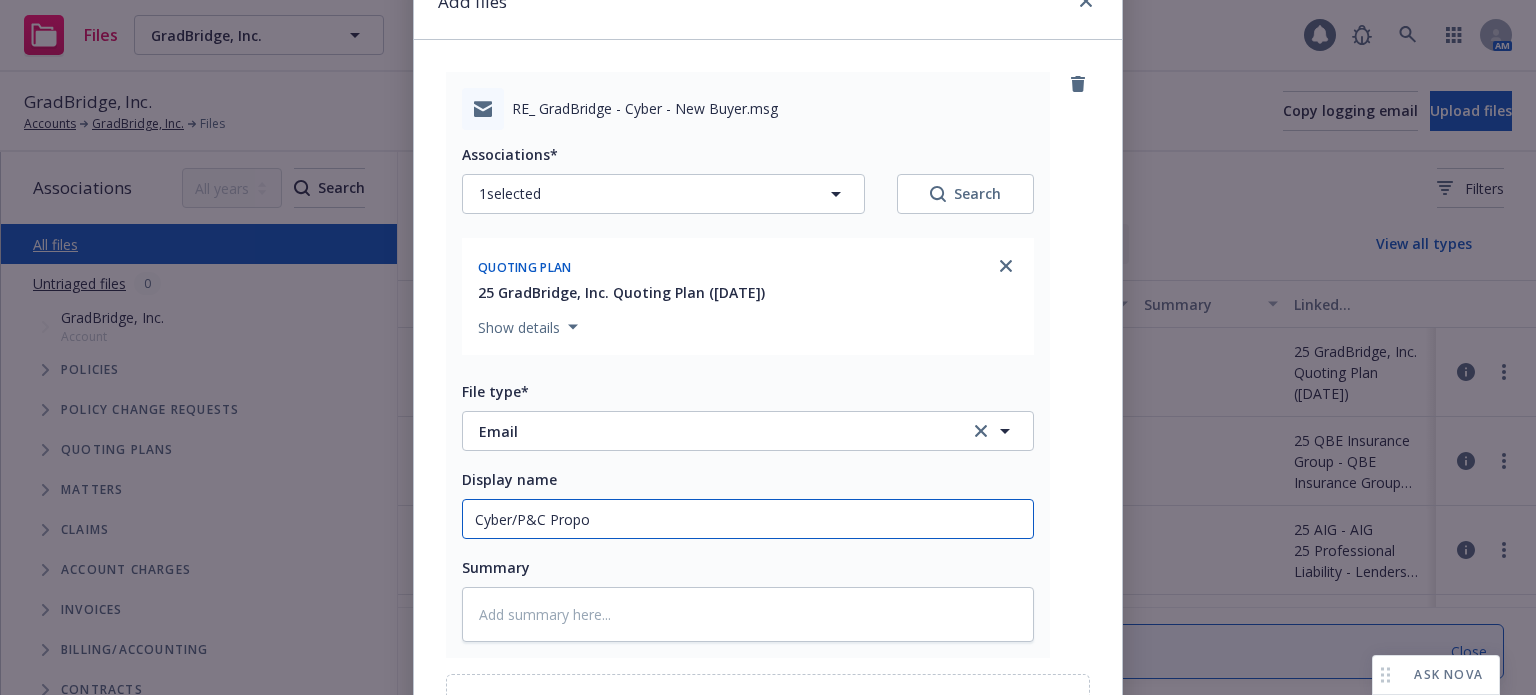 type on "x" 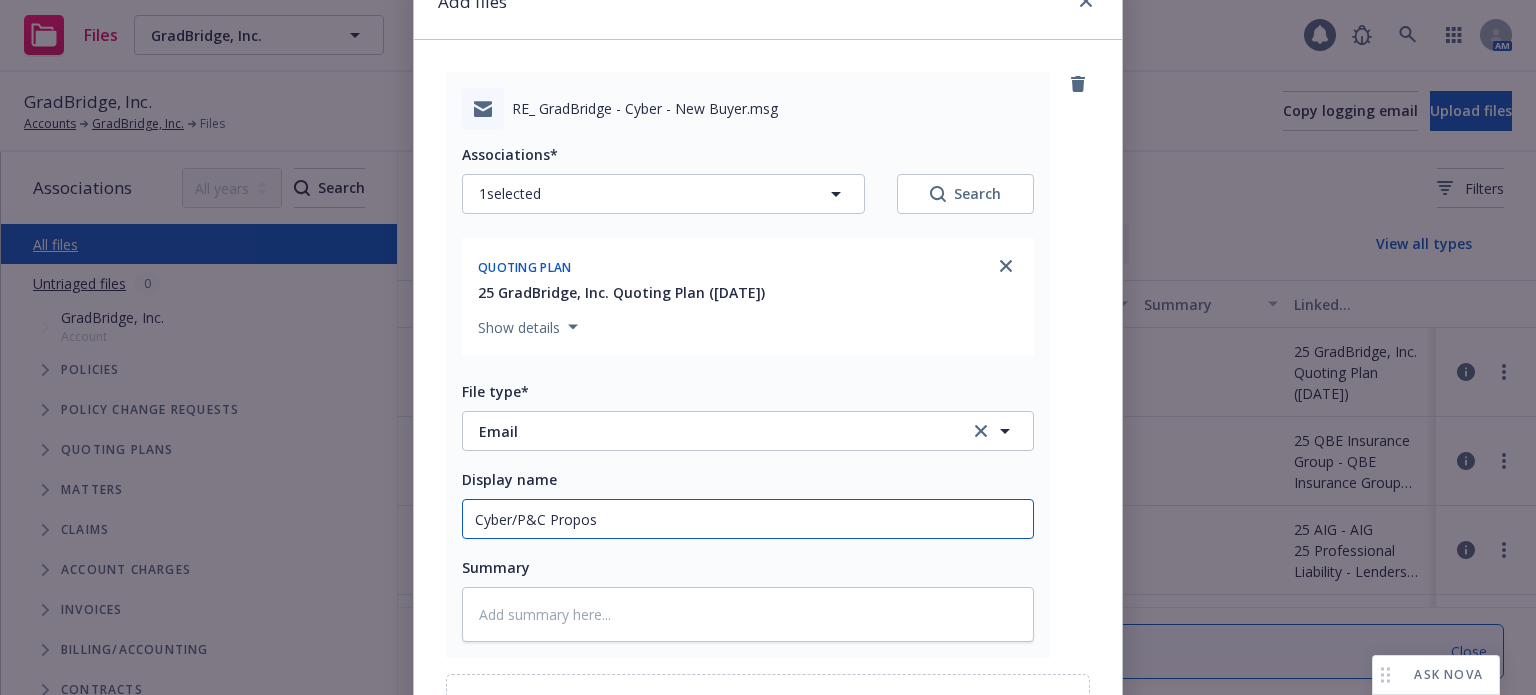 type on "Cyber/P&C Proposa" 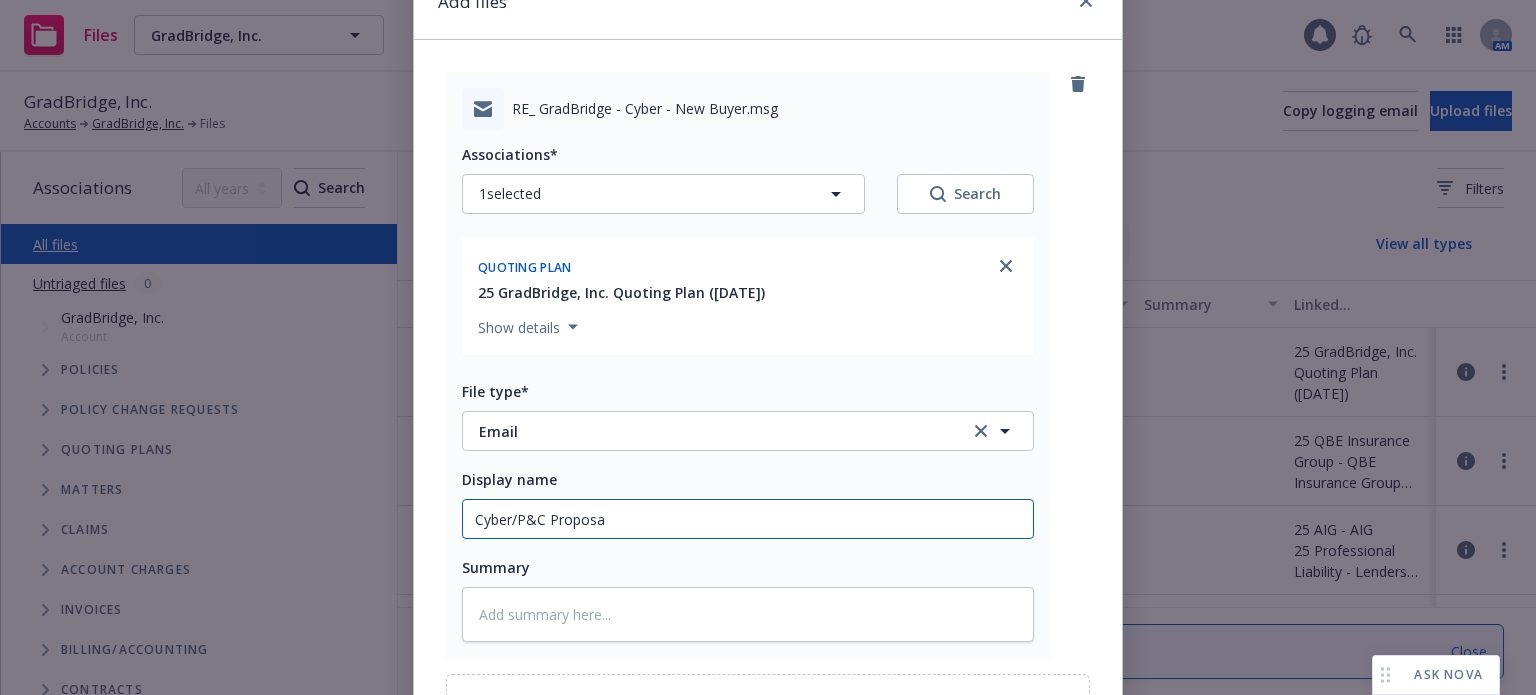 type on "x" 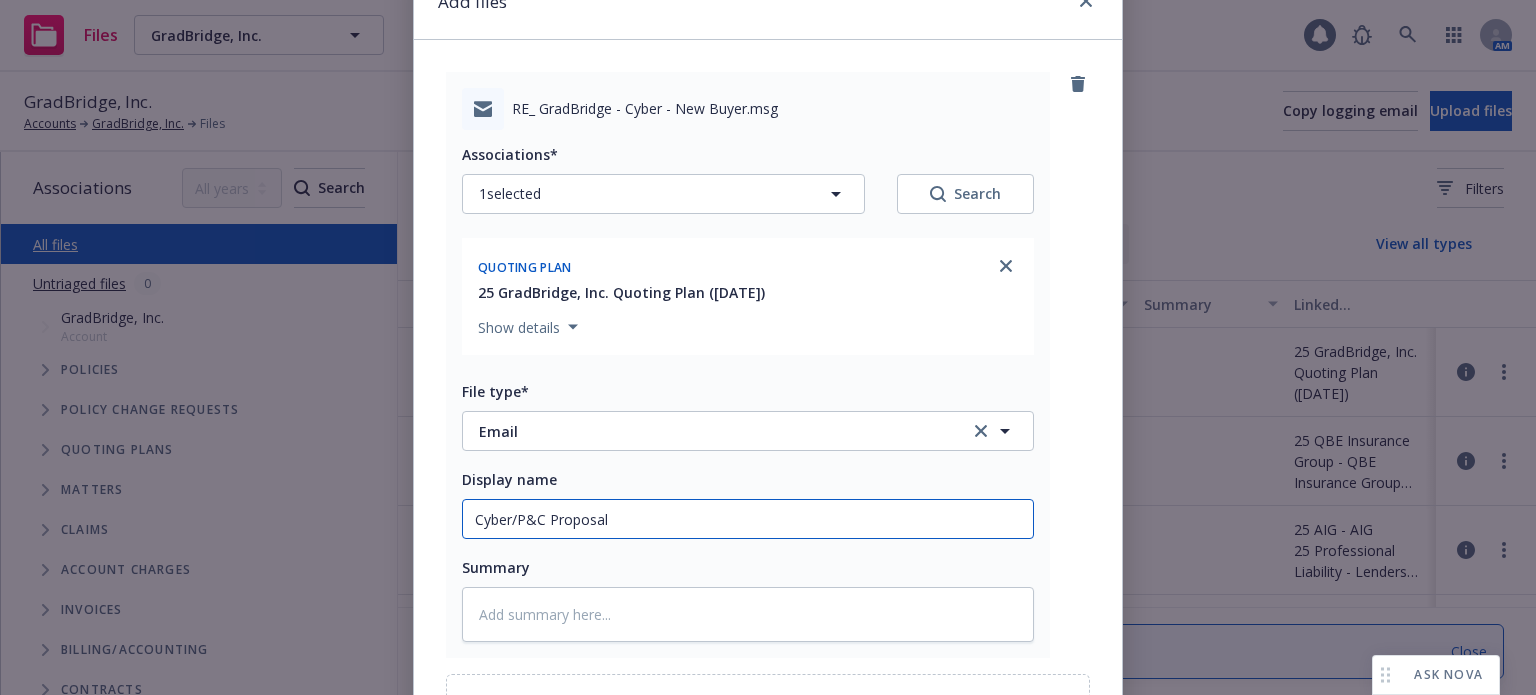 type on "x" 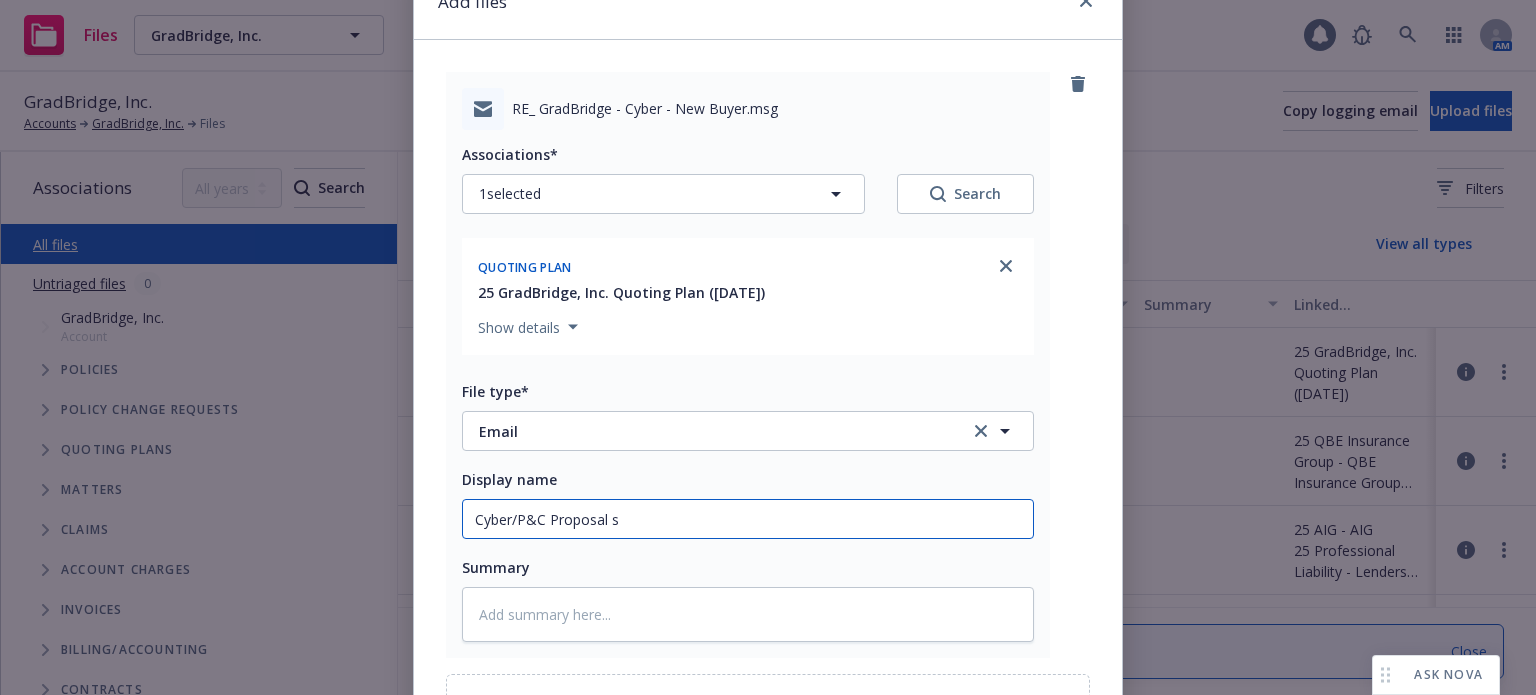 type on "x" 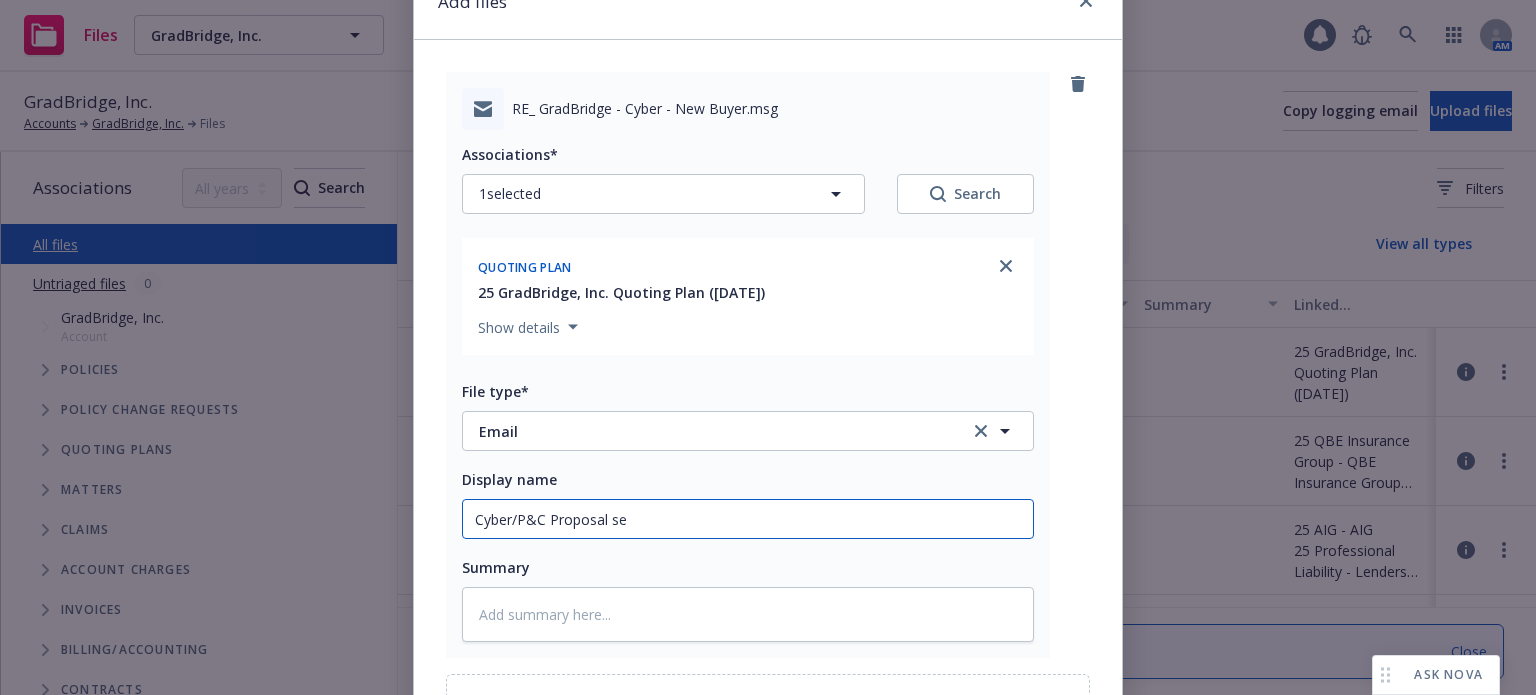 type on "x" 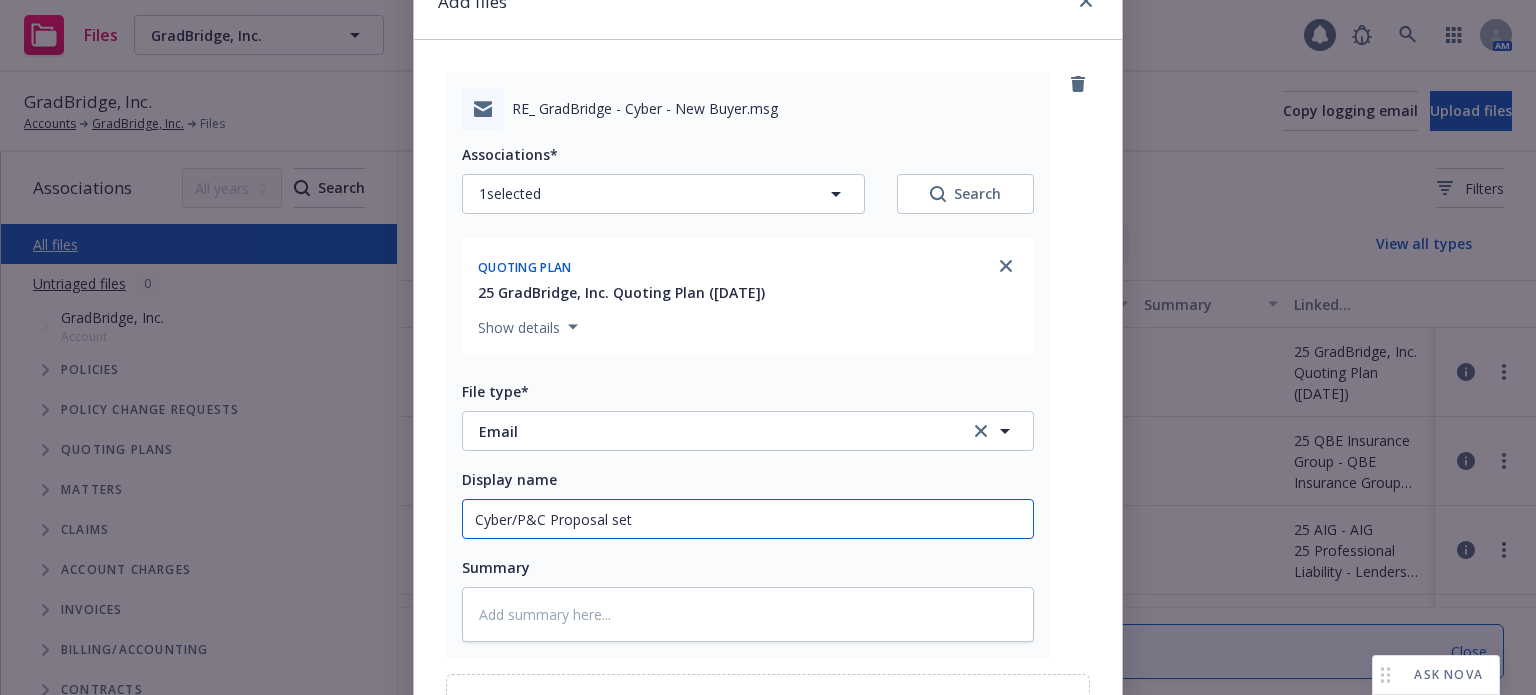 type on "x" 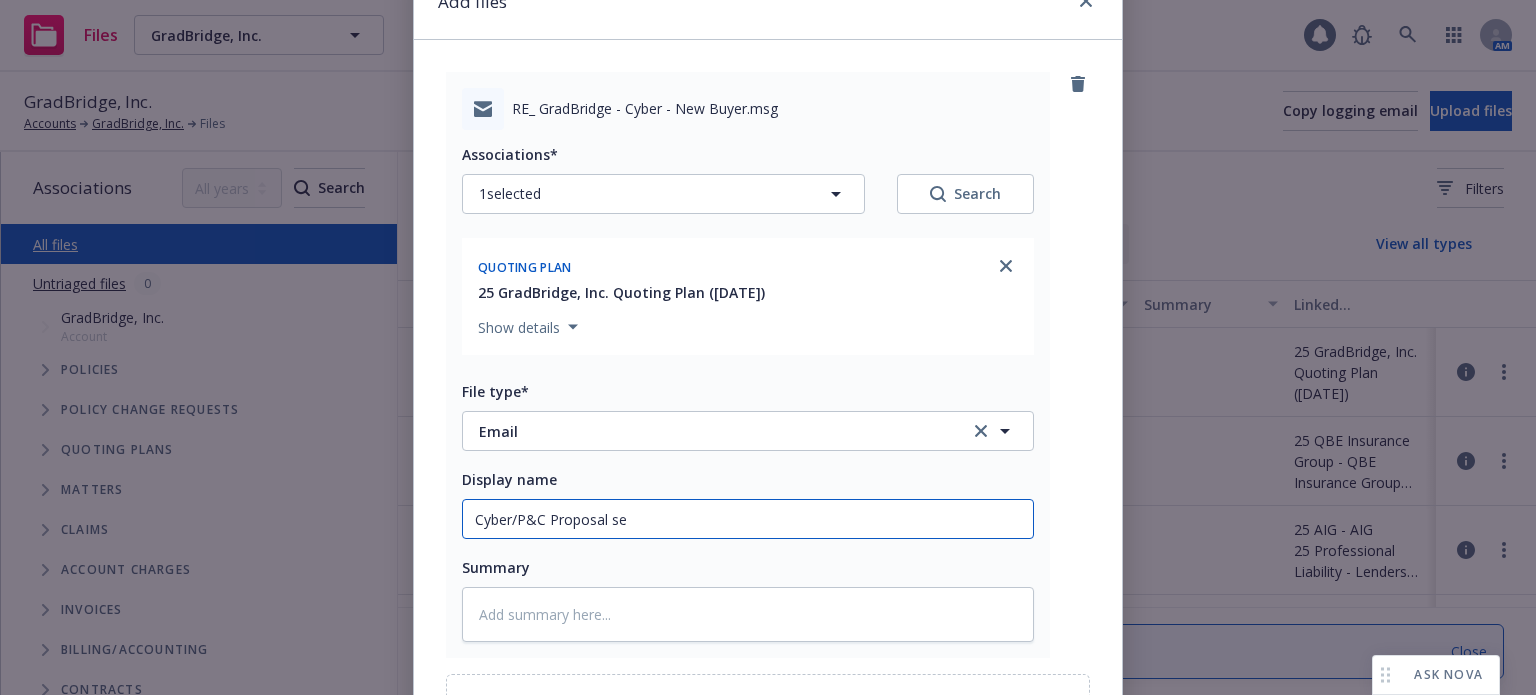 type on "x" 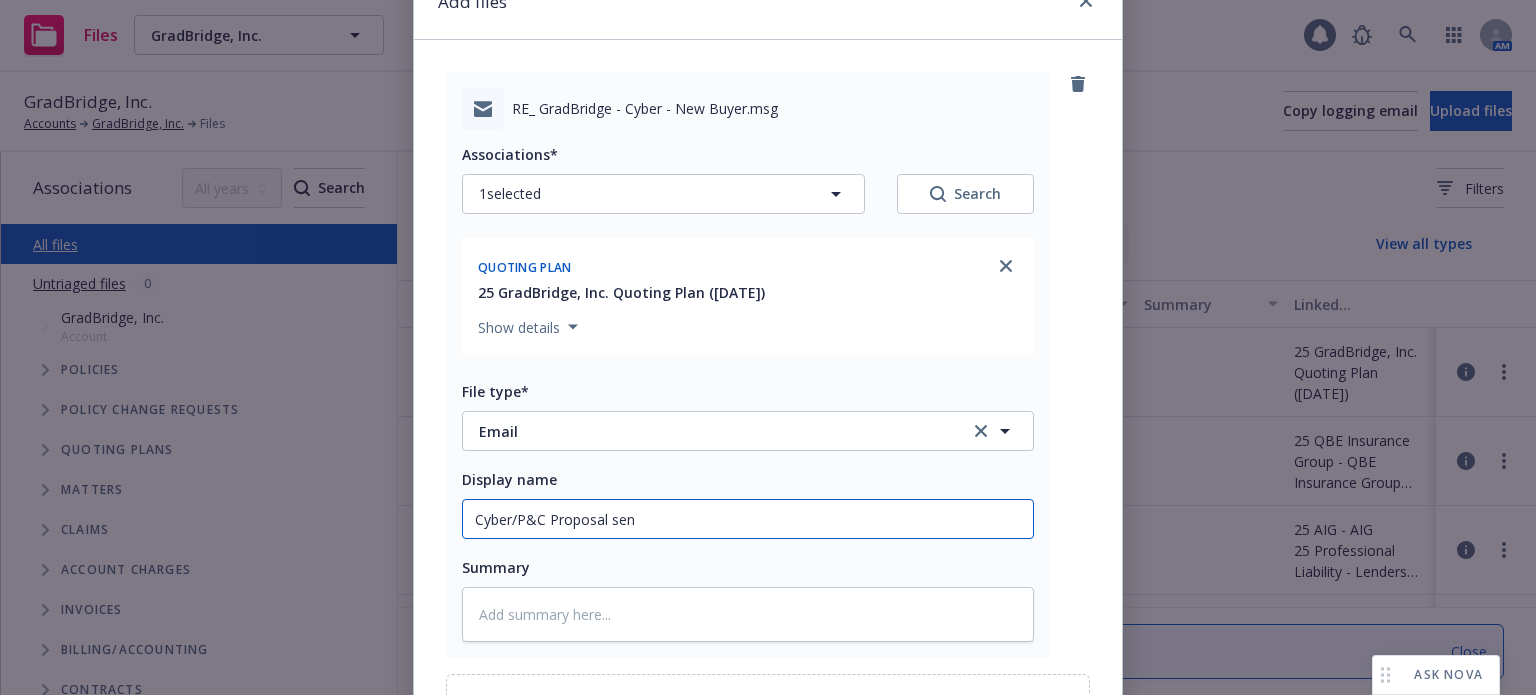 type on "x" 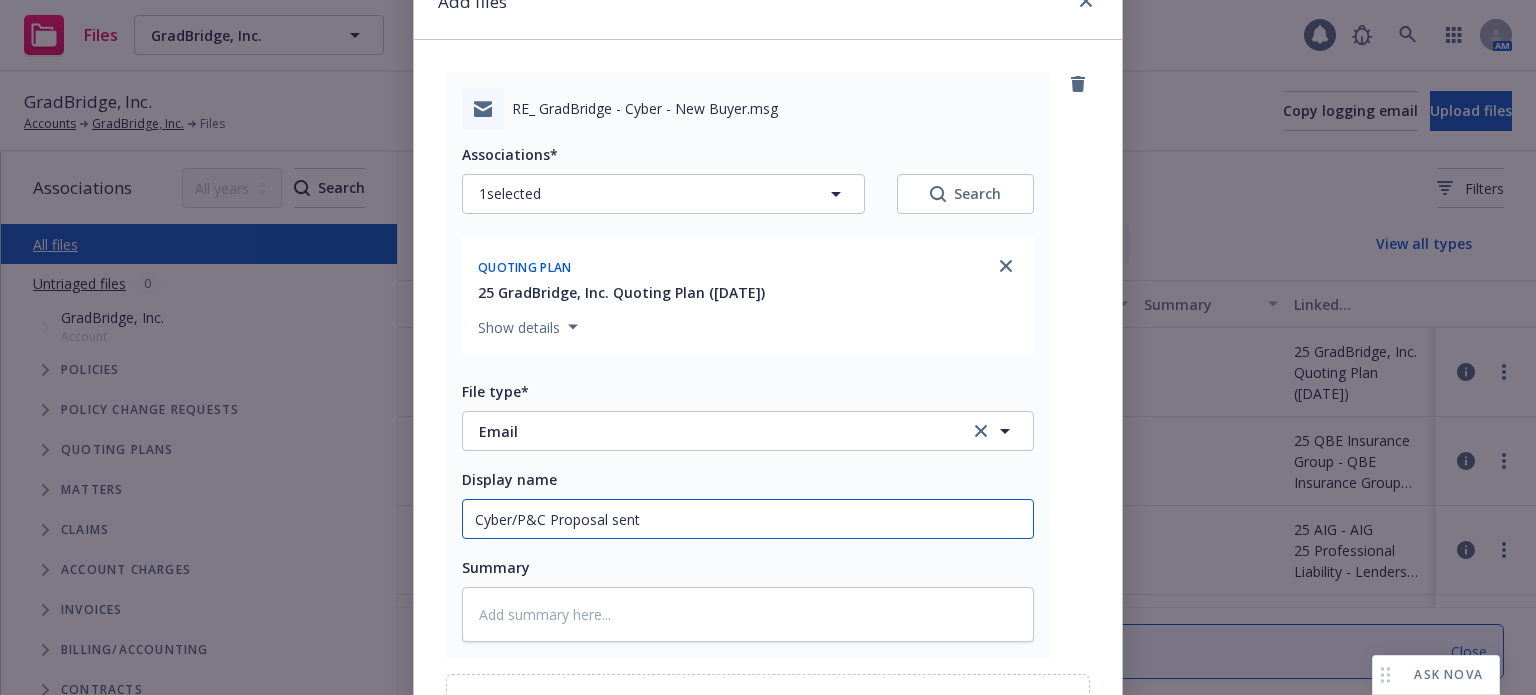type on "x" 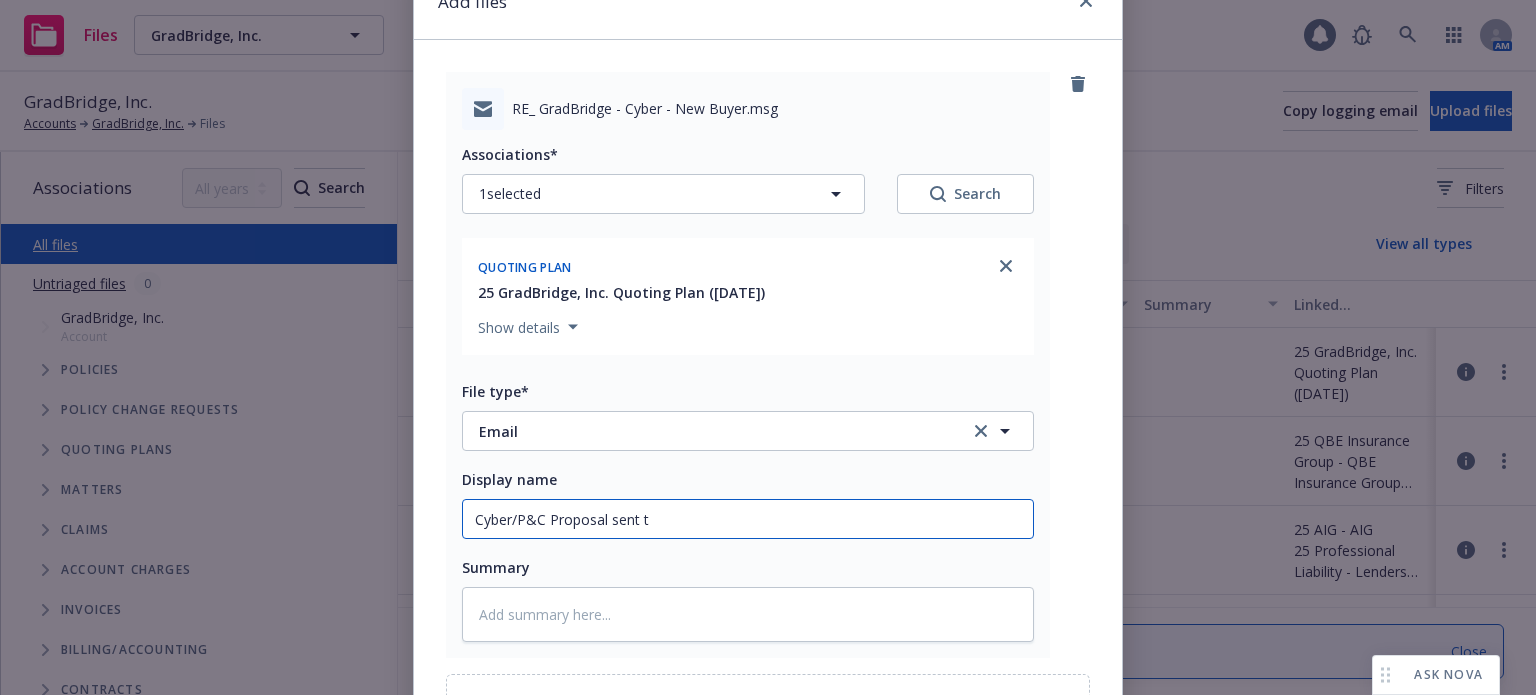 type on "x" 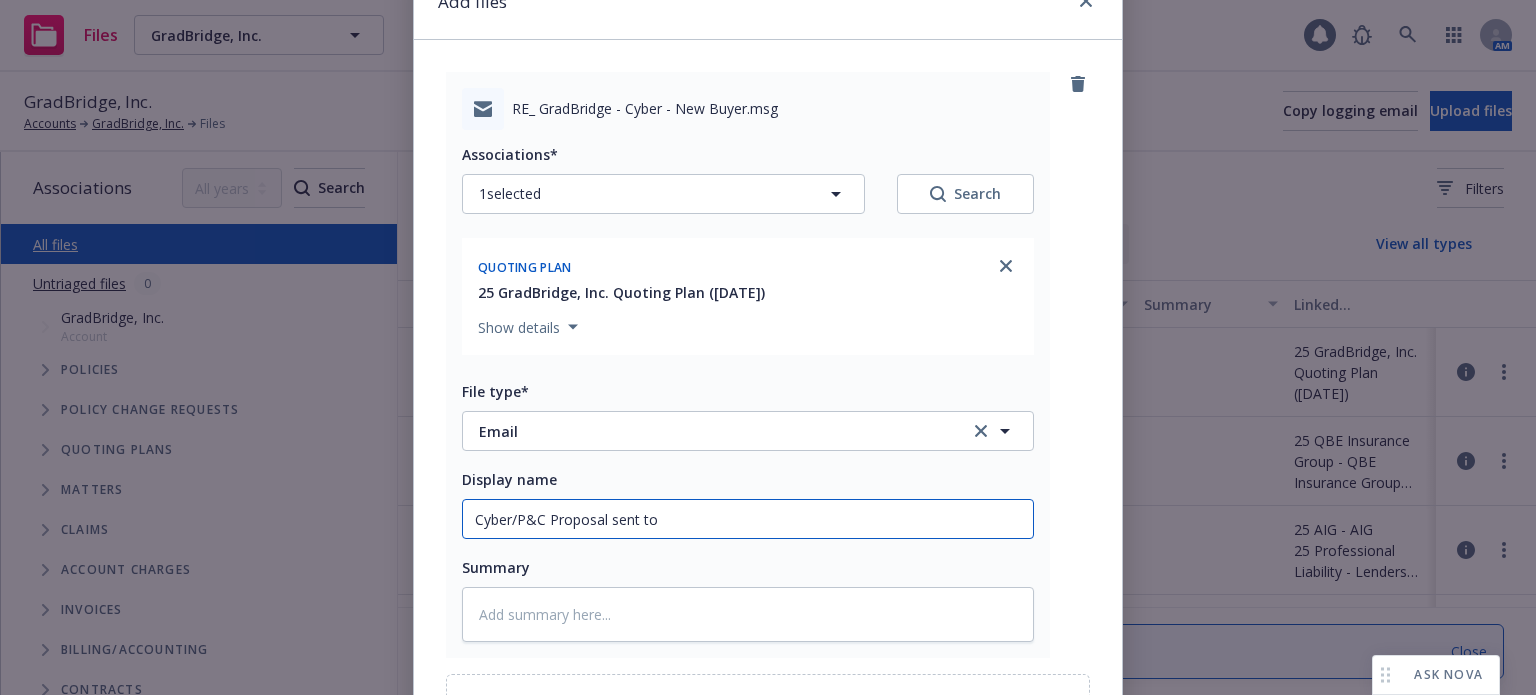 type on "x" 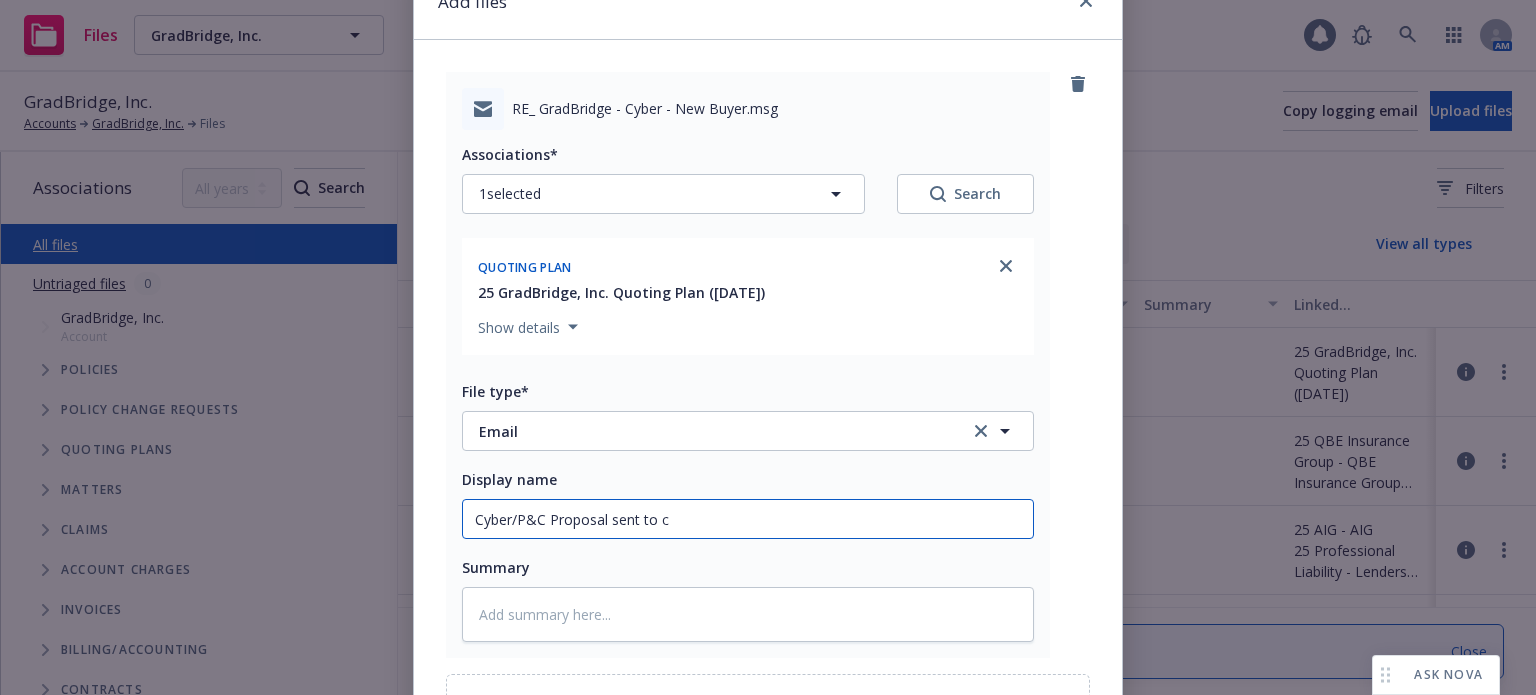 type on "x" 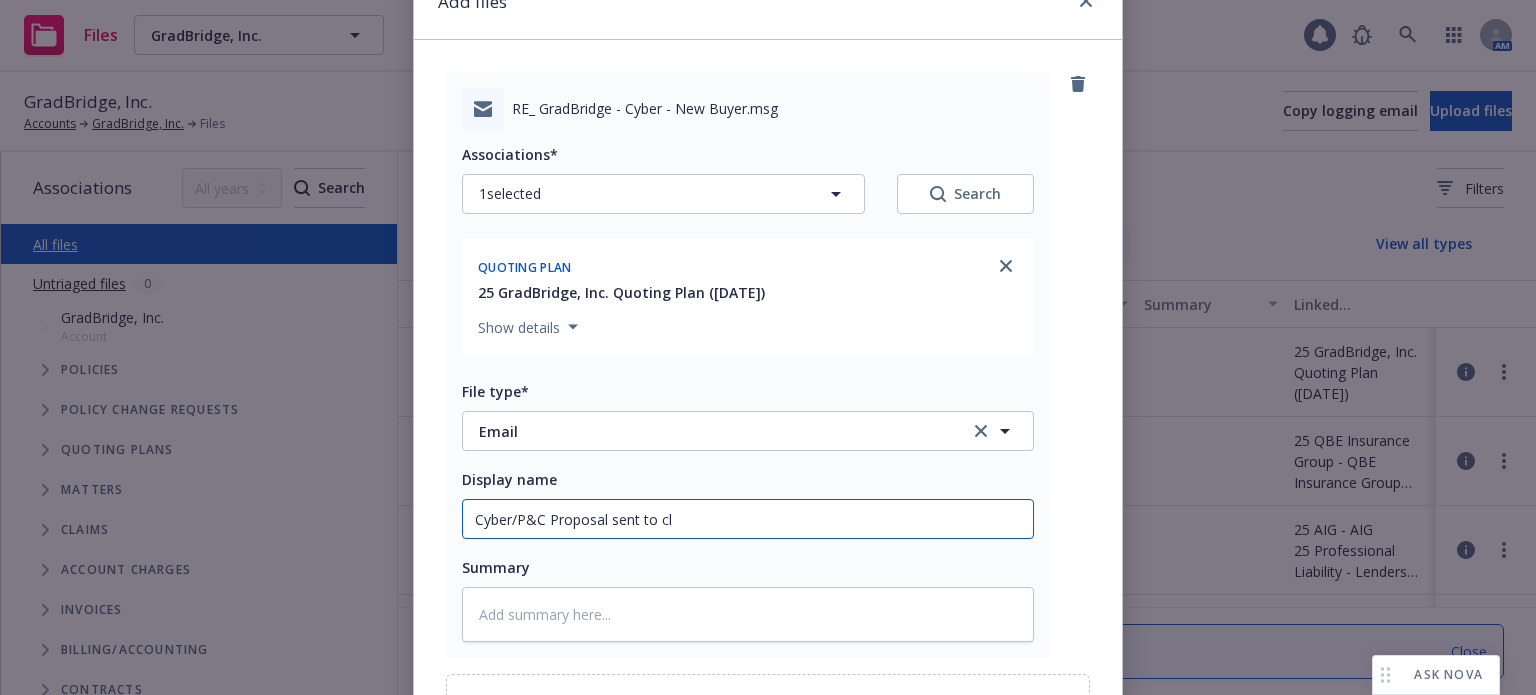 type on "x" 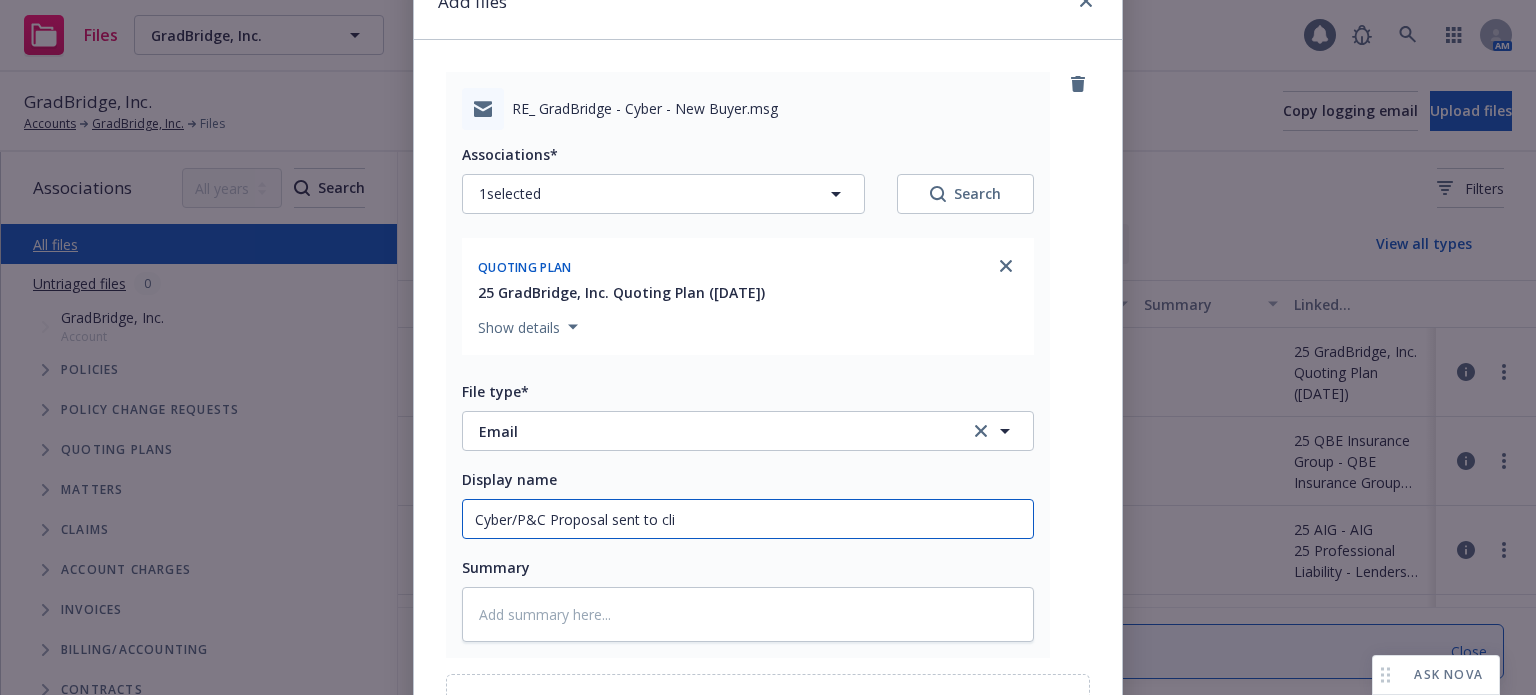type on "x" 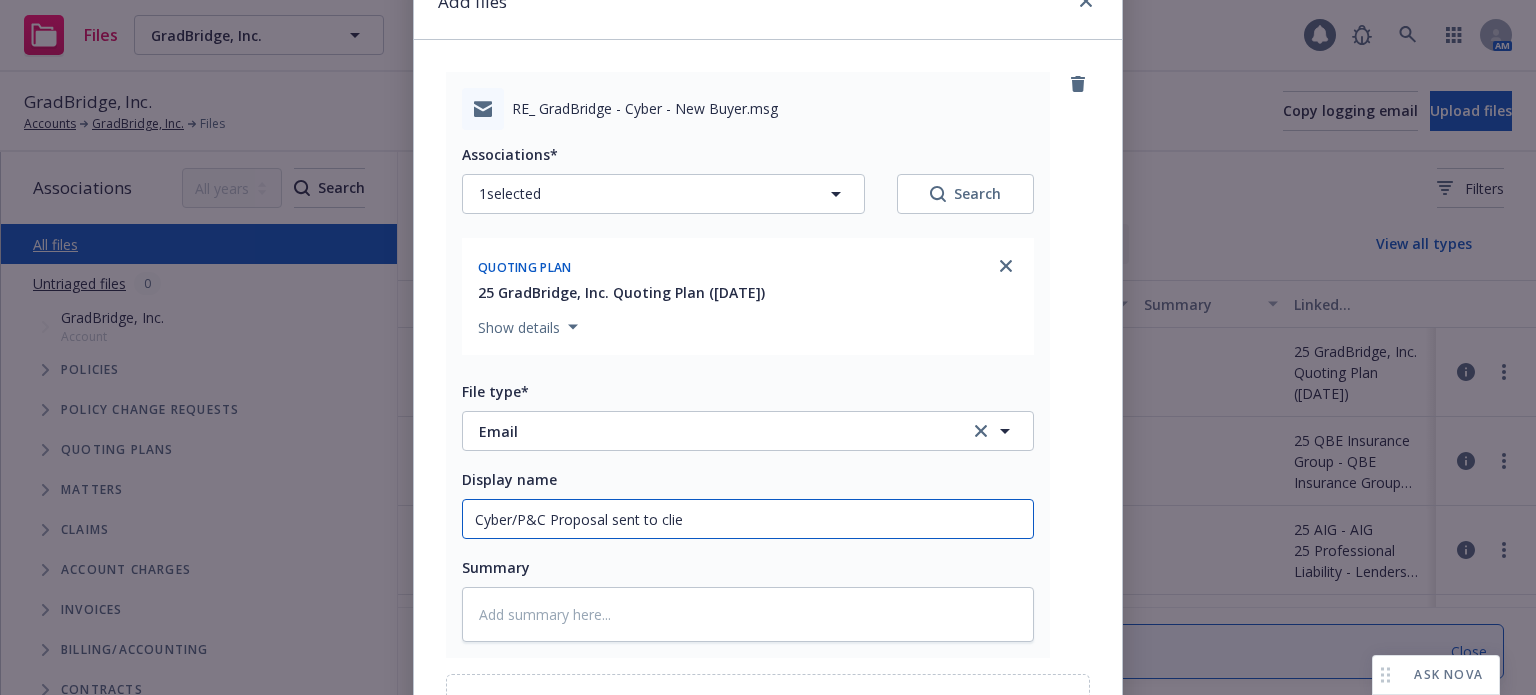 type on "x" 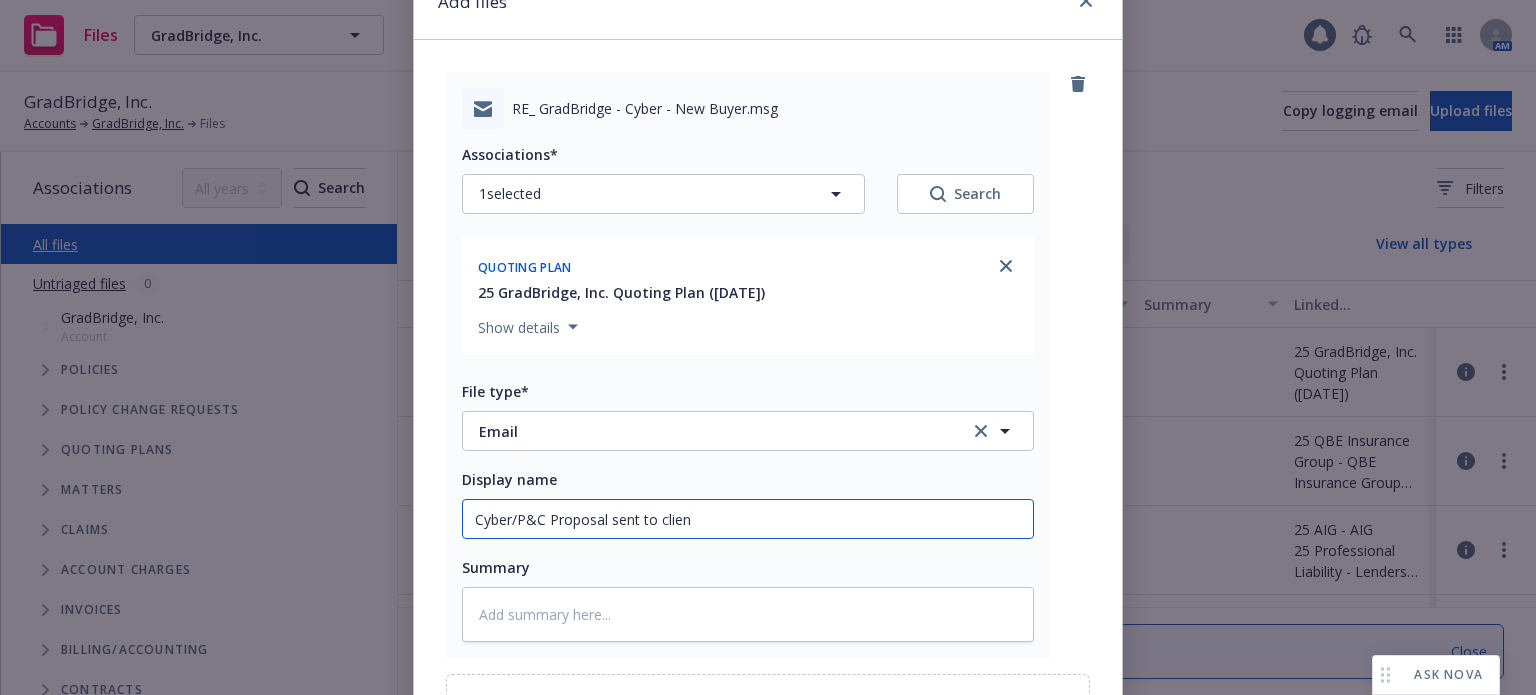 type on "x" 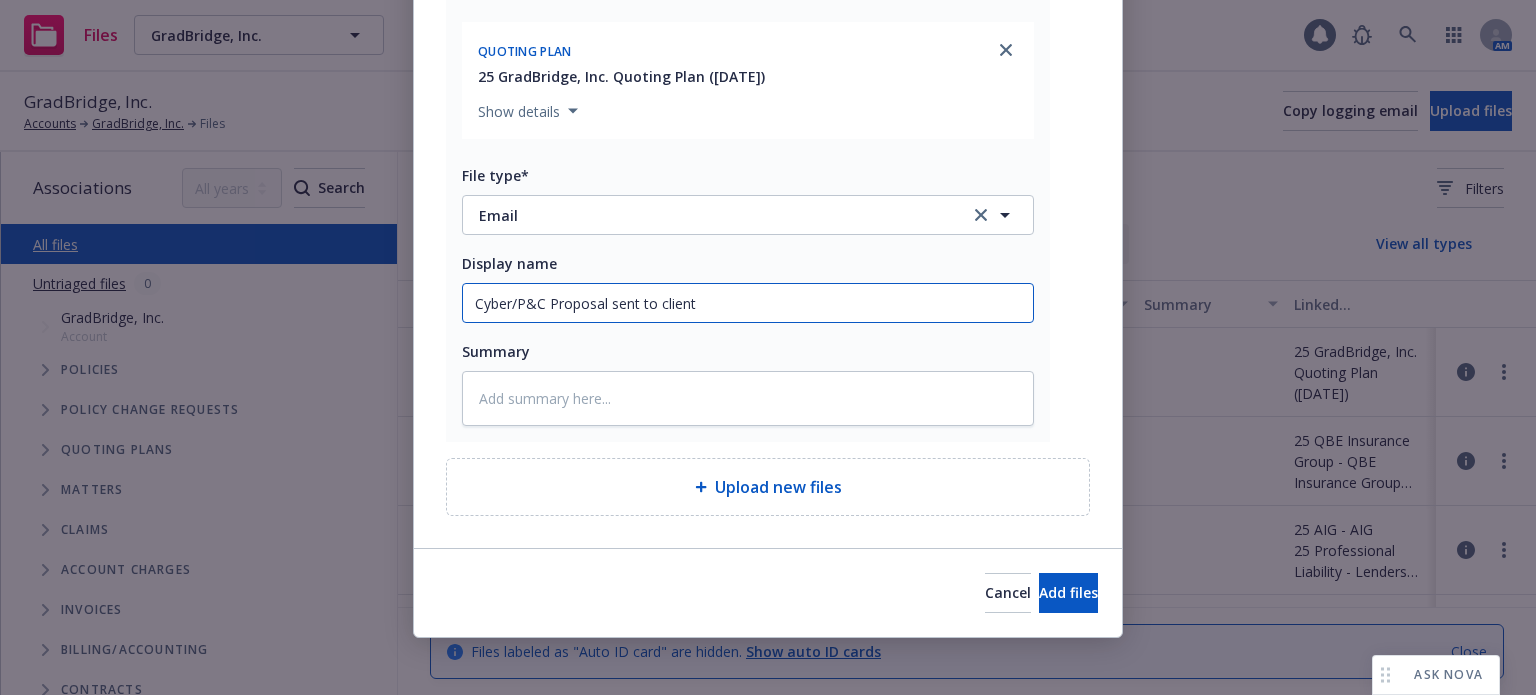 scroll, scrollTop: 320, scrollLeft: 0, axis: vertical 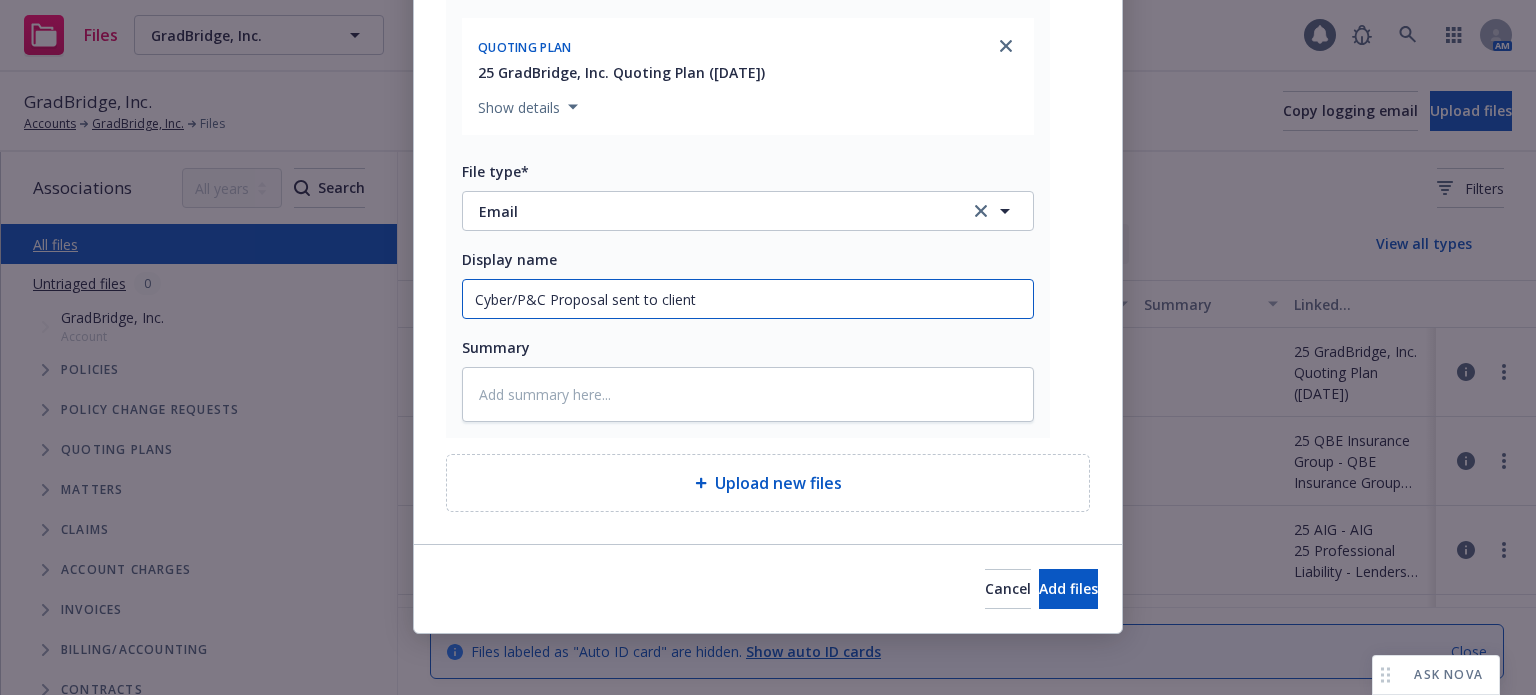 type on "Cyber/P&C Proposal sent to client" 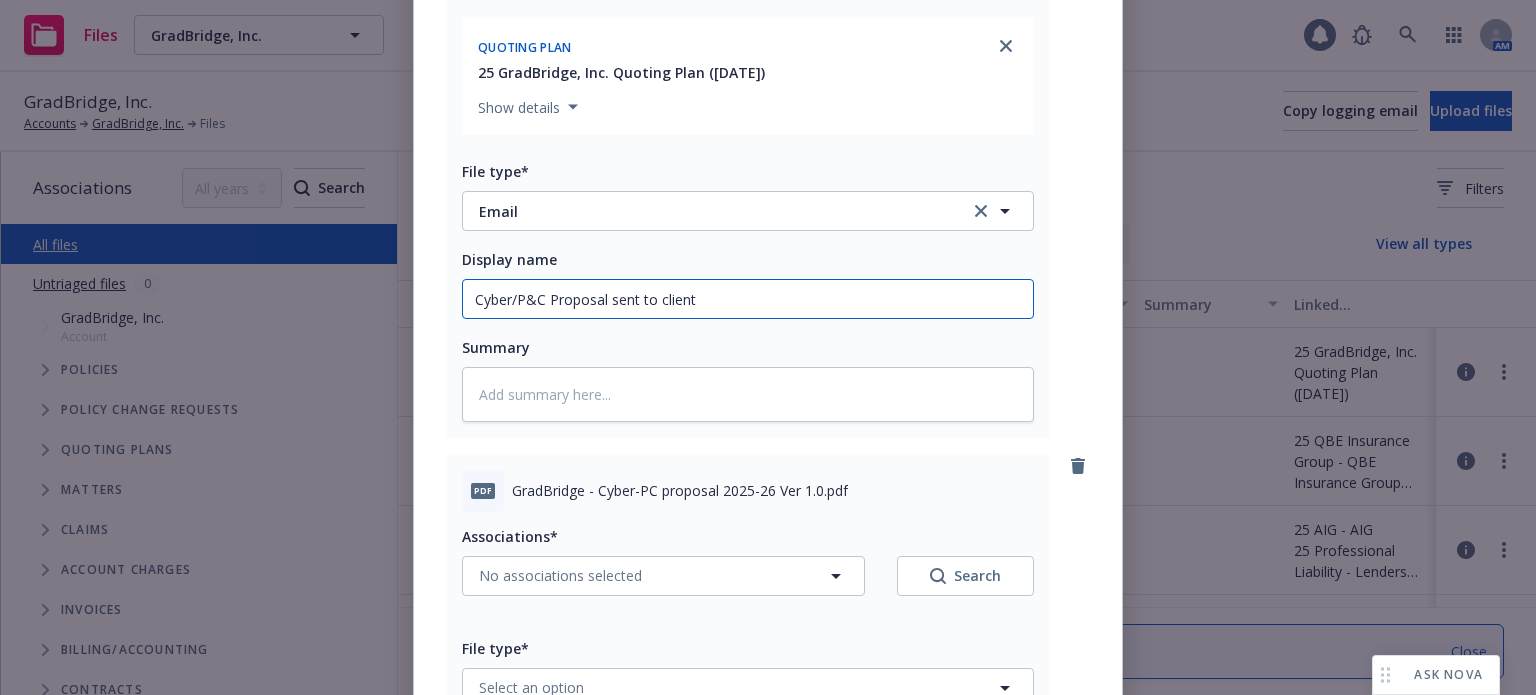 scroll, scrollTop: 520, scrollLeft: 0, axis: vertical 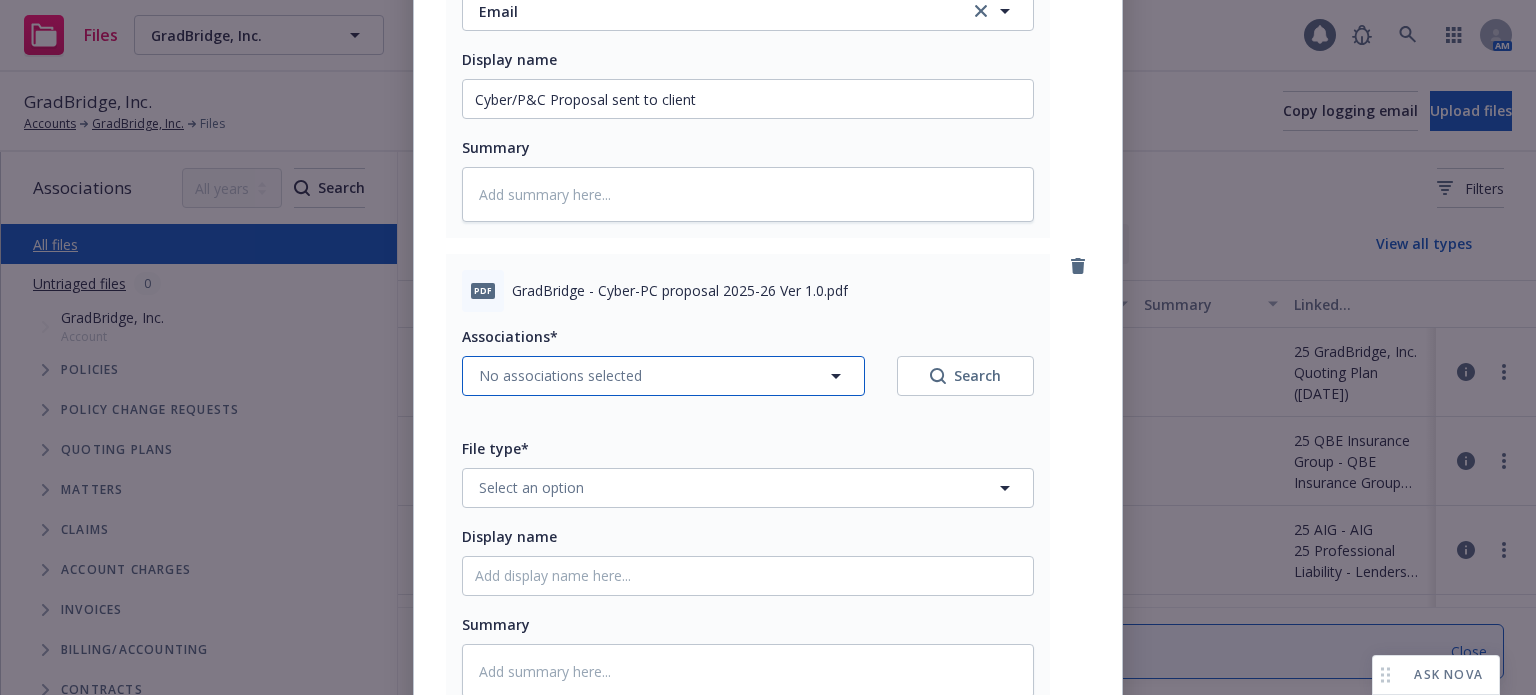 click on "No associations selected" at bounding box center (560, 375) 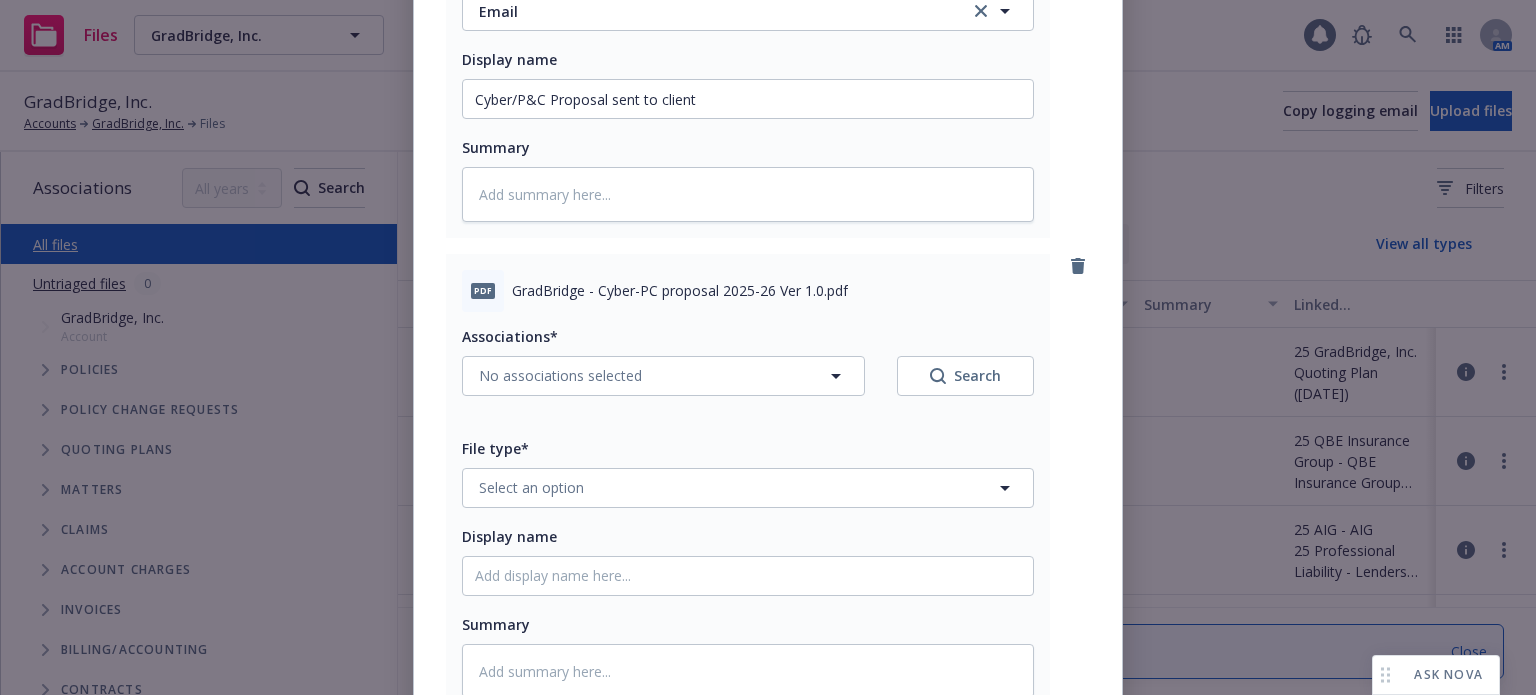 type on "x" 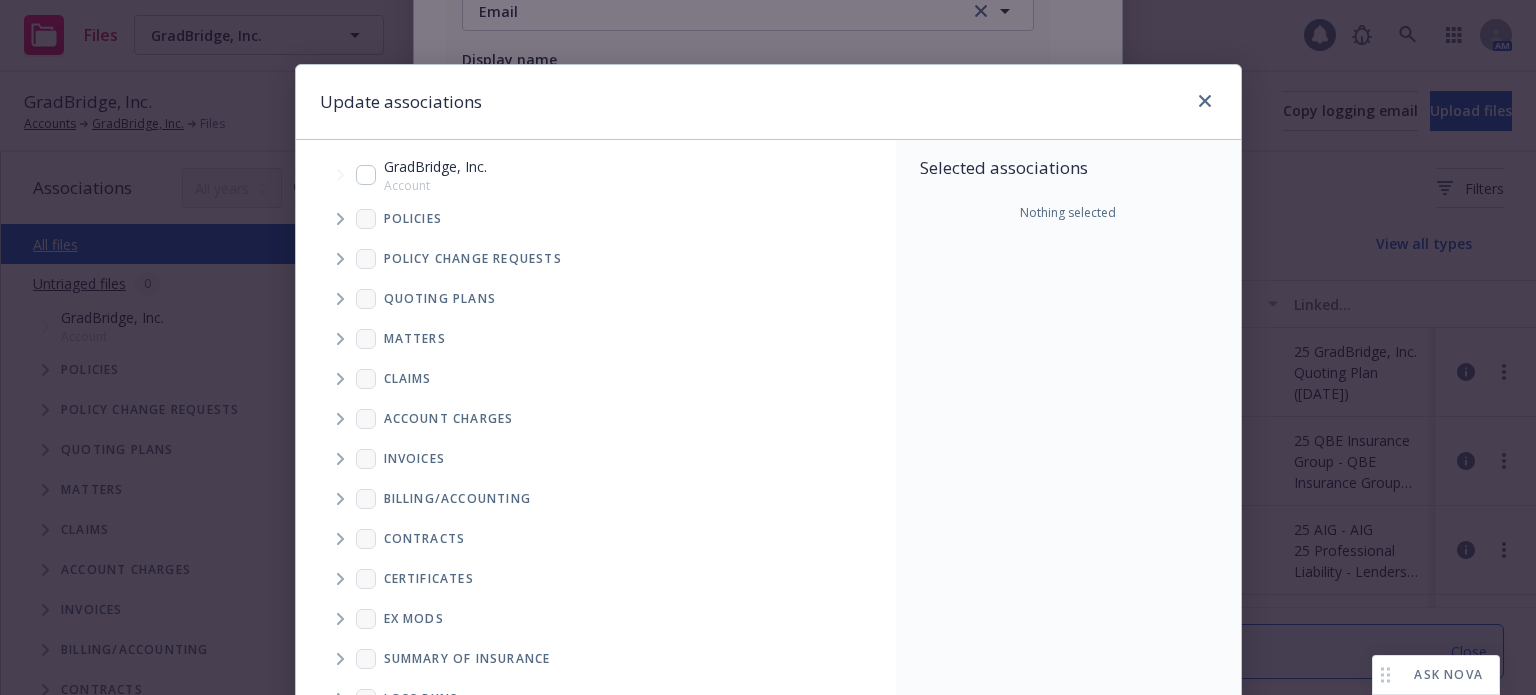click at bounding box center (340, 299) 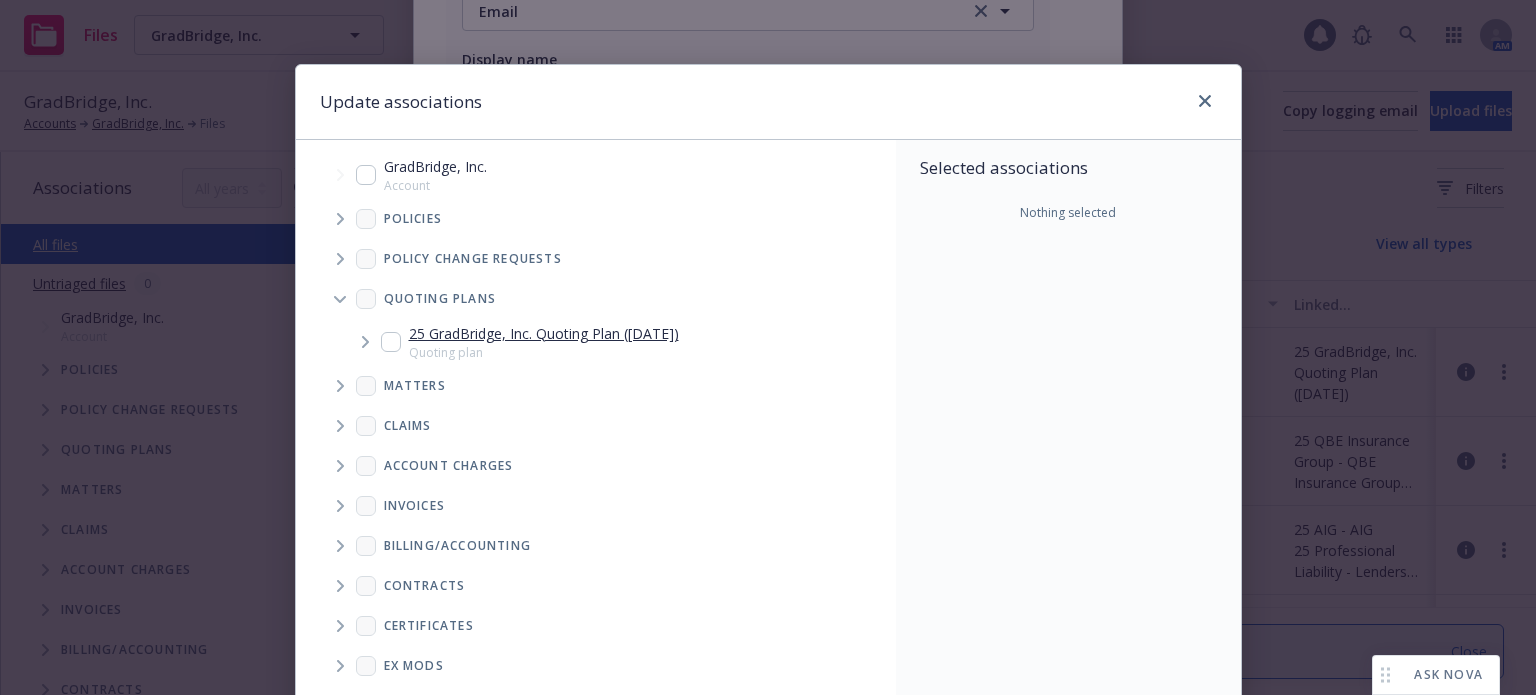 click at bounding box center (391, 342) 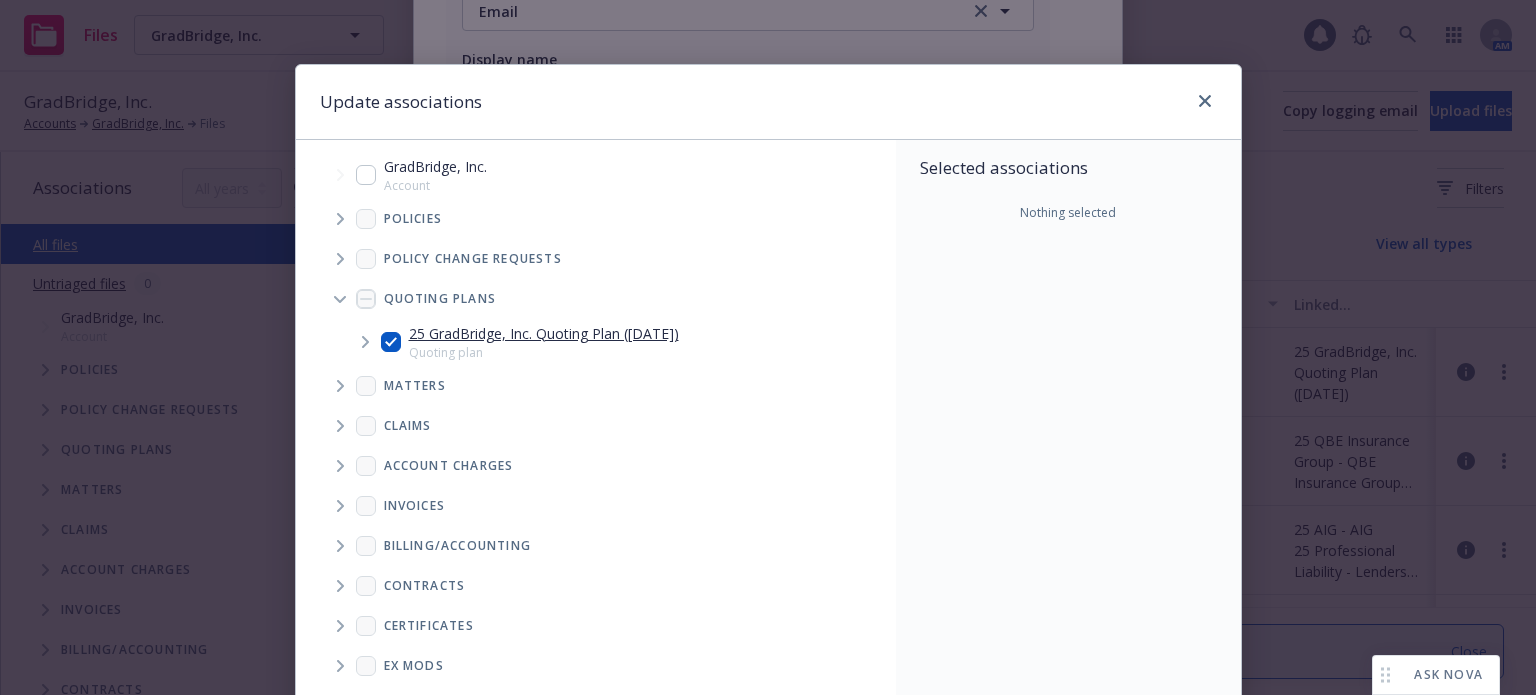 checkbox on "true" 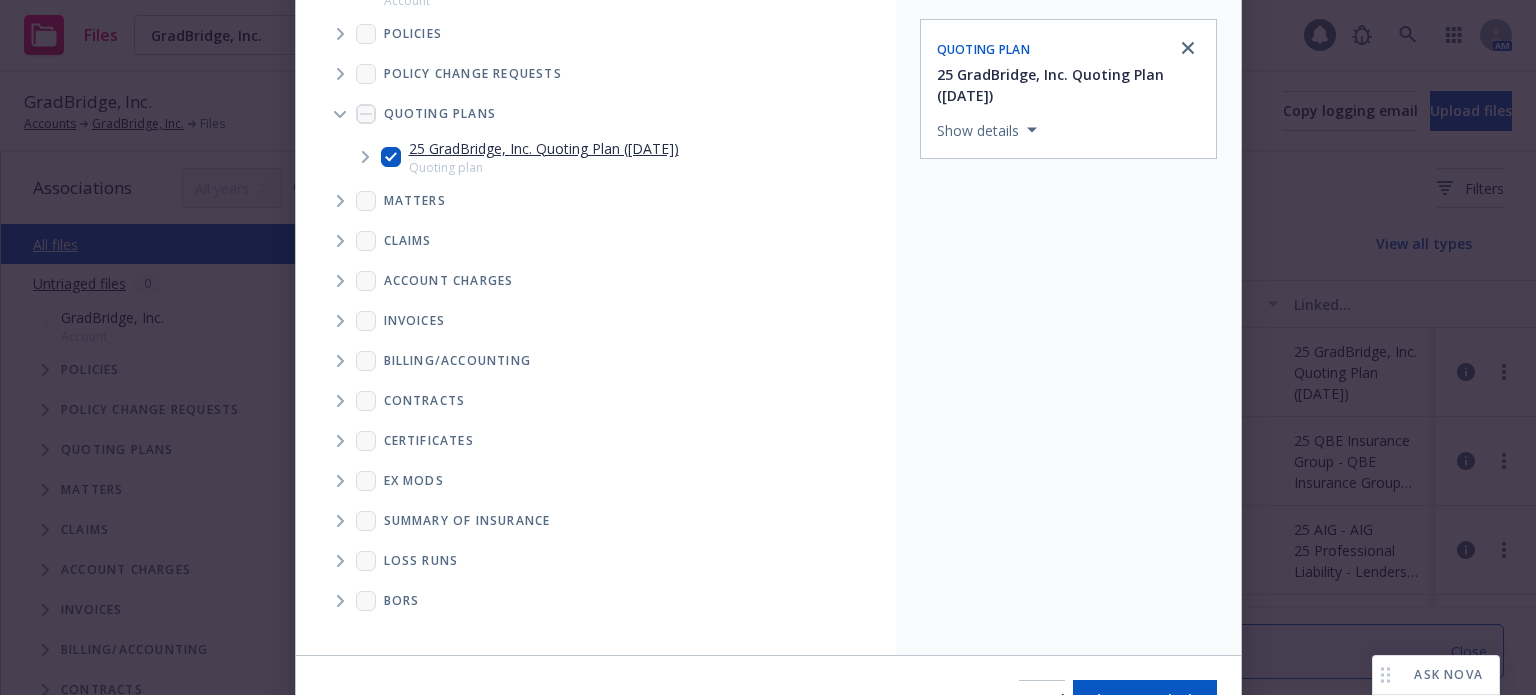 scroll, scrollTop: 297, scrollLeft: 0, axis: vertical 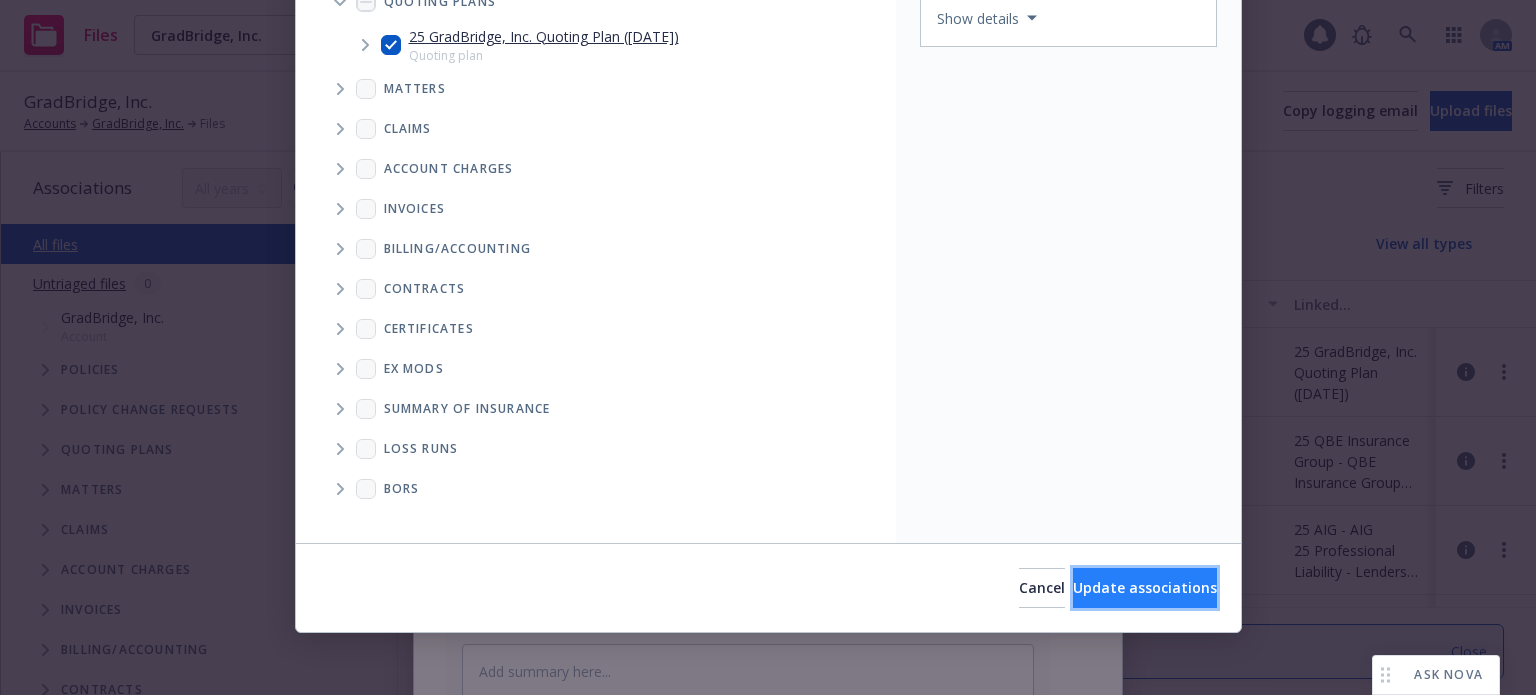 click on "Update associations" at bounding box center (1145, 588) 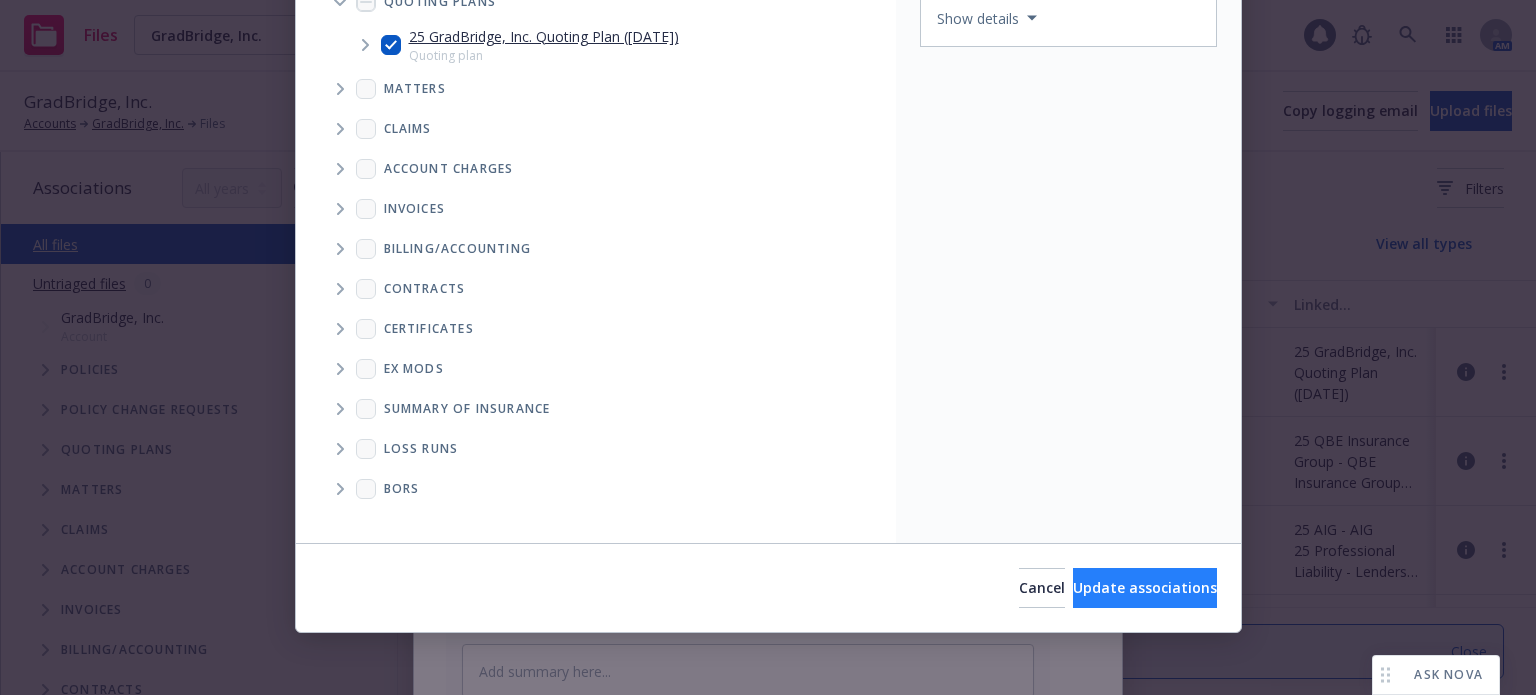 type on "x" 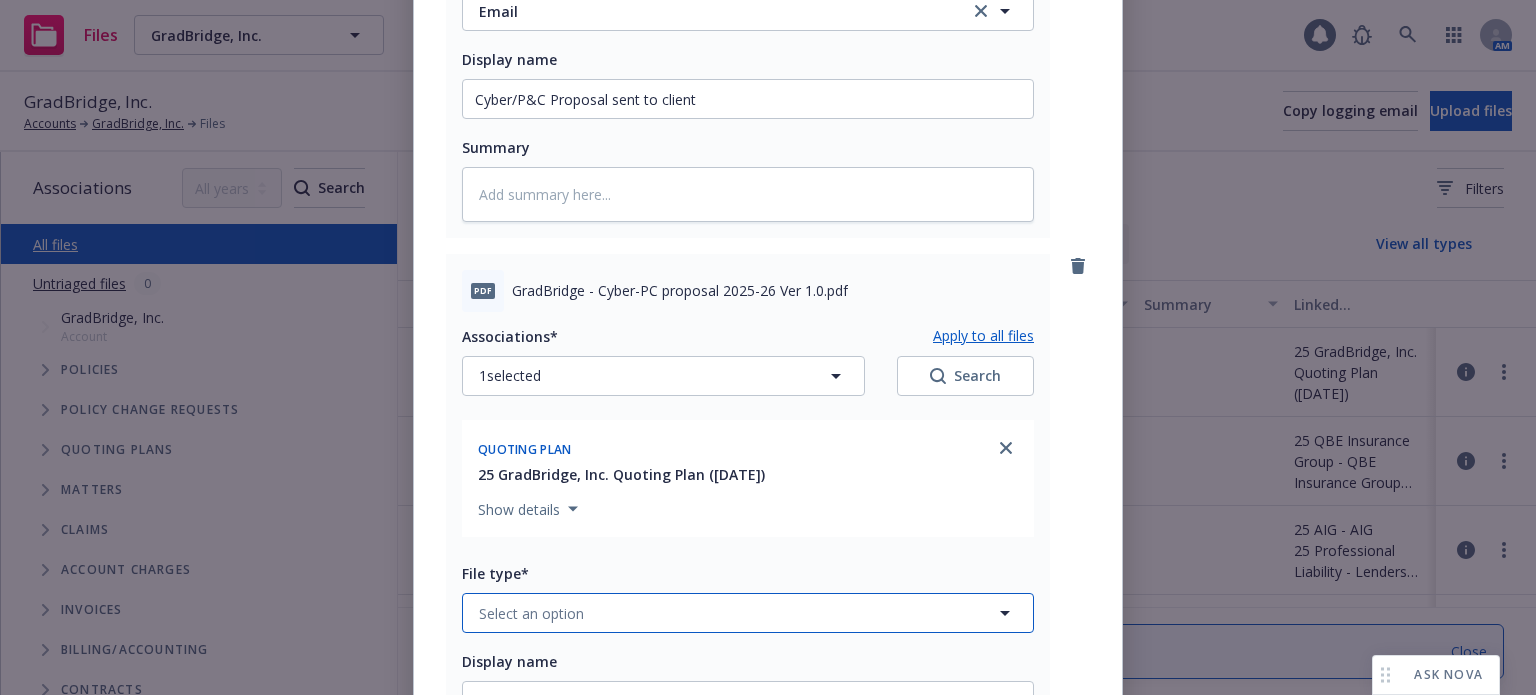 click on "Select an option" at bounding box center [531, 613] 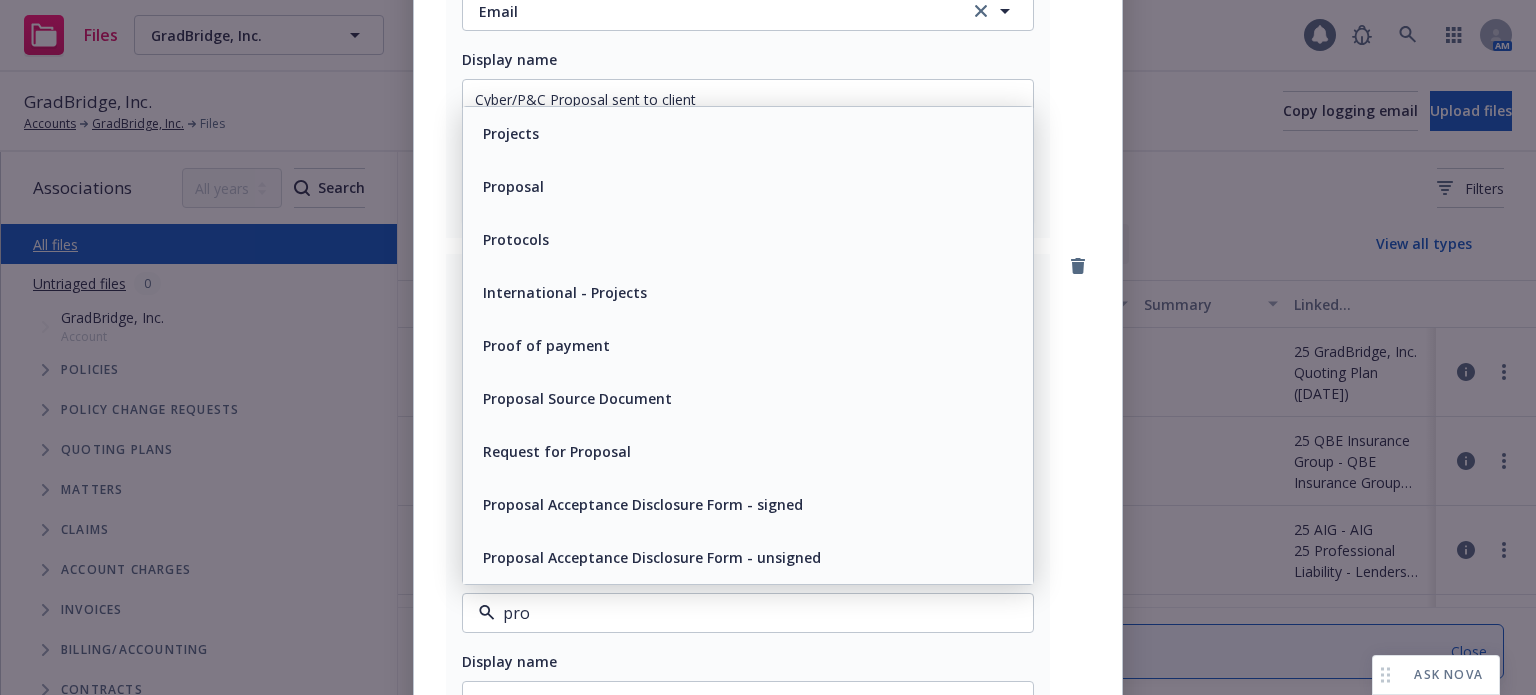 type on "prop" 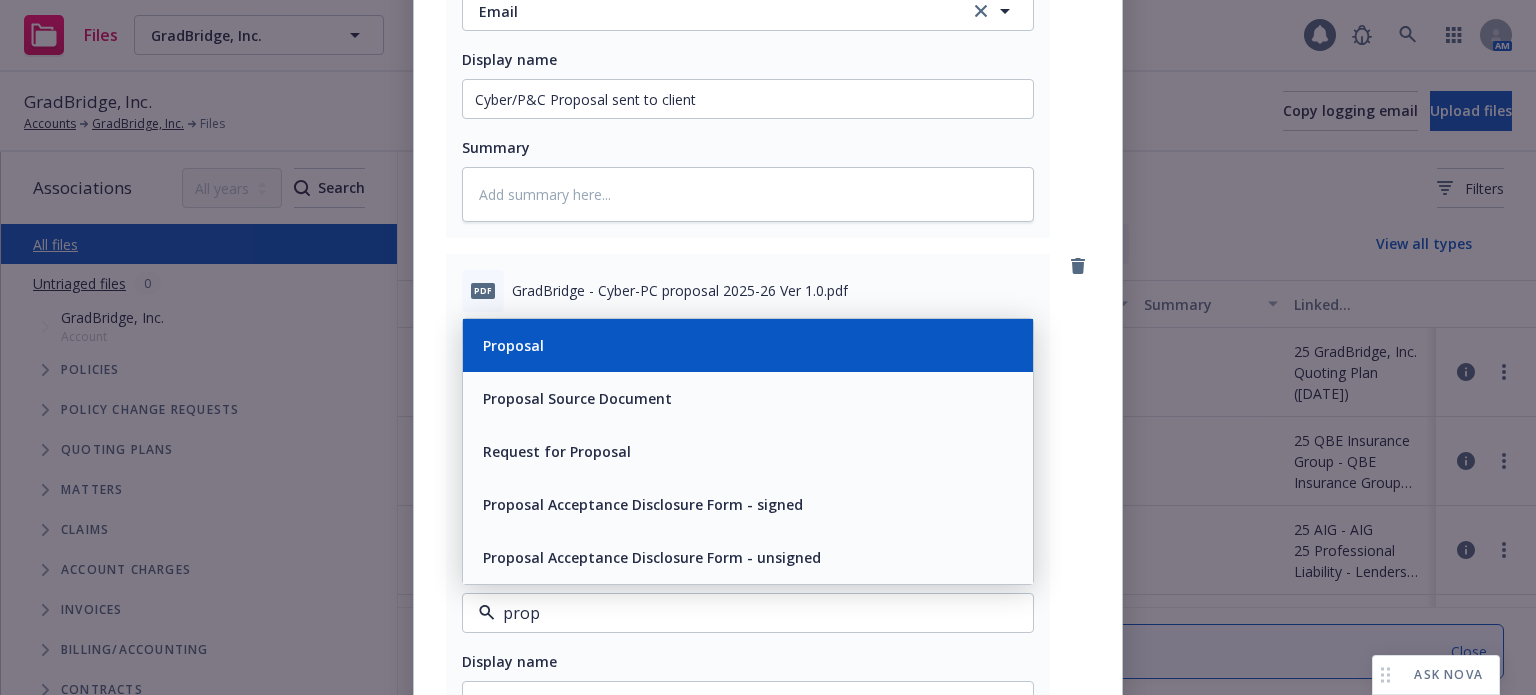 click on "Proposal" at bounding box center [748, 345] 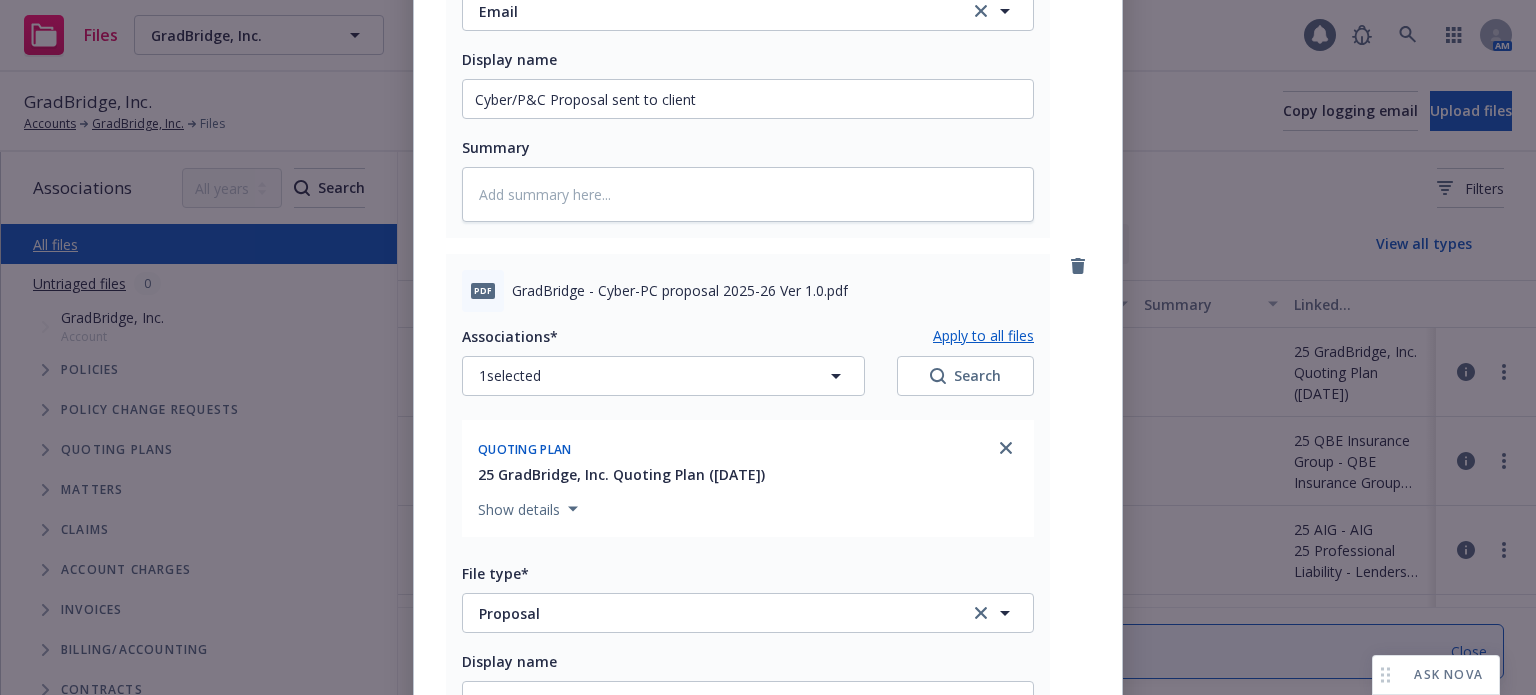 scroll, scrollTop: 720, scrollLeft: 0, axis: vertical 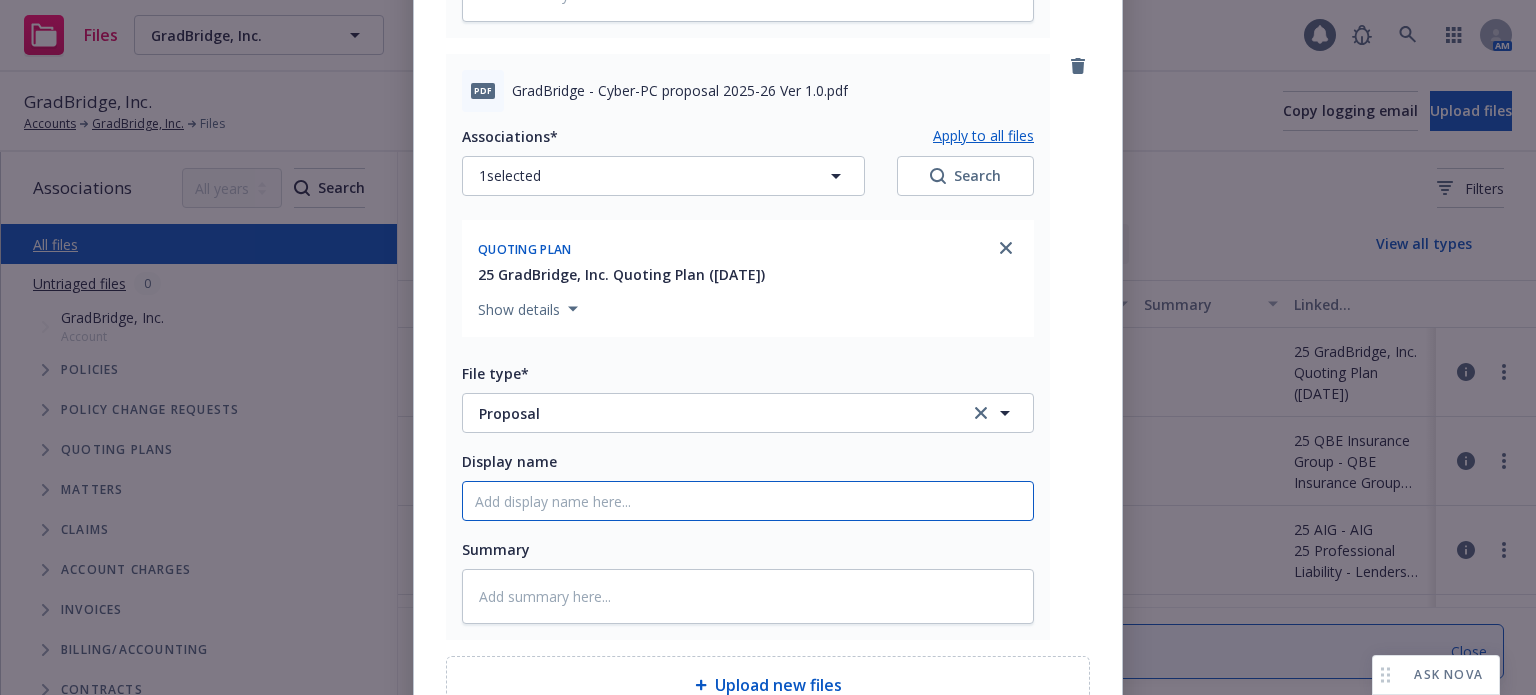 click on "Display name" at bounding box center [748, -101] 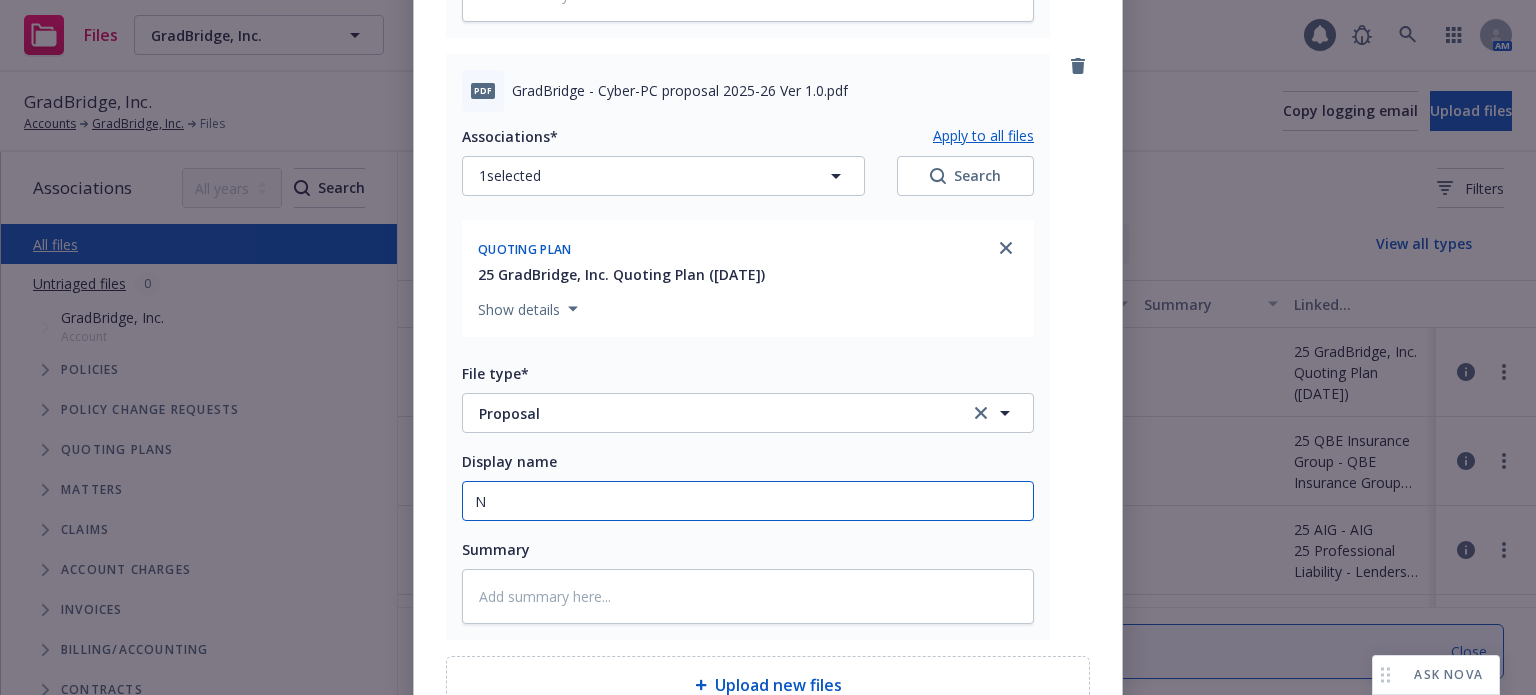 type on "x" 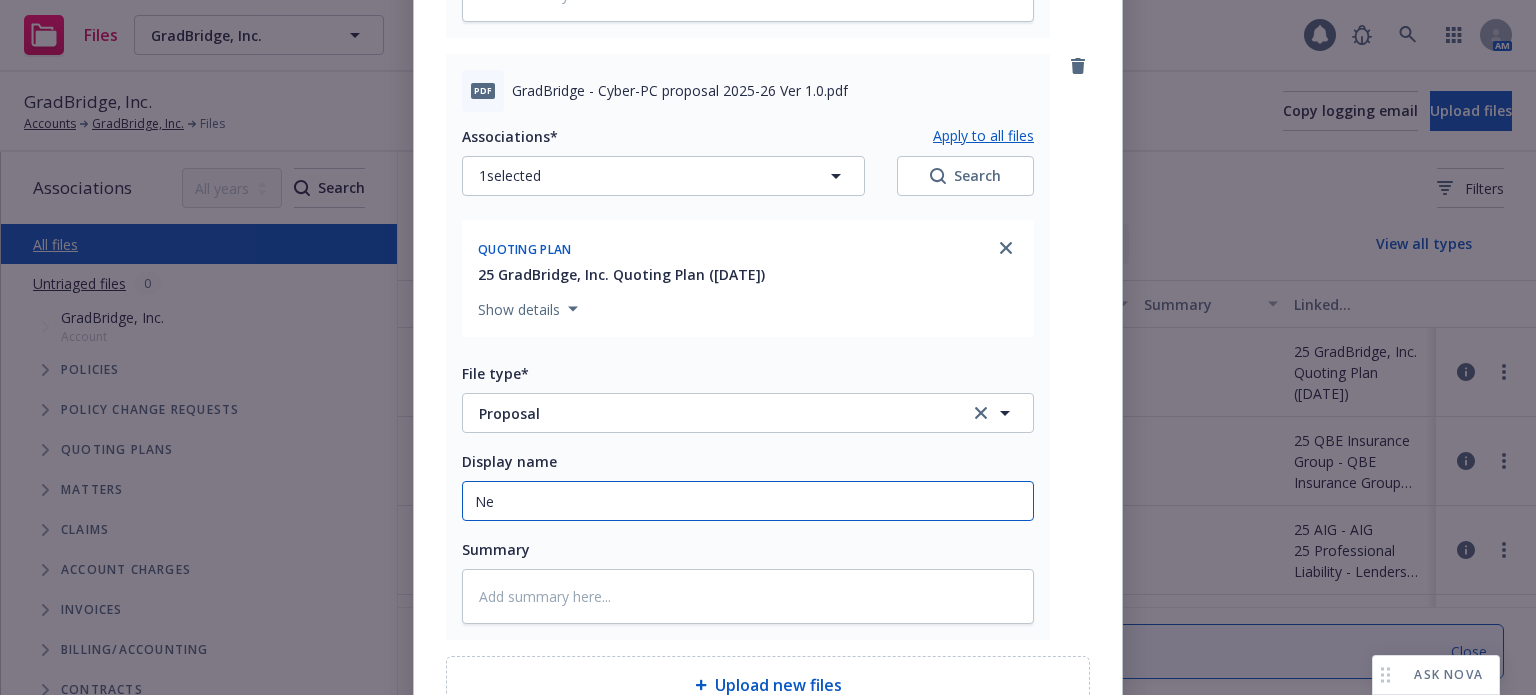 type on "x" 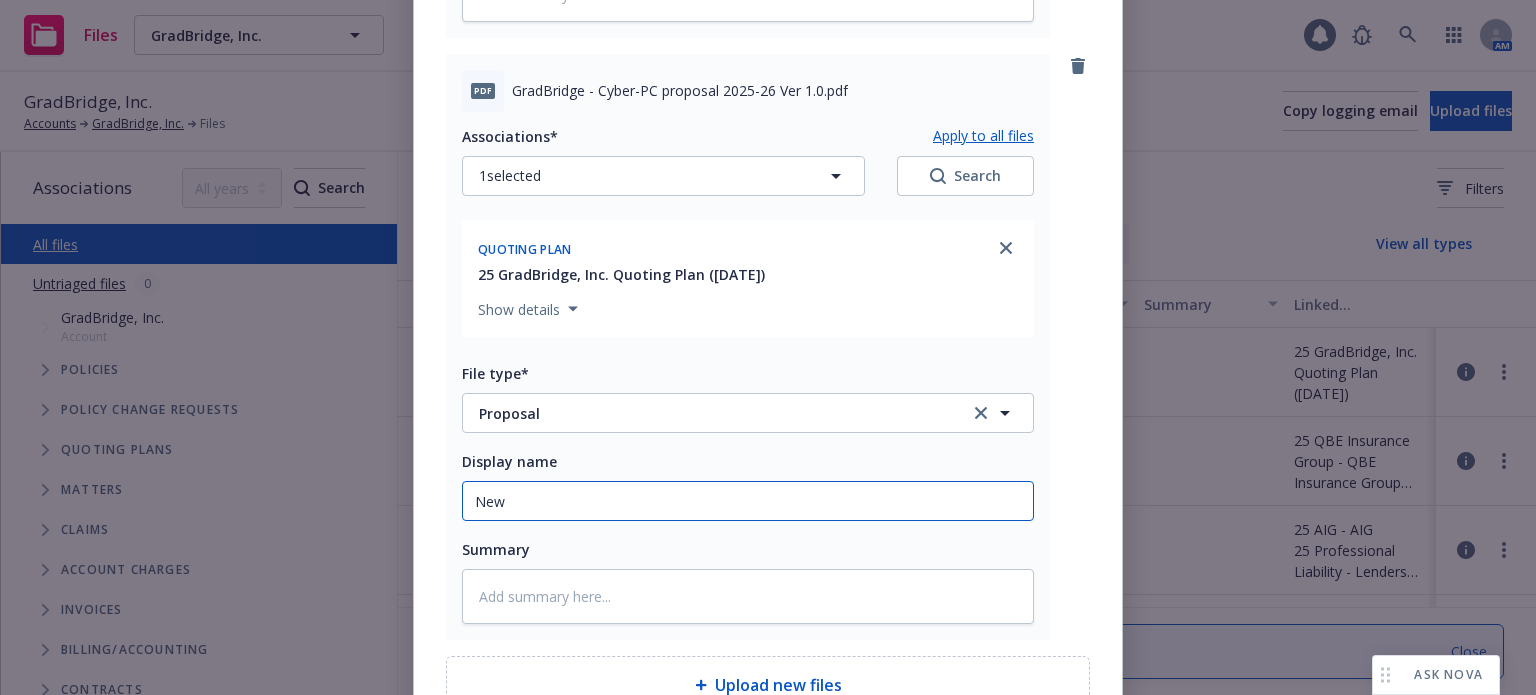 type on "x" 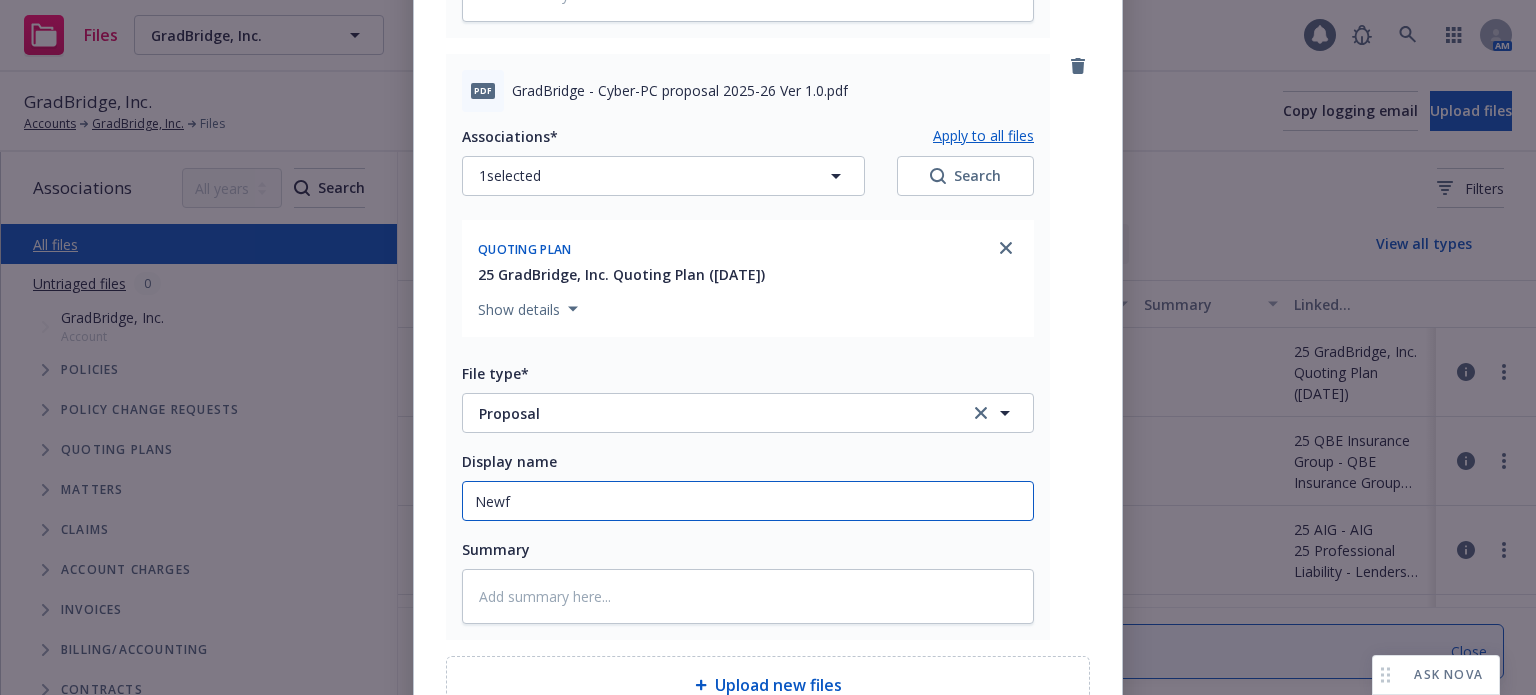 type on "x" 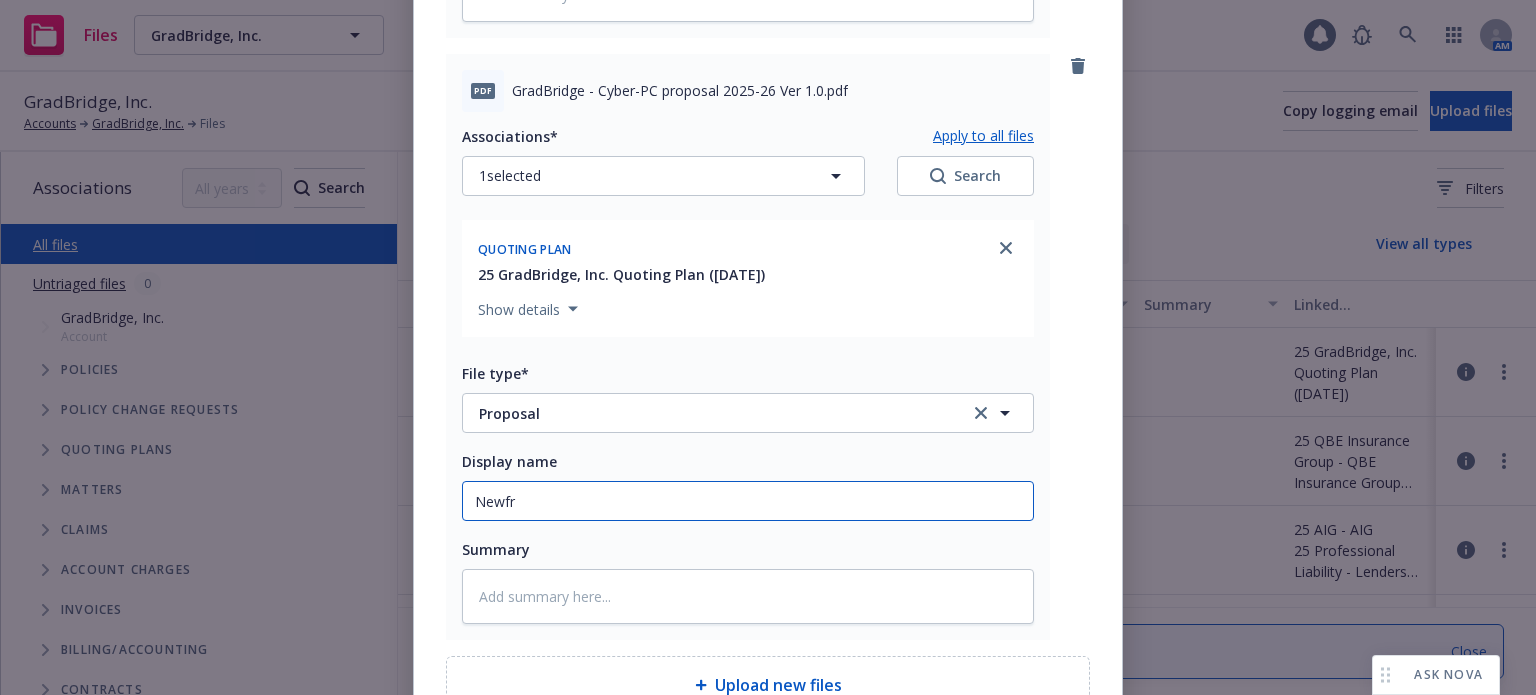 type on "x" 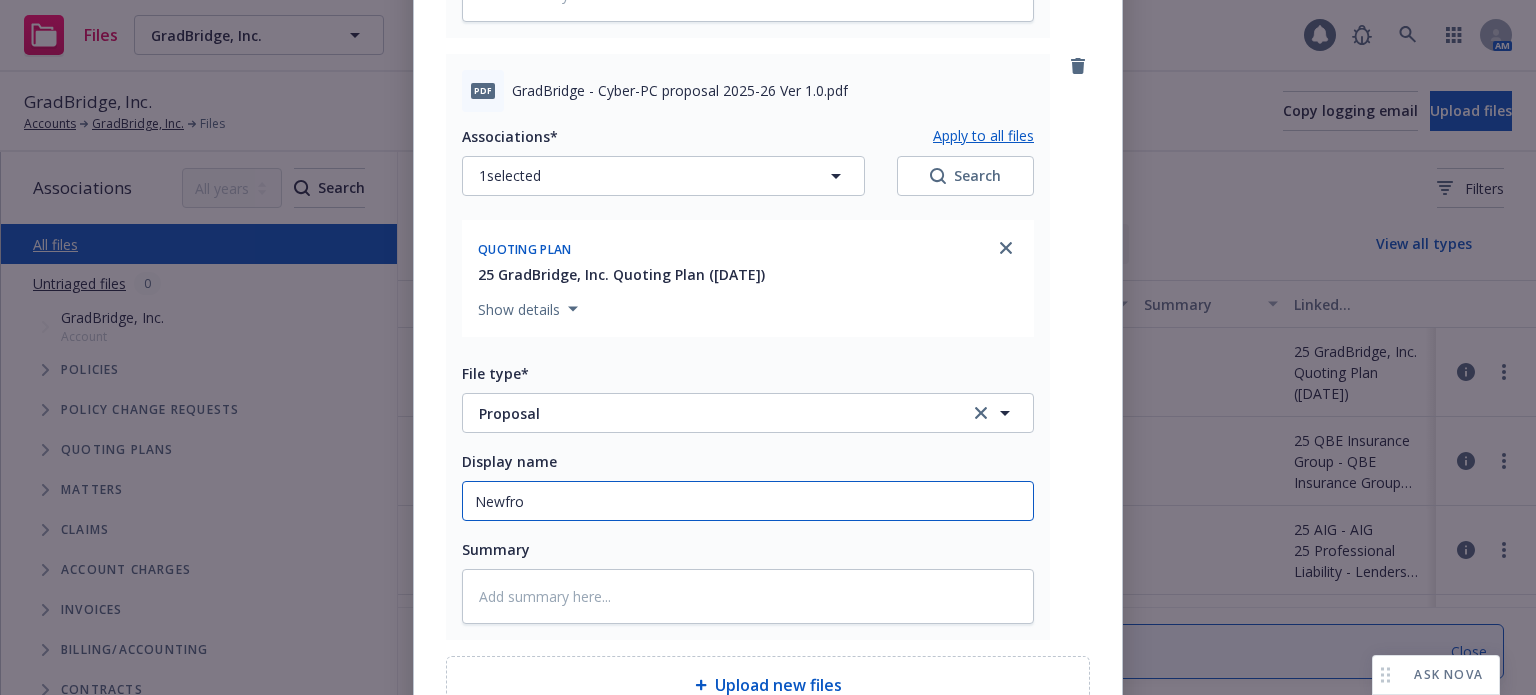 type on "x" 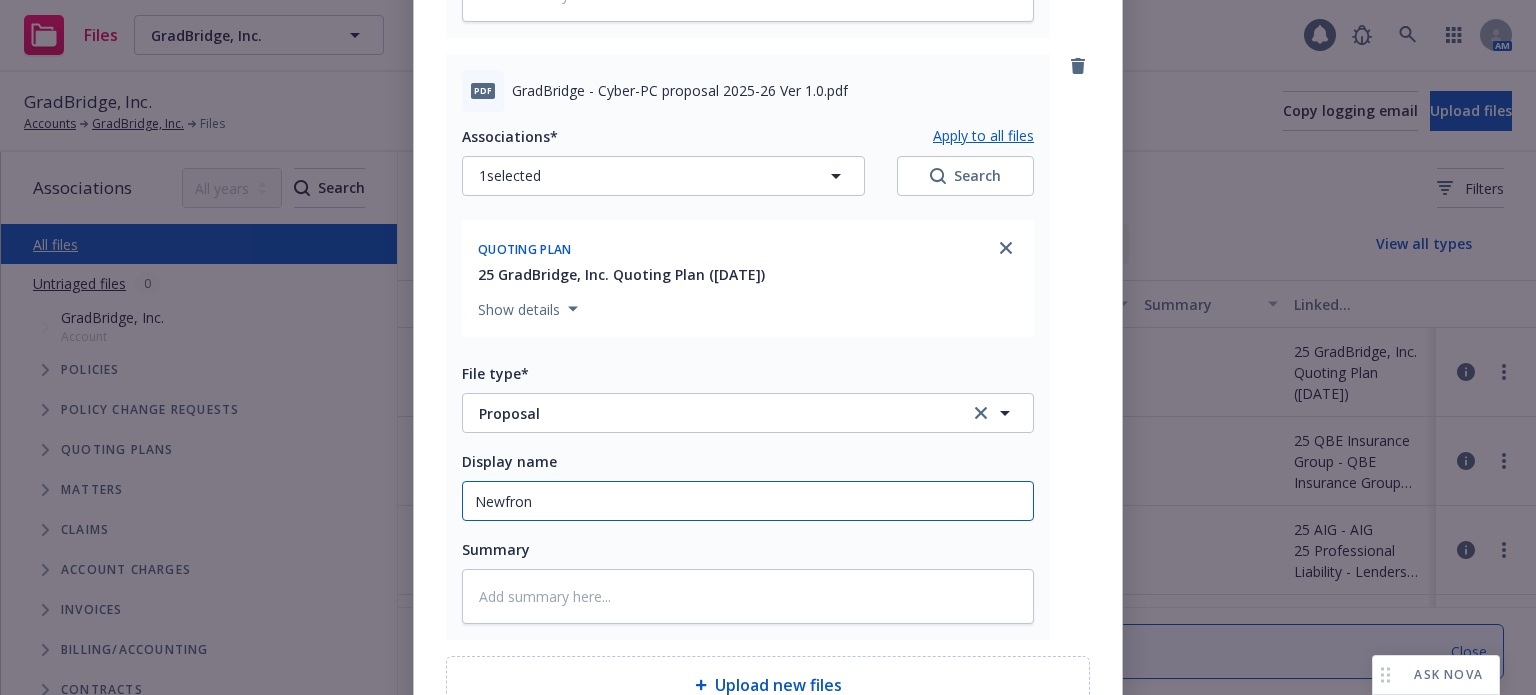 type on "x" 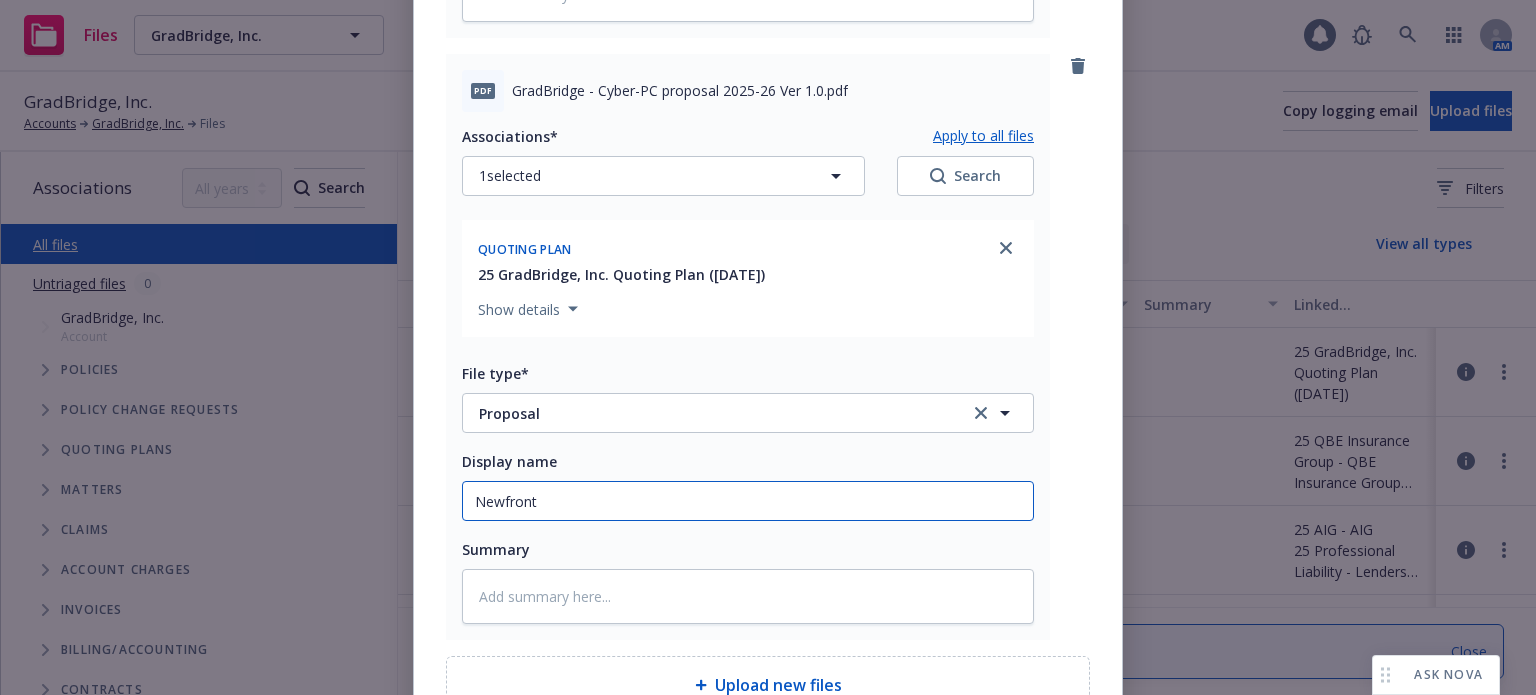 type on "x" 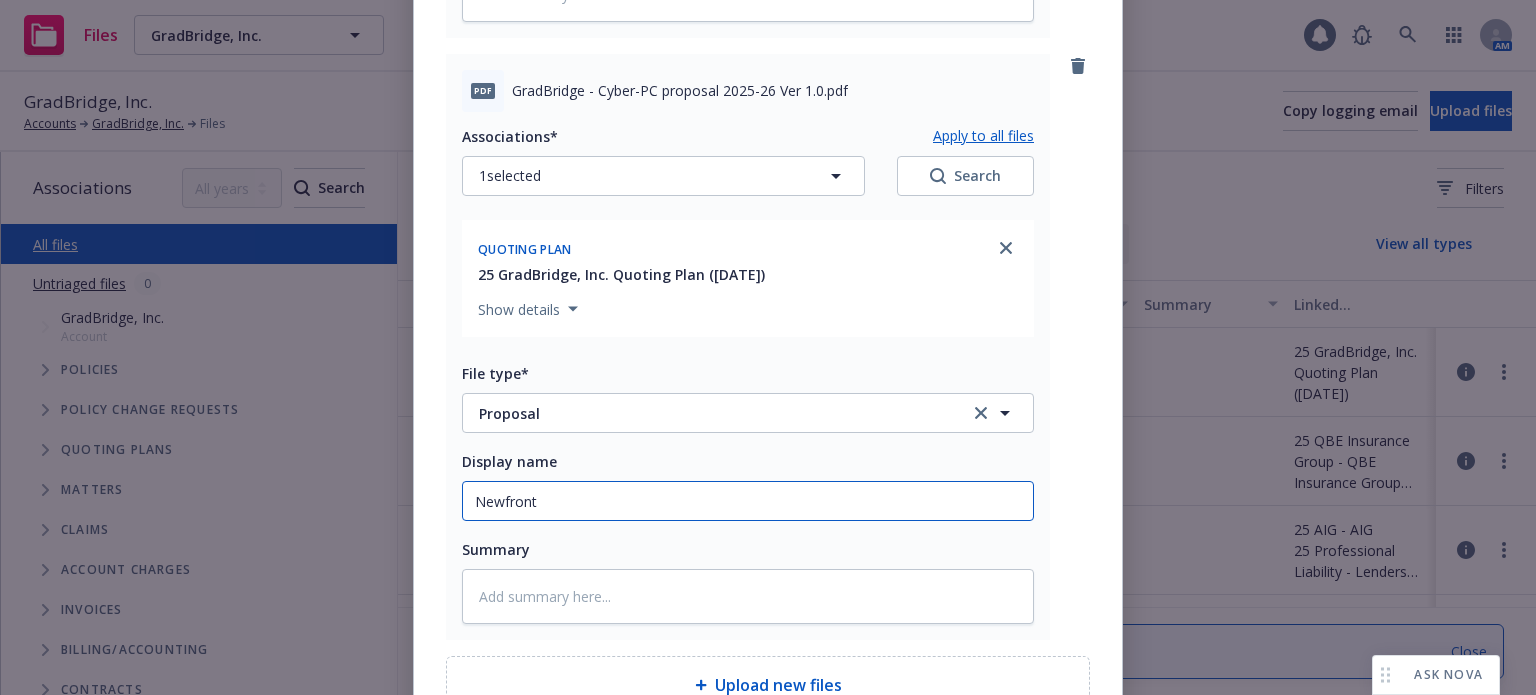 type on "x" 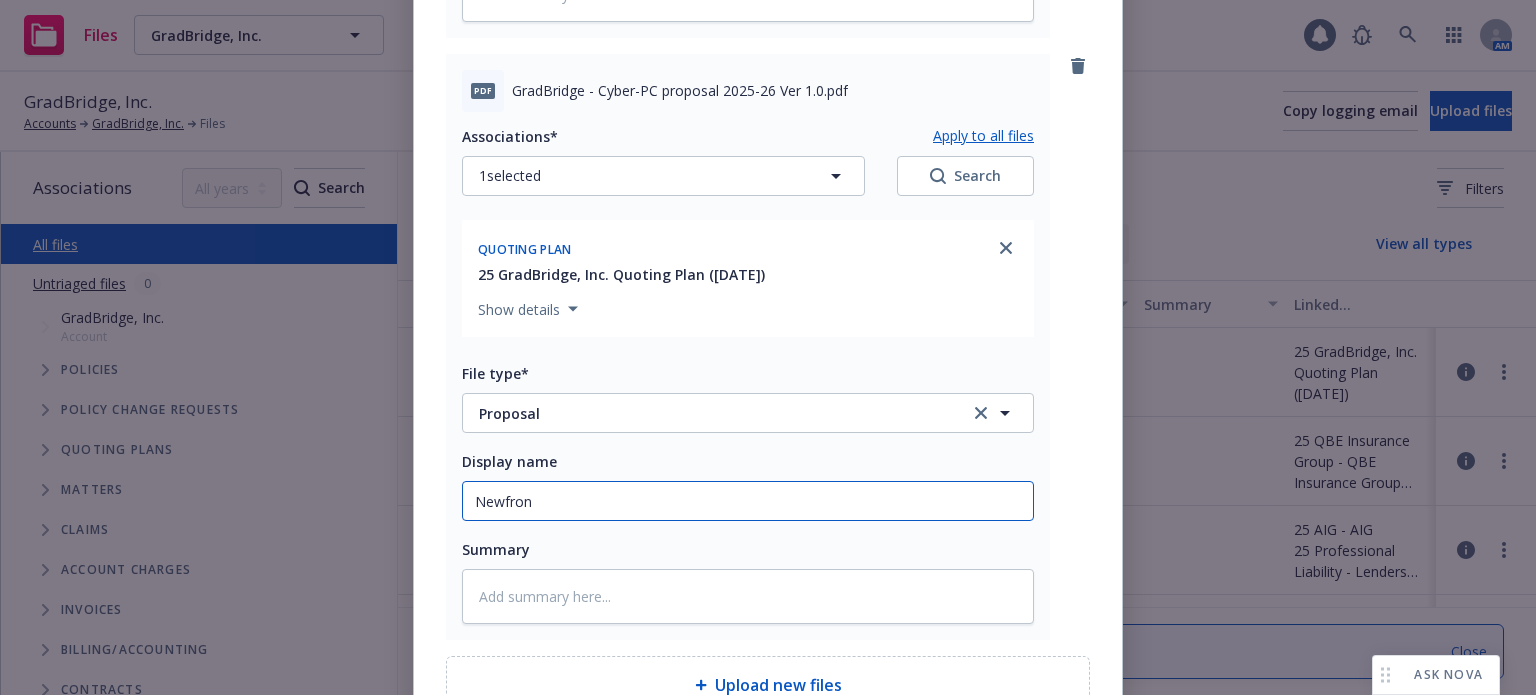 type on "x" 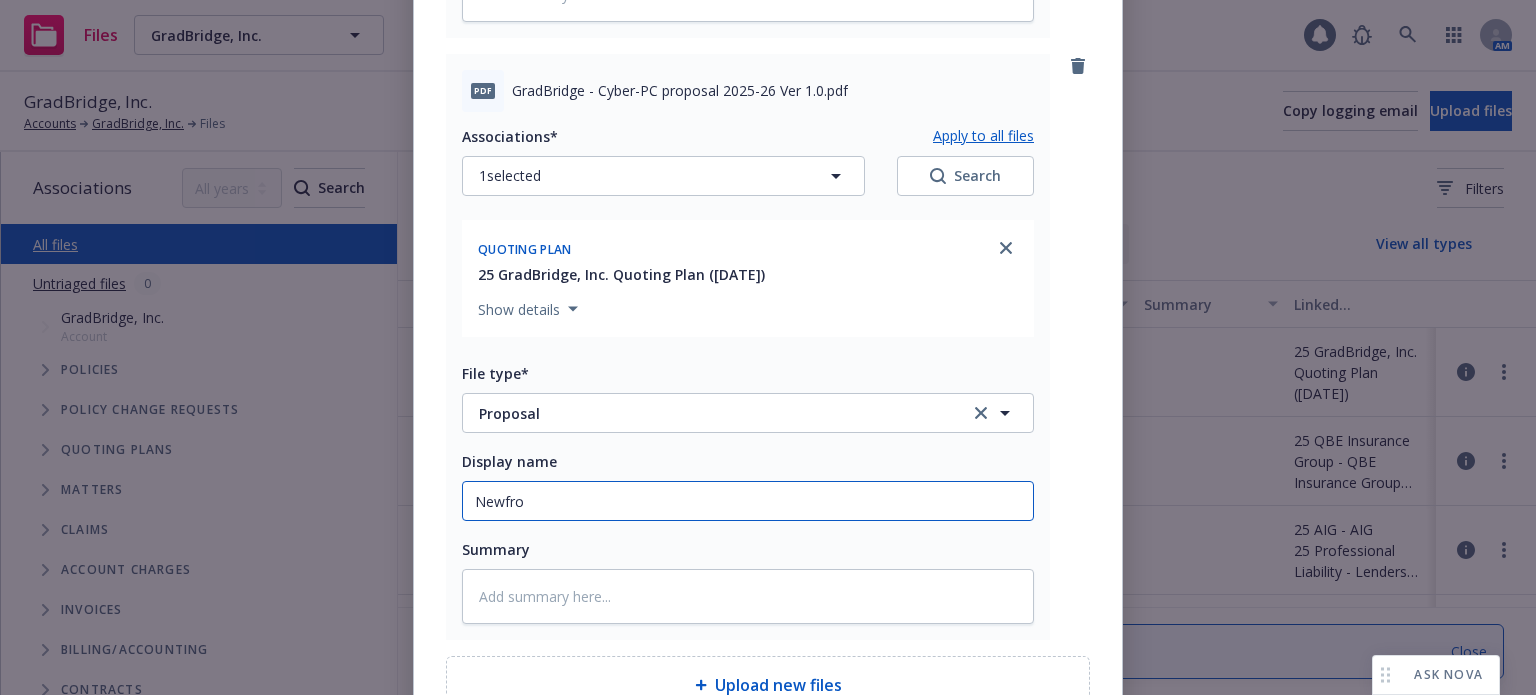 type on "x" 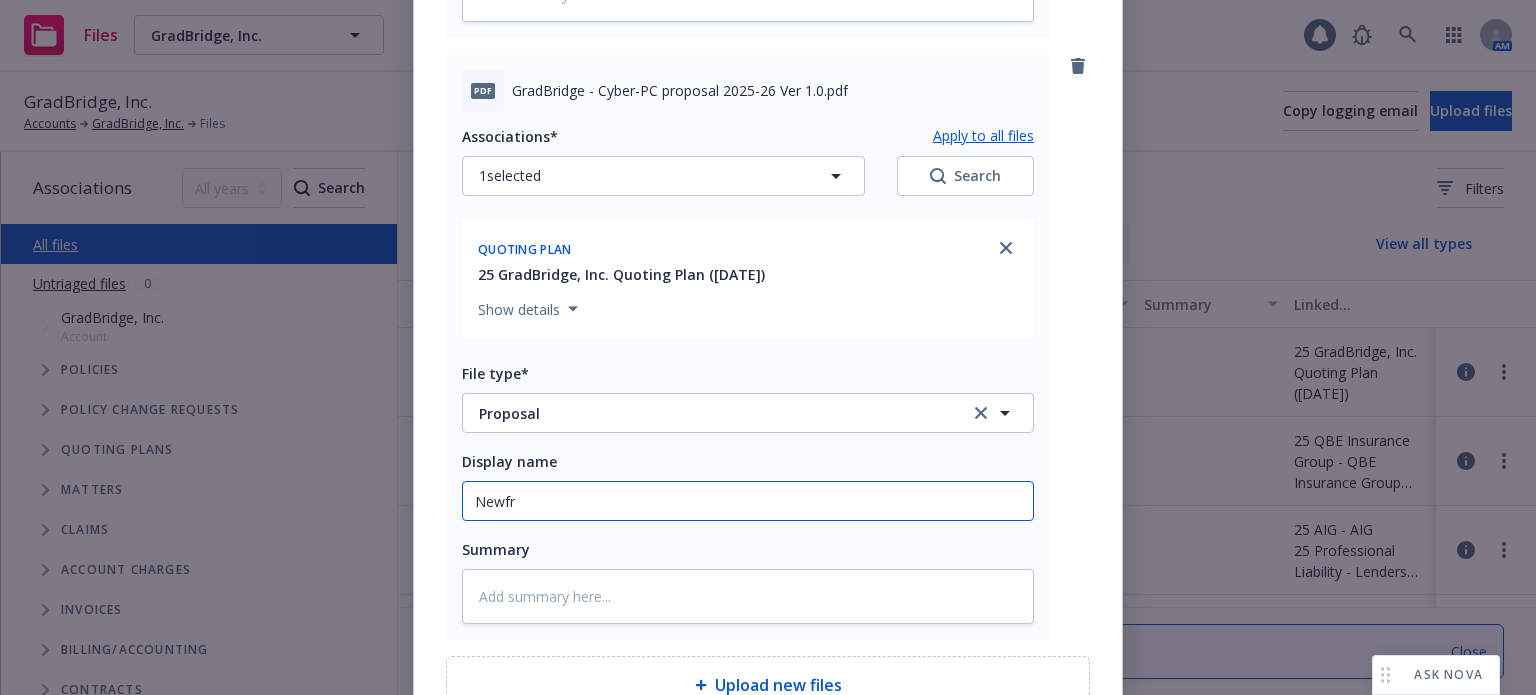 type on "x" 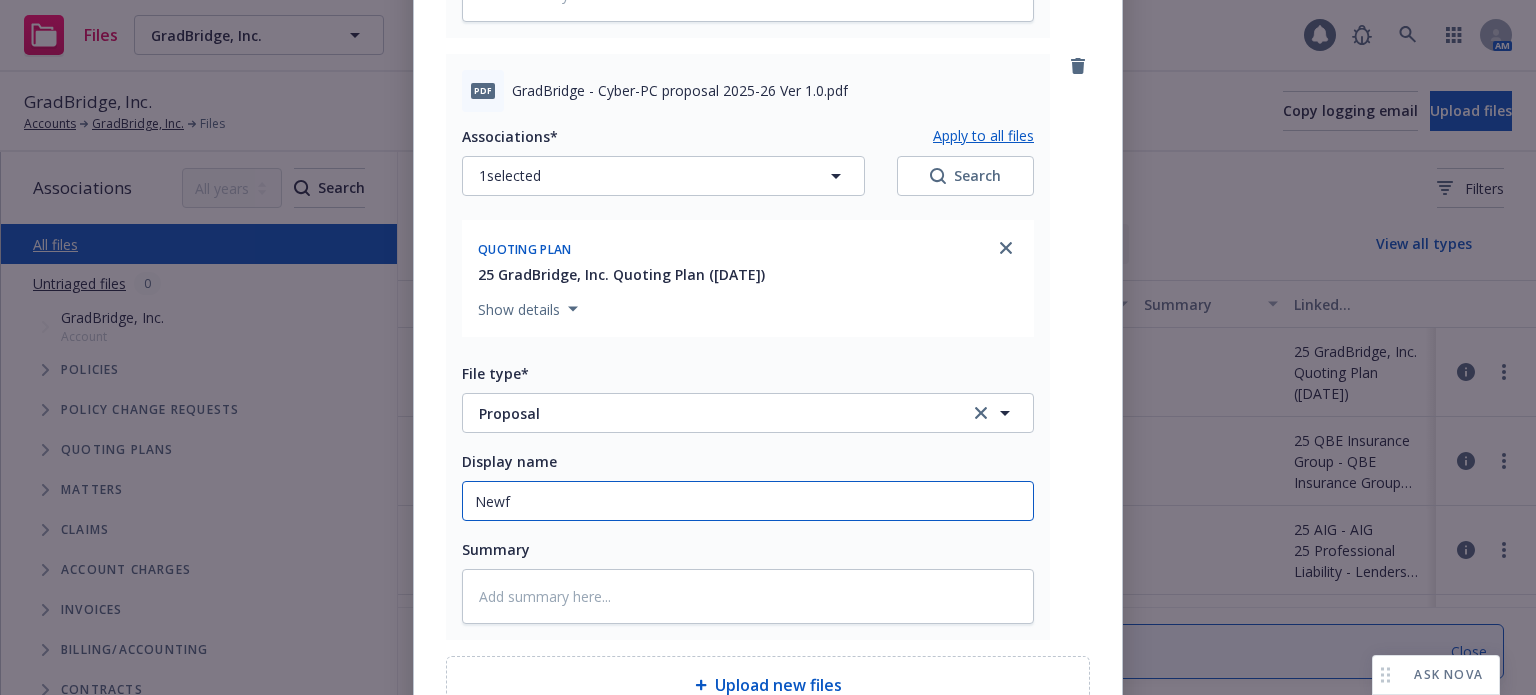 type on "x" 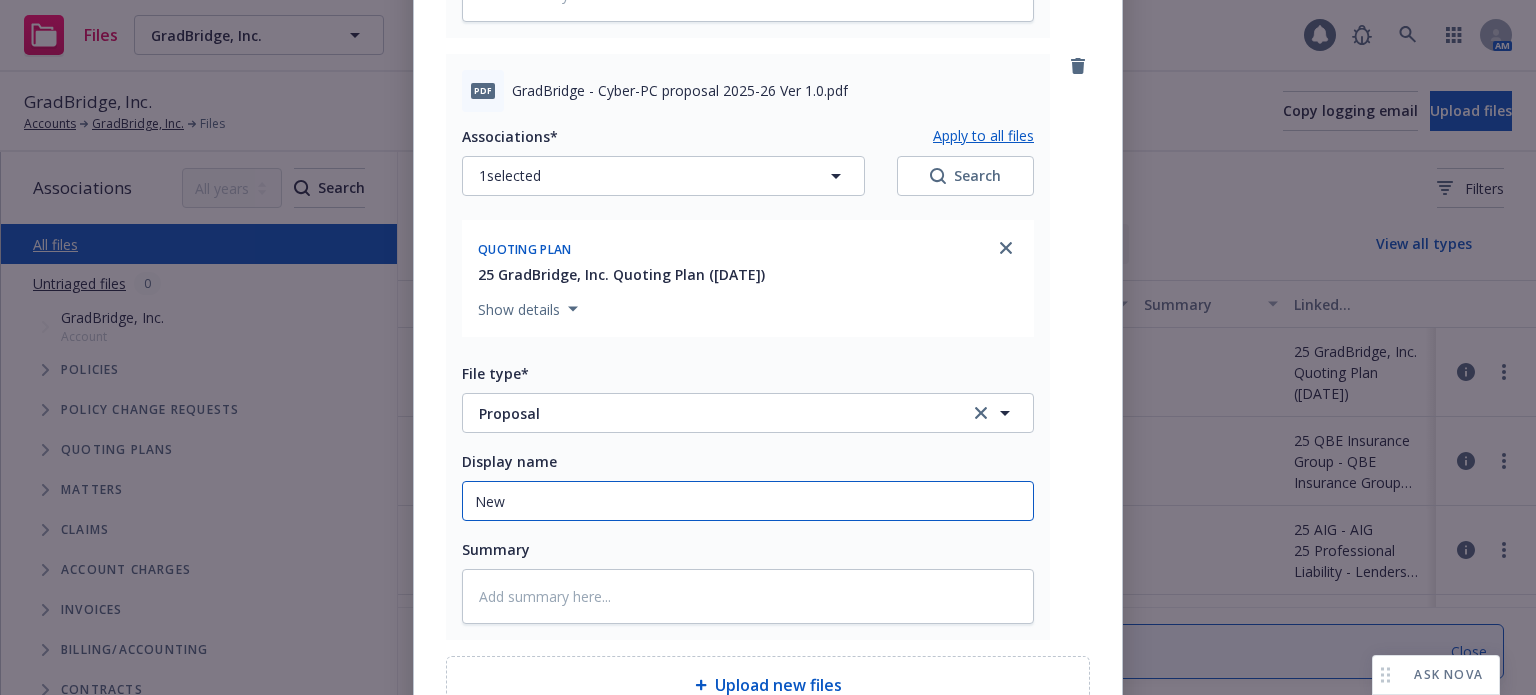 type on "x" 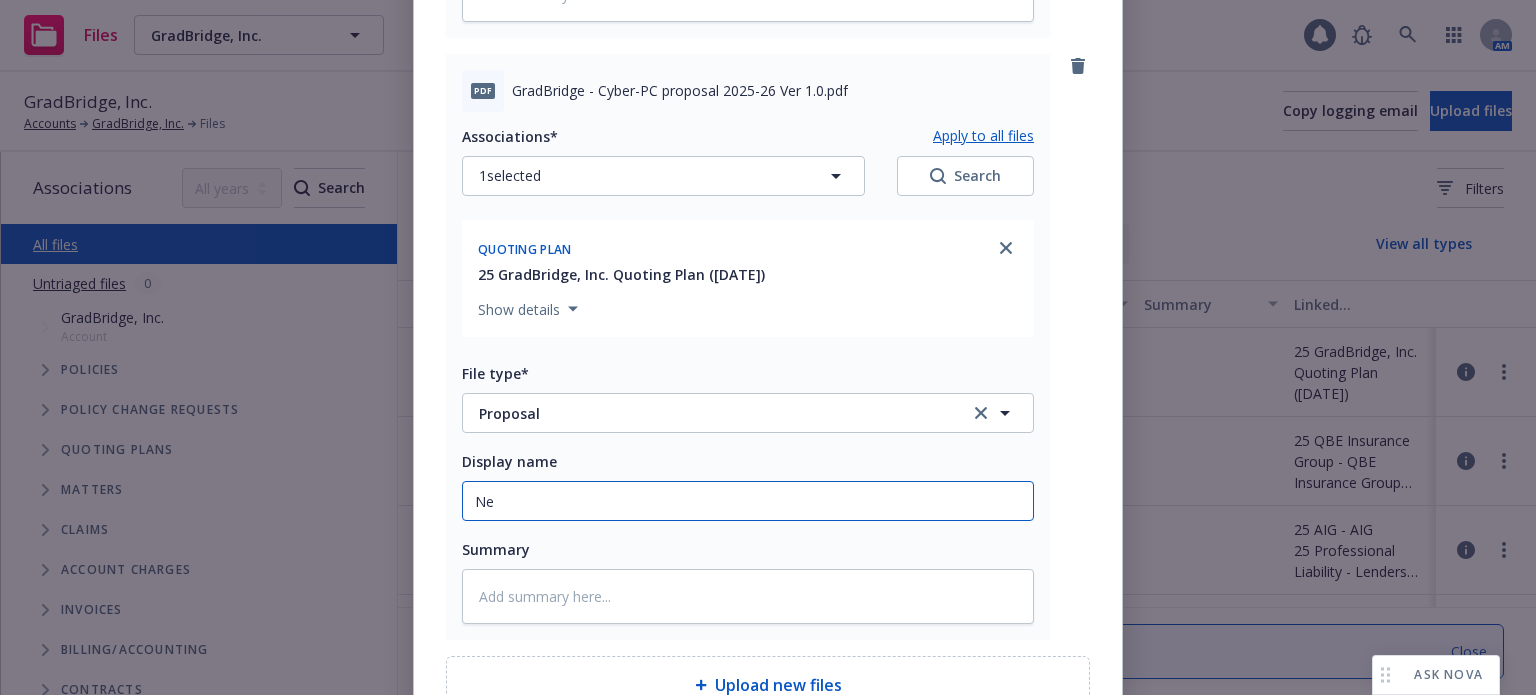 type on "x" 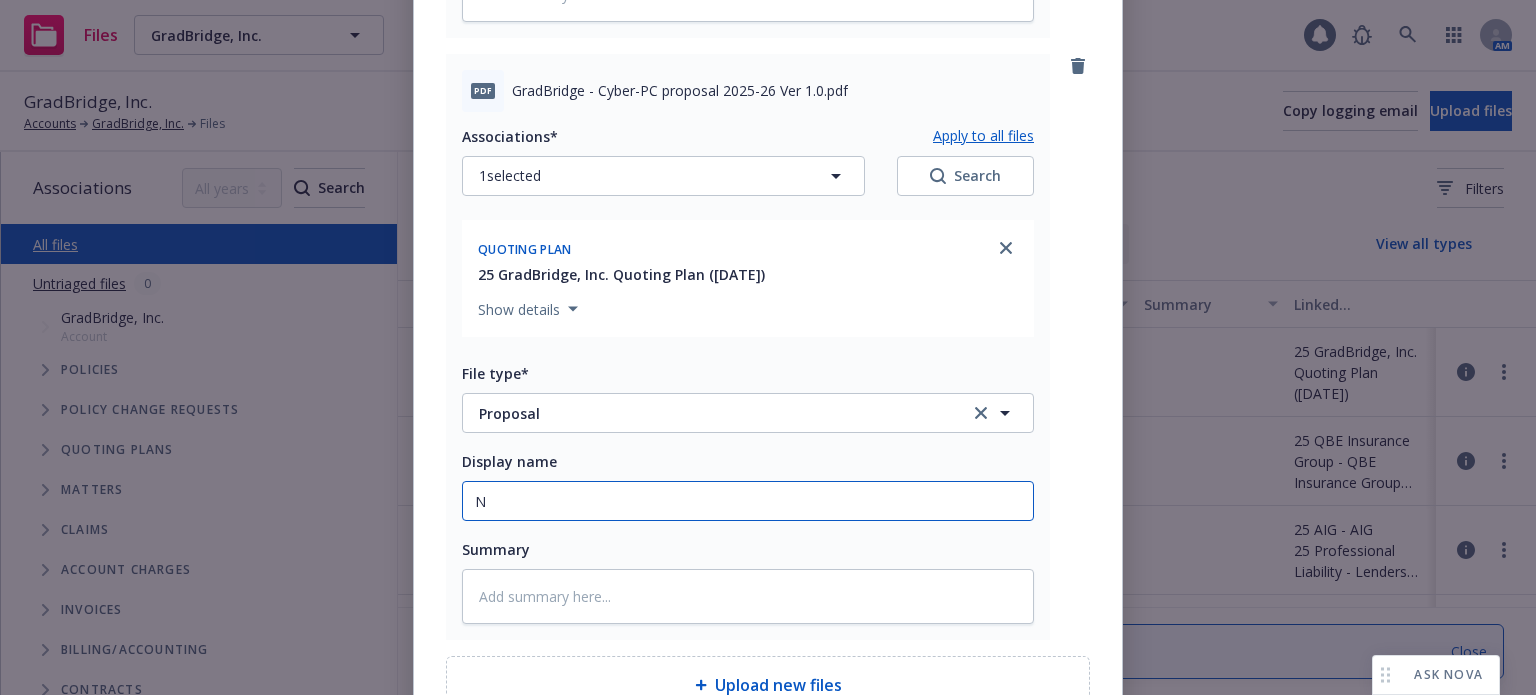 type on "x" 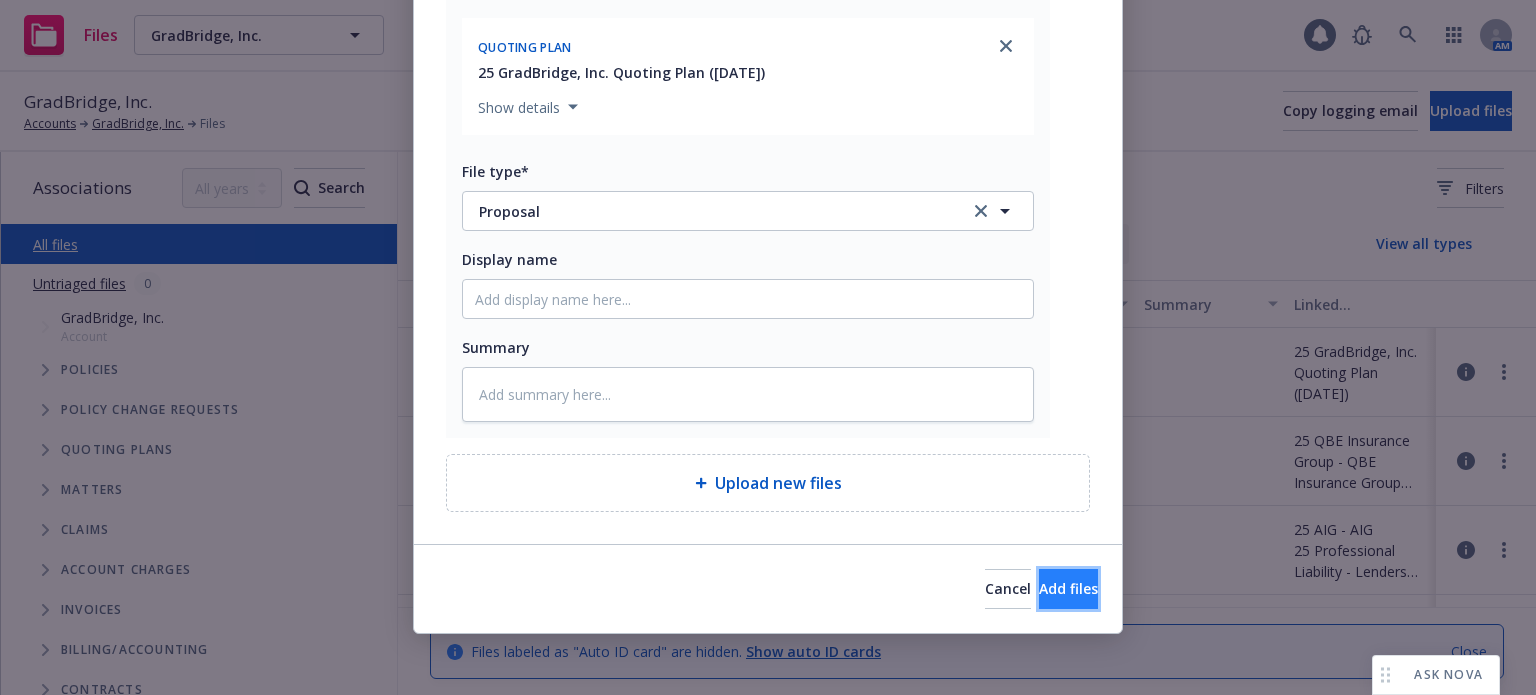 click on "Add files" at bounding box center (1068, 589) 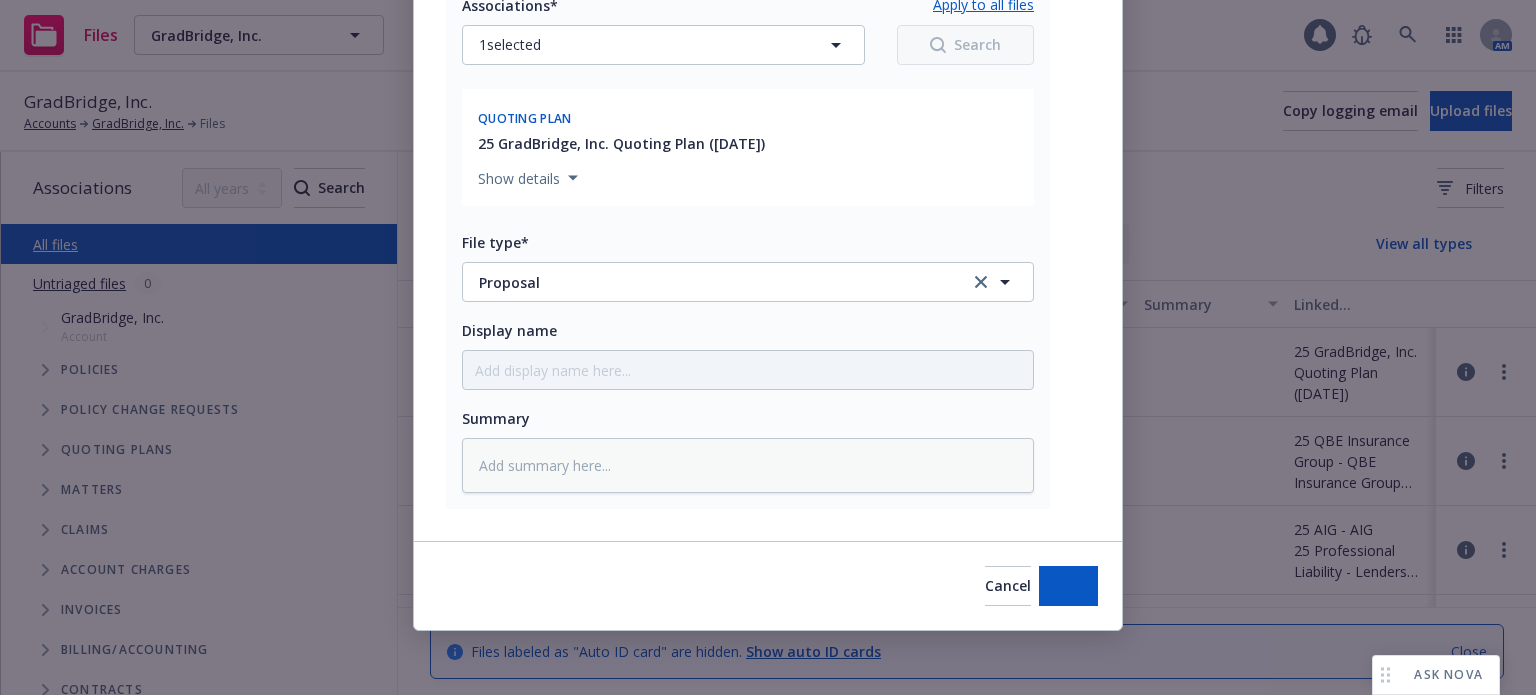 scroll, scrollTop: 848, scrollLeft: 0, axis: vertical 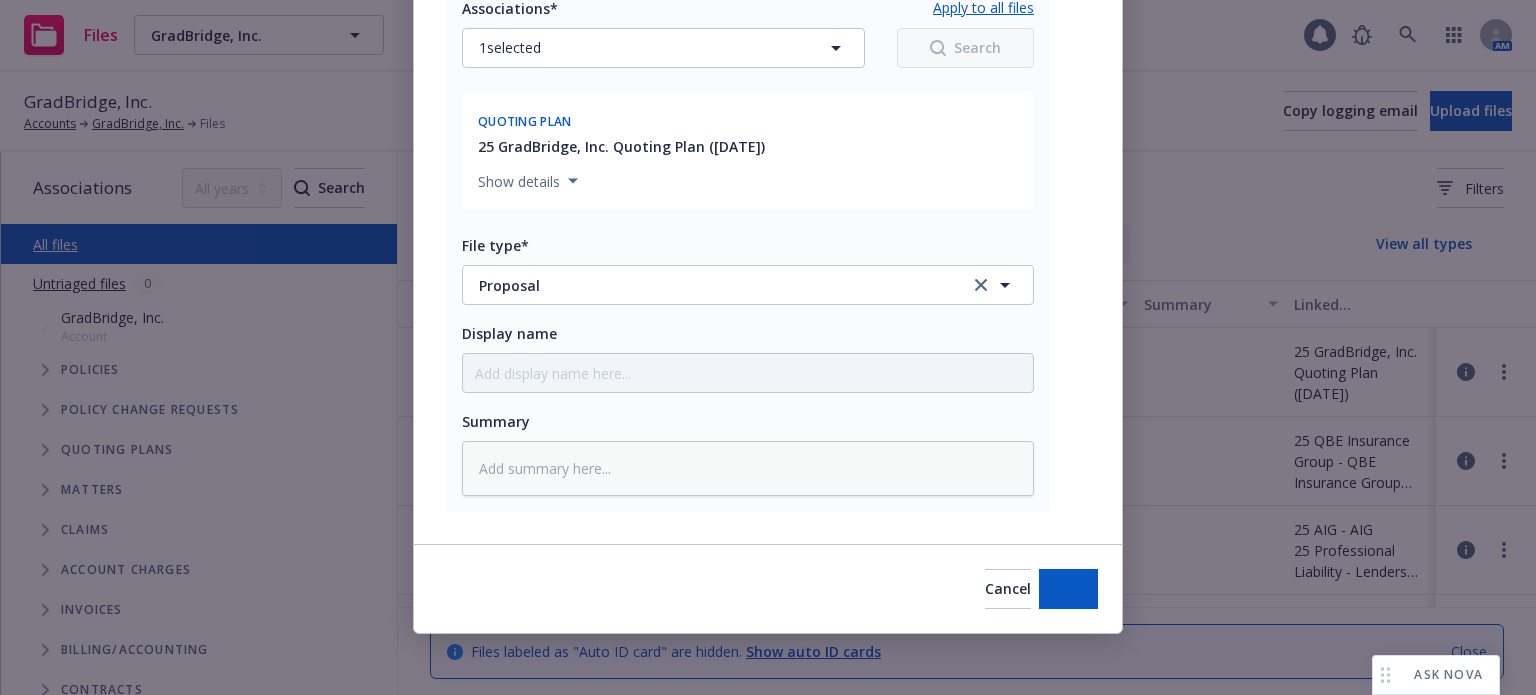 type on "x" 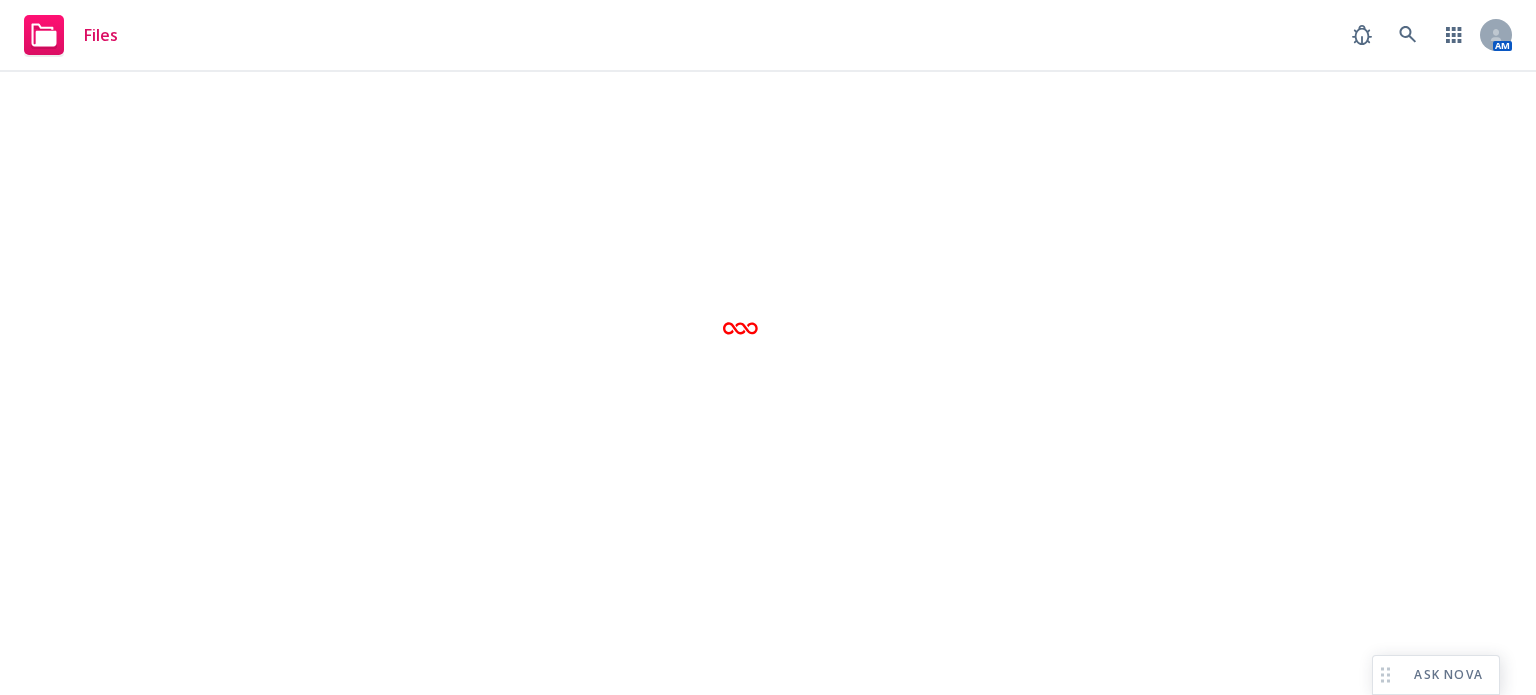 scroll, scrollTop: 0, scrollLeft: 0, axis: both 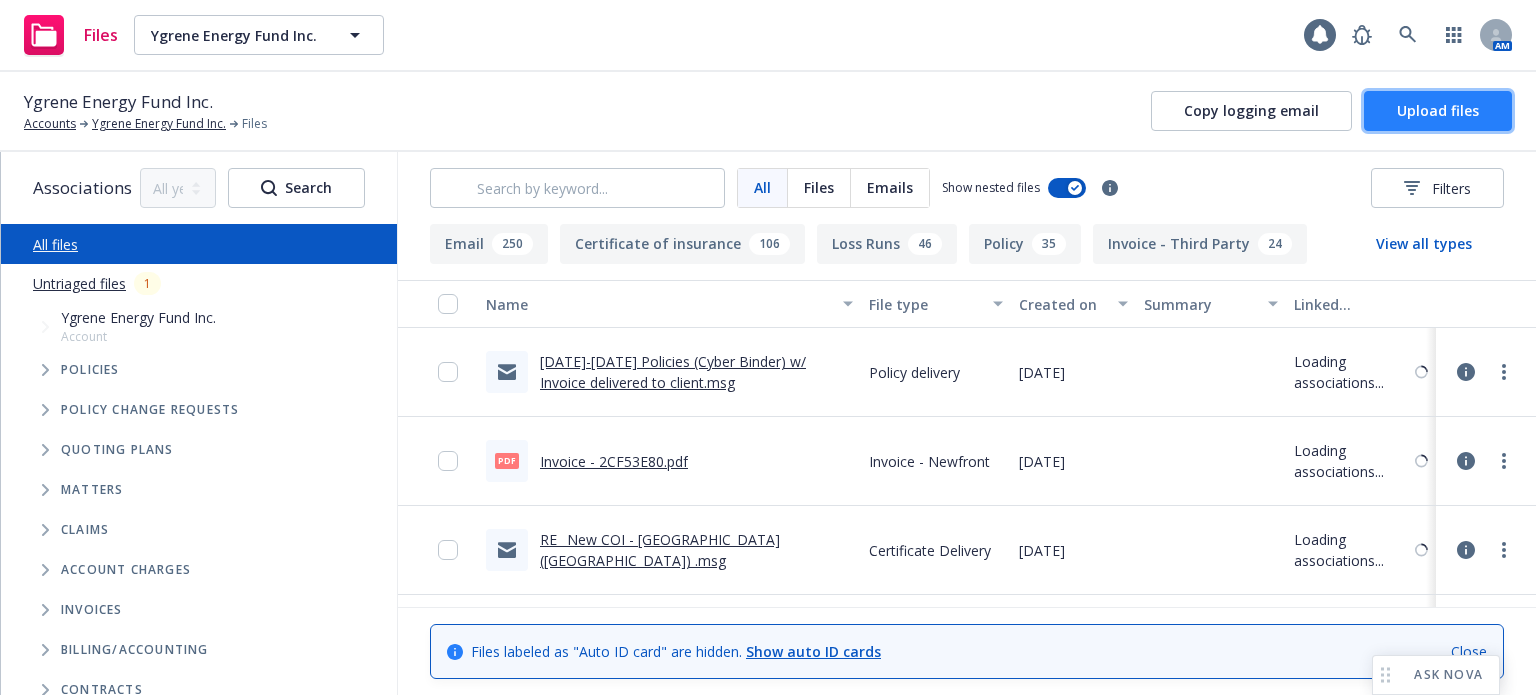 click on "Upload files" at bounding box center (1438, 111) 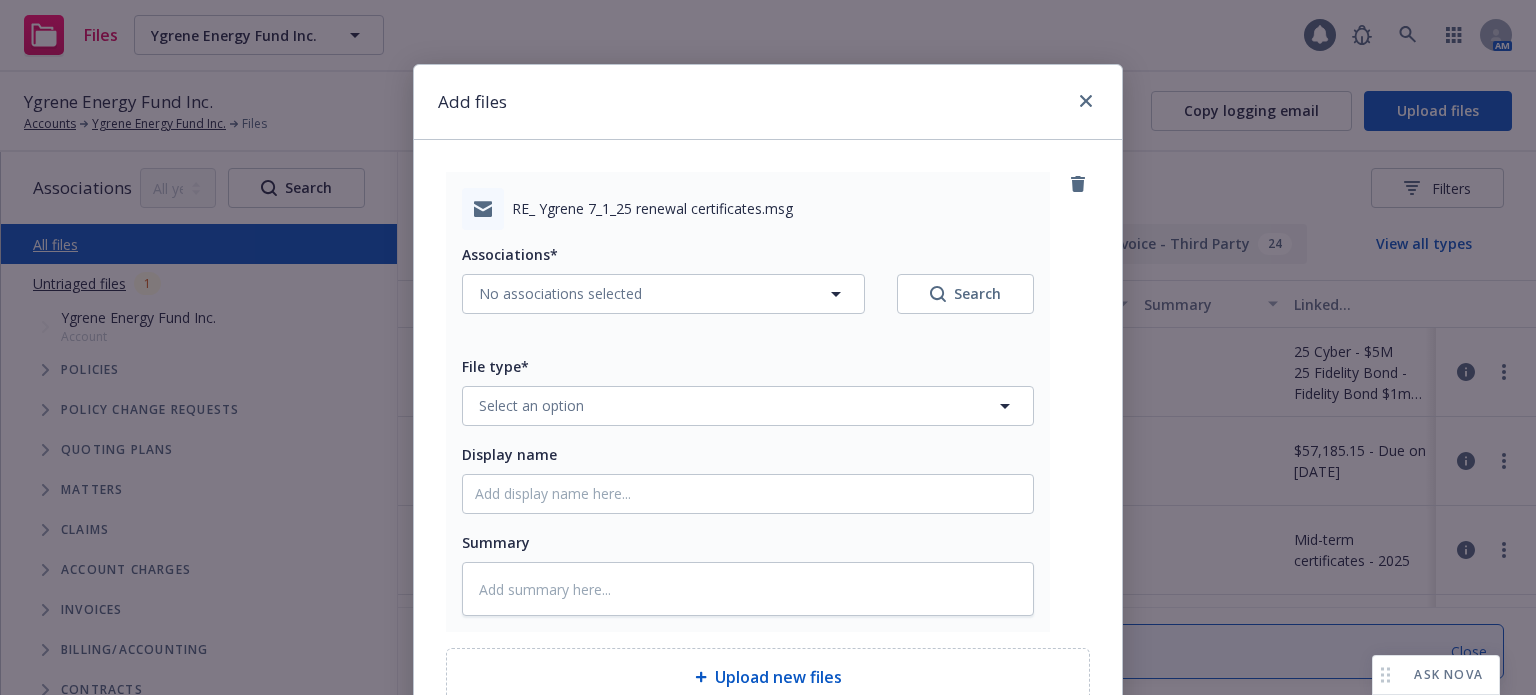 scroll, scrollTop: 100, scrollLeft: 0, axis: vertical 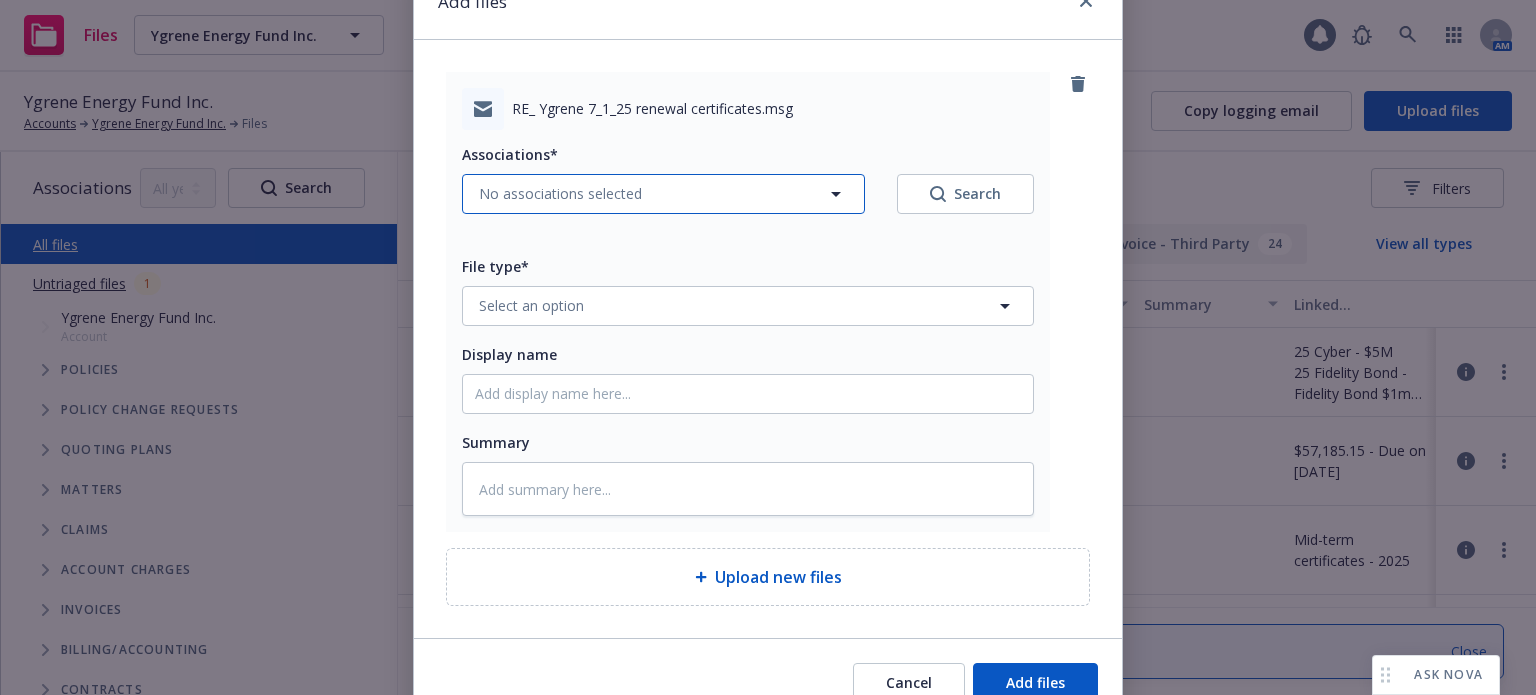 click on "No associations selected" at bounding box center (560, 193) 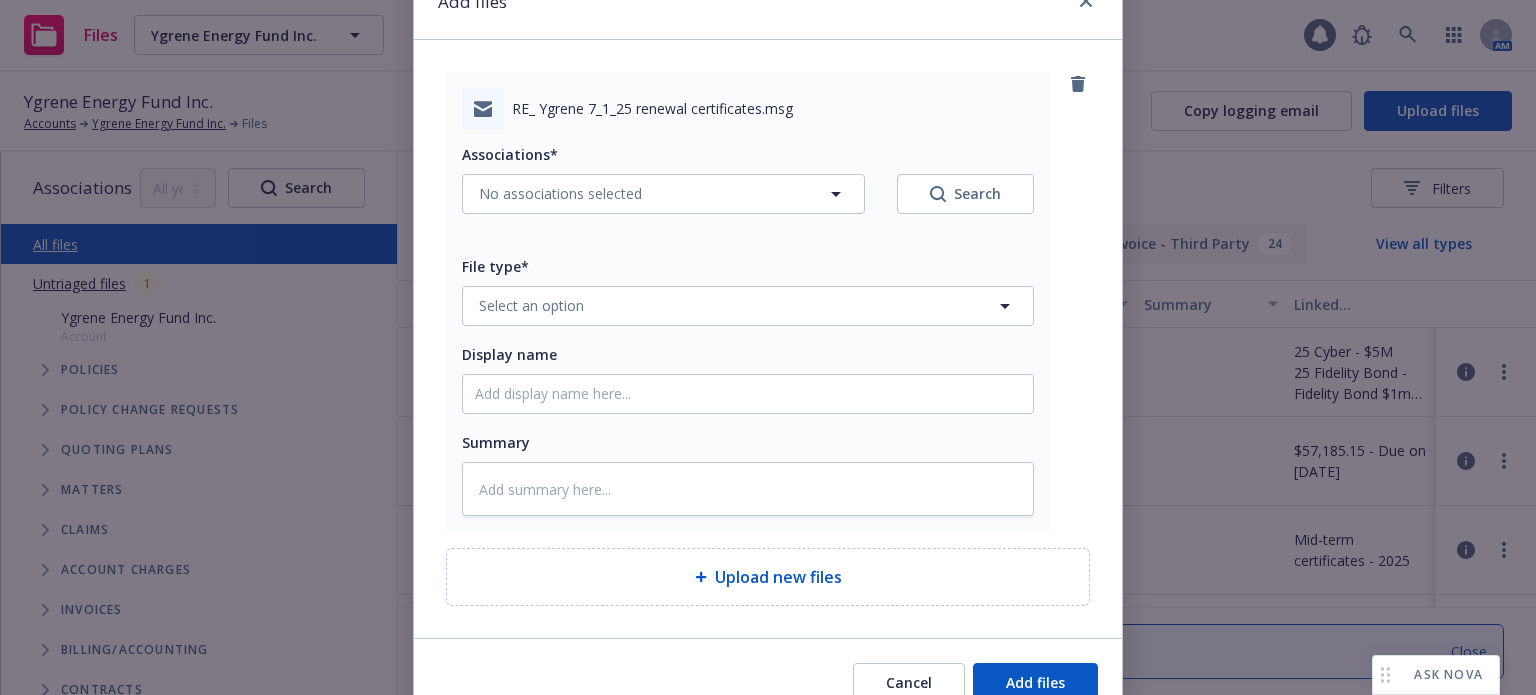 type on "x" 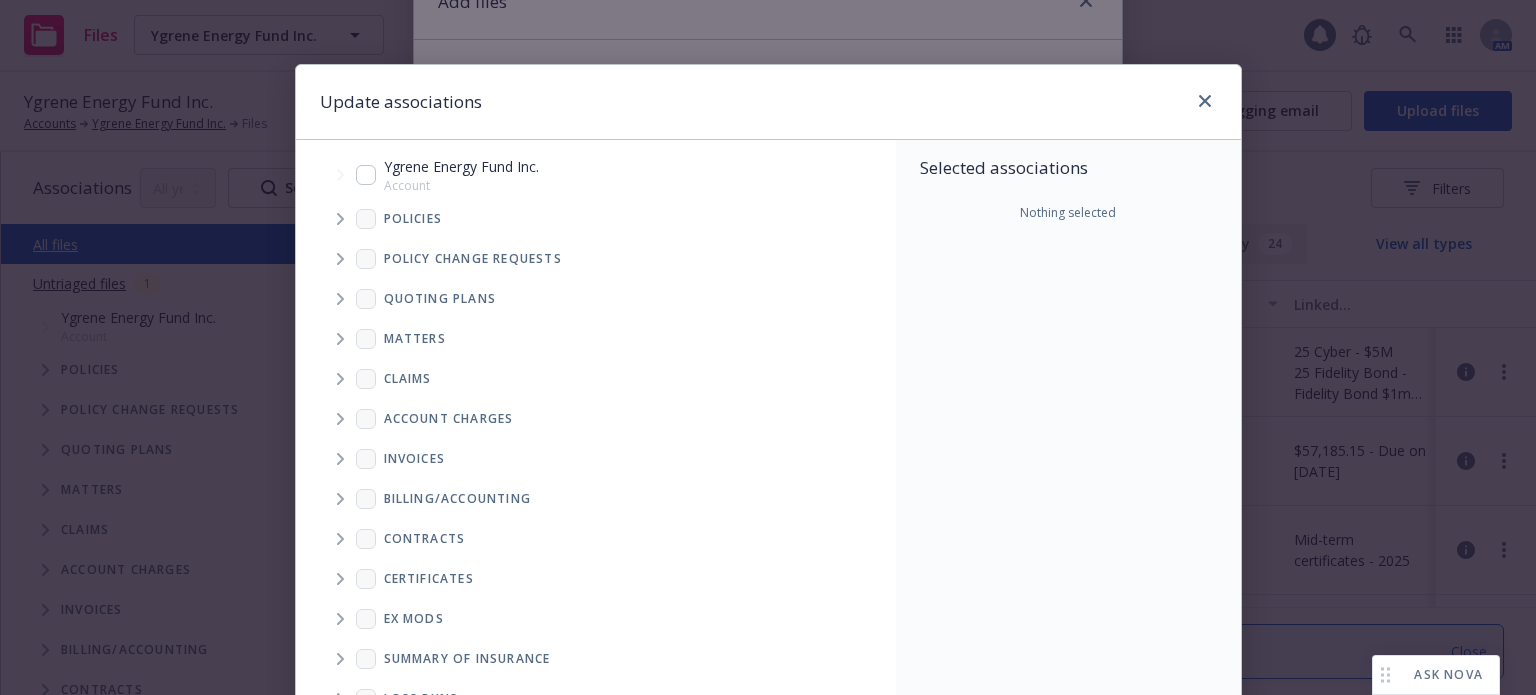 click 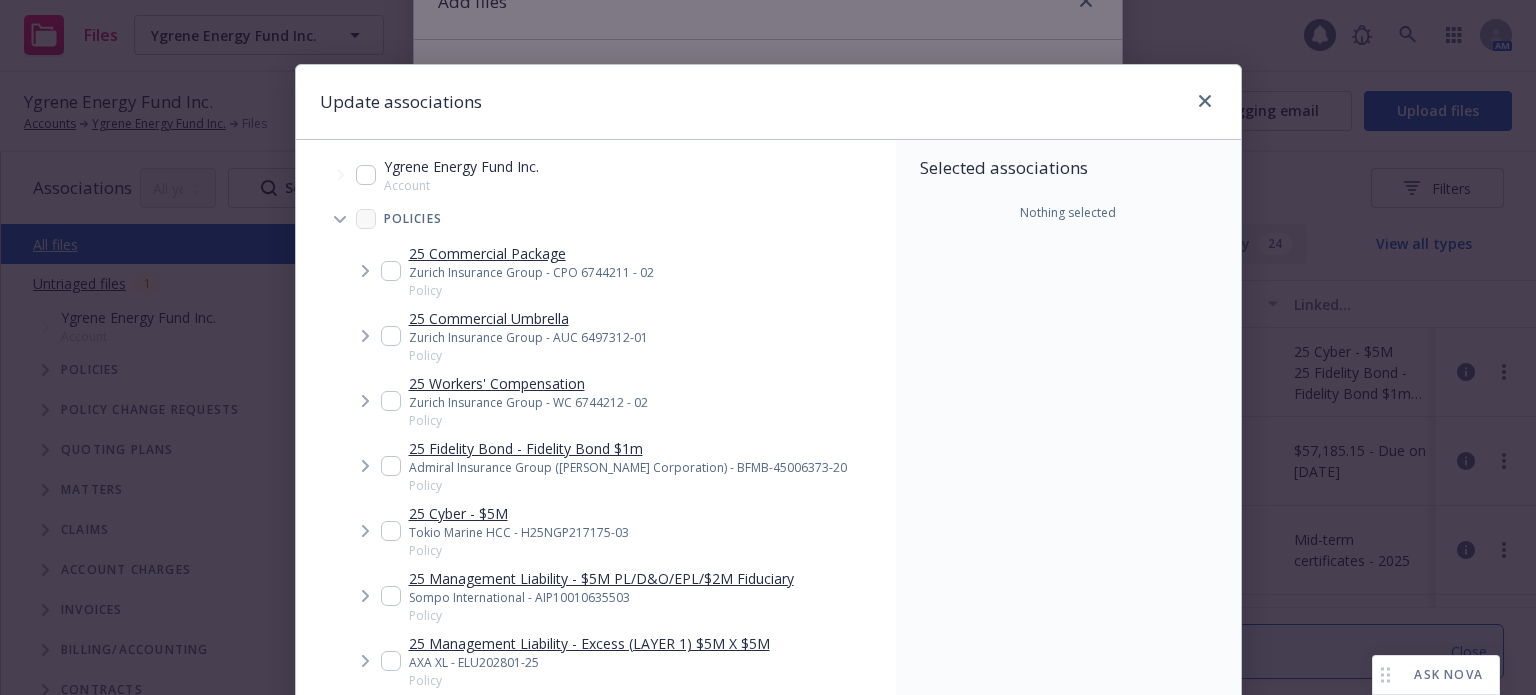 click at bounding box center (391, 271) 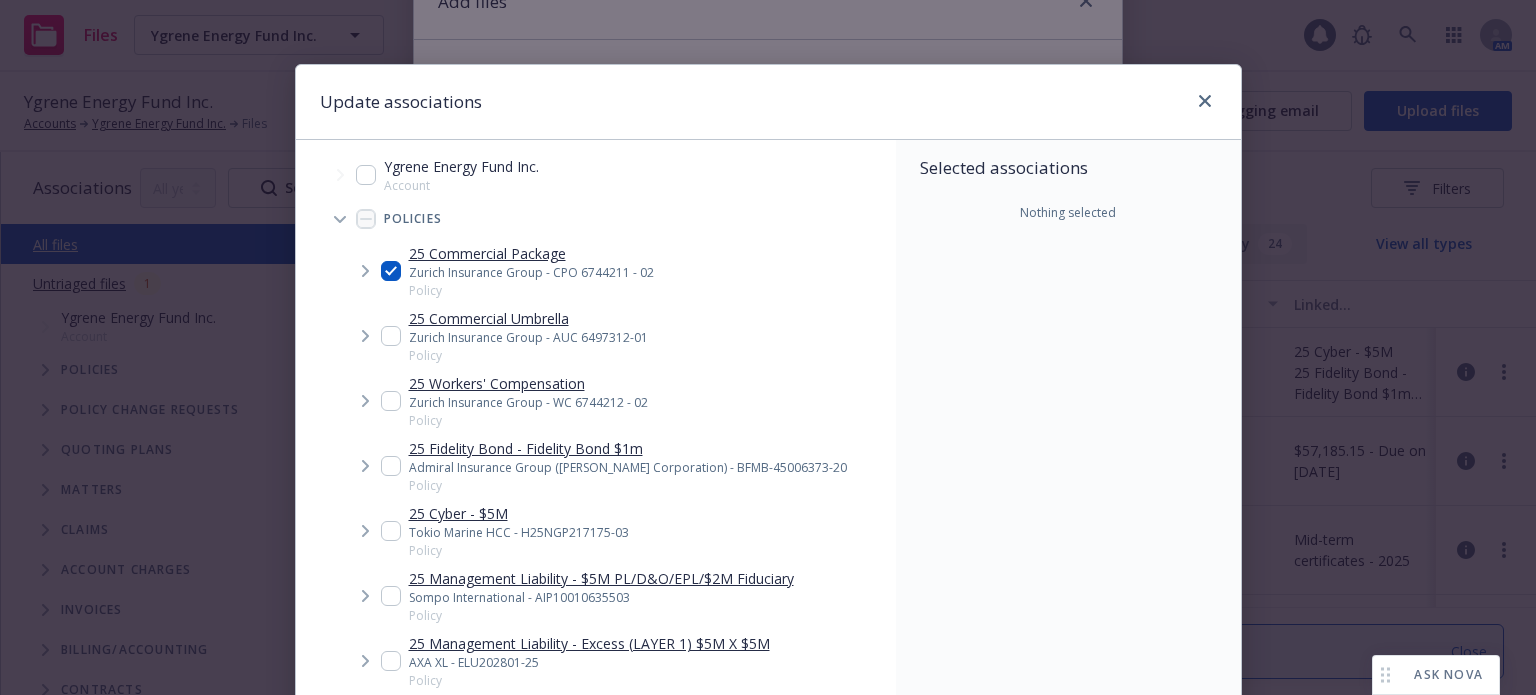 checkbox on "true" 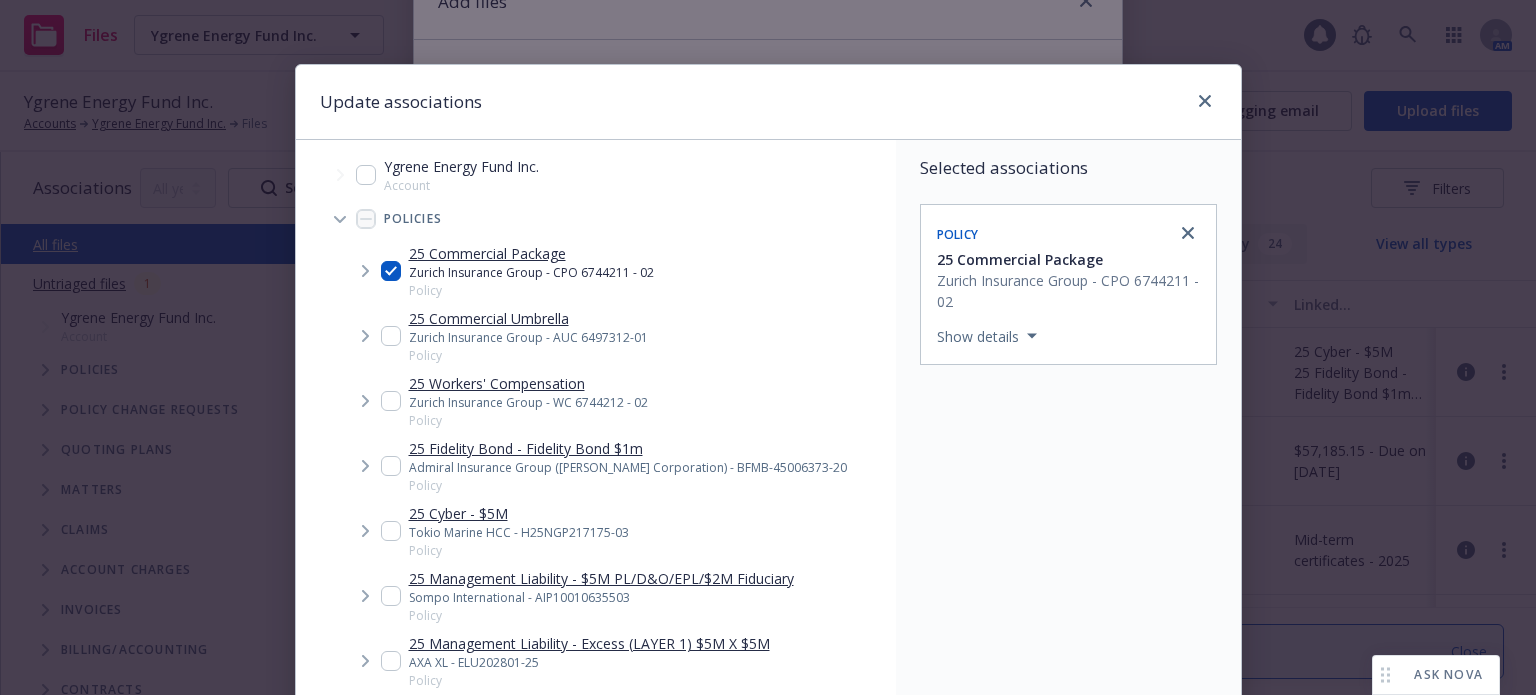 click at bounding box center [391, 336] 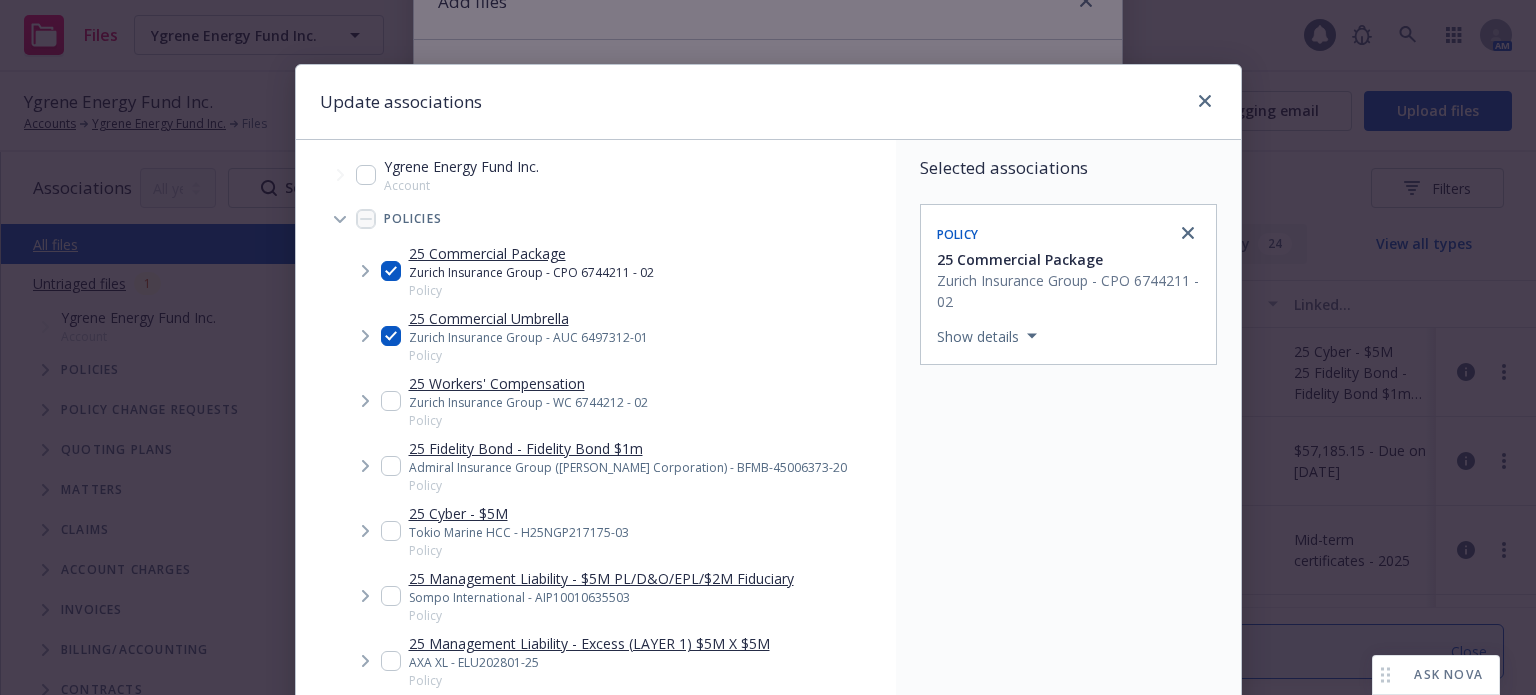 checkbox on "true" 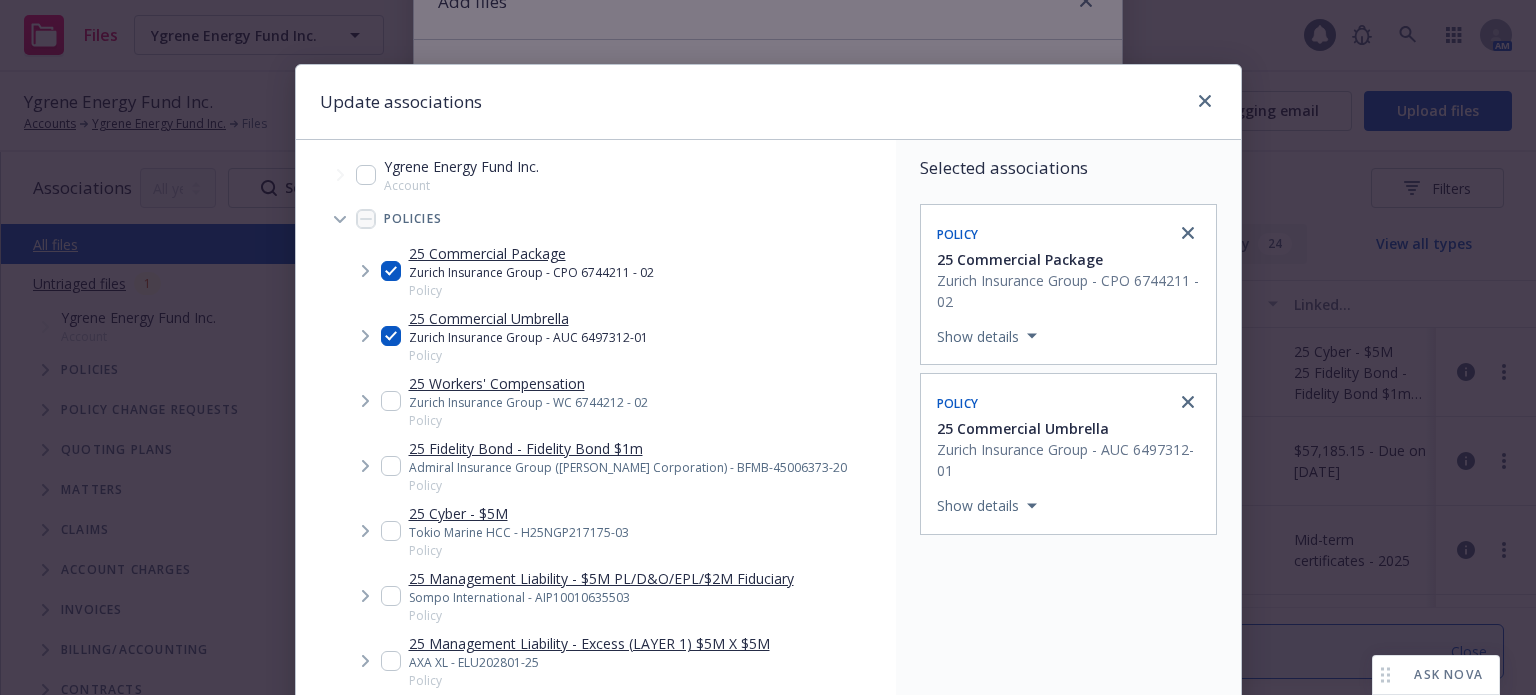 click at bounding box center [391, 401] 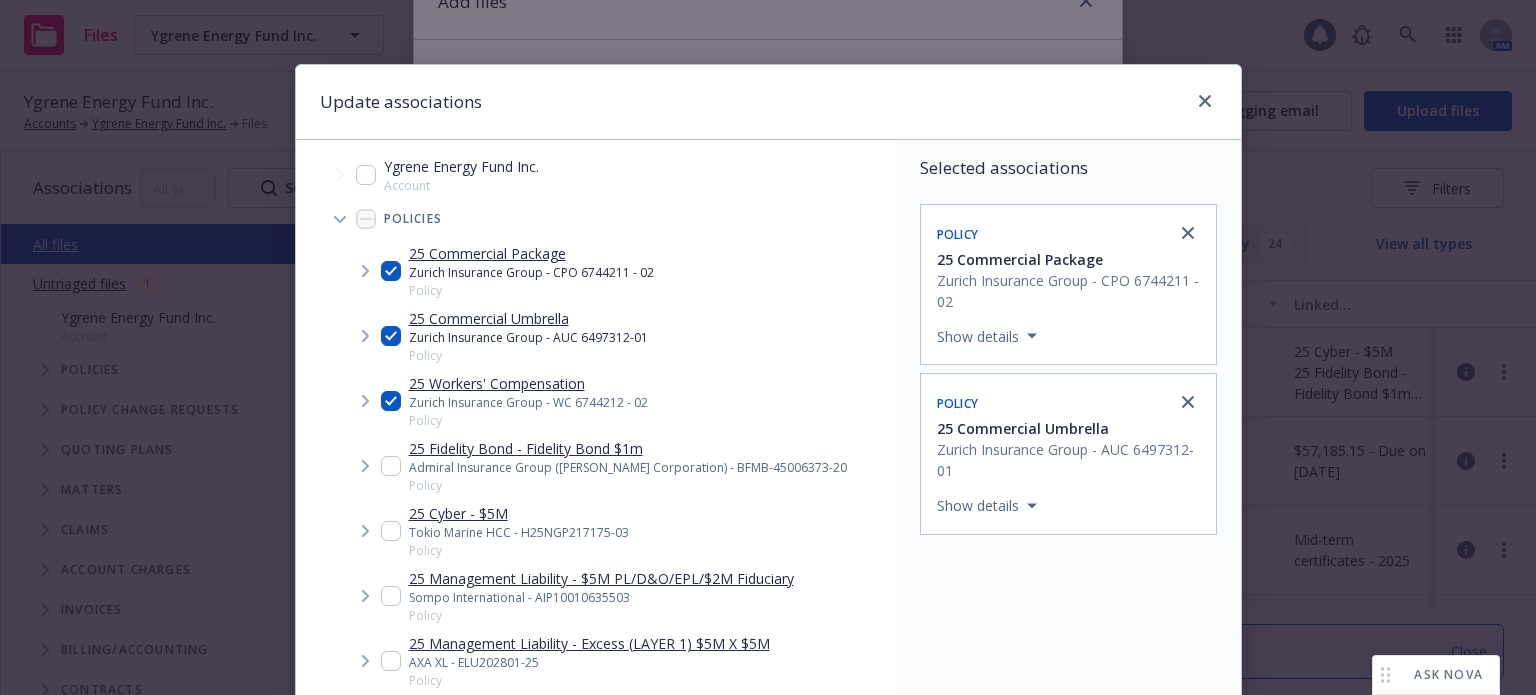 checkbox on "true" 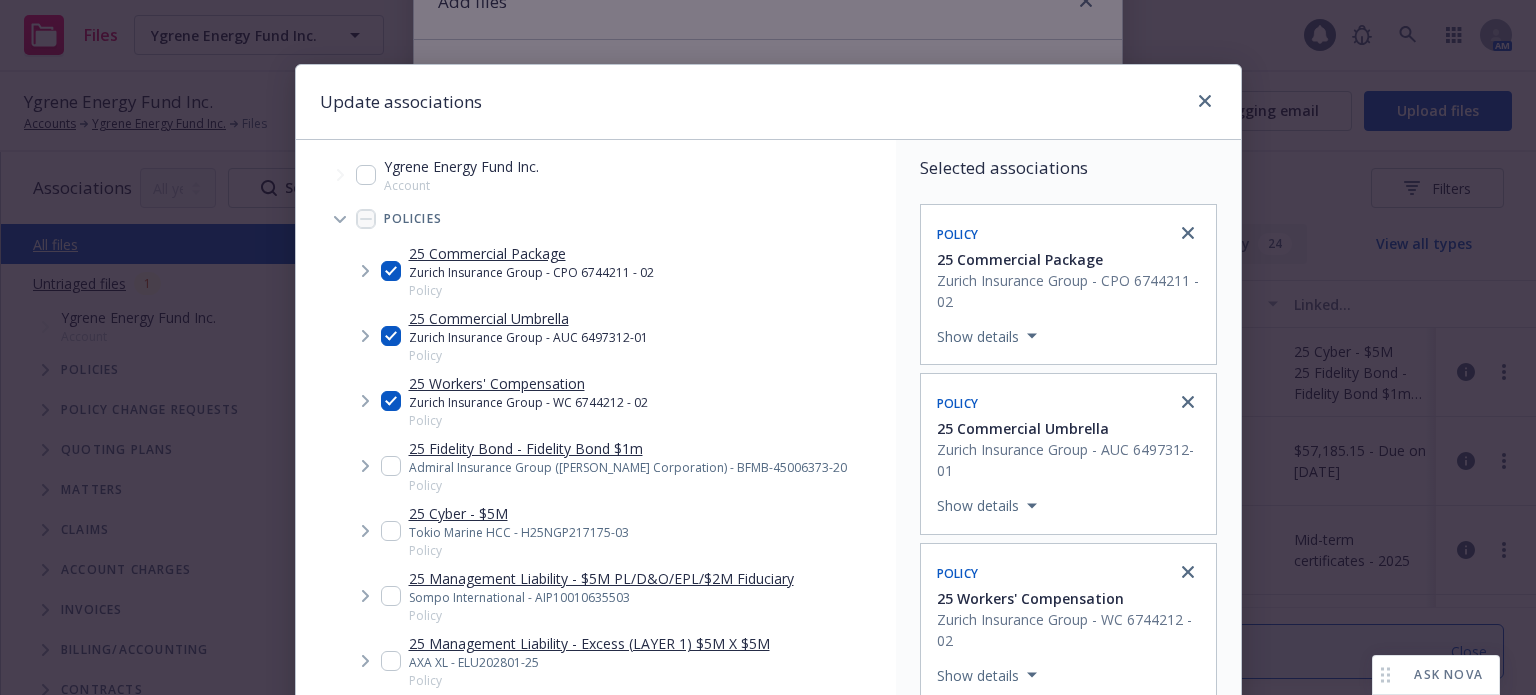 scroll, scrollTop: 297, scrollLeft: 0, axis: vertical 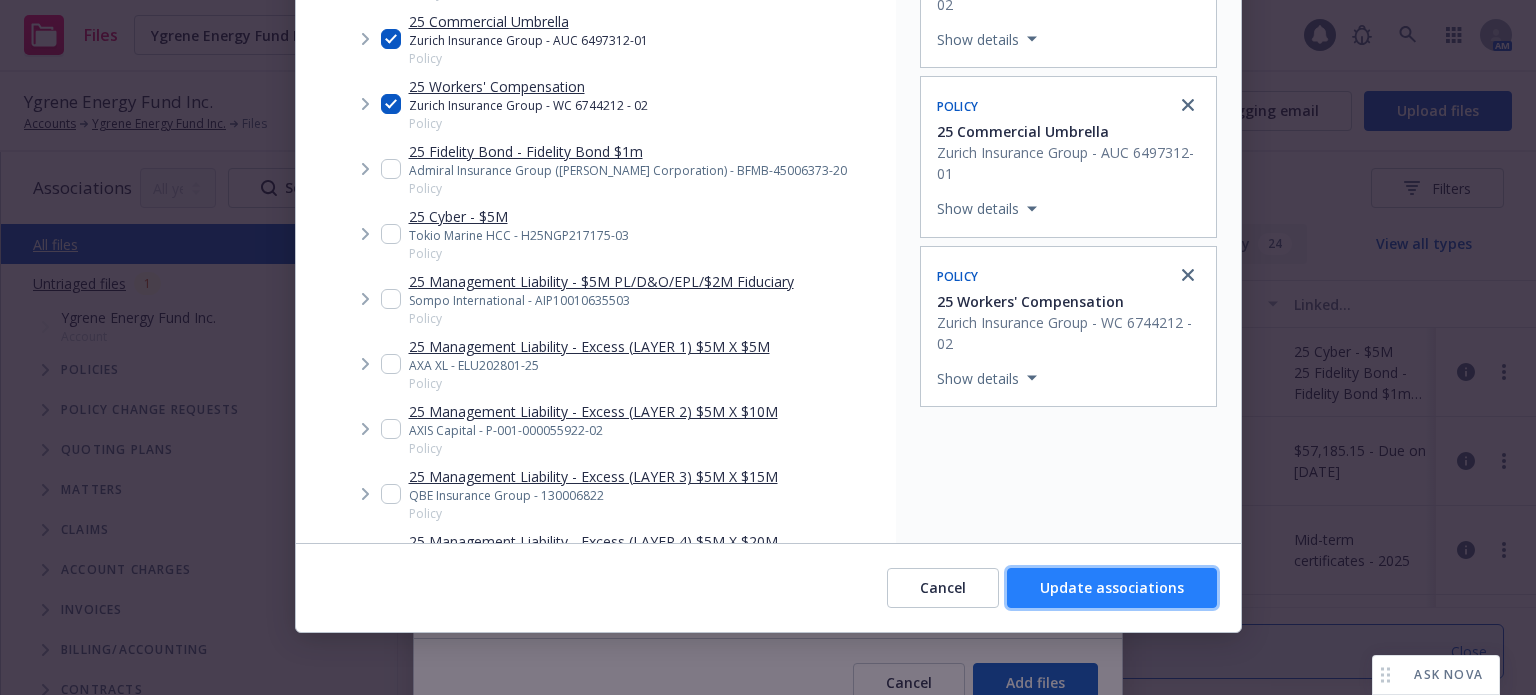 click on "Update associations" at bounding box center (1112, 587) 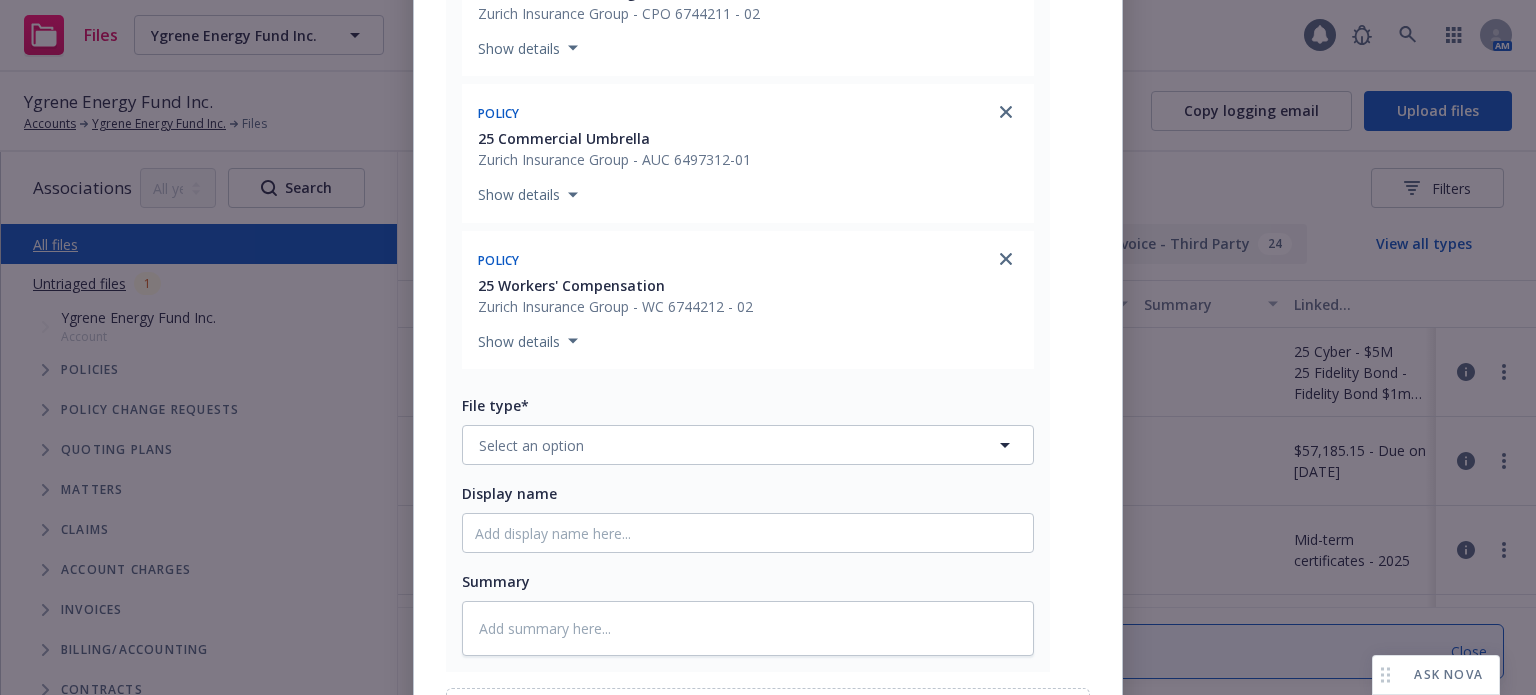 scroll, scrollTop: 0, scrollLeft: 0, axis: both 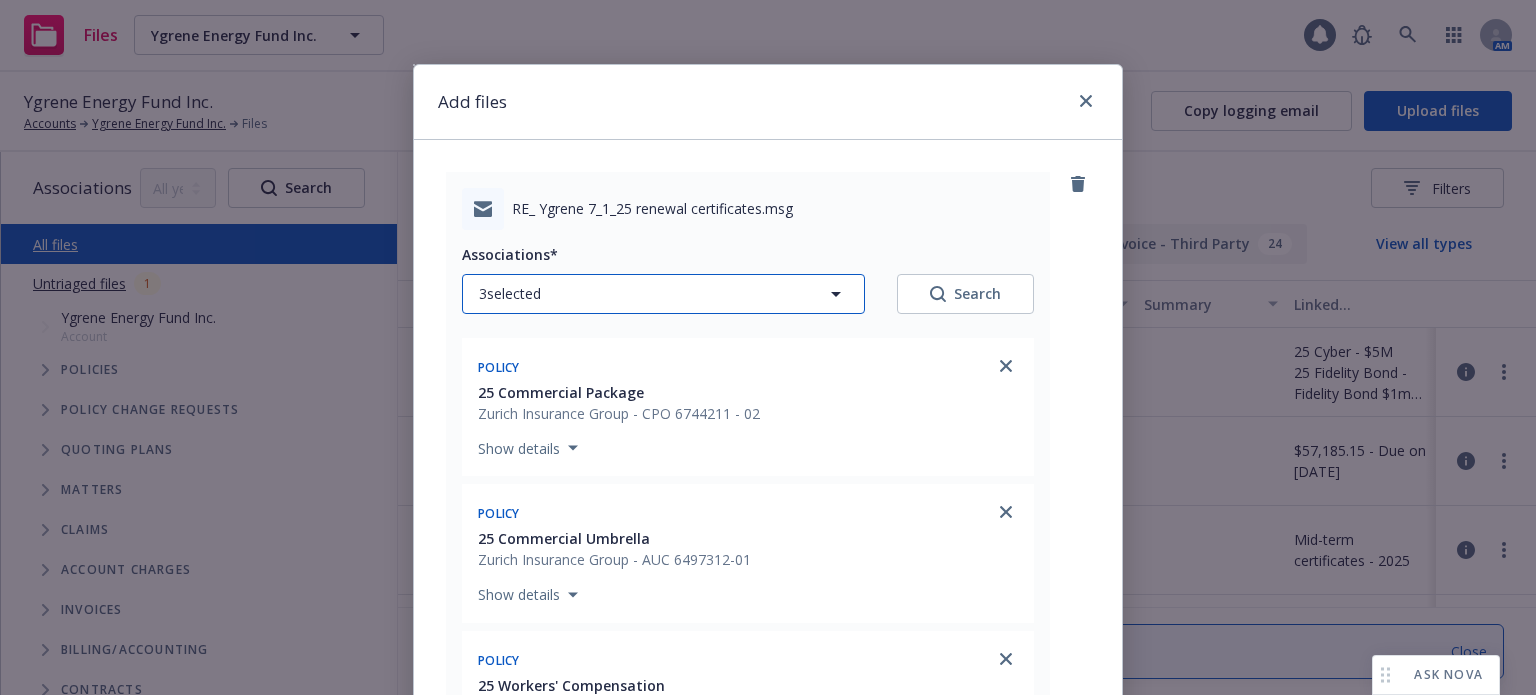 click on "3  selected" at bounding box center (663, 294) 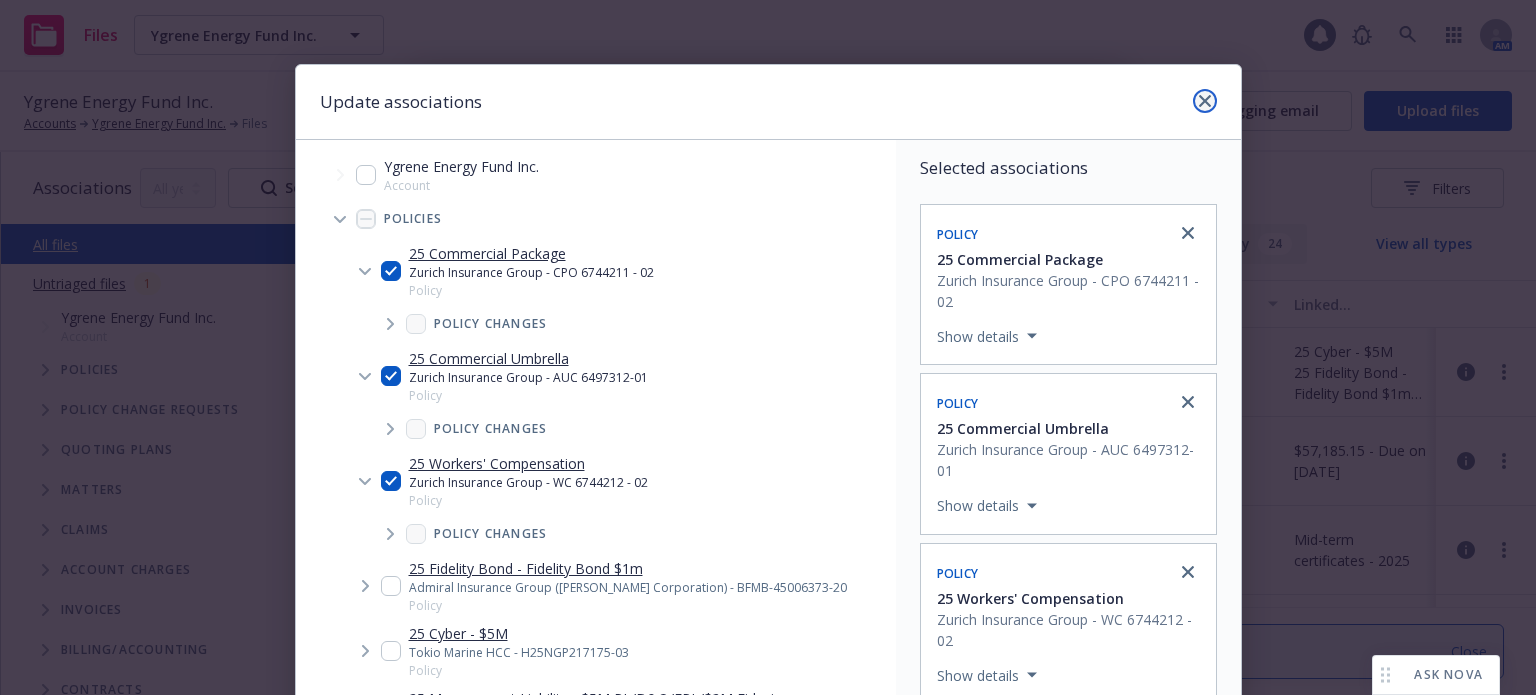 click at bounding box center (1205, 101) 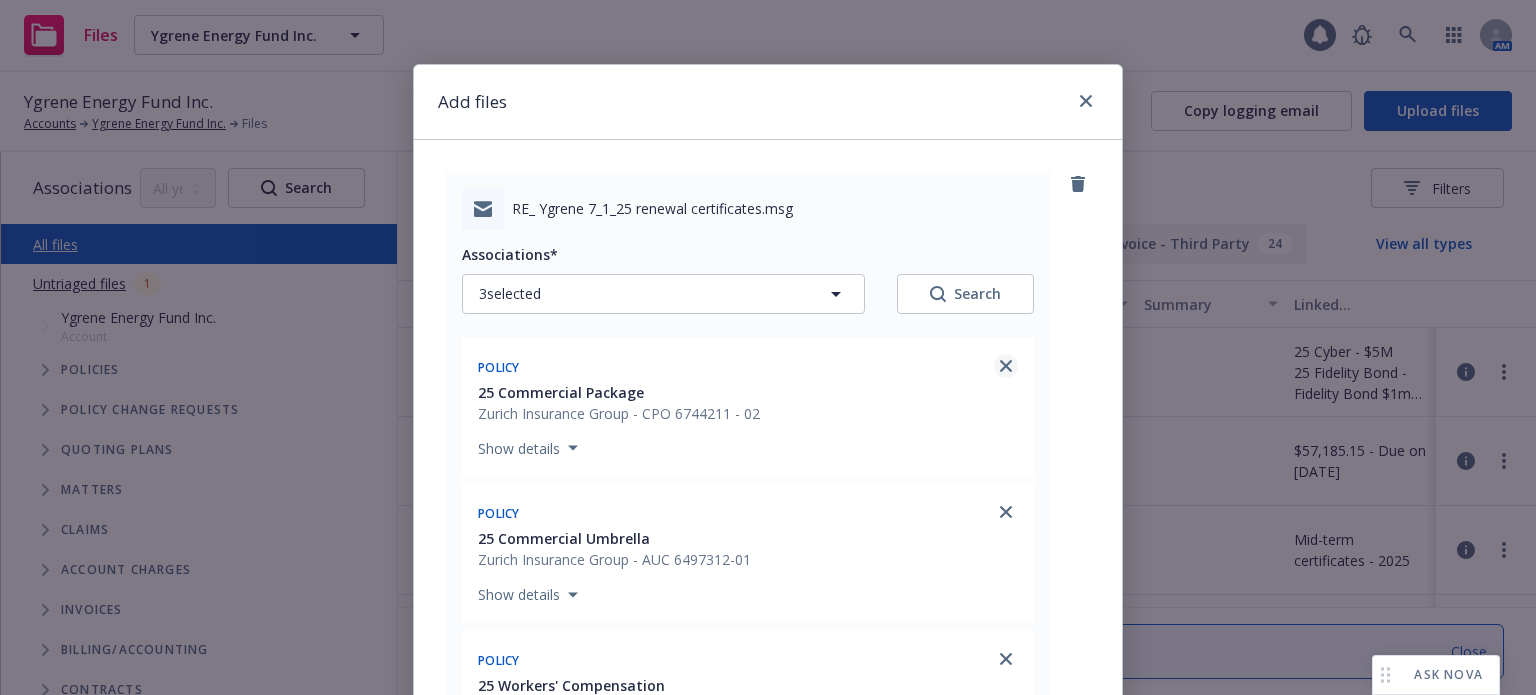 click 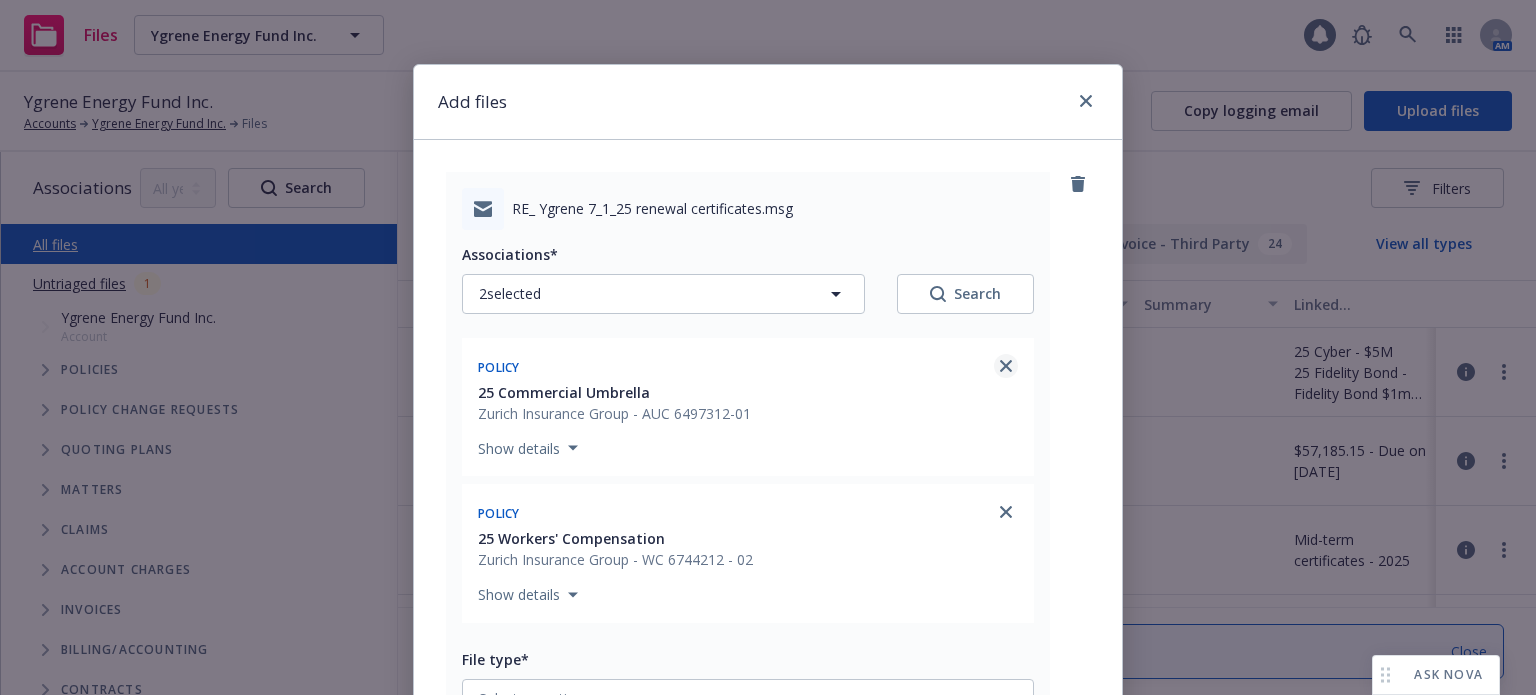 click at bounding box center [1006, 366] 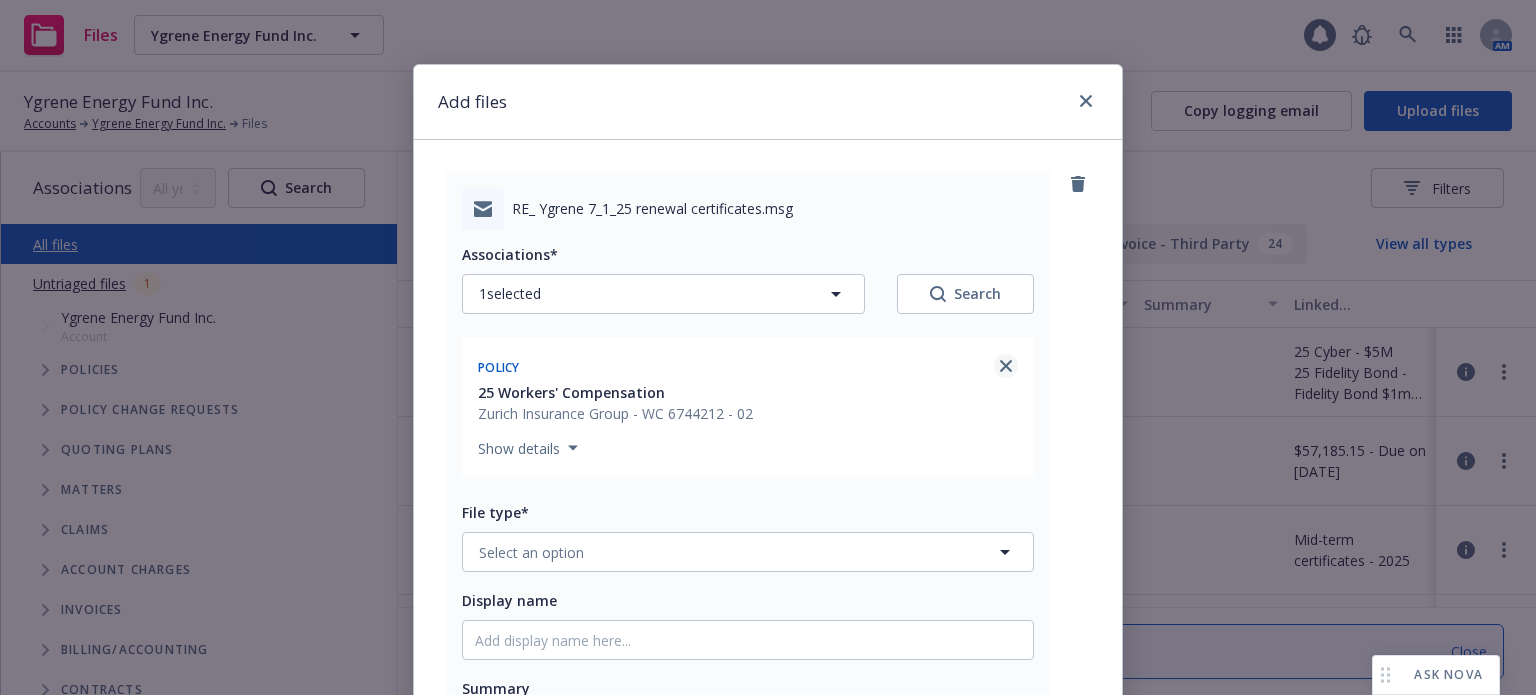 click 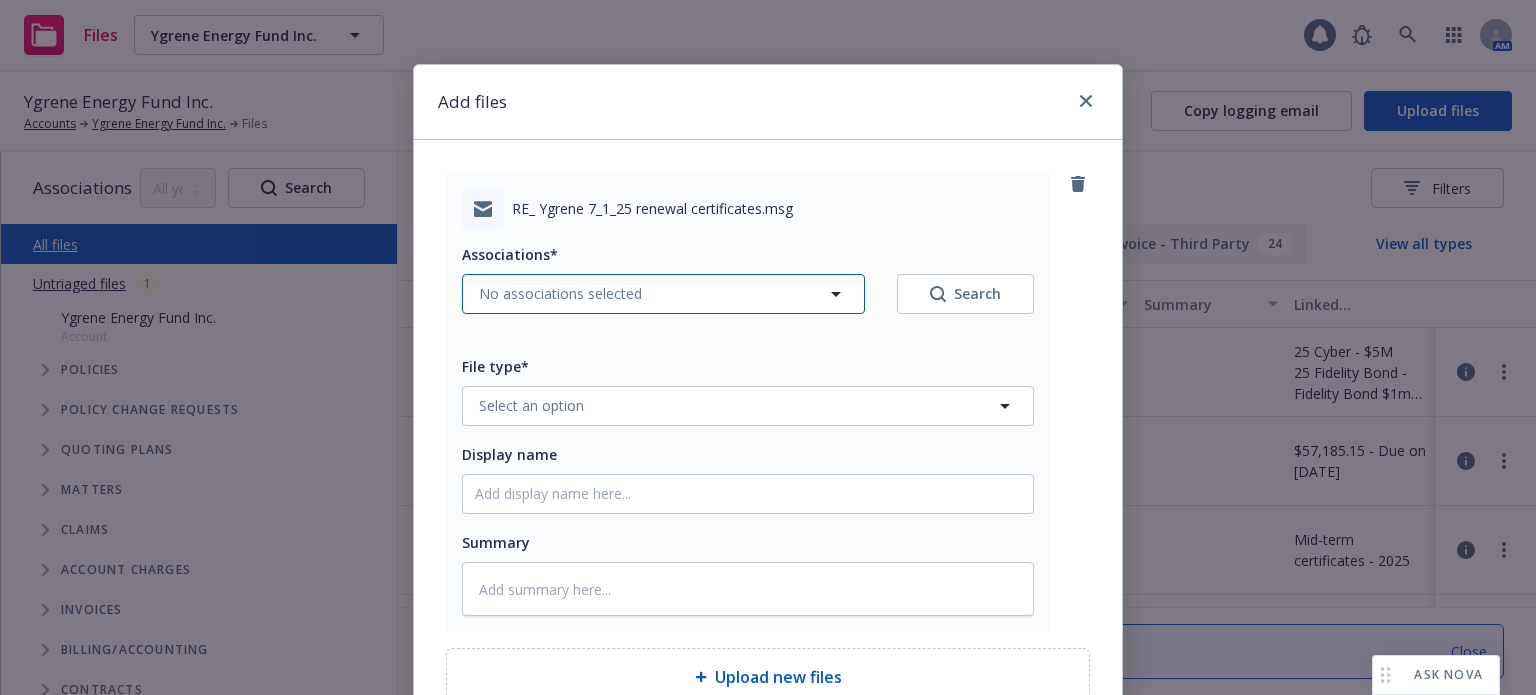 click on "No associations selected" at bounding box center (560, 293) 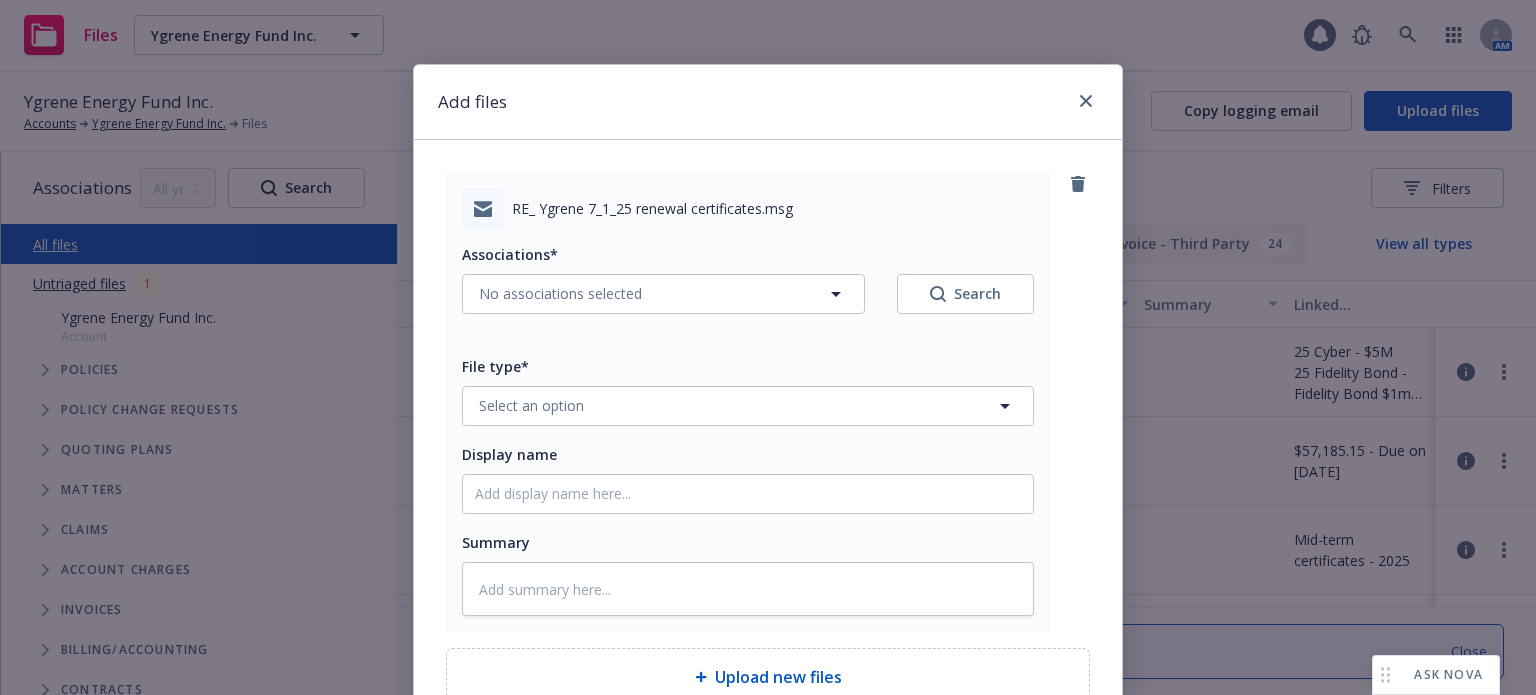 type on "x" 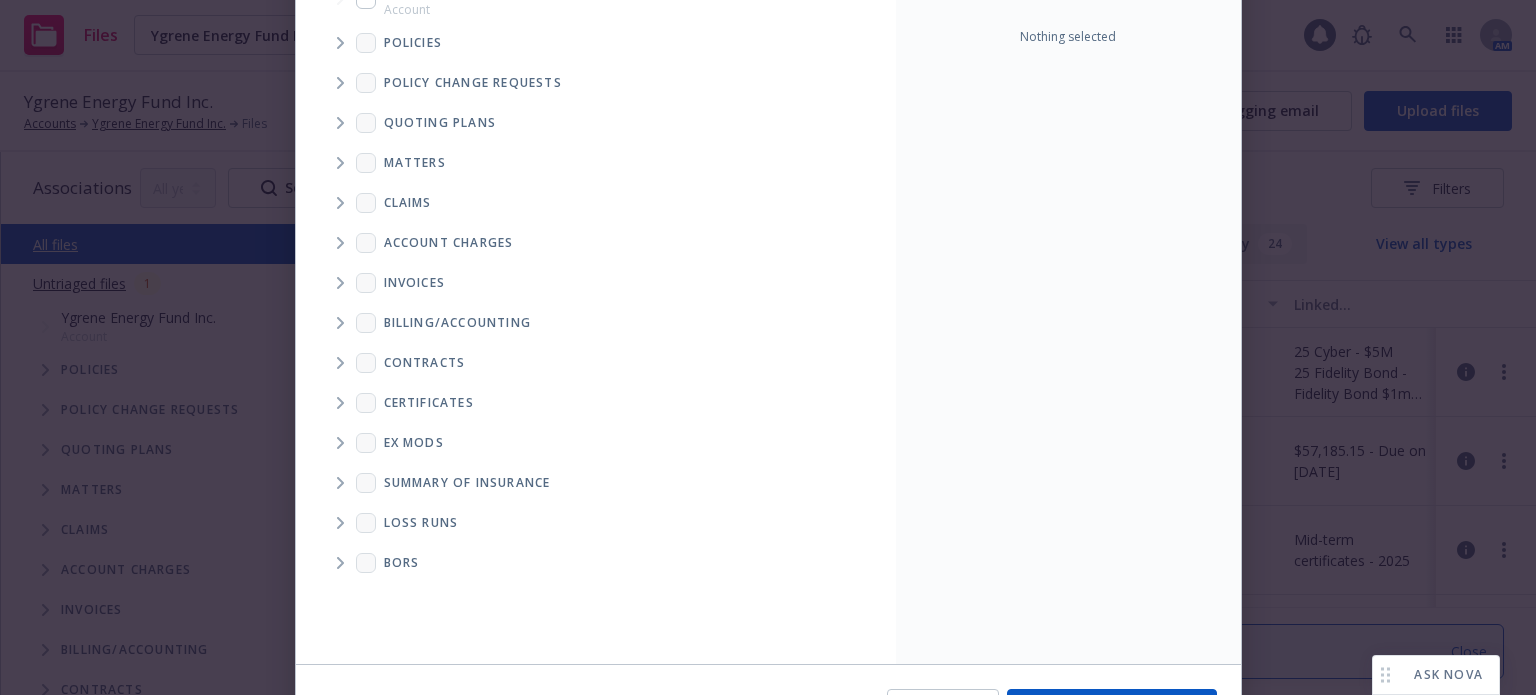 scroll, scrollTop: 200, scrollLeft: 0, axis: vertical 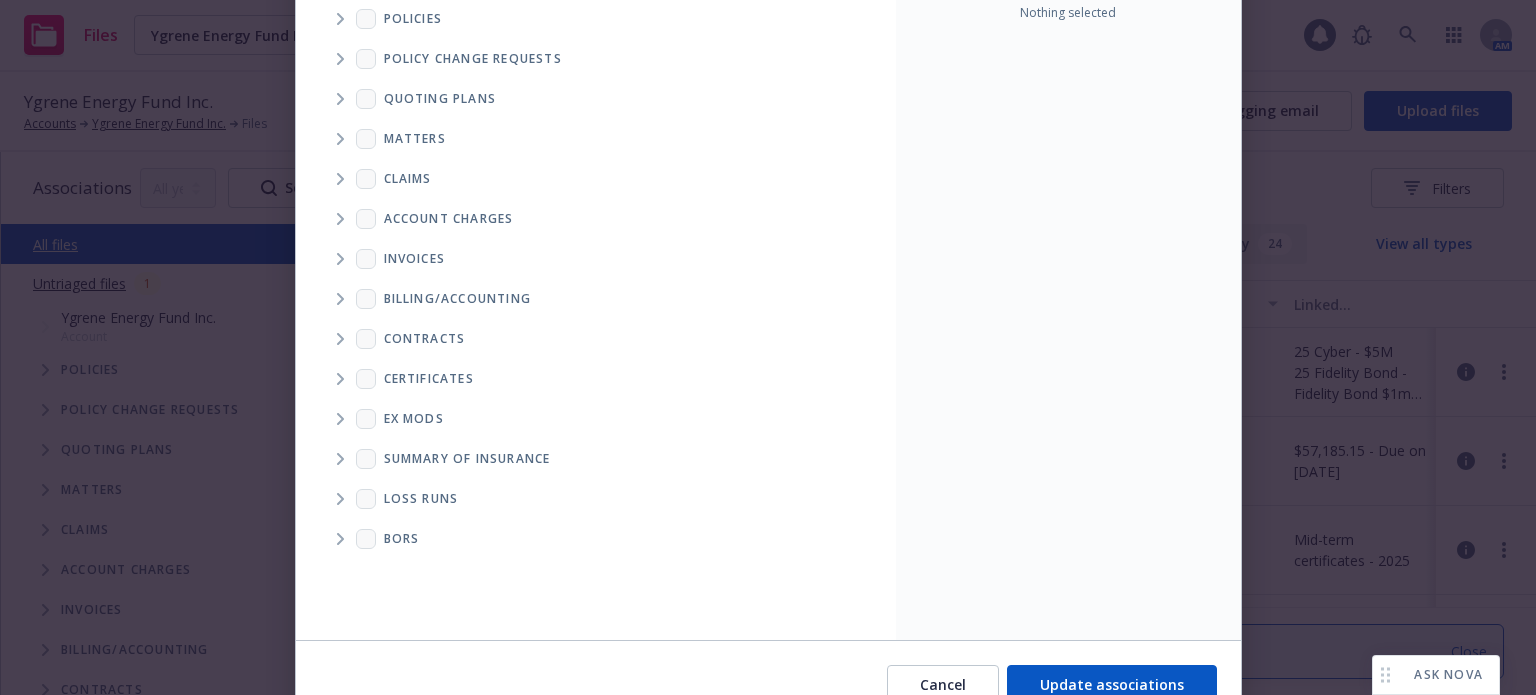 click at bounding box center [340, 379] 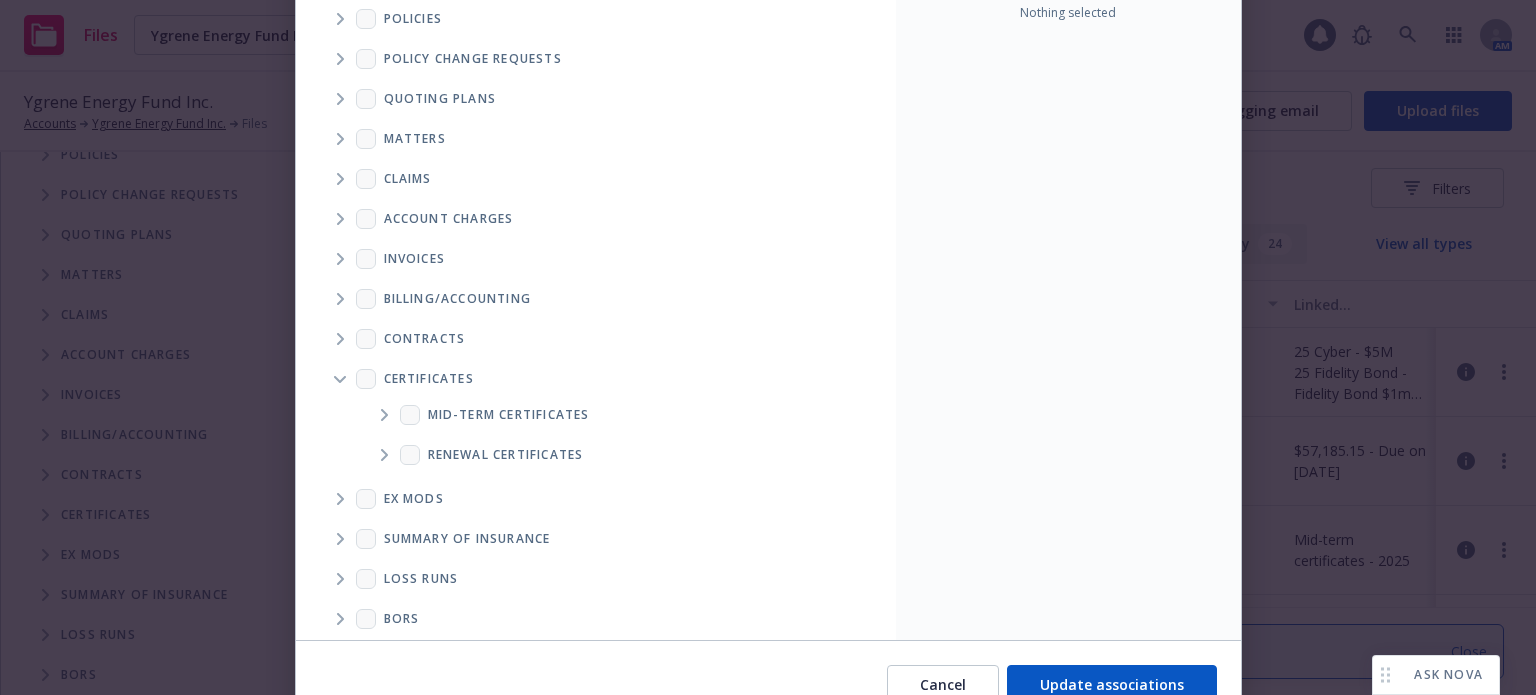 click 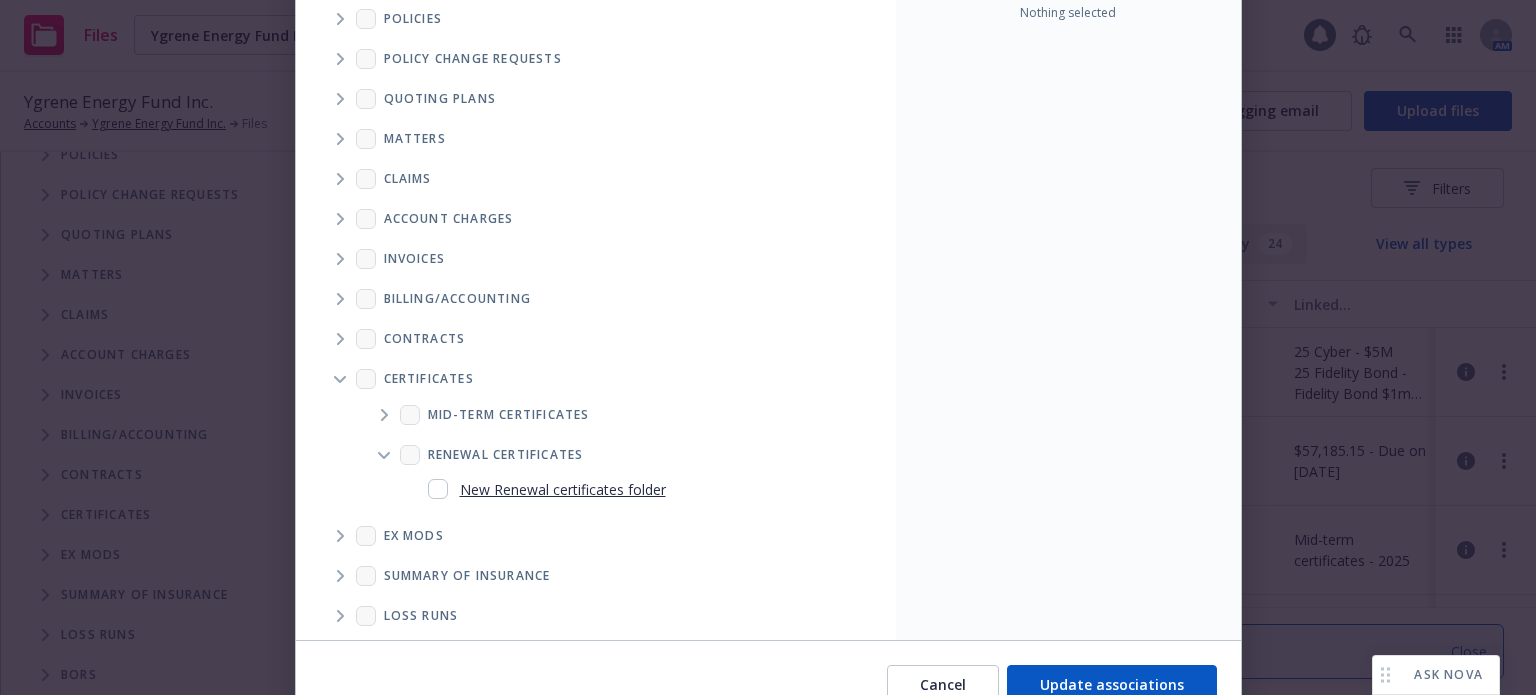click at bounding box center [438, 489] 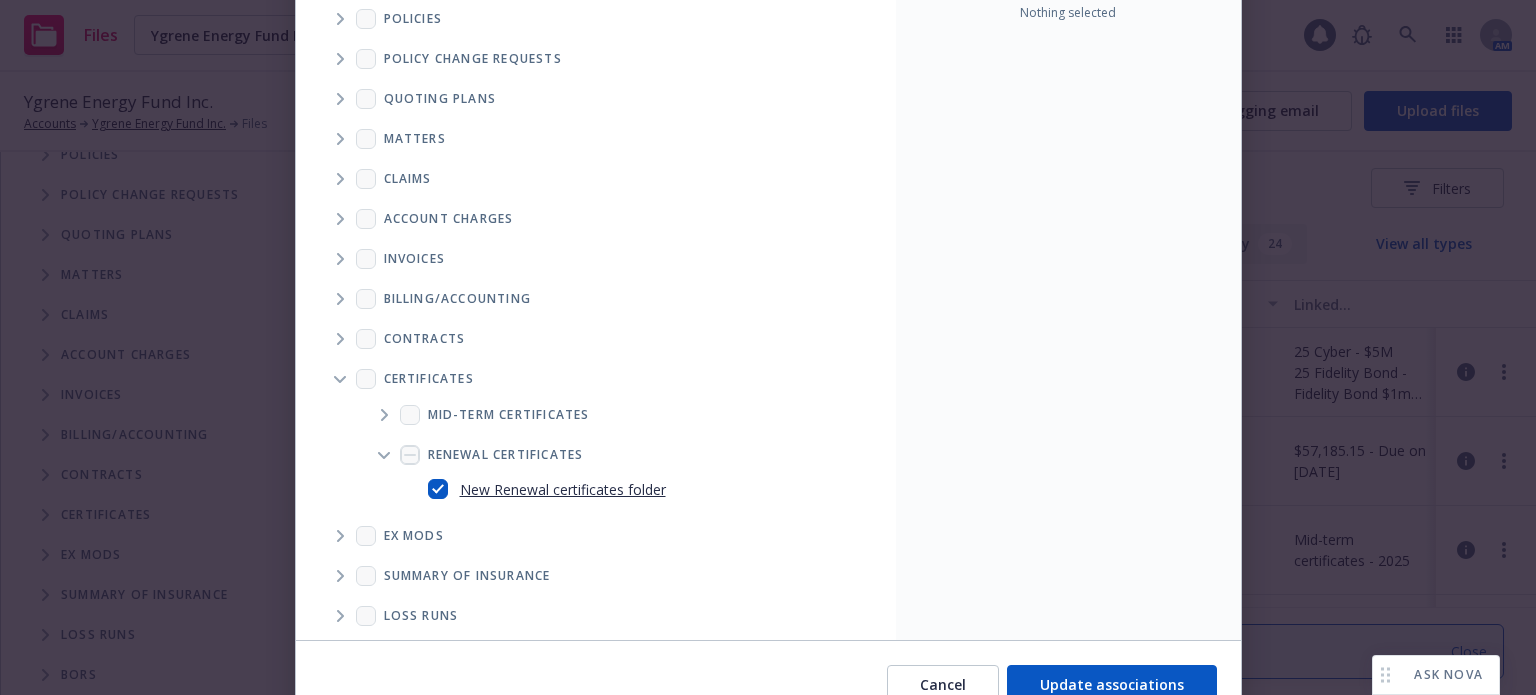checkbox on "true" 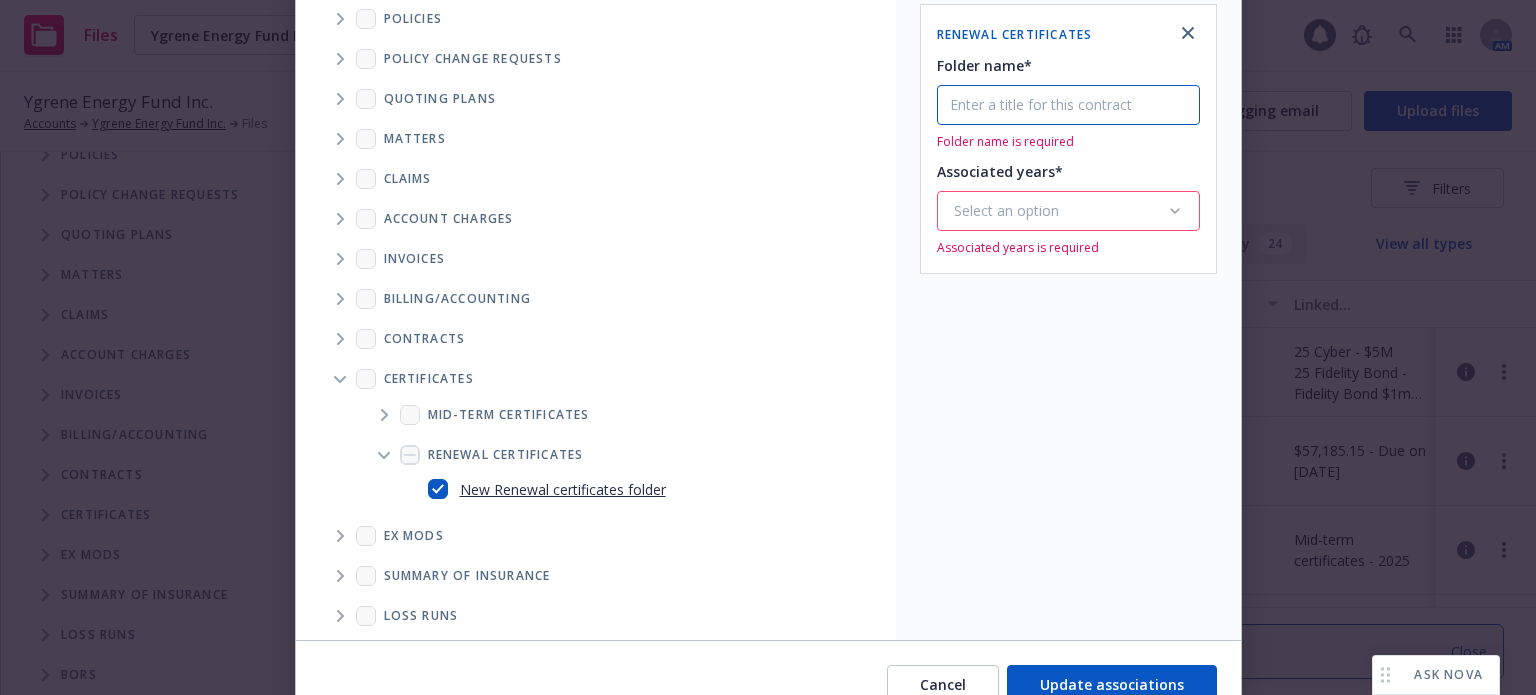 click on "Folder name*" at bounding box center (1068, 105) 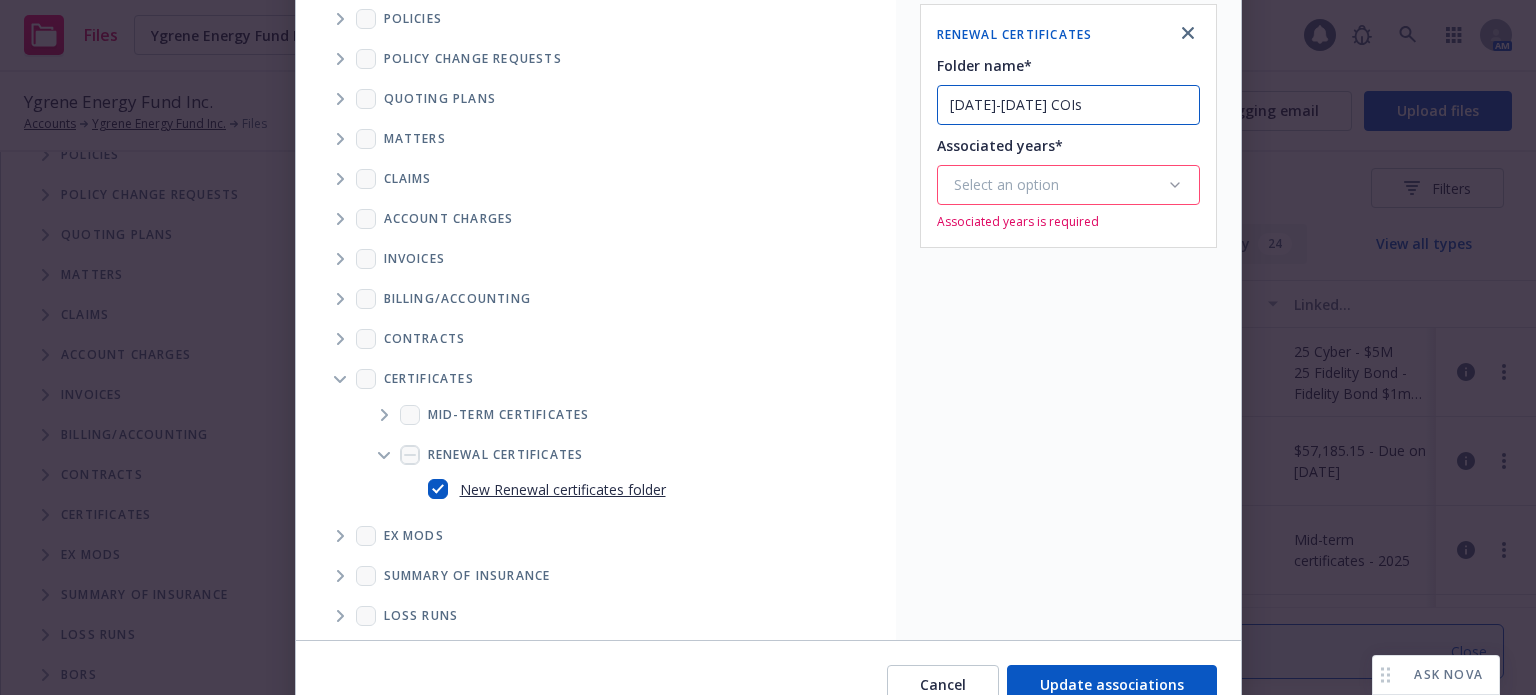 type on "2025-2026 COIs" 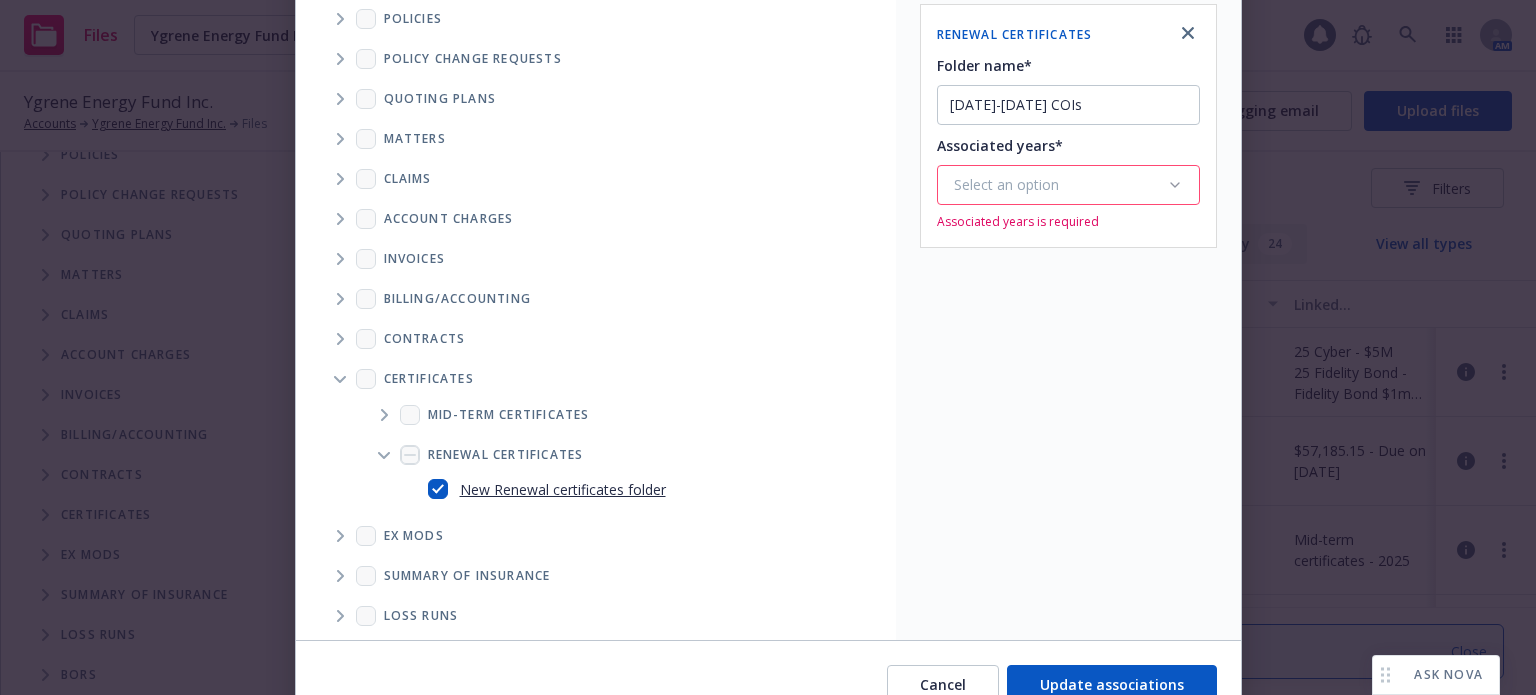 click on "Associated years*" at bounding box center (1000, 145) 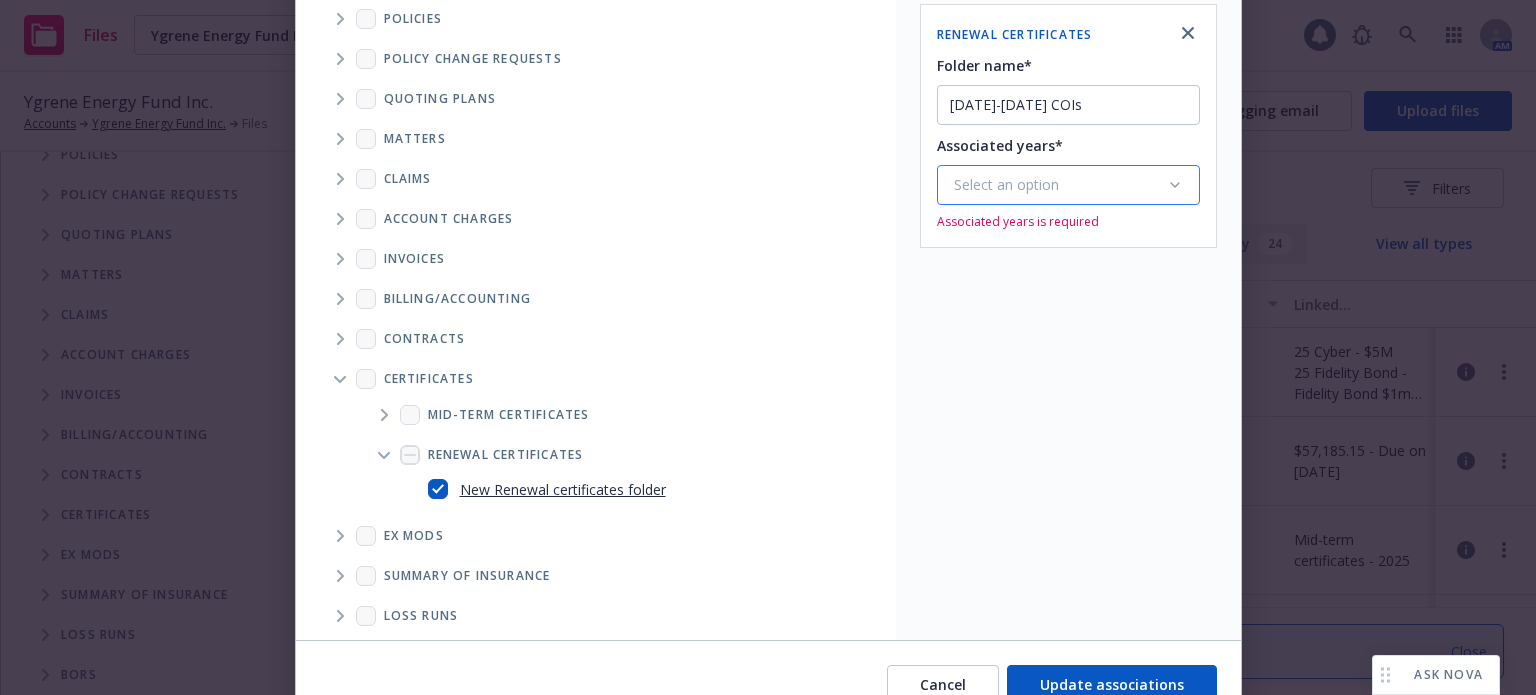 click on "Select an option" at bounding box center [1068, 185] 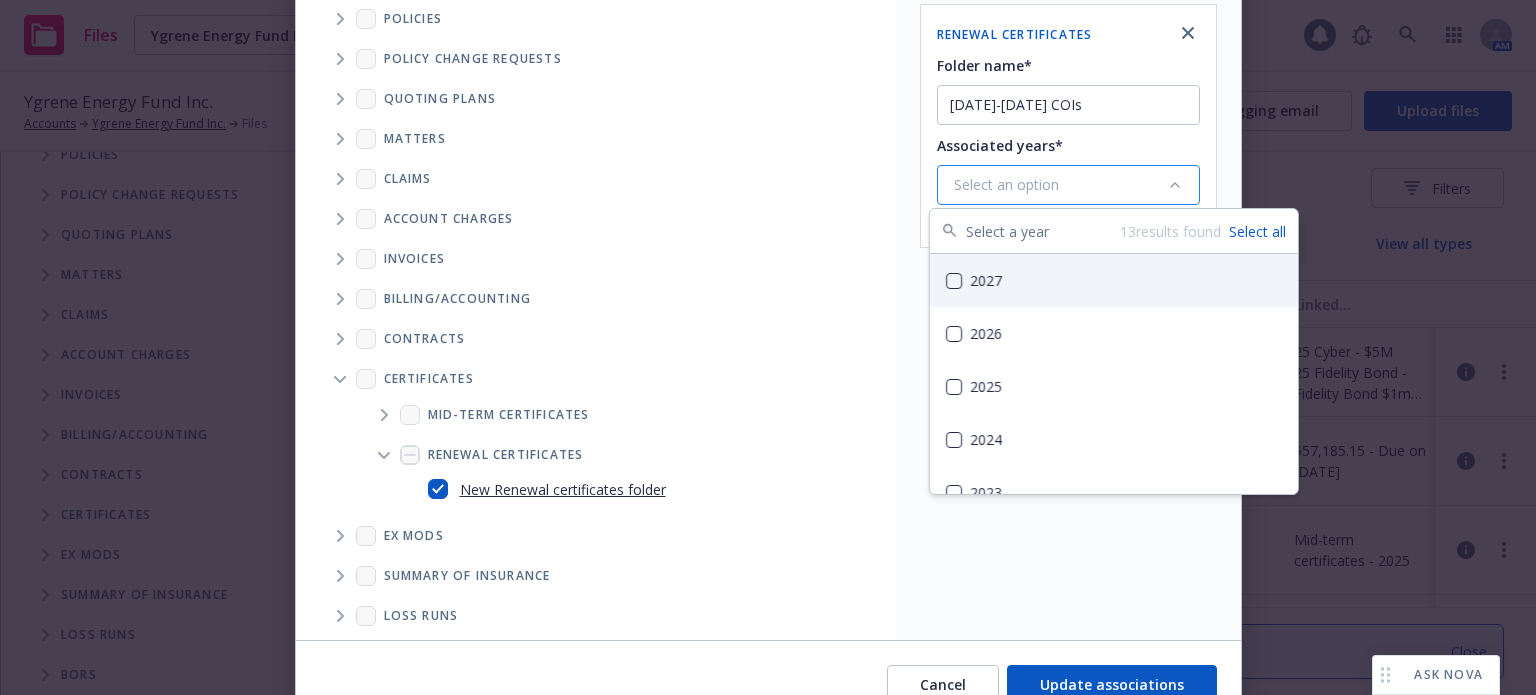 click on "Select an option" at bounding box center [1068, 185] 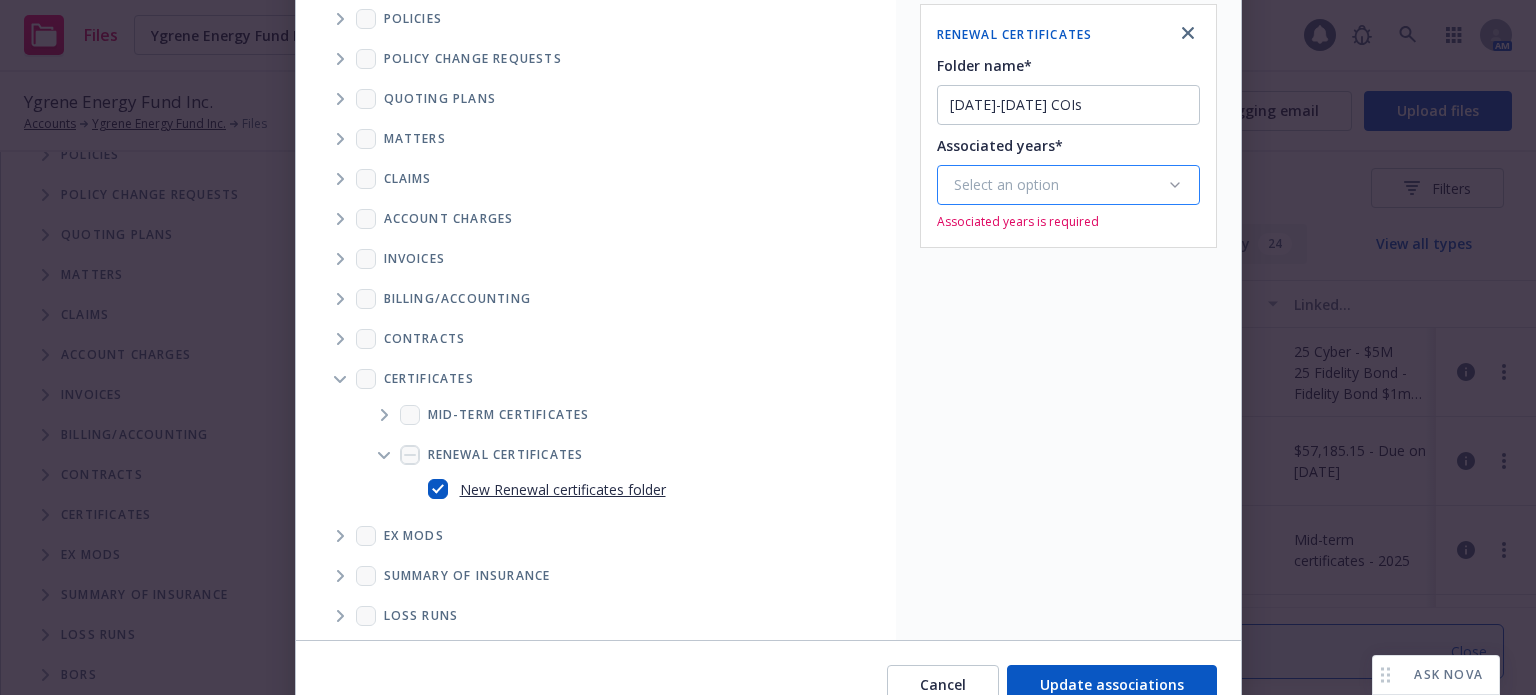 click on "Select an option" at bounding box center [1060, 185] 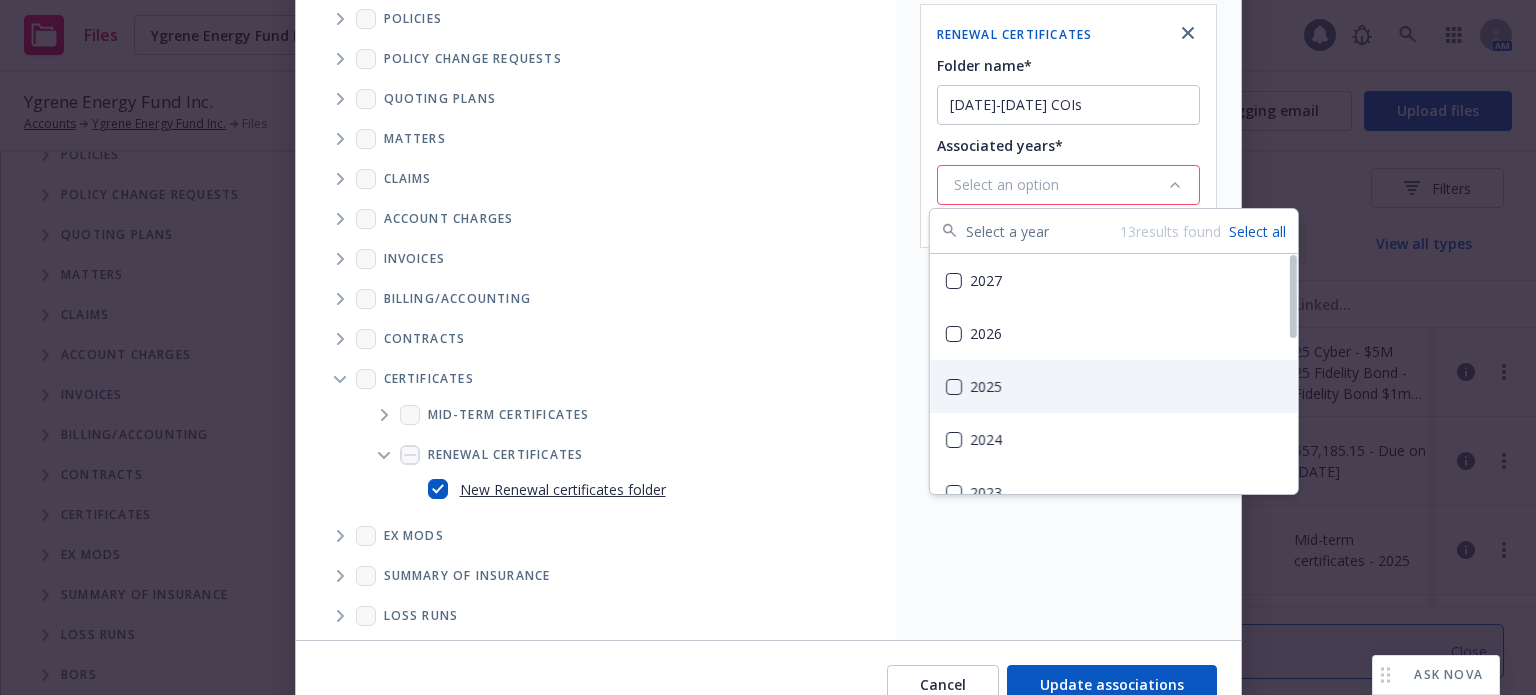 click at bounding box center (954, 387) 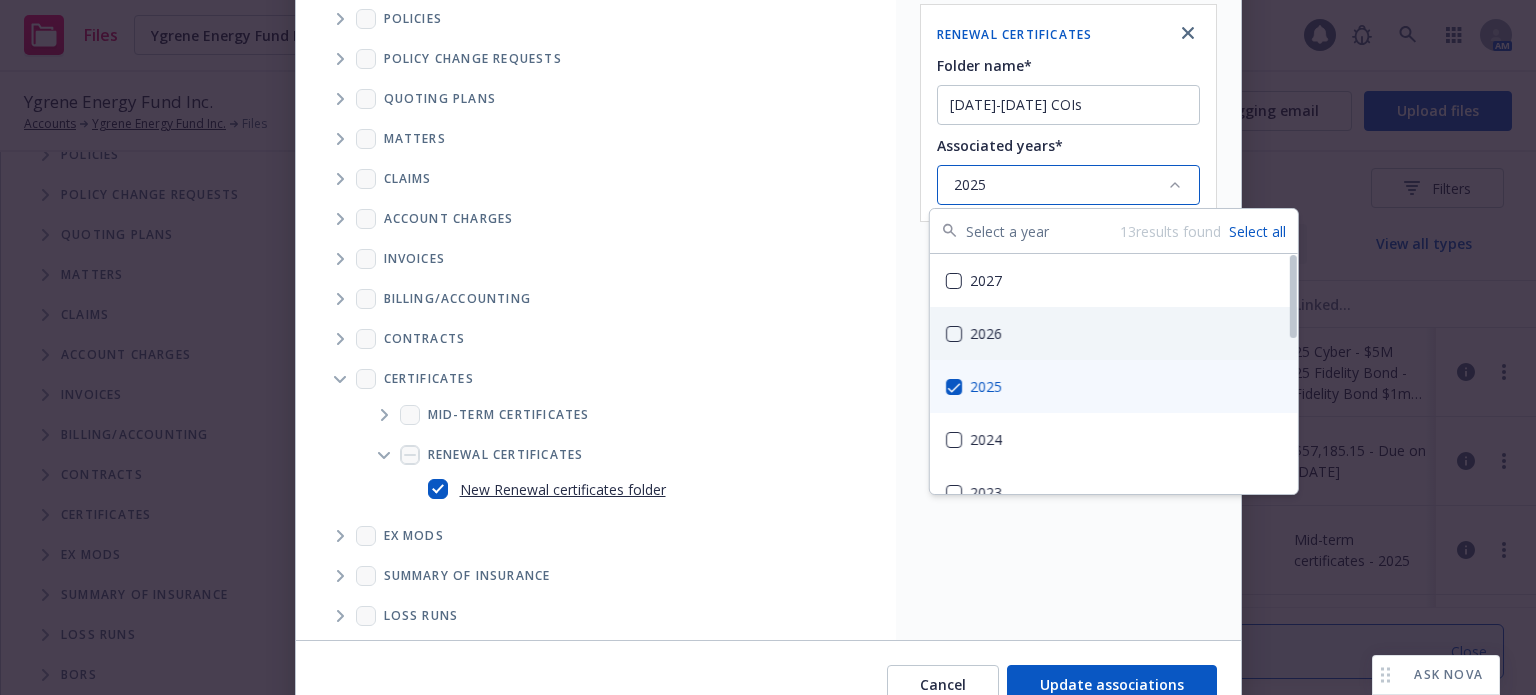 click at bounding box center [954, 334] 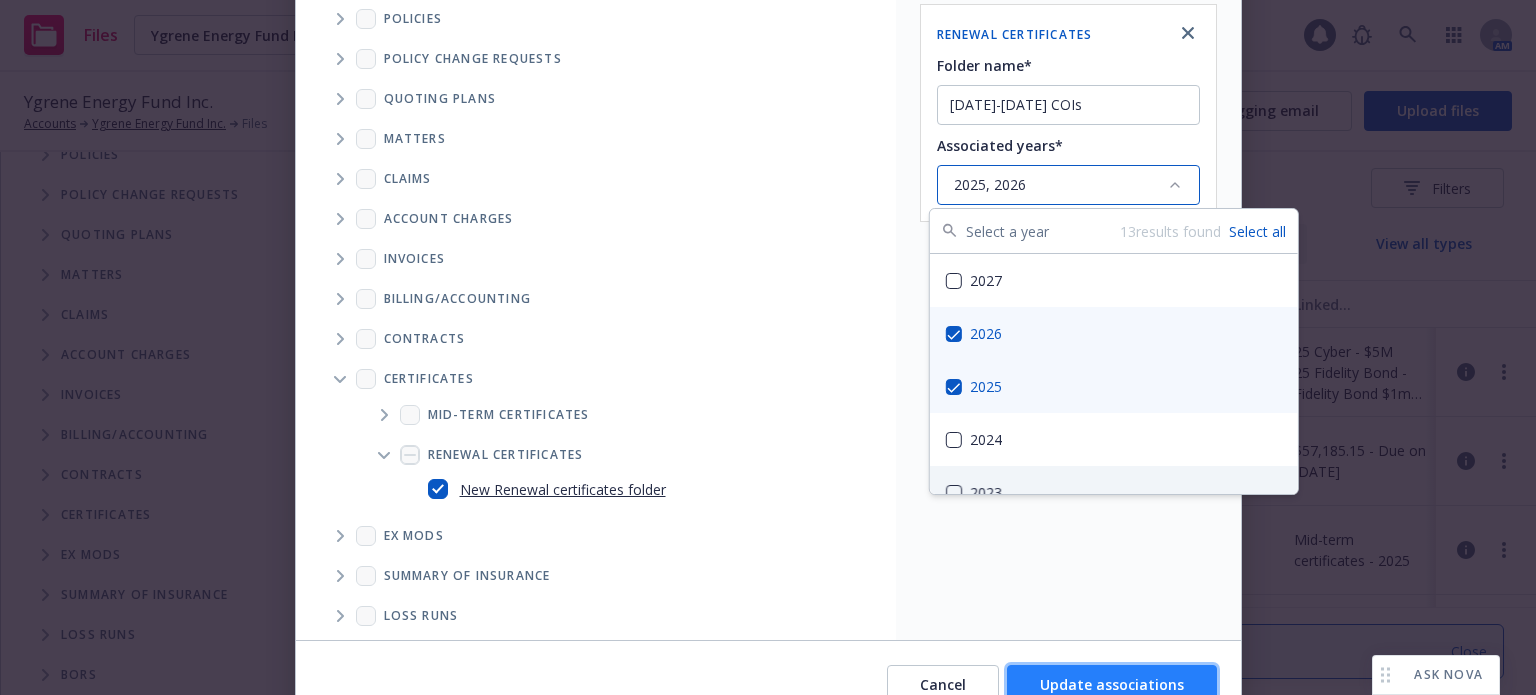 click on "Update associations" at bounding box center (1112, 684) 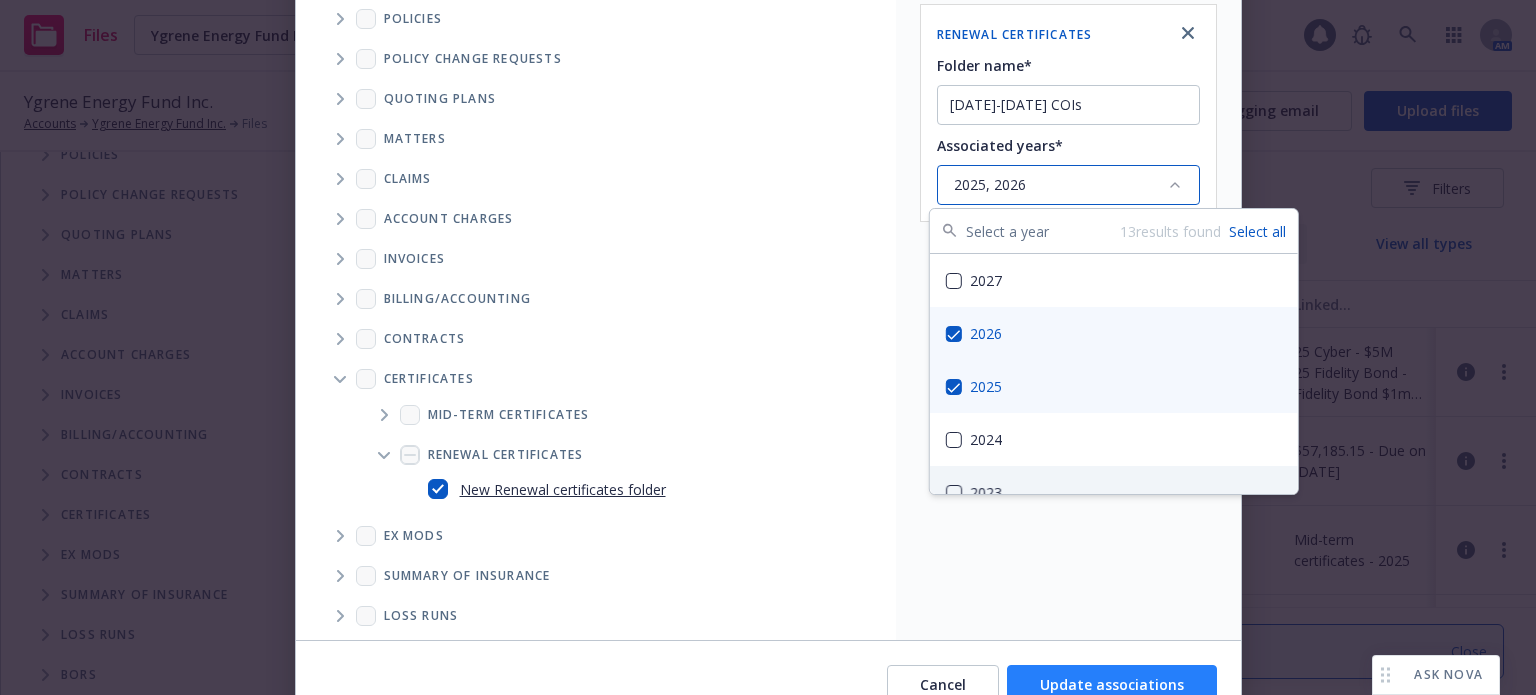 type on "x" 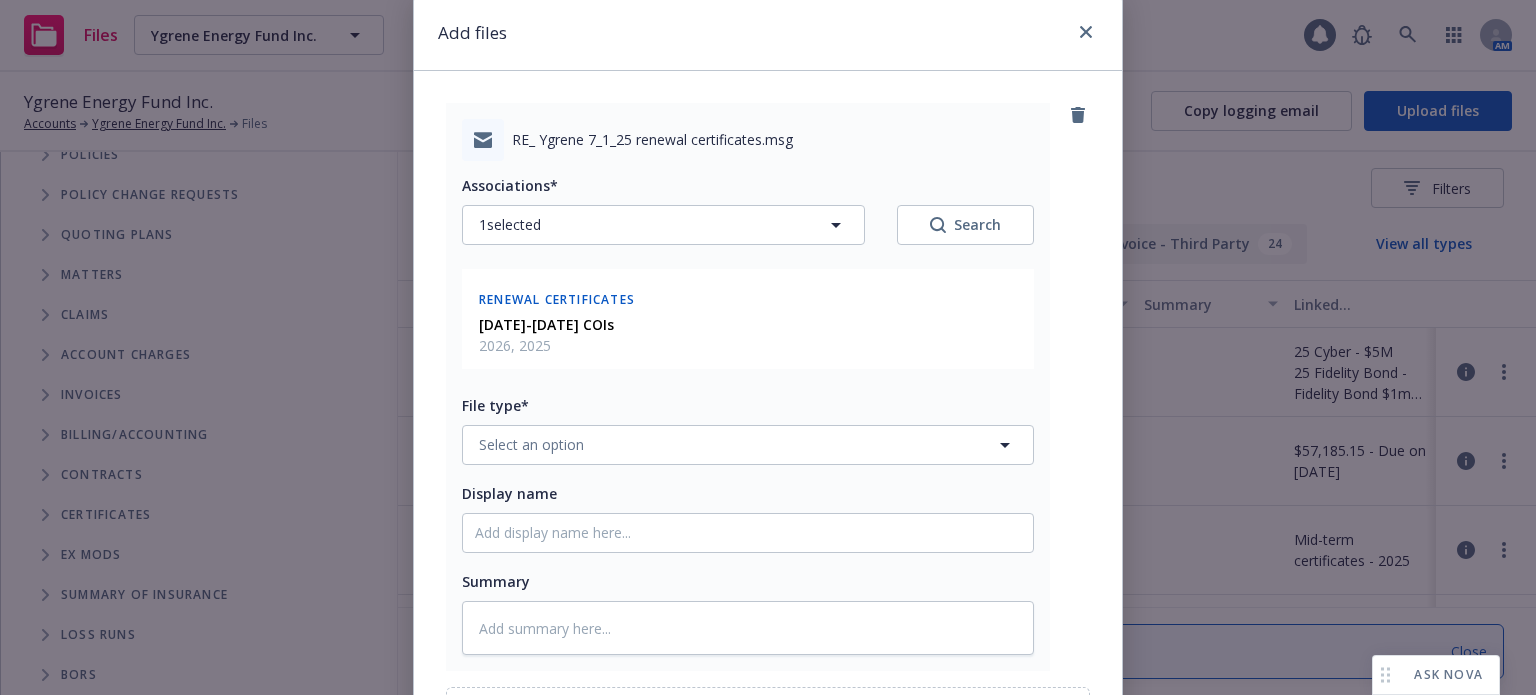 scroll, scrollTop: 100, scrollLeft: 0, axis: vertical 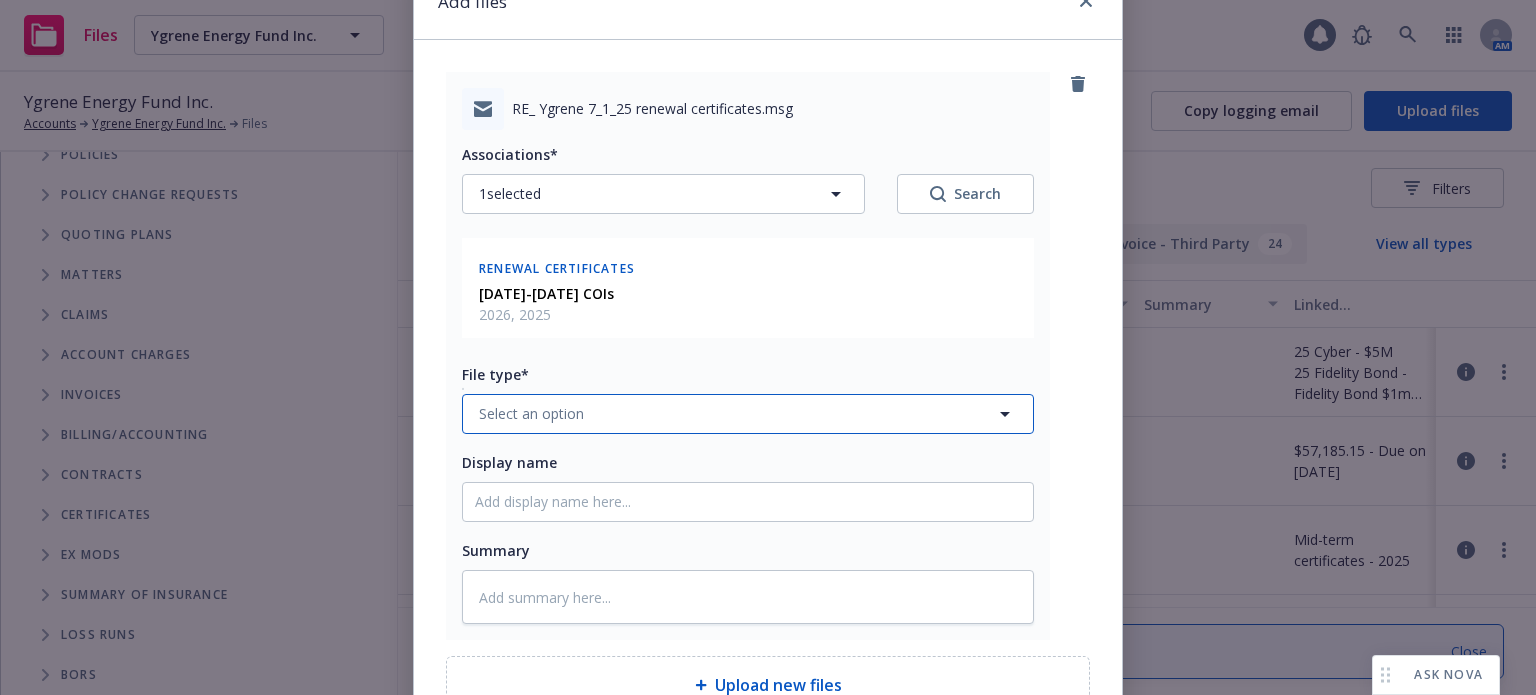 click on "Select an option" at bounding box center (748, 414) 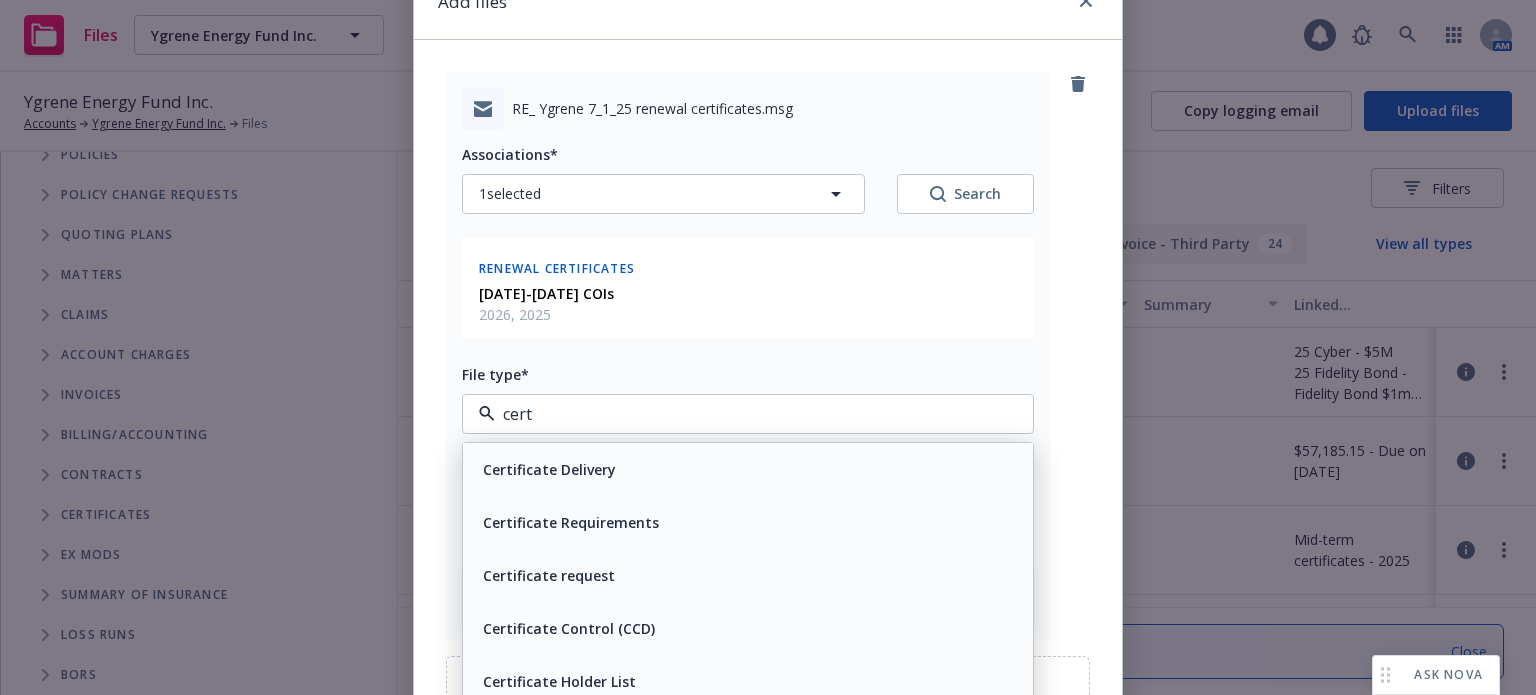 type on "certu" 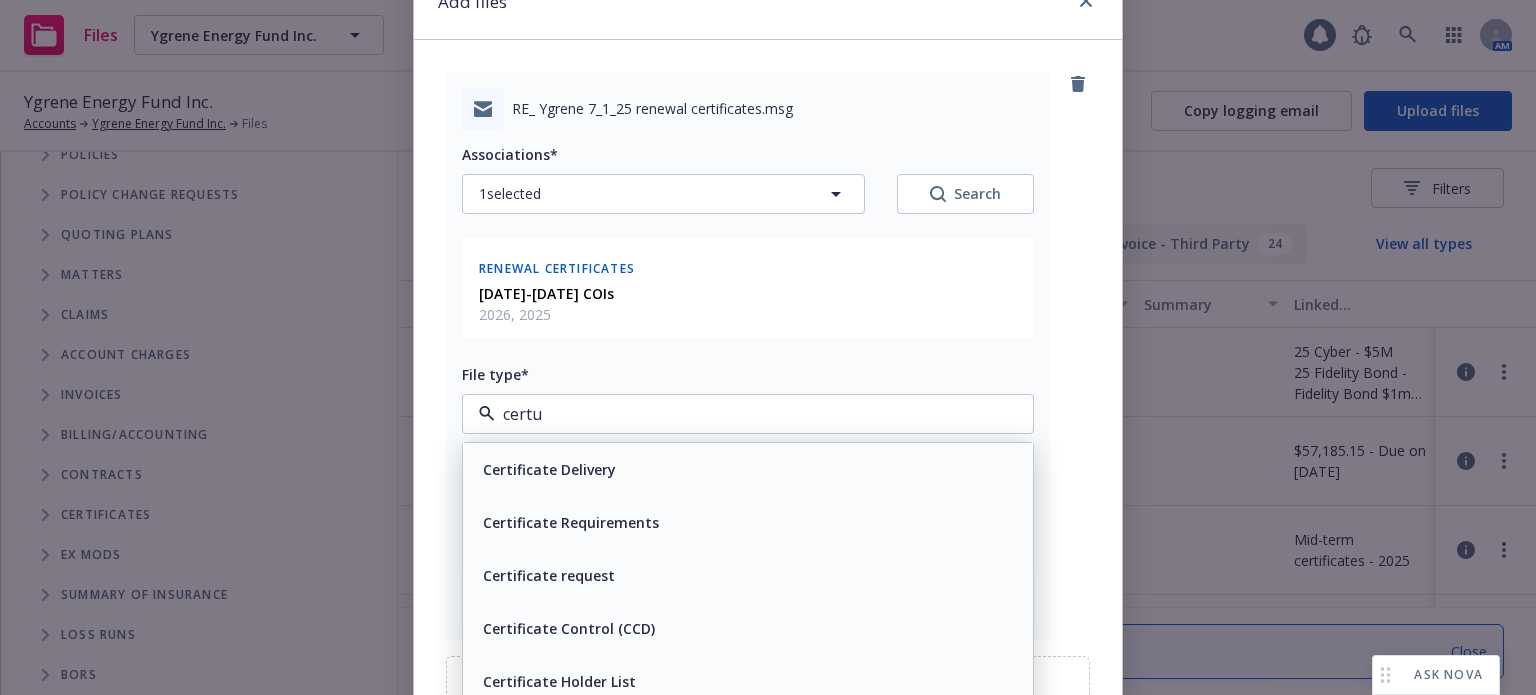 type on "x" 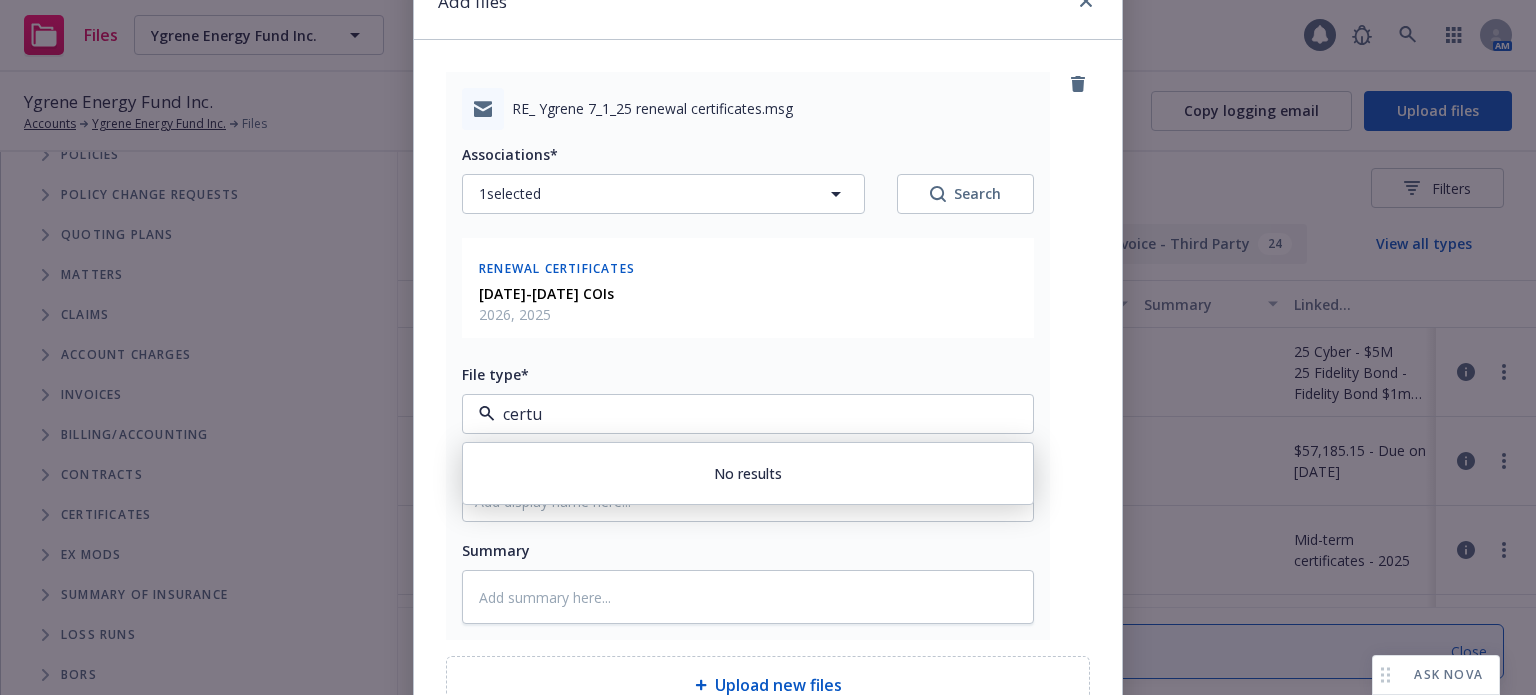 type on "cert" 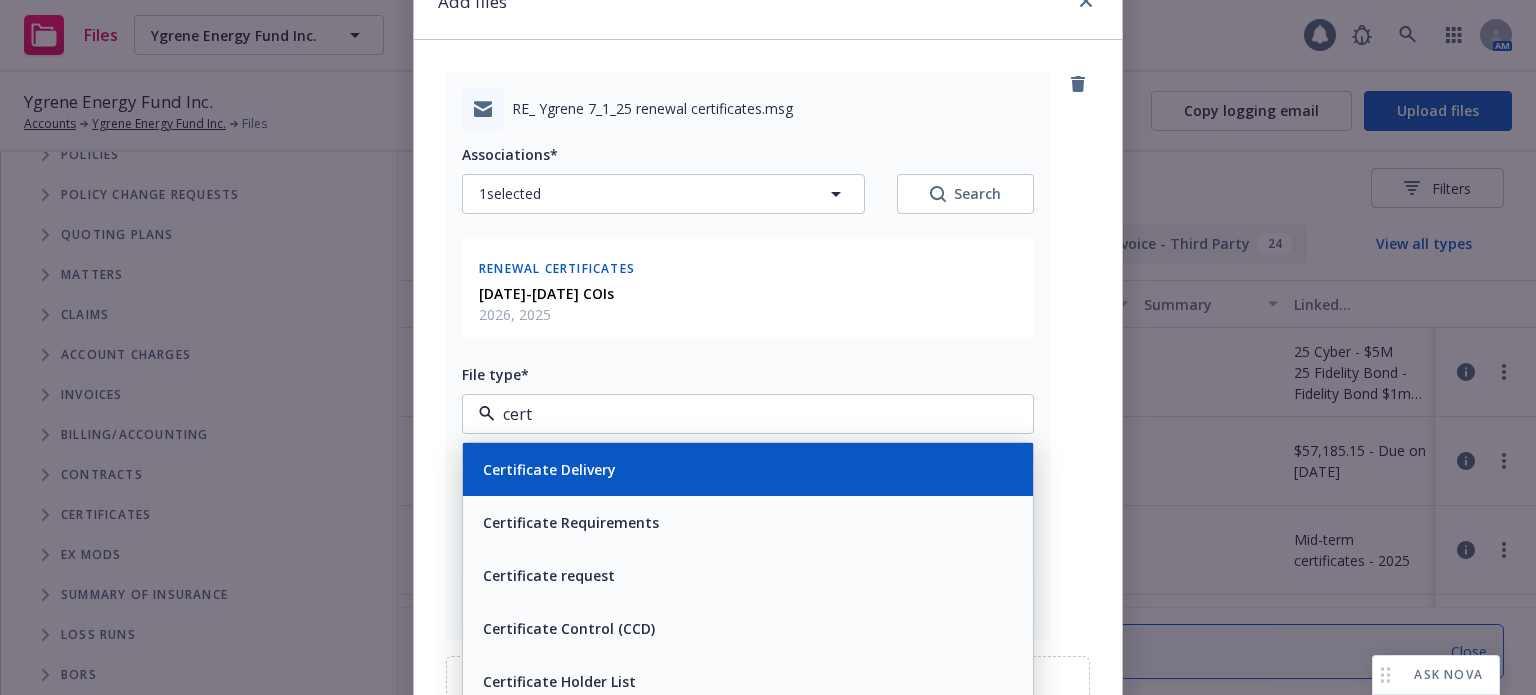 click on "Certificate Delivery" at bounding box center [748, 469] 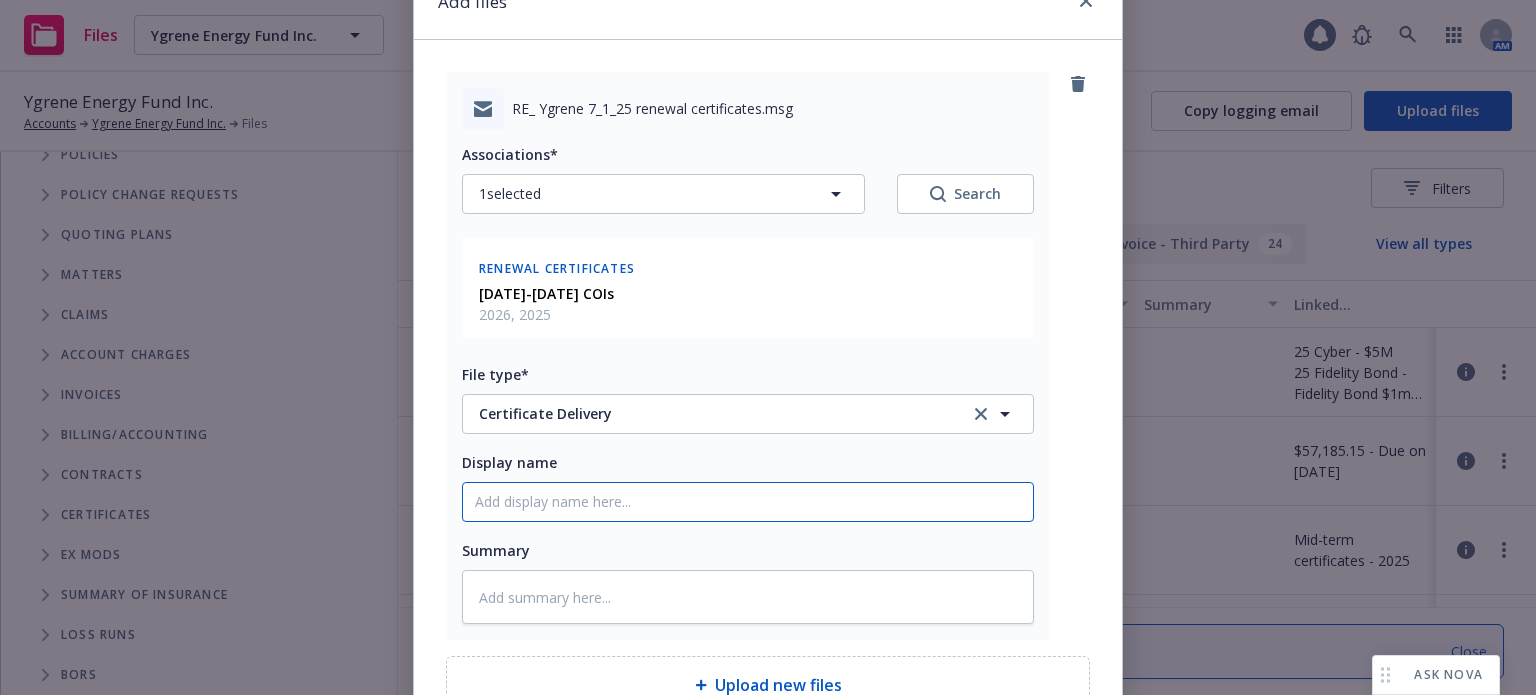 click on "Display name" at bounding box center (748, 502) 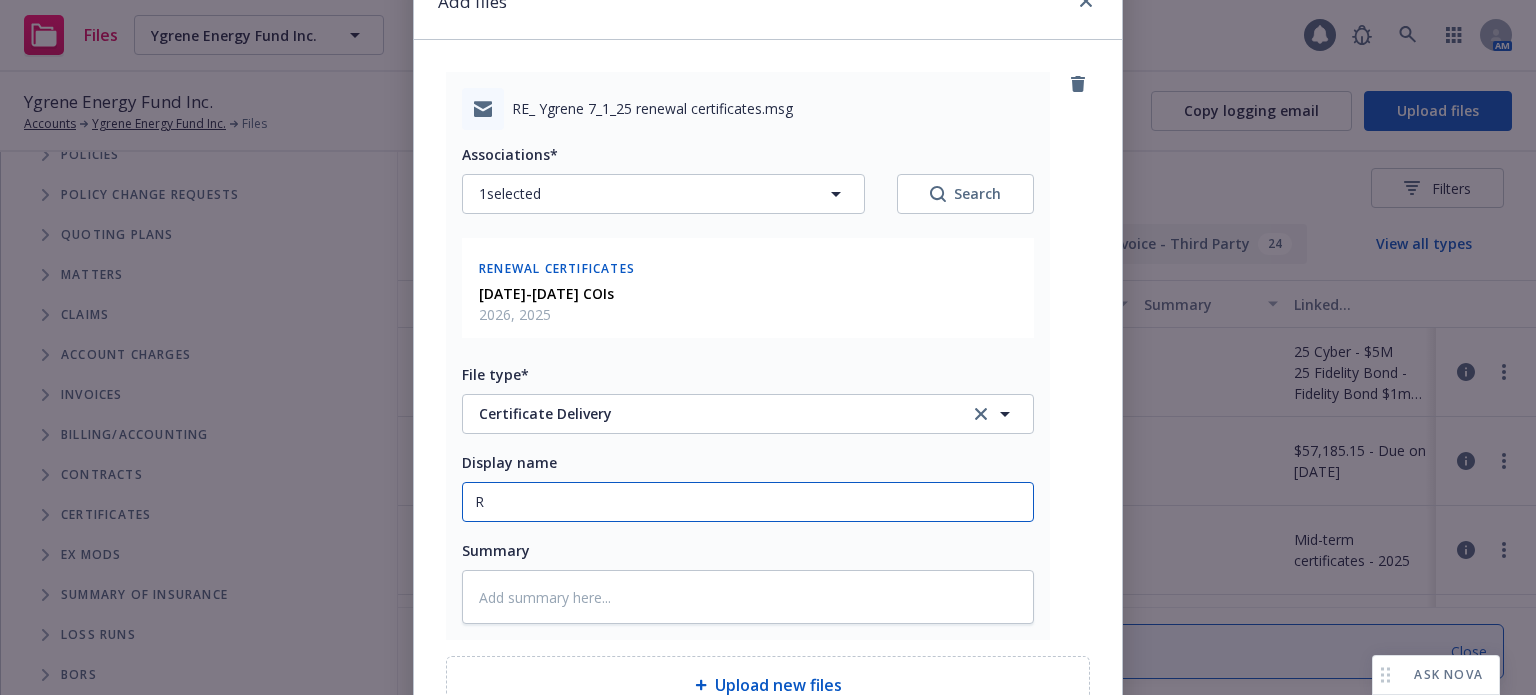 type on "x" 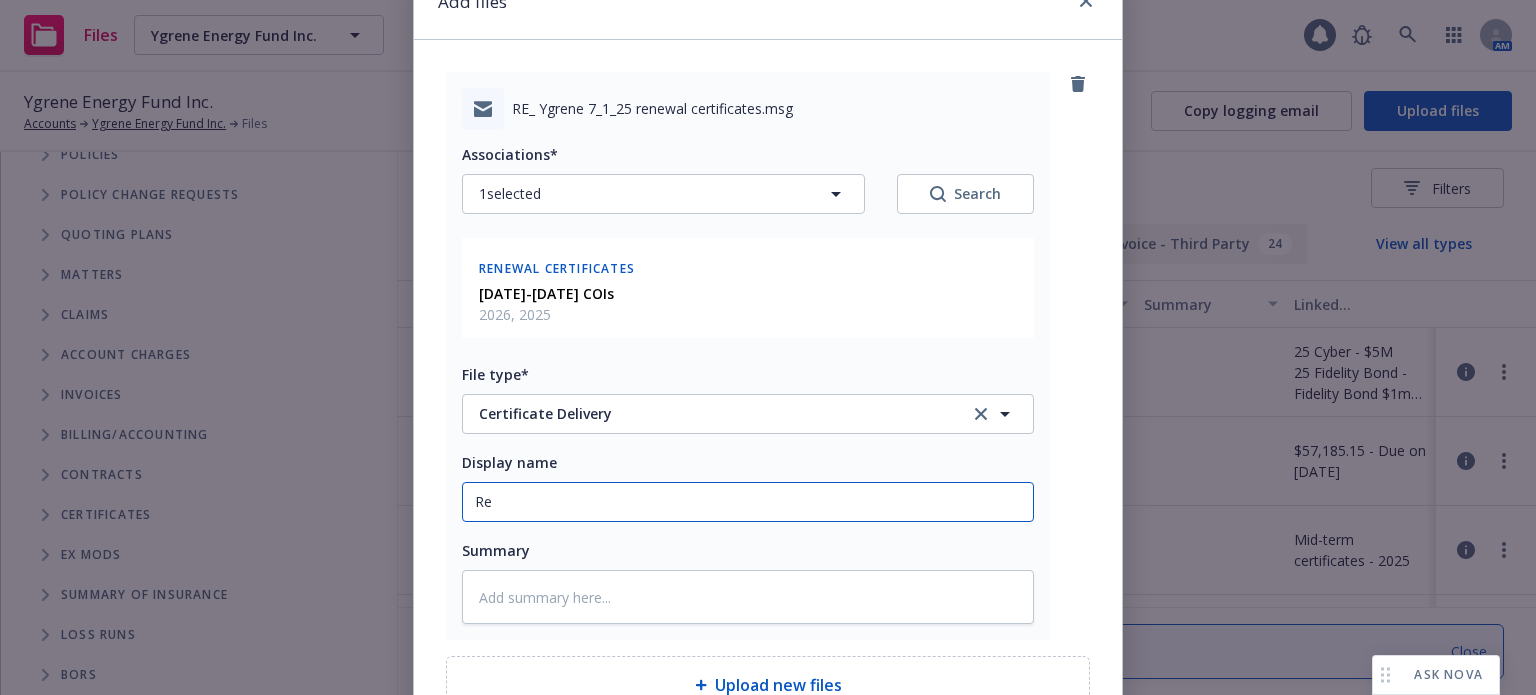 type on "x" 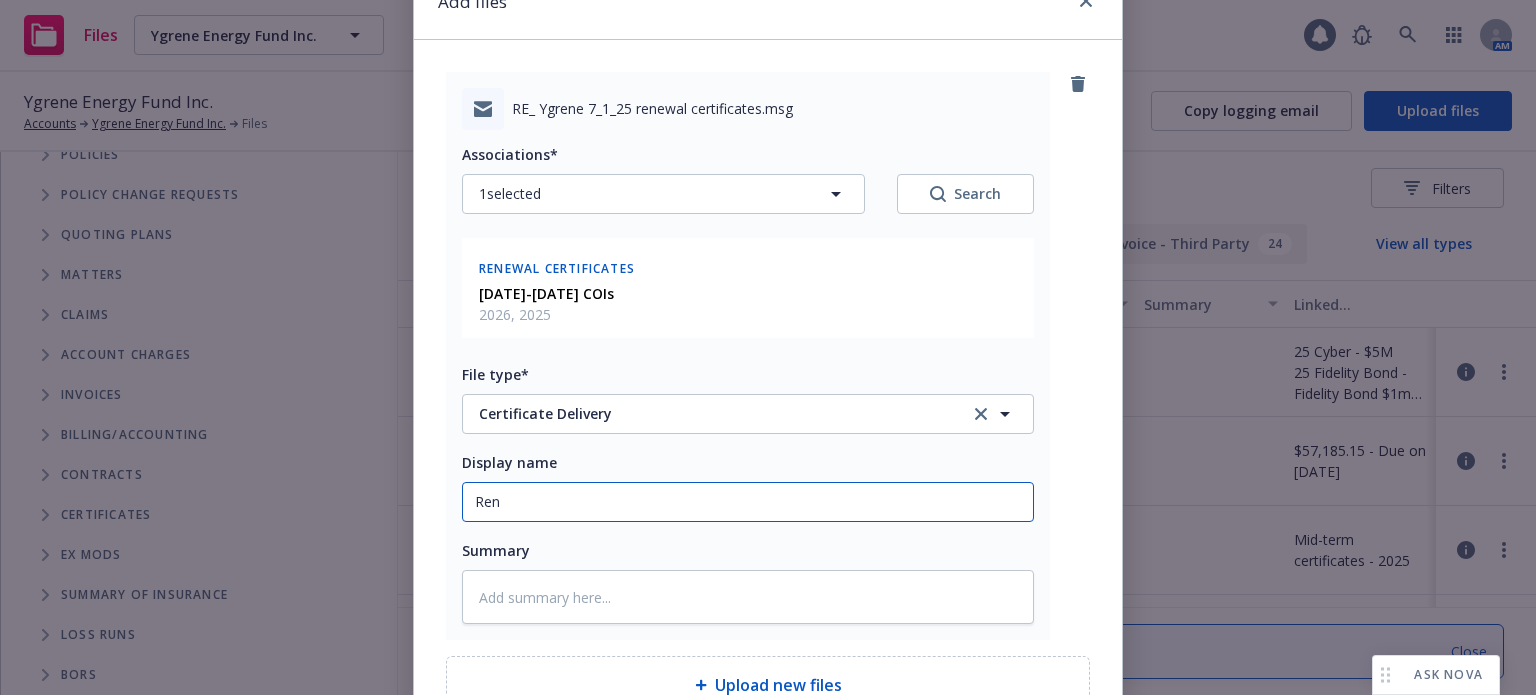 type on "Rene" 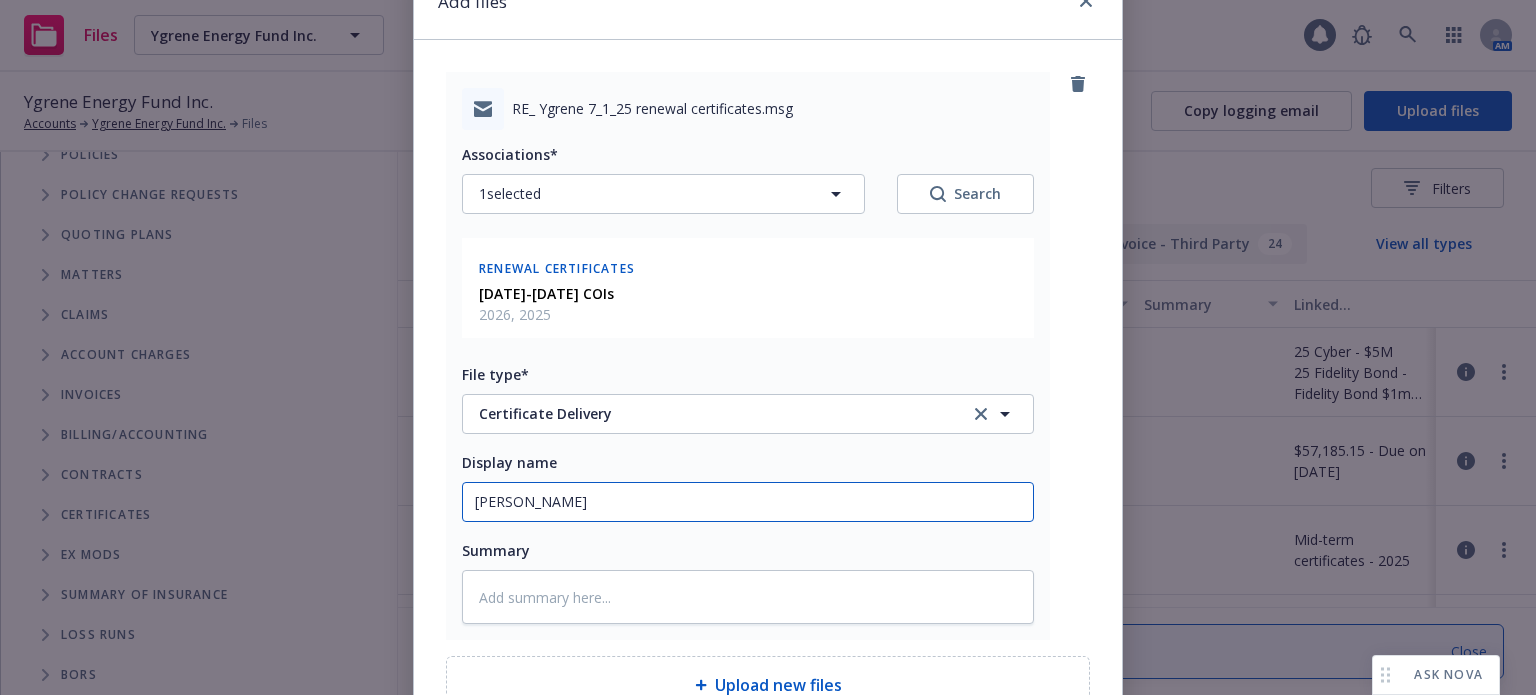 type on "x" 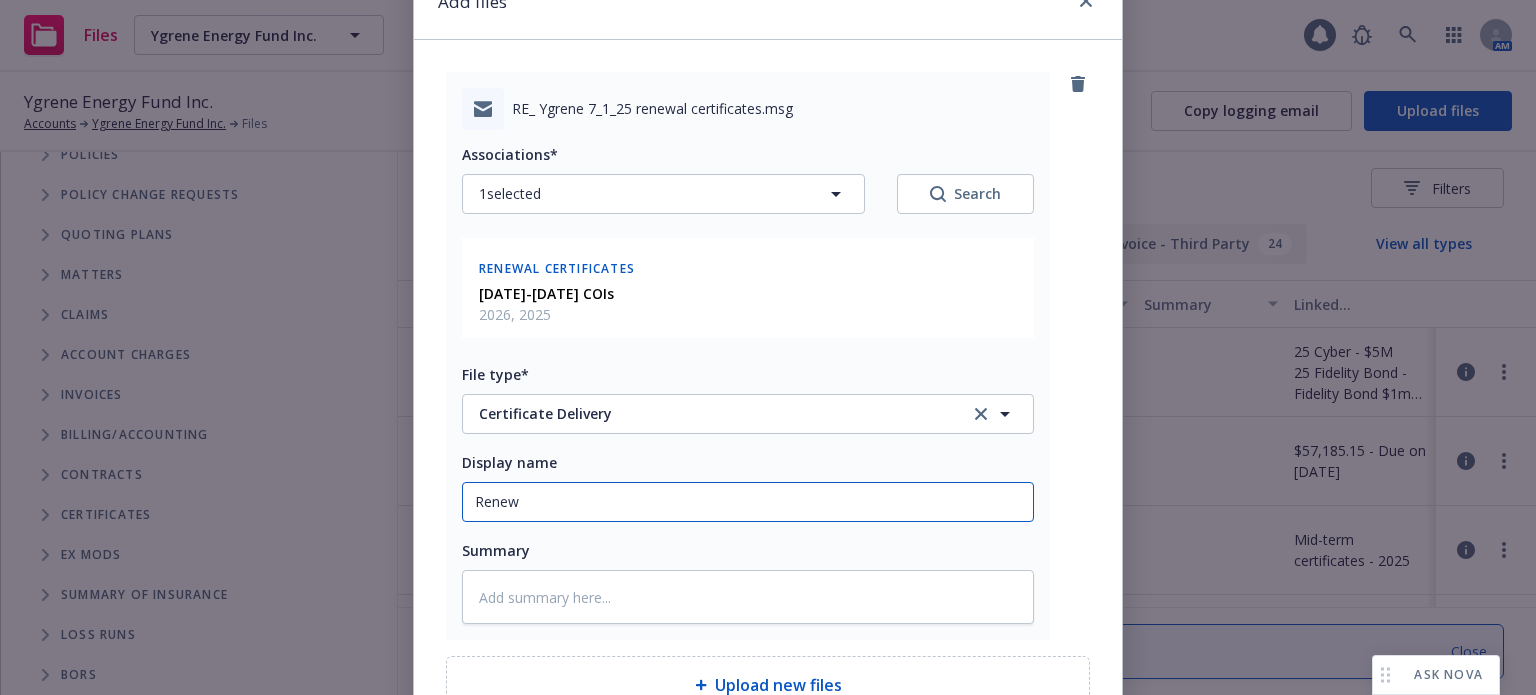 type on "Renewa" 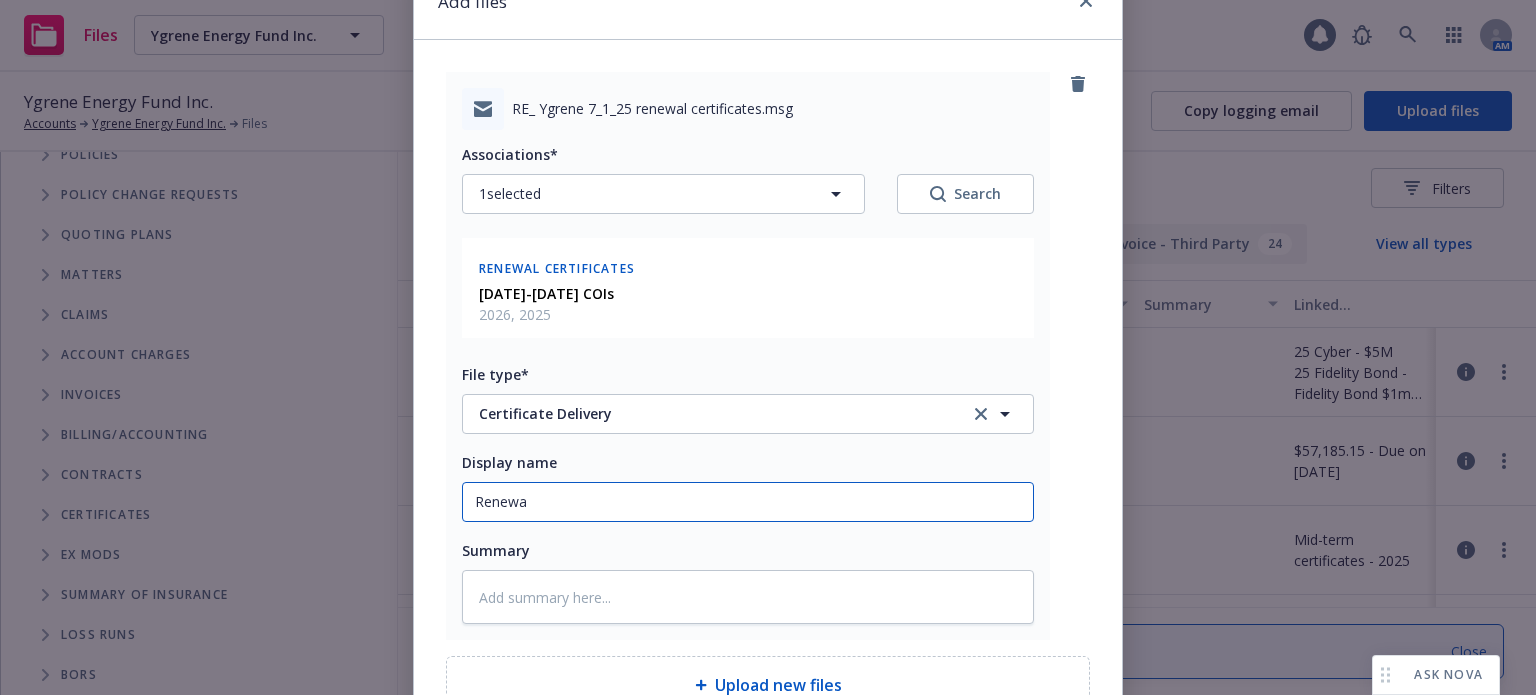 type on "x" 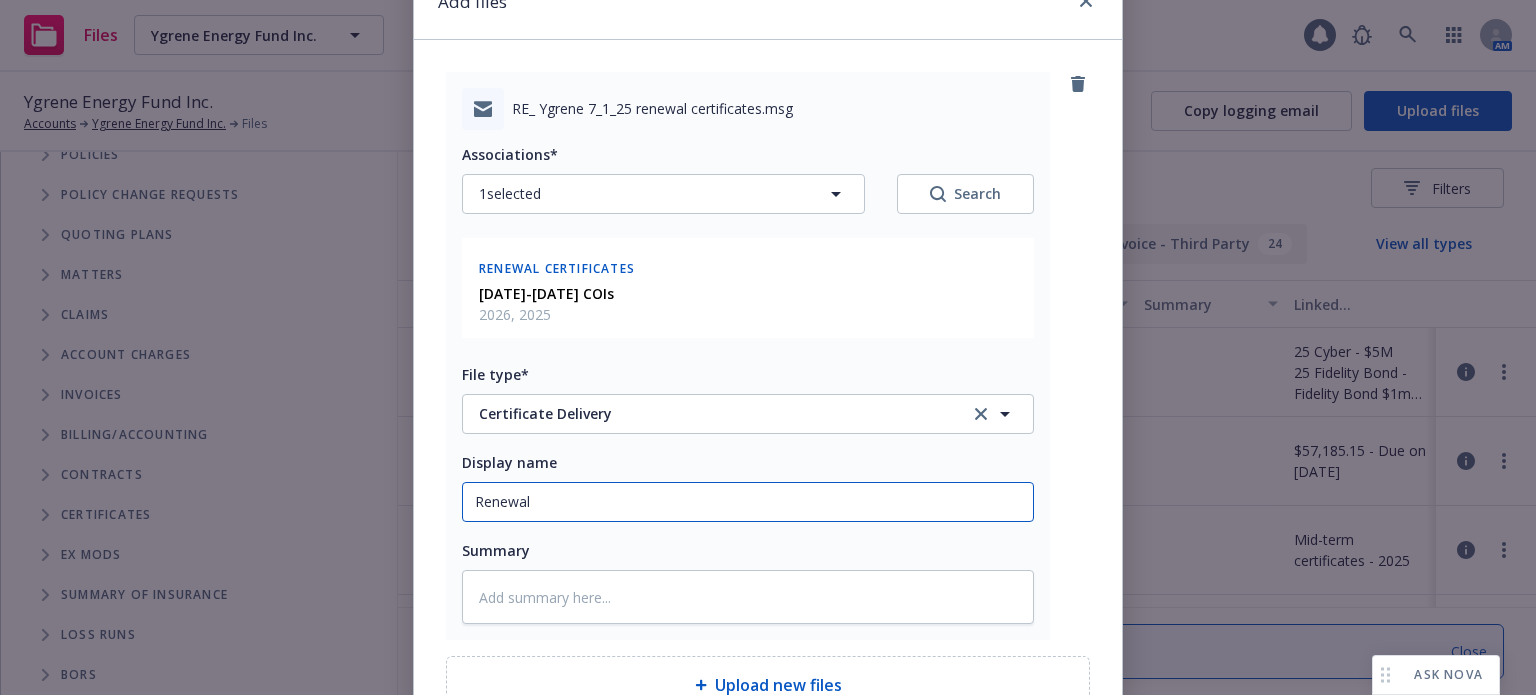 type on "x" 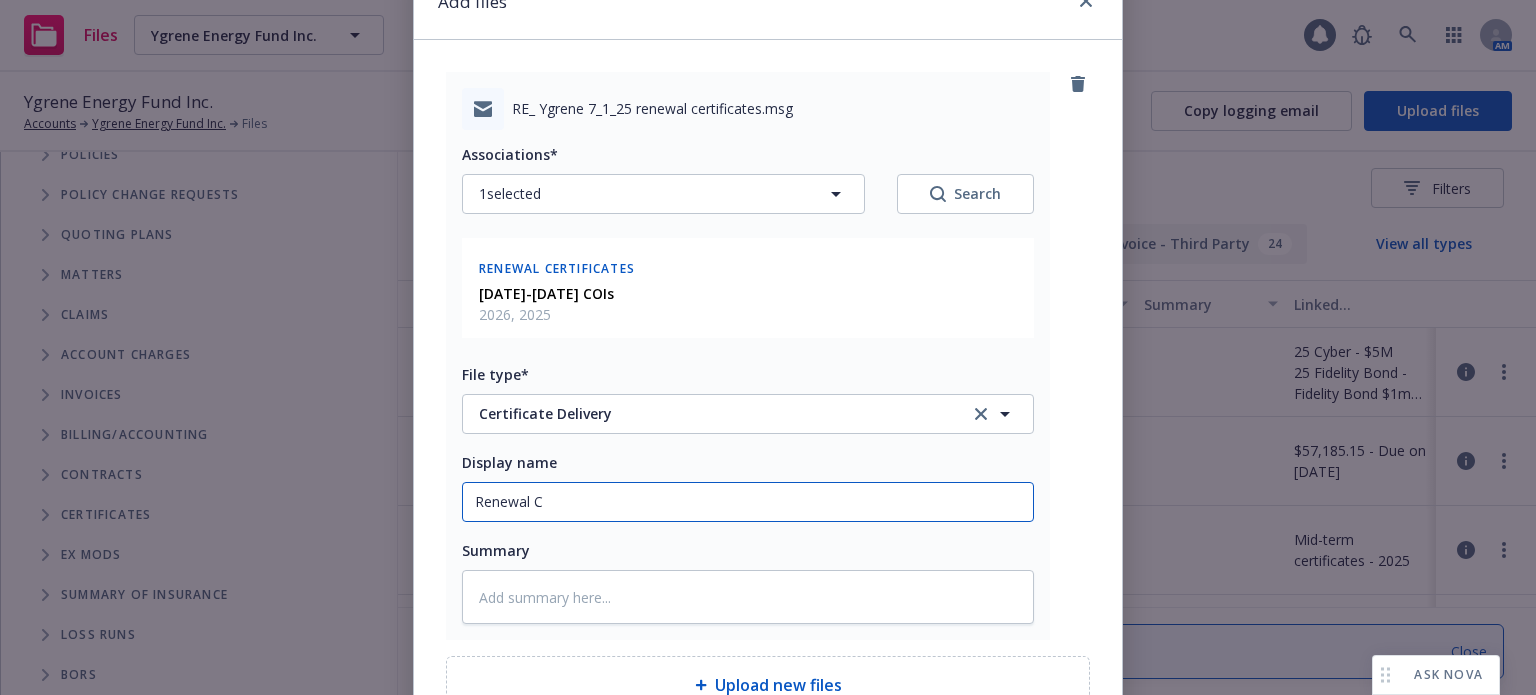 type on "x" 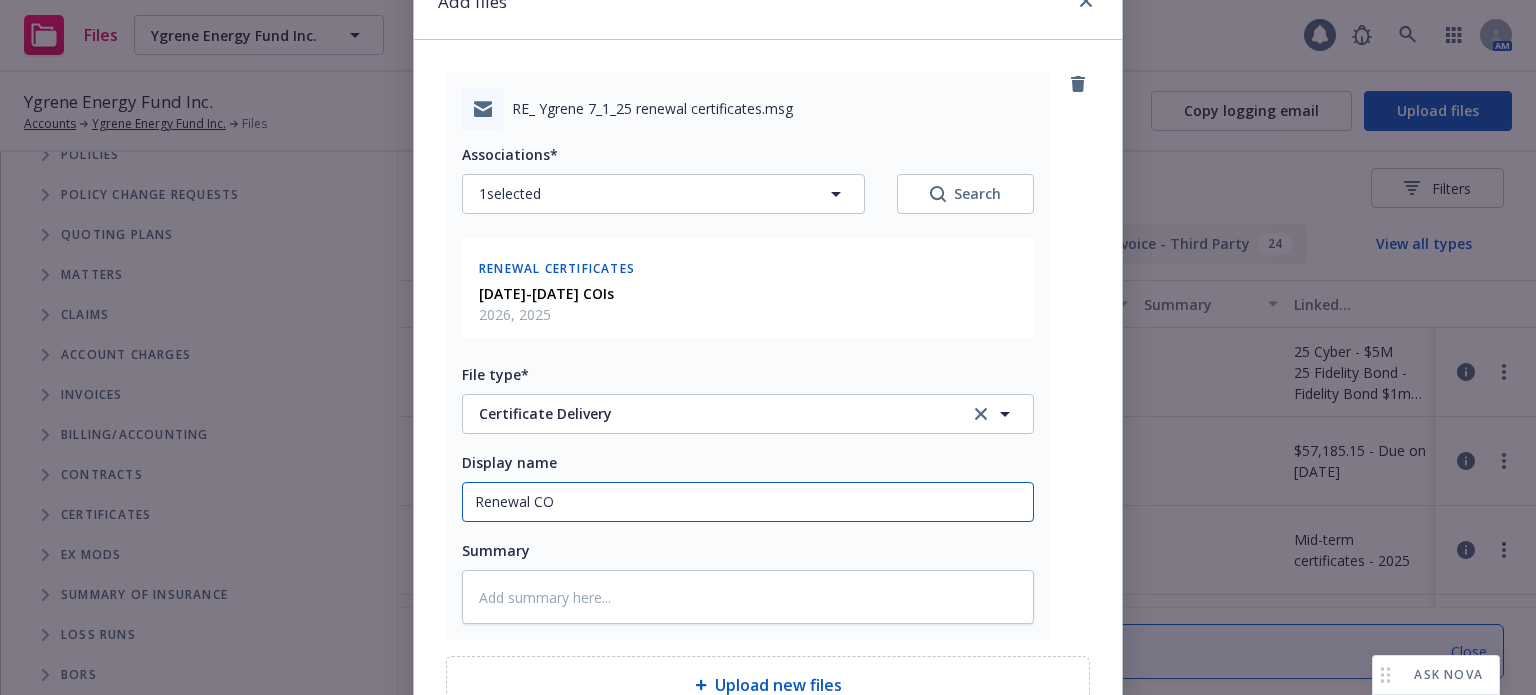 type on "x" 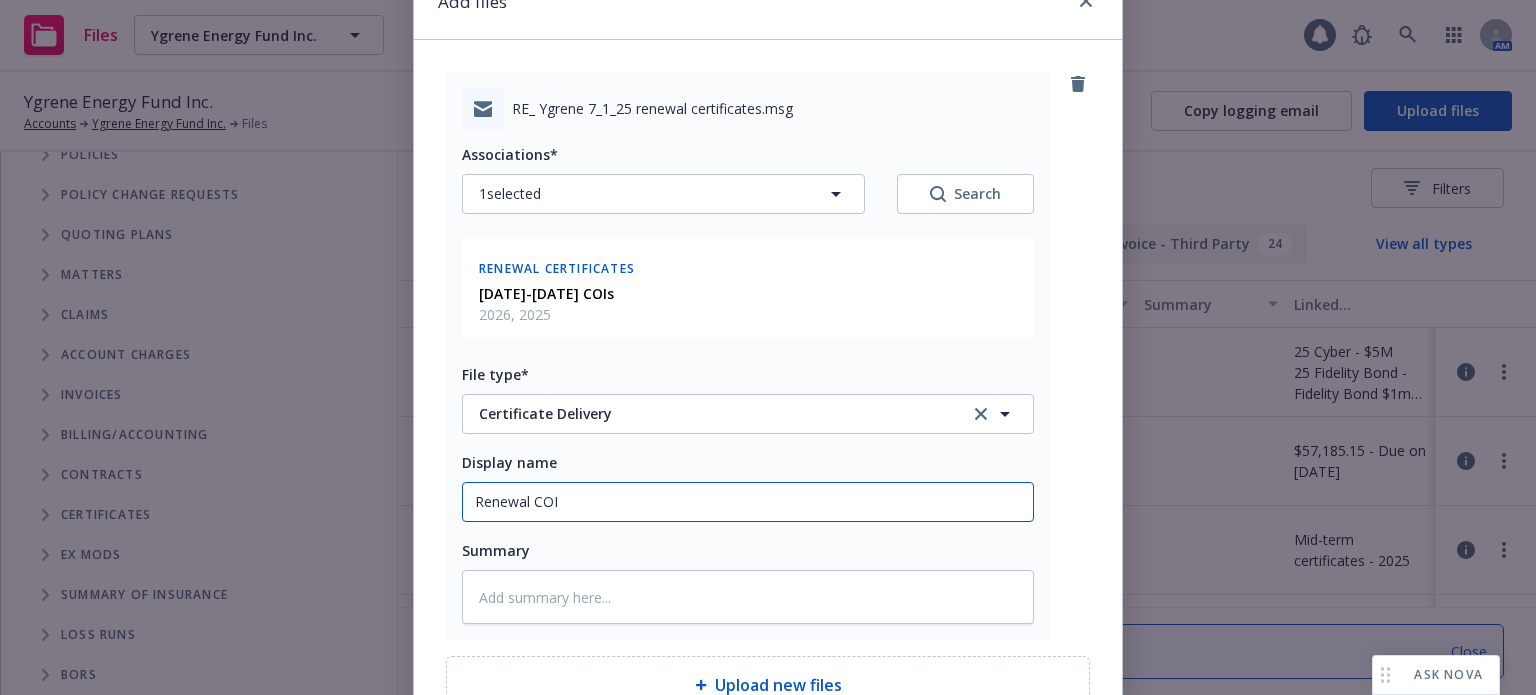 type on "x" 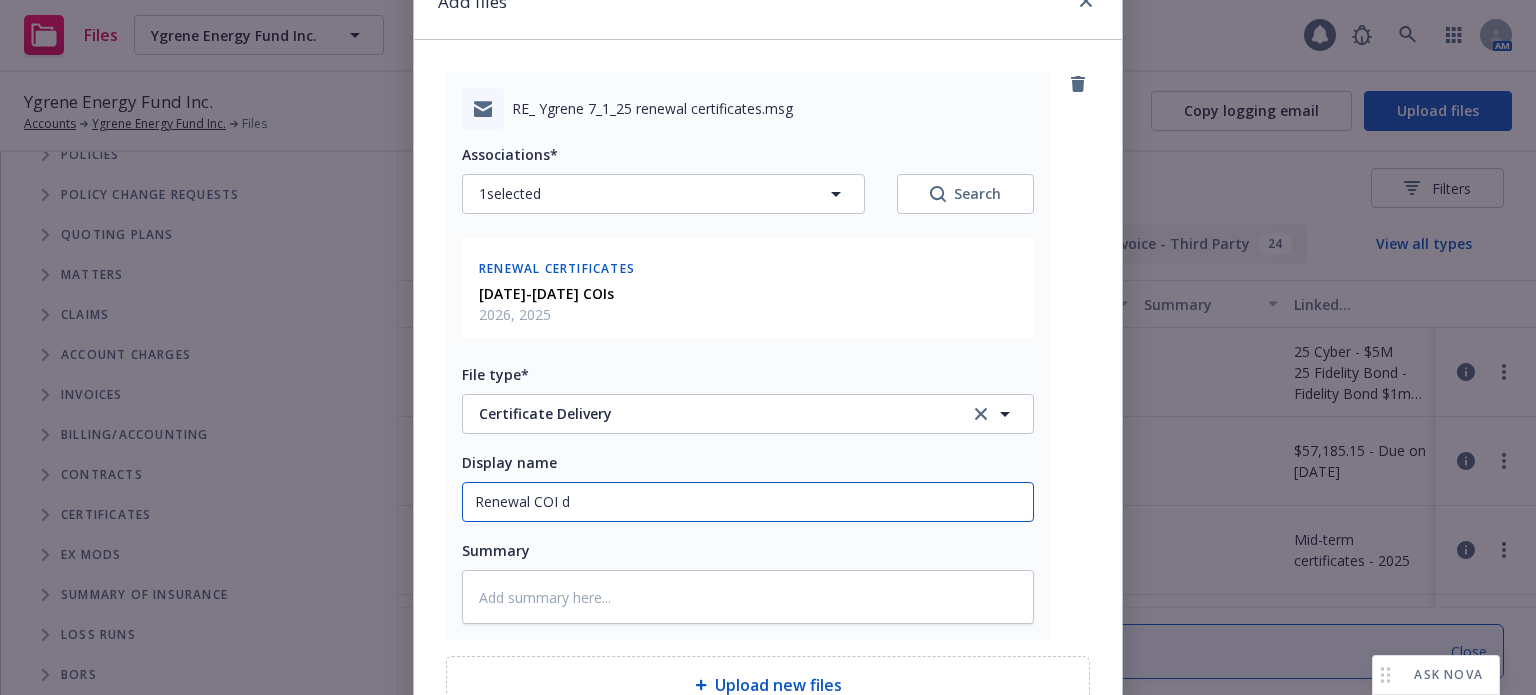 type on "x" 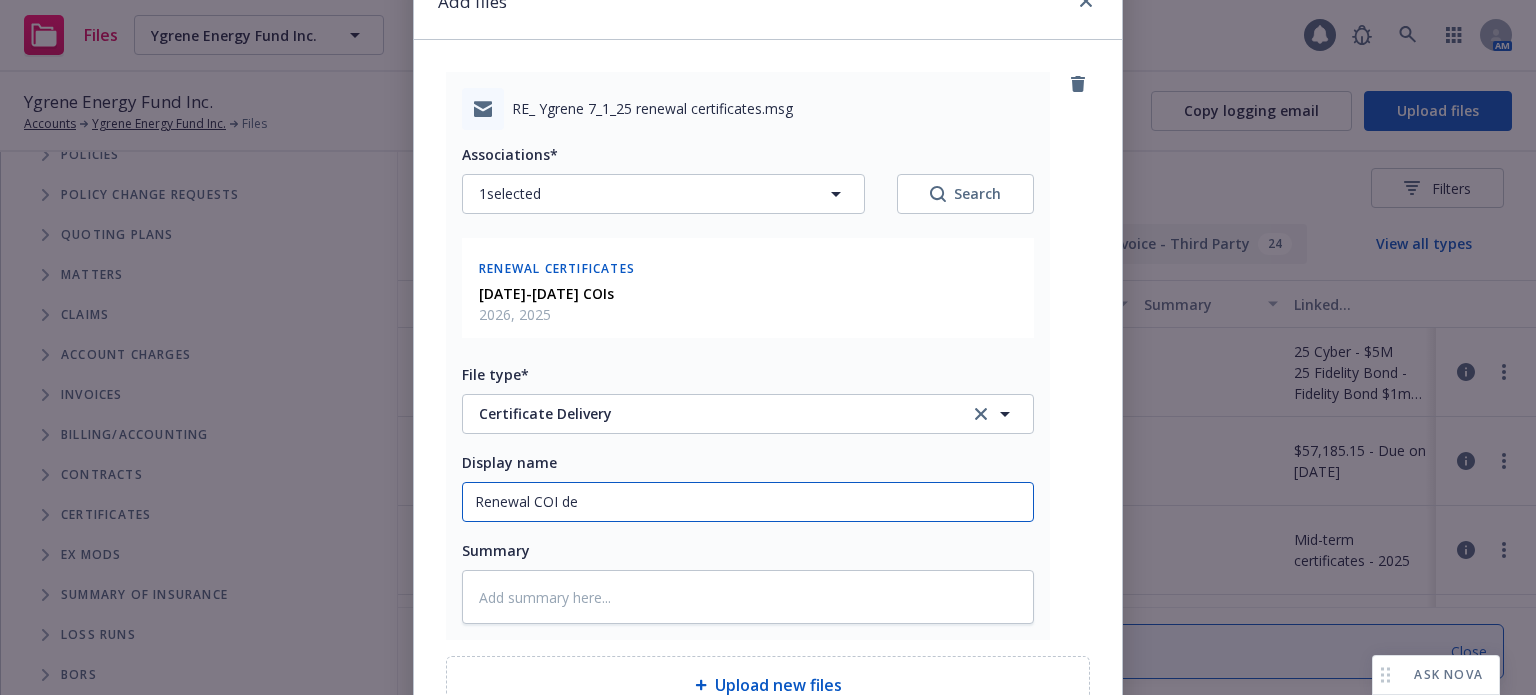 type on "x" 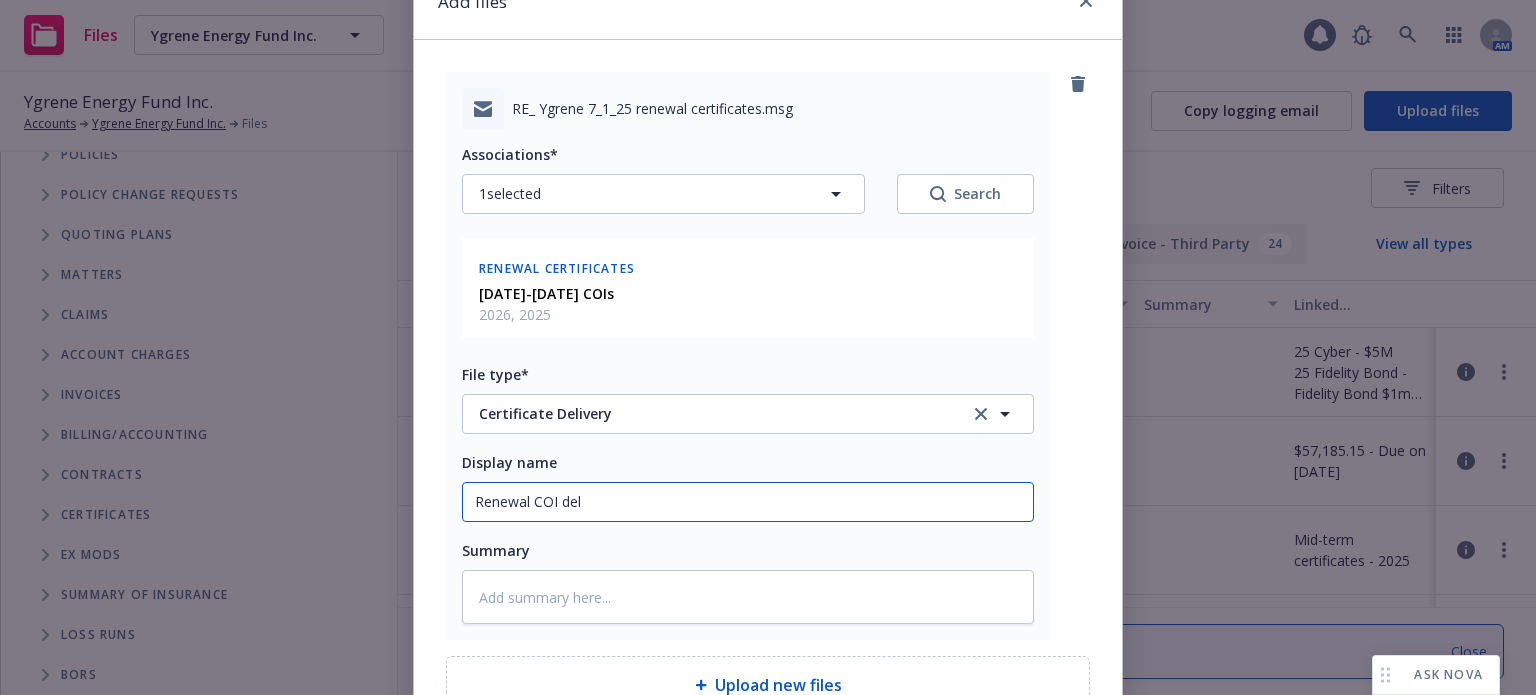 type on "x" 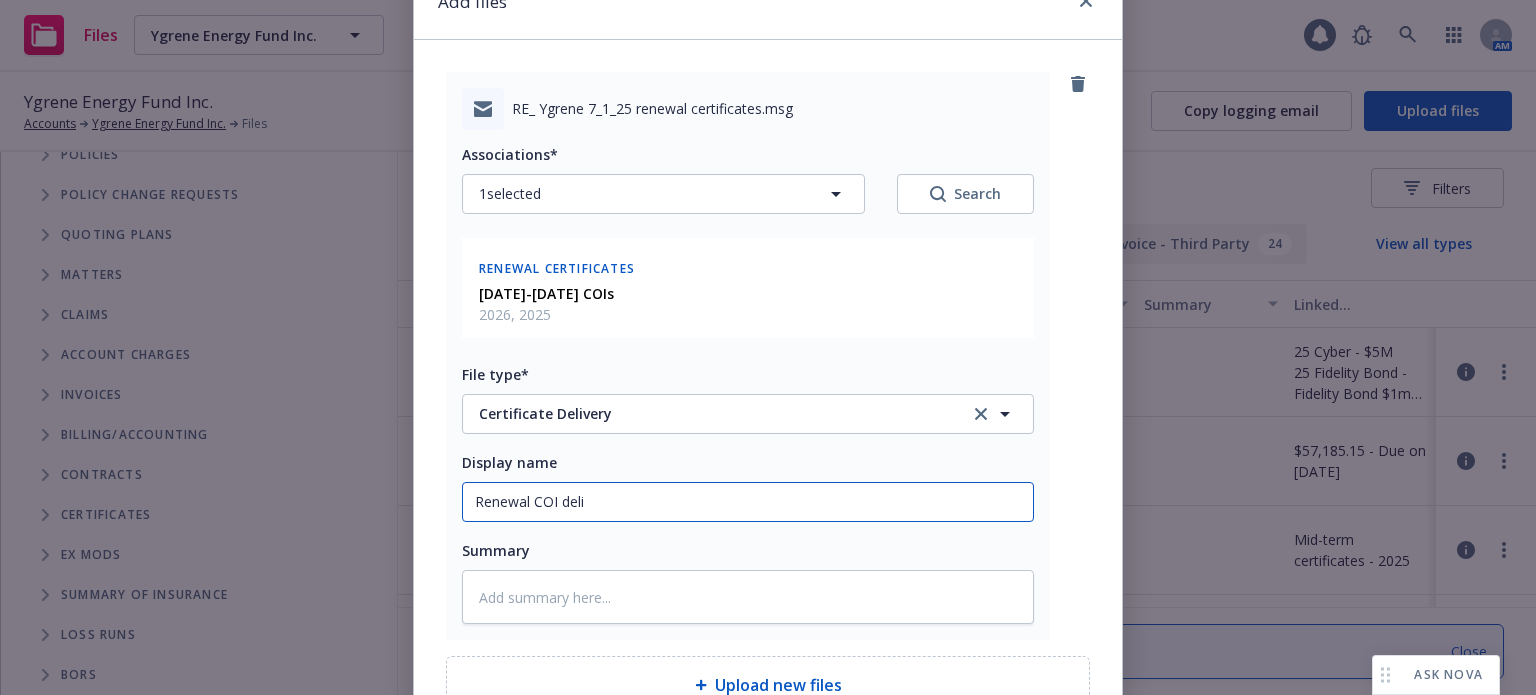 type on "Renewal COI deliv" 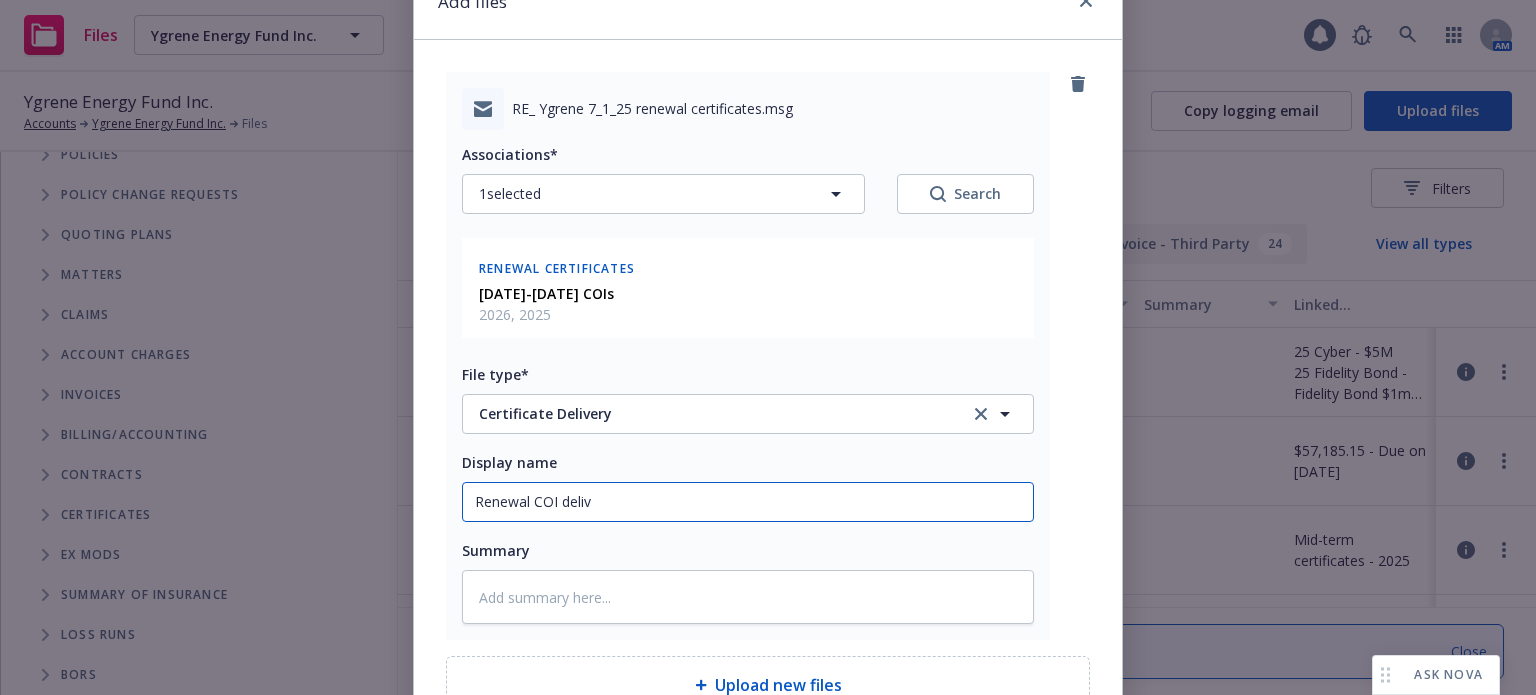 type on "x" 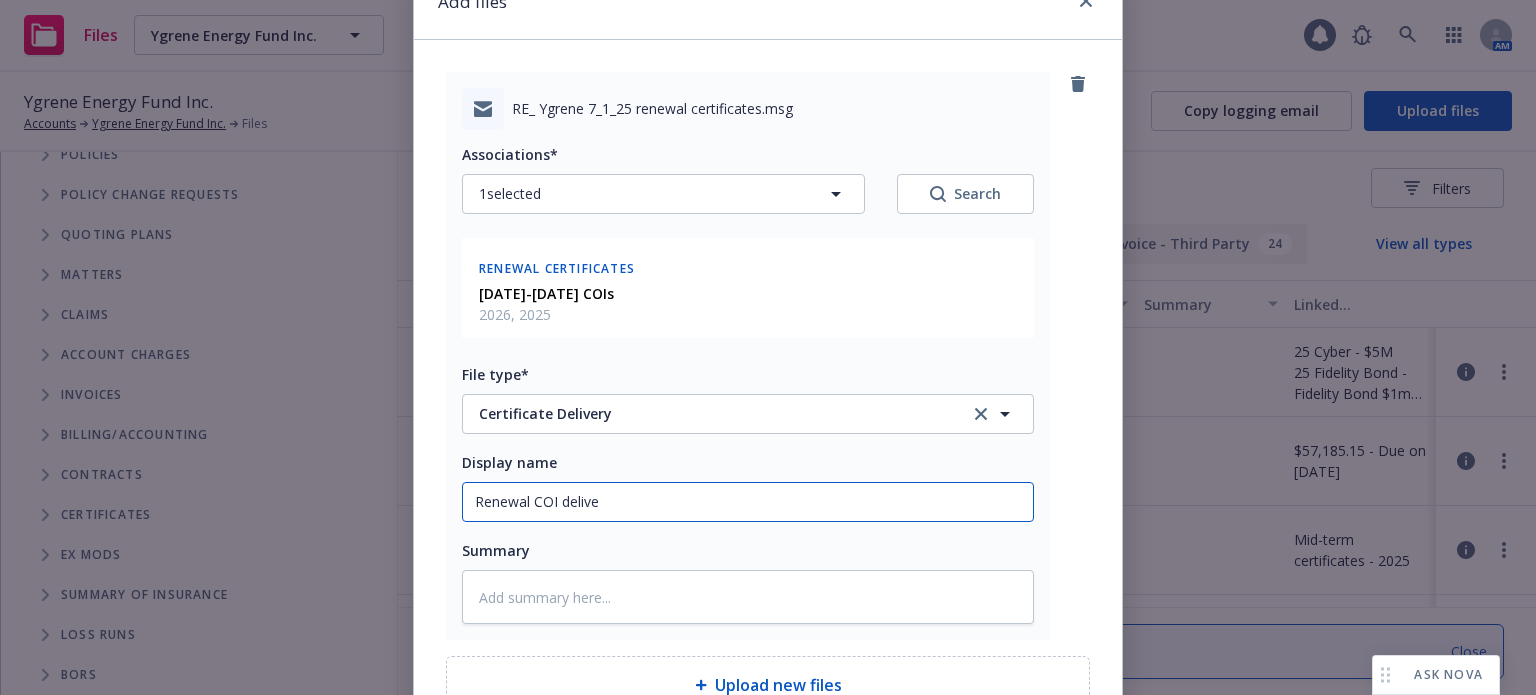 type on "x" 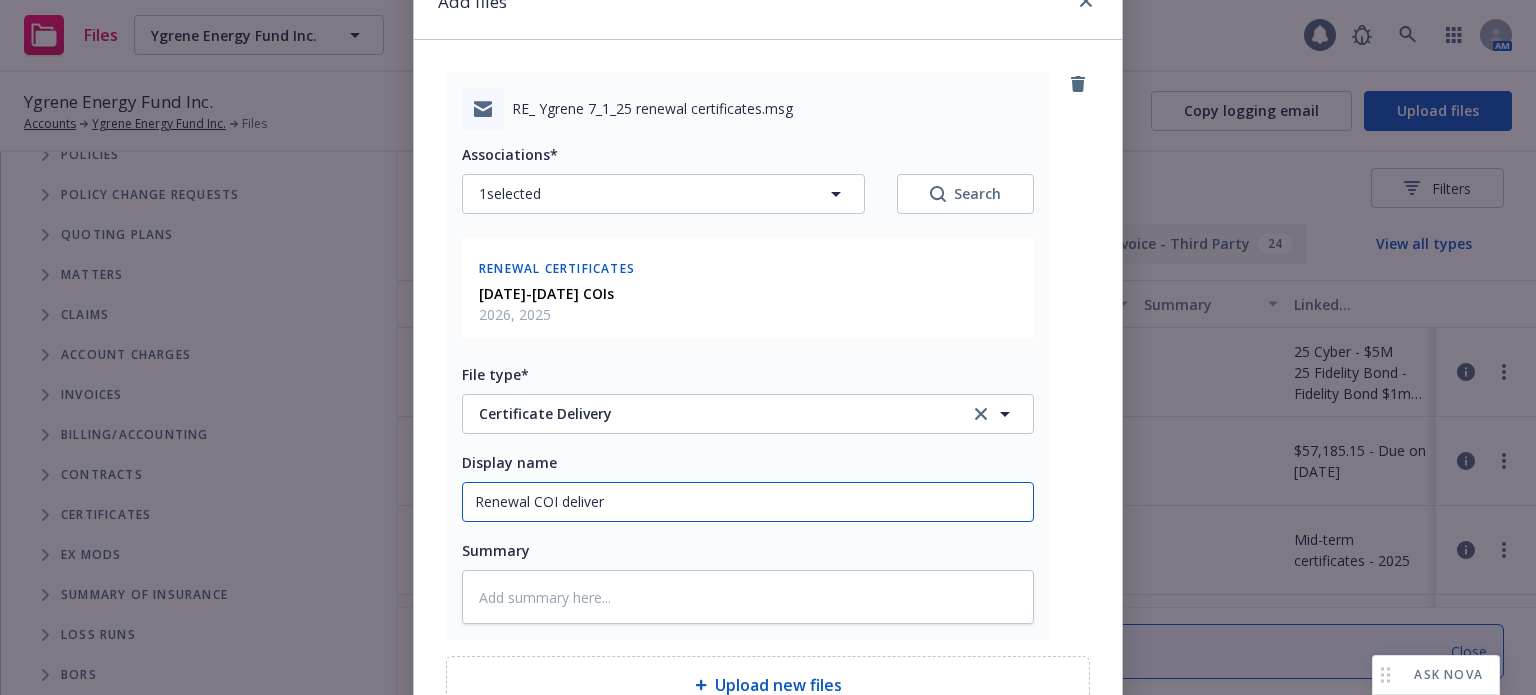 type on "x" 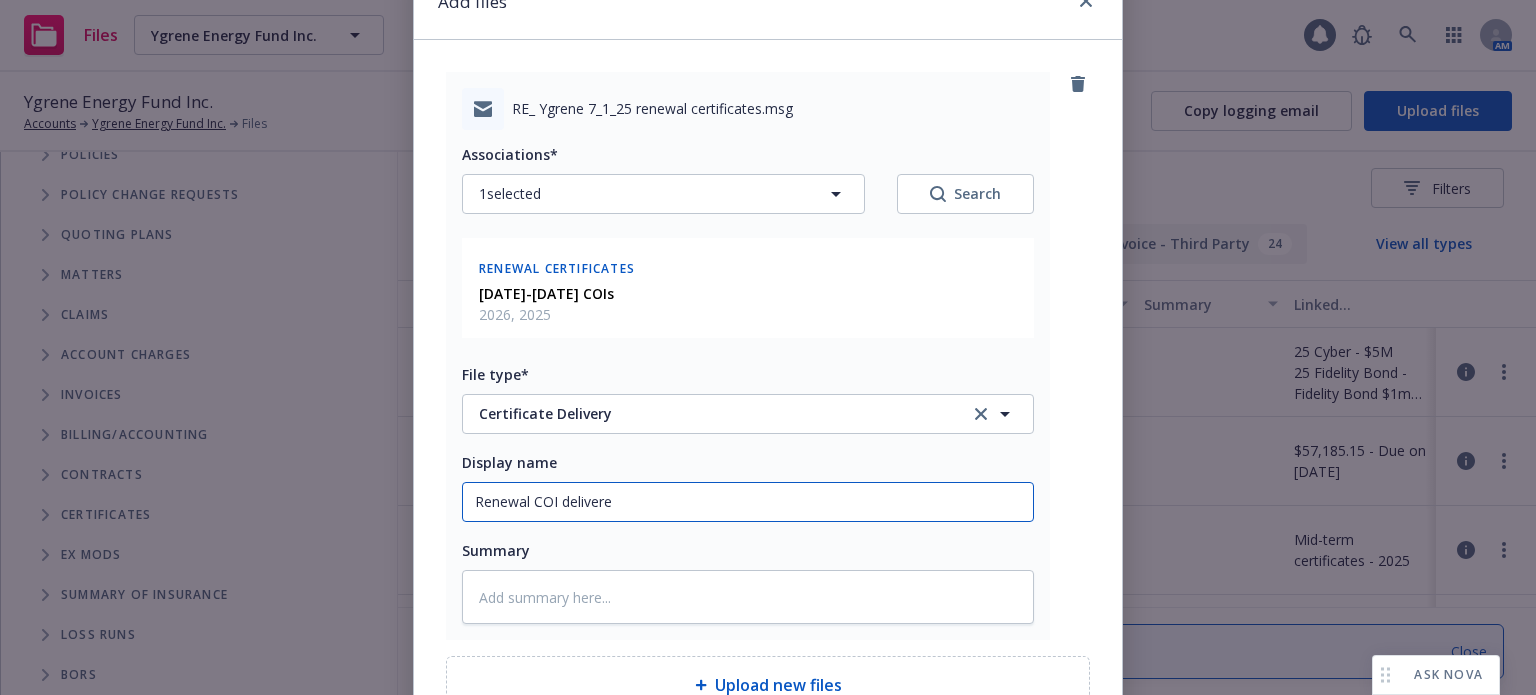 type on "x" 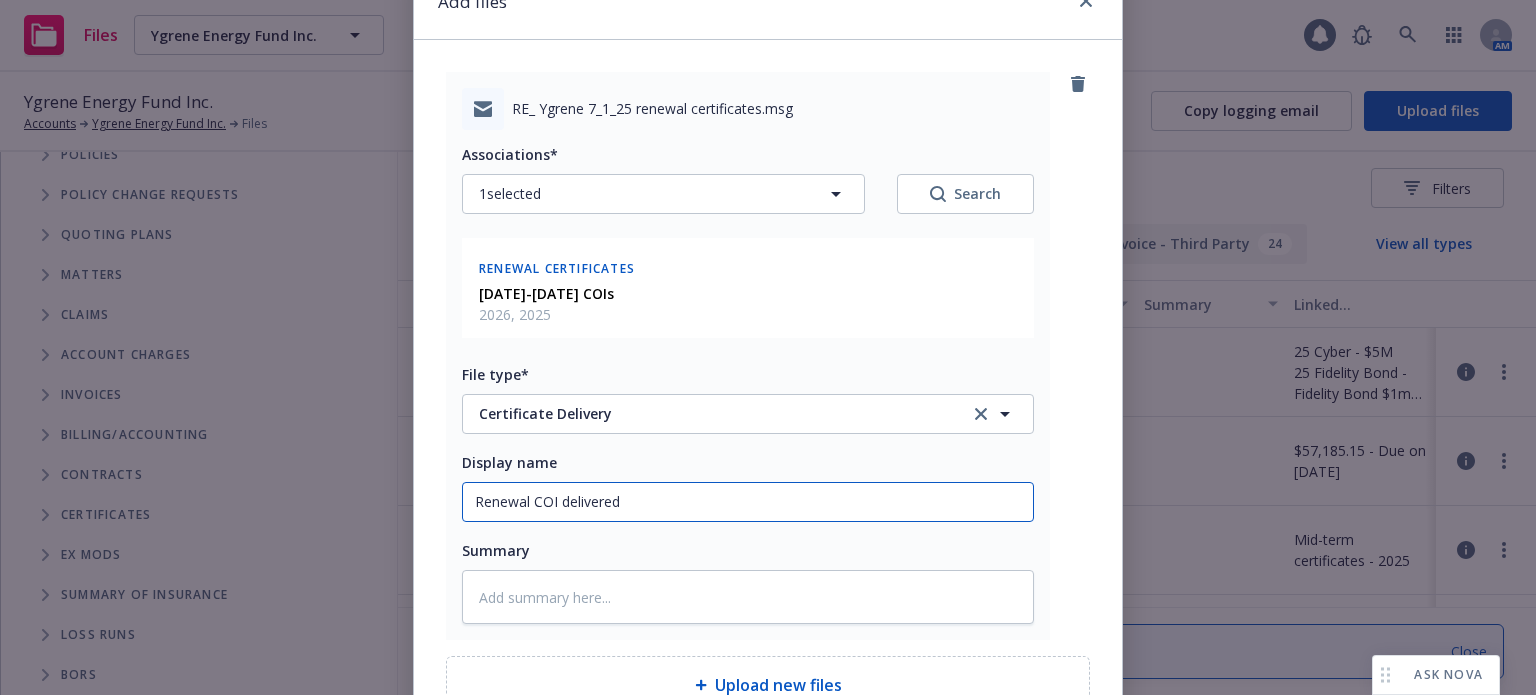 type on "x" 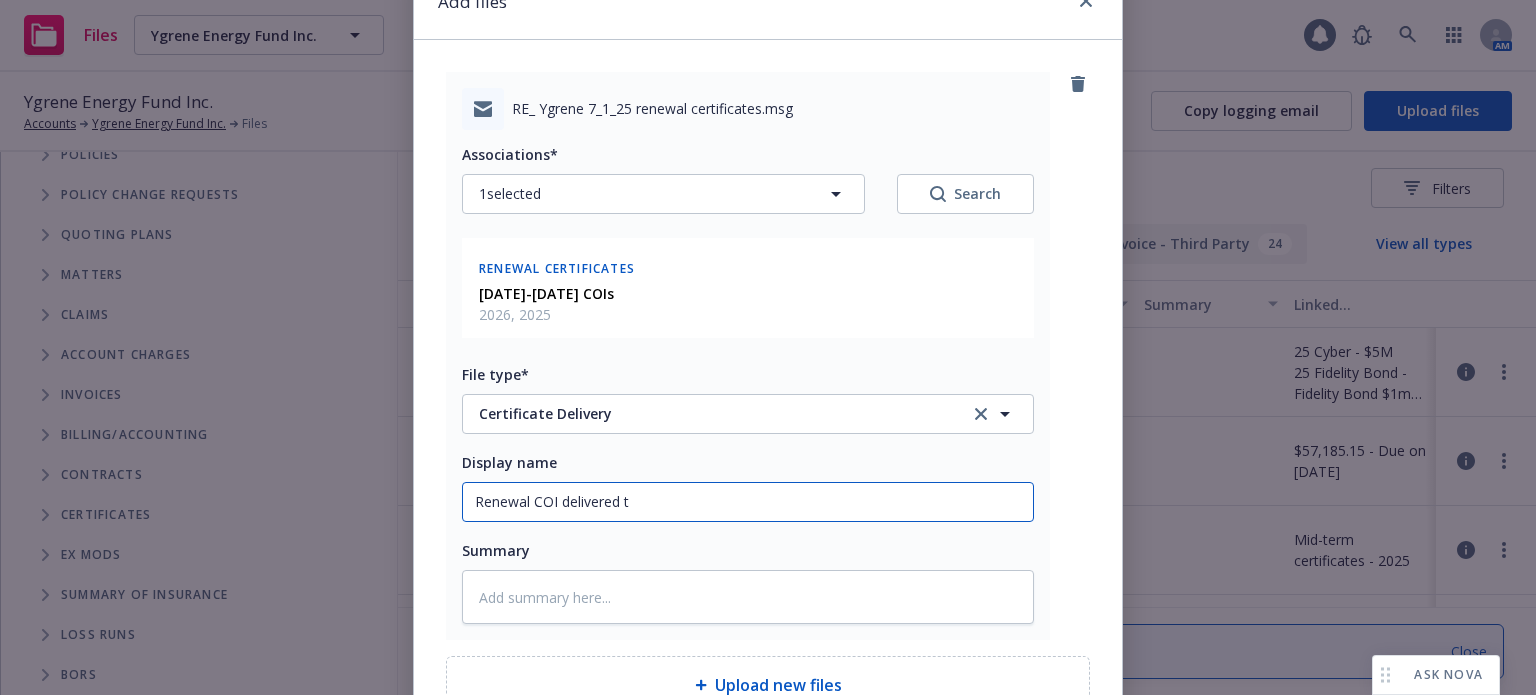 type on "x" 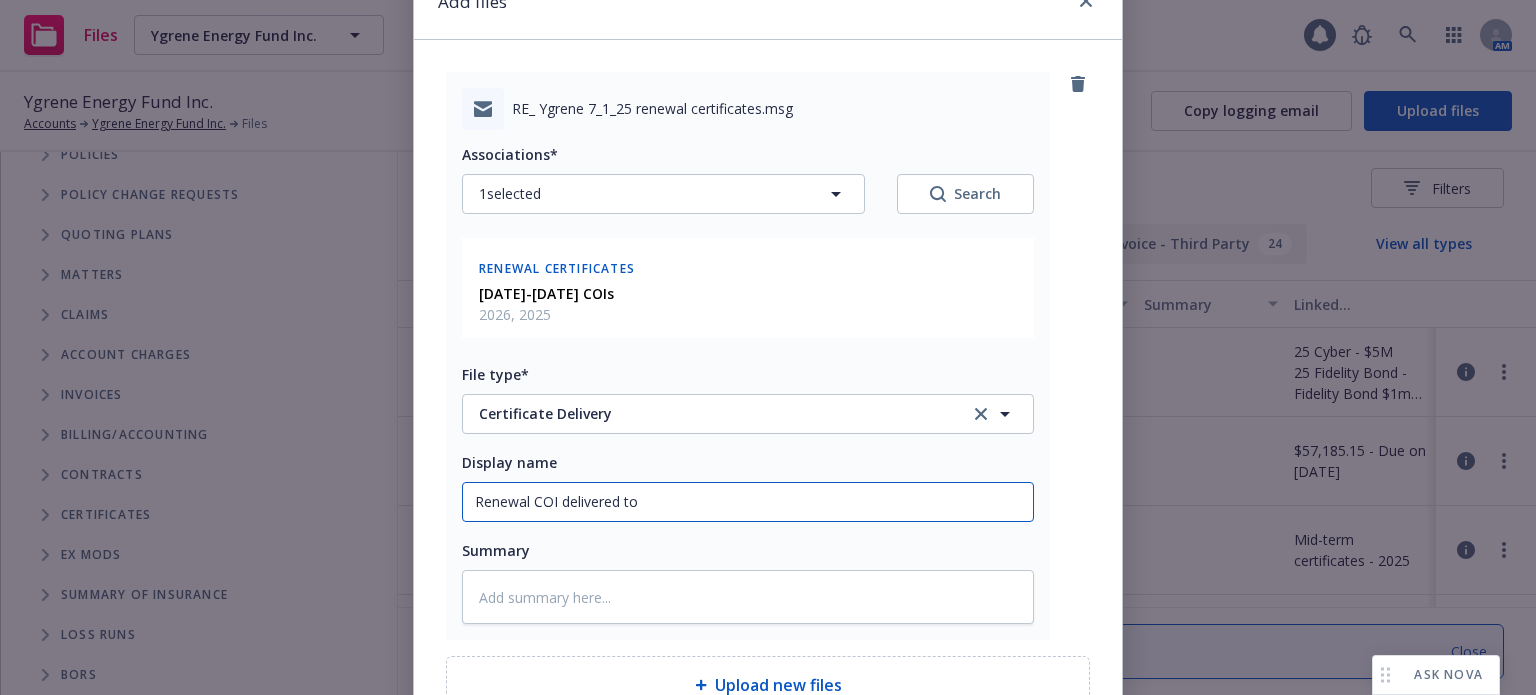 type on "x" 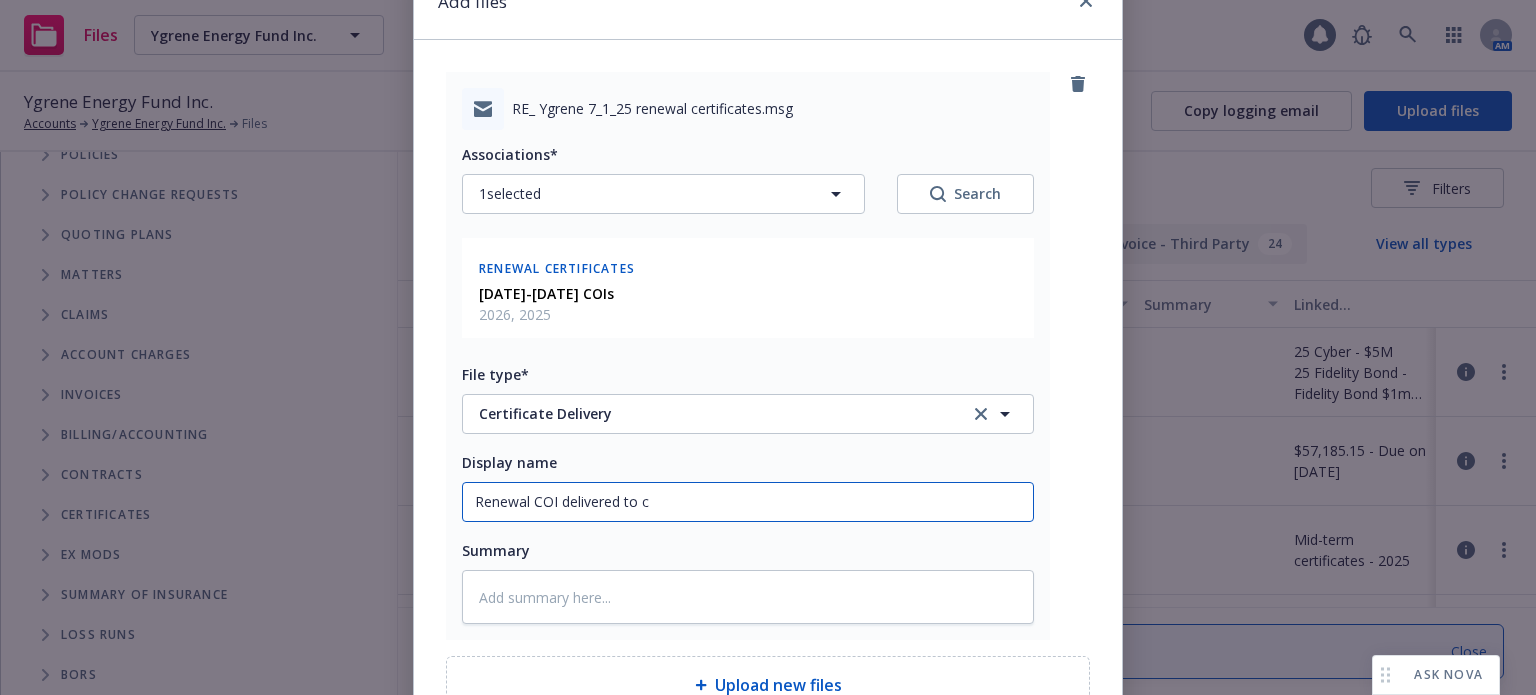 type on "x" 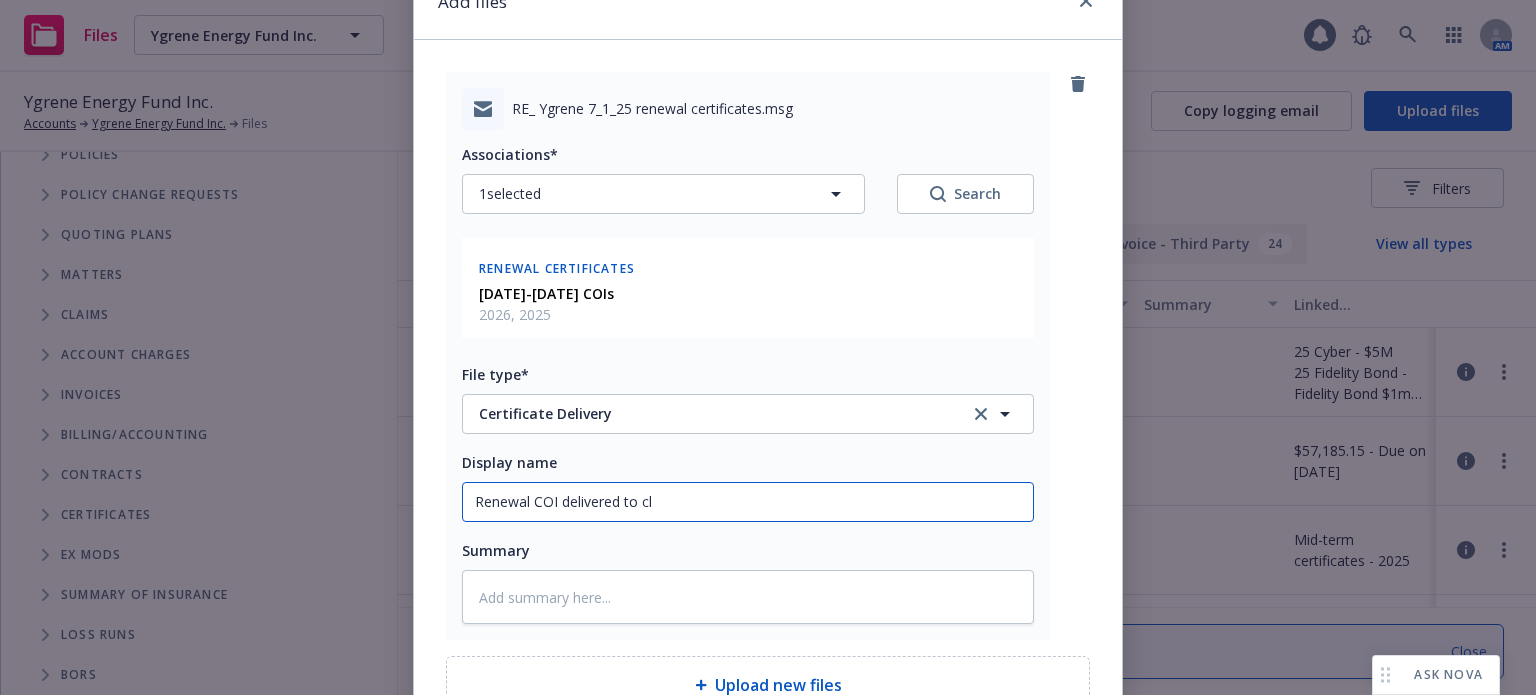 type on "x" 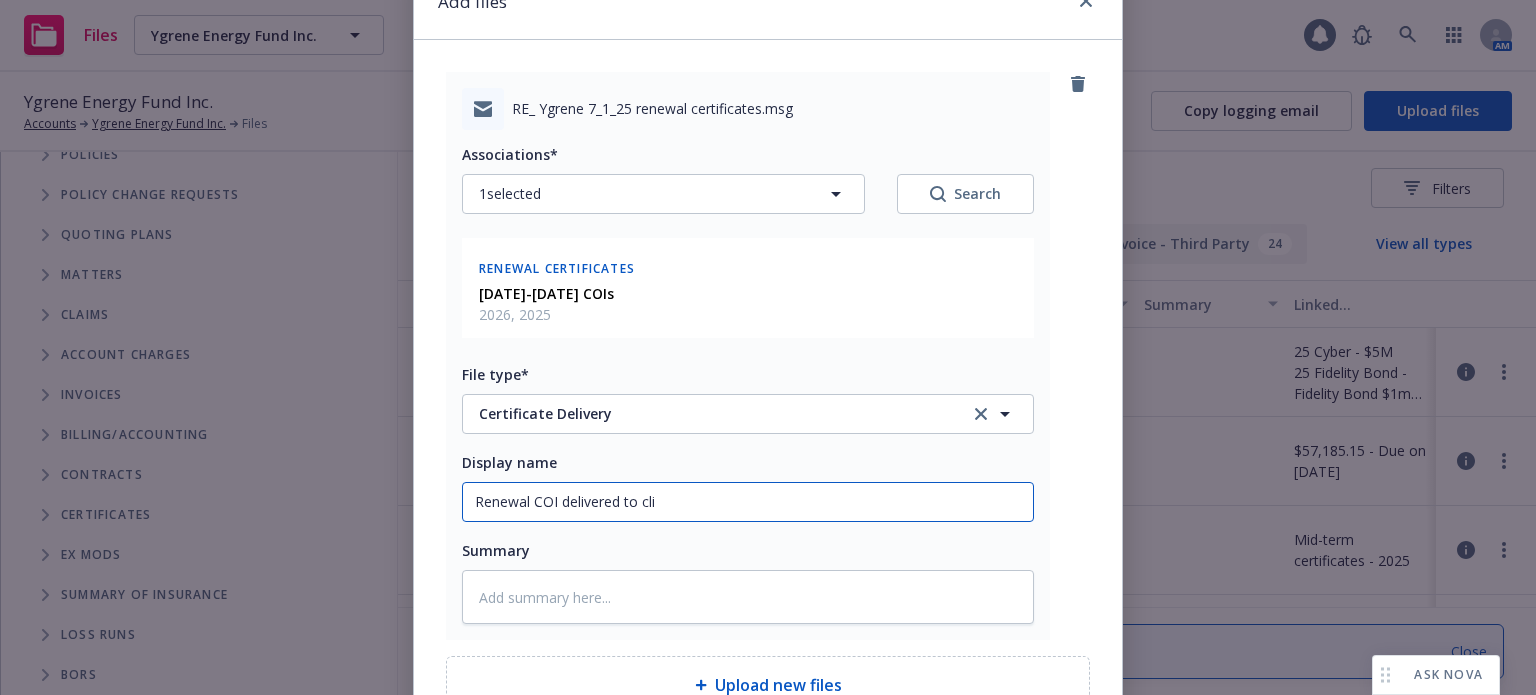 type on "x" 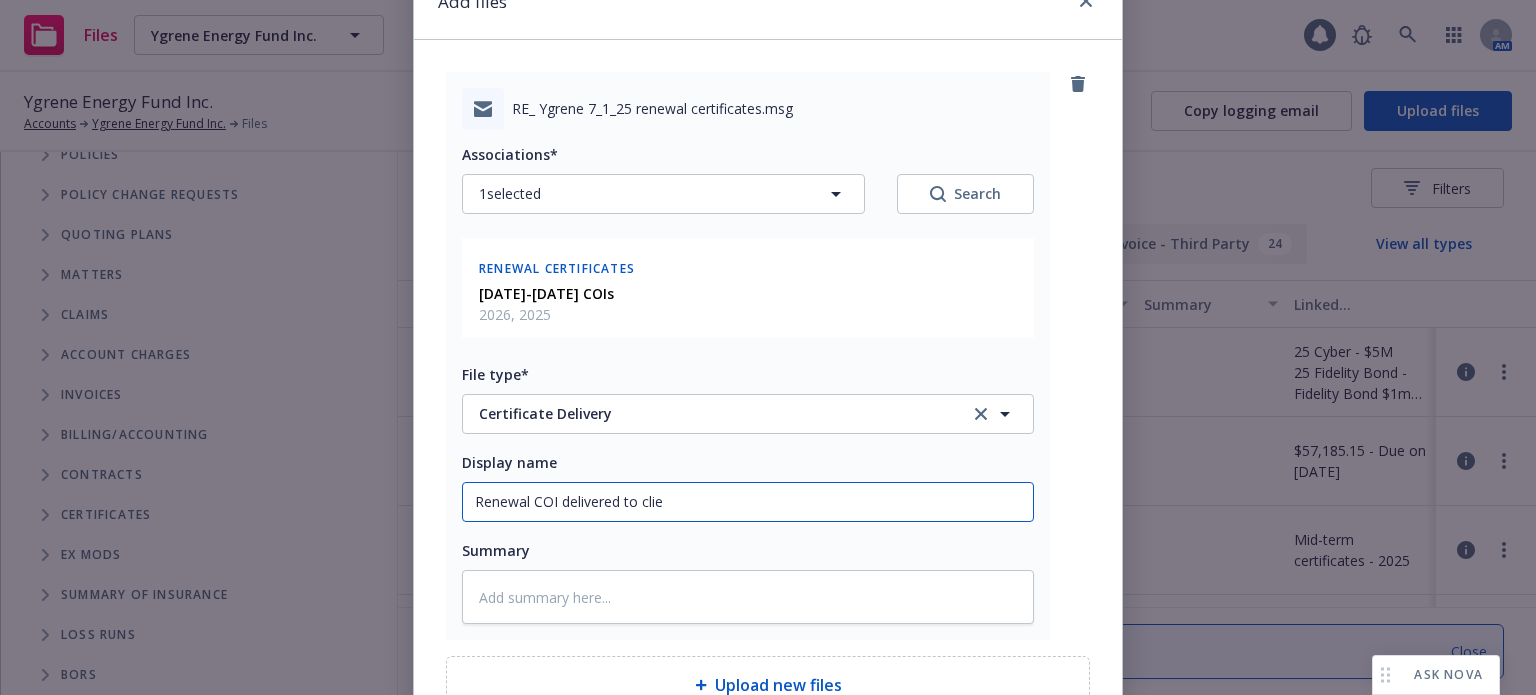 type on "x" 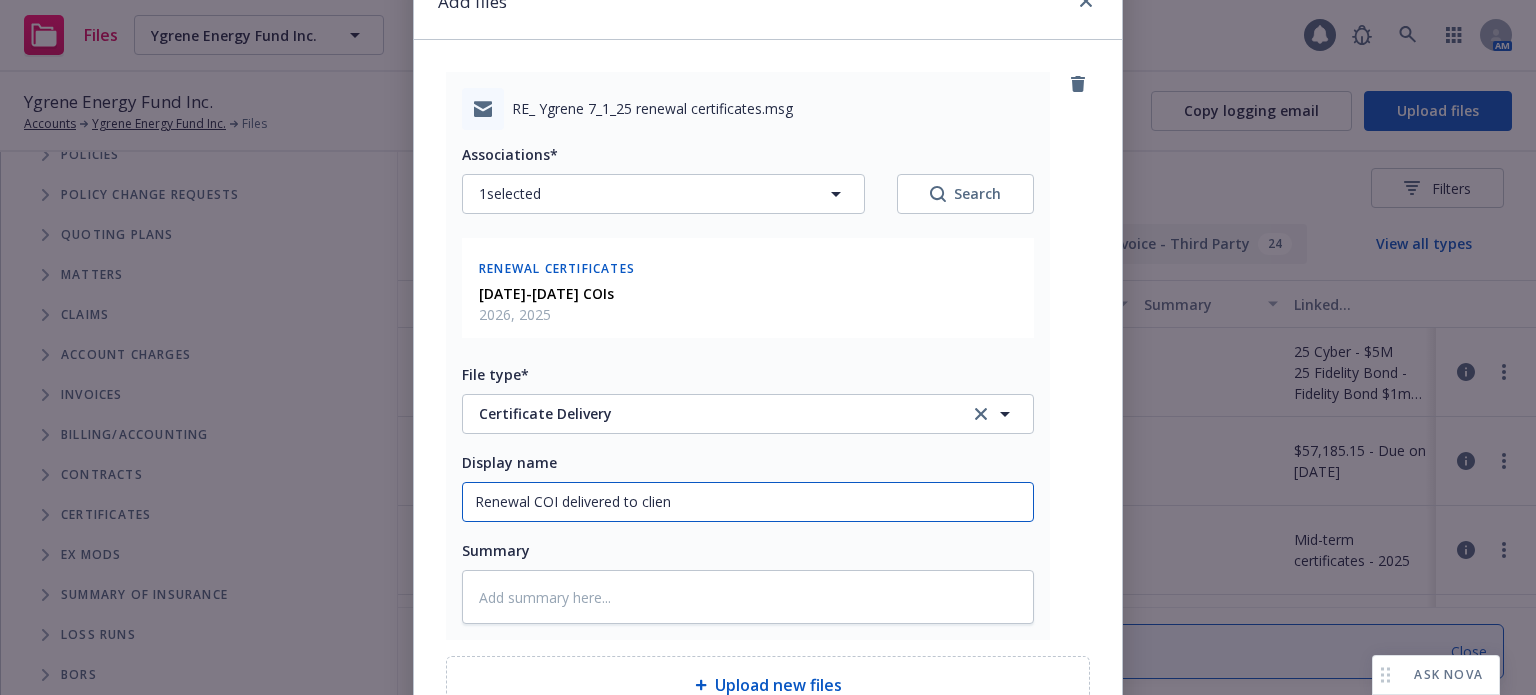 type on "Renewal COI delivered to client" 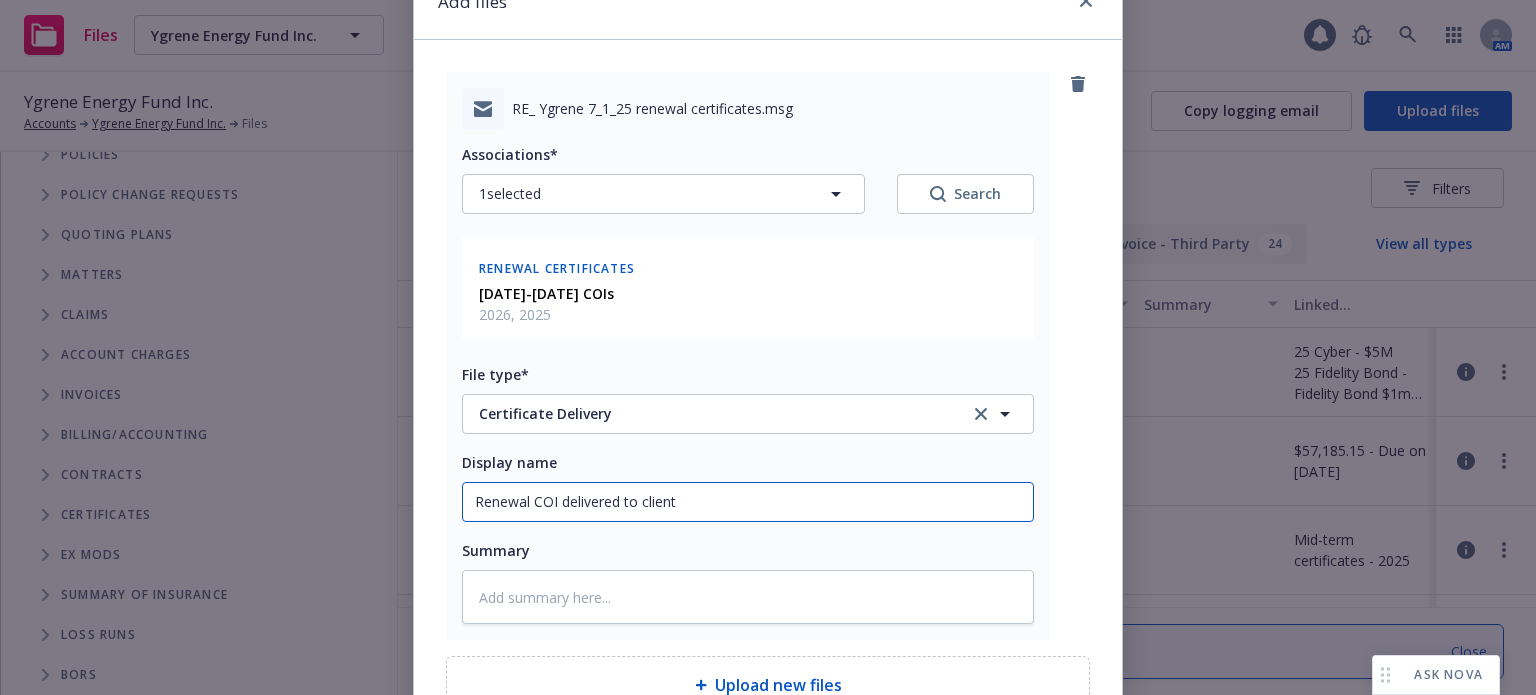 type on "x" 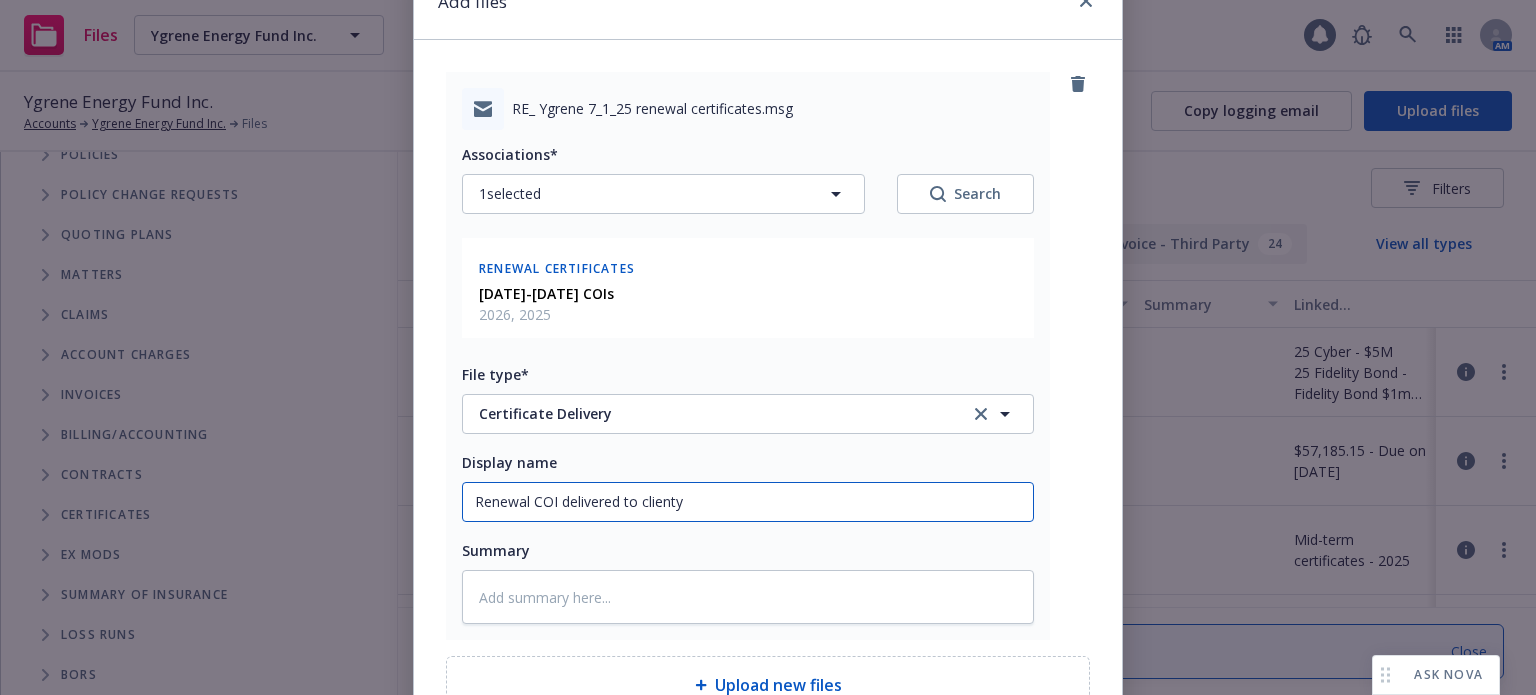 type on "x" 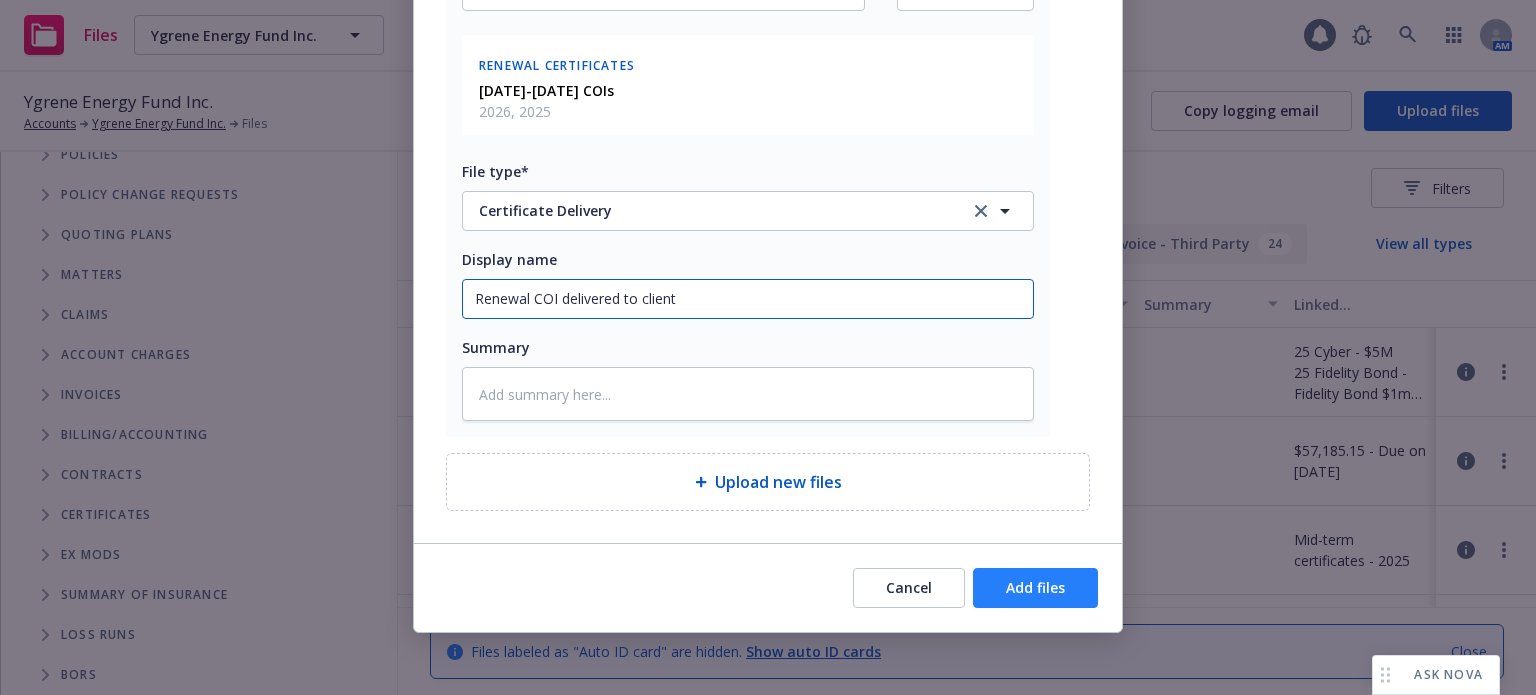 type on "Renewal COI delivered to client" 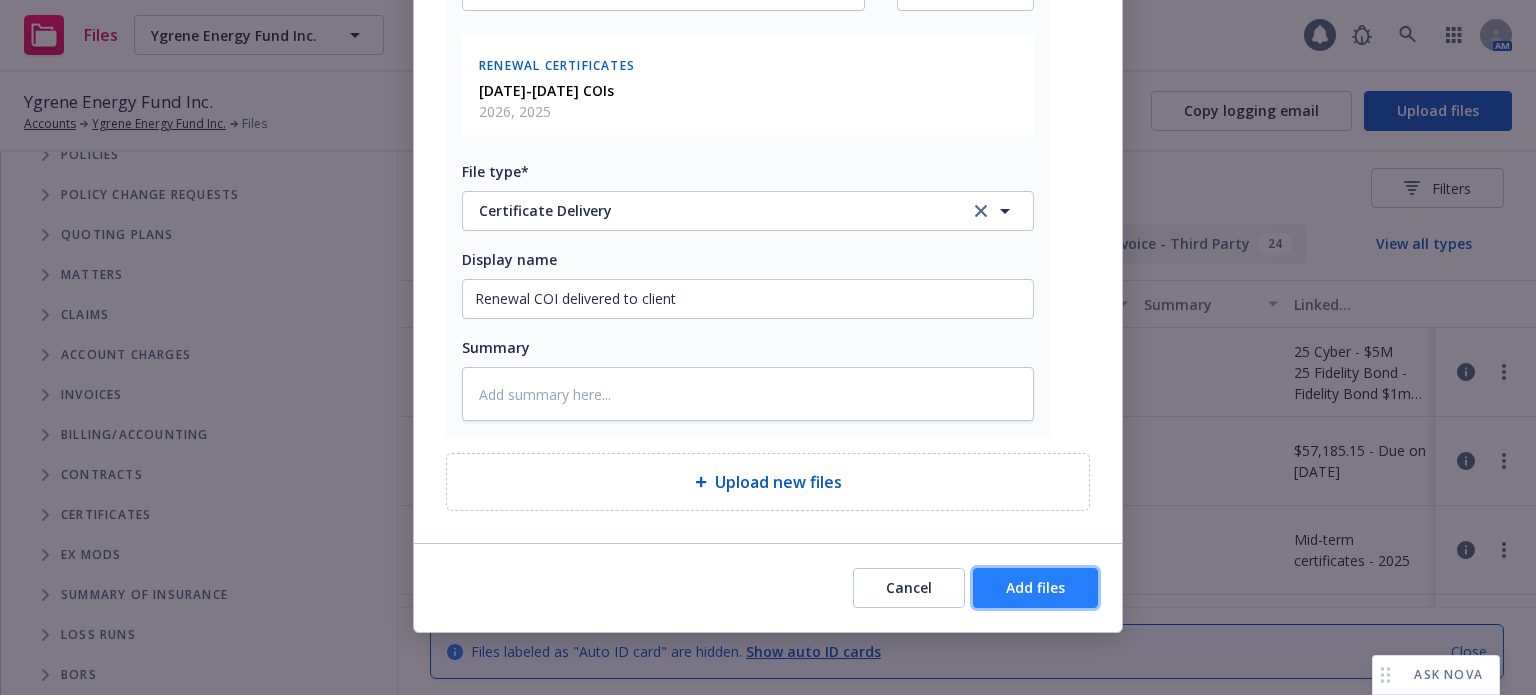 click on "Add files" at bounding box center (1035, 587) 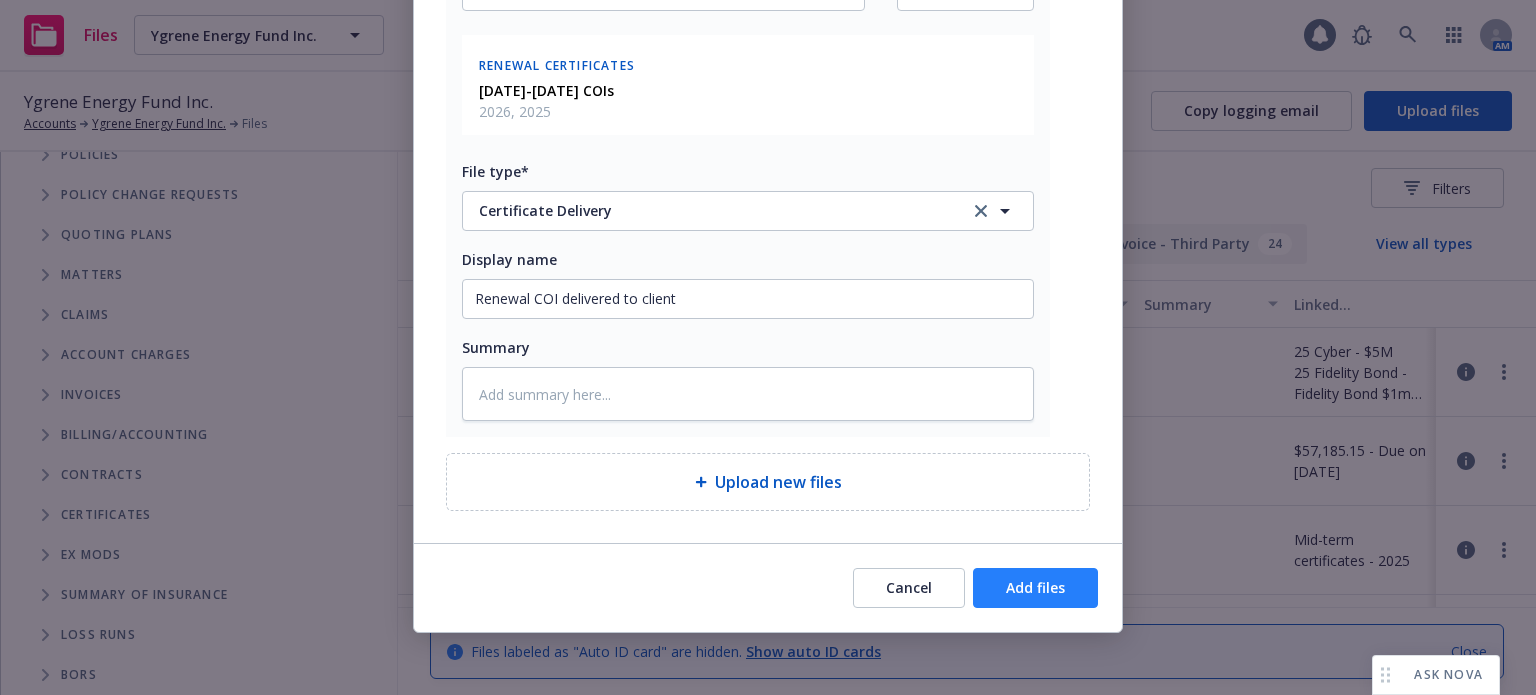 scroll, scrollTop: 229, scrollLeft: 0, axis: vertical 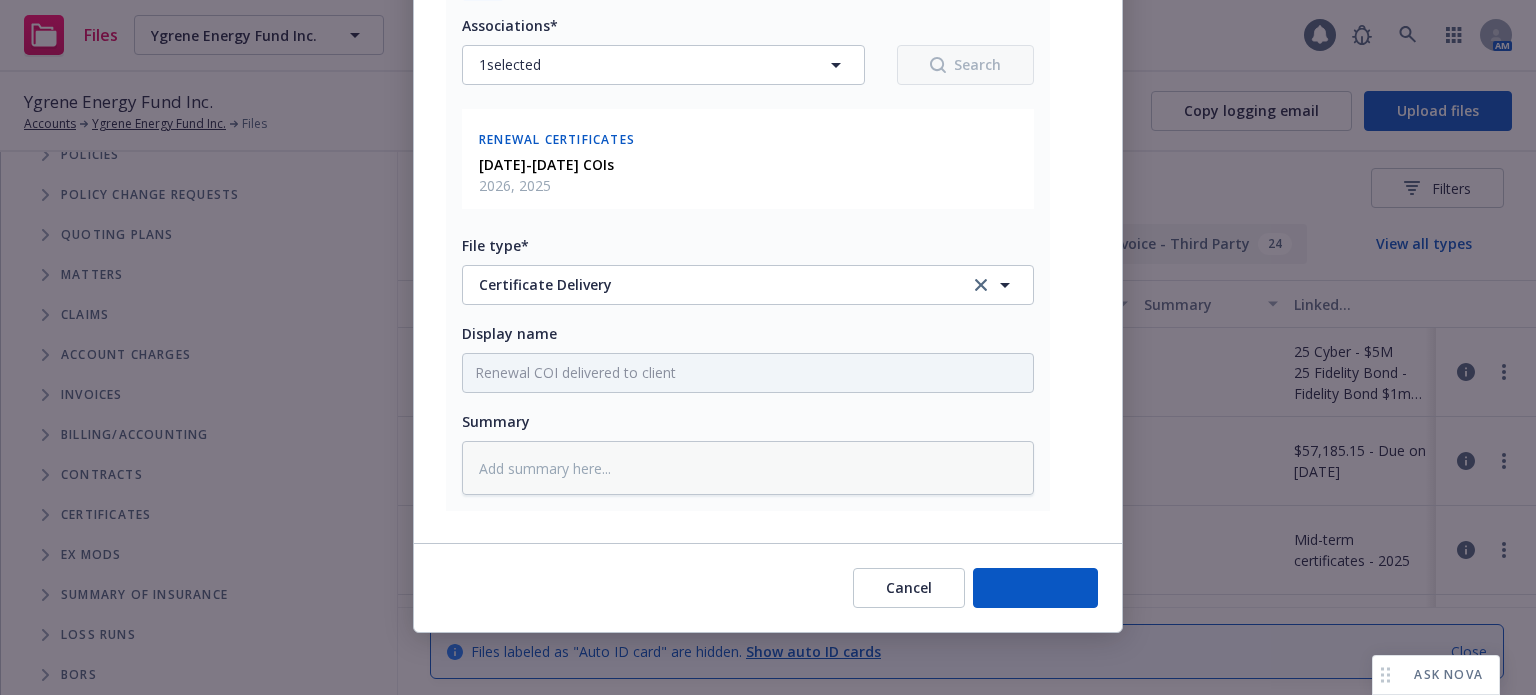 type on "x" 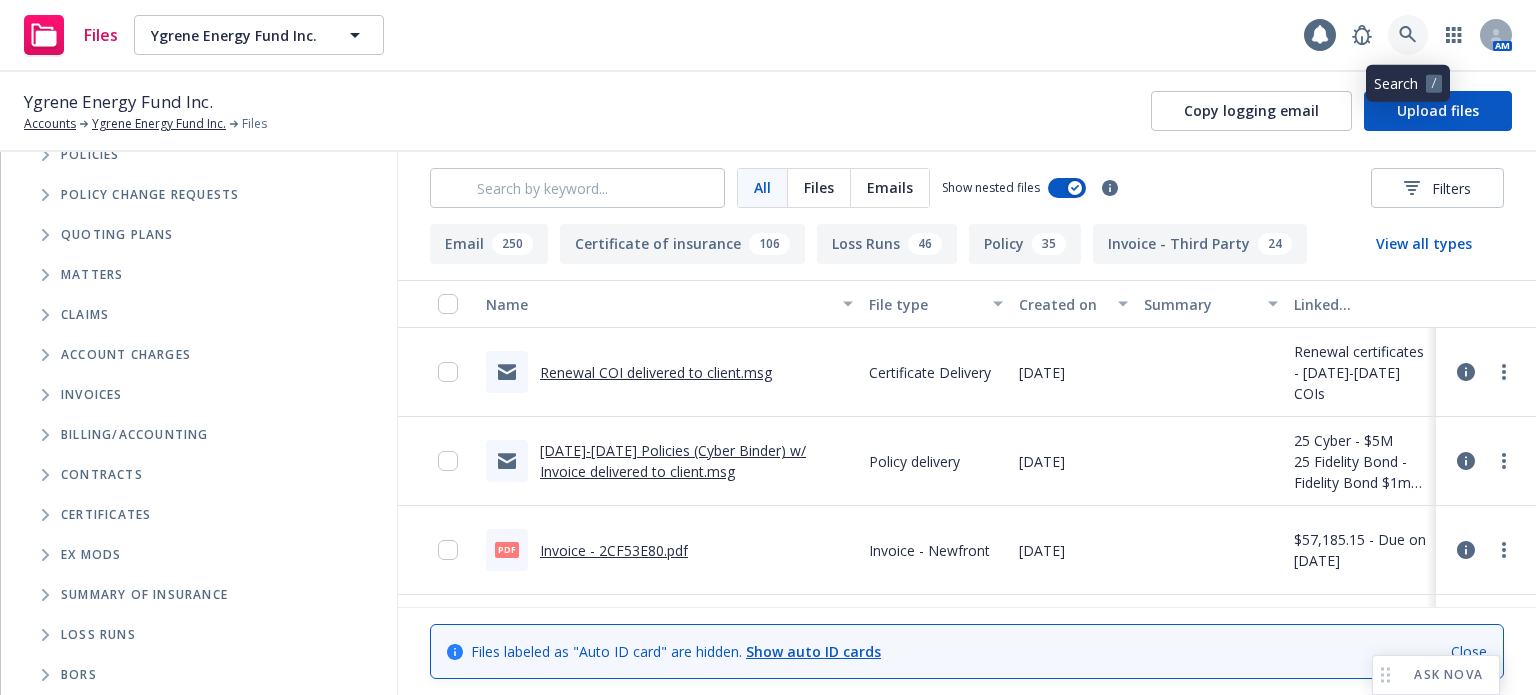 click 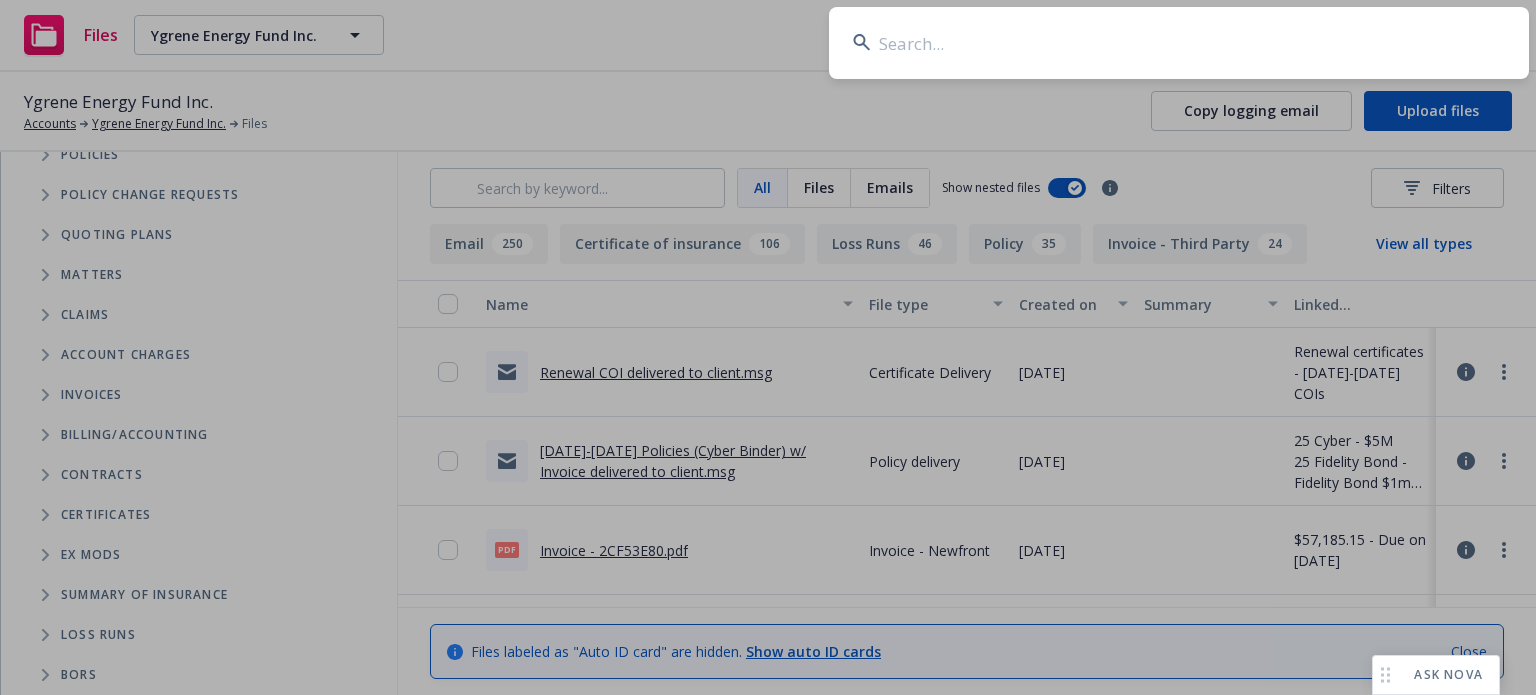 click at bounding box center (1179, 43) 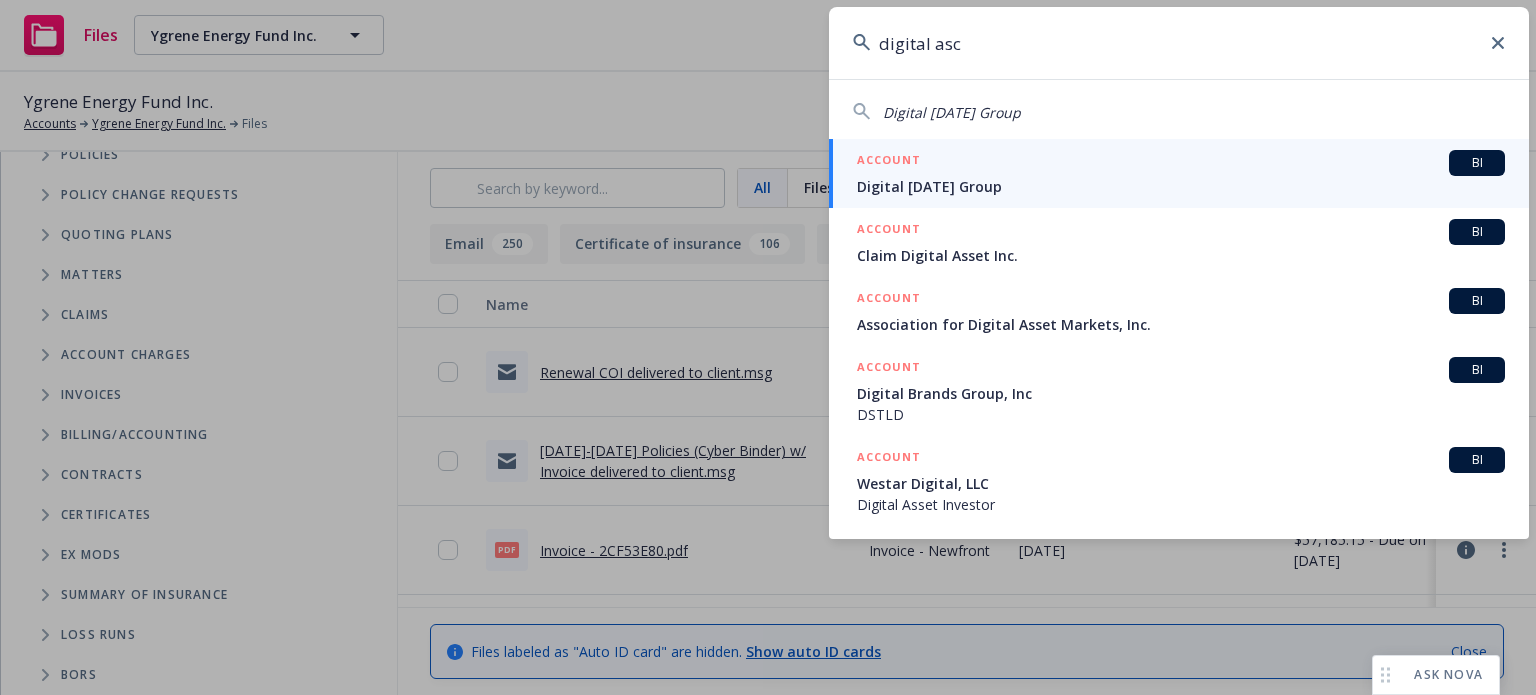 type on "digital asc" 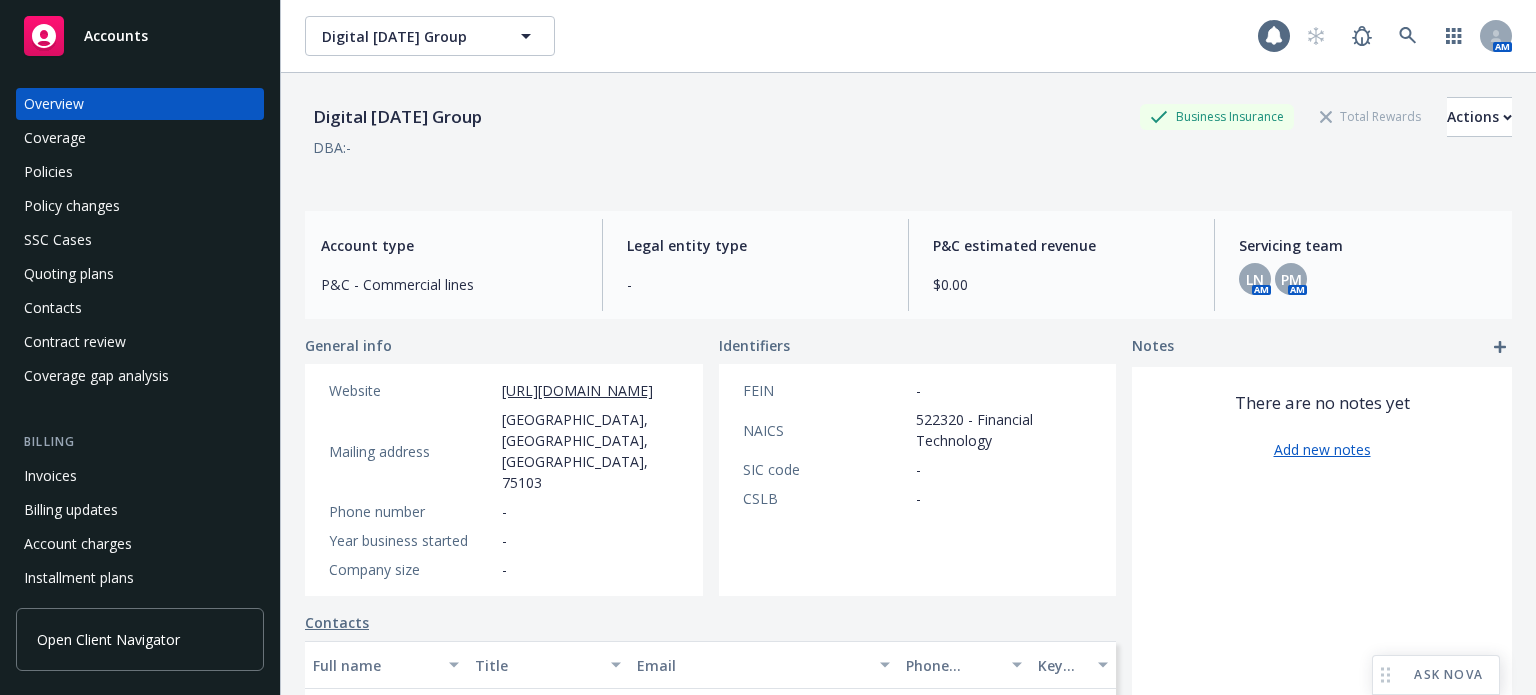 scroll, scrollTop: 0, scrollLeft: 0, axis: both 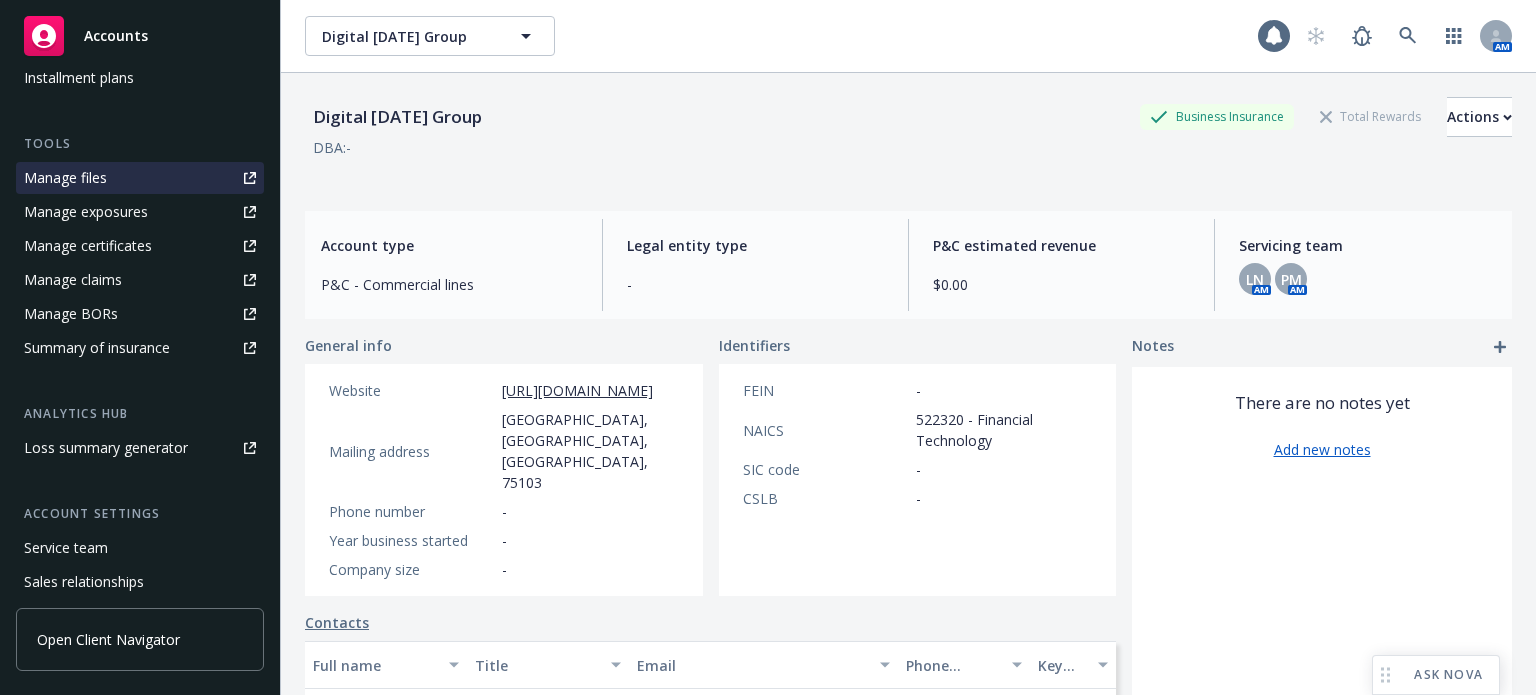 click on "Manage files" at bounding box center [65, 178] 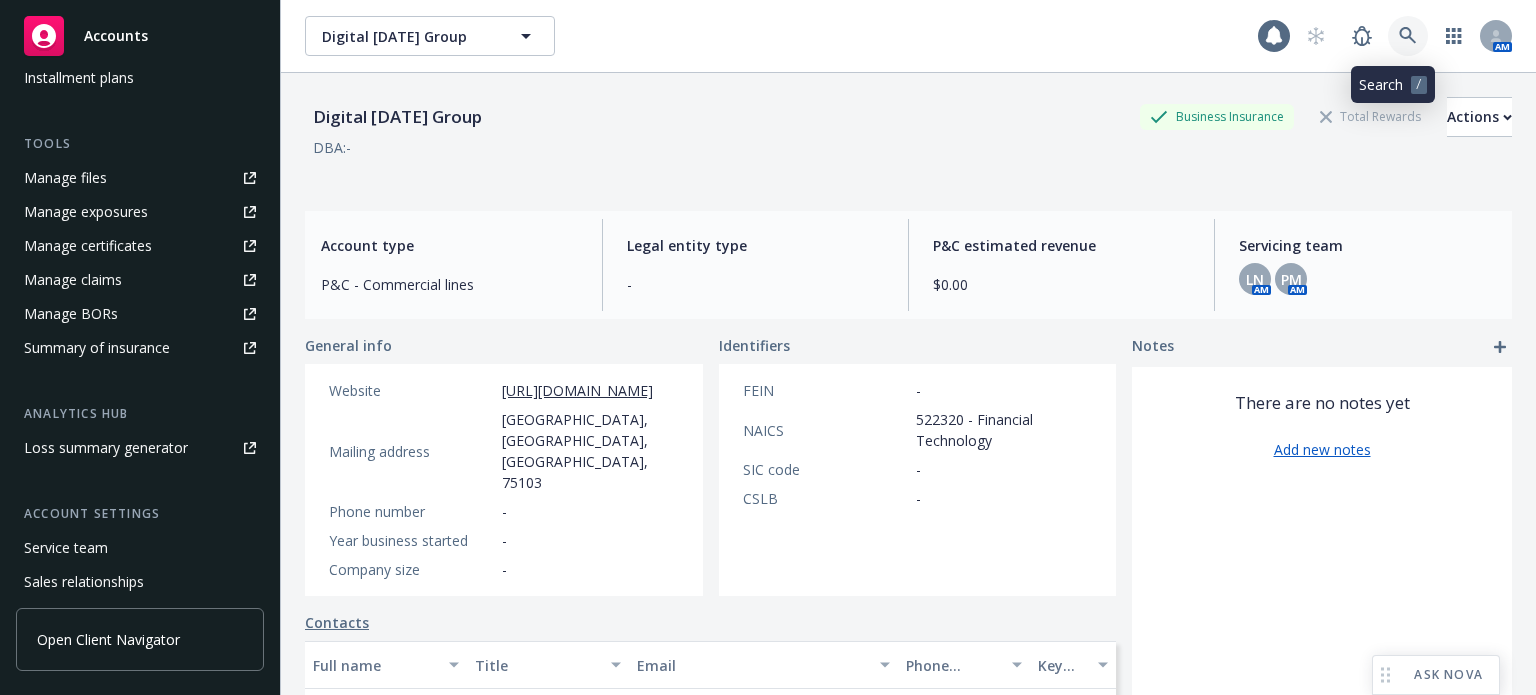 click at bounding box center (1408, 36) 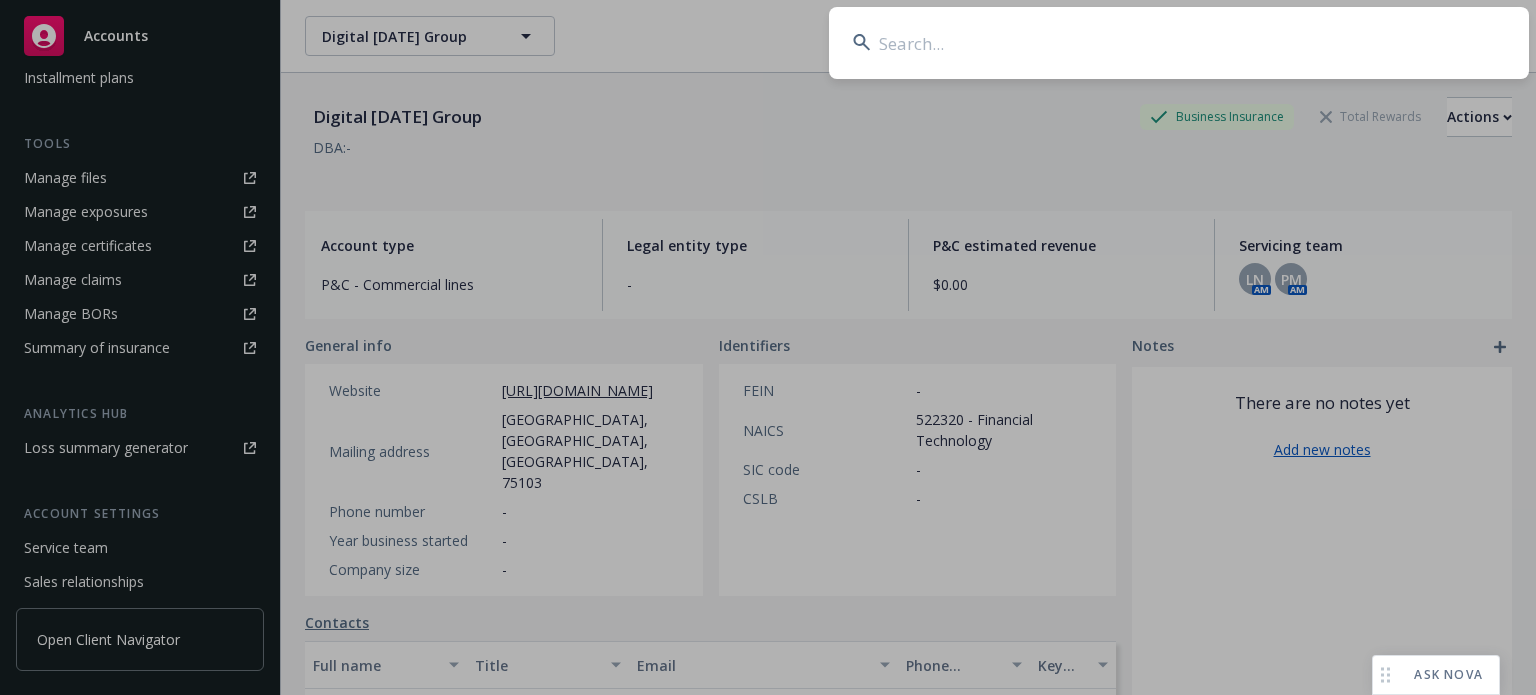 click at bounding box center [1179, 43] 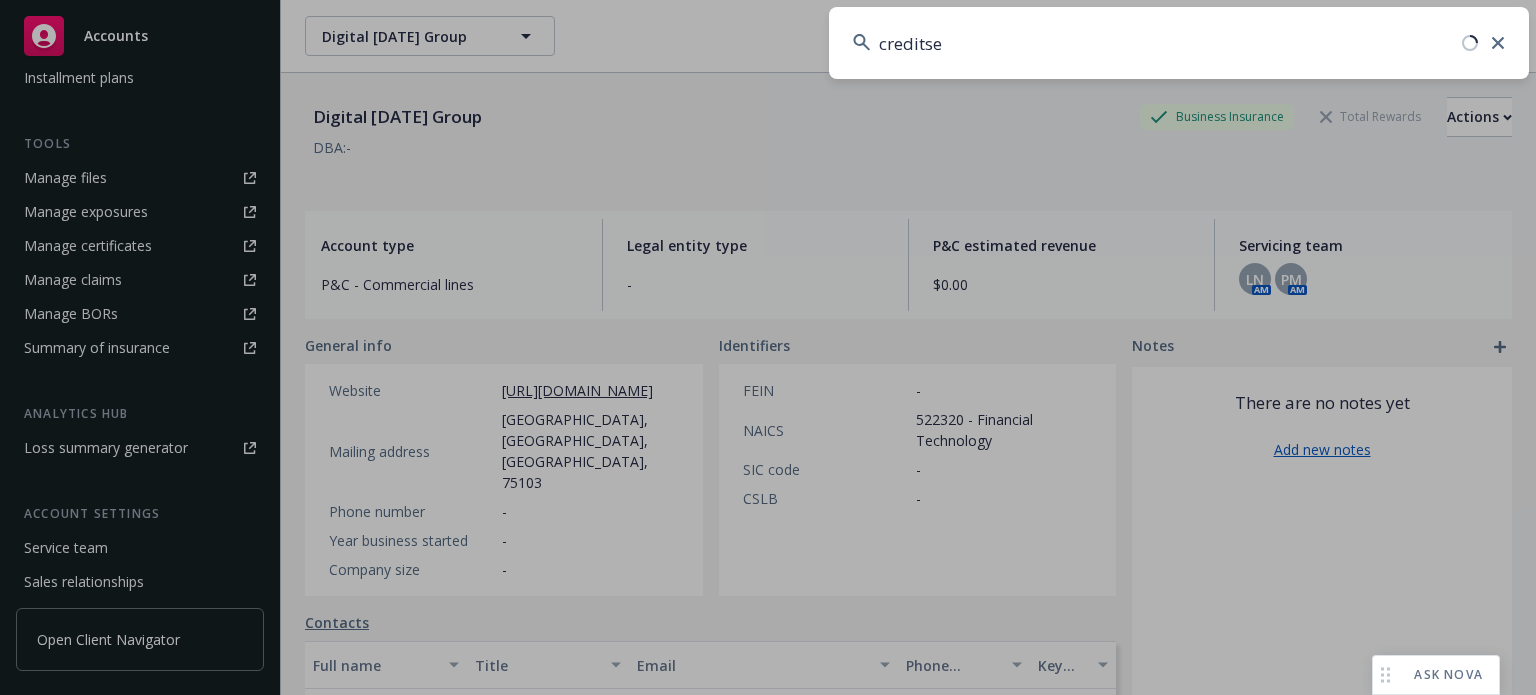 type on "creditser" 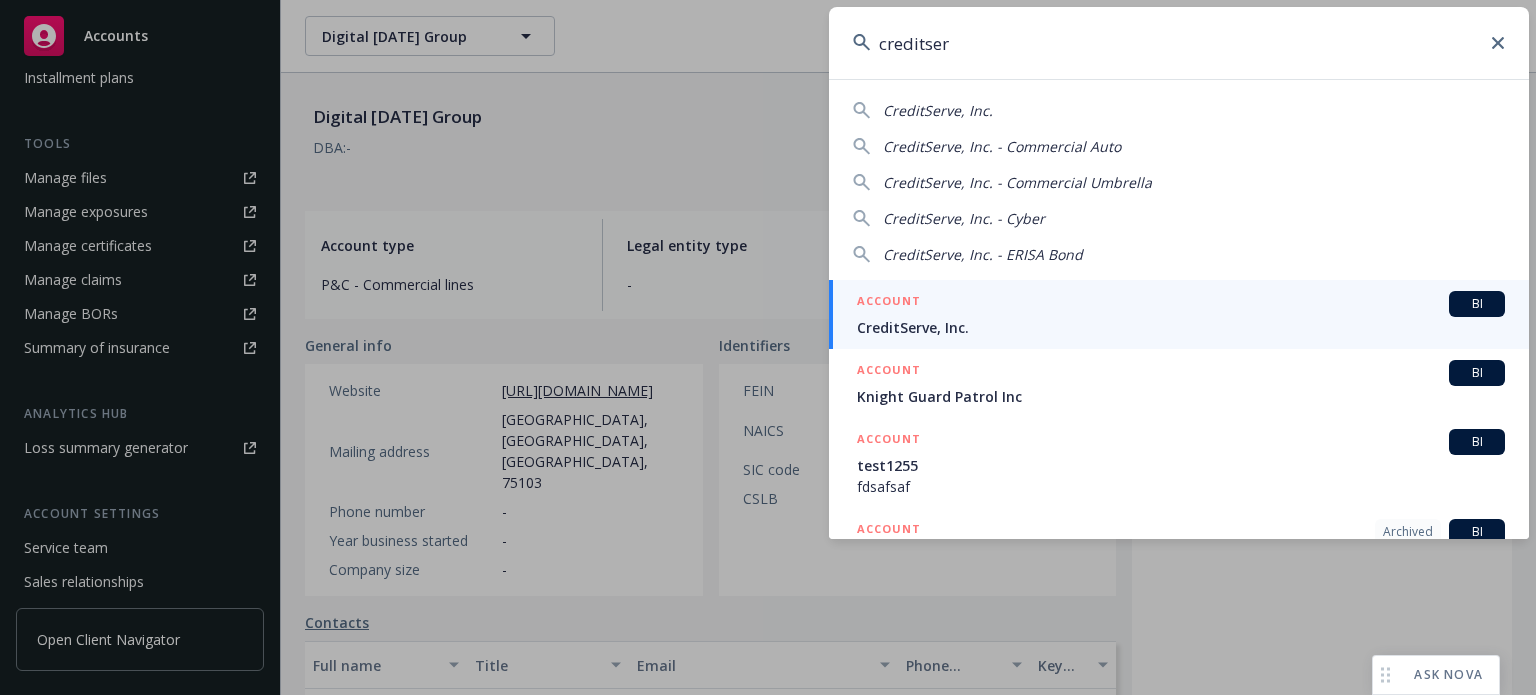 click on "ACCOUNT" at bounding box center [889, 303] 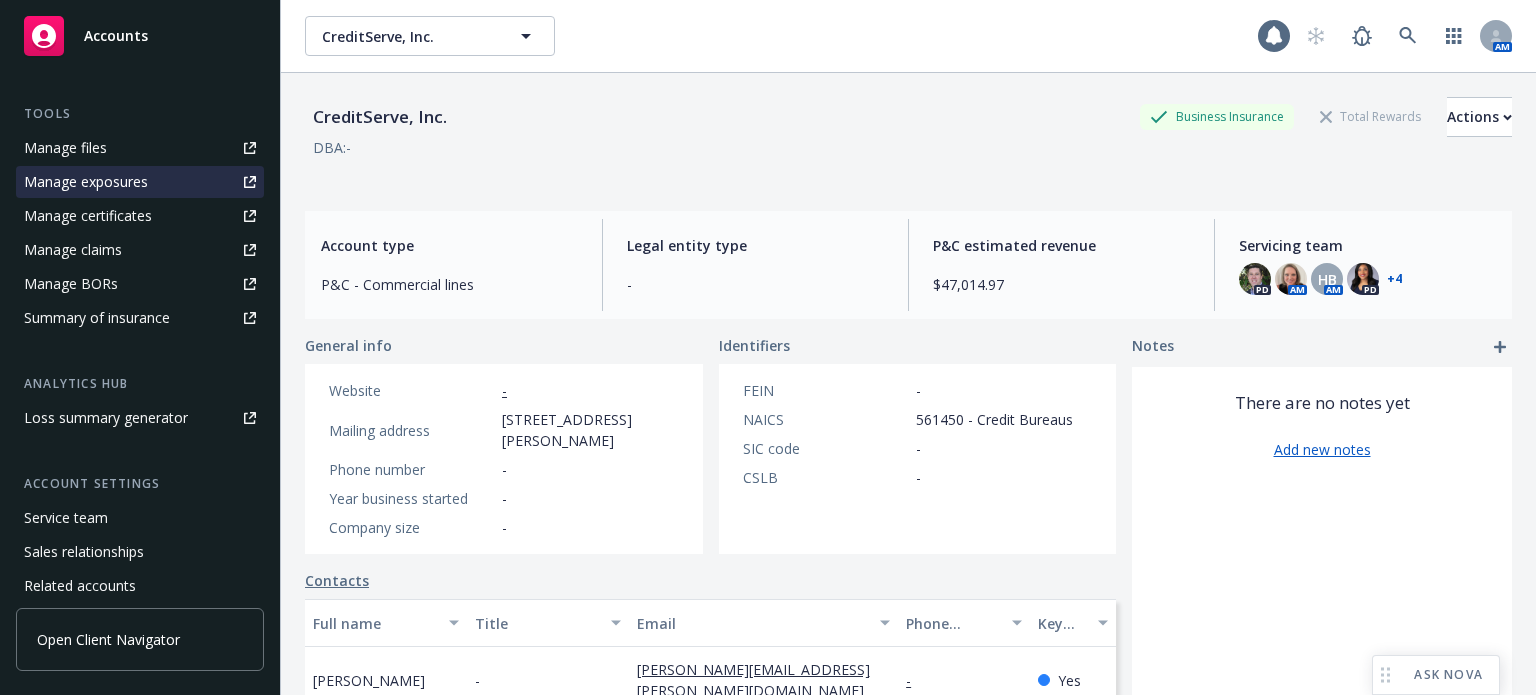 scroll, scrollTop: 307, scrollLeft: 0, axis: vertical 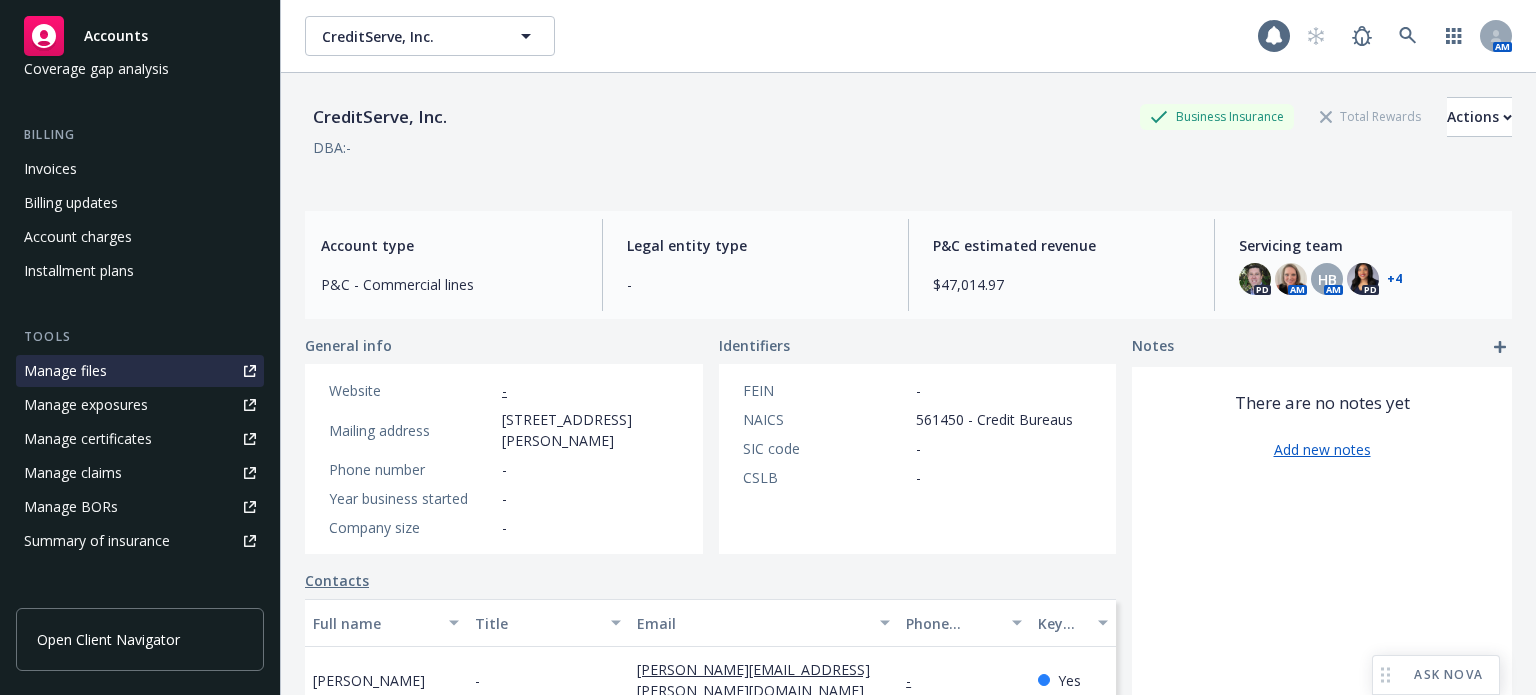 click on "Manage files" at bounding box center [65, 371] 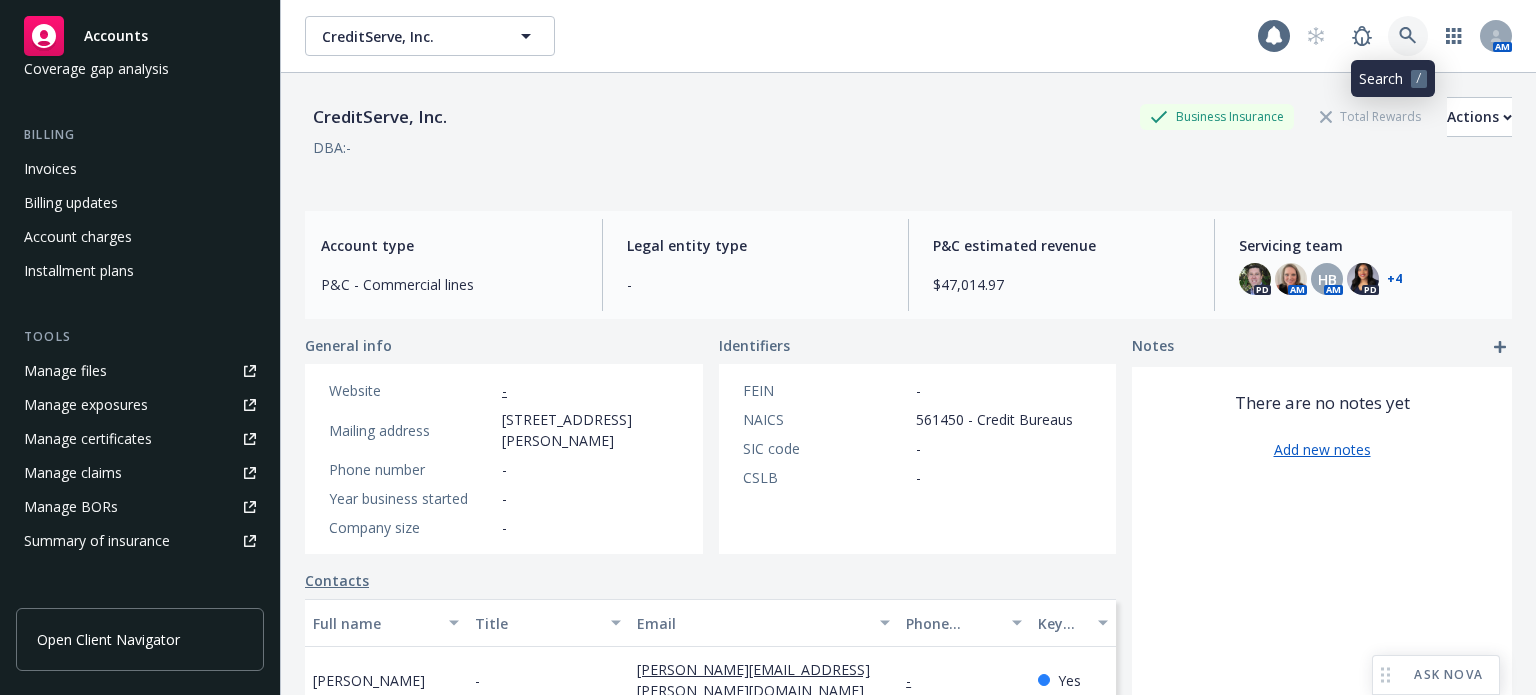 click 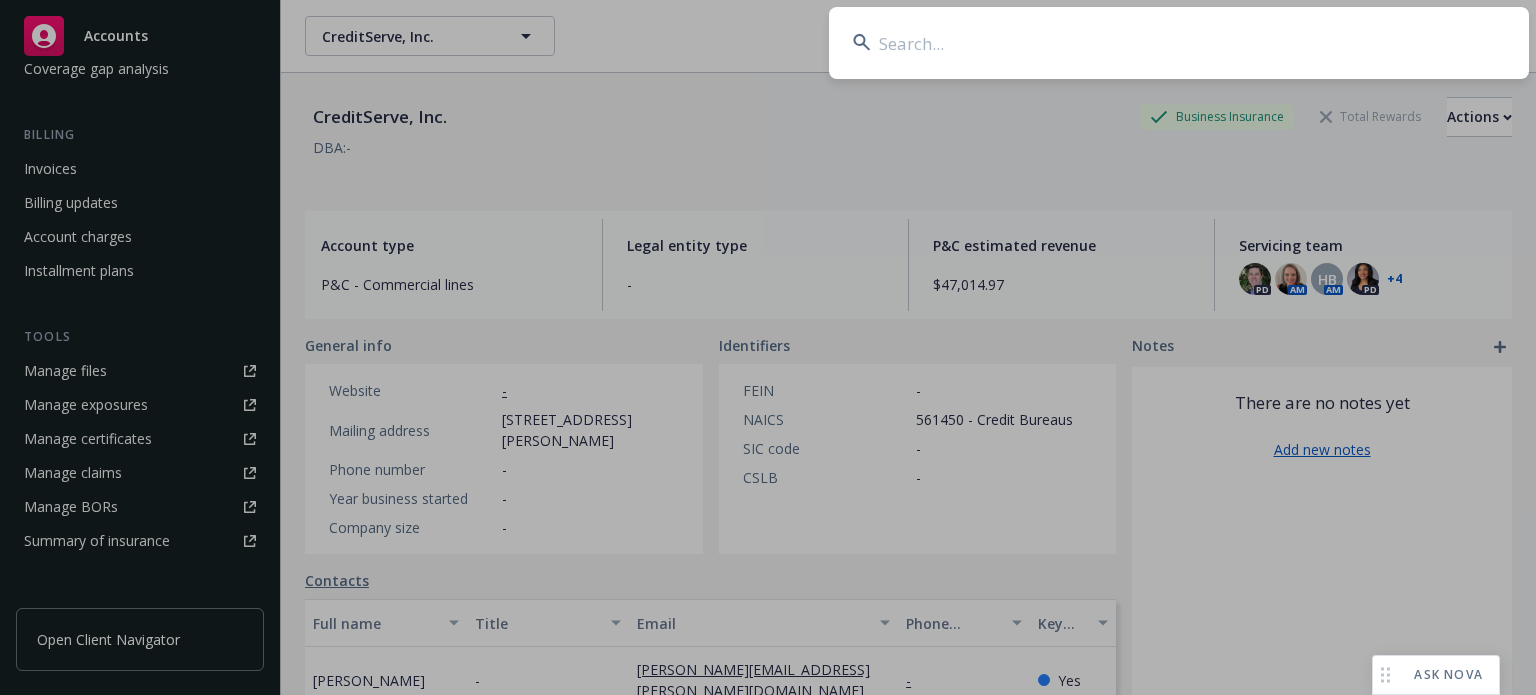 click at bounding box center (1179, 43) 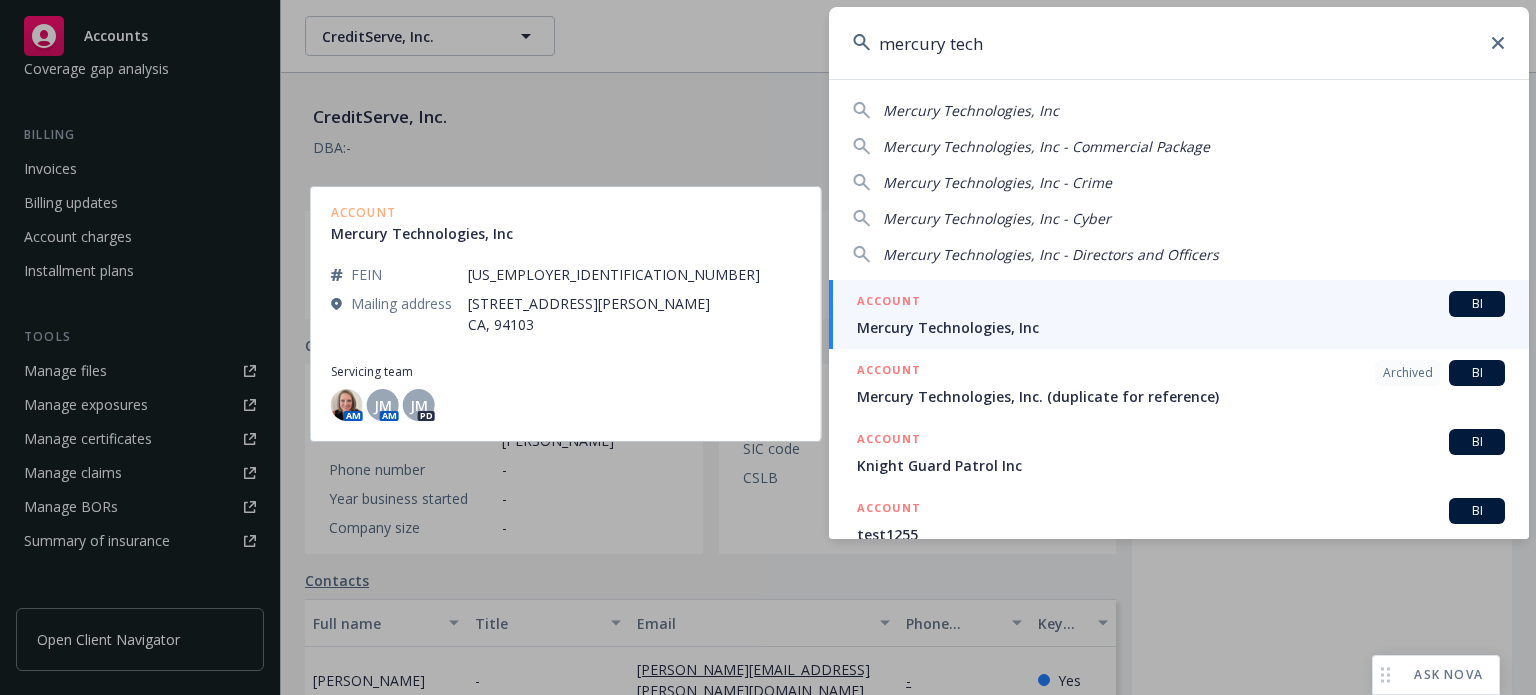 type on "mercury tech" 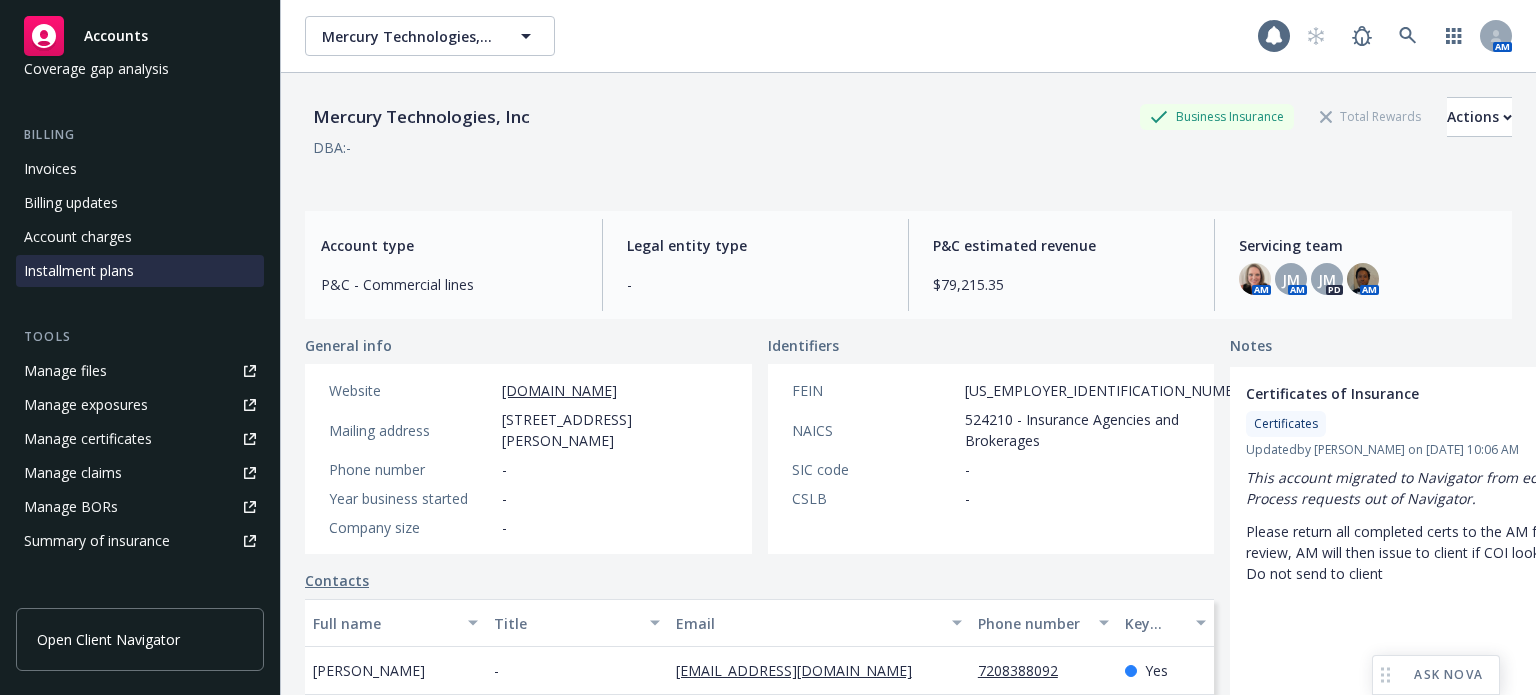 scroll, scrollTop: 0, scrollLeft: 0, axis: both 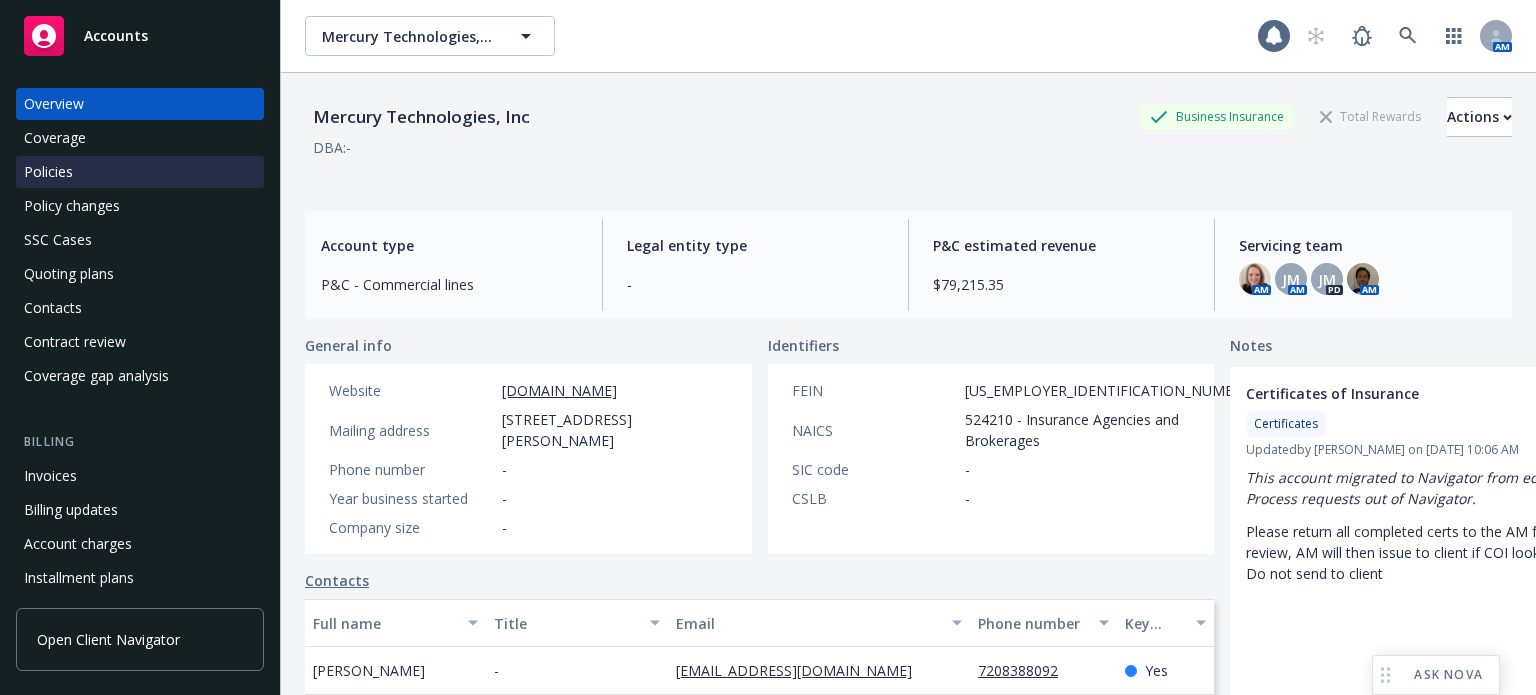click on "Policies" at bounding box center [140, 172] 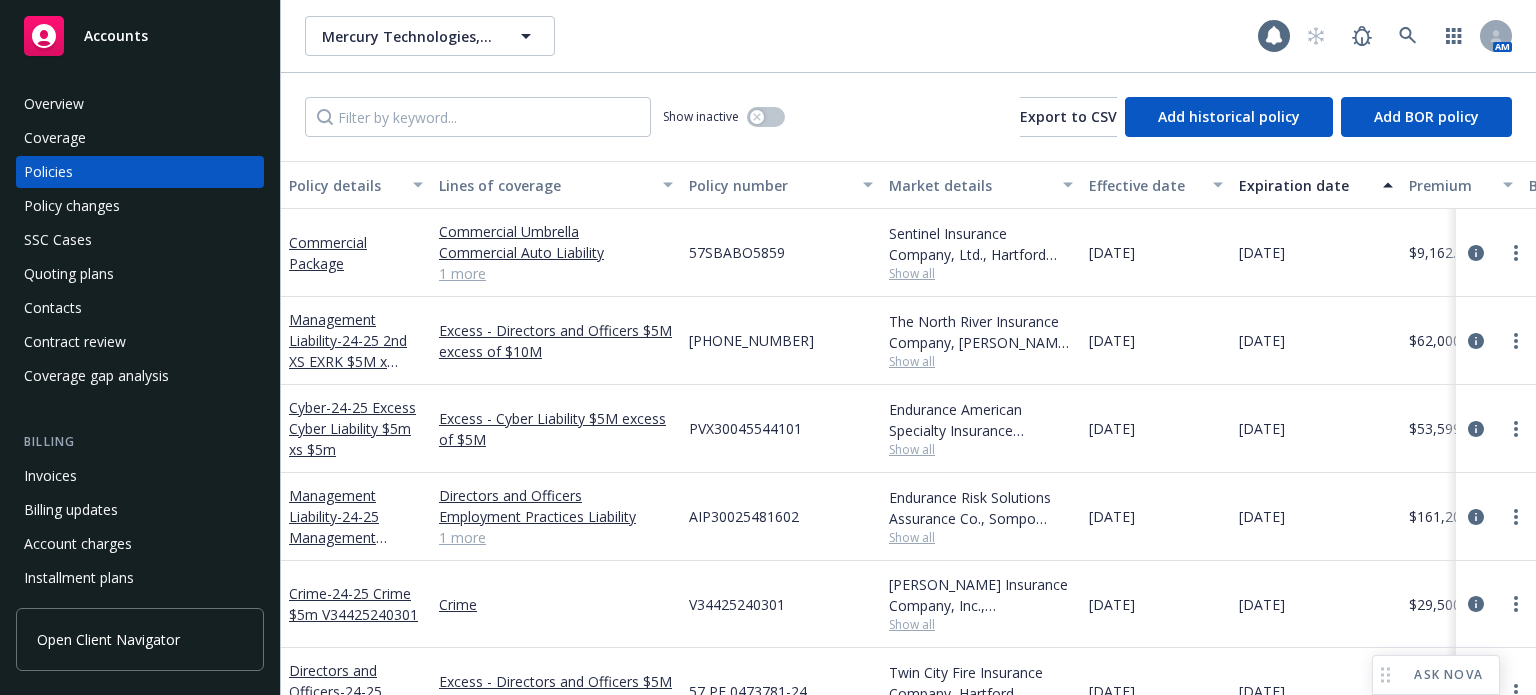 click on "Policy details" at bounding box center (345, 185) 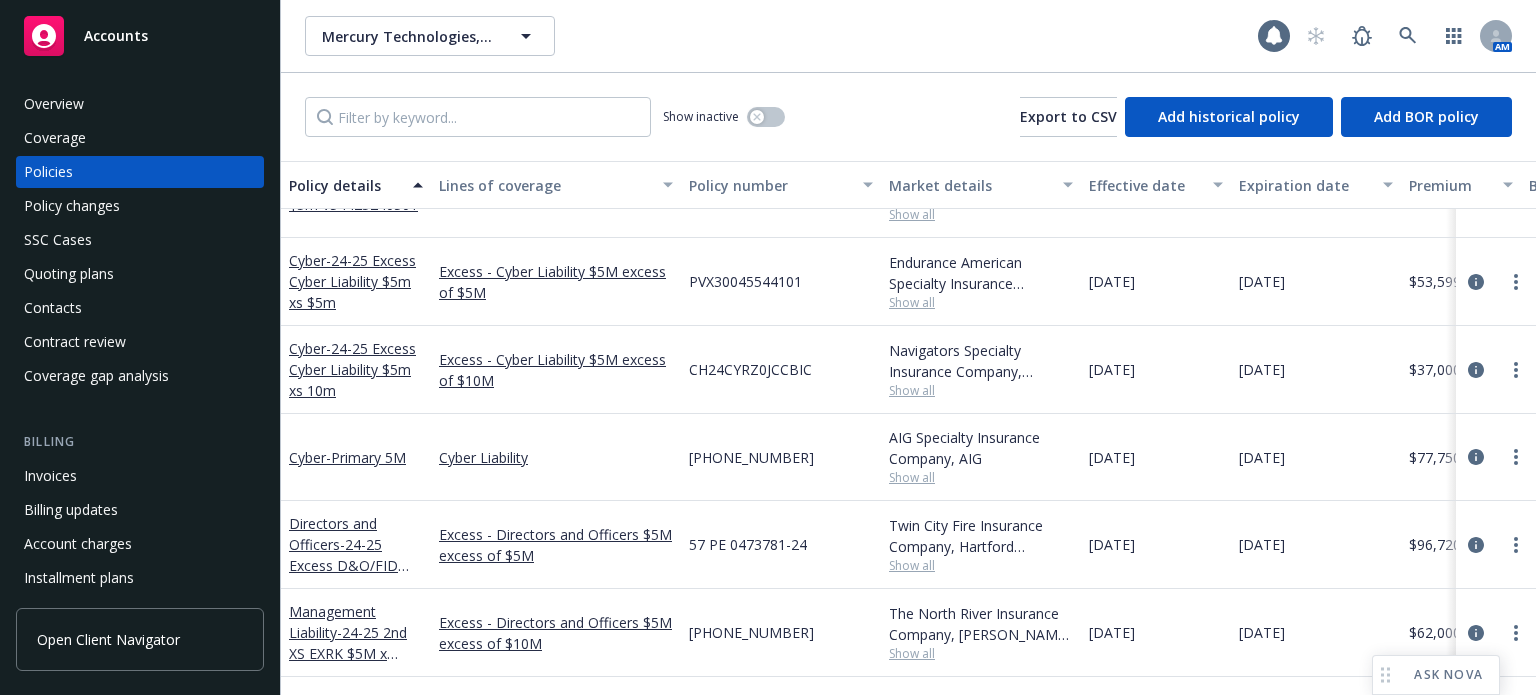 scroll, scrollTop: 0, scrollLeft: 0, axis: both 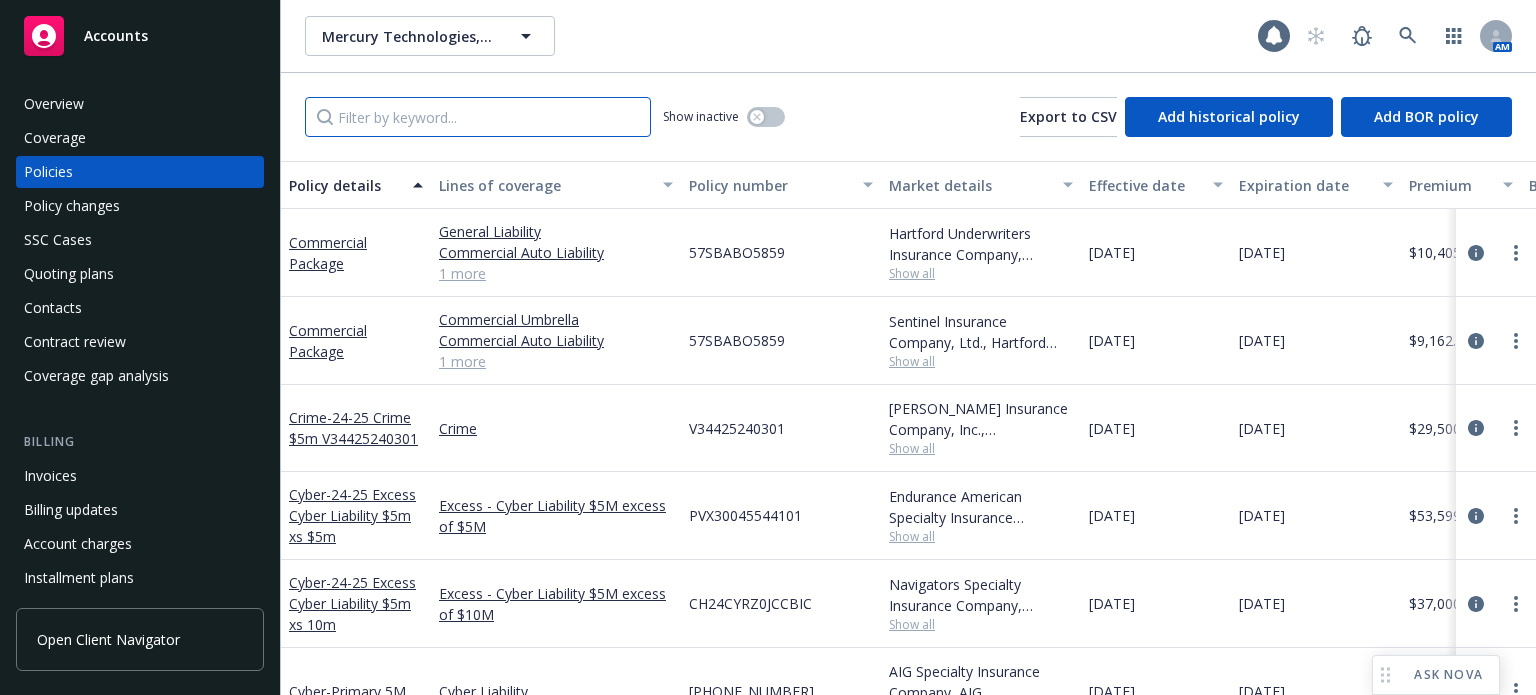 click at bounding box center (478, 117) 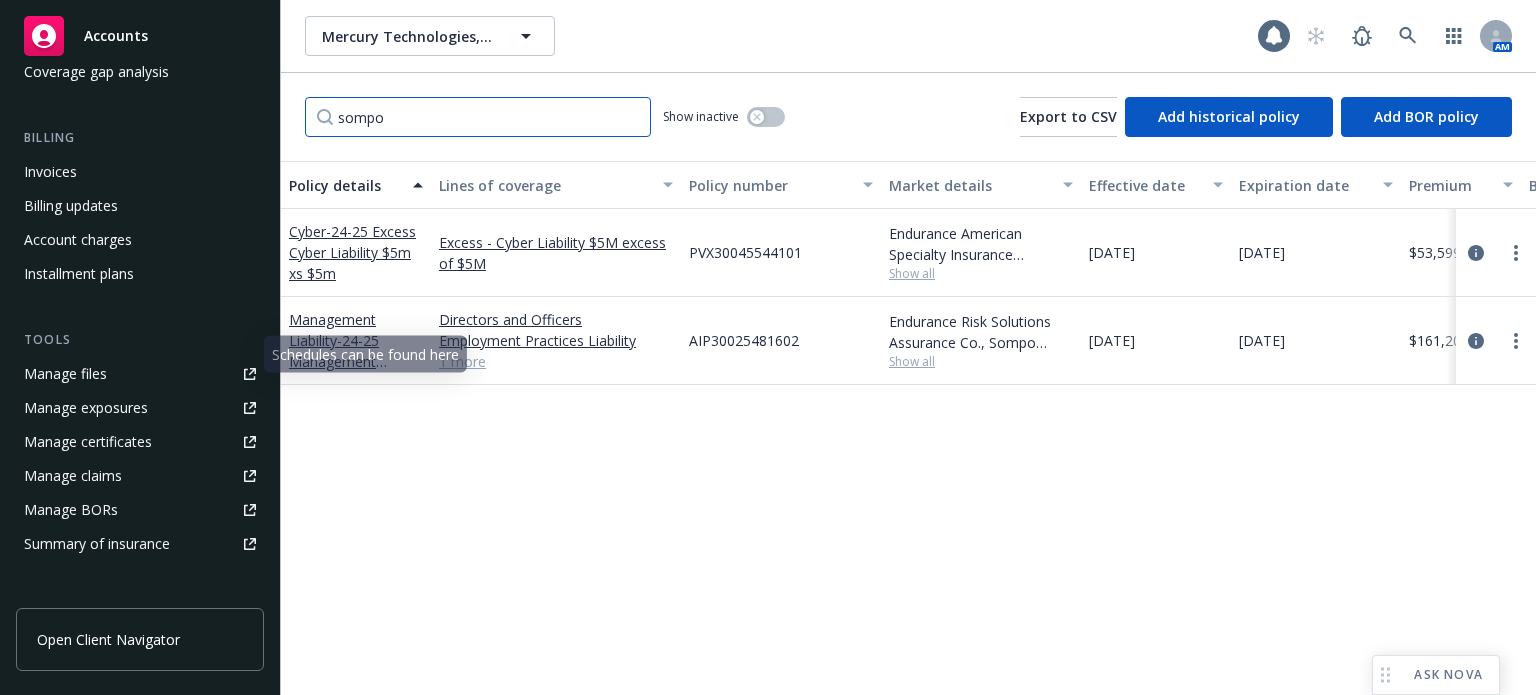 scroll, scrollTop: 400, scrollLeft: 0, axis: vertical 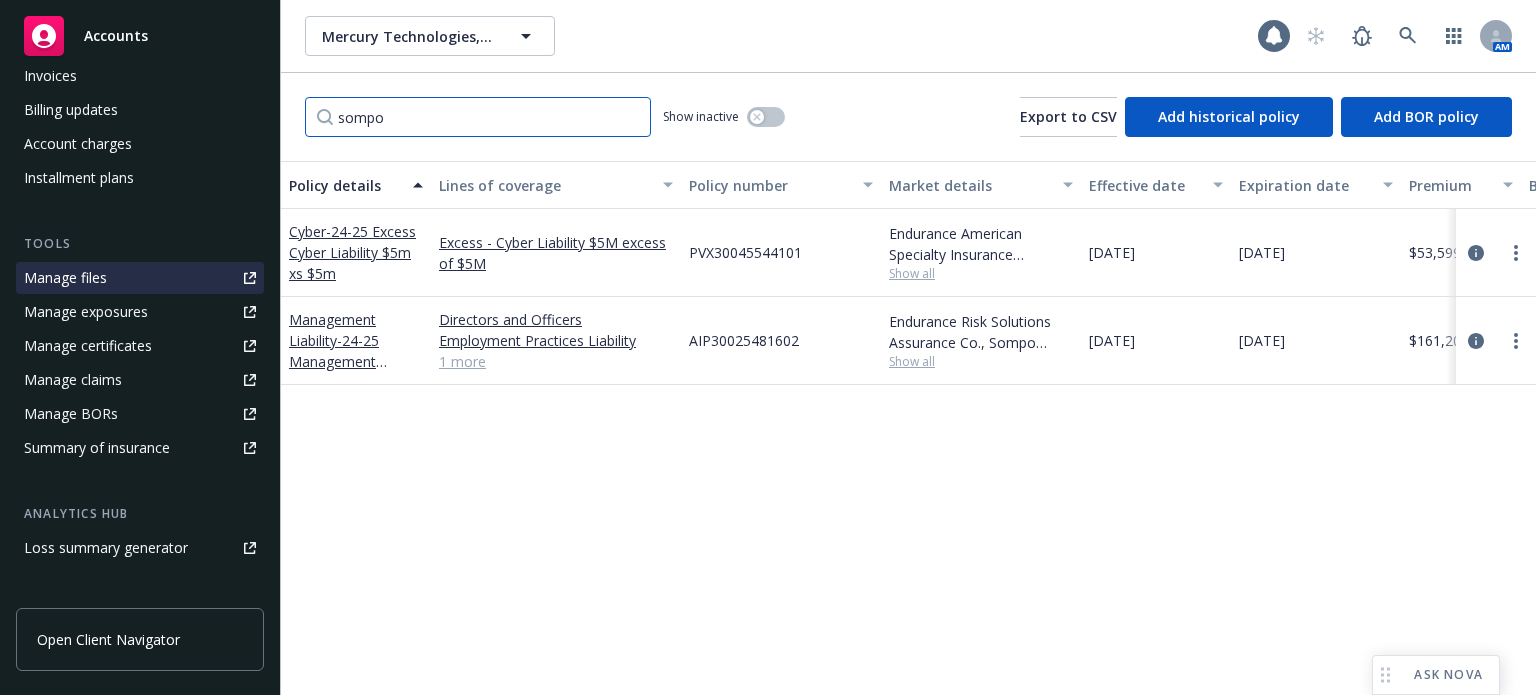 type on "sompo" 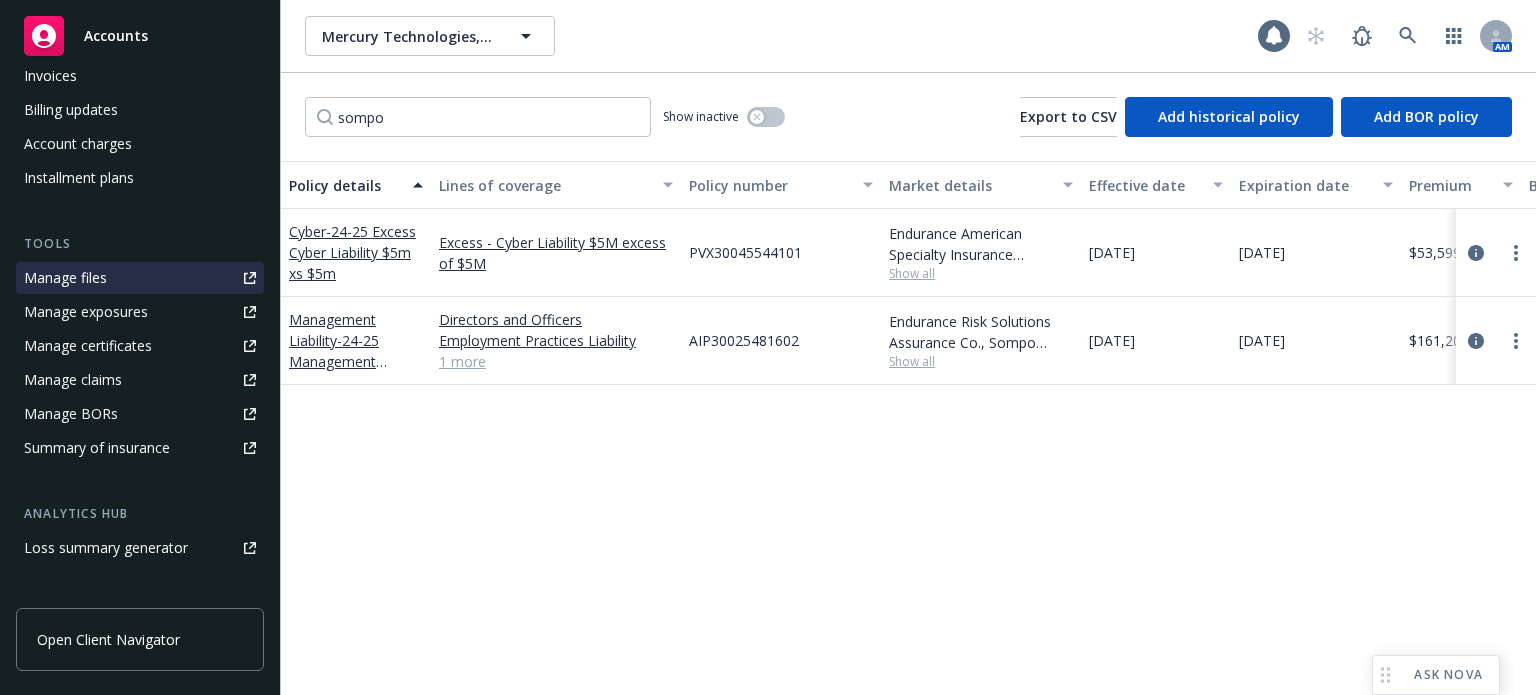 click on "Manage files" at bounding box center (65, 278) 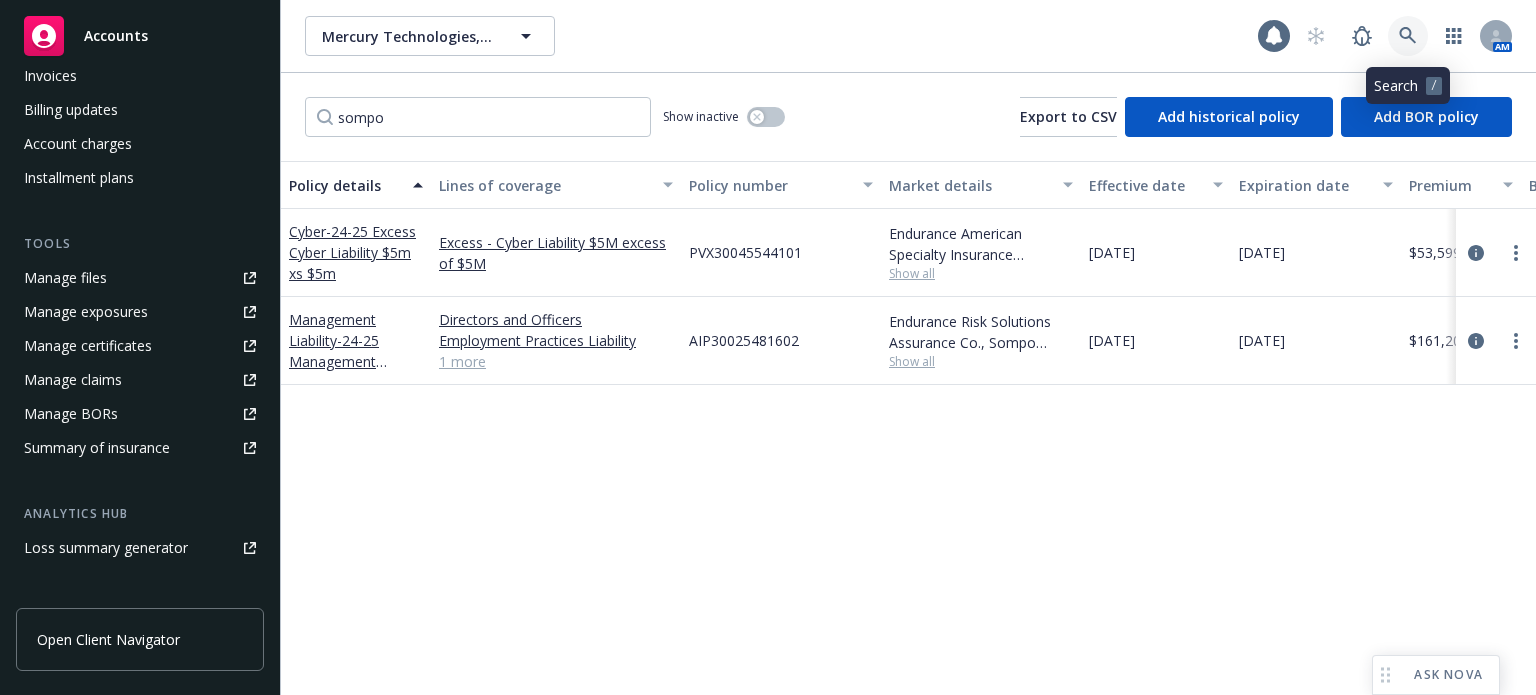 click 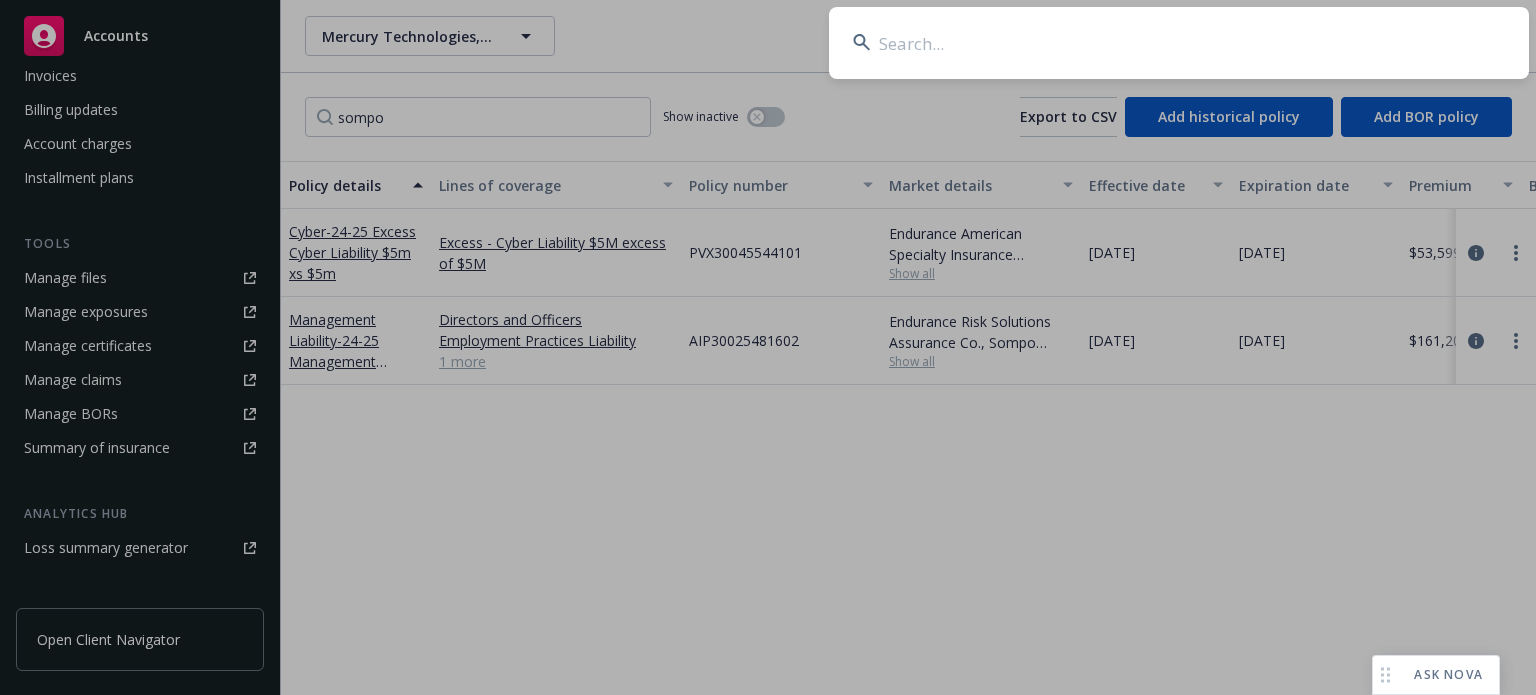 click at bounding box center (1179, 43) 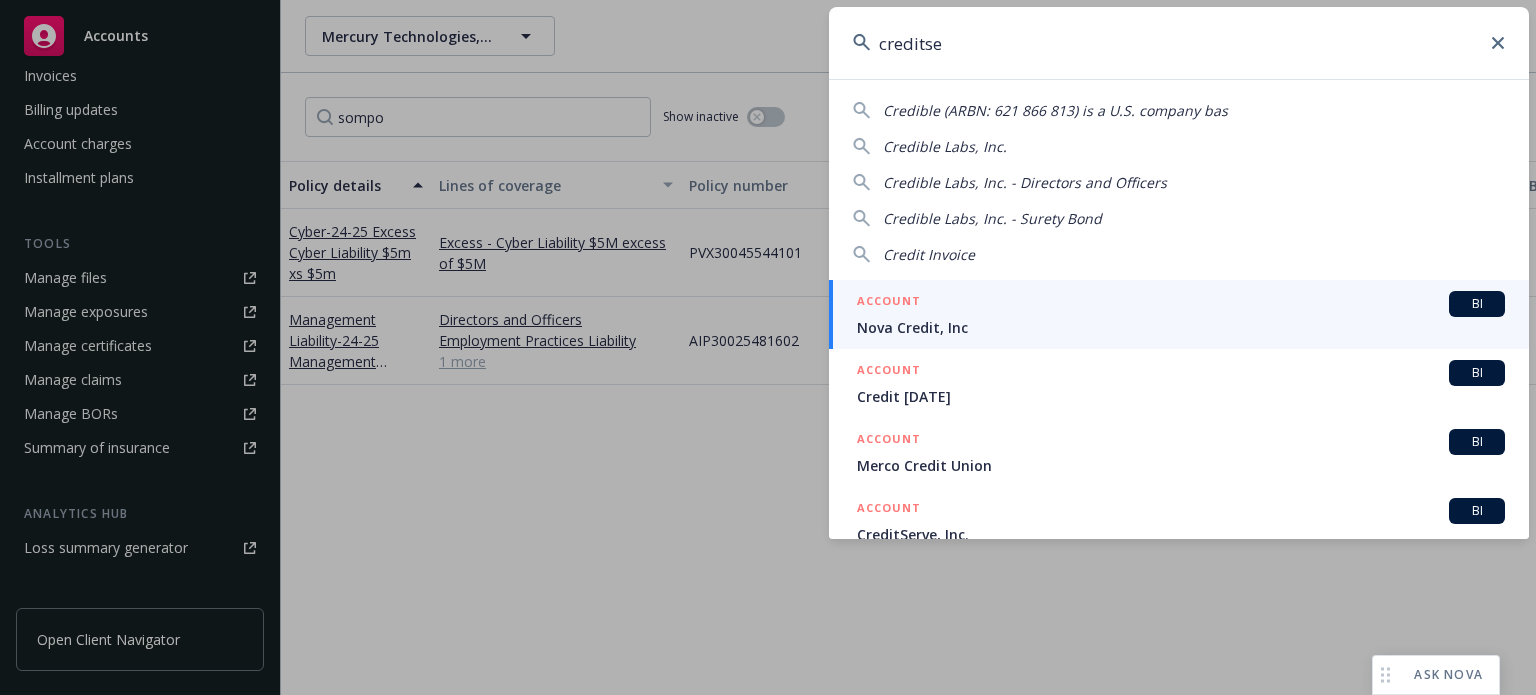 type on "creditser" 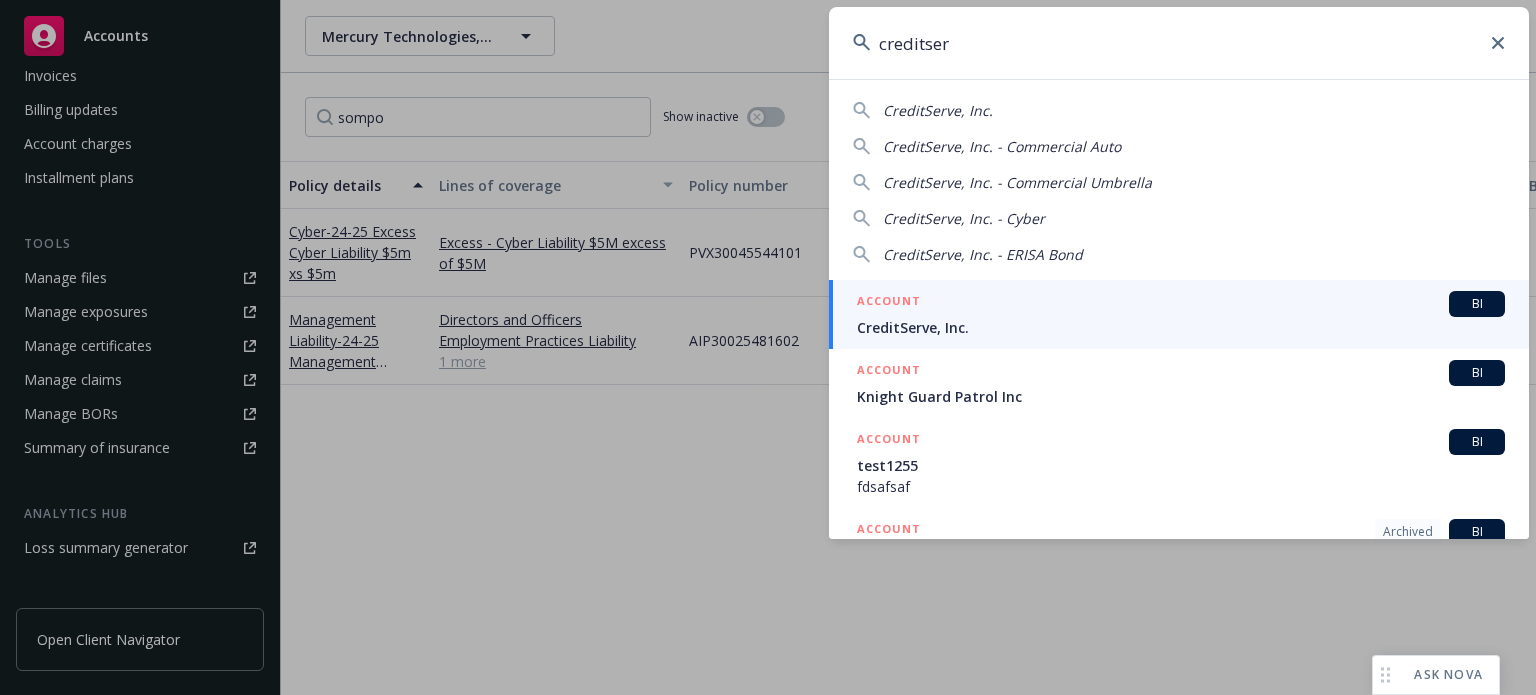 click on "CreditServe, Inc." at bounding box center [1181, 327] 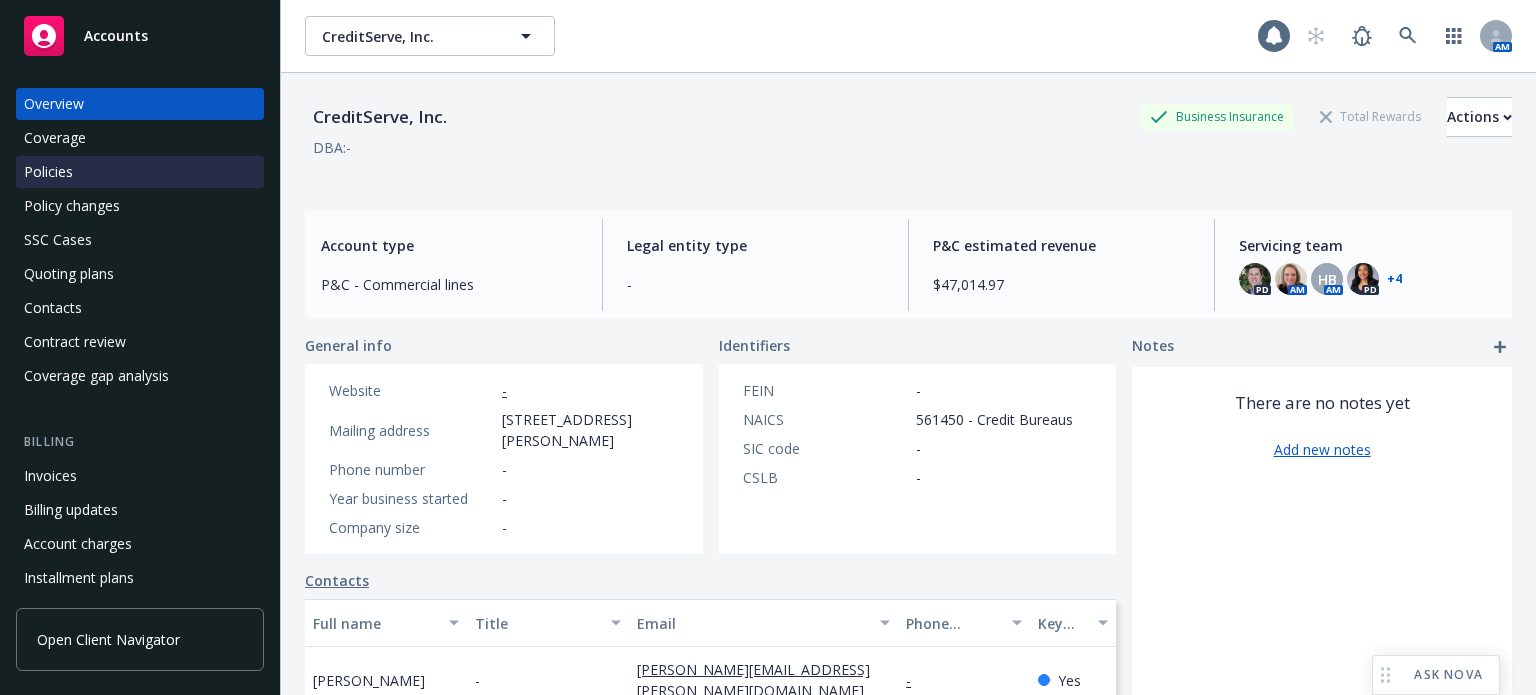 click on "Policies" at bounding box center [48, 172] 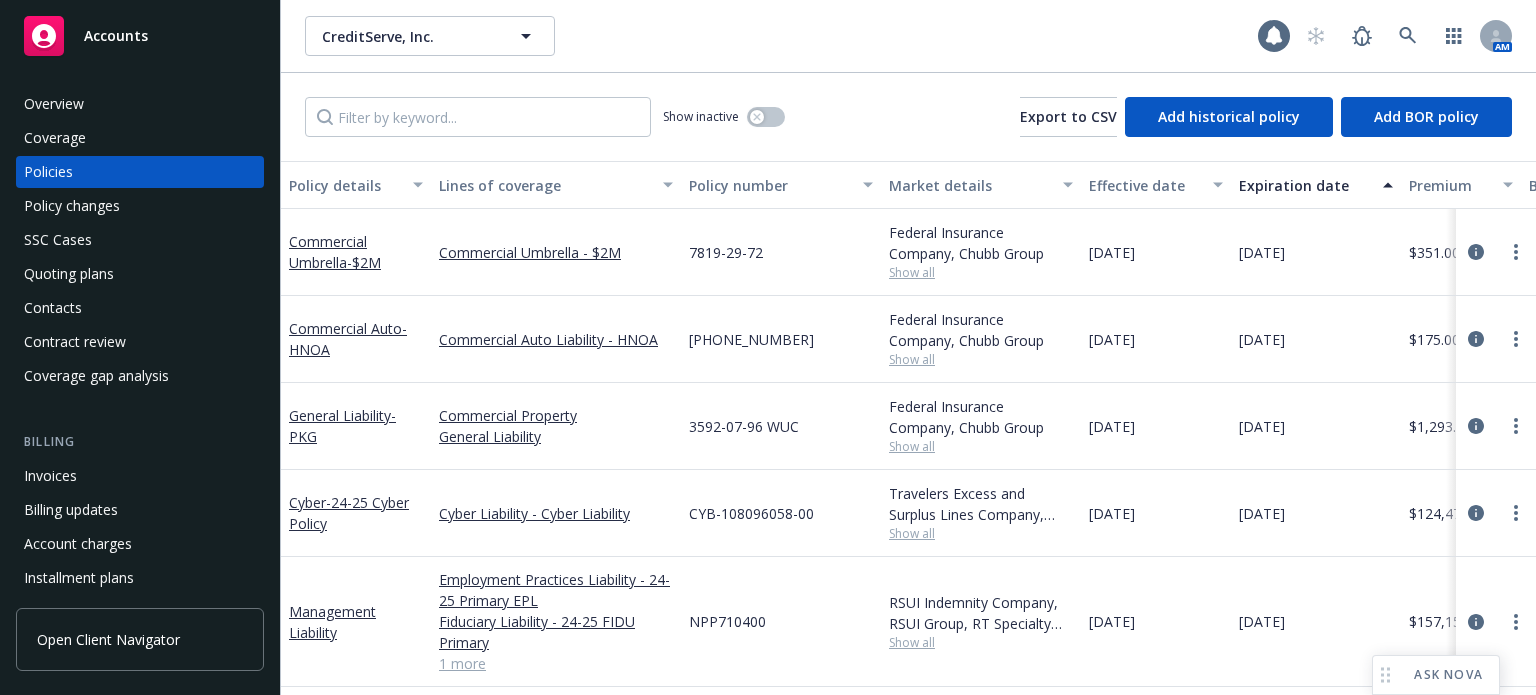 click on "Policy details" at bounding box center [345, 185] 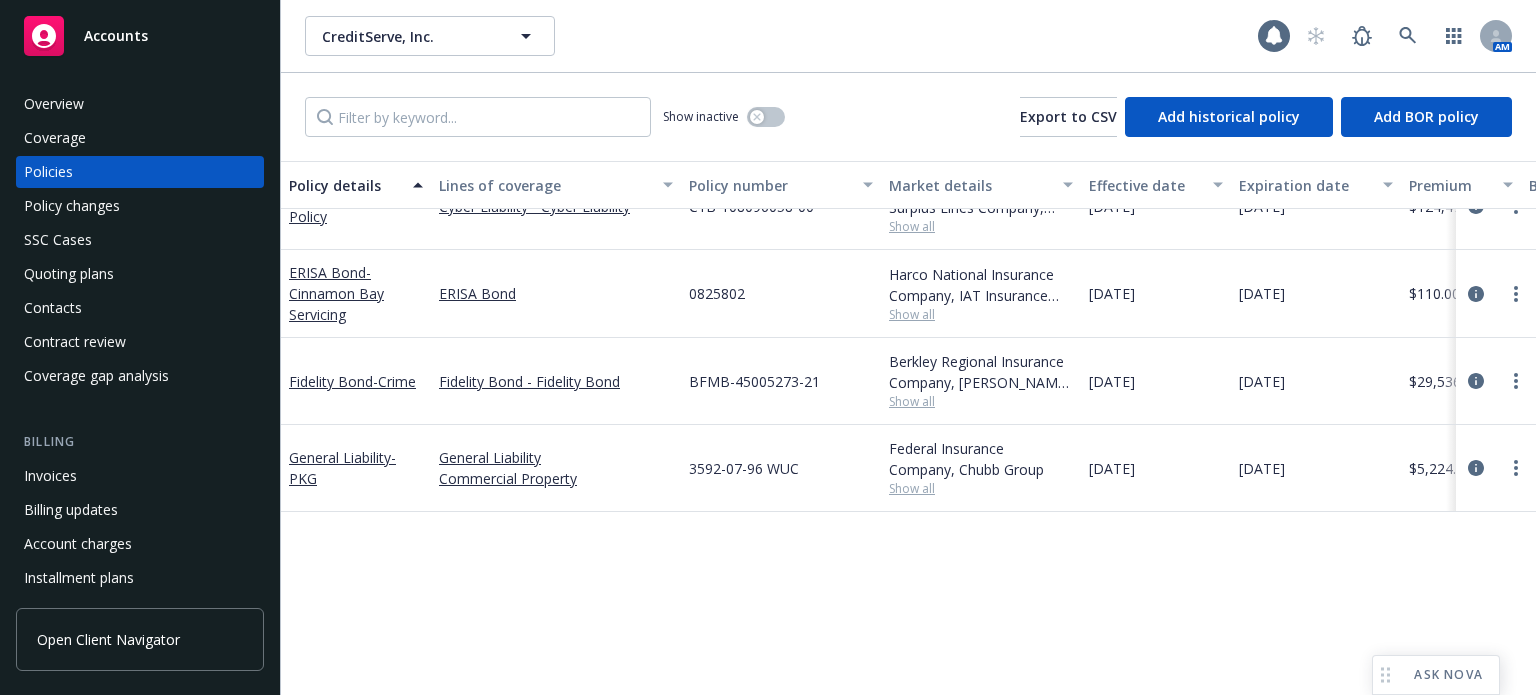 scroll, scrollTop: 0, scrollLeft: 0, axis: both 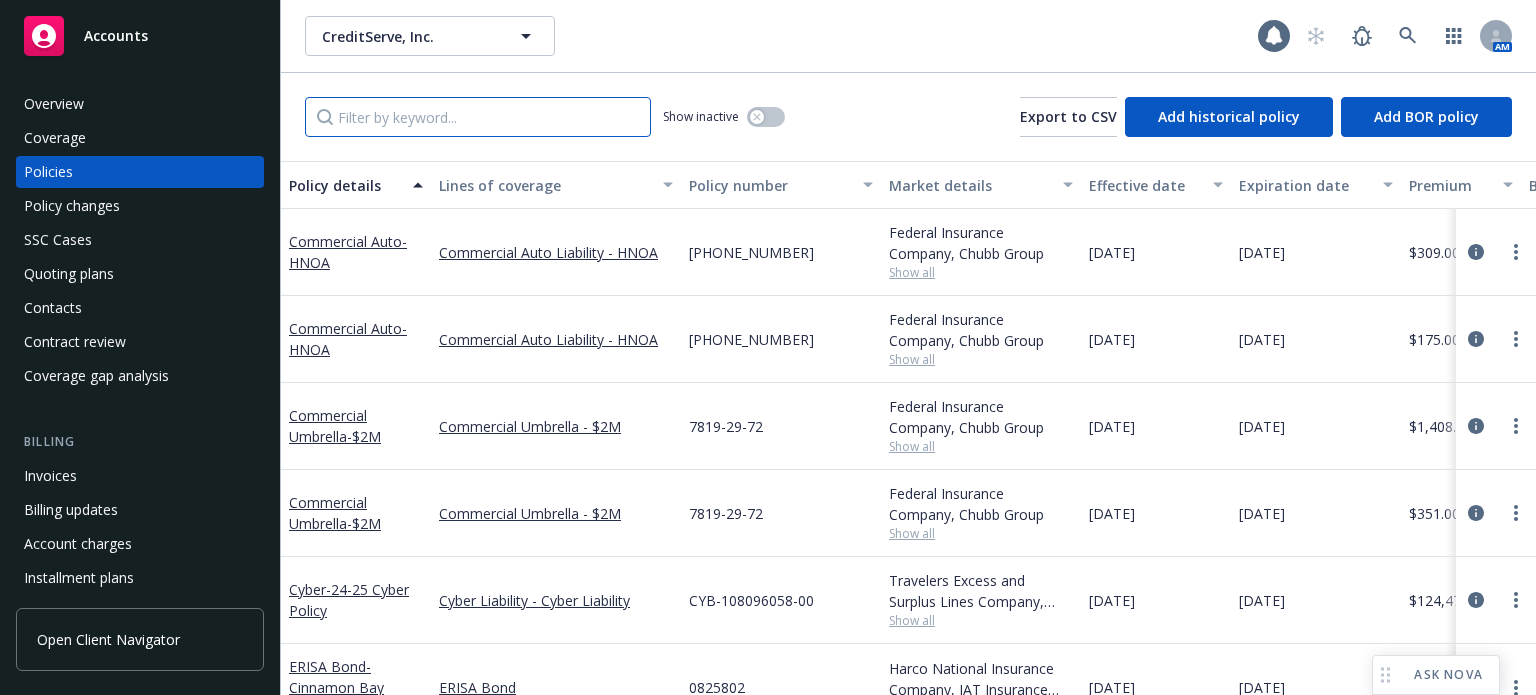 click at bounding box center (478, 117) 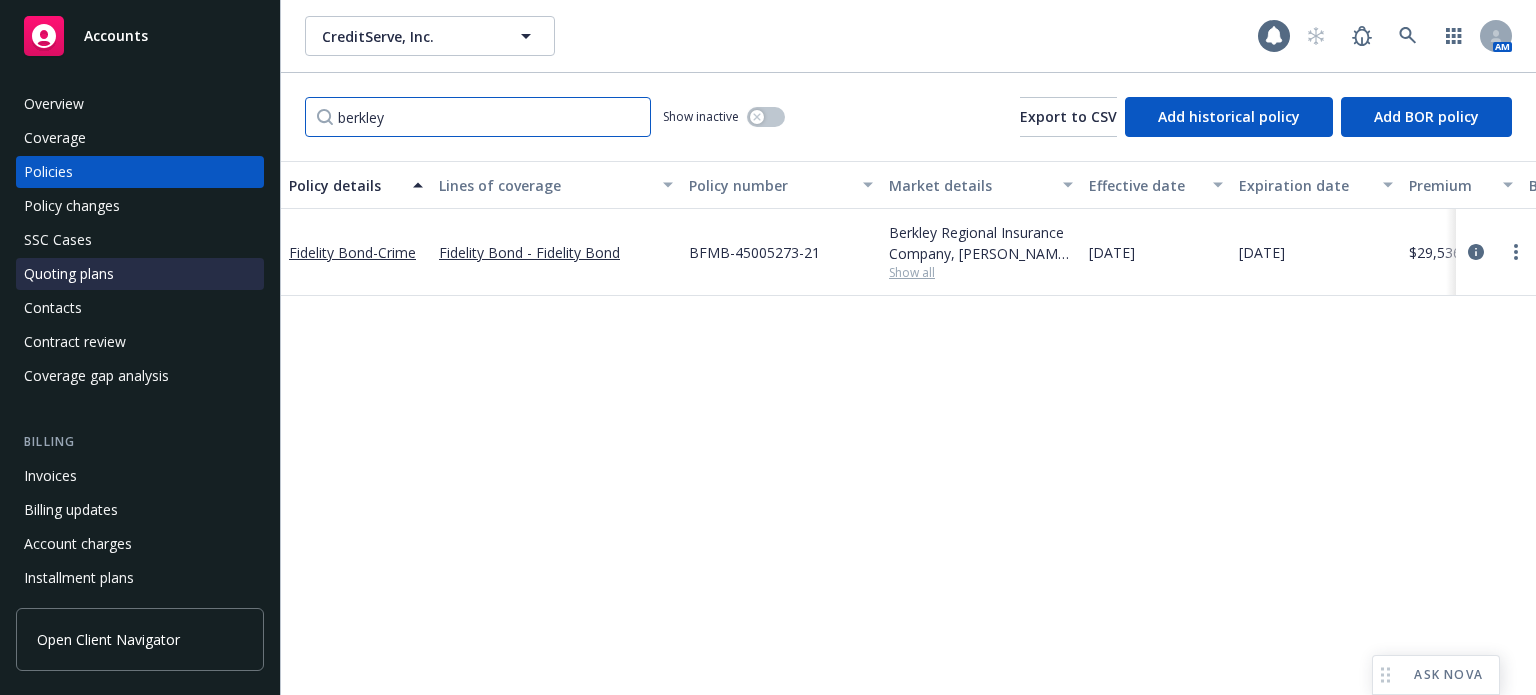 type on "berkley" 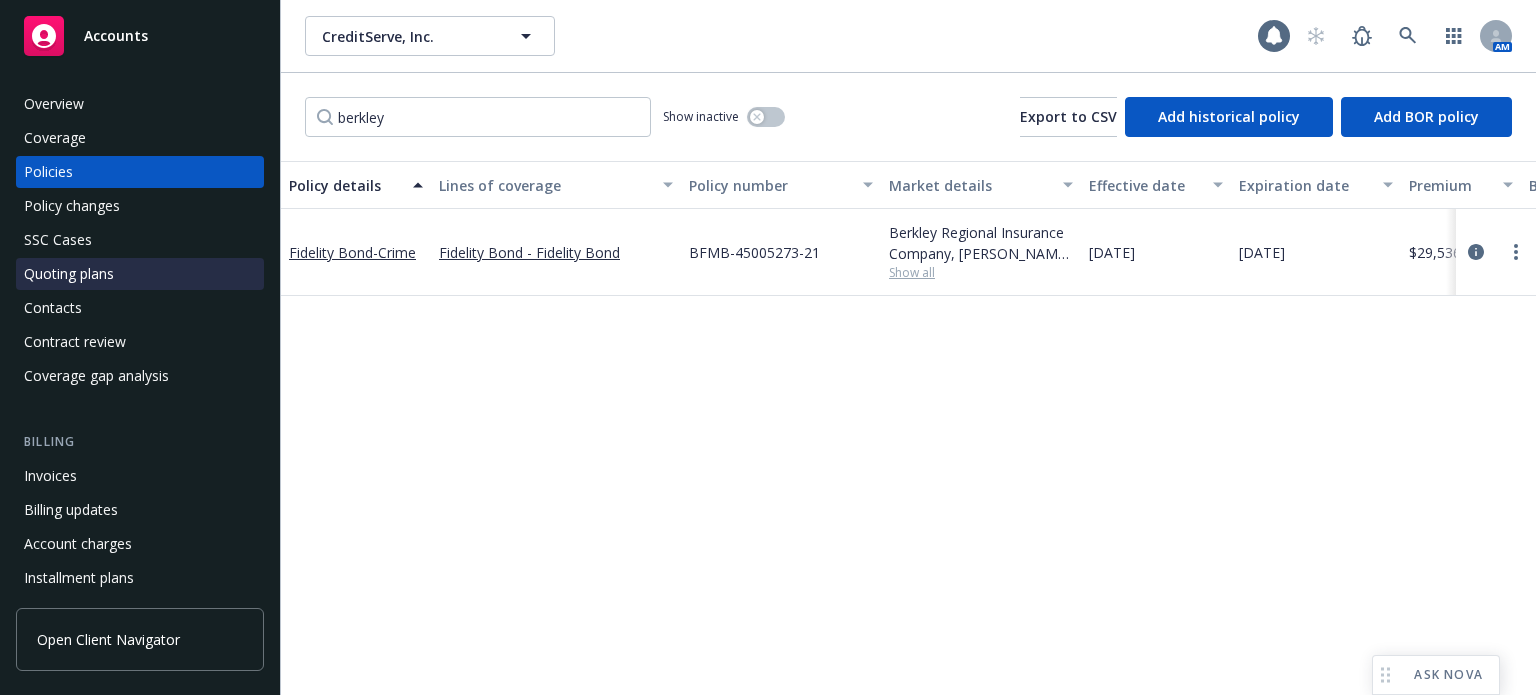 click on "Quoting plans" at bounding box center [69, 274] 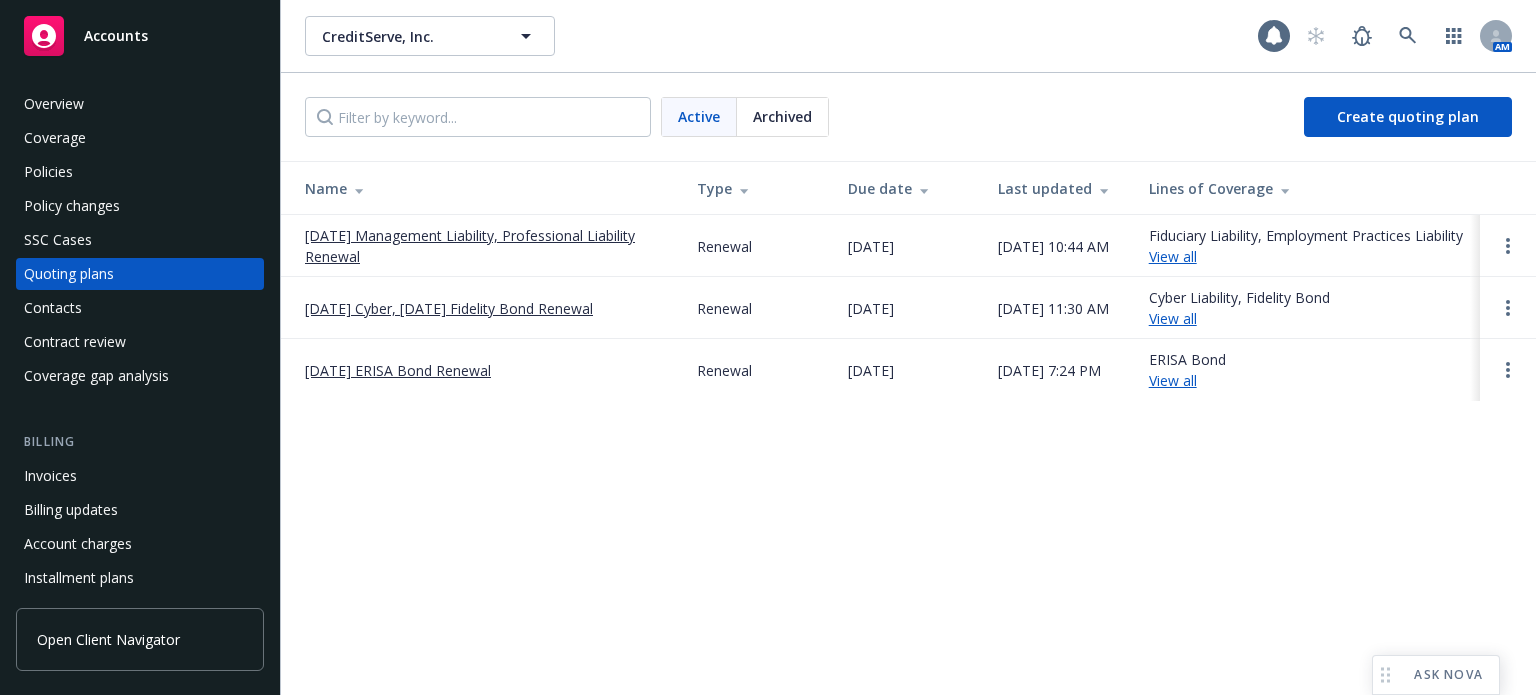 click on "[DATE] Cyber, [DATE] Fidelity Bond Renewal" at bounding box center (449, 308) 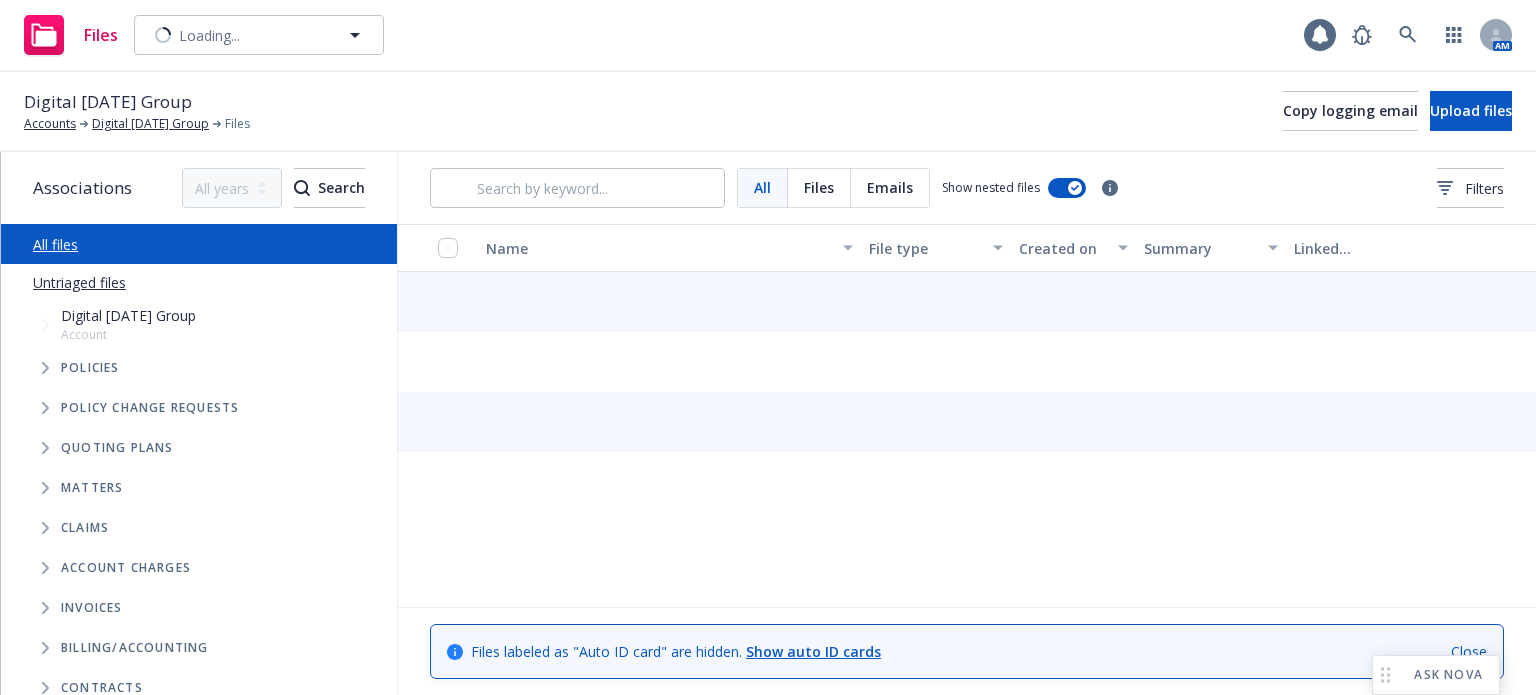 scroll, scrollTop: 0, scrollLeft: 0, axis: both 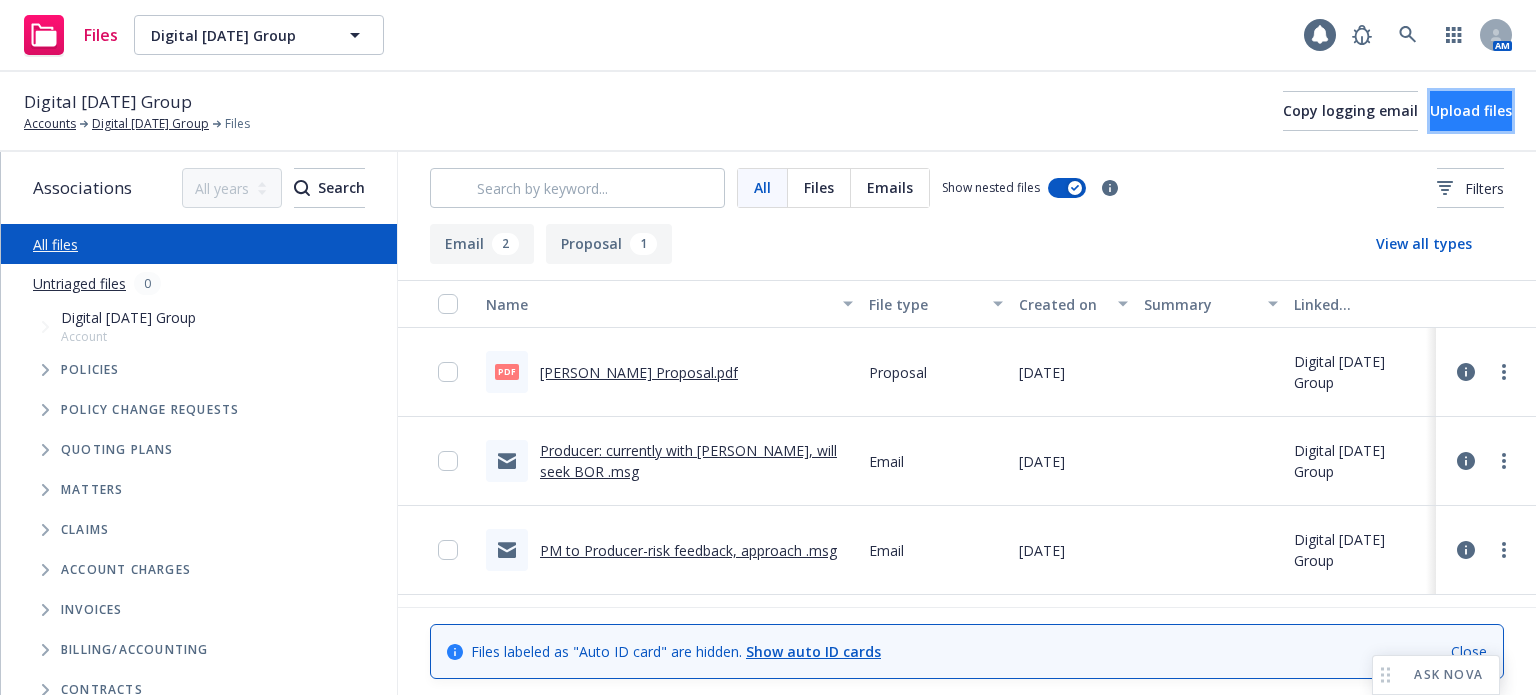 click on "Upload files" at bounding box center (1471, 110) 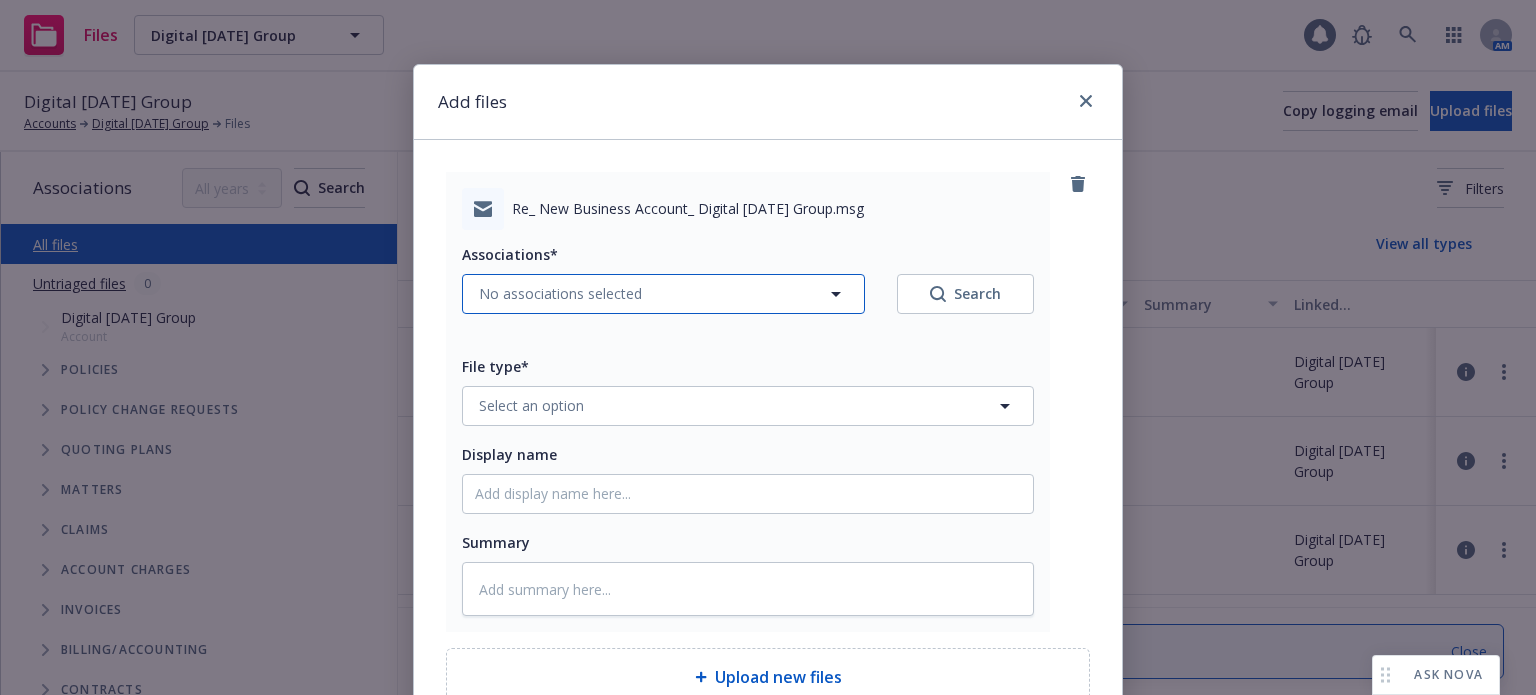 click on "No associations selected" at bounding box center (560, 293) 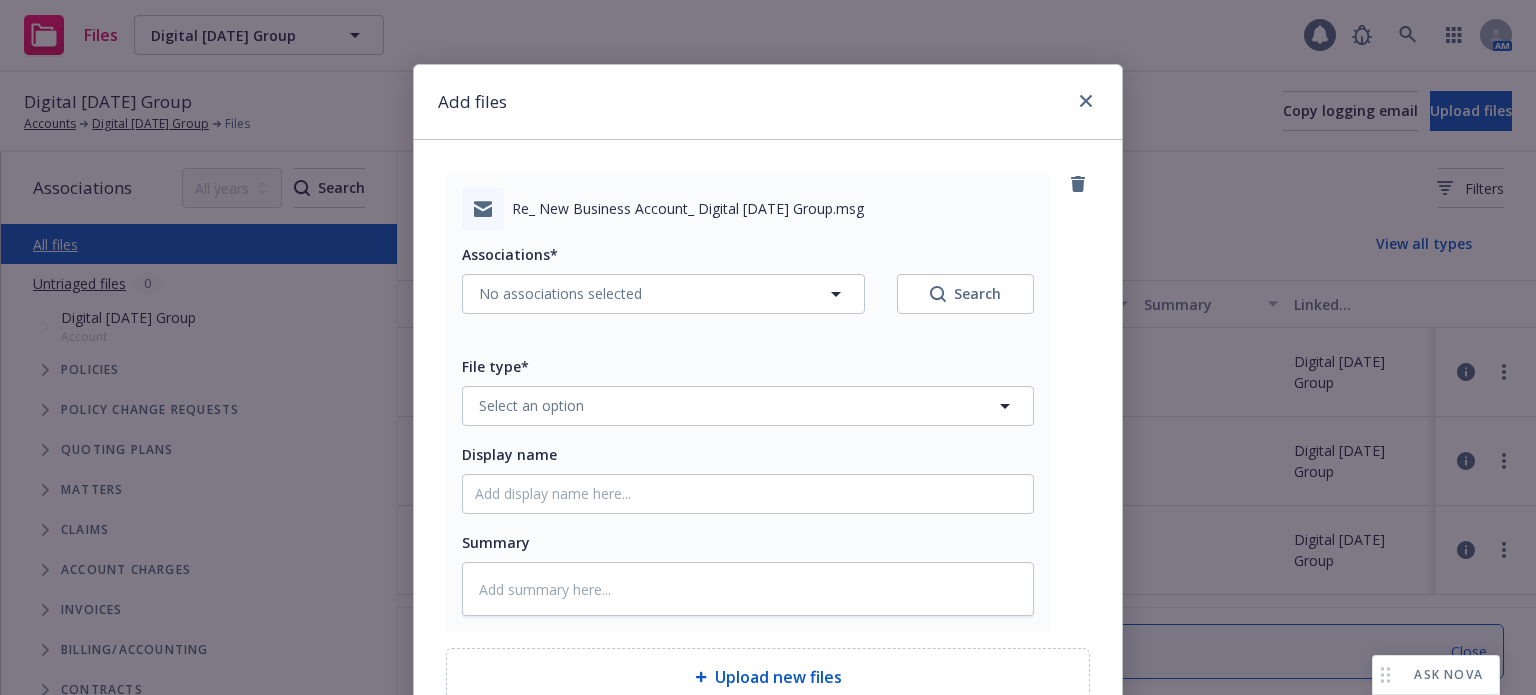 type on "x" 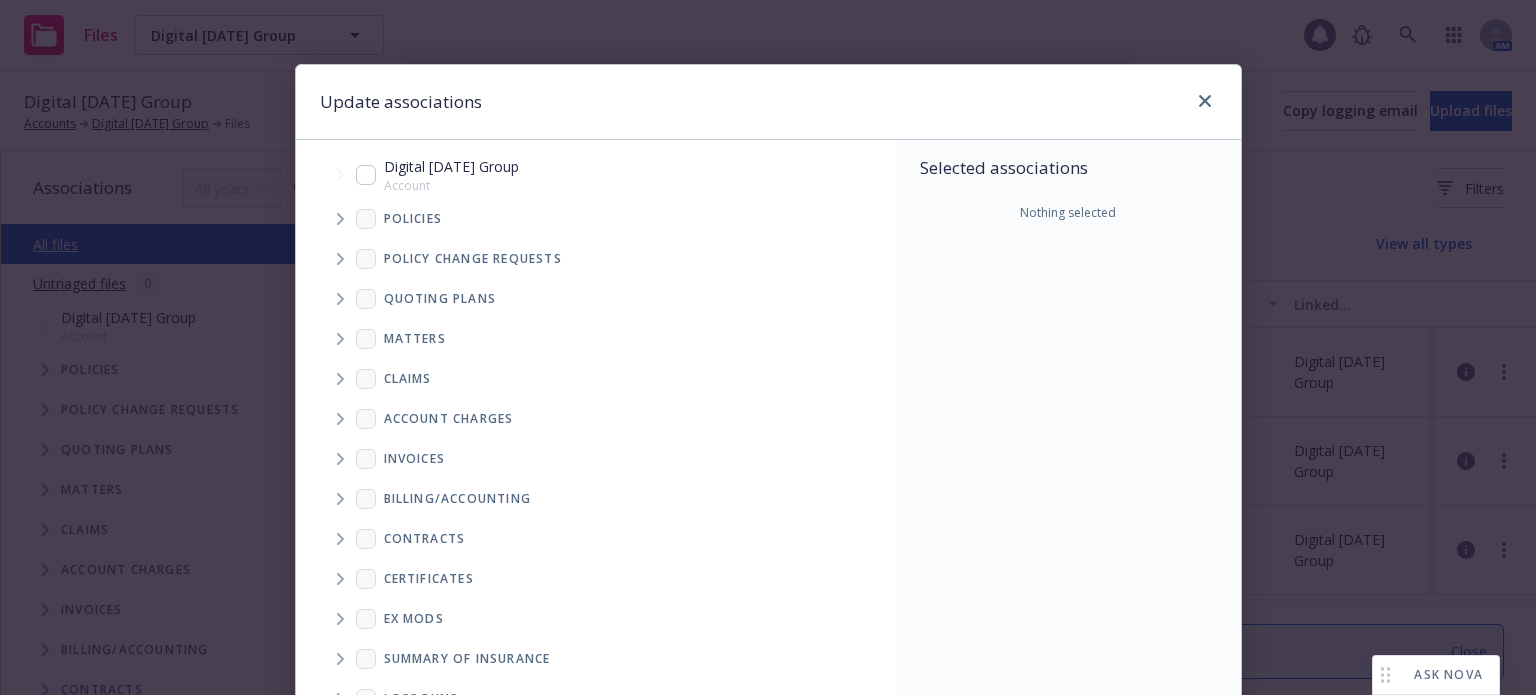 click 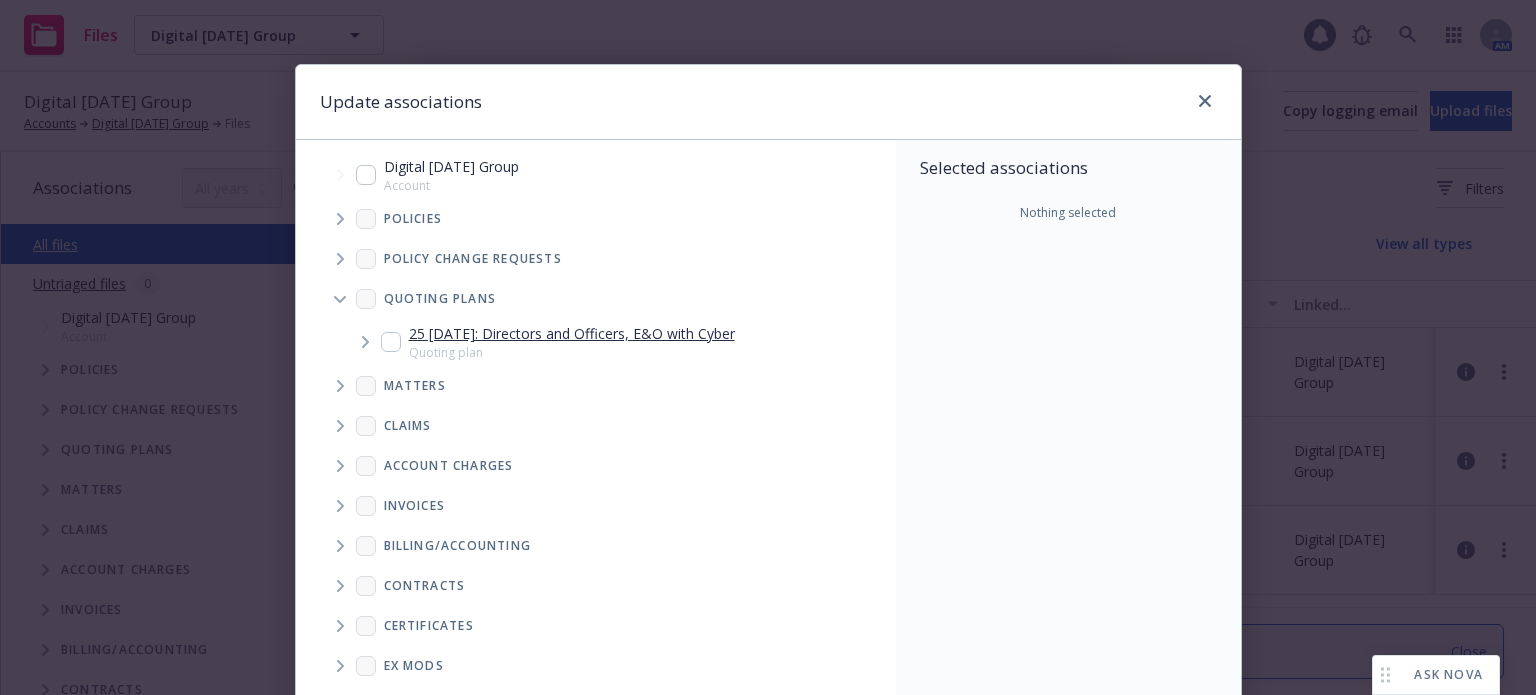 click at bounding box center (391, 342) 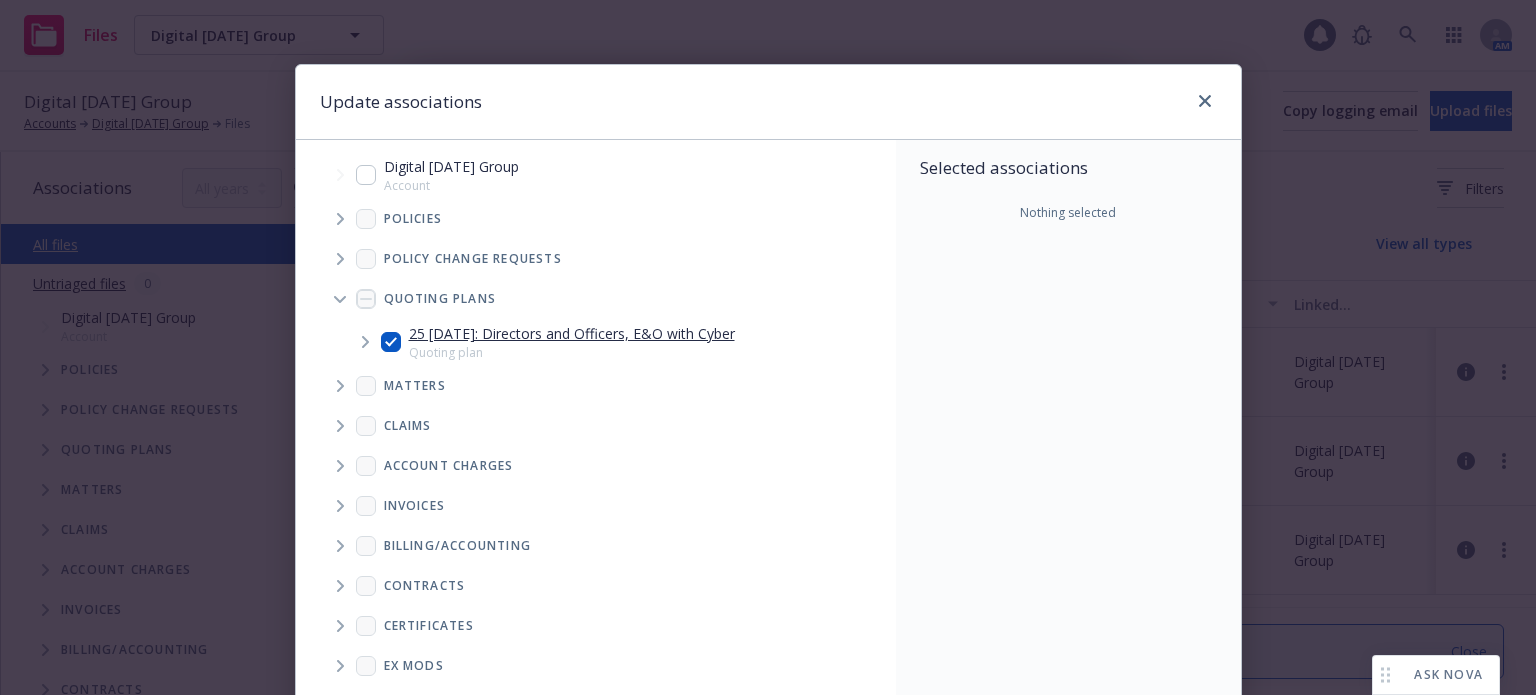 checkbox on "true" 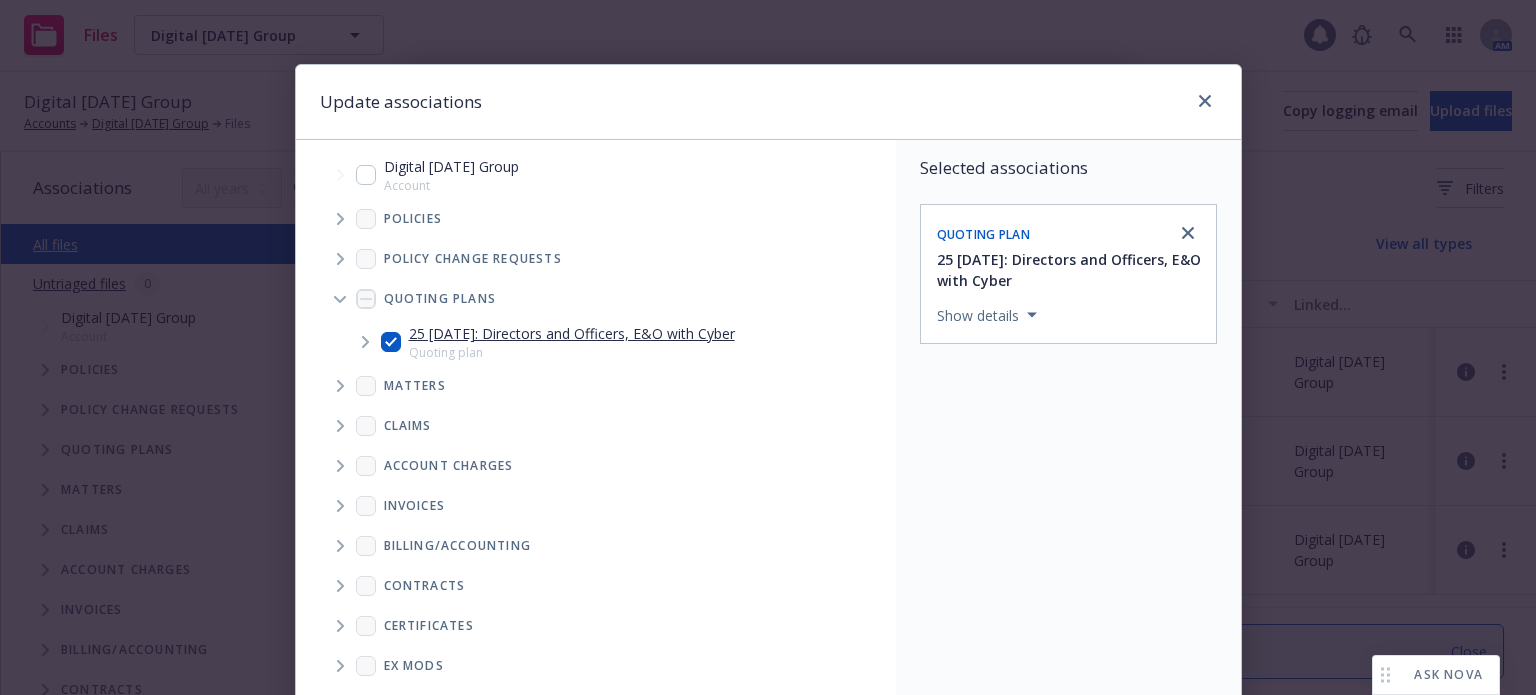 scroll, scrollTop: 297, scrollLeft: 0, axis: vertical 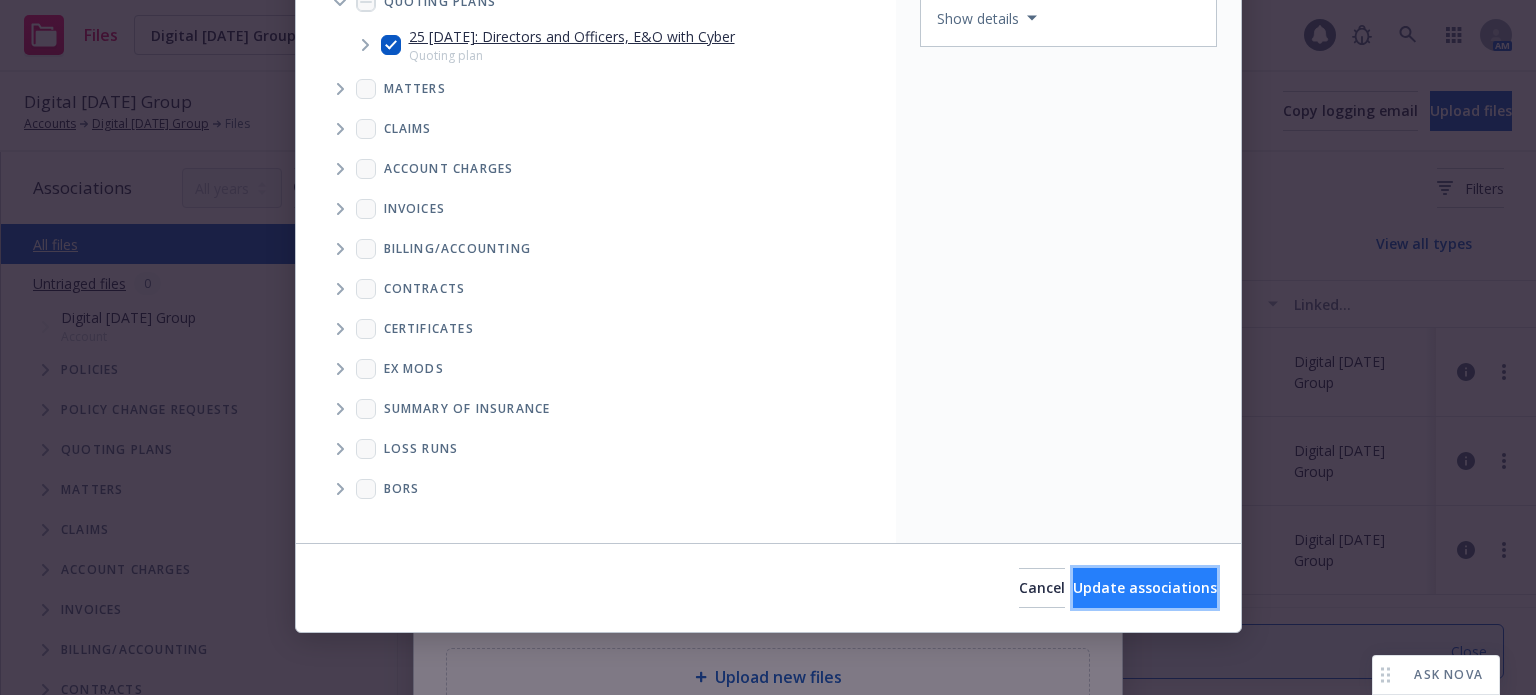 click on "Update associations" at bounding box center (1145, 587) 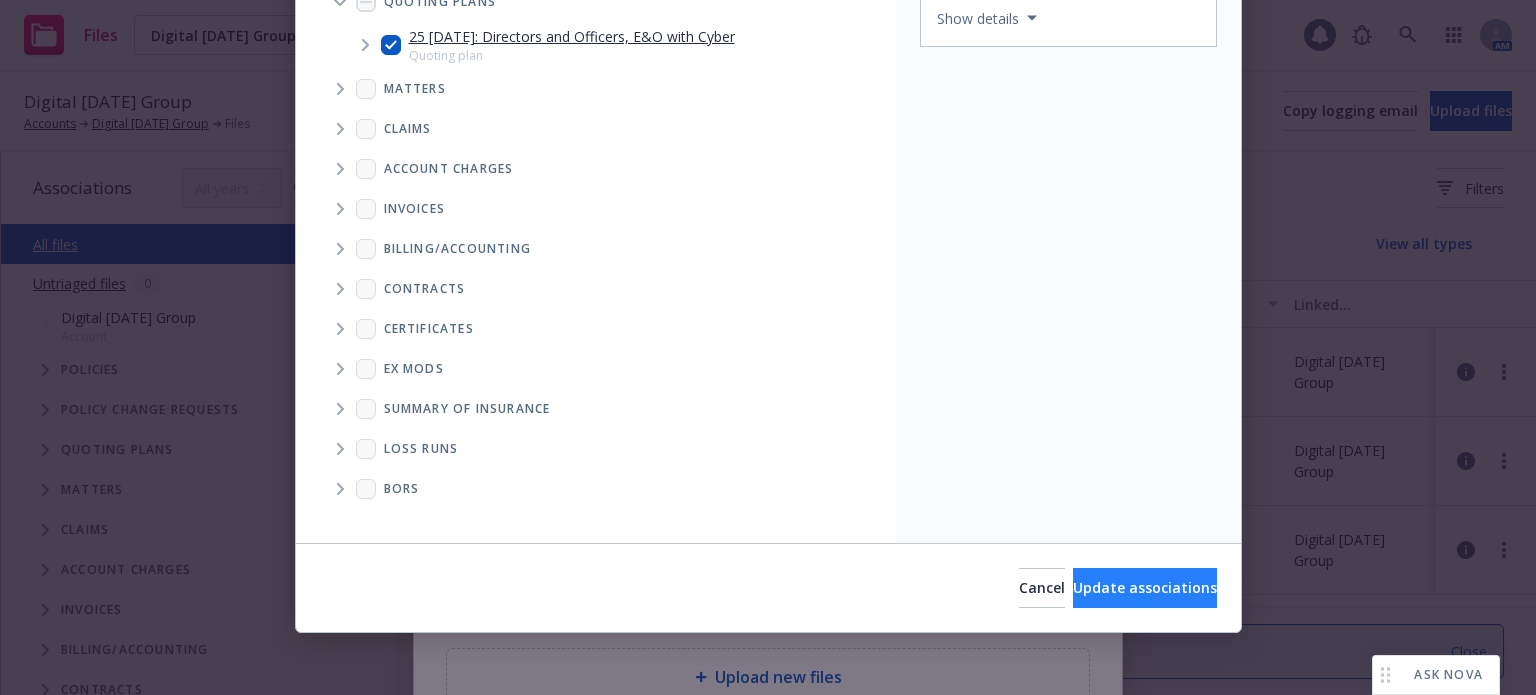 type on "x" 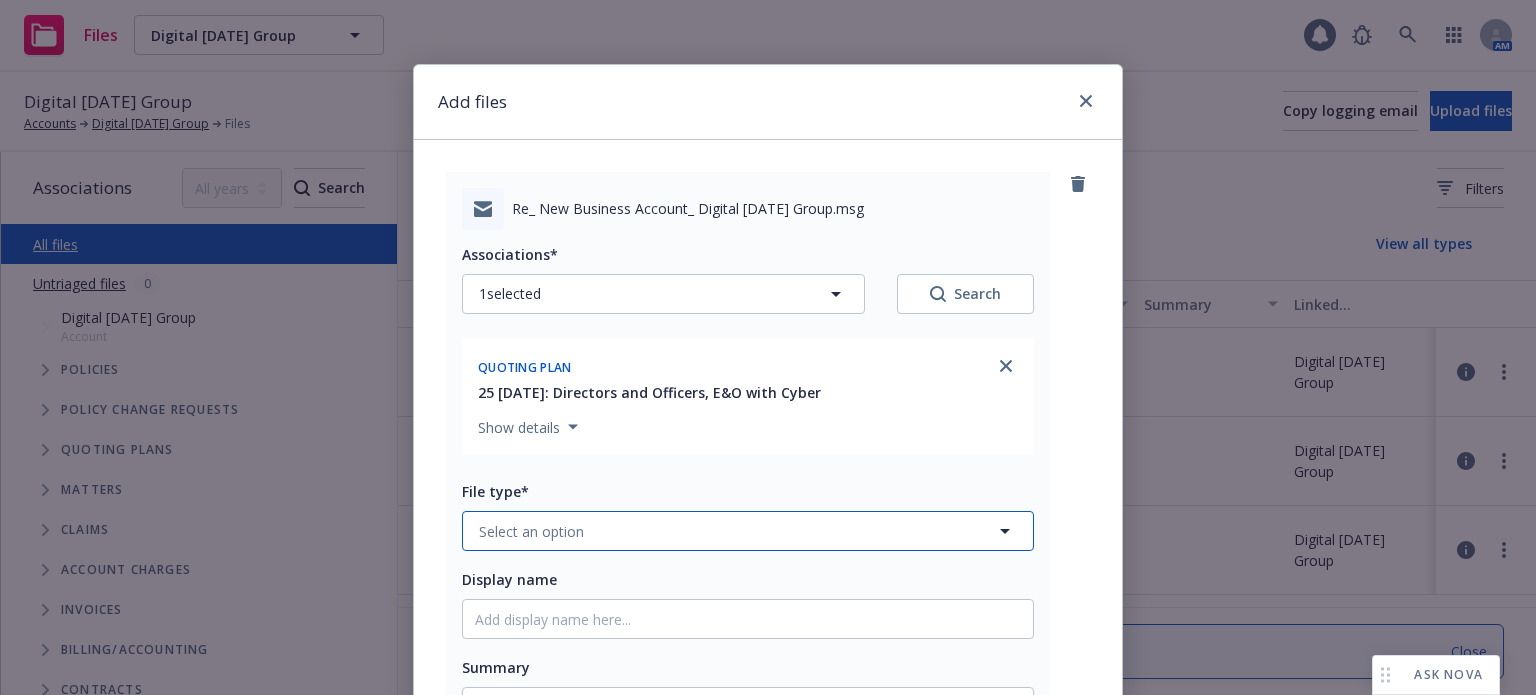 click on "Select an option" at bounding box center [748, 531] 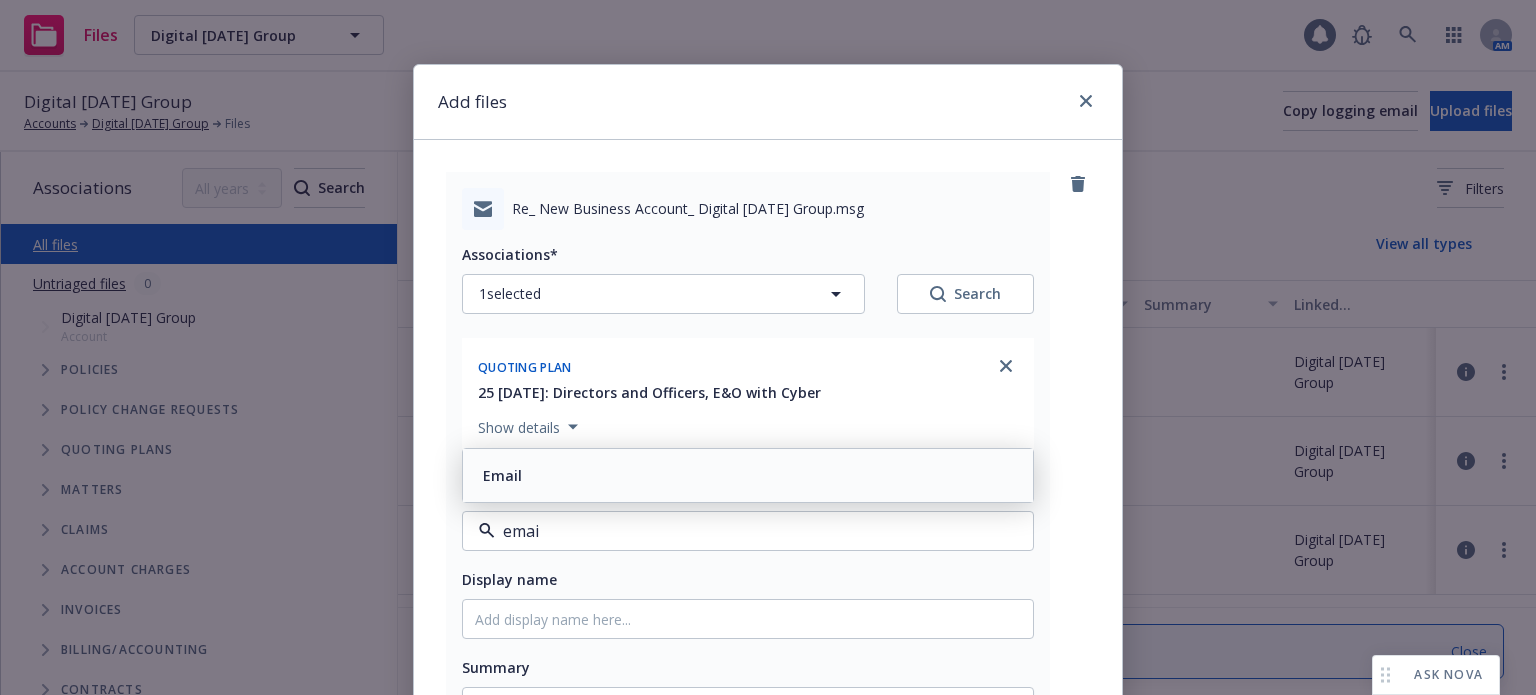 type on "email" 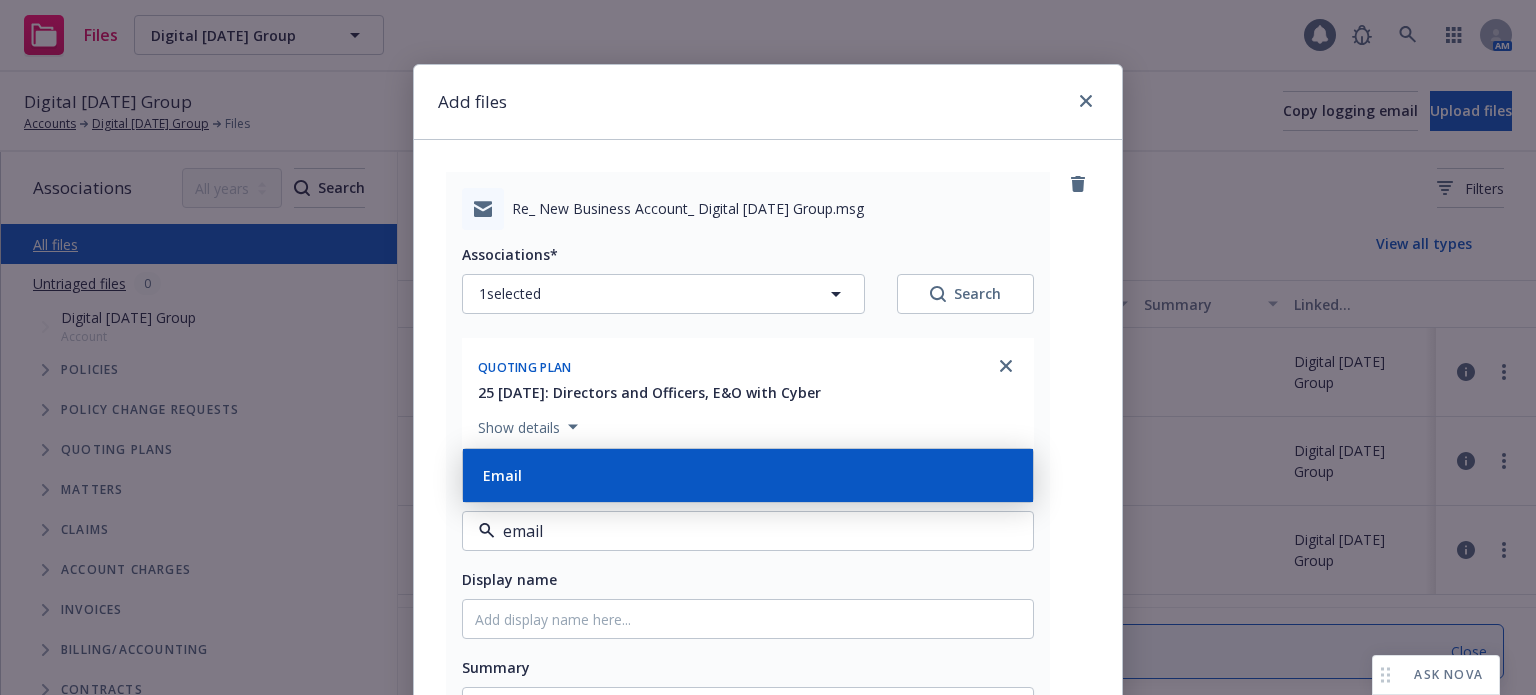 click on "Email" at bounding box center (748, 475) 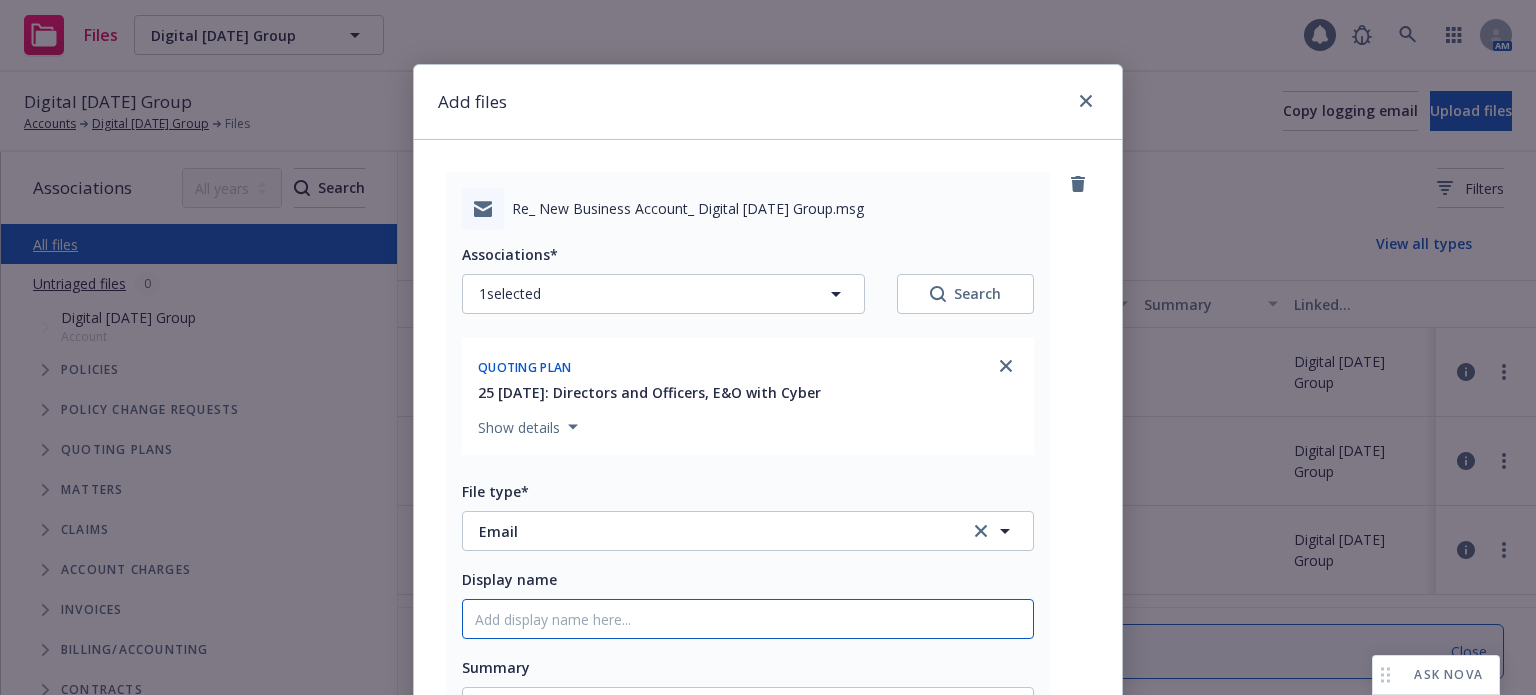 click on "Display name" at bounding box center [748, 619] 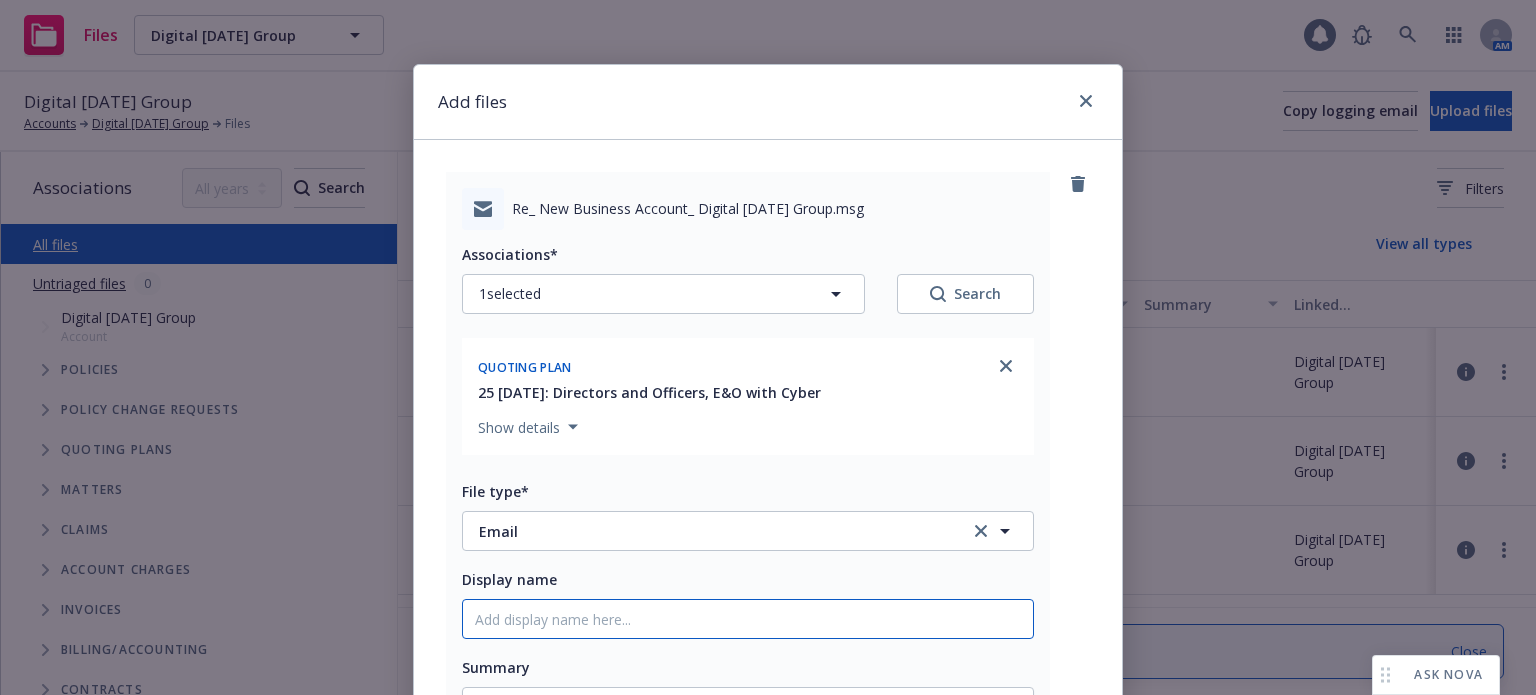 type on "x" 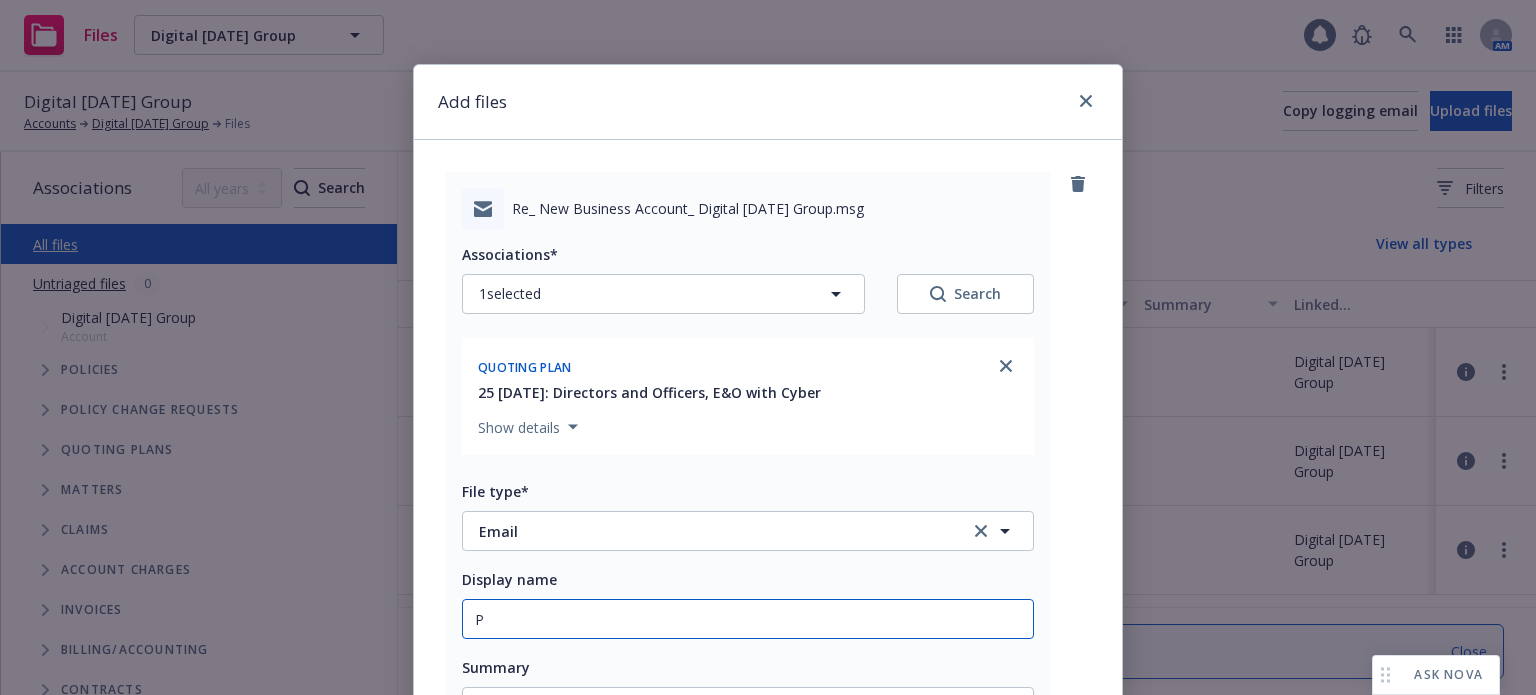 type on "x" 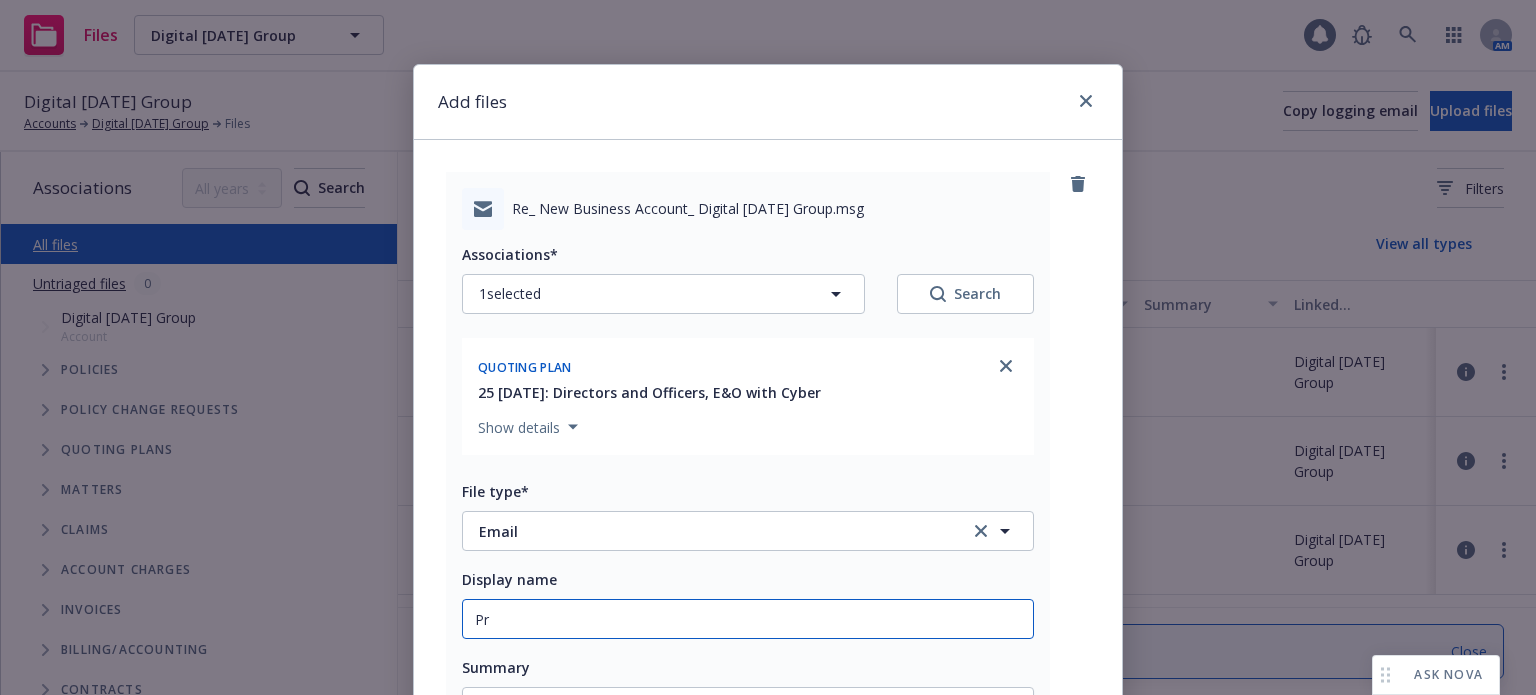 type on "x" 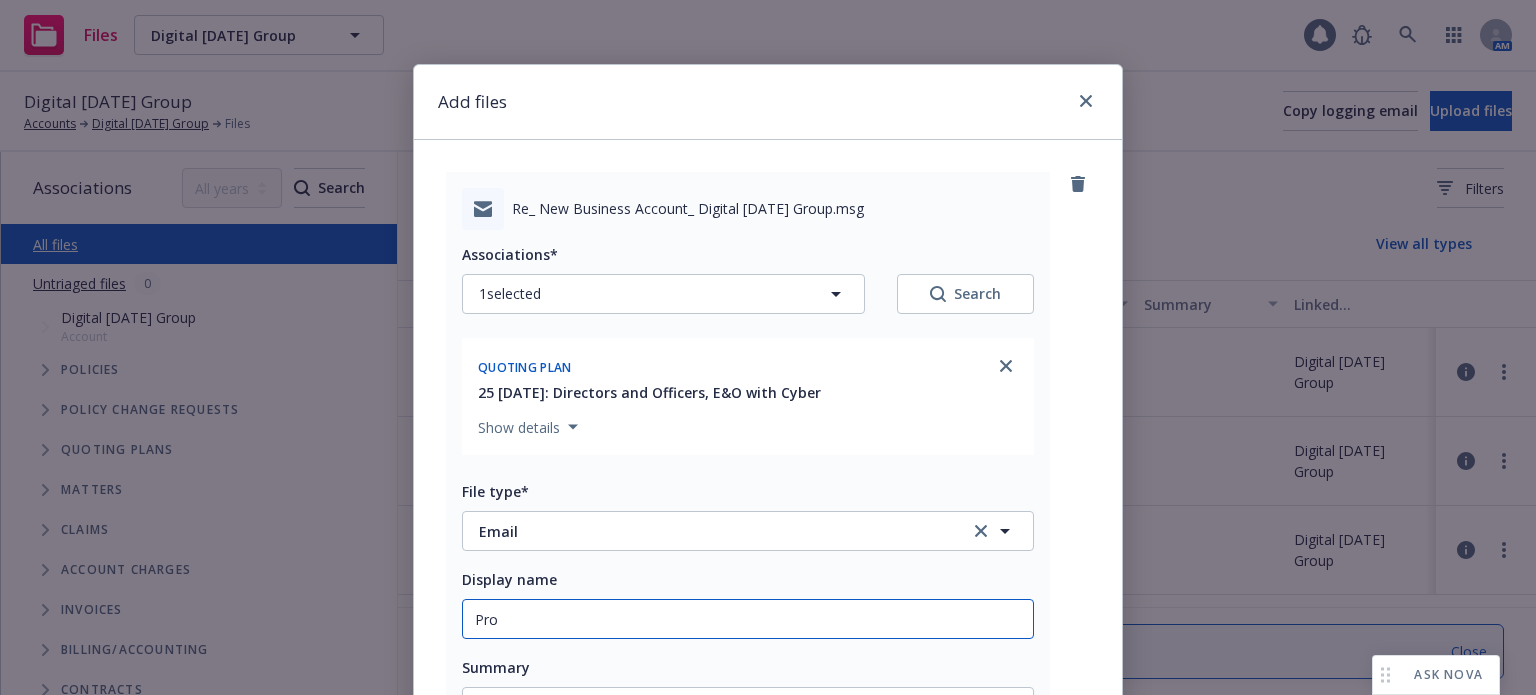 type on "x" 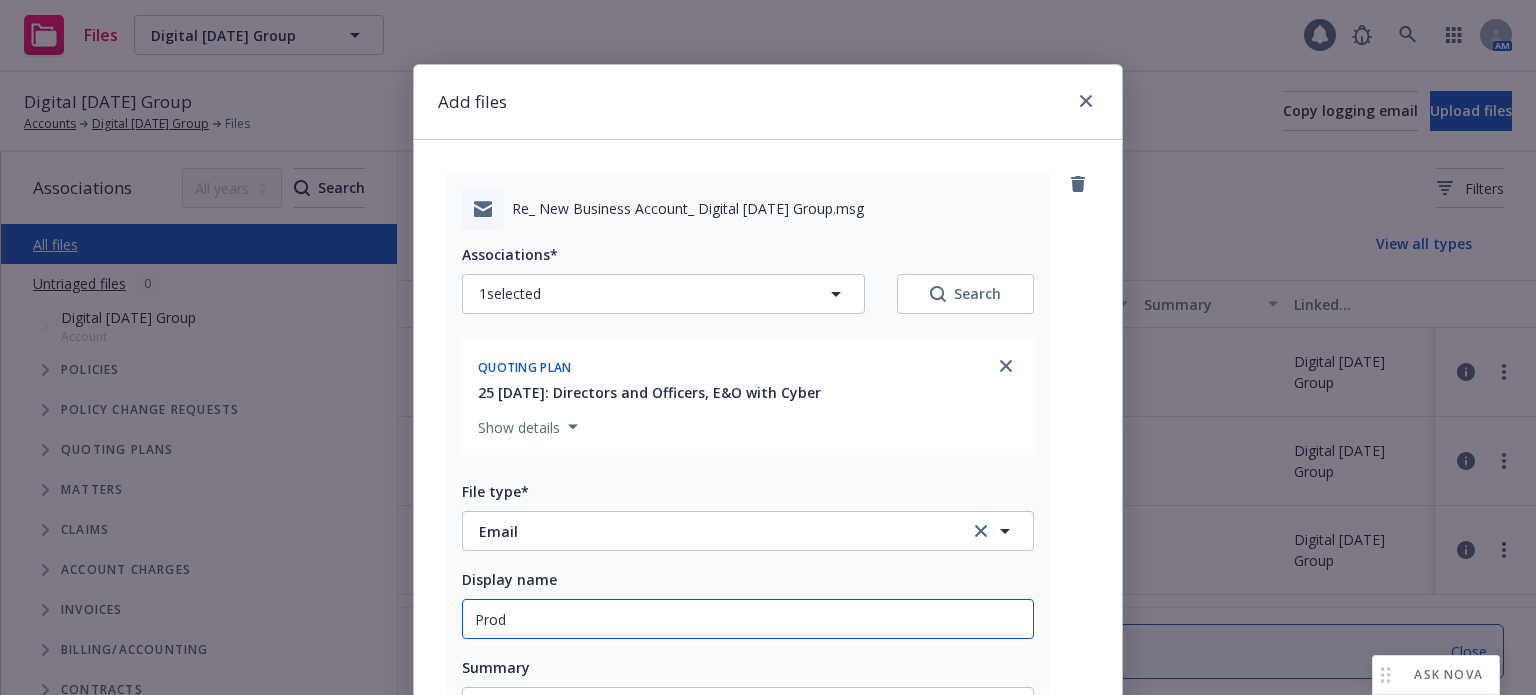 type on "x" 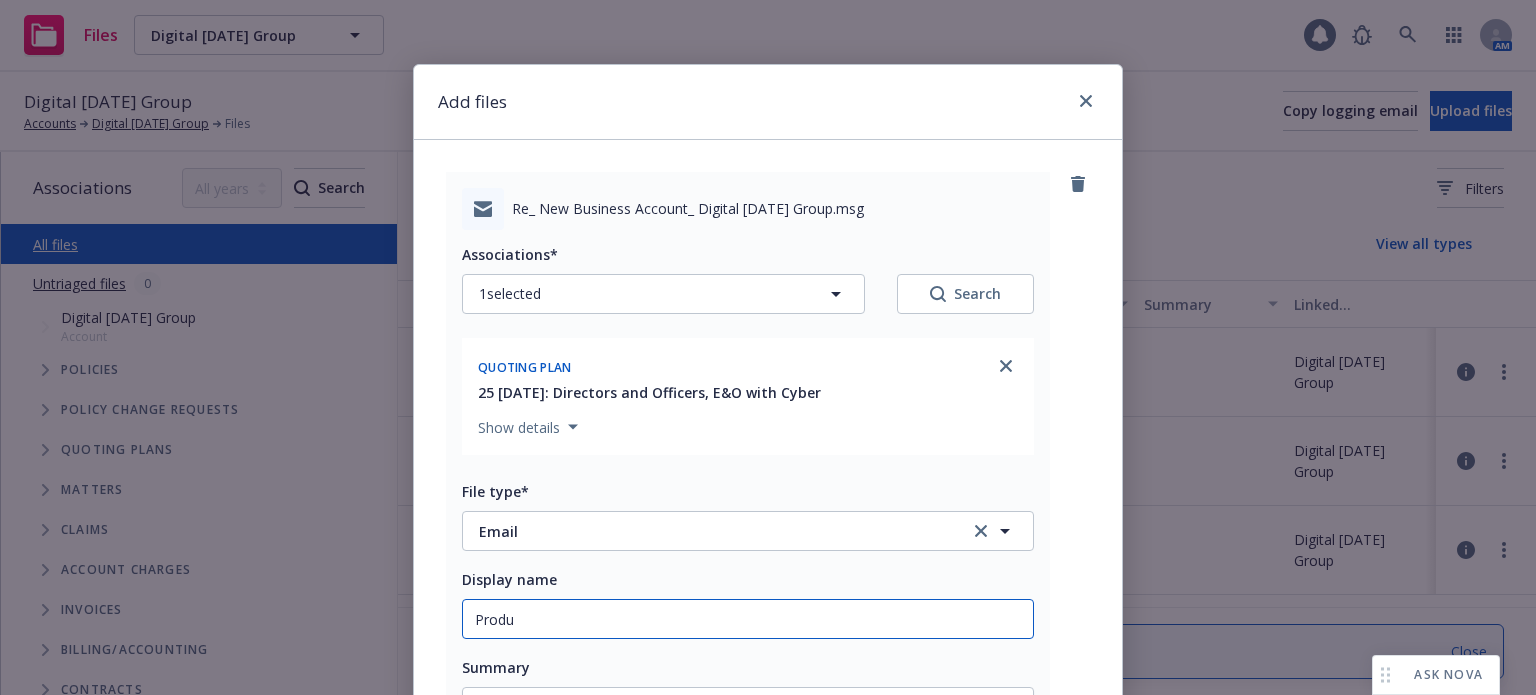 type on "x" 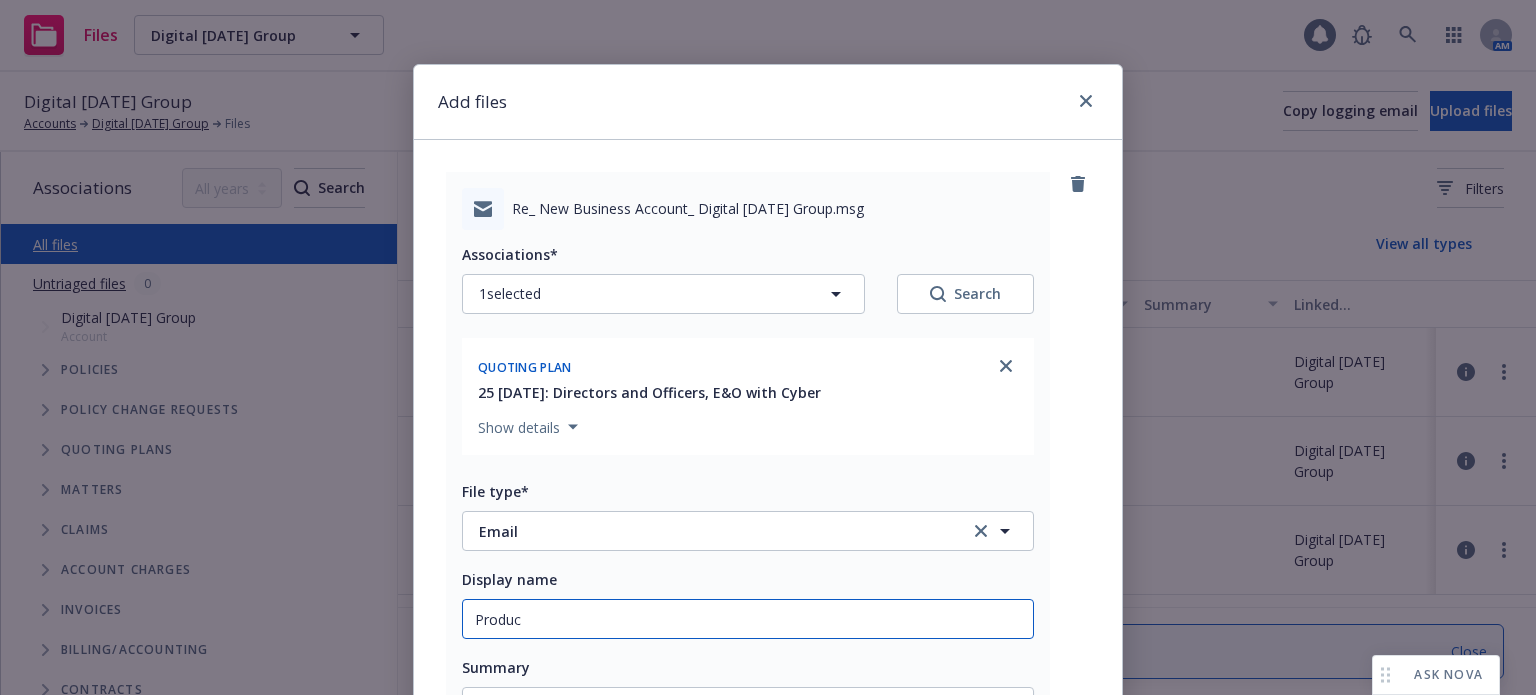 type on "x" 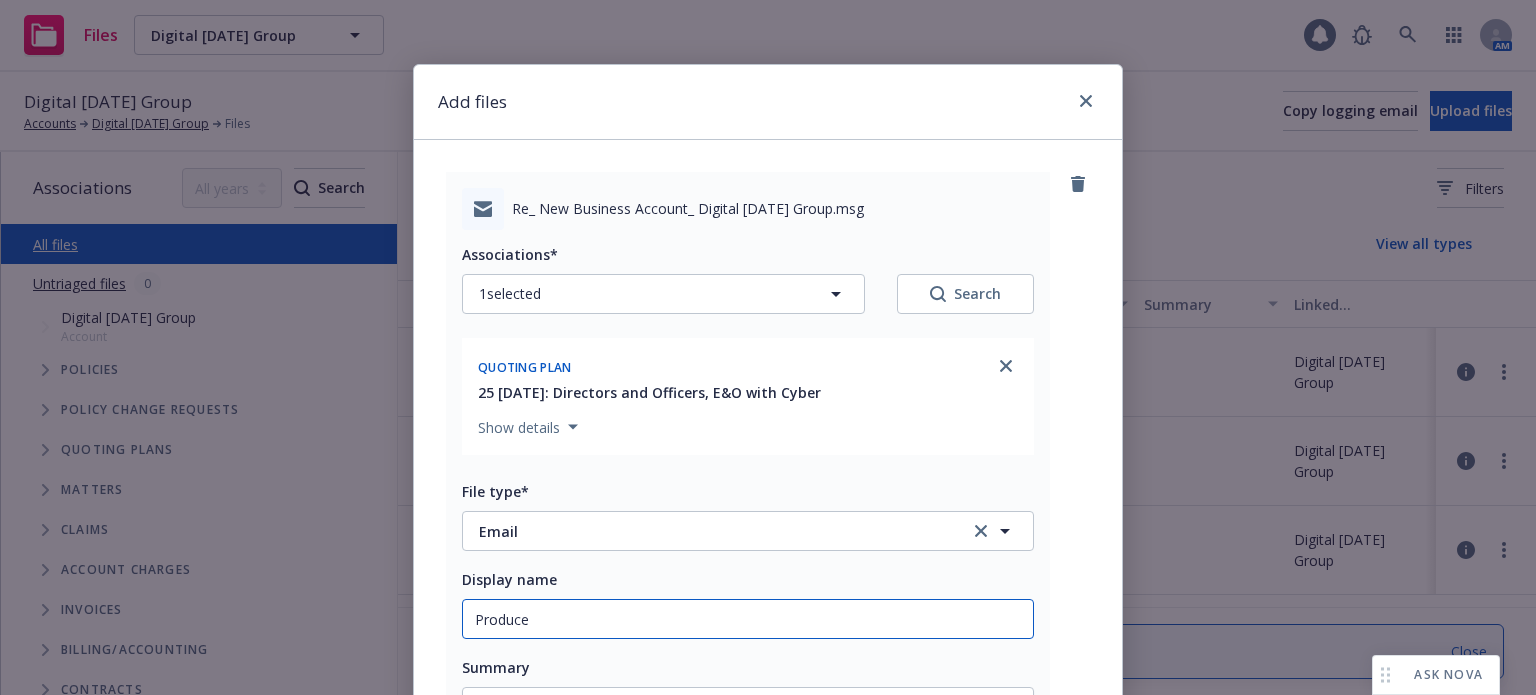 type on "x" 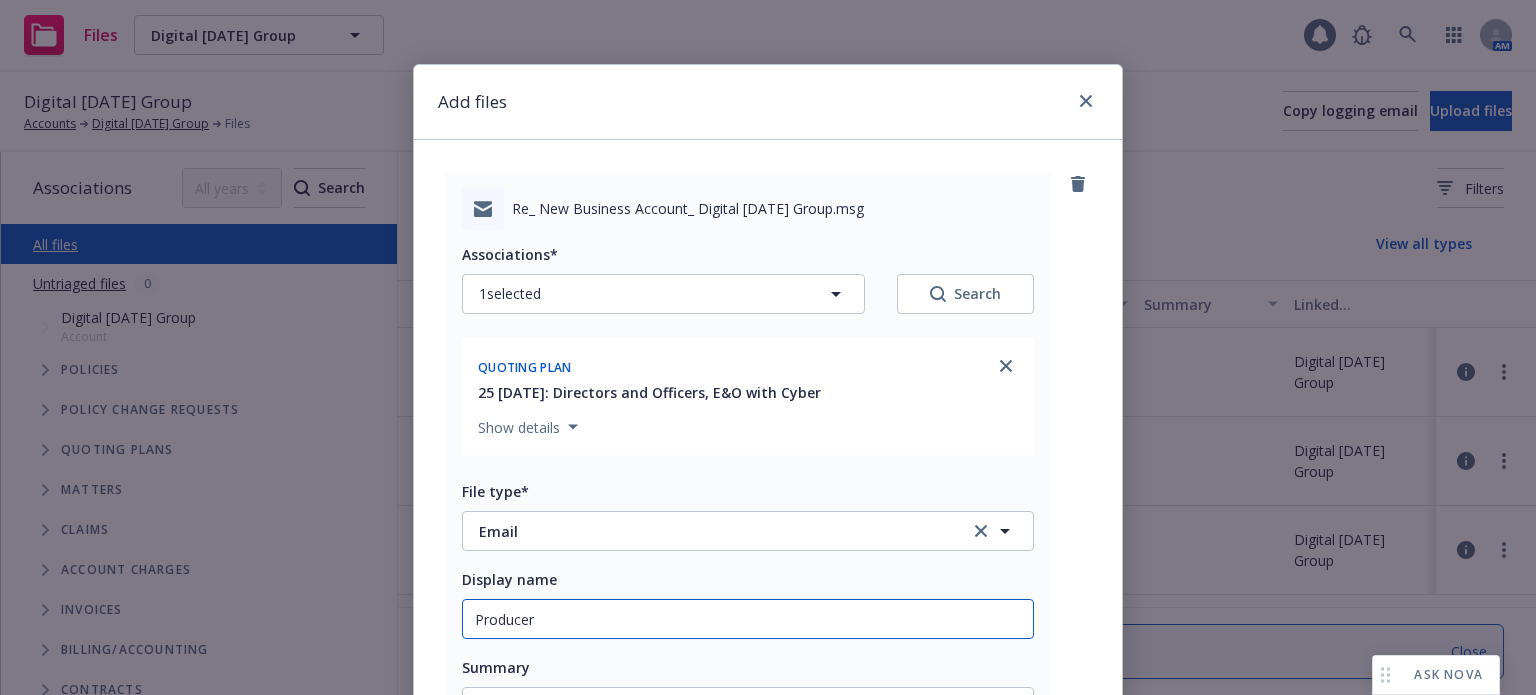 type on "x" 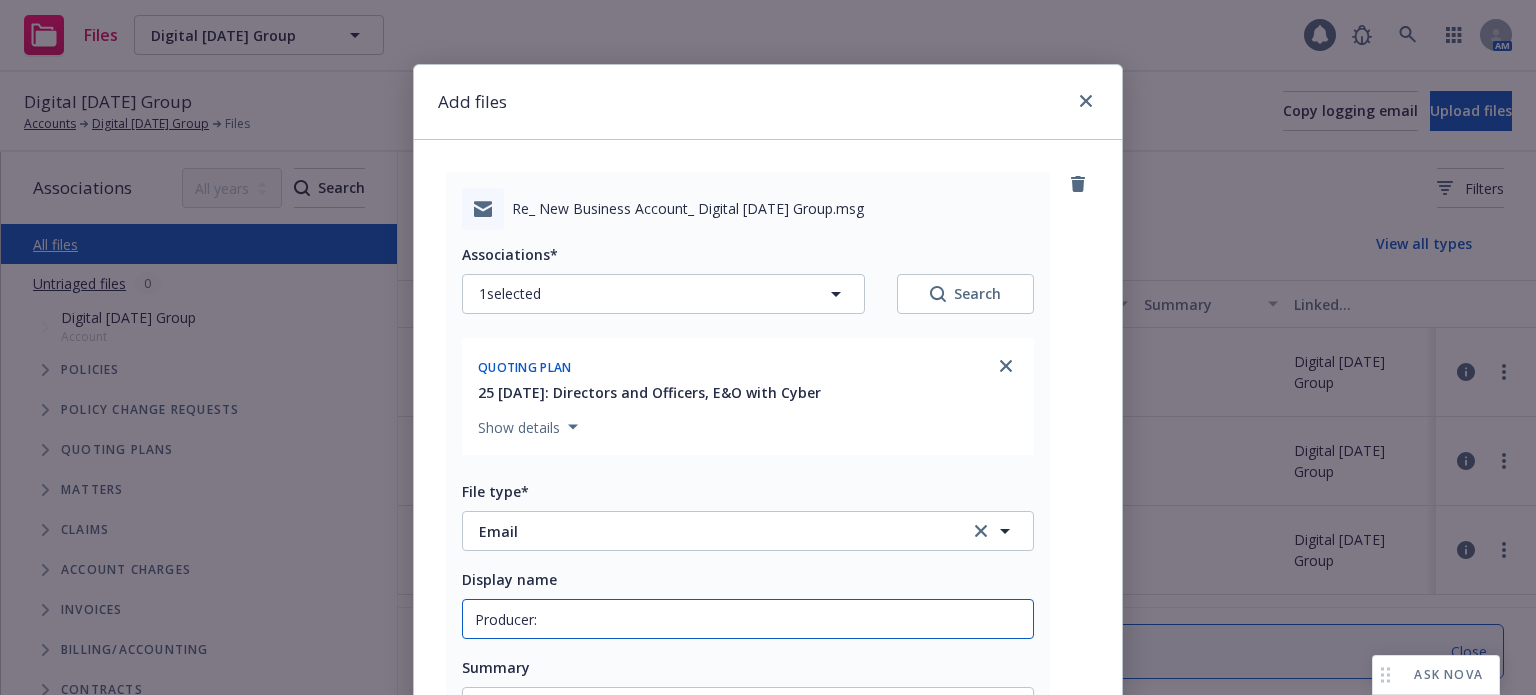 type on "x" 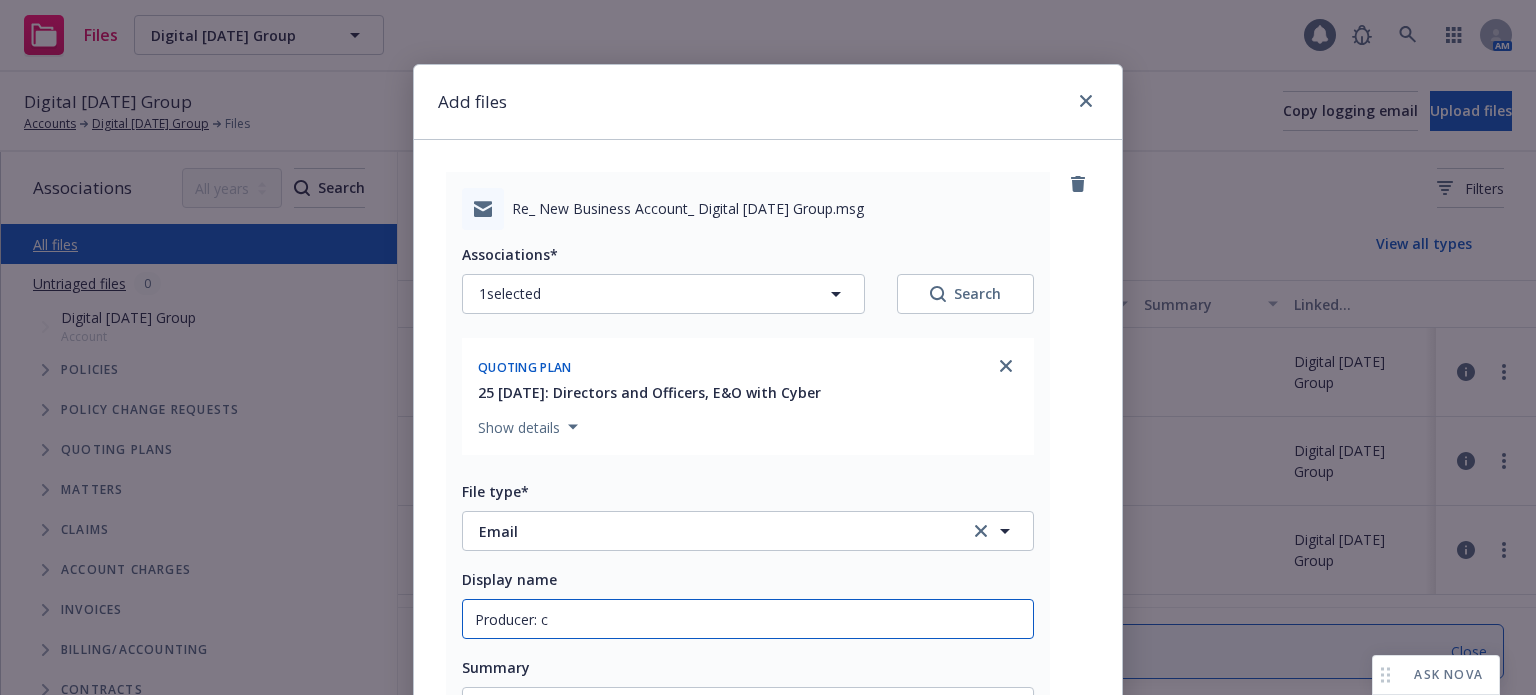 type on "x" 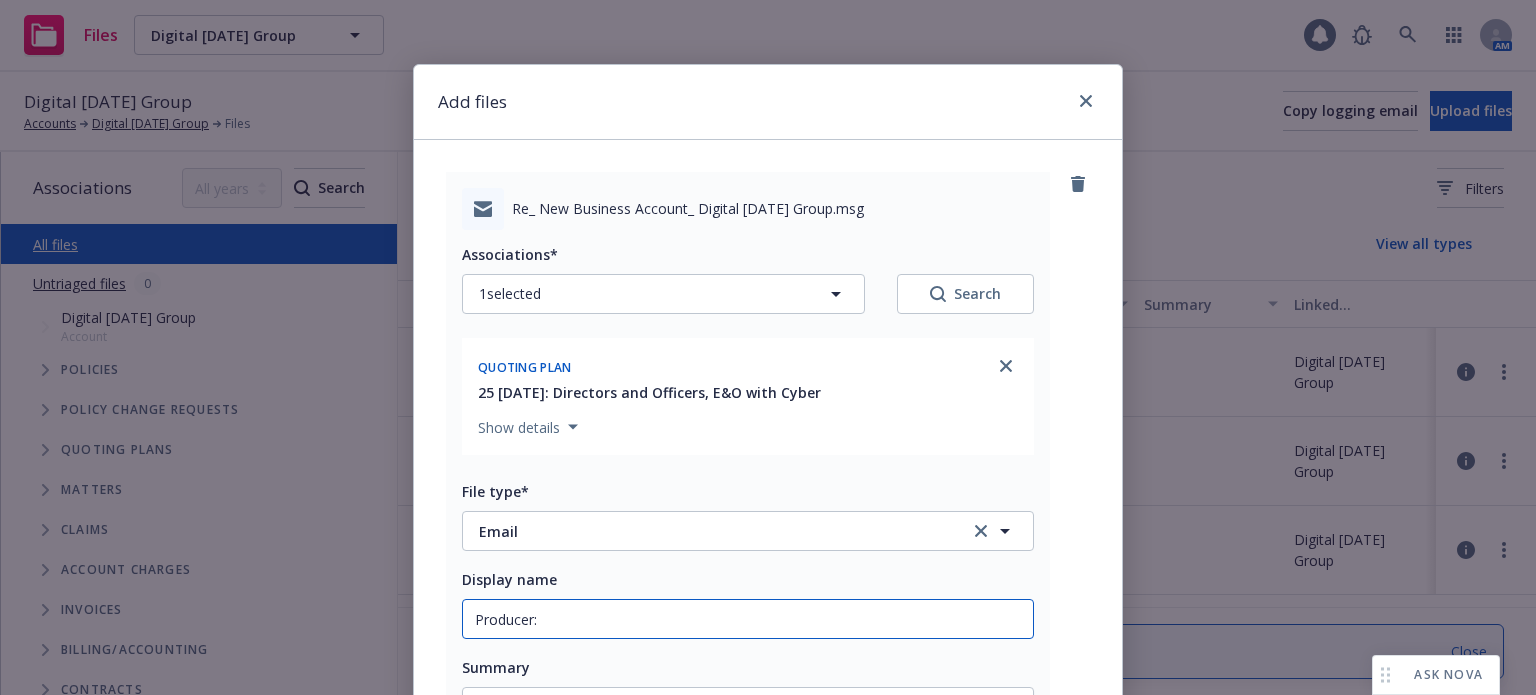 type on "x" 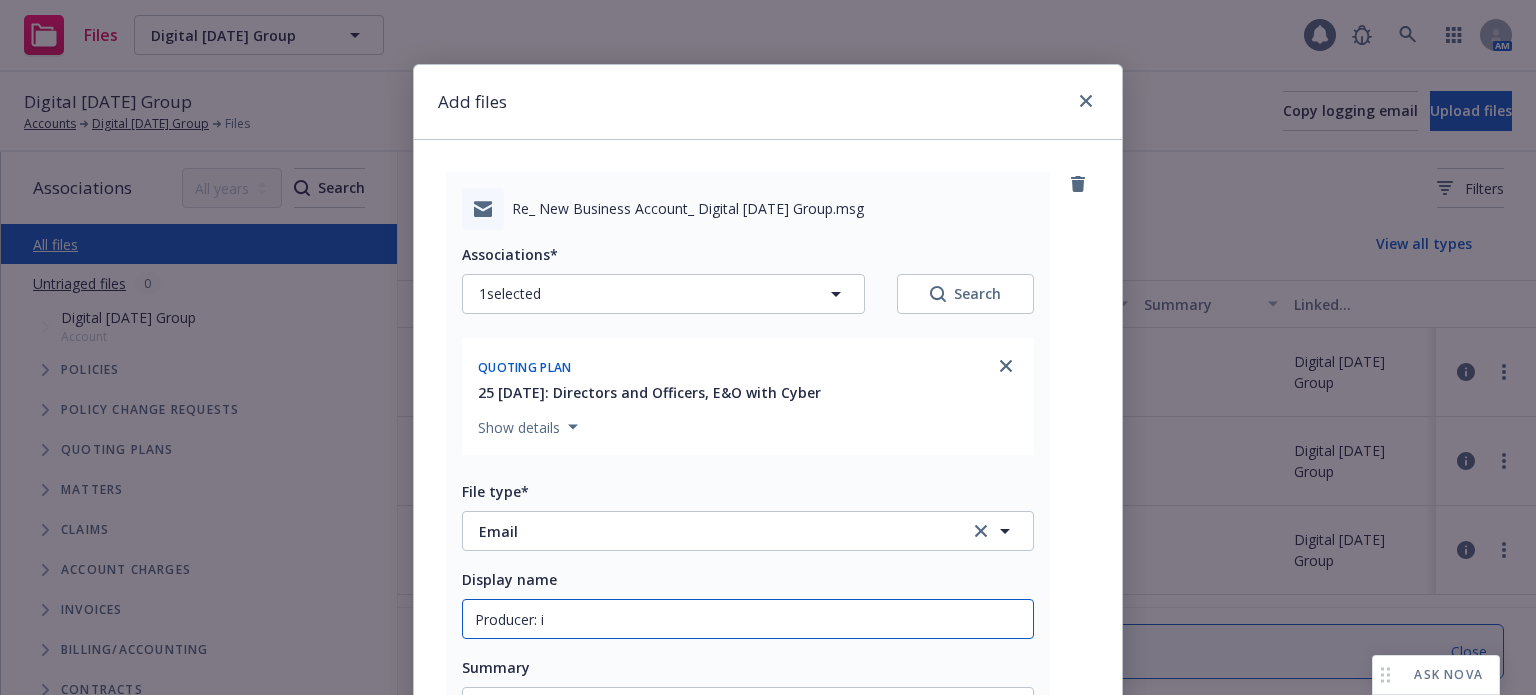 type on "x" 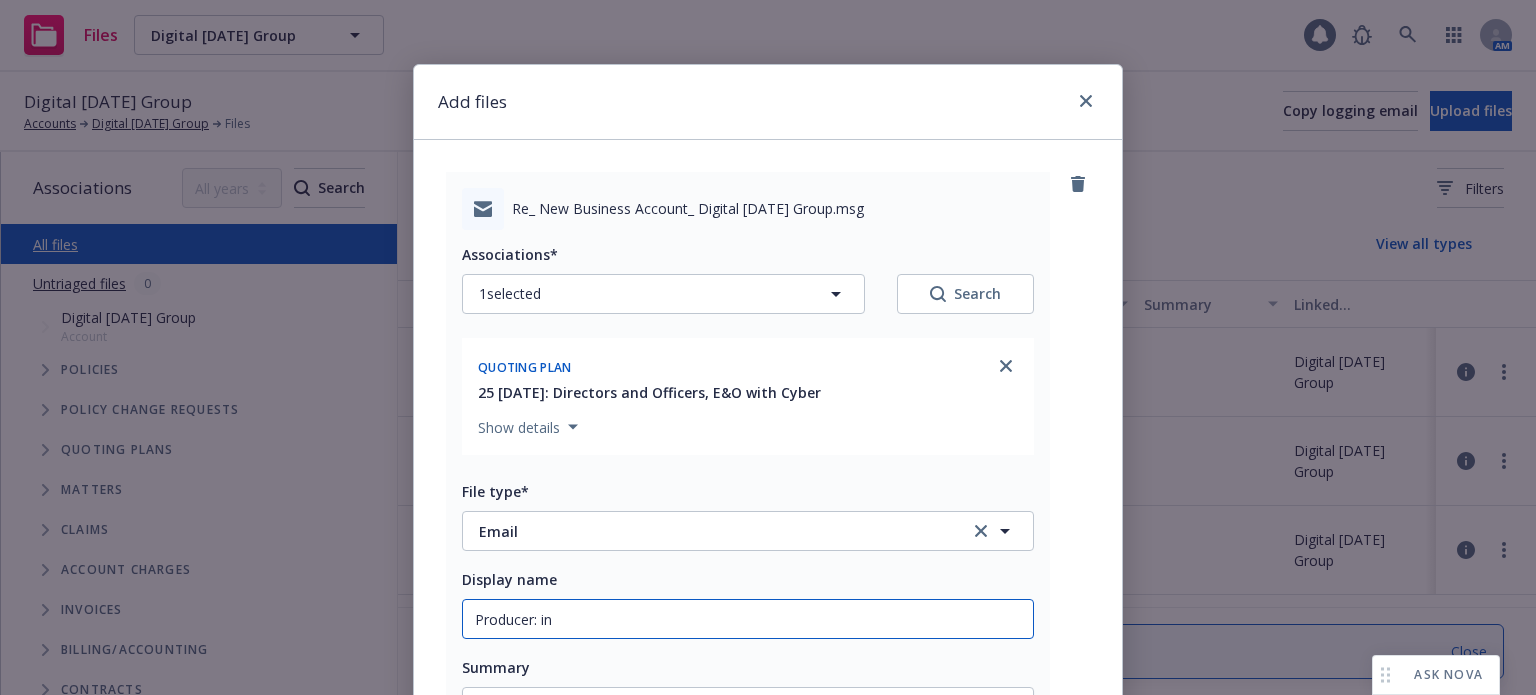 type on "x" 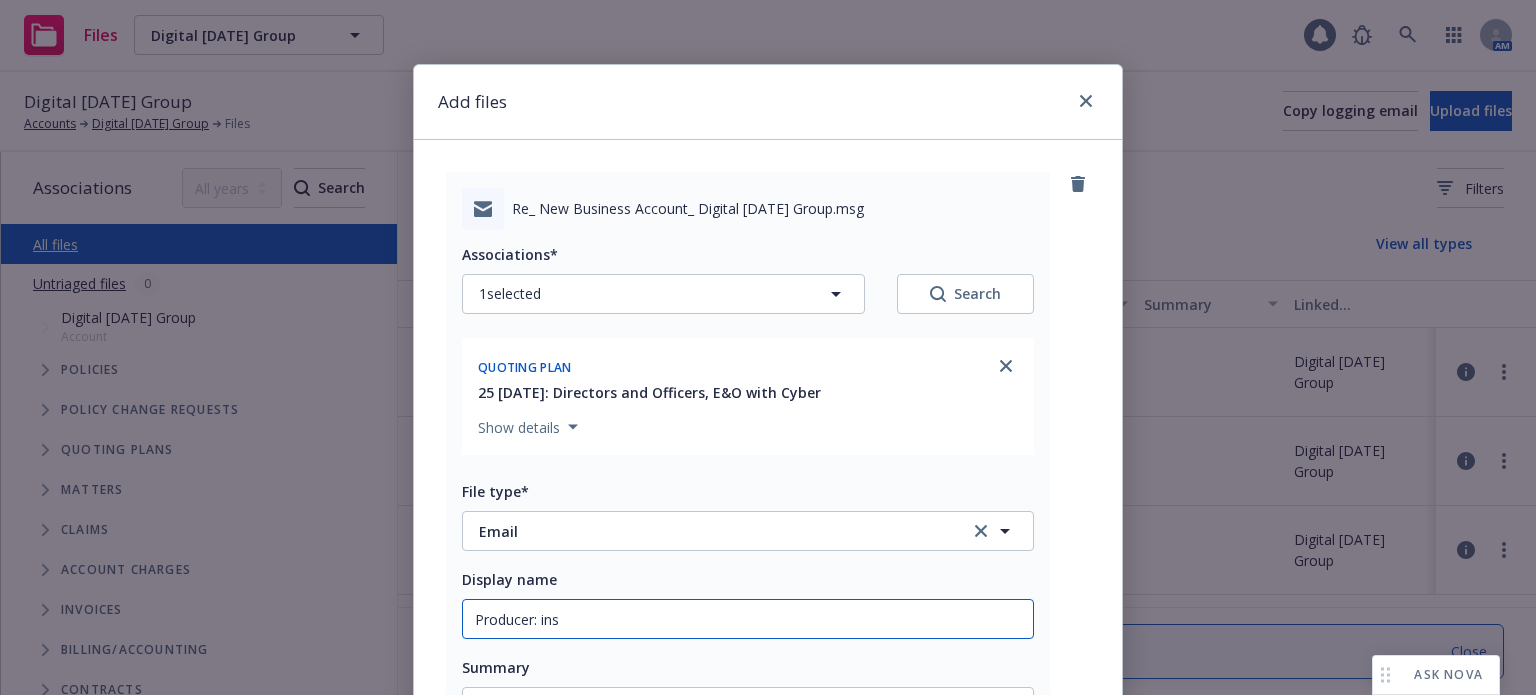 type on "x" 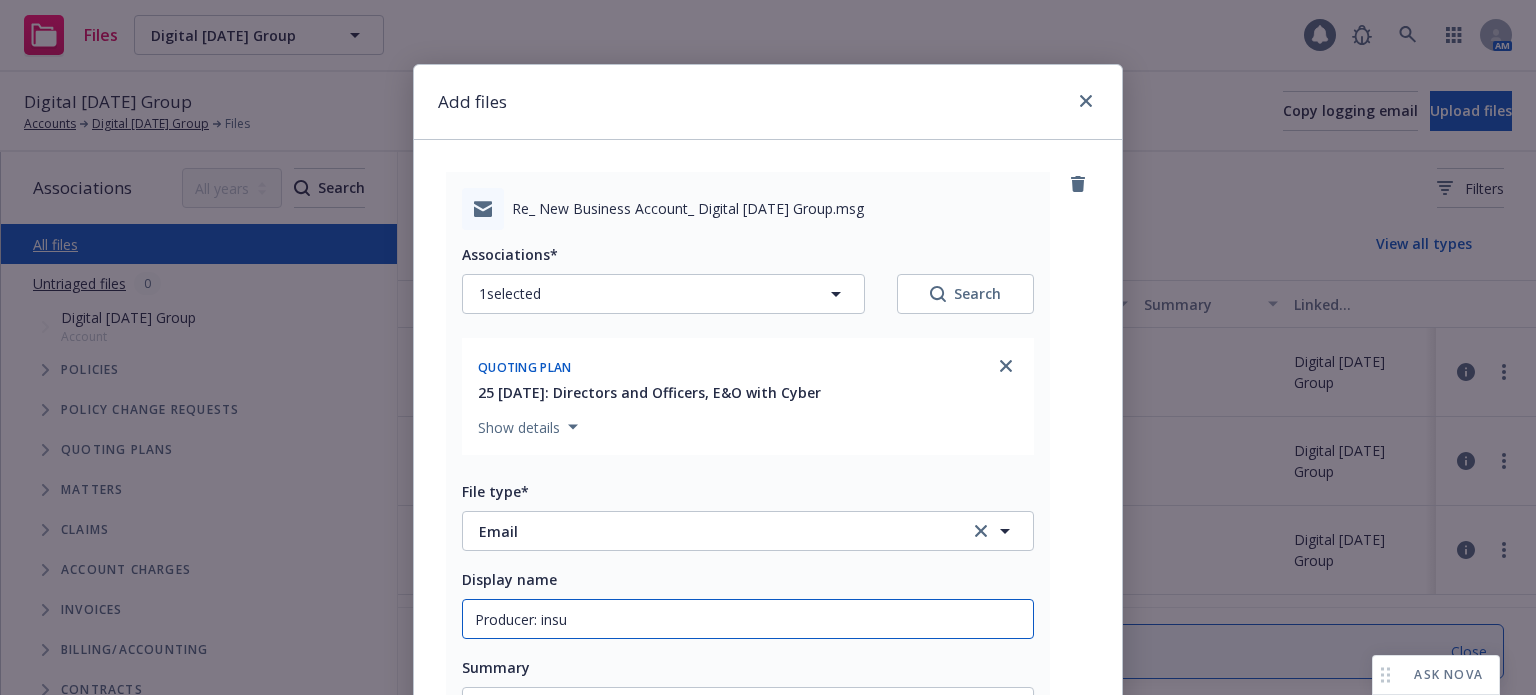 type on "x" 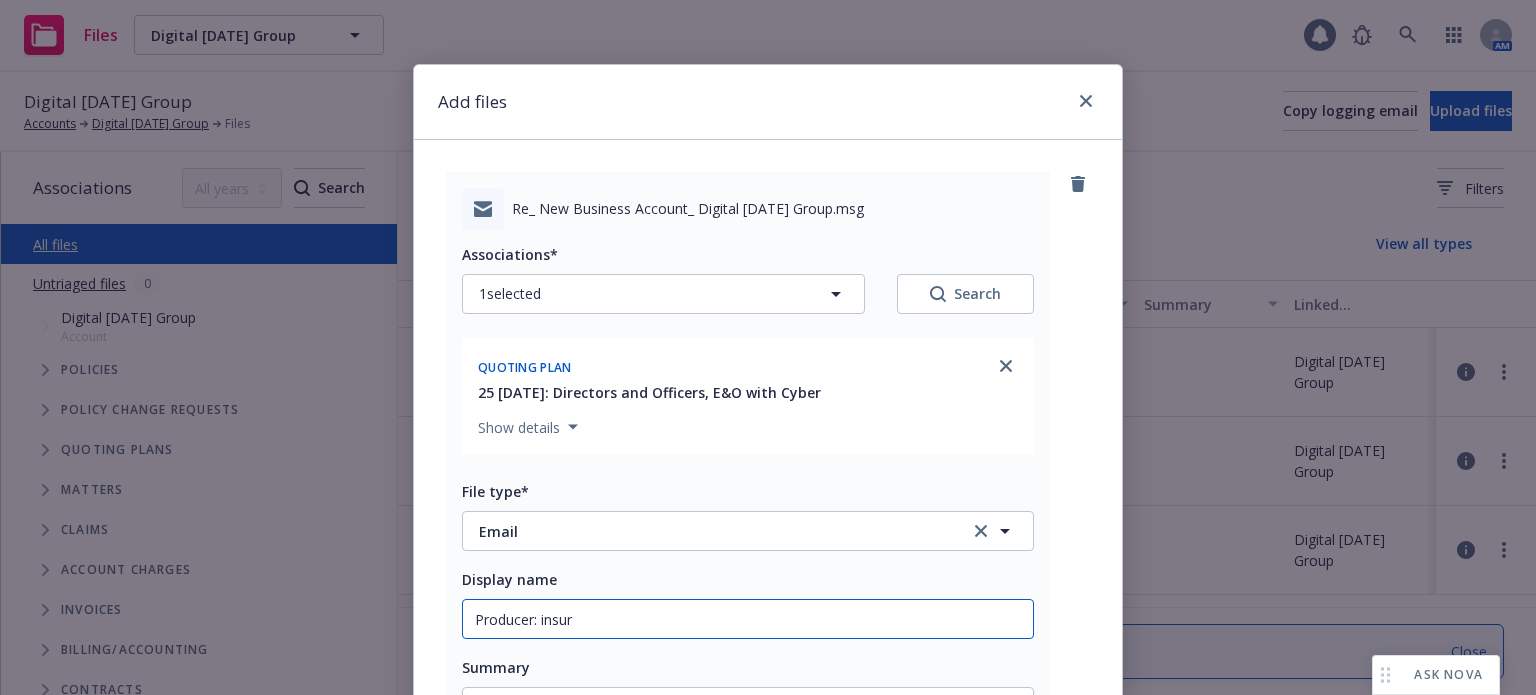 type on "Producer: insure" 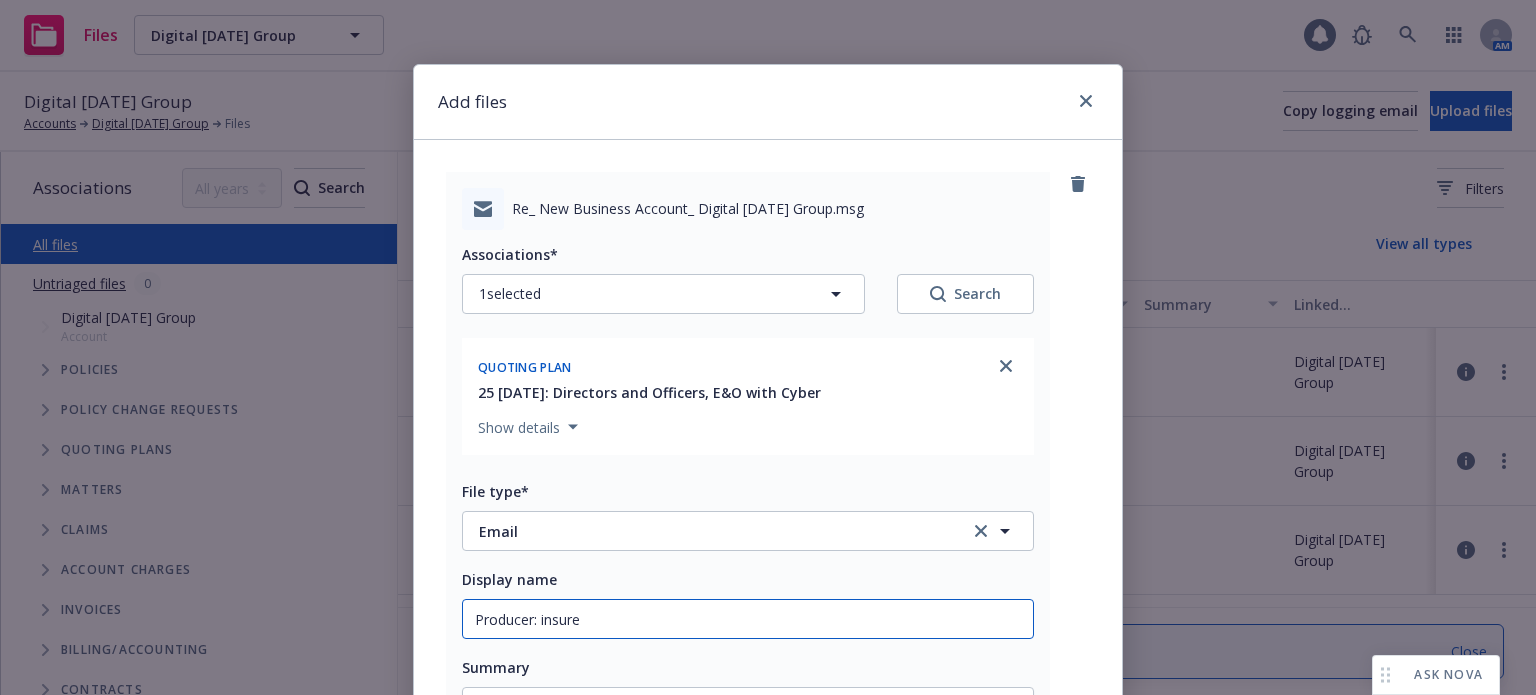 type on "x" 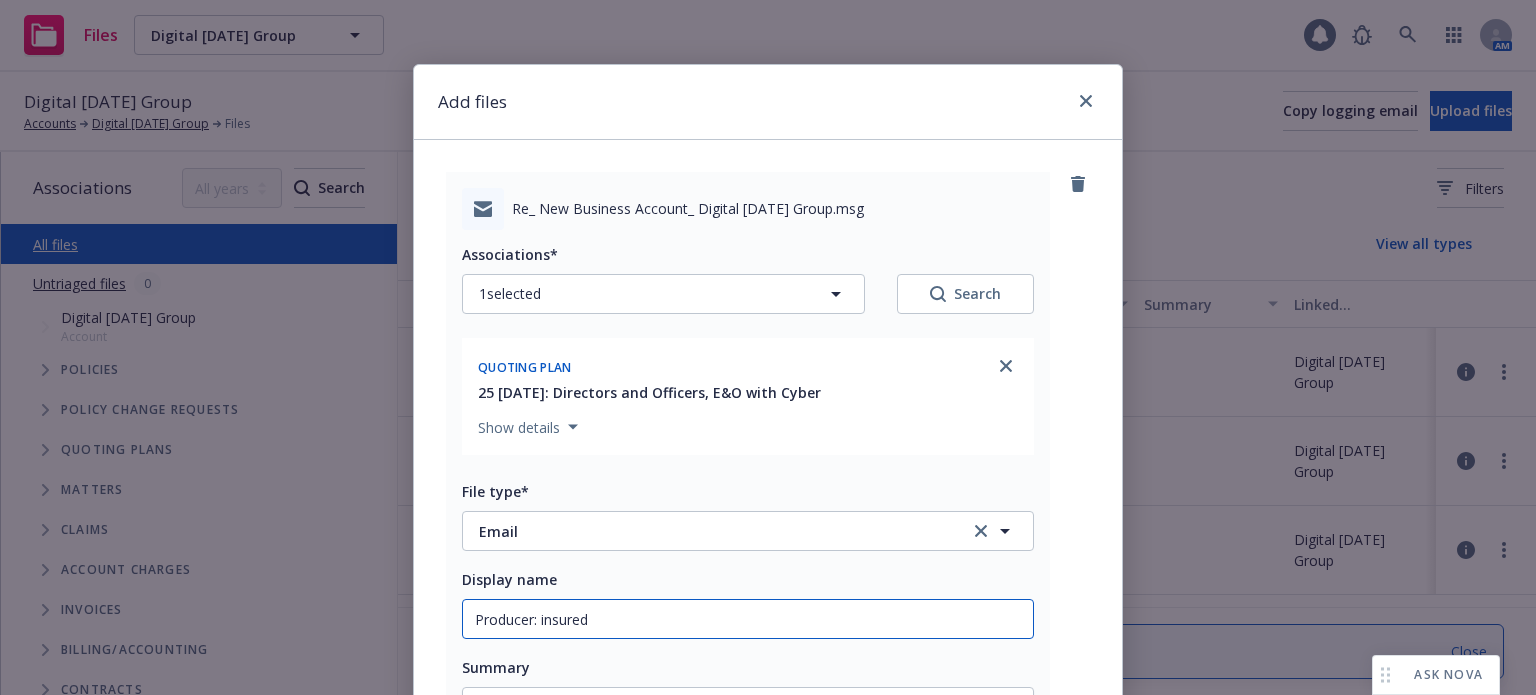 type on "x" 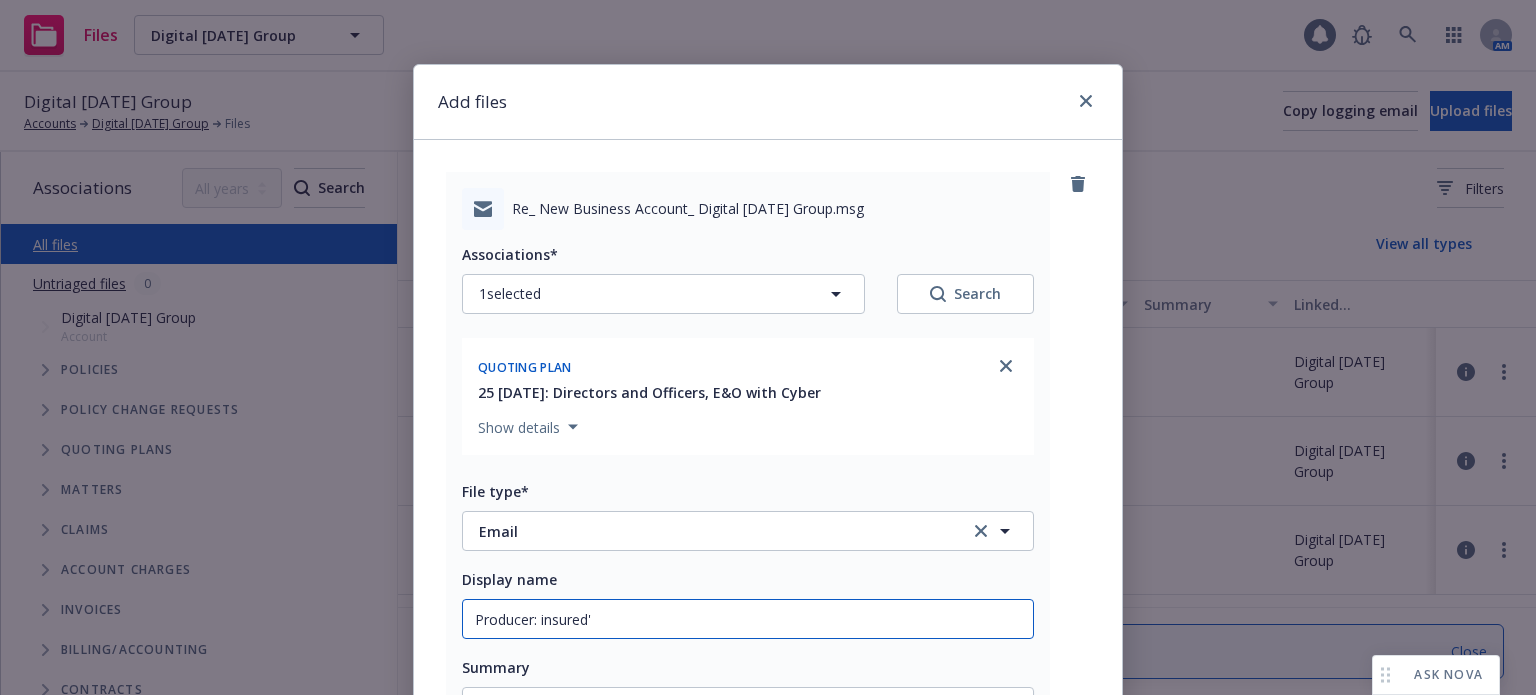 type on "x" 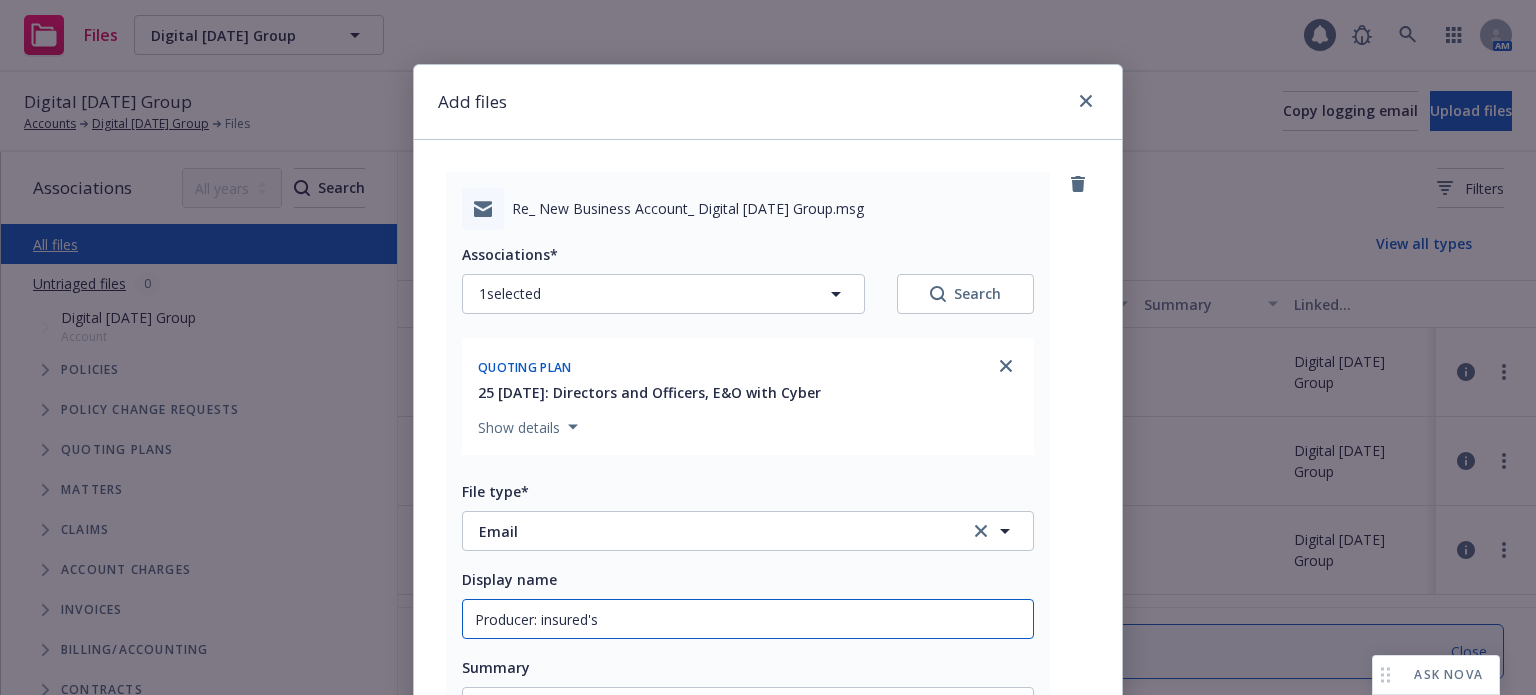 type on "x" 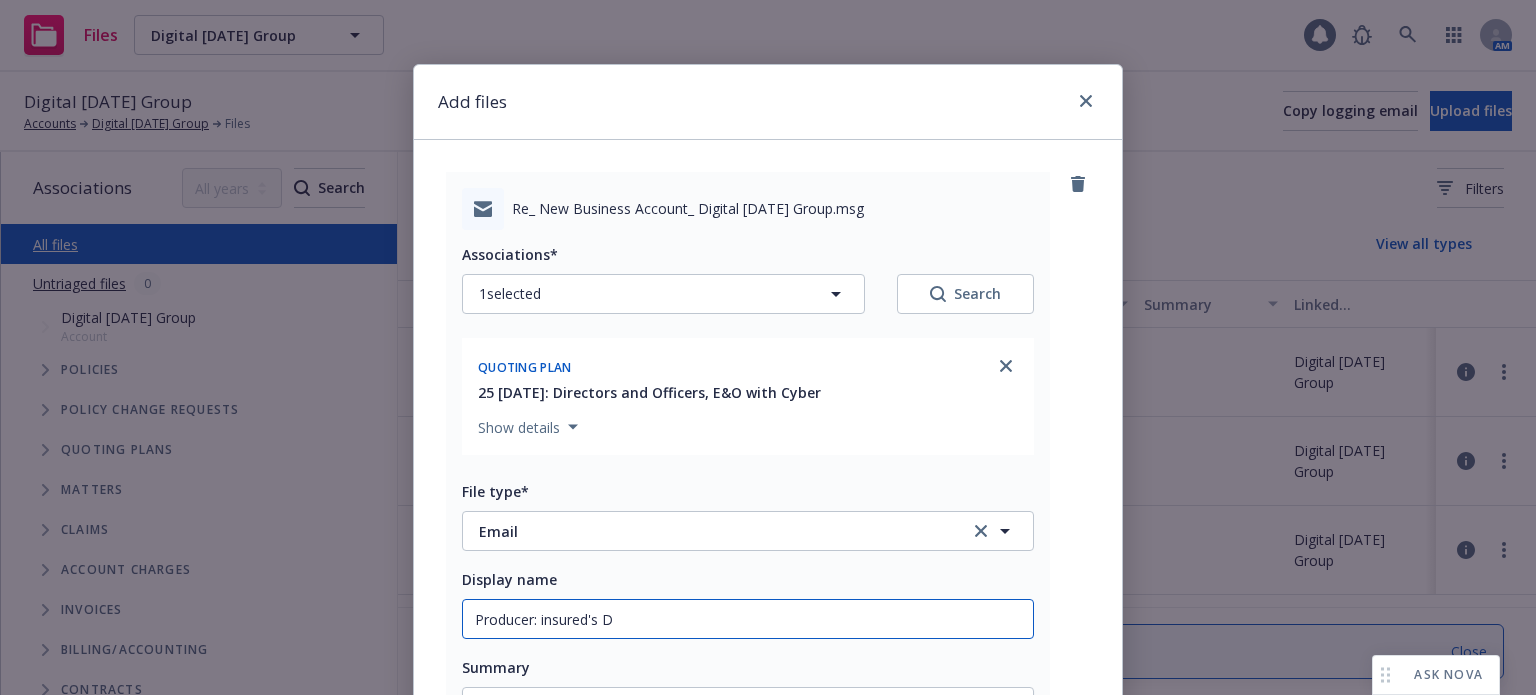 type on "x" 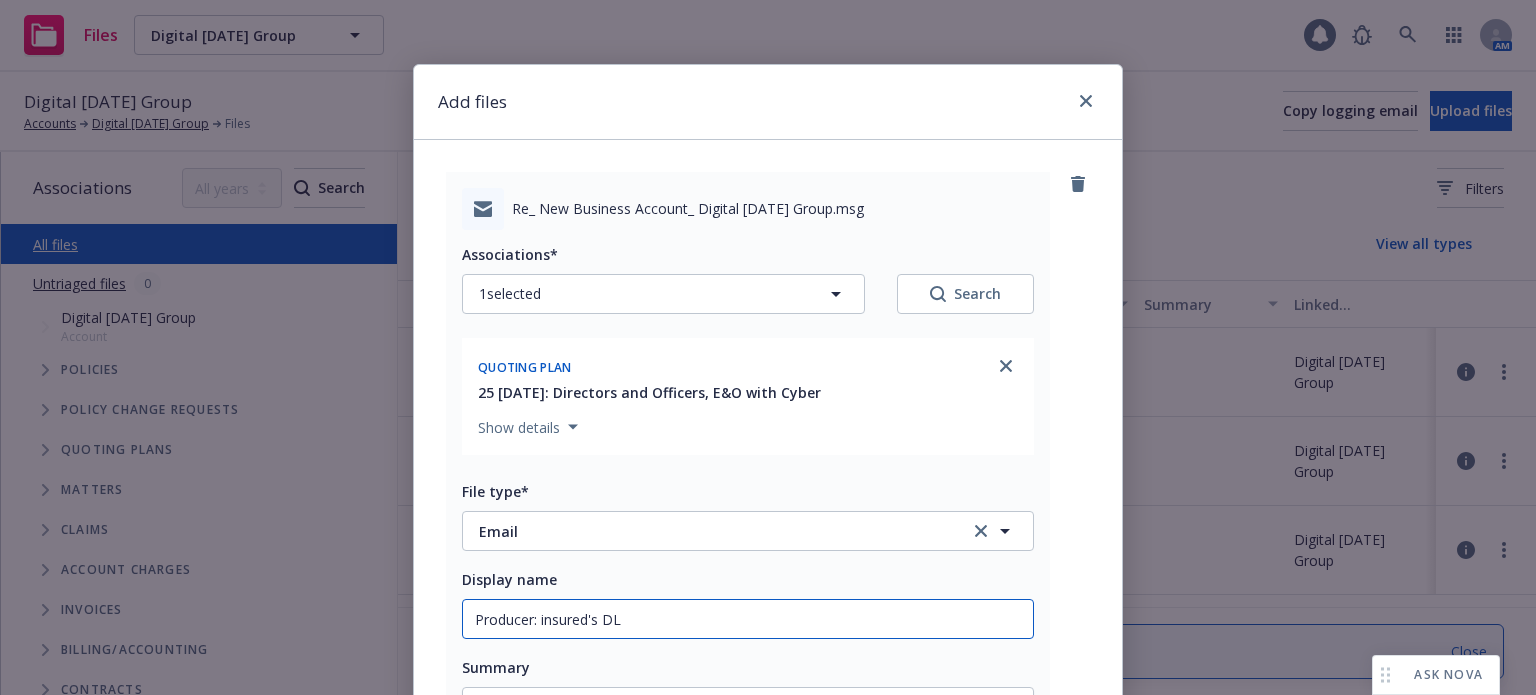 type on "x" 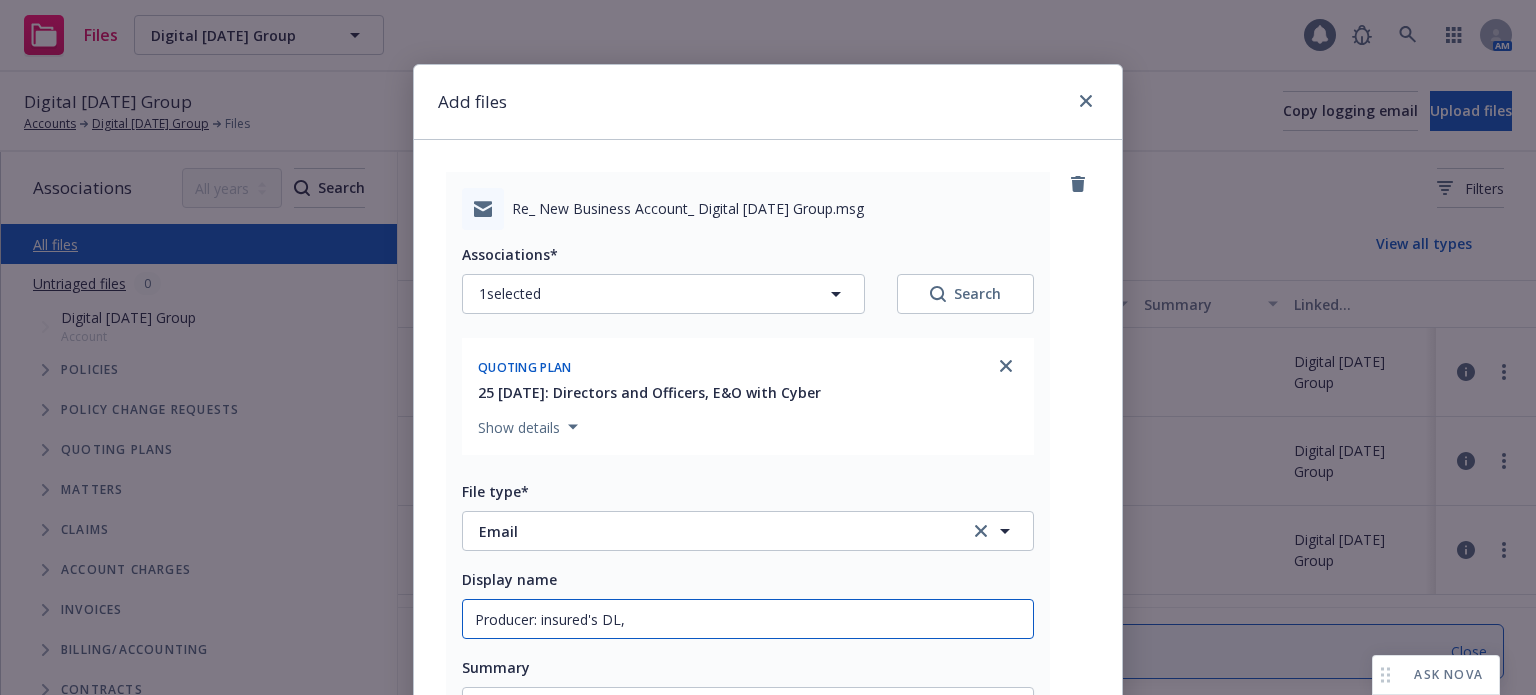 type on "x" 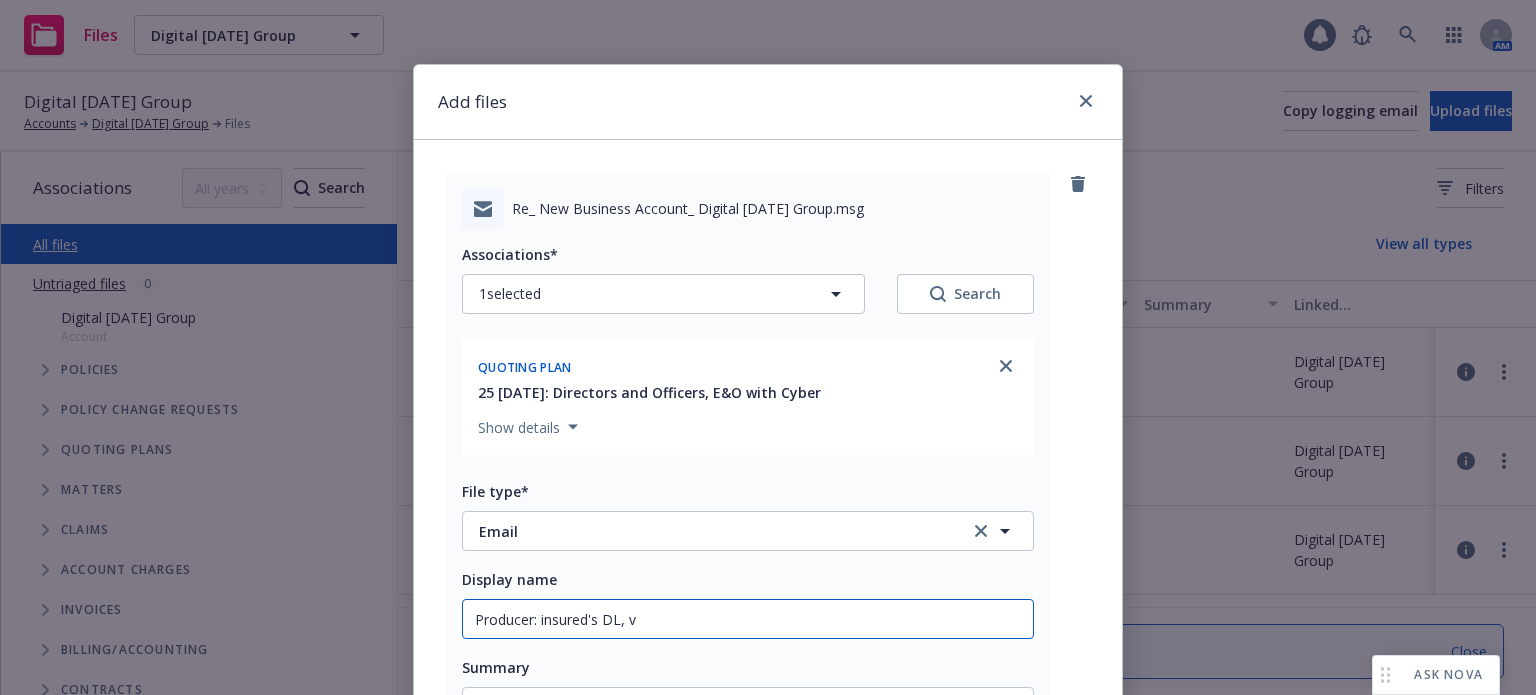 type on "x" 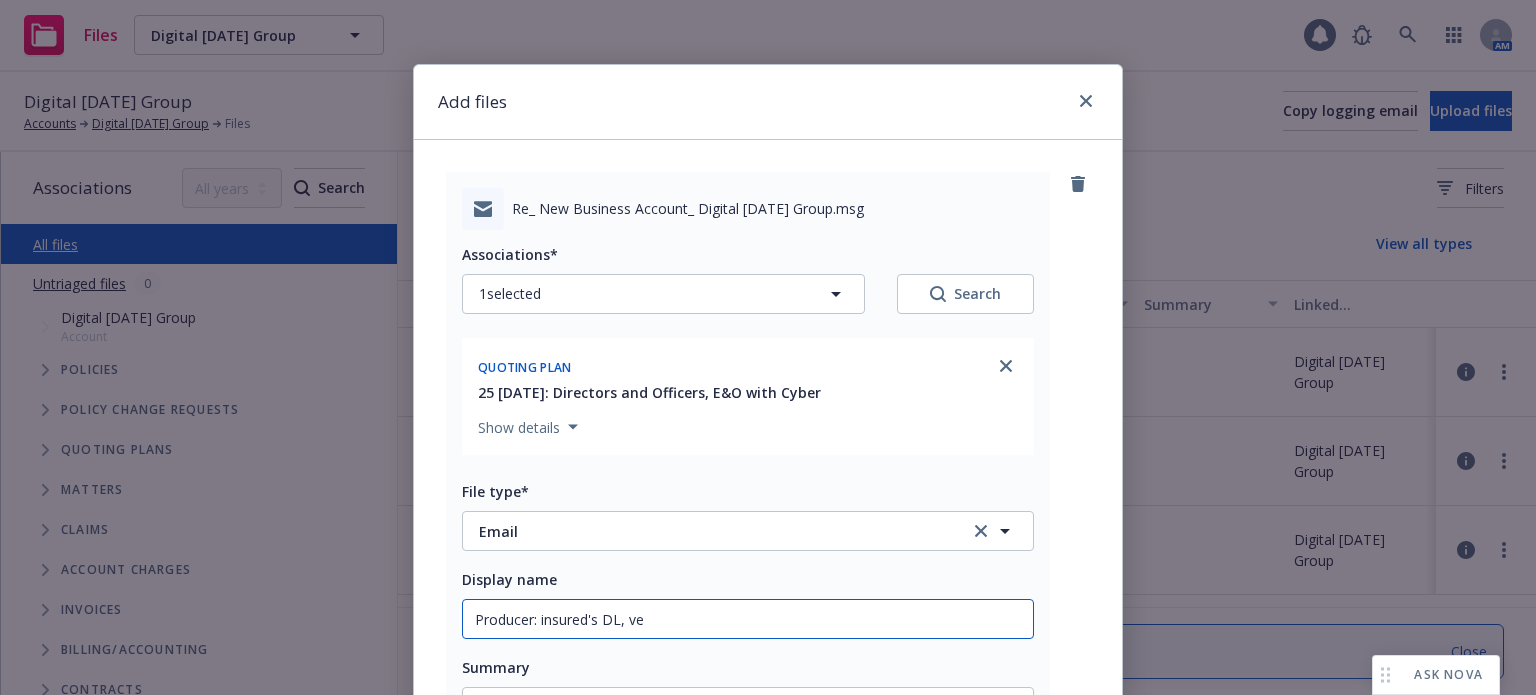type on "x" 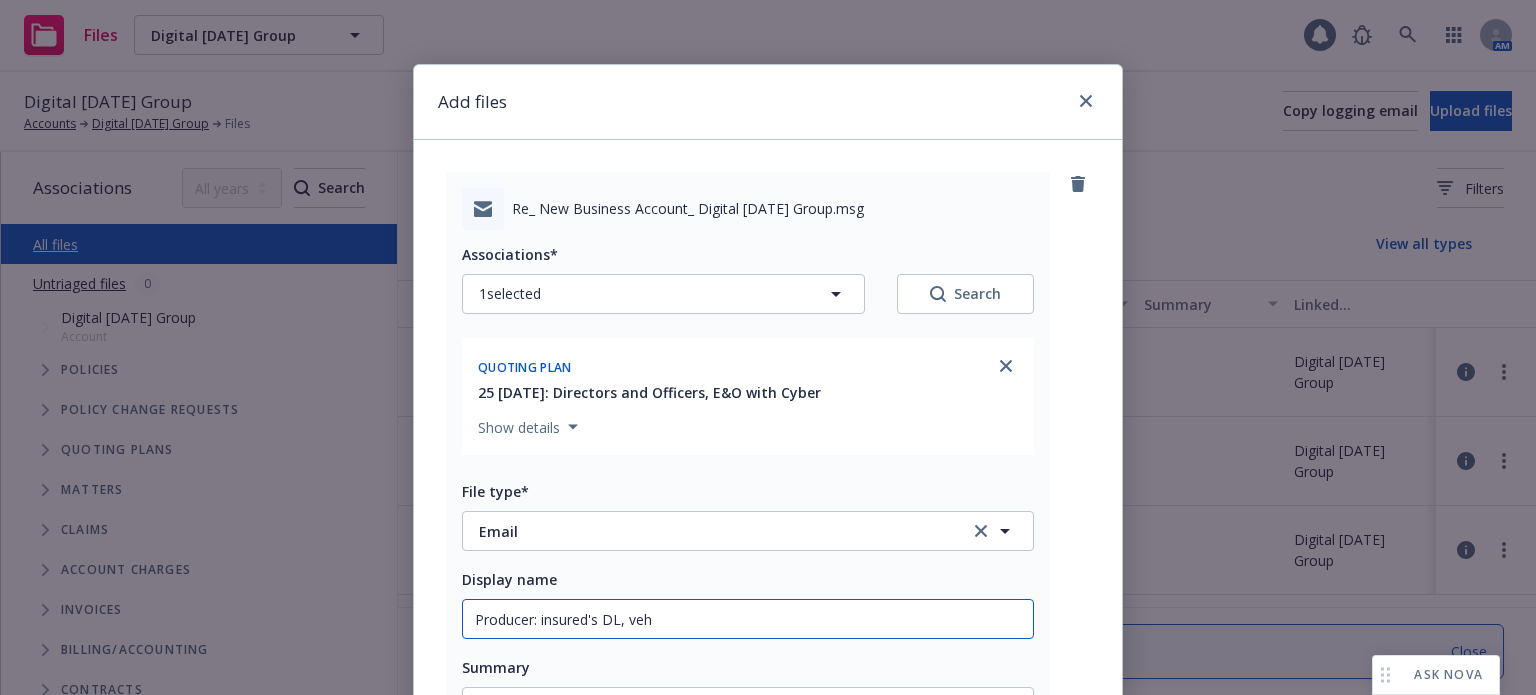 type on "x" 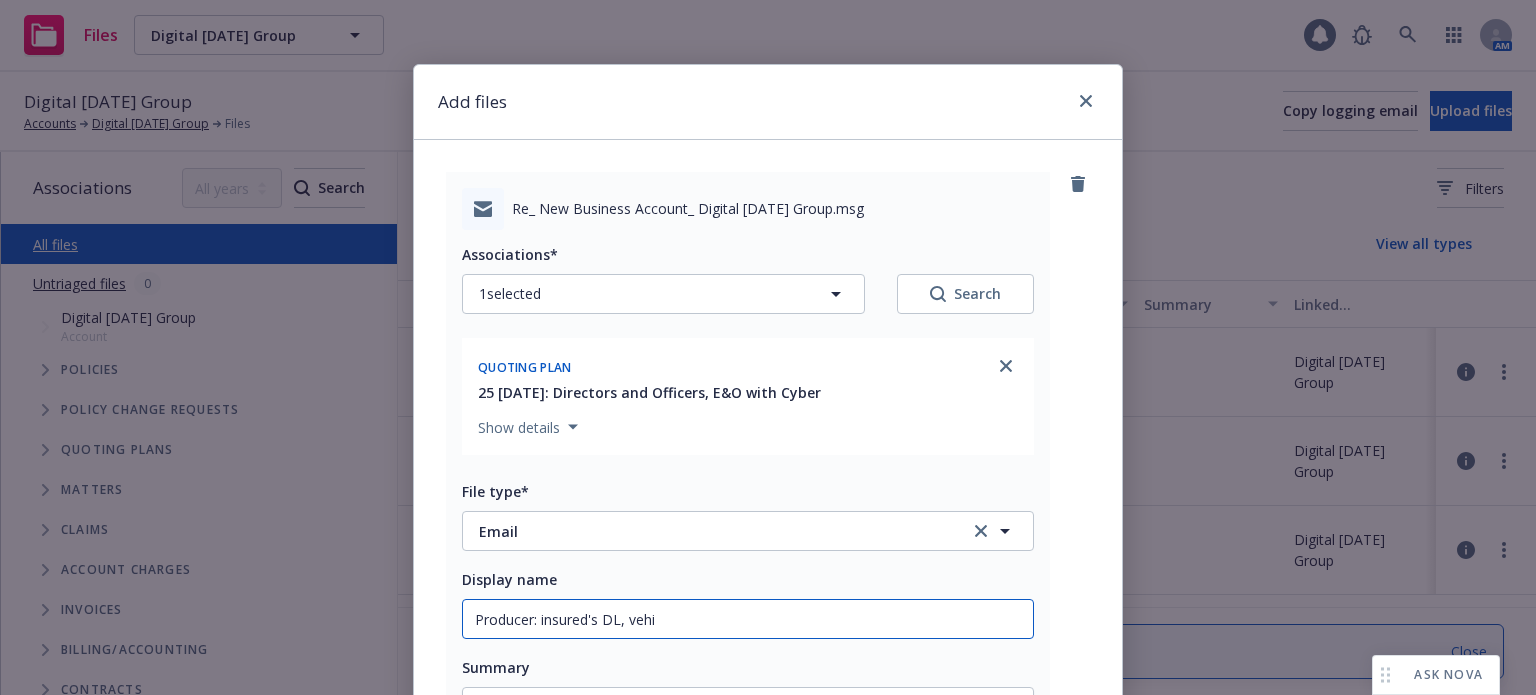 type on "Producer: insured's DL, vehic" 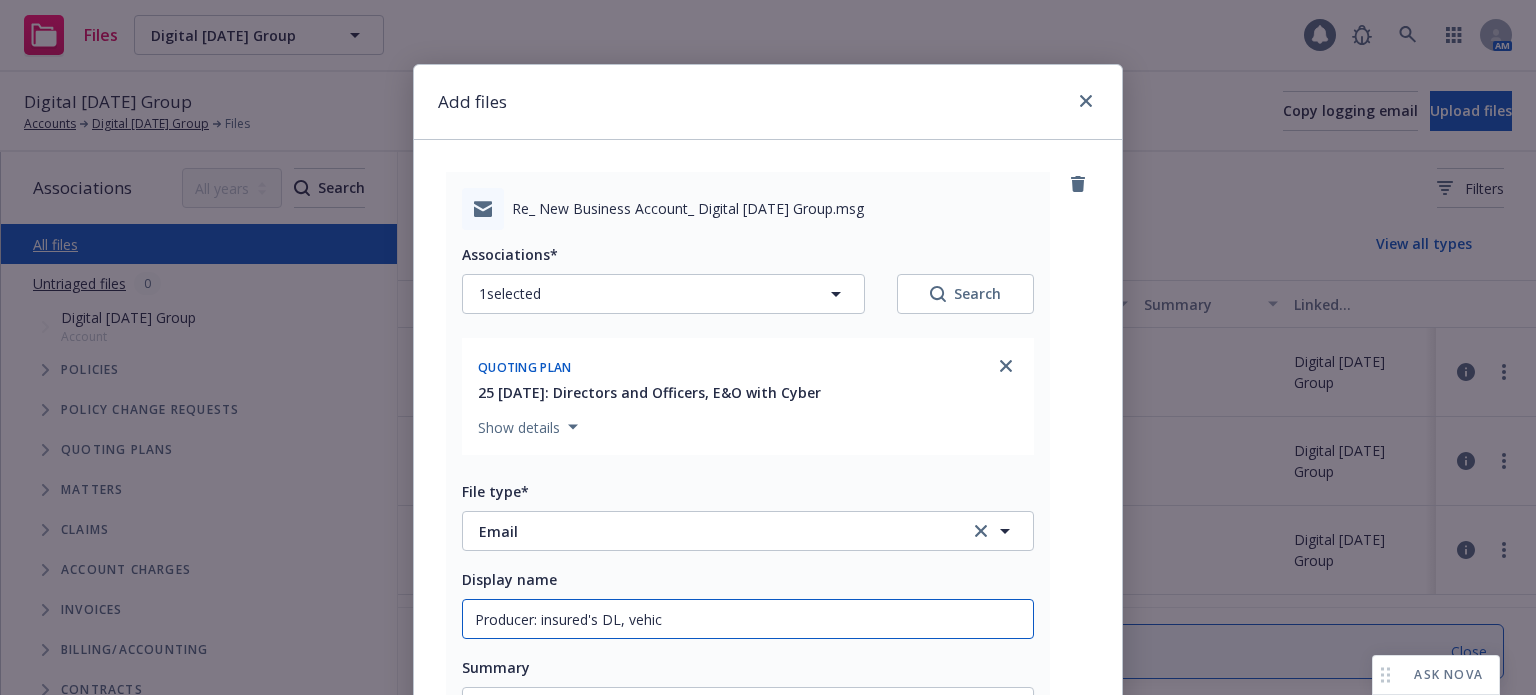 type on "x" 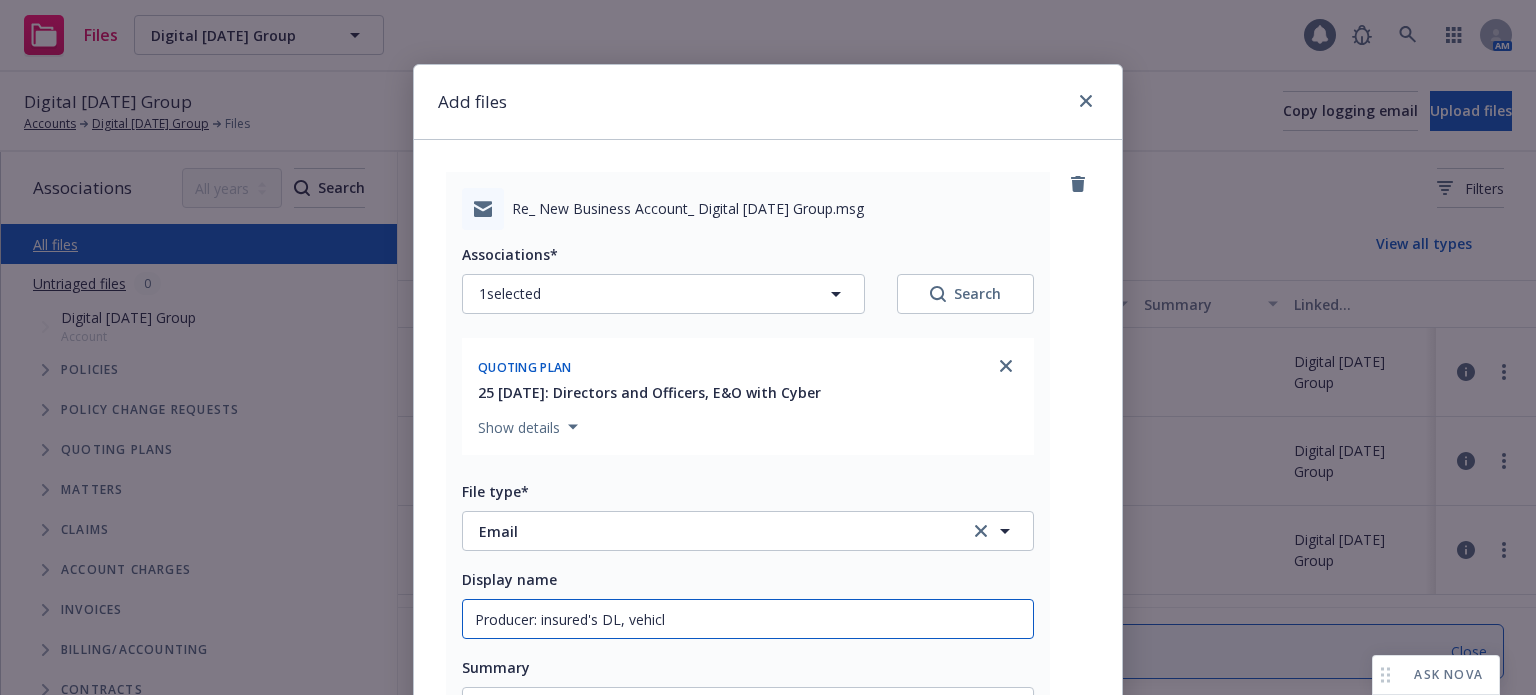 type on "x" 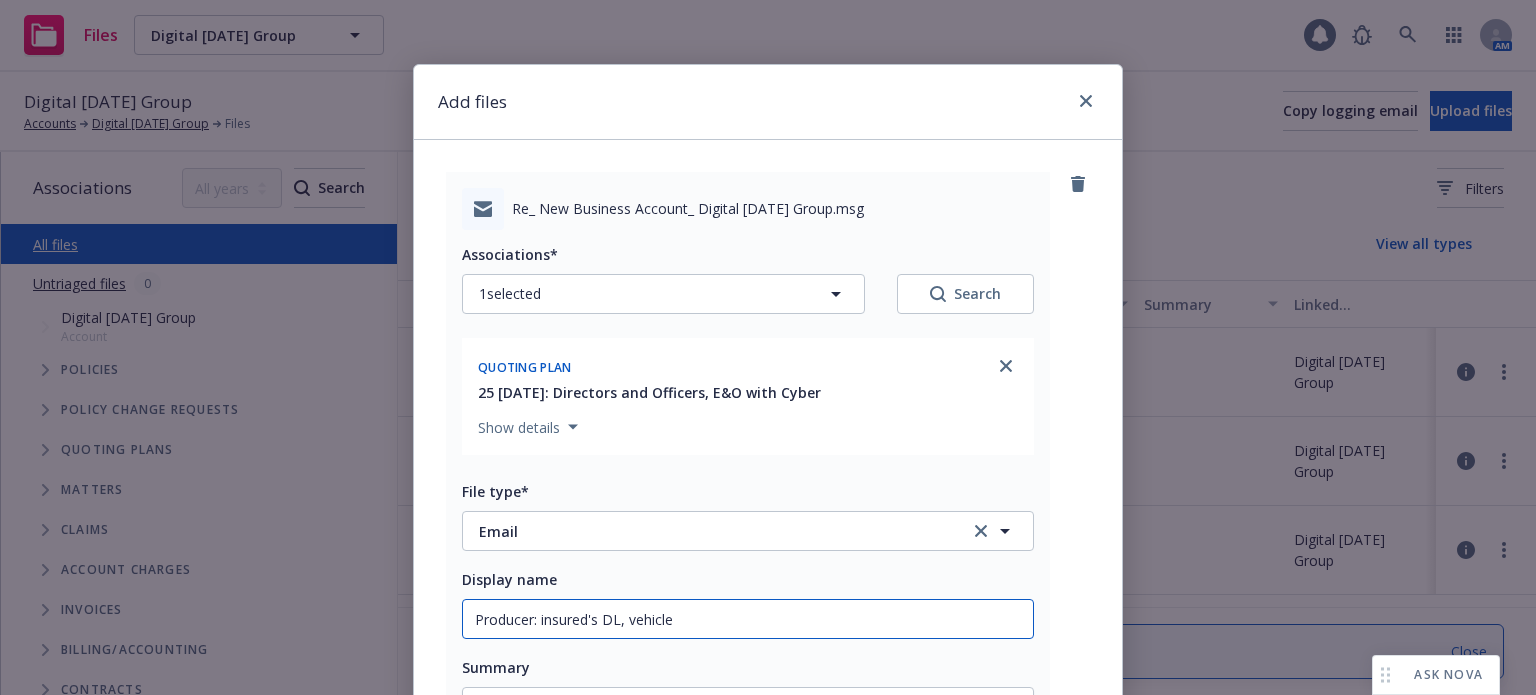 type on "x" 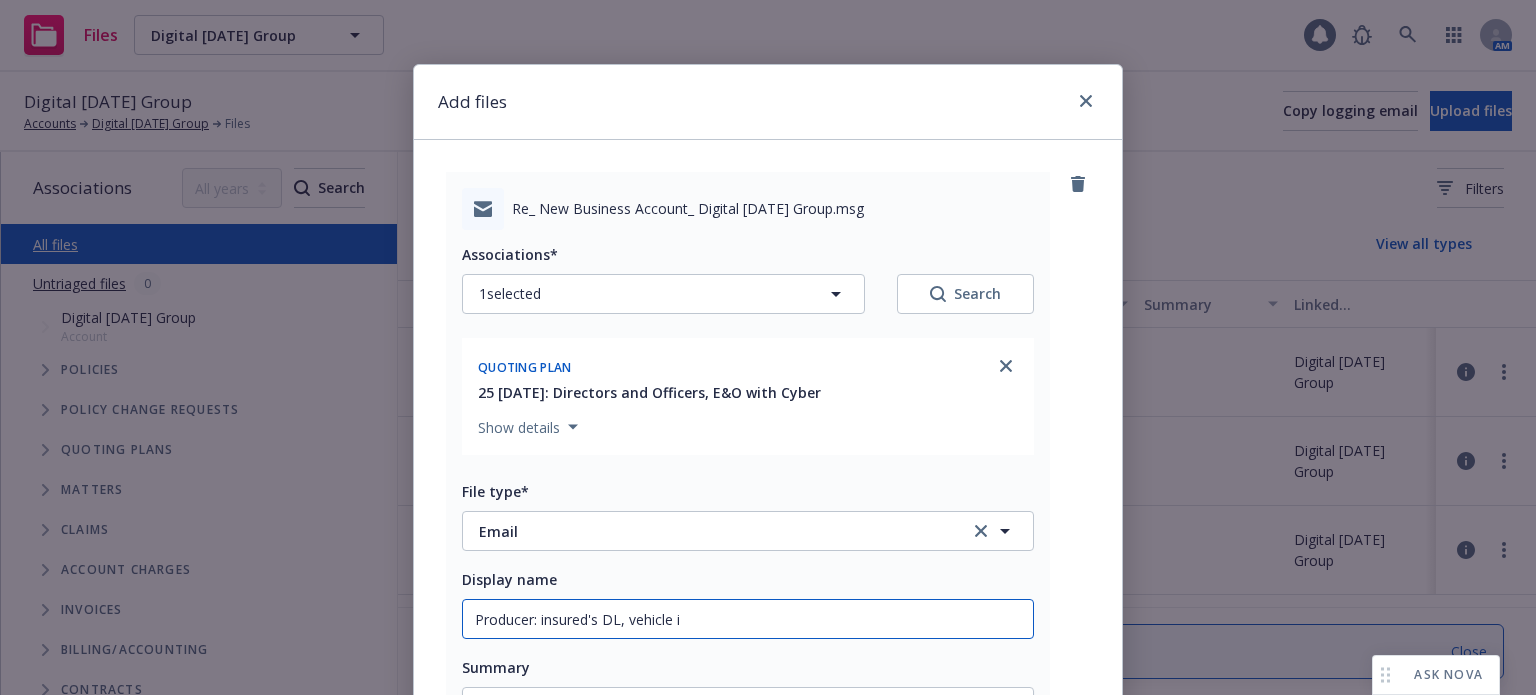 type on "x" 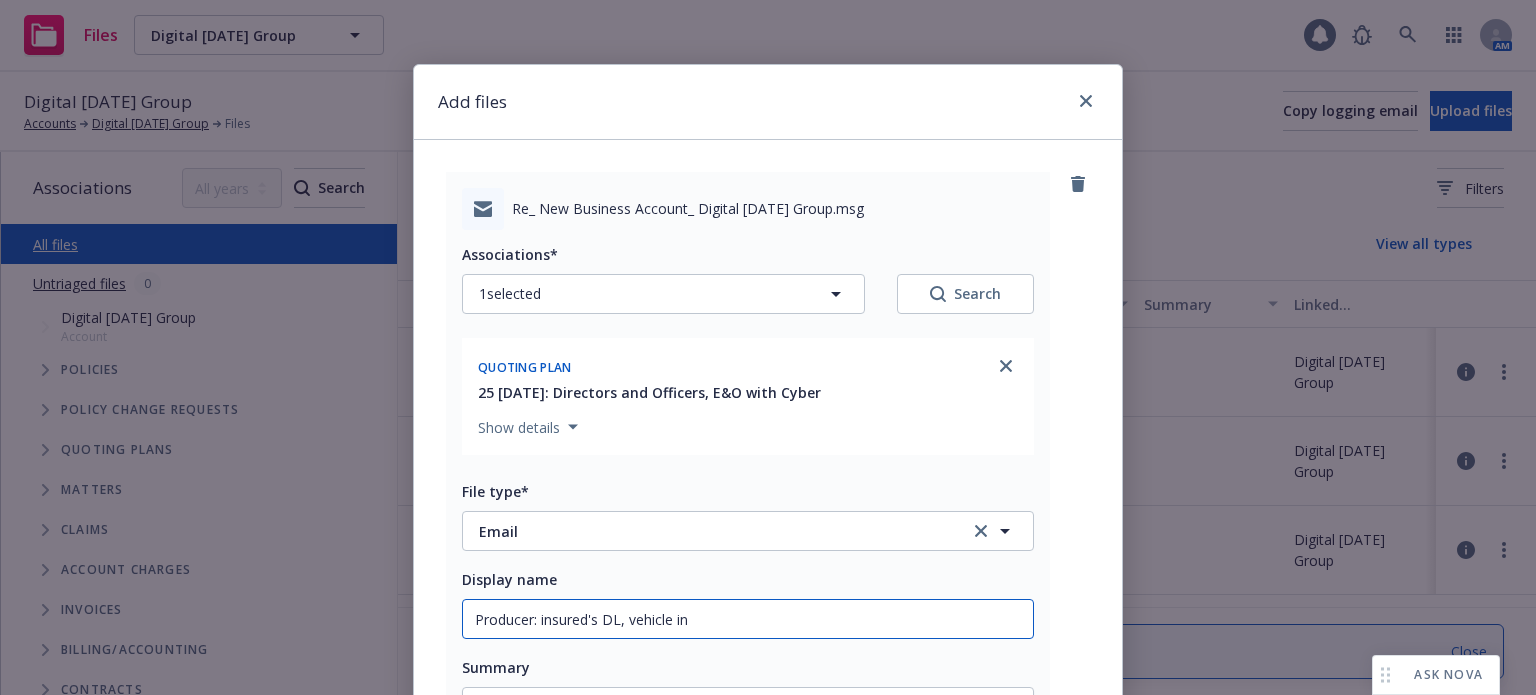 type on "Producer: insured's DL, vehicle inf" 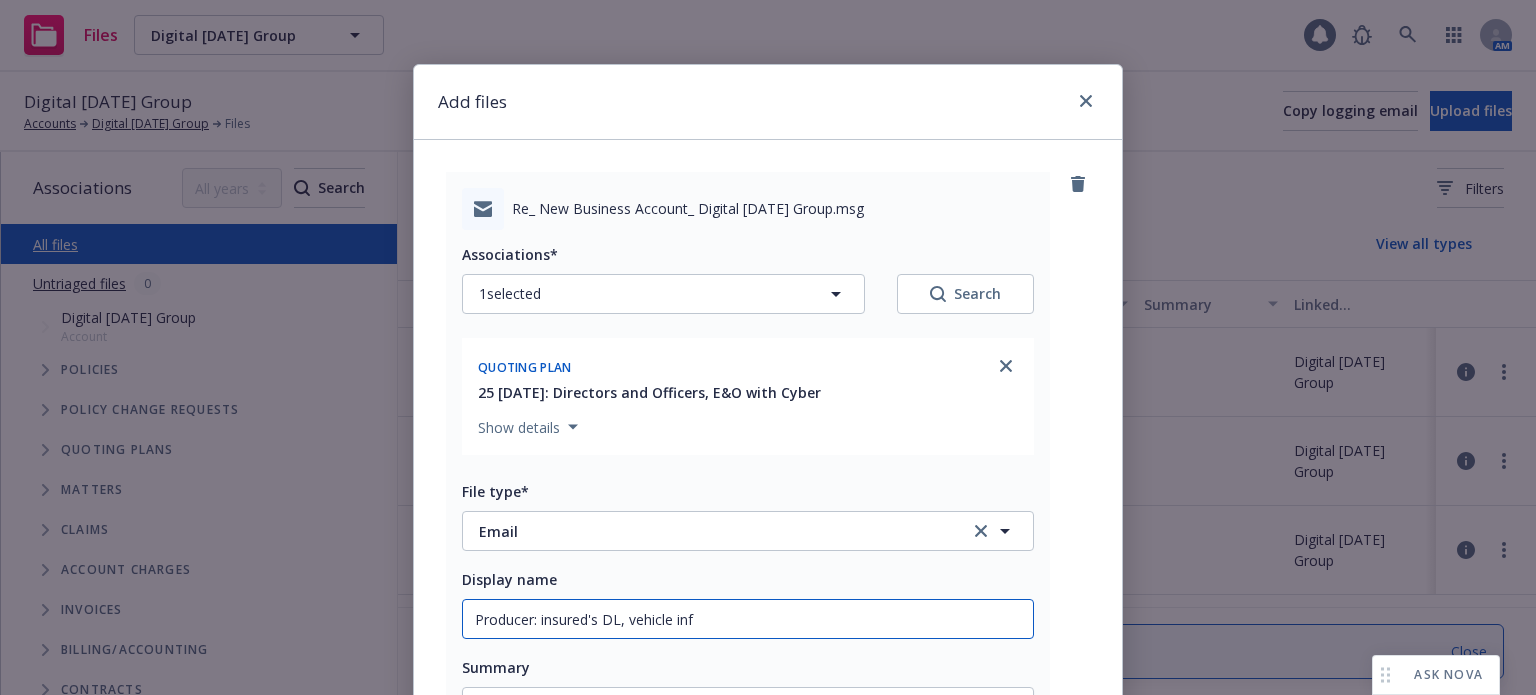 type on "x" 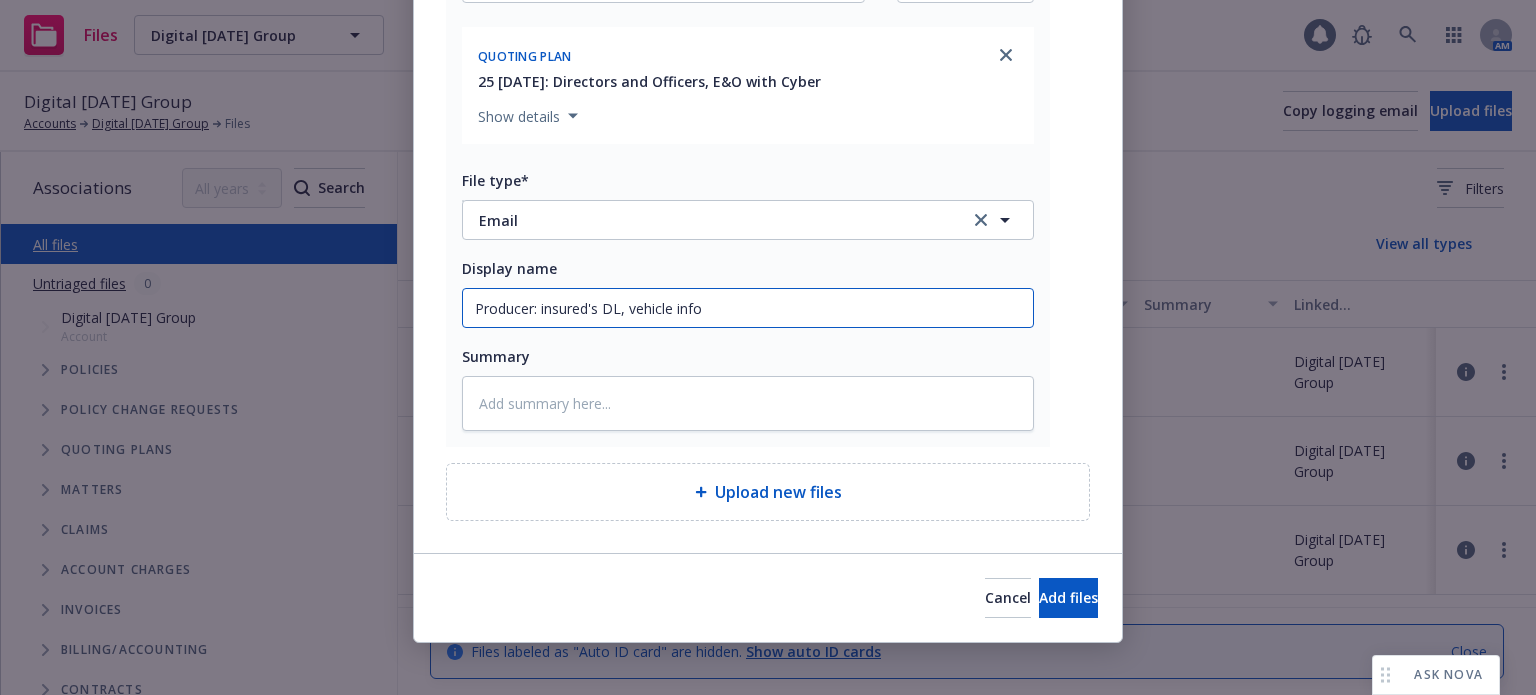 scroll, scrollTop: 320, scrollLeft: 0, axis: vertical 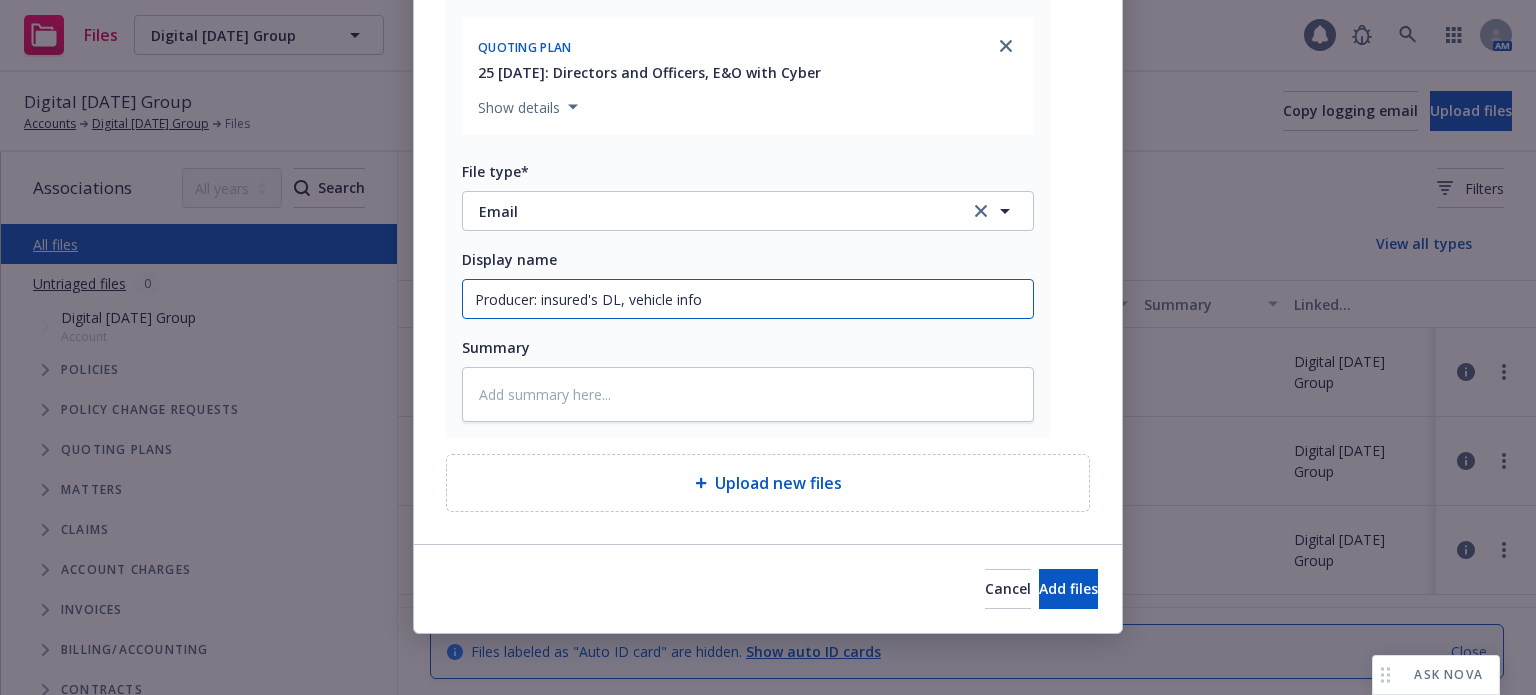 type on "Producer: insured's DL, vehicle info" 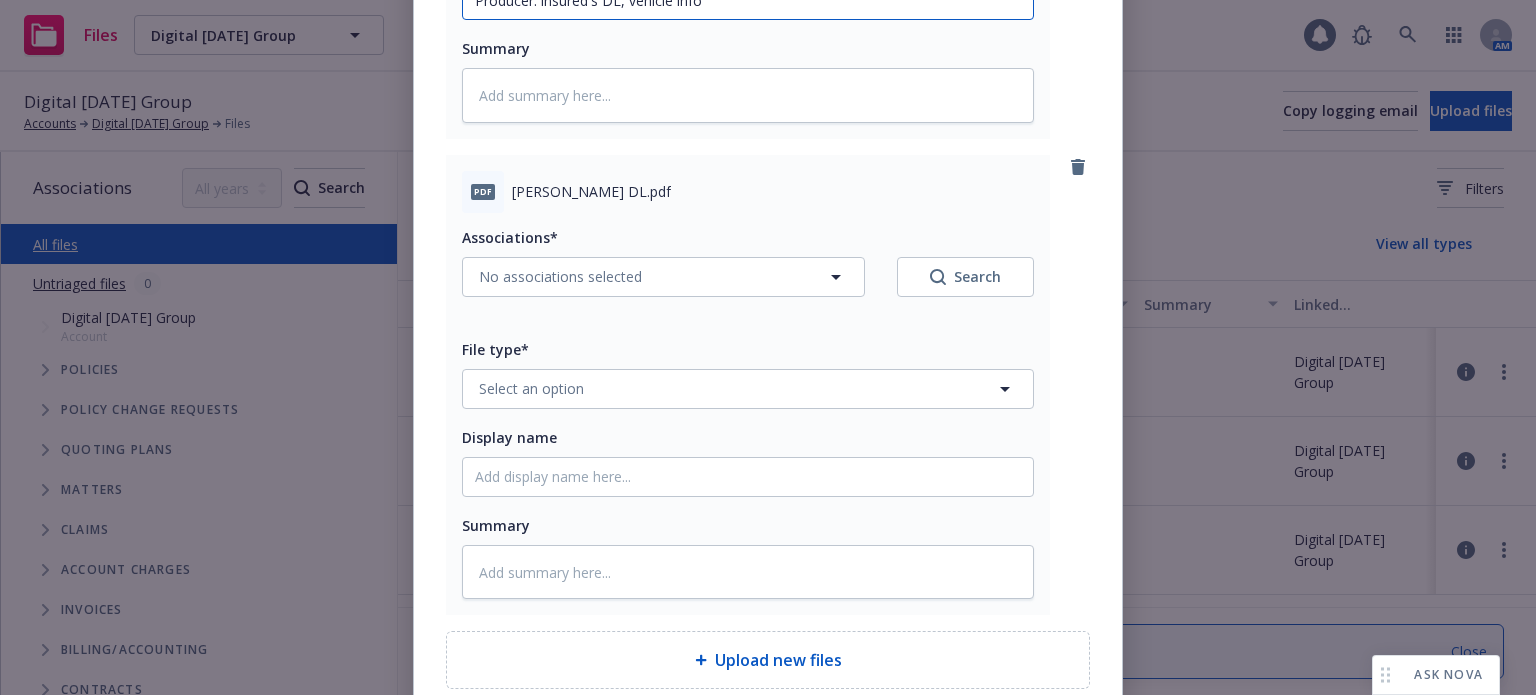 scroll, scrollTop: 620, scrollLeft: 0, axis: vertical 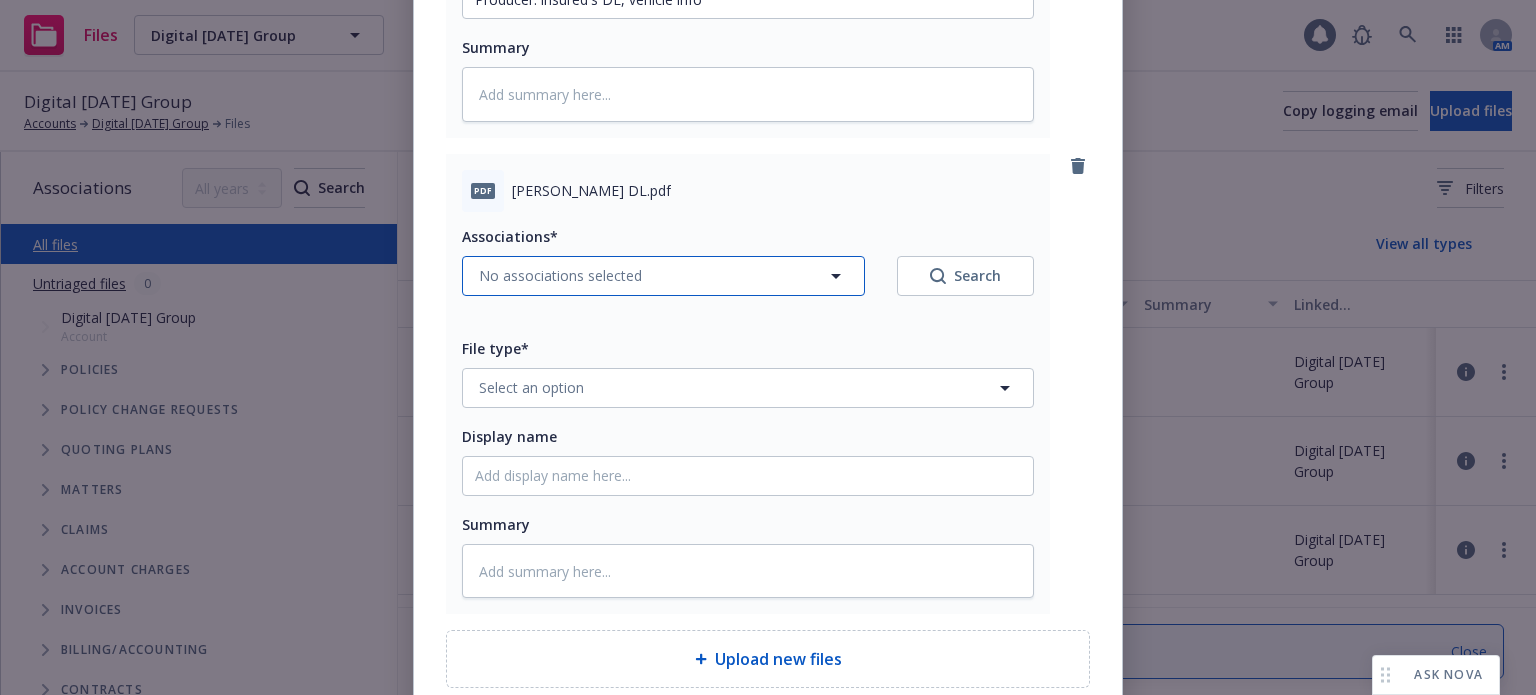click on "No associations selected" at bounding box center [560, 275] 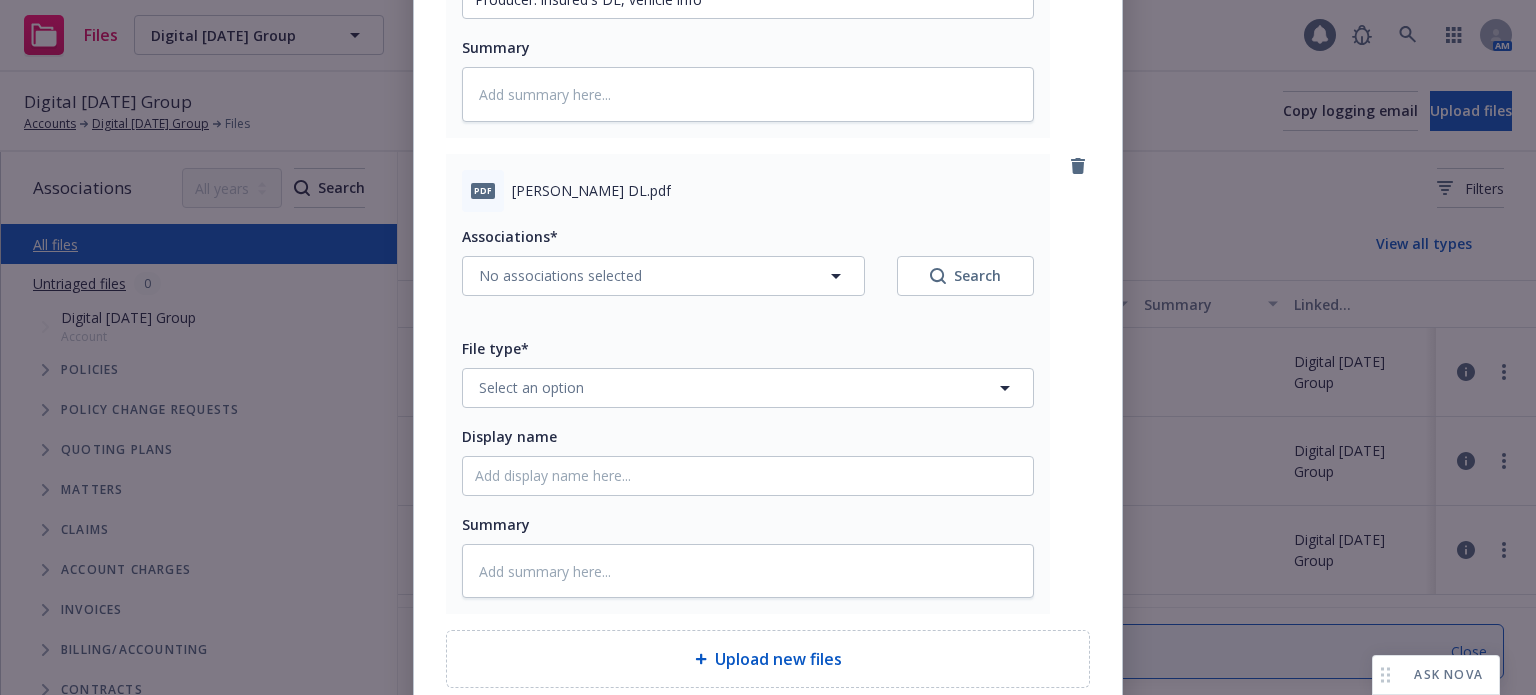 type on "x" 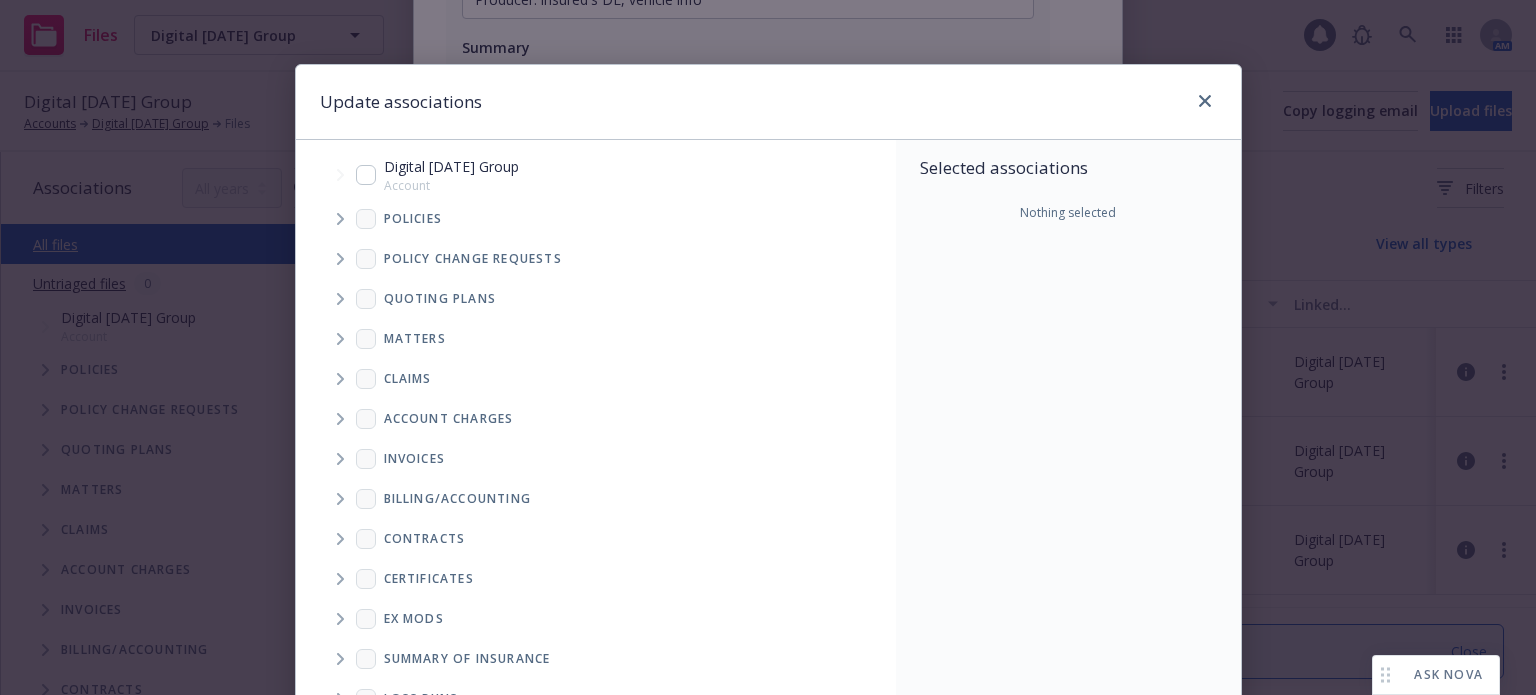 drag, startPoint x: 326, startPoint y: 302, endPoint x: 660, endPoint y: 372, distance: 341.2565 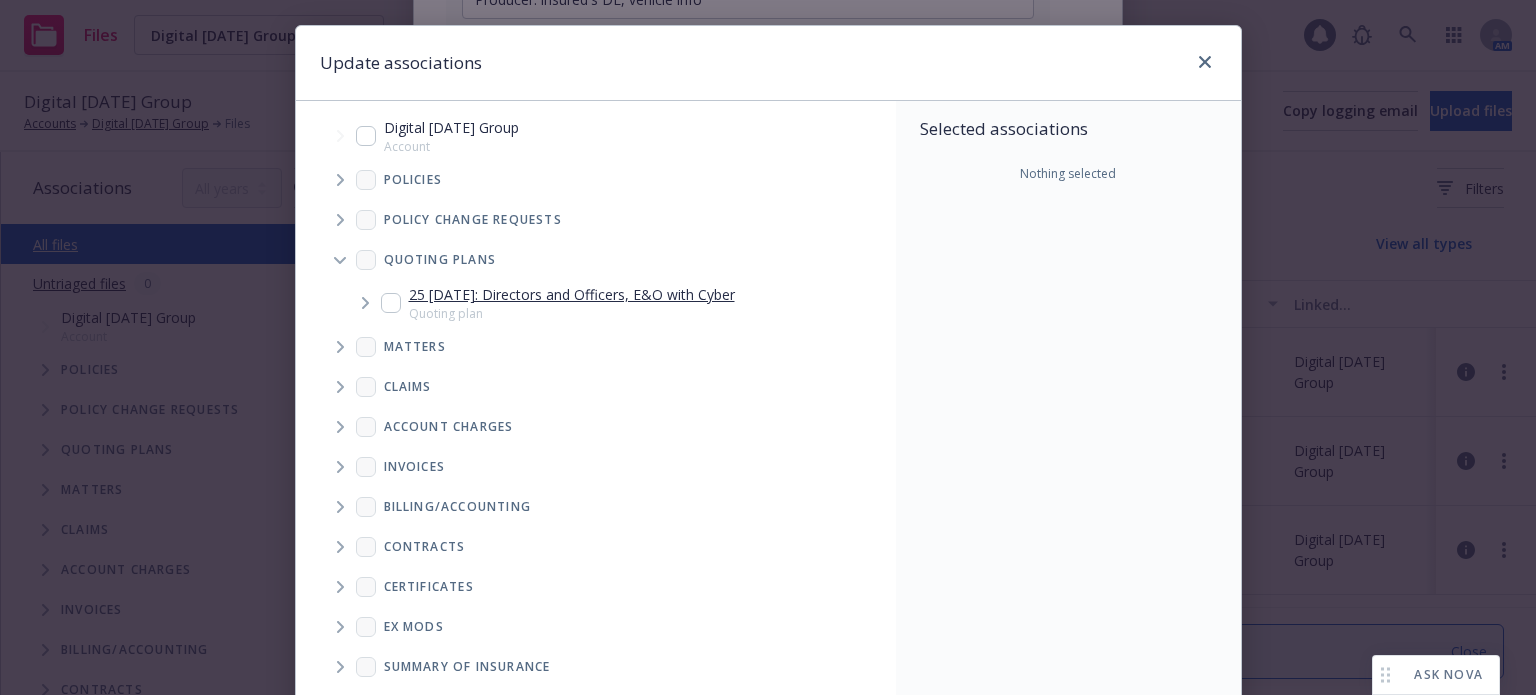 scroll, scrollTop: 0, scrollLeft: 0, axis: both 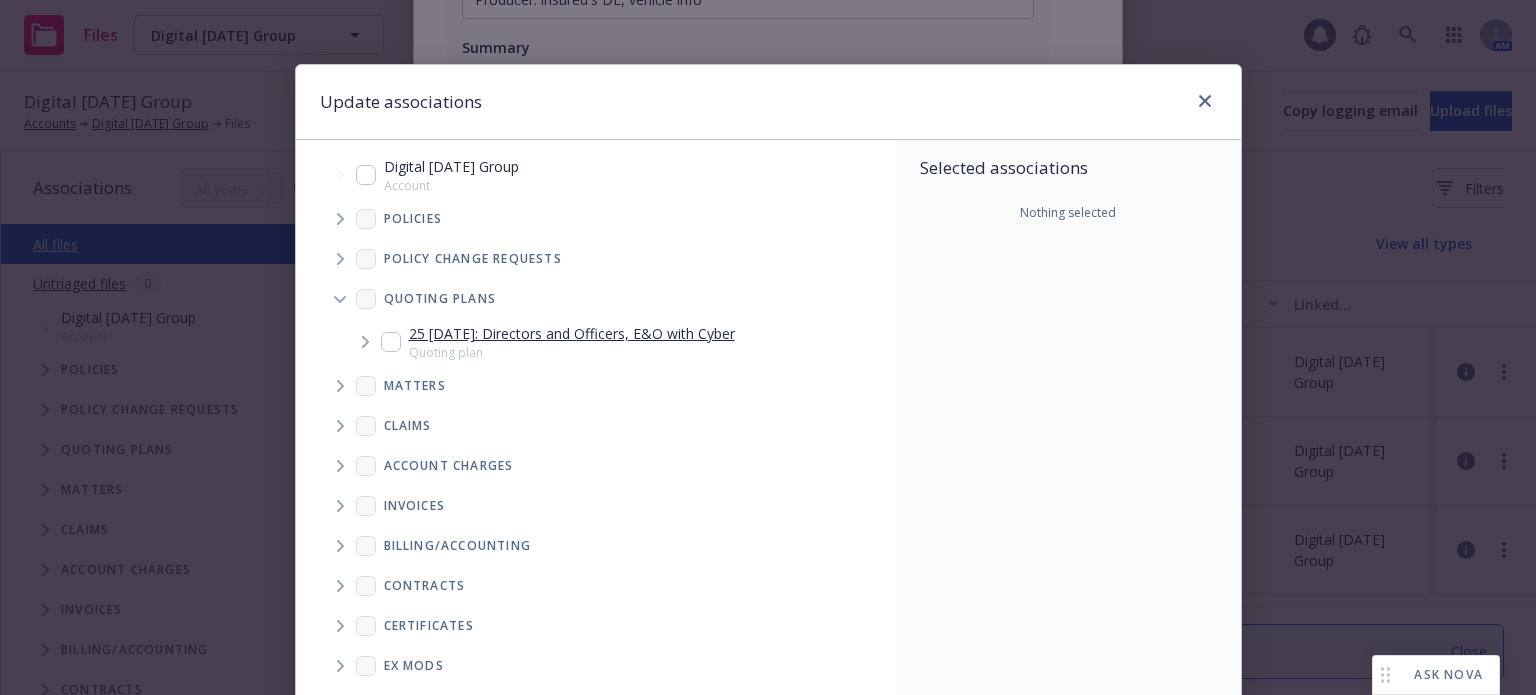 click on "25 07/01/2025: Directors and Officers, E&O with Cyber Quoting plan" at bounding box center [558, 342] 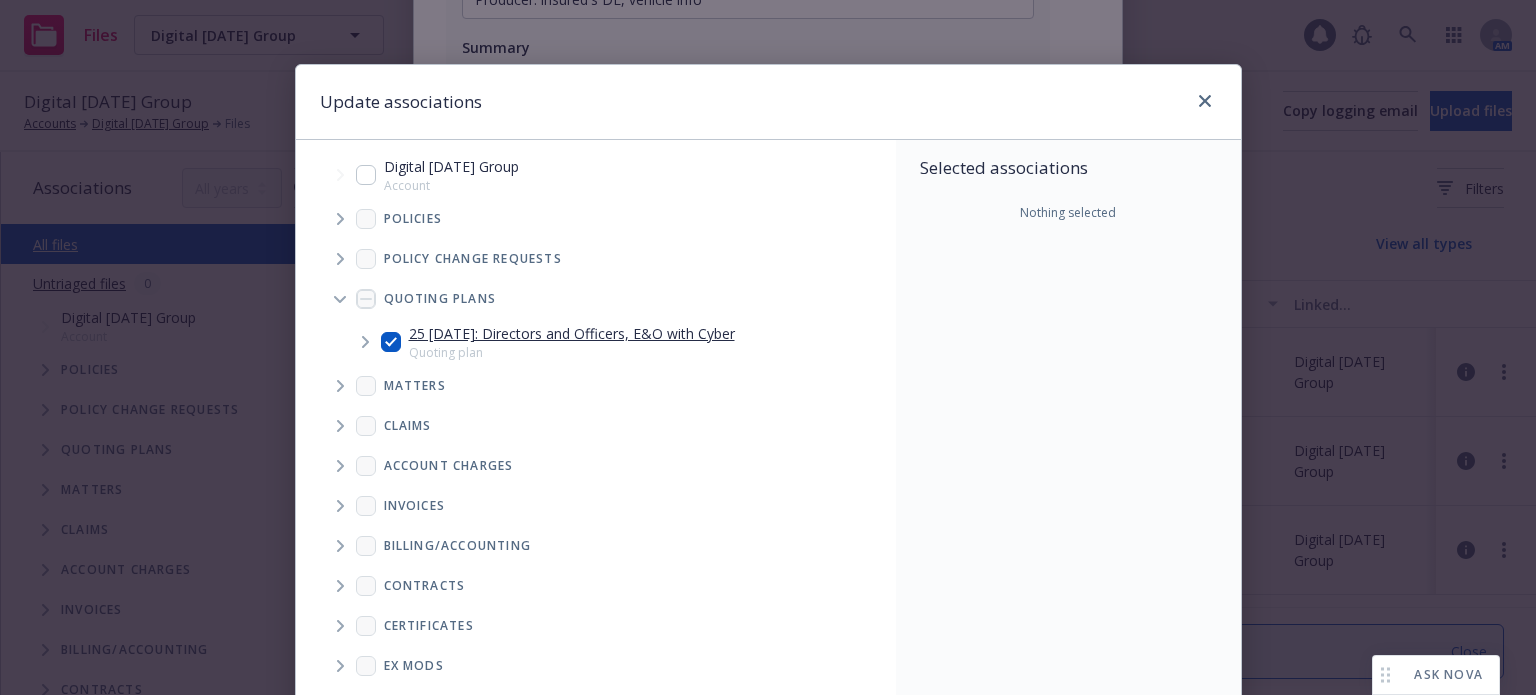checkbox on "true" 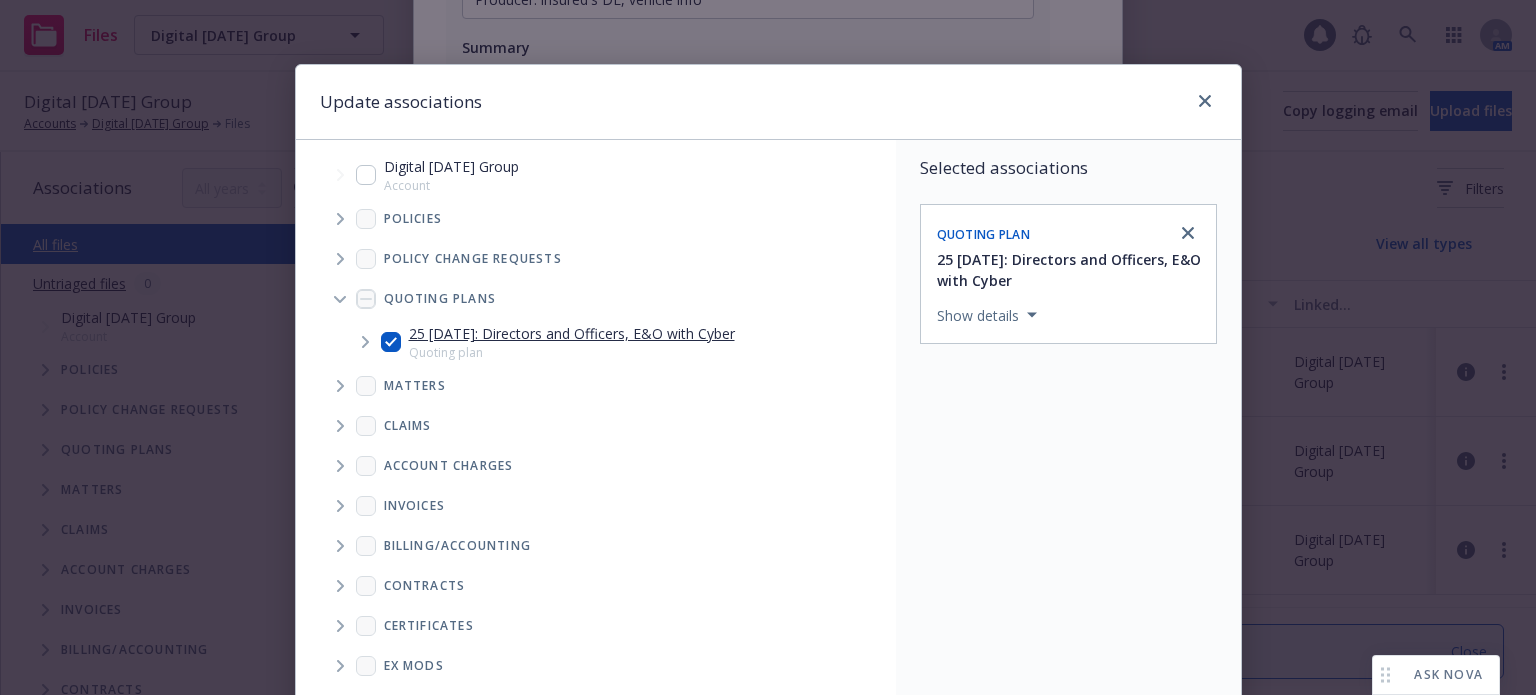 scroll, scrollTop: 297, scrollLeft: 0, axis: vertical 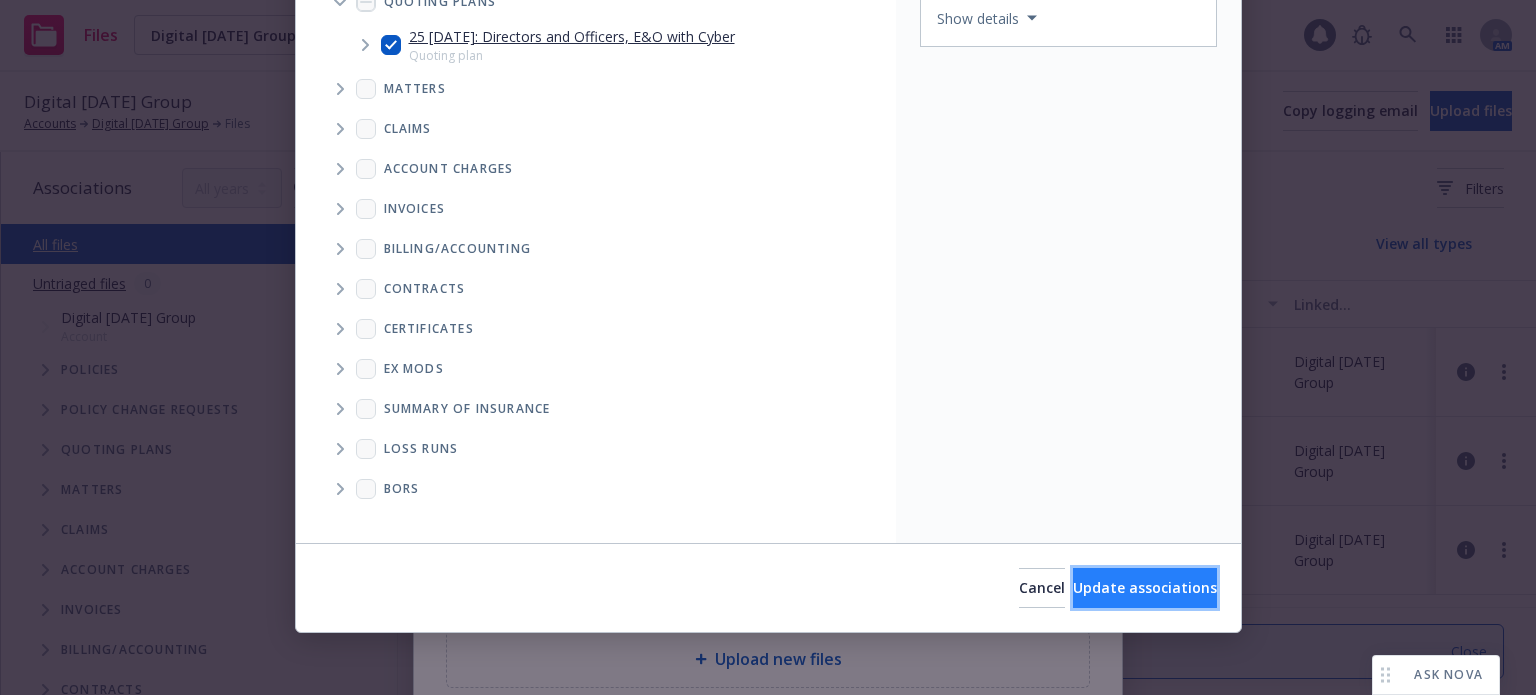 click on "Update associations" at bounding box center (1145, 587) 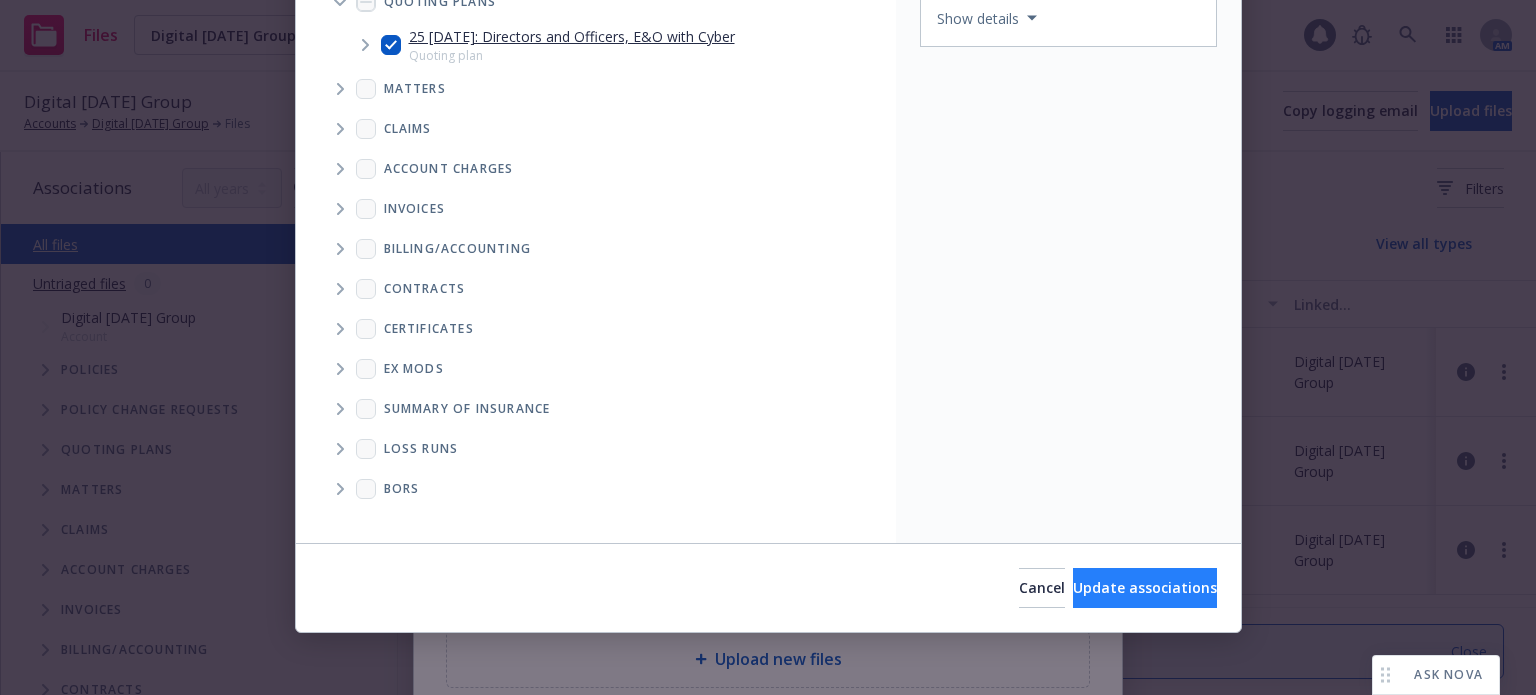 type on "x" 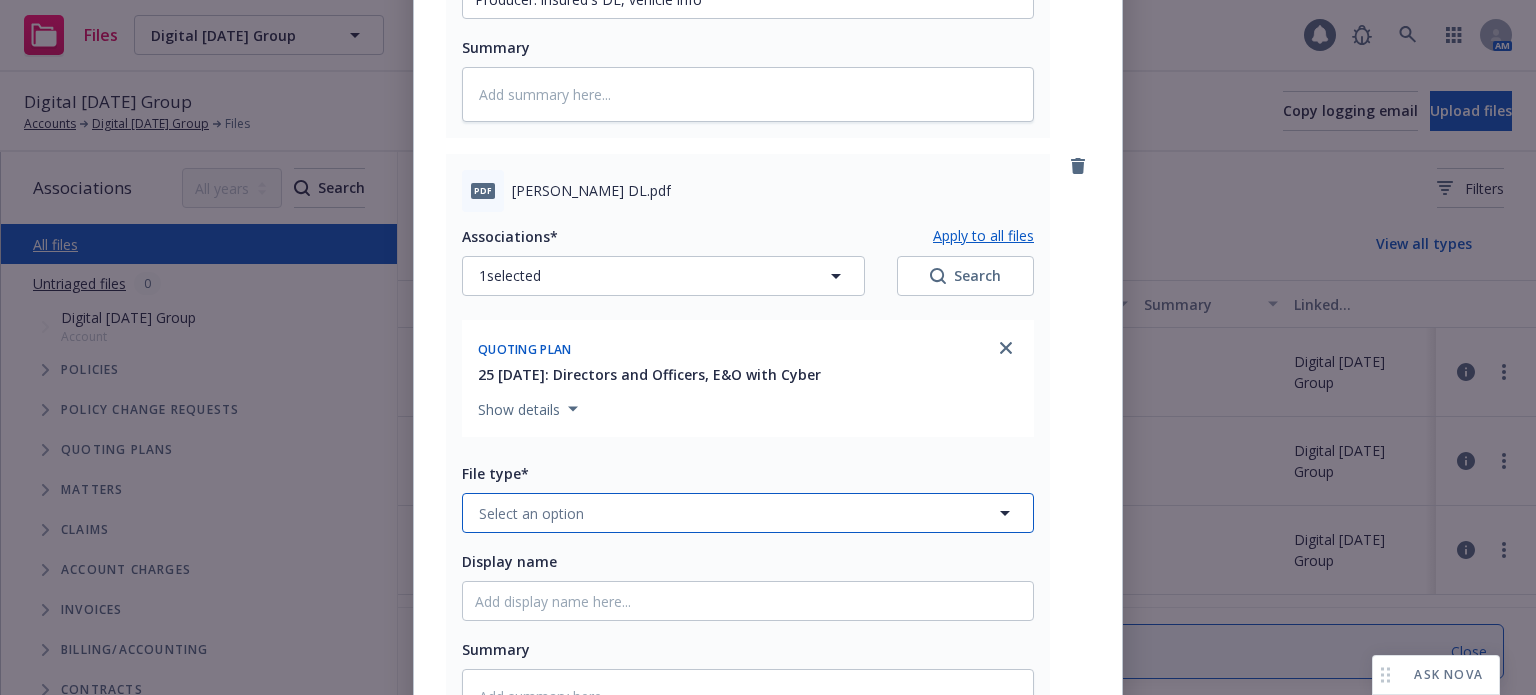 click on "Select an option" at bounding box center (531, 513) 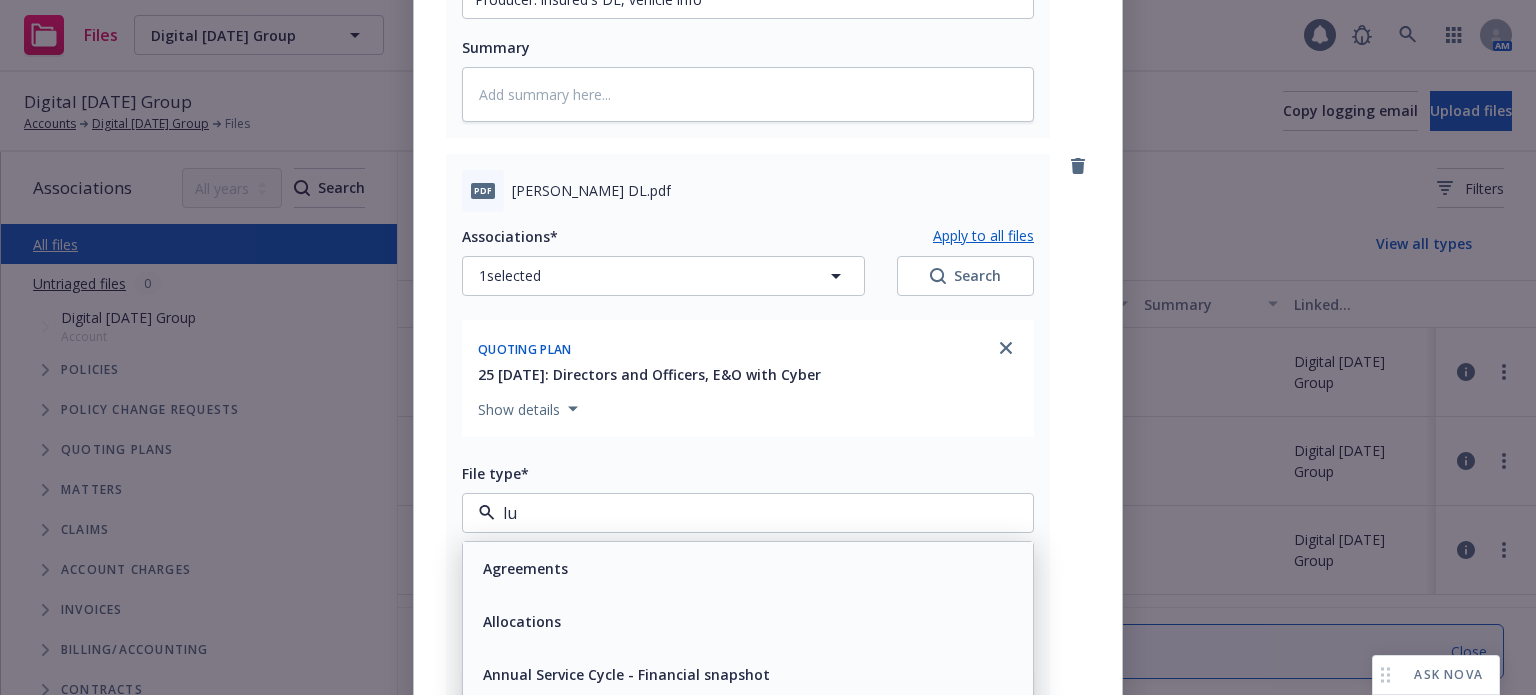 type on "lui" 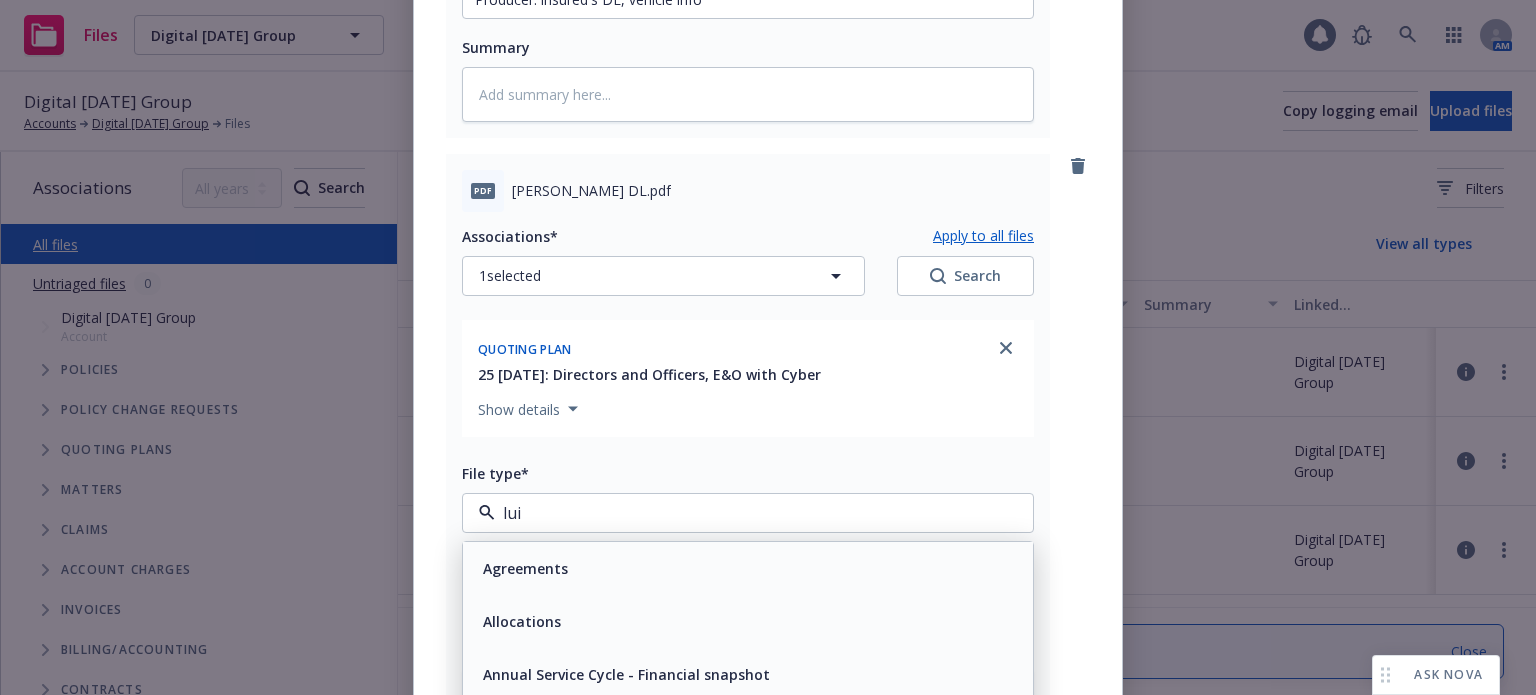 type on "x" 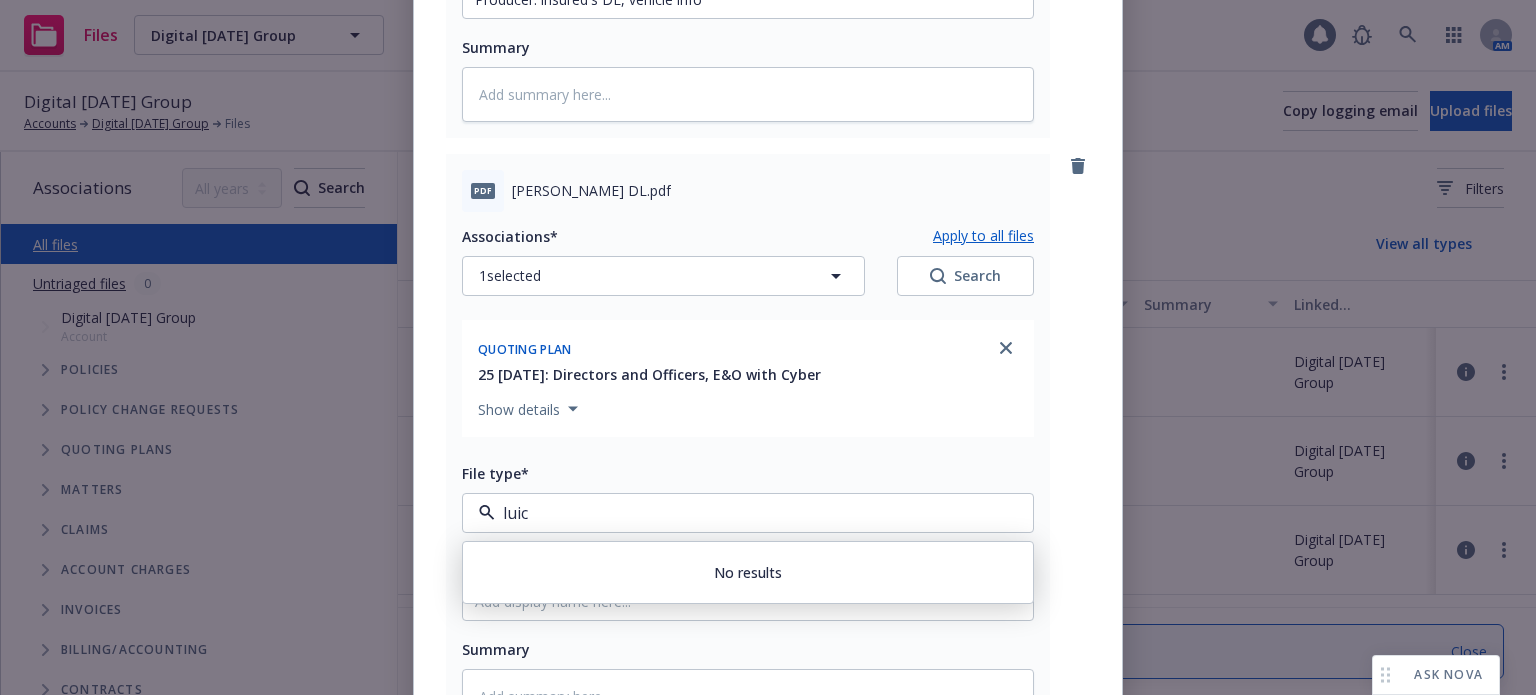 drag, startPoint x: 528, startPoint y: 517, endPoint x: 447, endPoint y: 511, distance: 81.22192 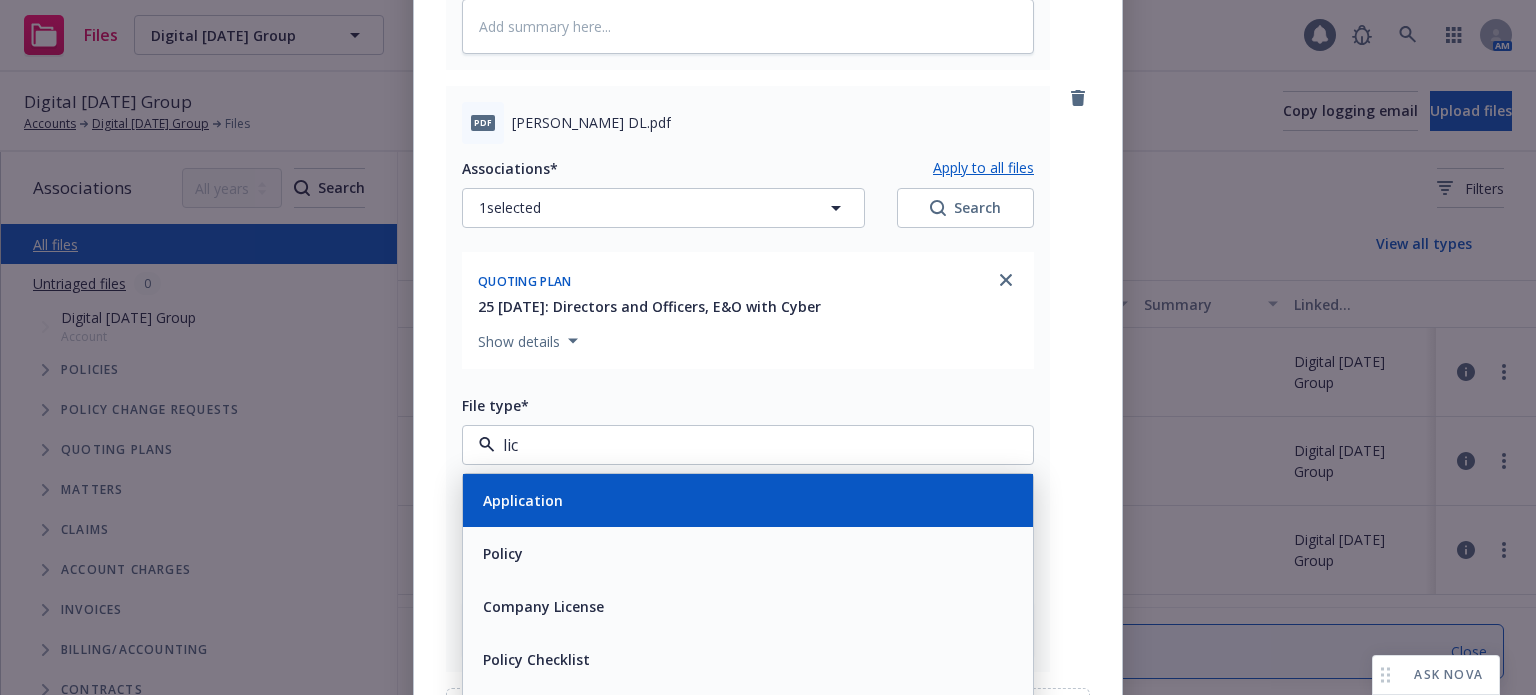 scroll, scrollTop: 720, scrollLeft: 0, axis: vertical 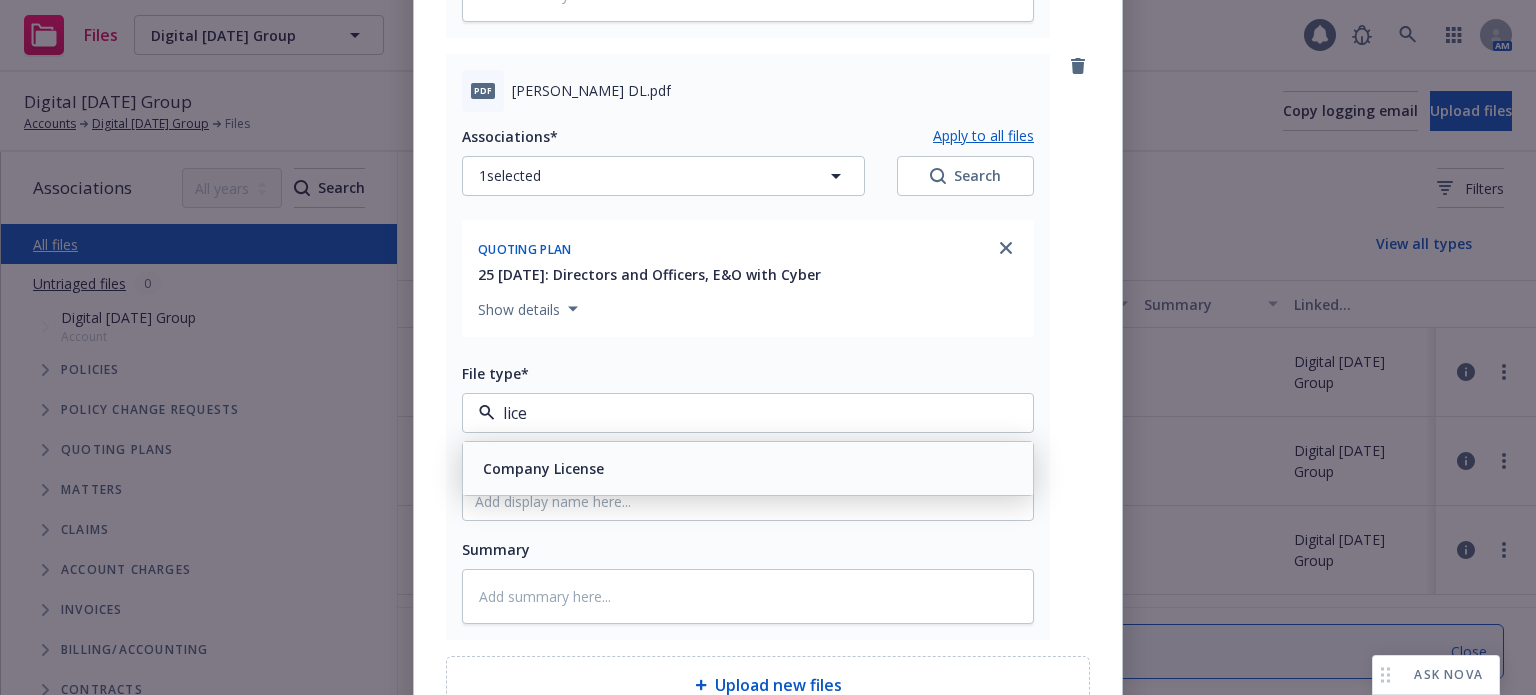 drag, startPoint x: 558, startPoint y: 411, endPoint x: 417, endPoint y: 403, distance: 141.22676 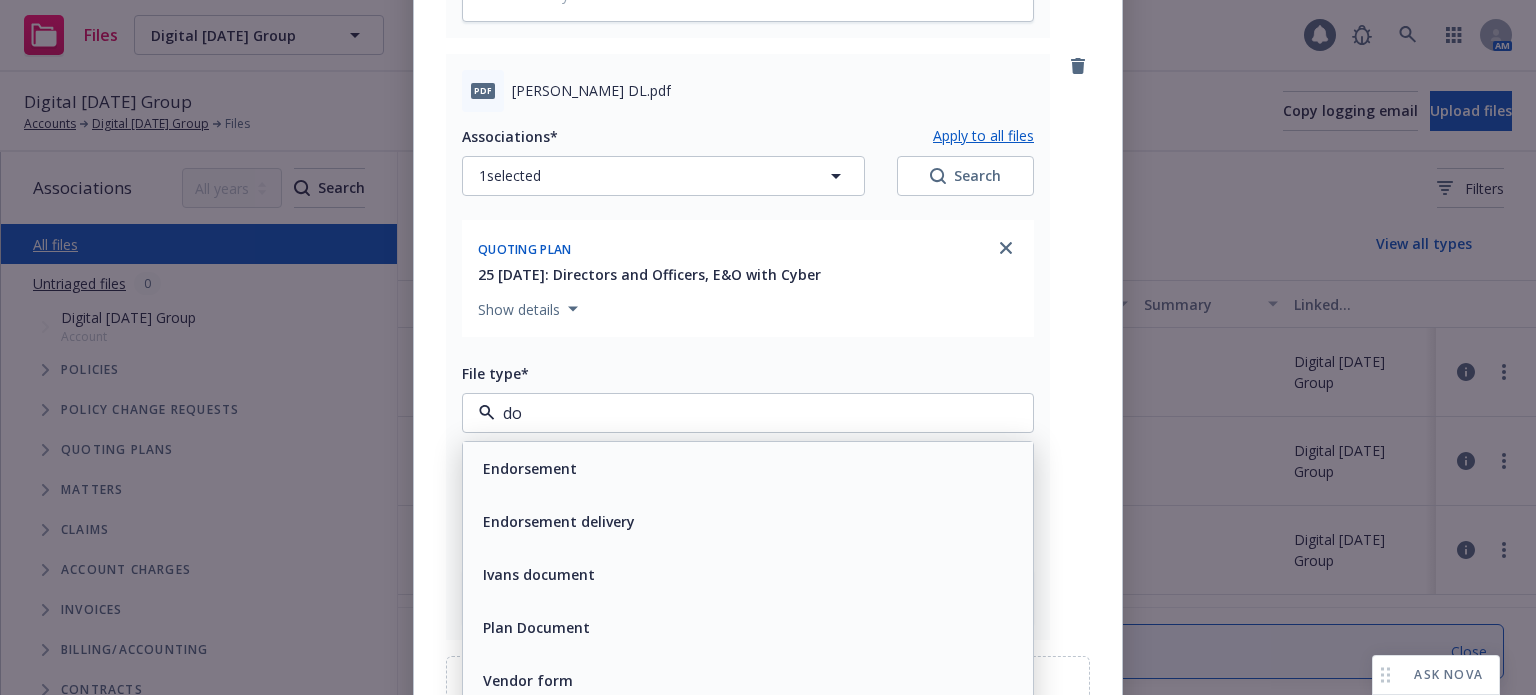 type on "doc" 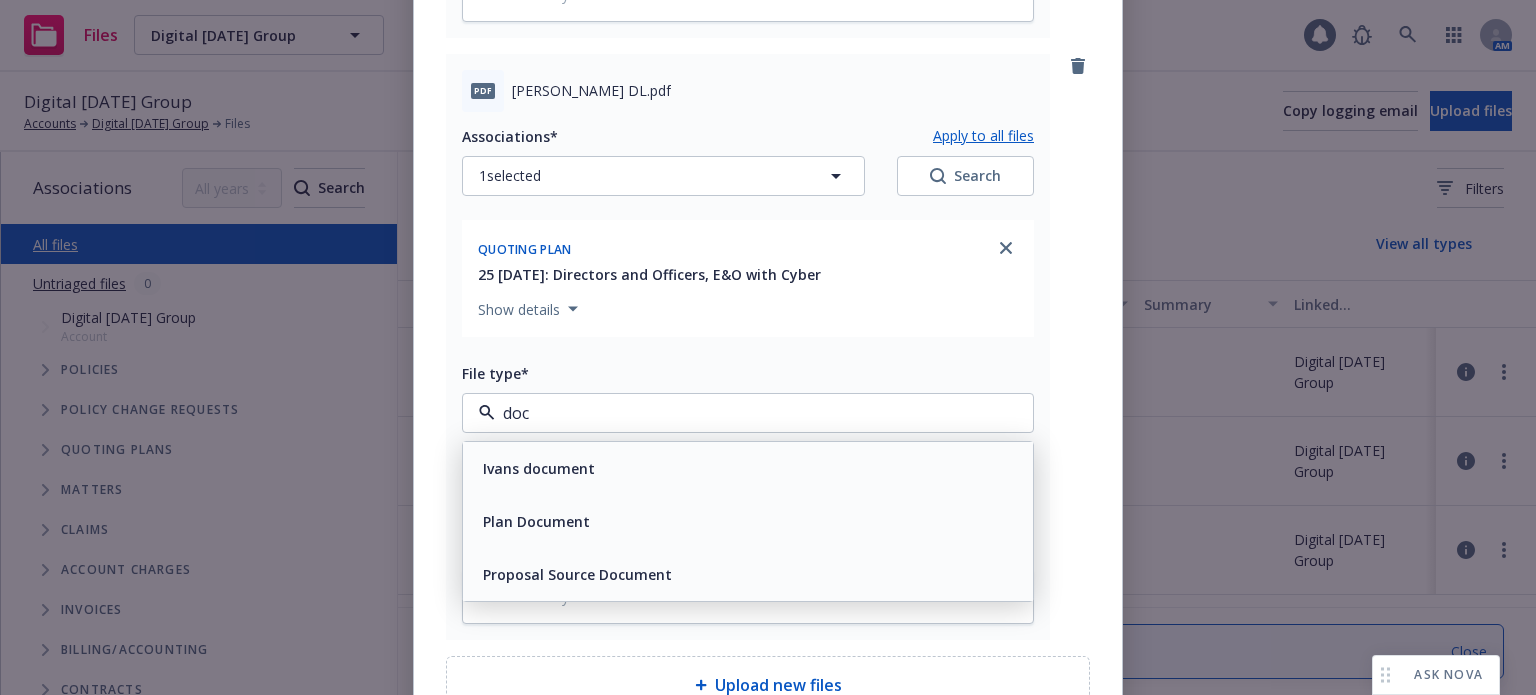 click on "doc" at bounding box center [748, 413] 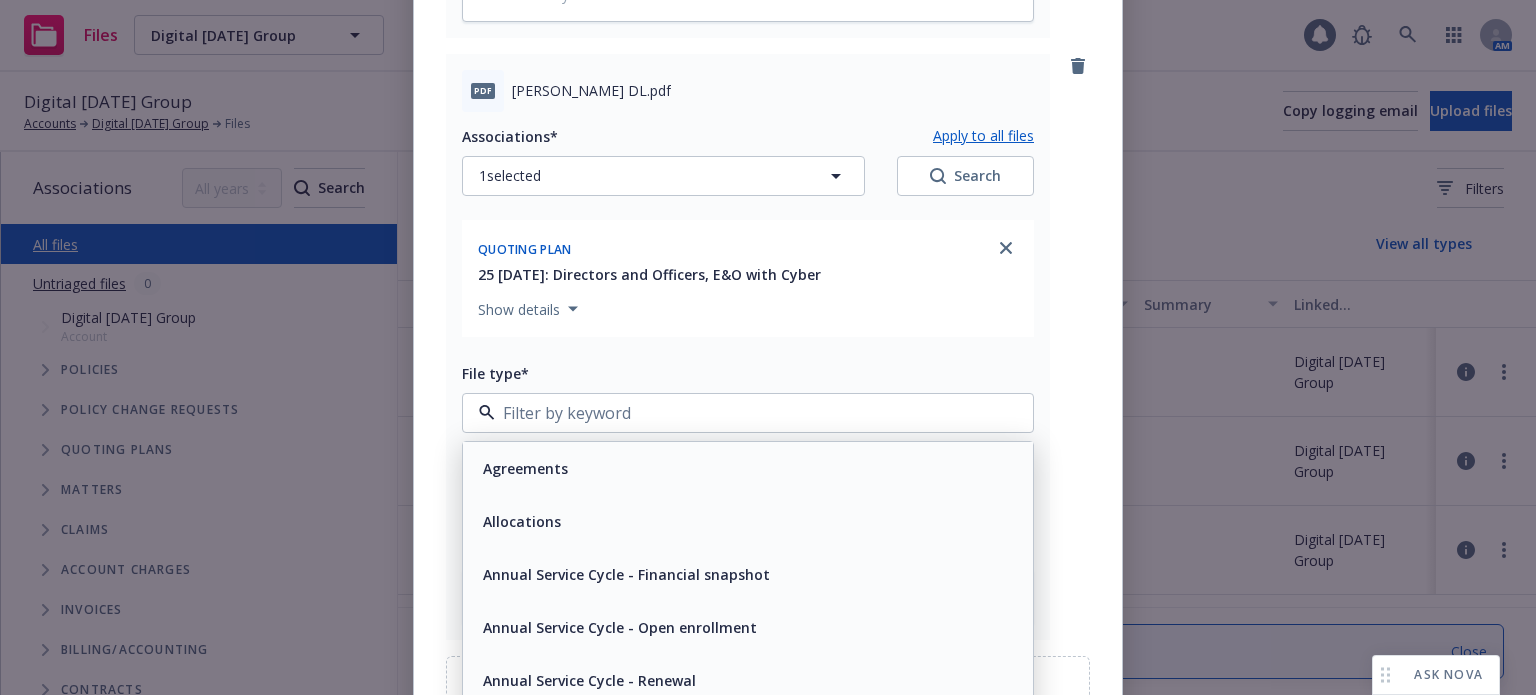 click on "Quoting plan 25 07/01/2025: Directors and Officers, E&O with Cyber Show details" at bounding box center [748, 283] 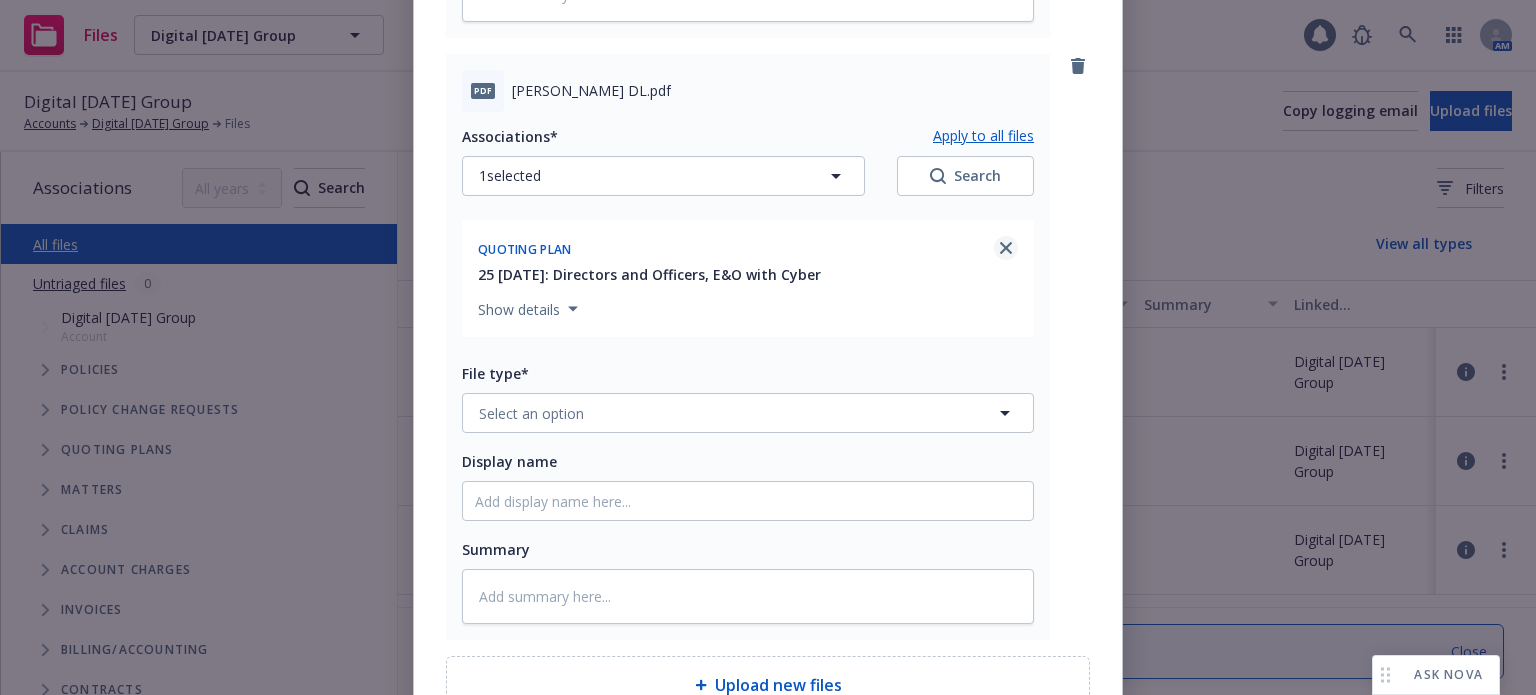 click 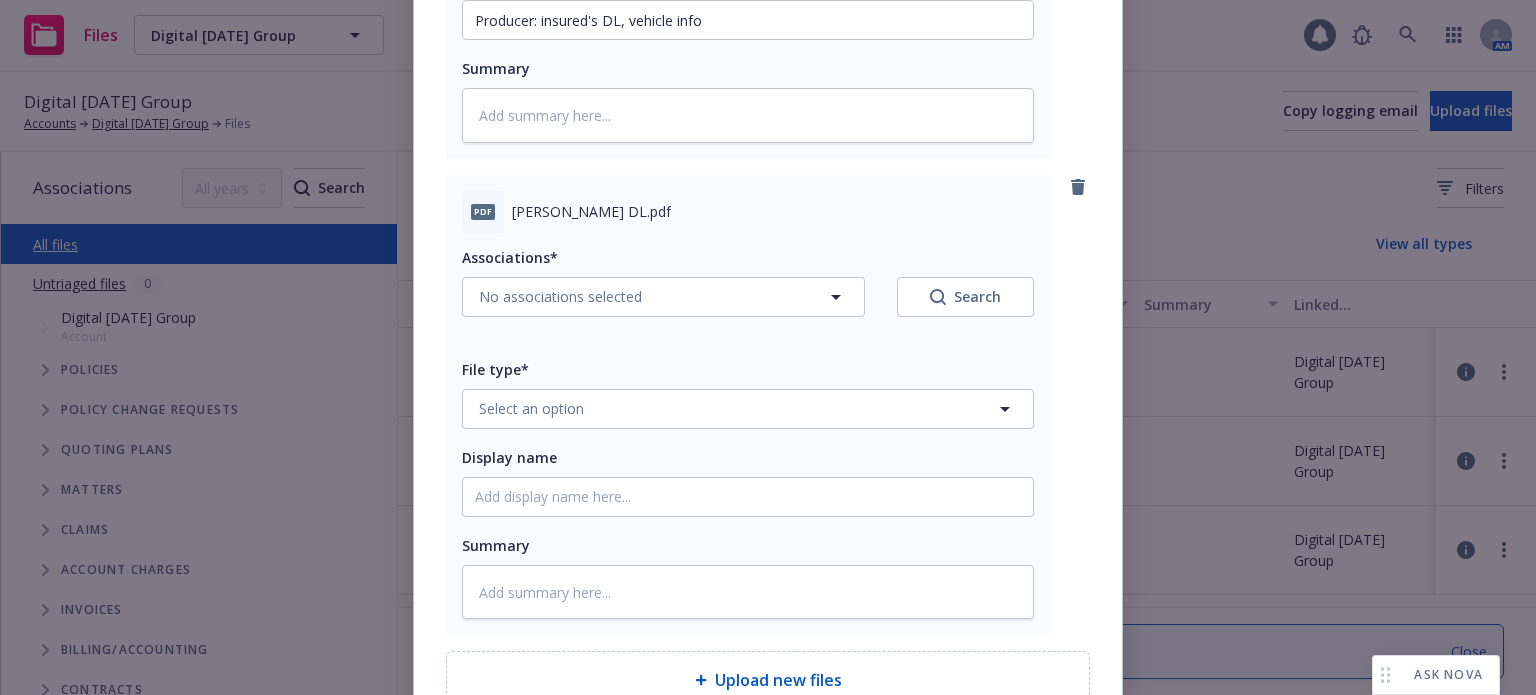 scroll, scrollTop: 797, scrollLeft: 0, axis: vertical 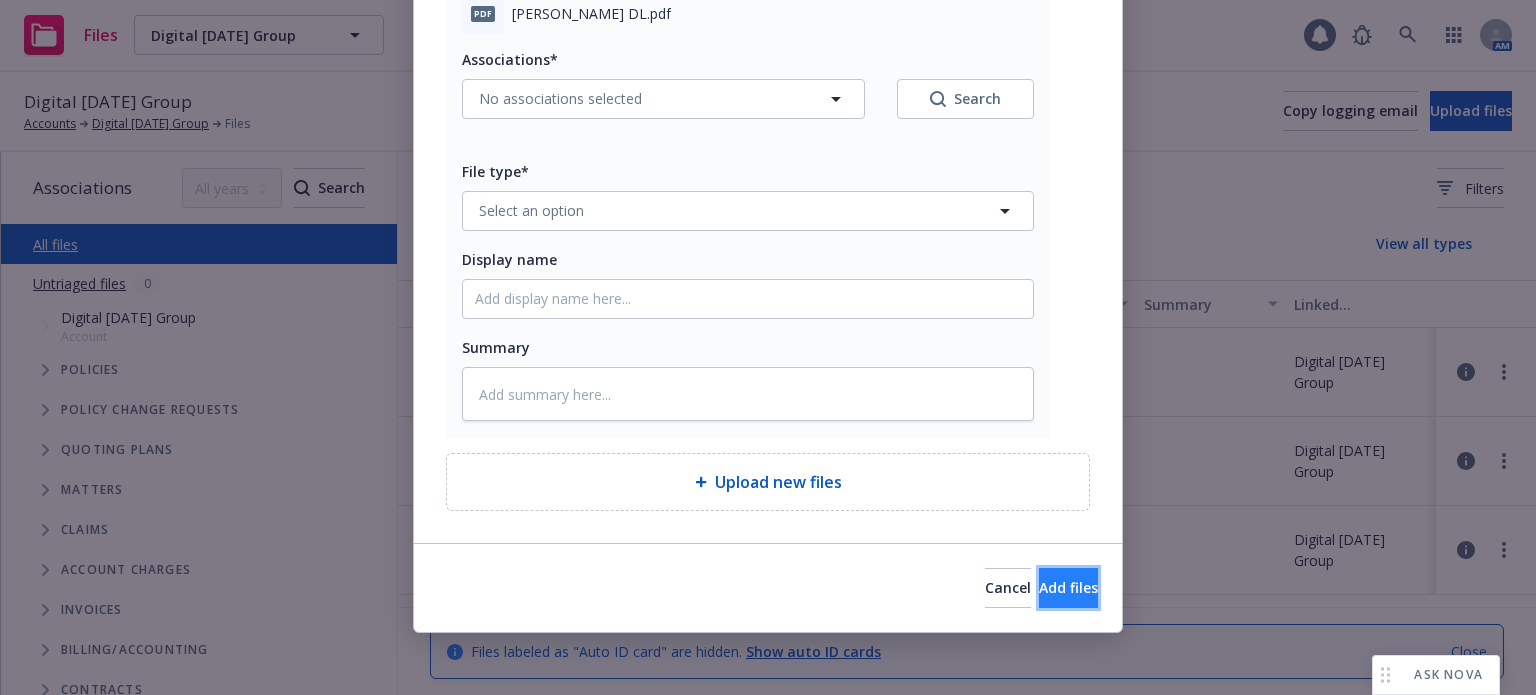 click on "Add files" at bounding box center [1068, 587] 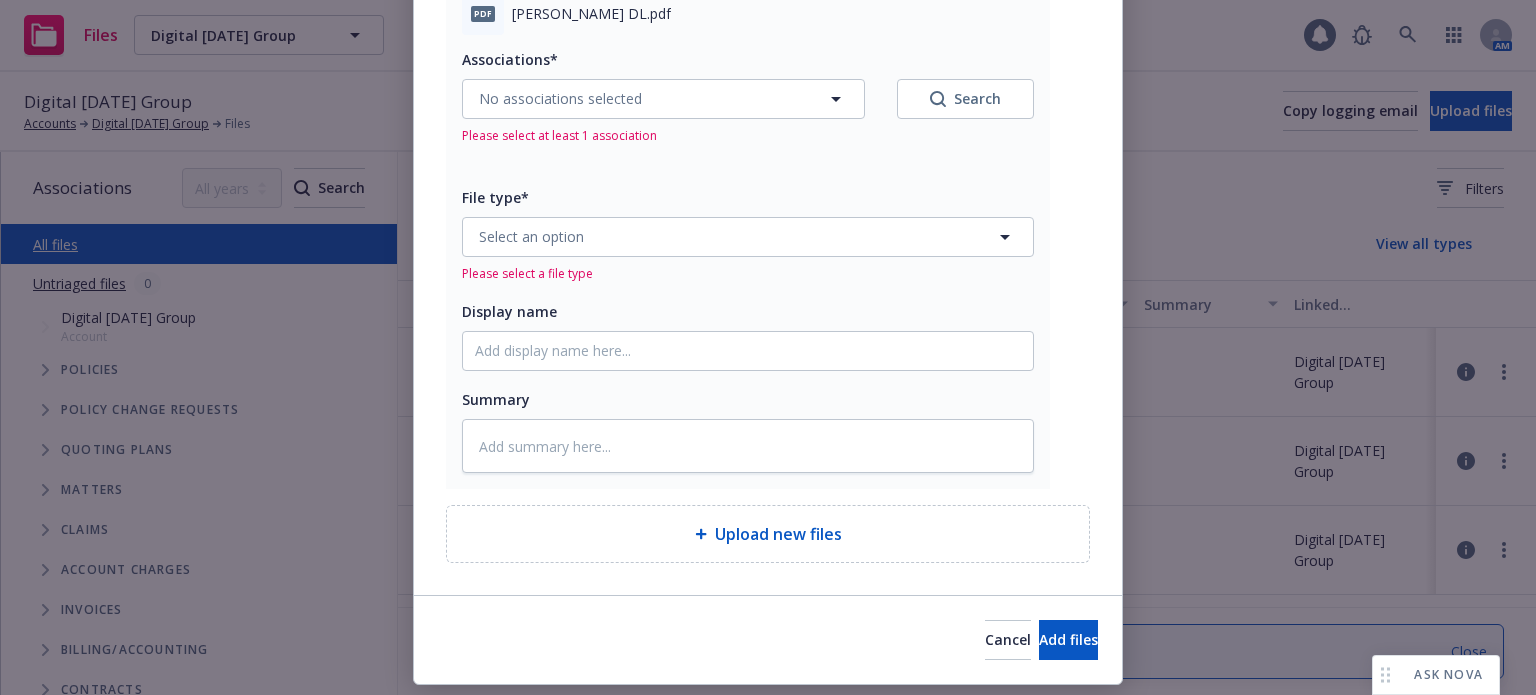 scroll, scrollTop: 697, scrollLeft: 0, axis: vertical 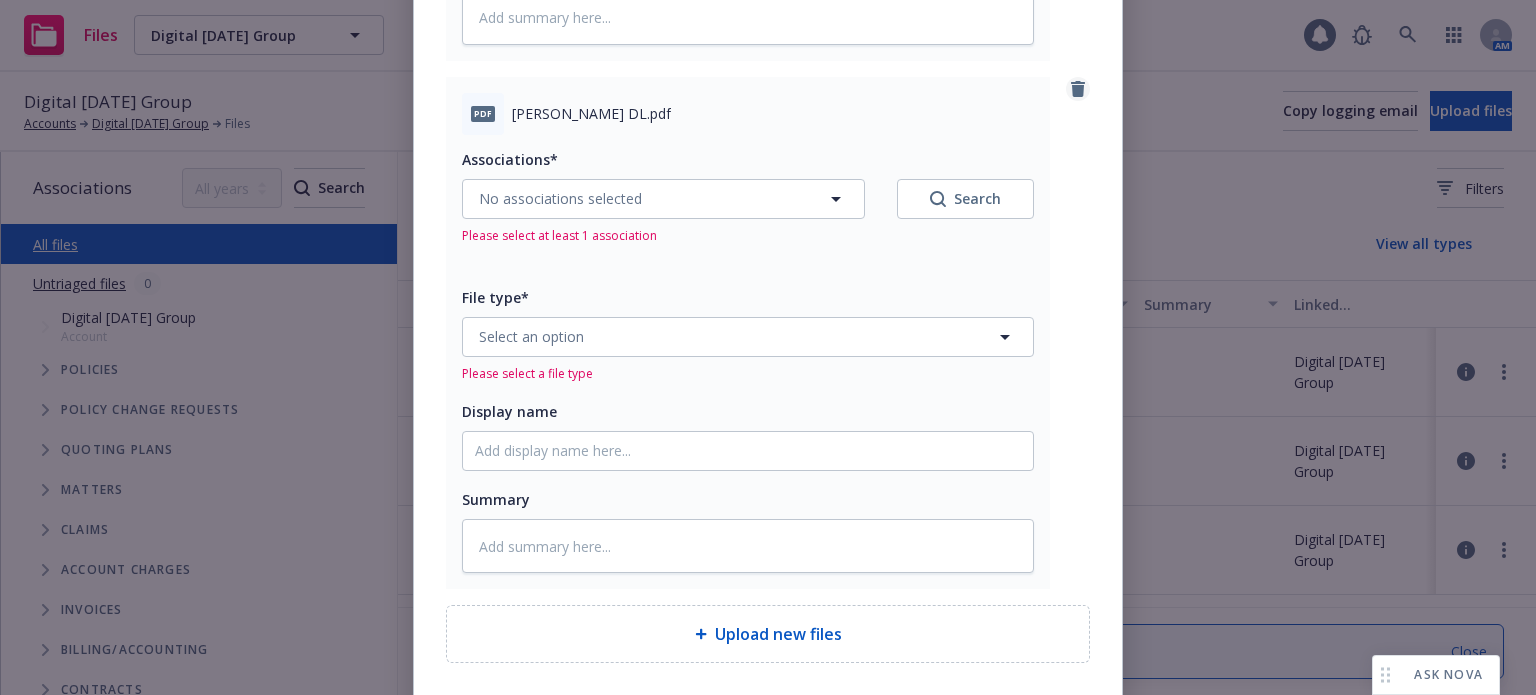 click 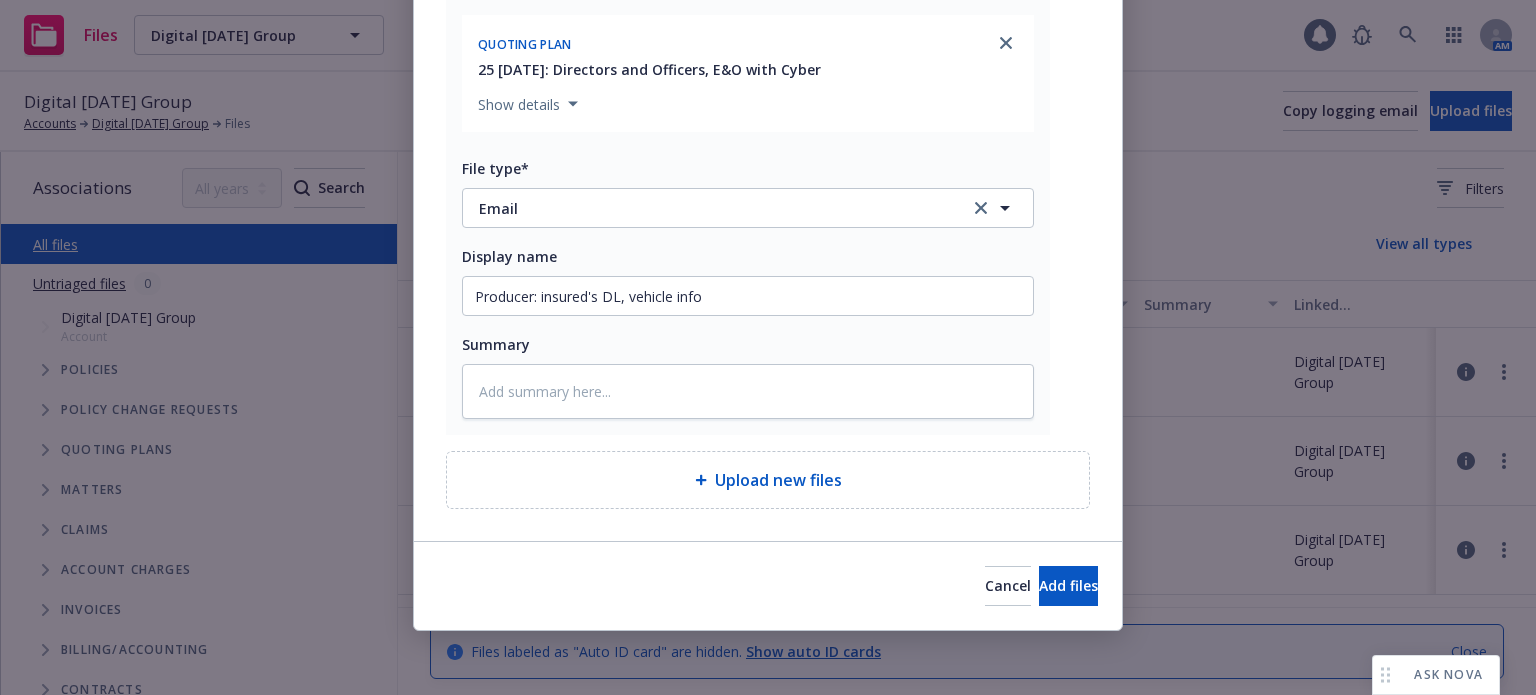scroll, scrollTop: 320, scrollLeft: 0, axis: vertical 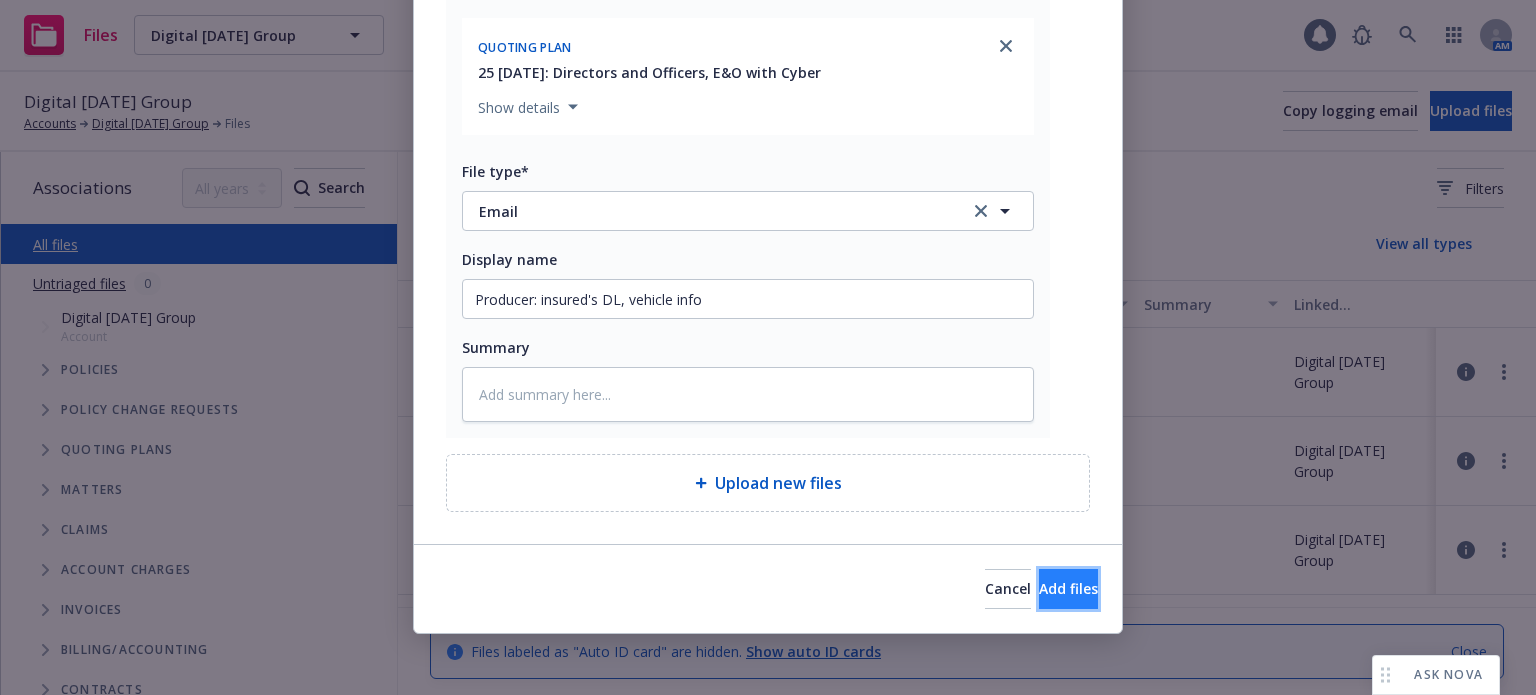 click on "Add files" at bounding box center [1068, 588] 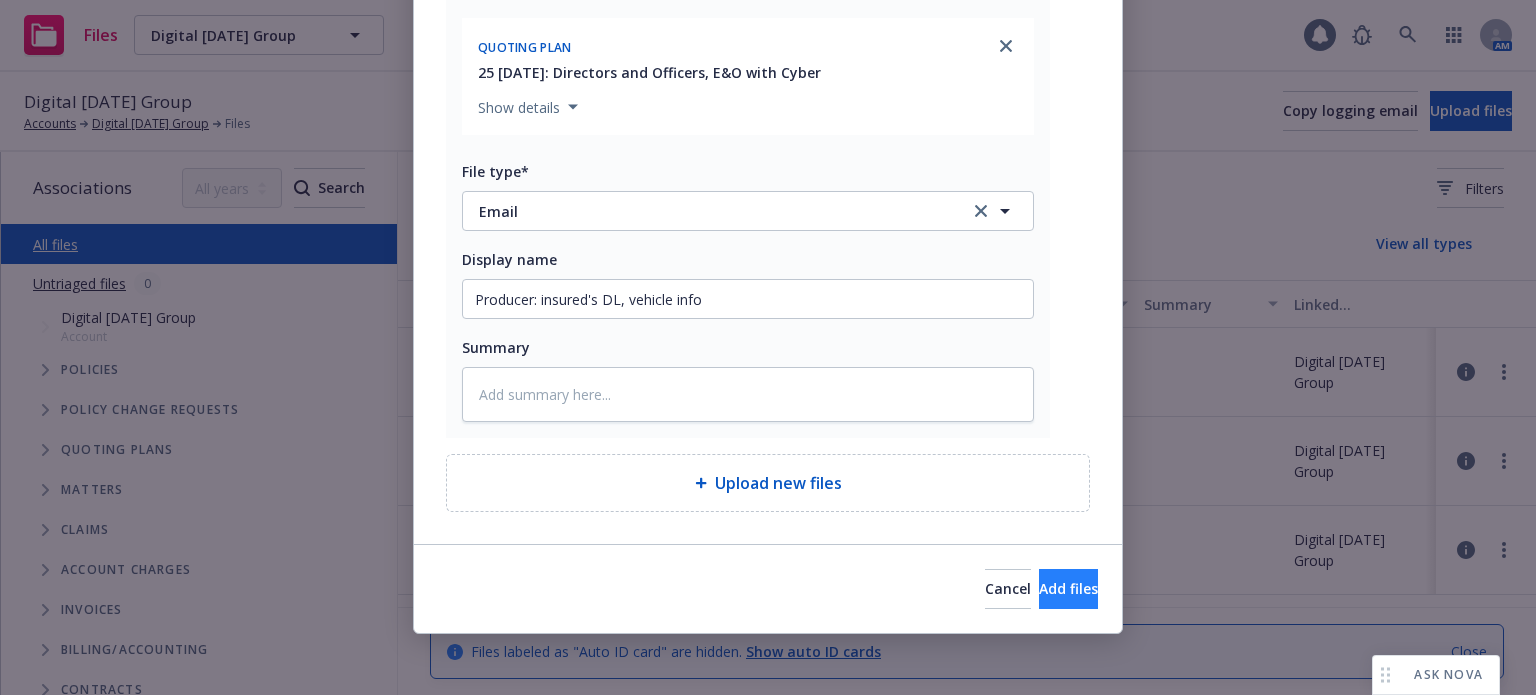 scroll, scrollTop: 247, scrollLeft: 0, axis: vertical 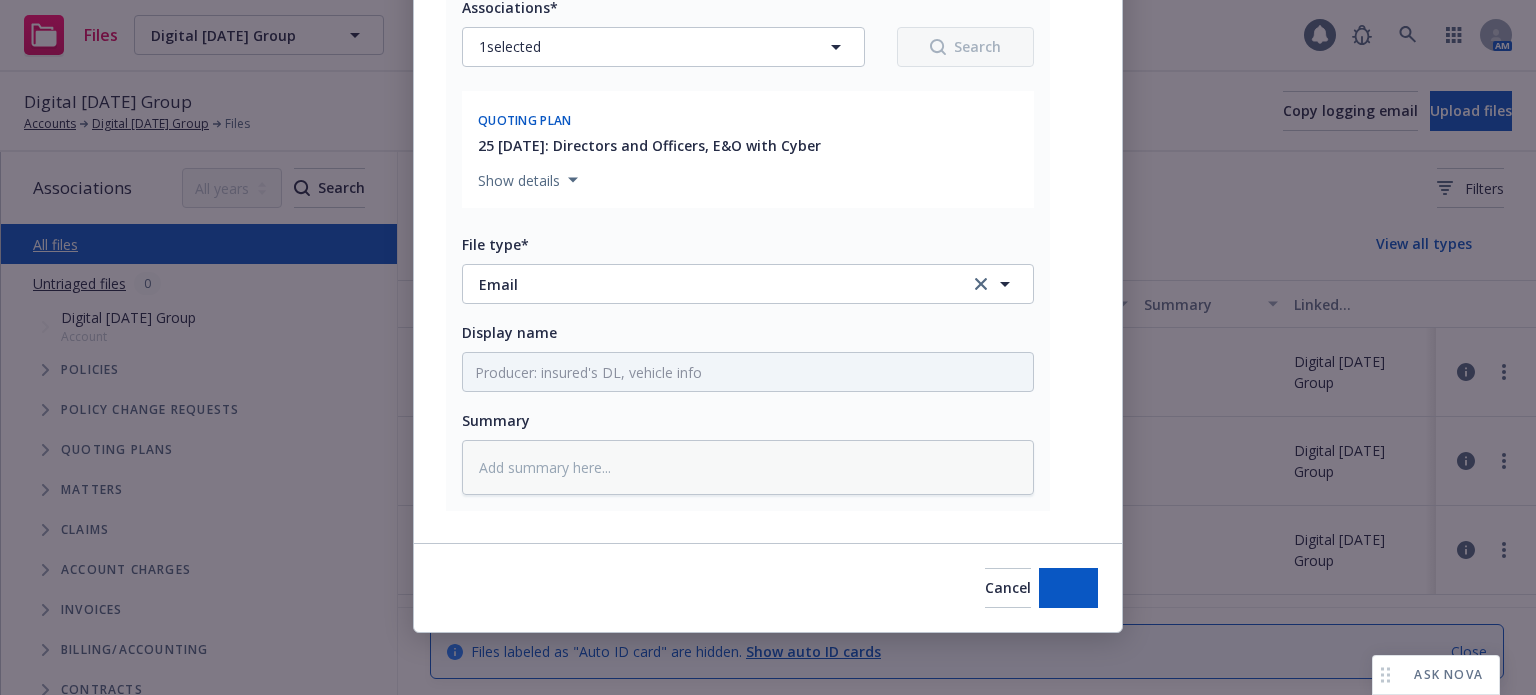 type on "x" 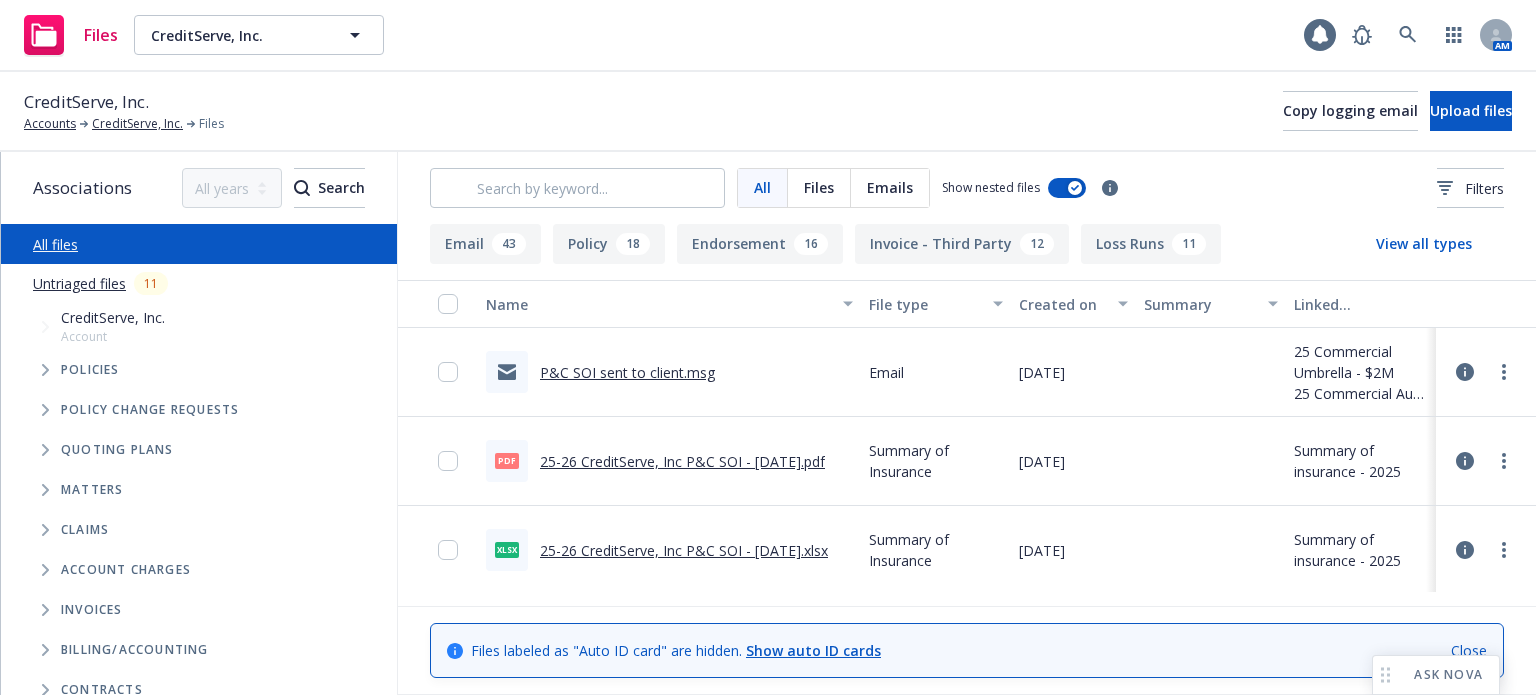 scroll, scrollTop: 0, scrollLeft: 0, axis: both 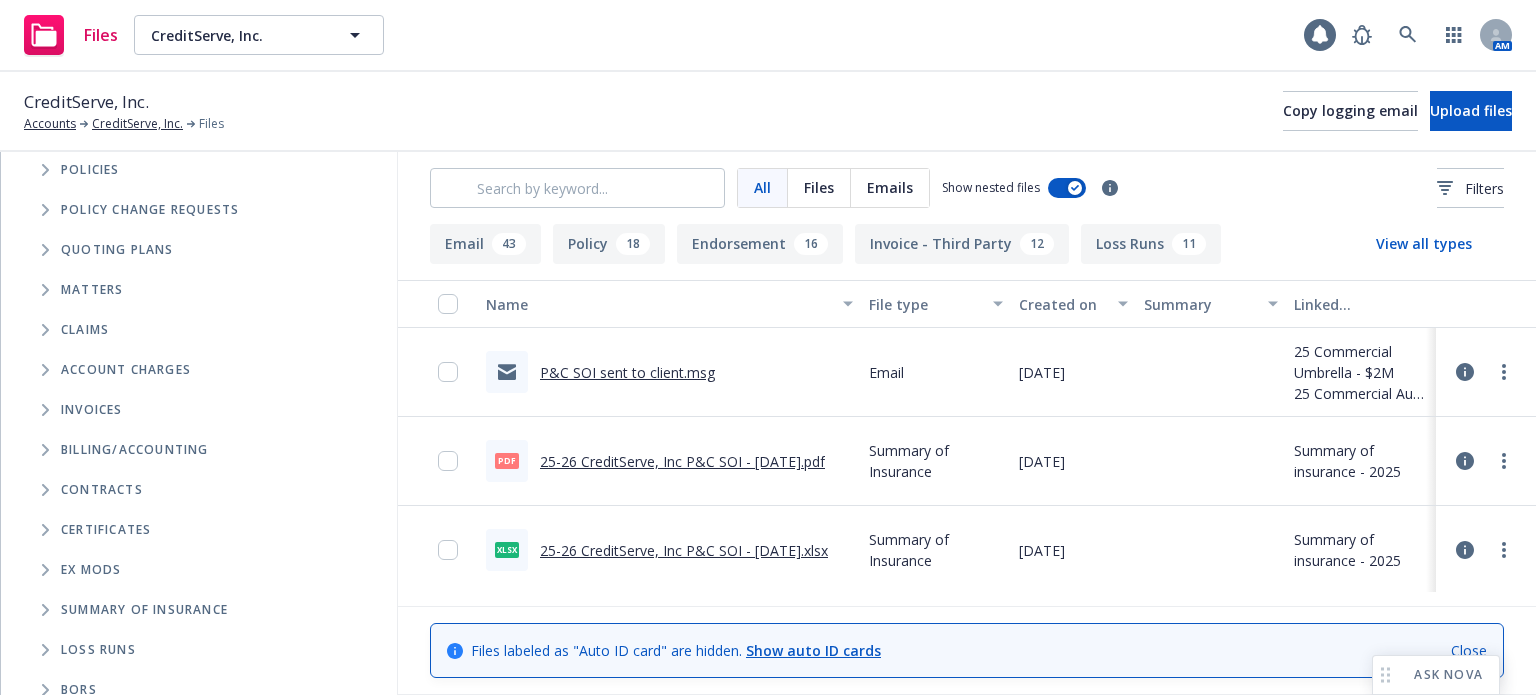 click 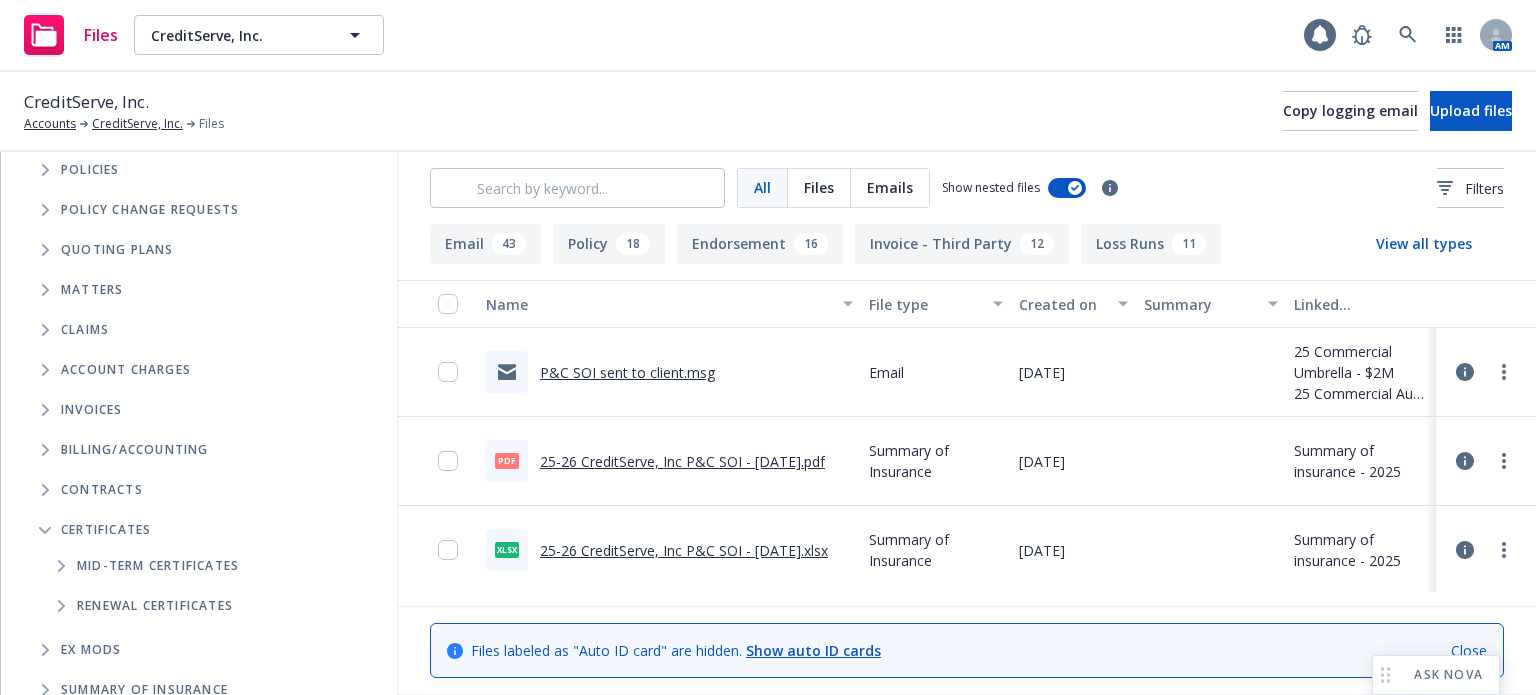 scroll, scrollTop: 295, scrollLeft: 0, axis: vertical 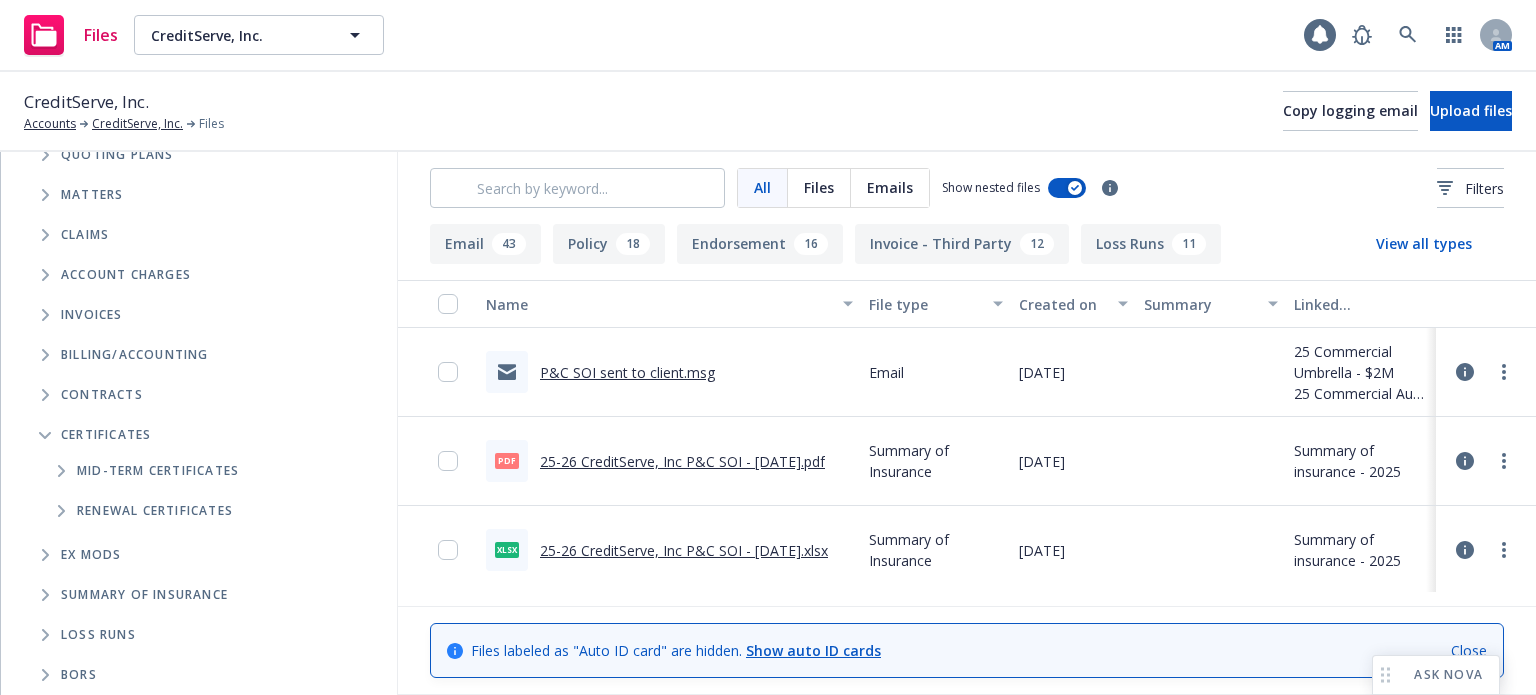 click 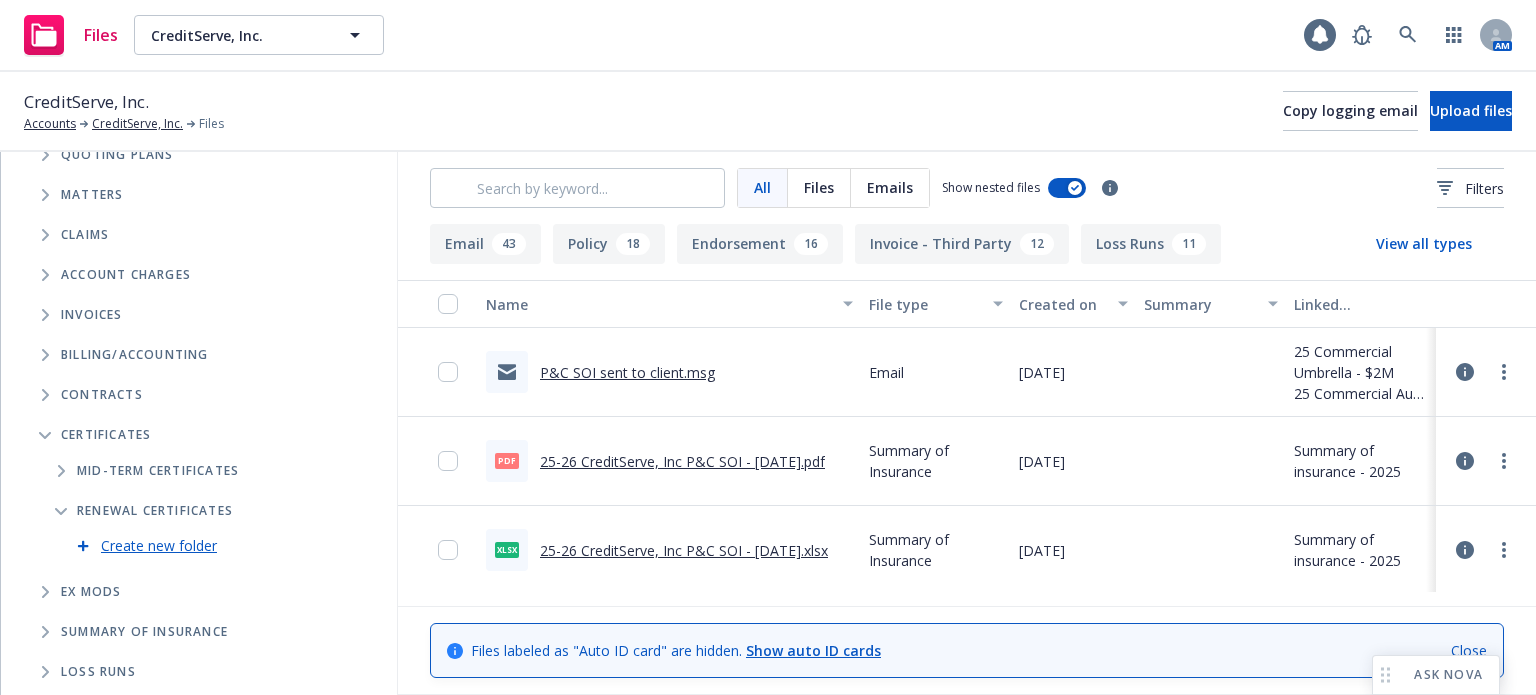 click at bounding box center (61, 471) 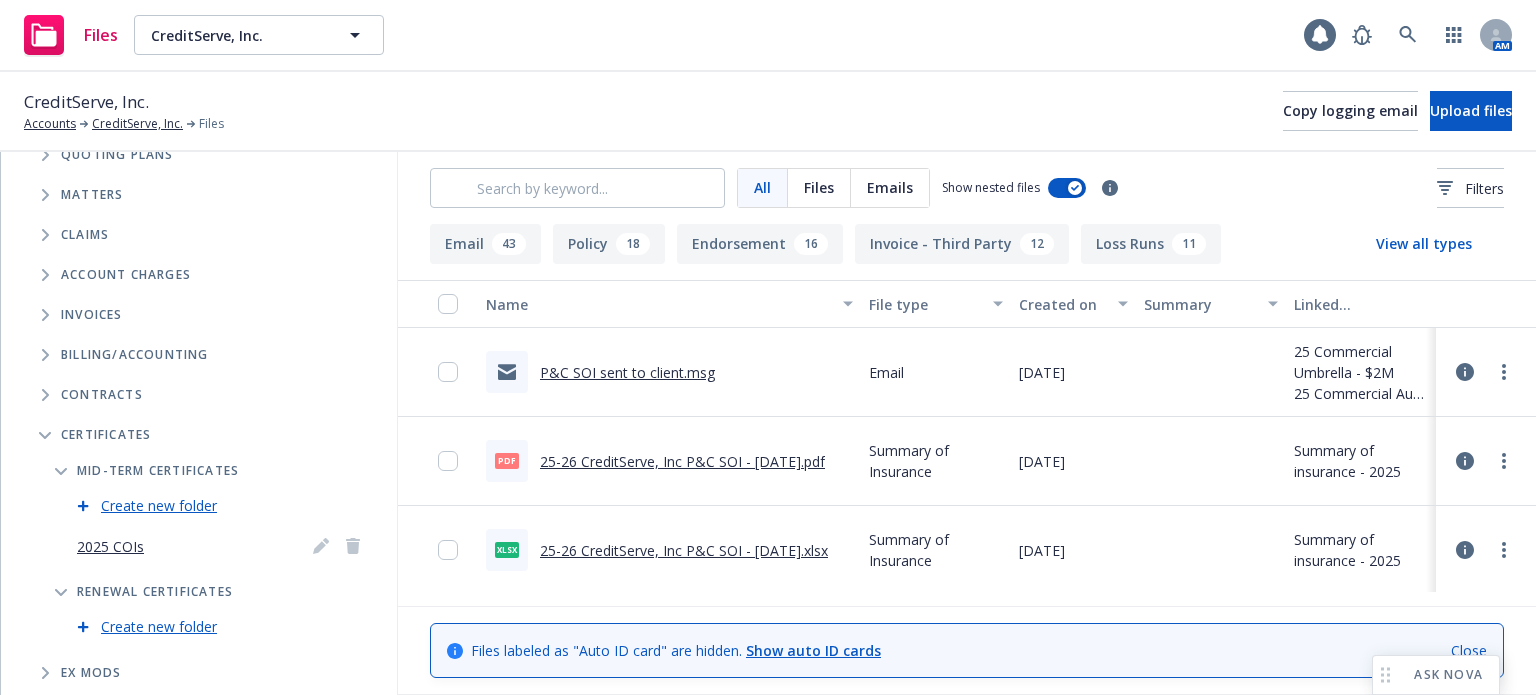 click on "2025 COIs" at bounding box center [110, 546] 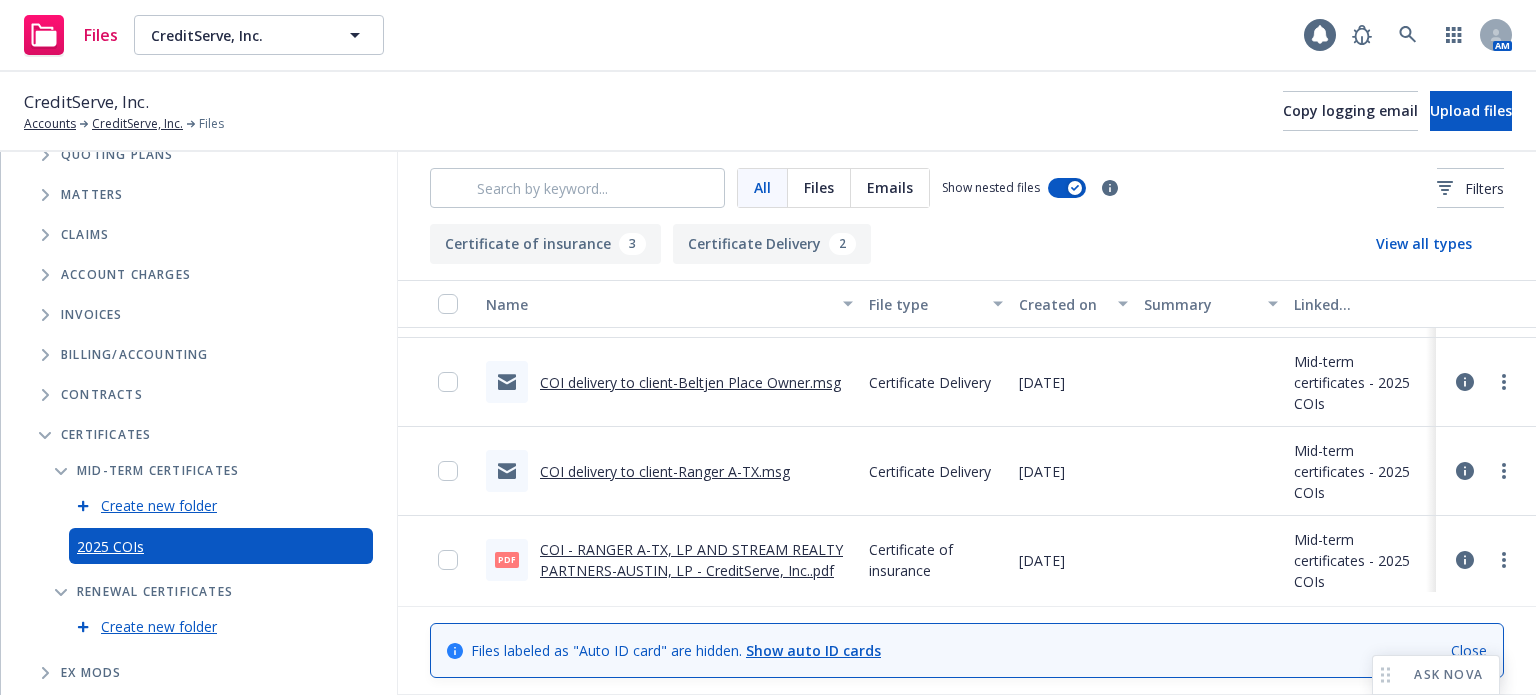 scroll, scrollTop: 0, scrollLeft: 0, axis: both 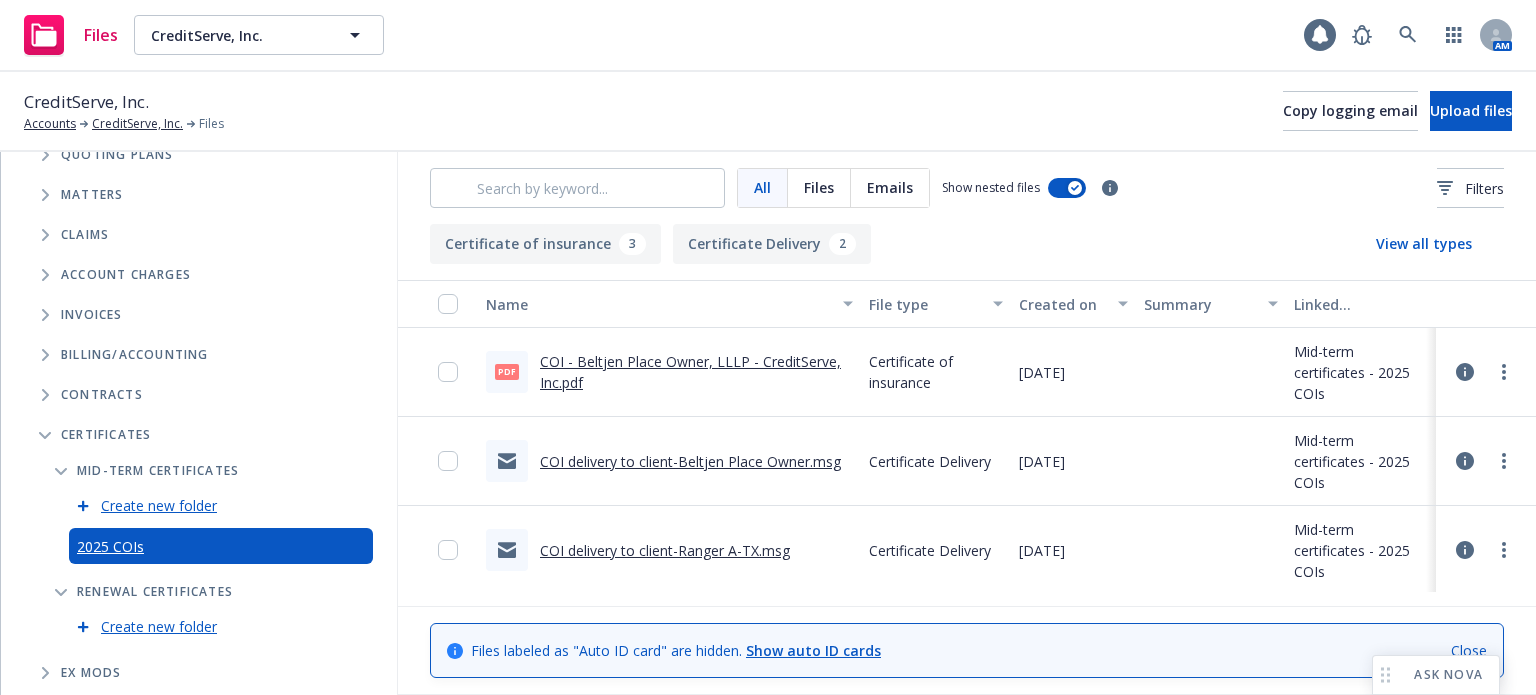 click at bounding box center (61, 471) 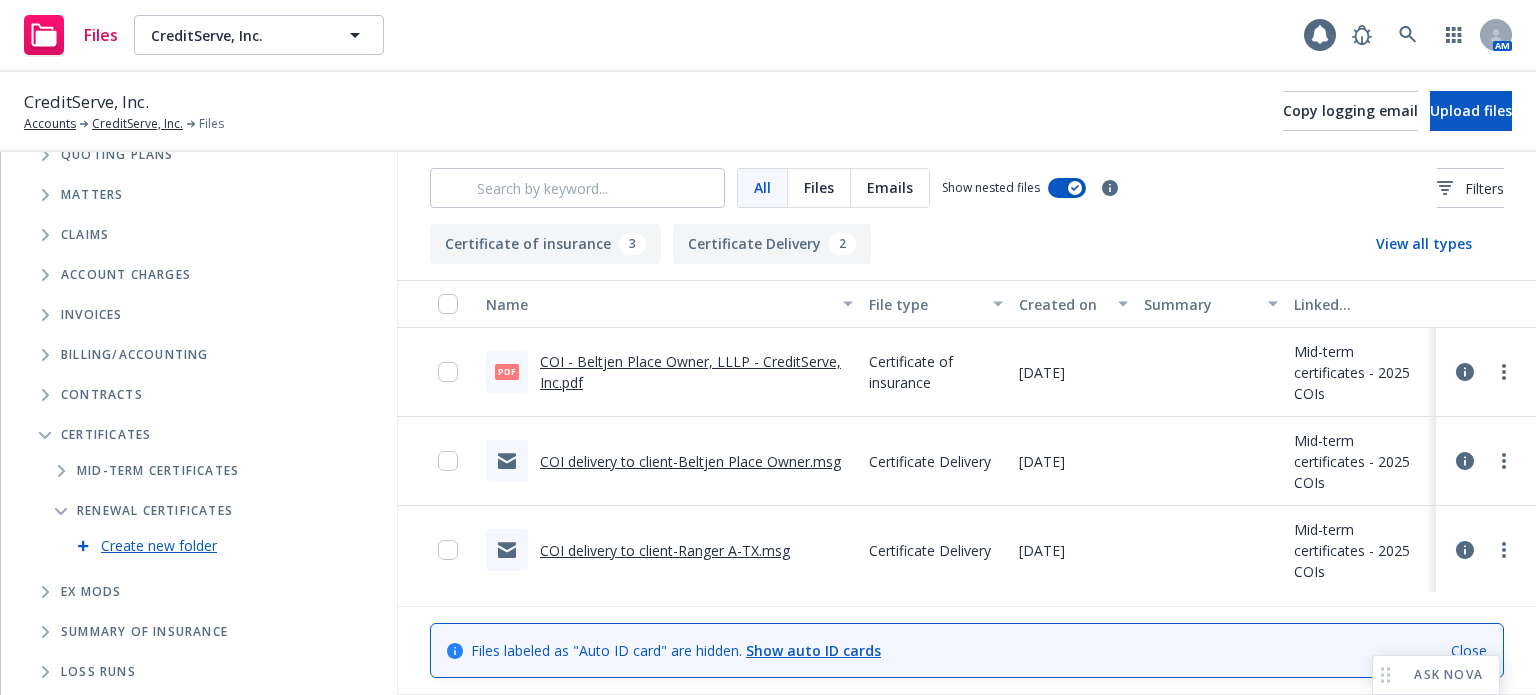 click on "Create new folder" at bounding box center (159, 545) 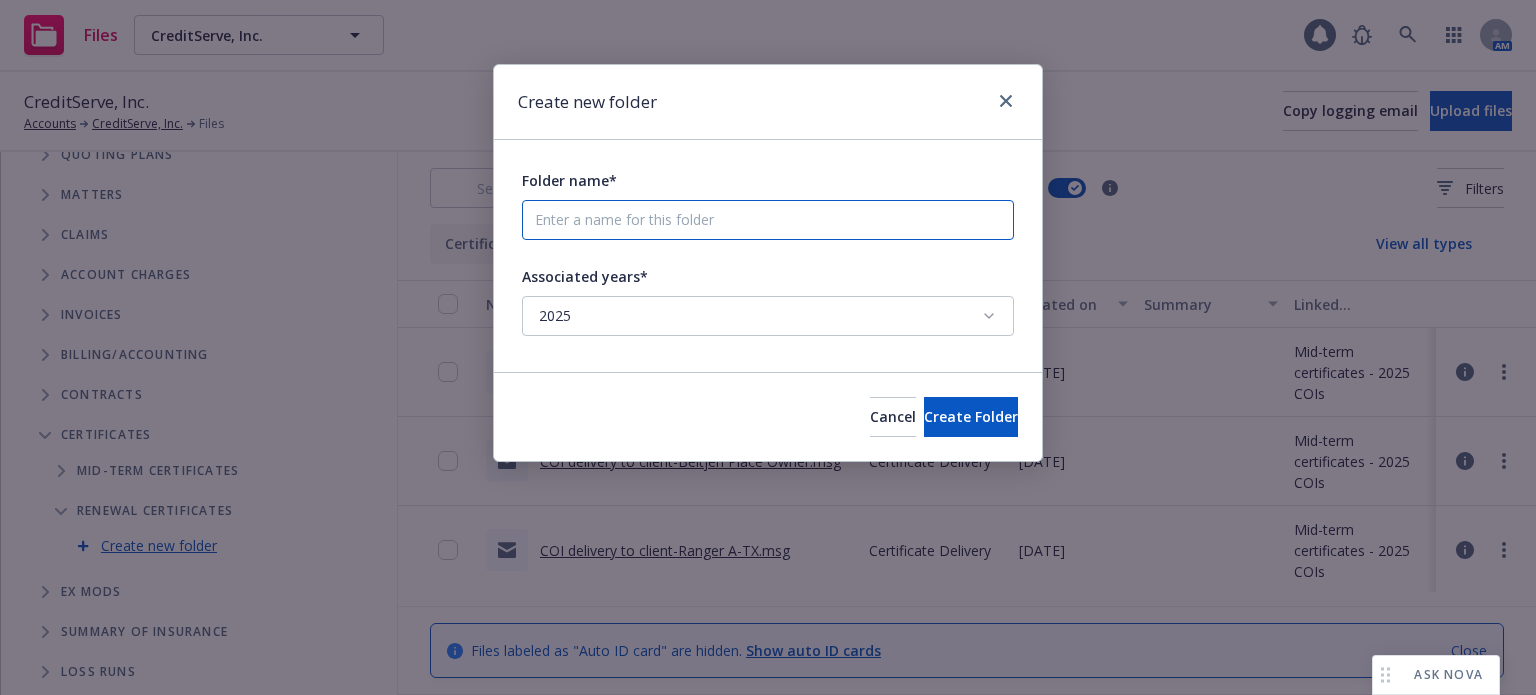 click on "Folder name*" at bounding box center (768, 220) 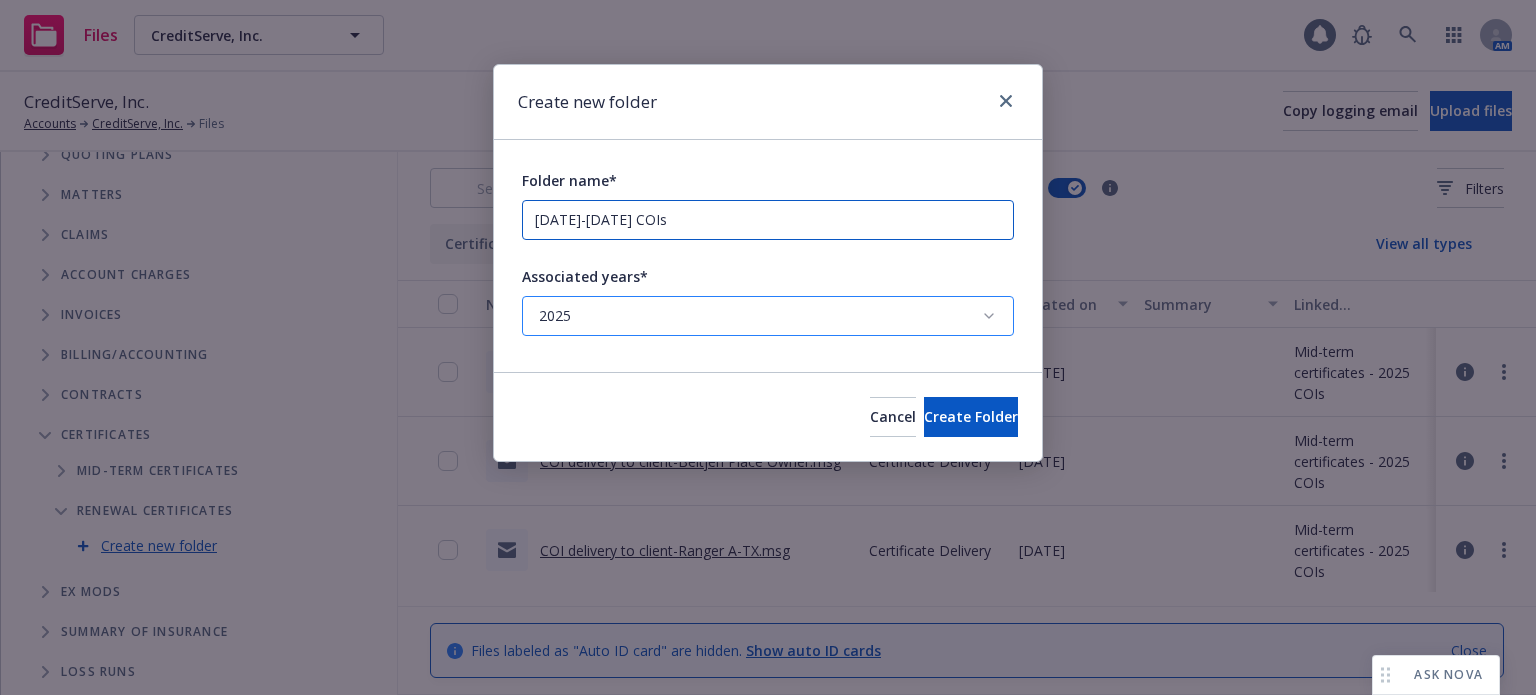 type on "[DATE]-[DATE] COIs" 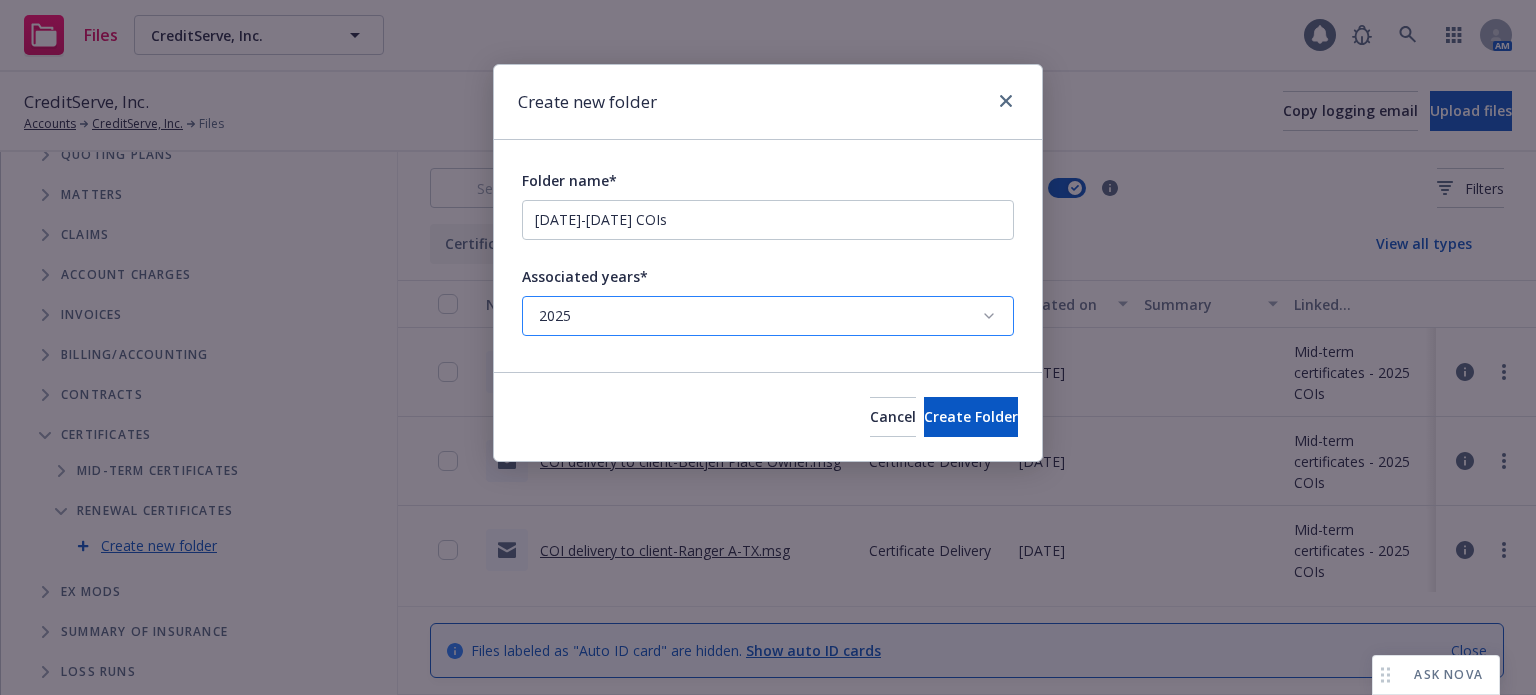 click on "2025" at bounding box center [760, 316] 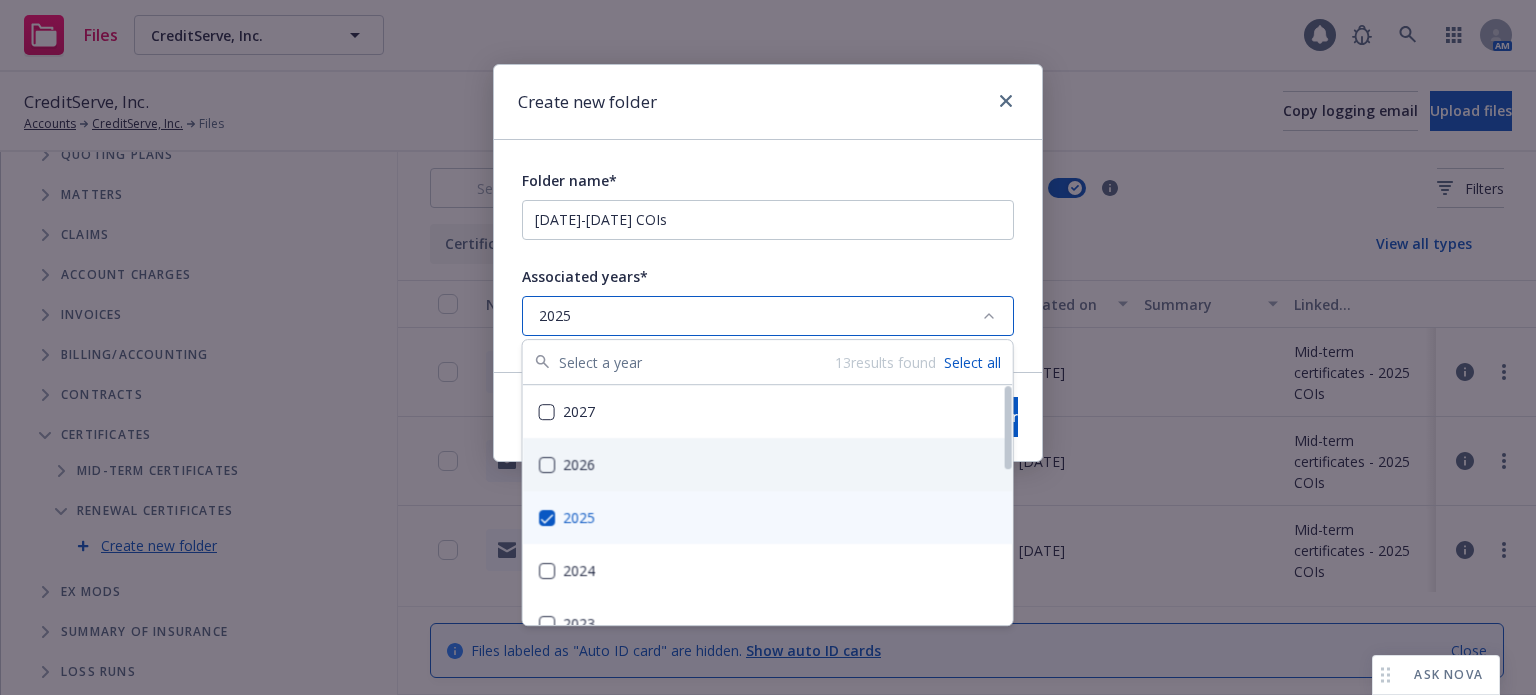 click at bounding box center [547, 465] 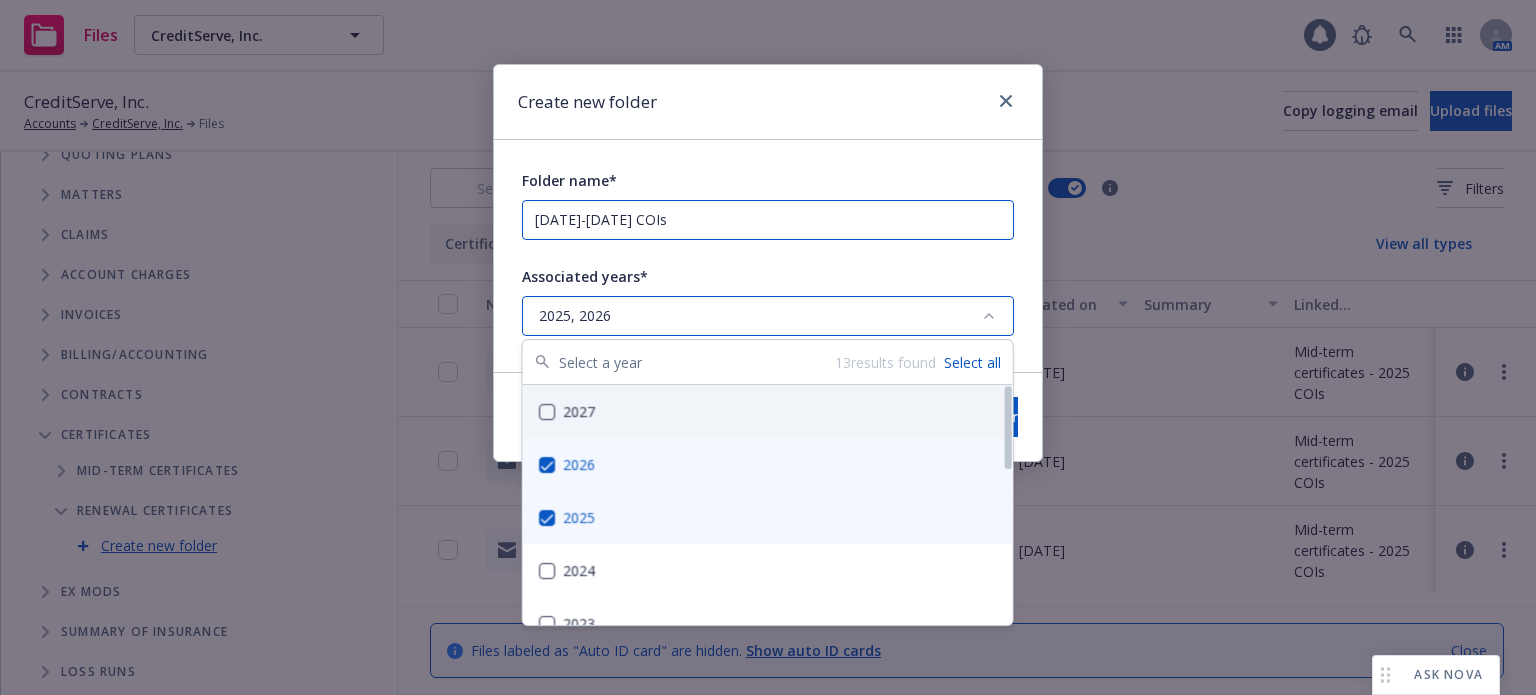click on "[DATE]-[DATE] COIs" at bounding box center (768, 220) 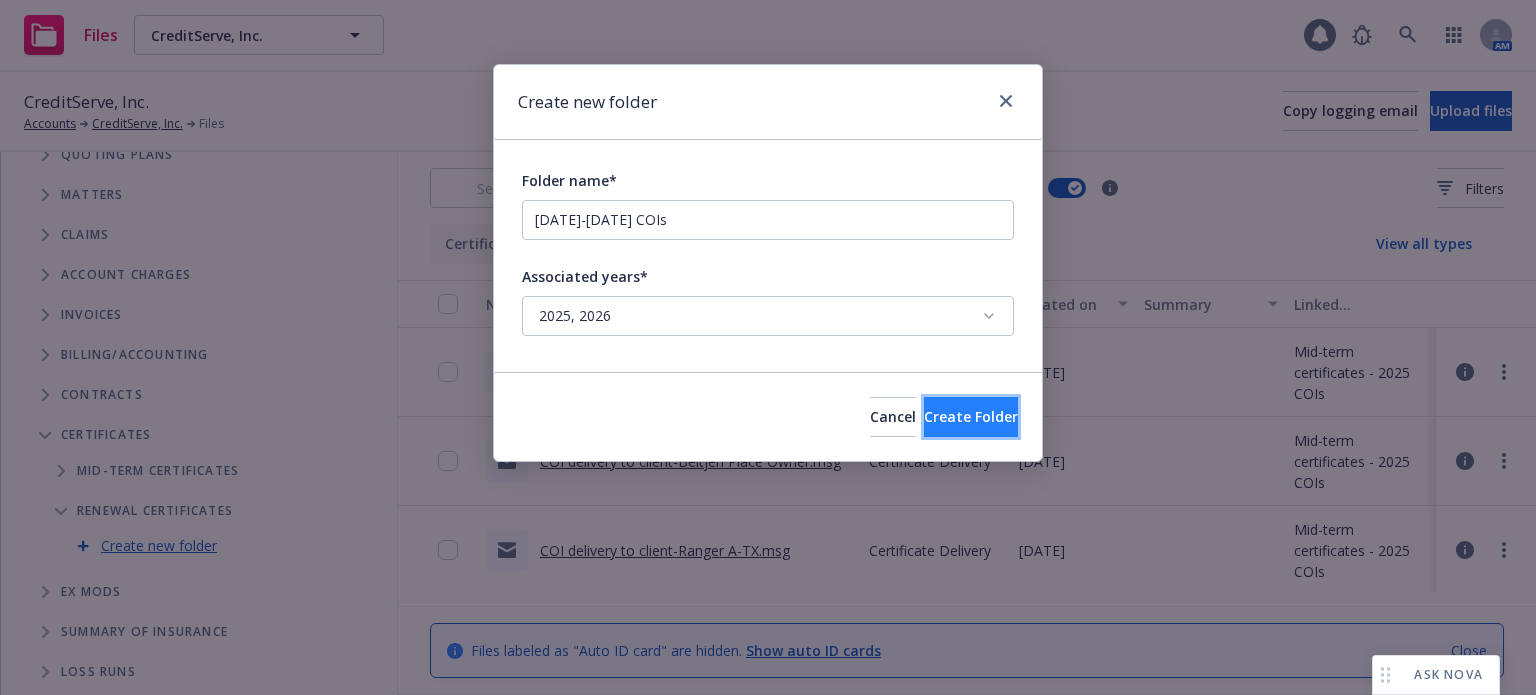 click on "Create Folder" at bounding box center (971, 416) 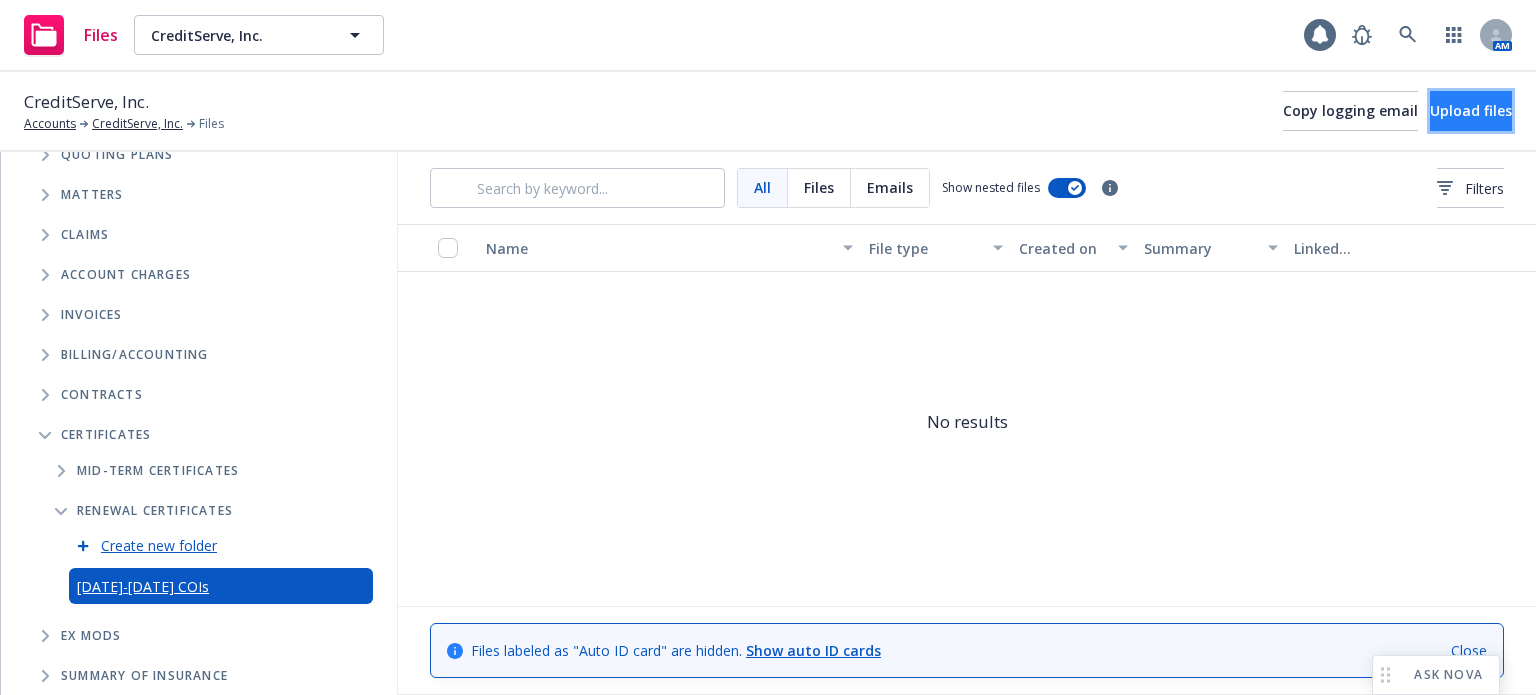 click on "Upload files" at bounding box center [1471, 110] 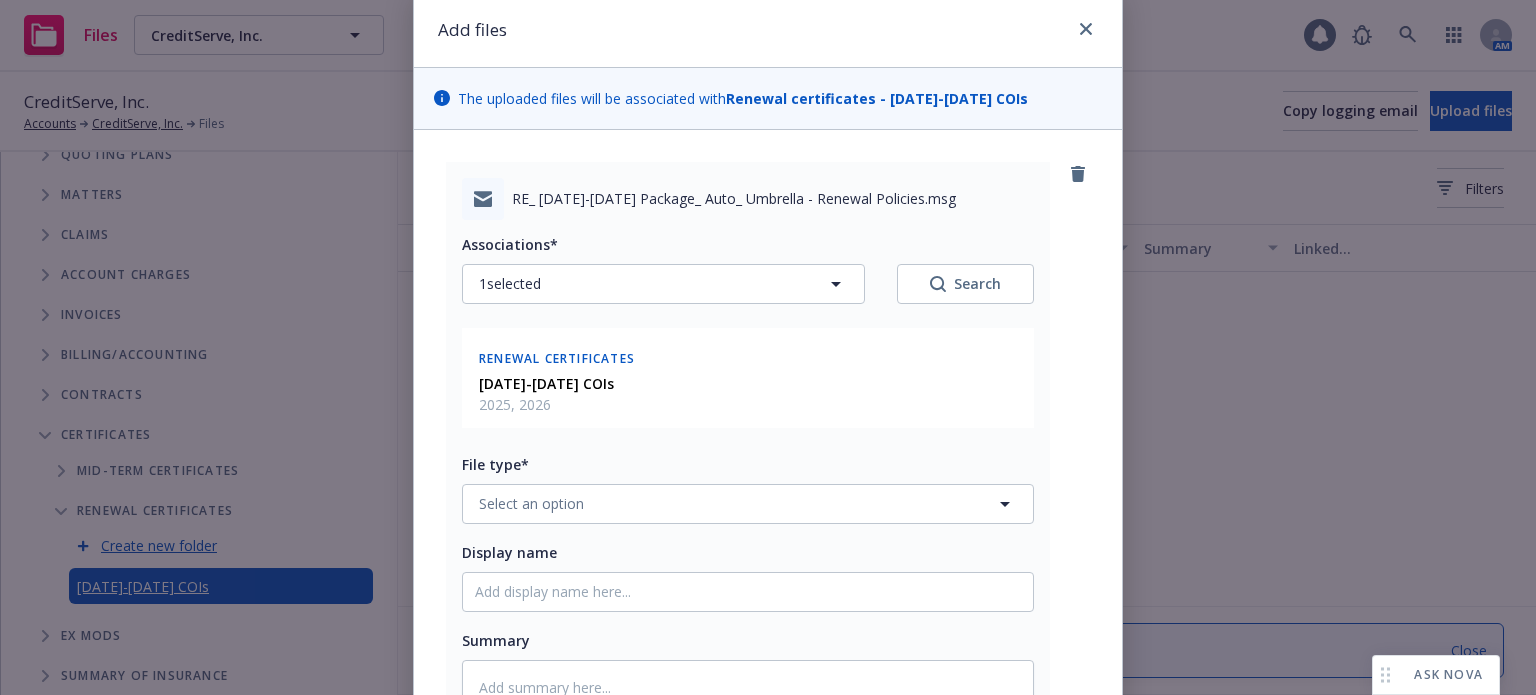 scroll, scrollTop: 200, scrollLeft: 0, axis: vertical 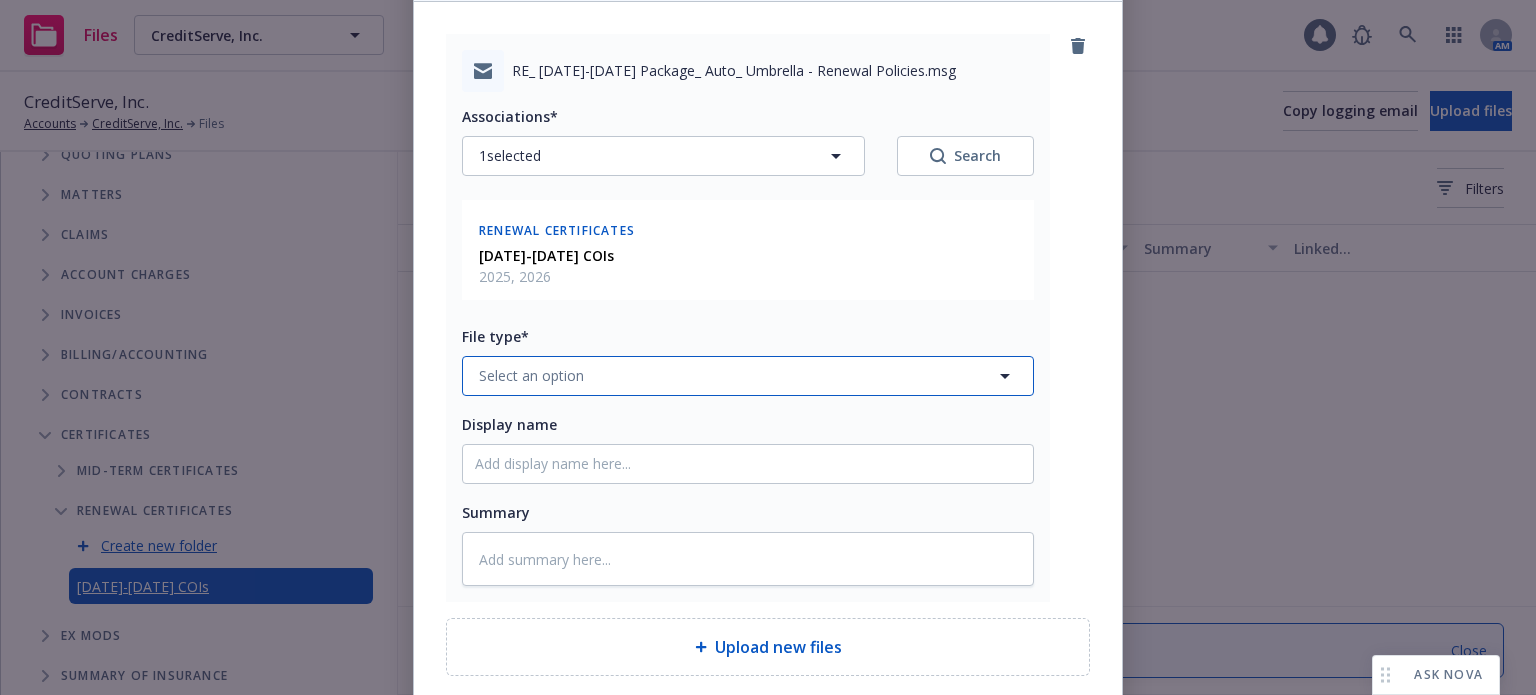 click on "Select an option" at bounding box center (748, 376) 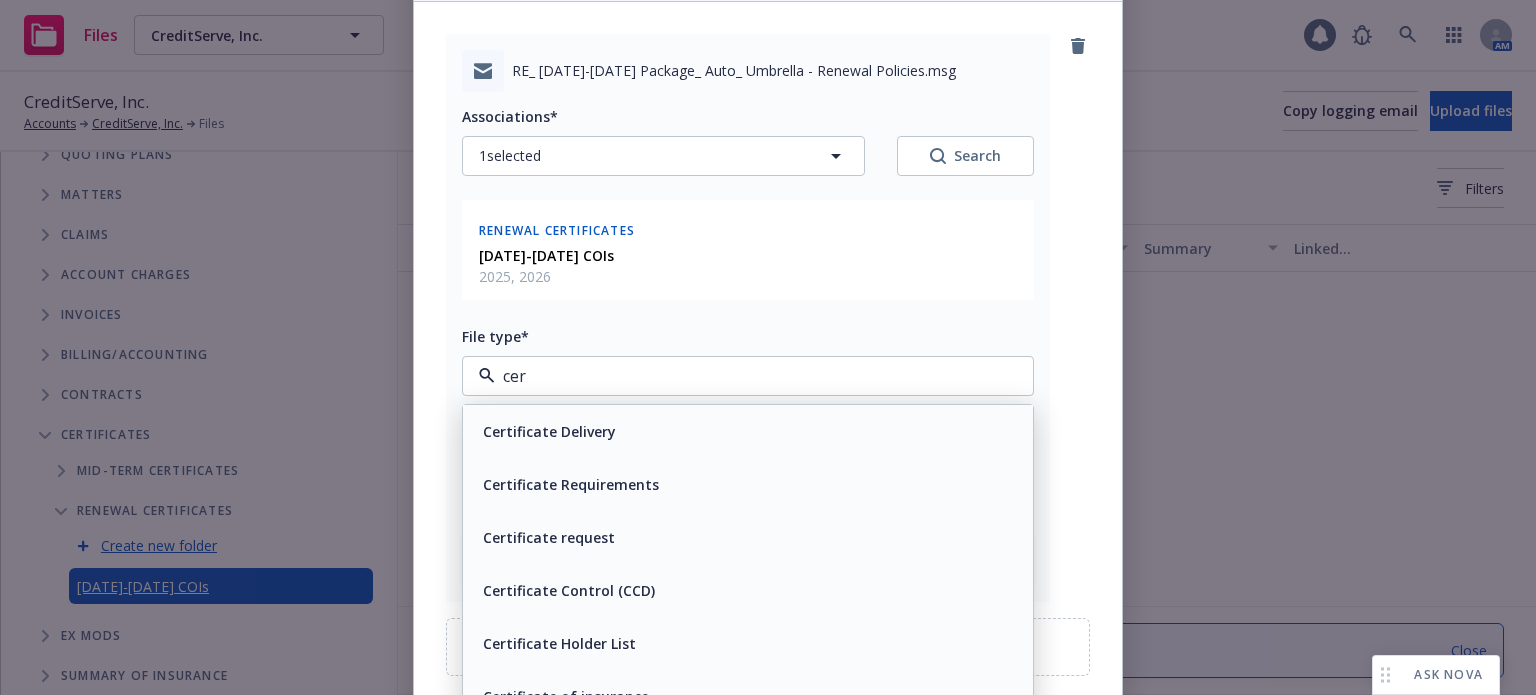 type on "cert" 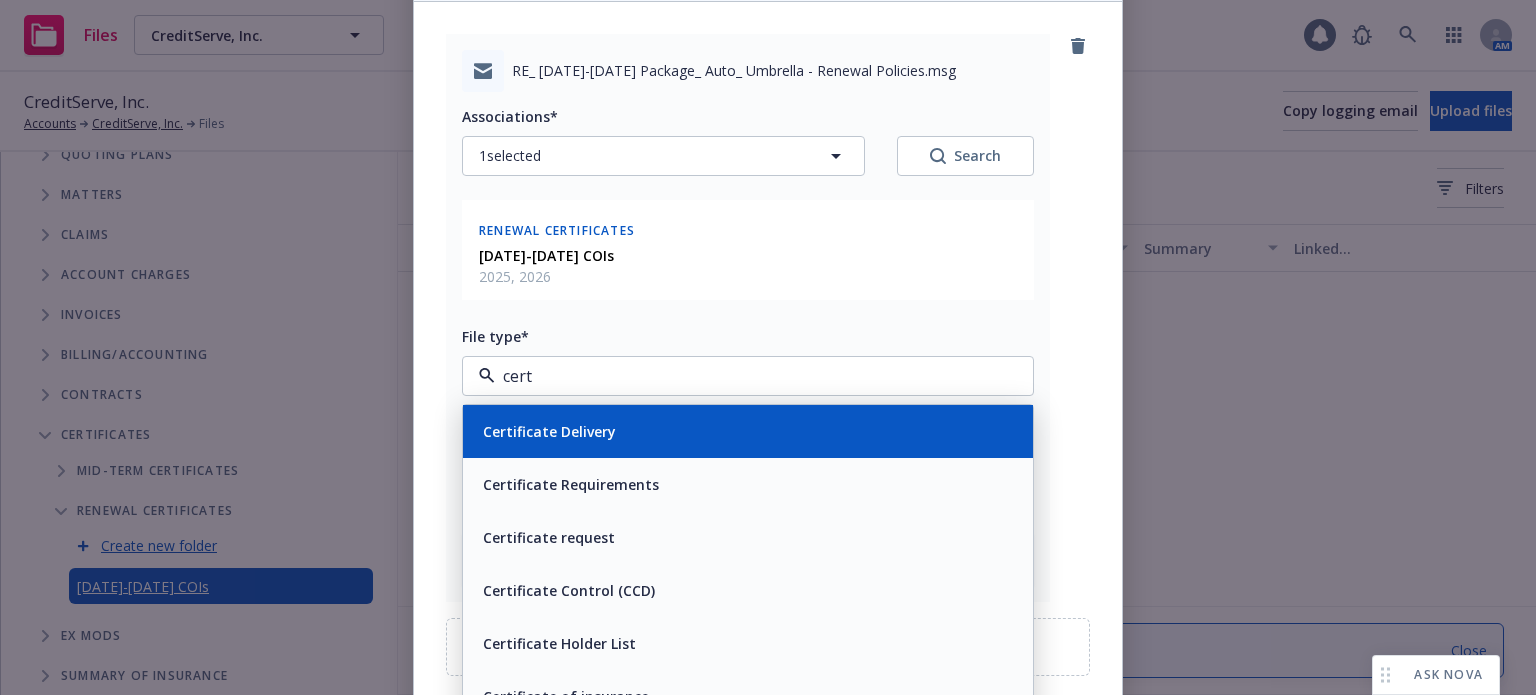 click on "Certificate Delivery" at bounding box center [549, 431] 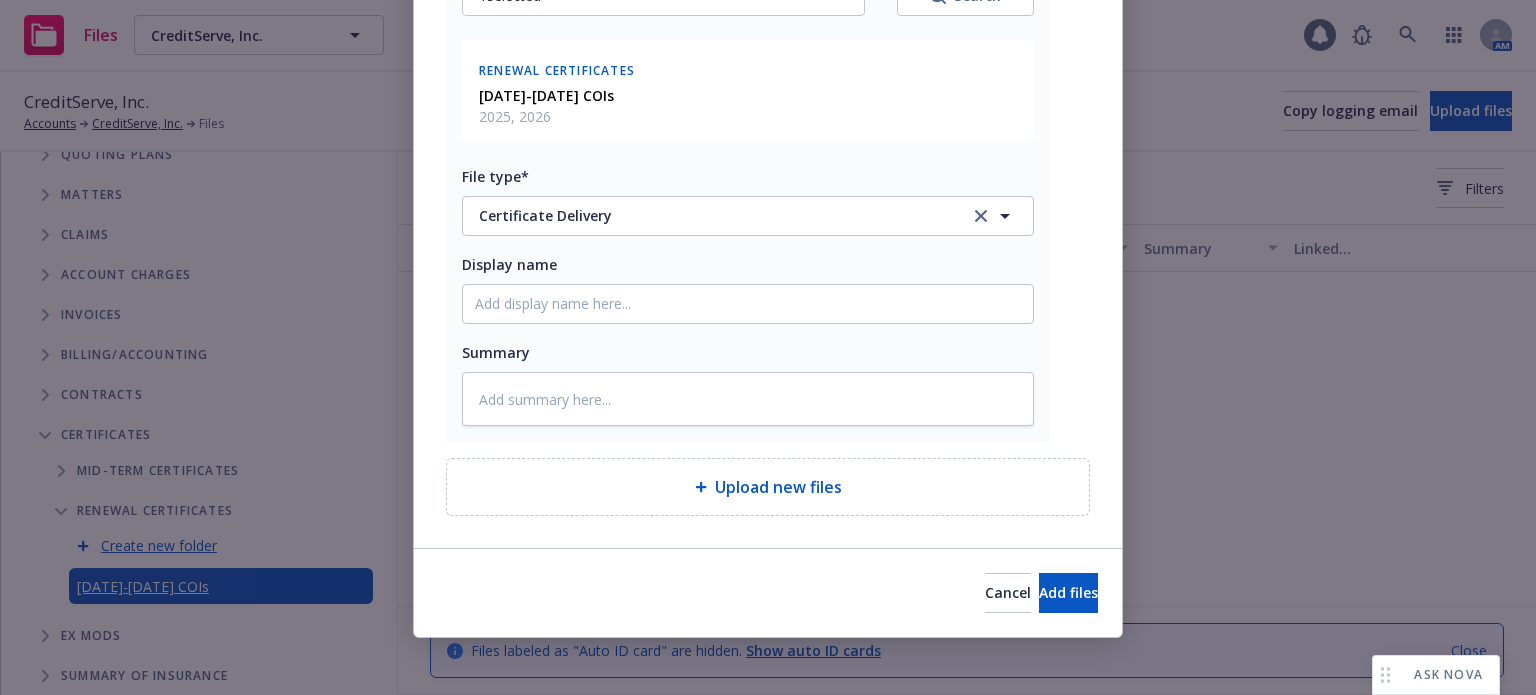 scroll, scrollTop: 364, scrollLeft: 0, axis: vertical 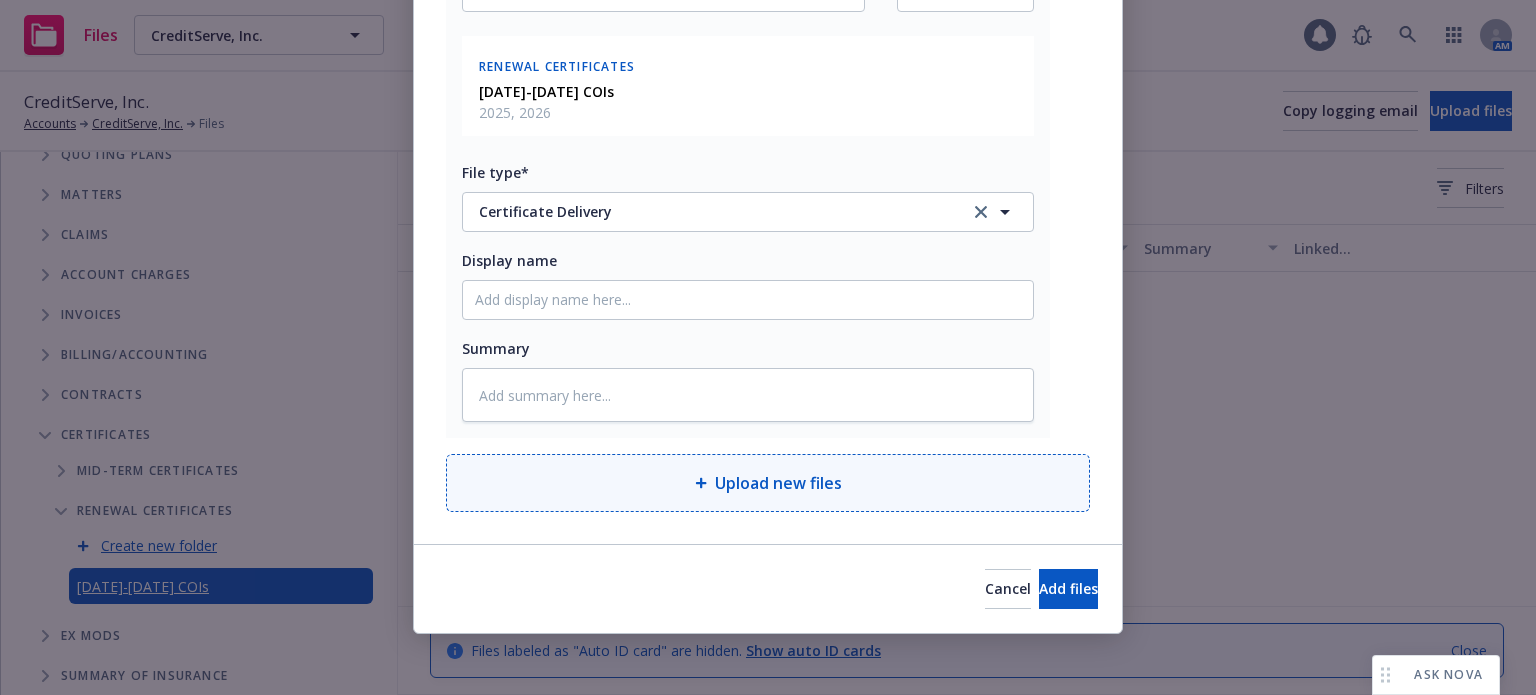 type on "x" 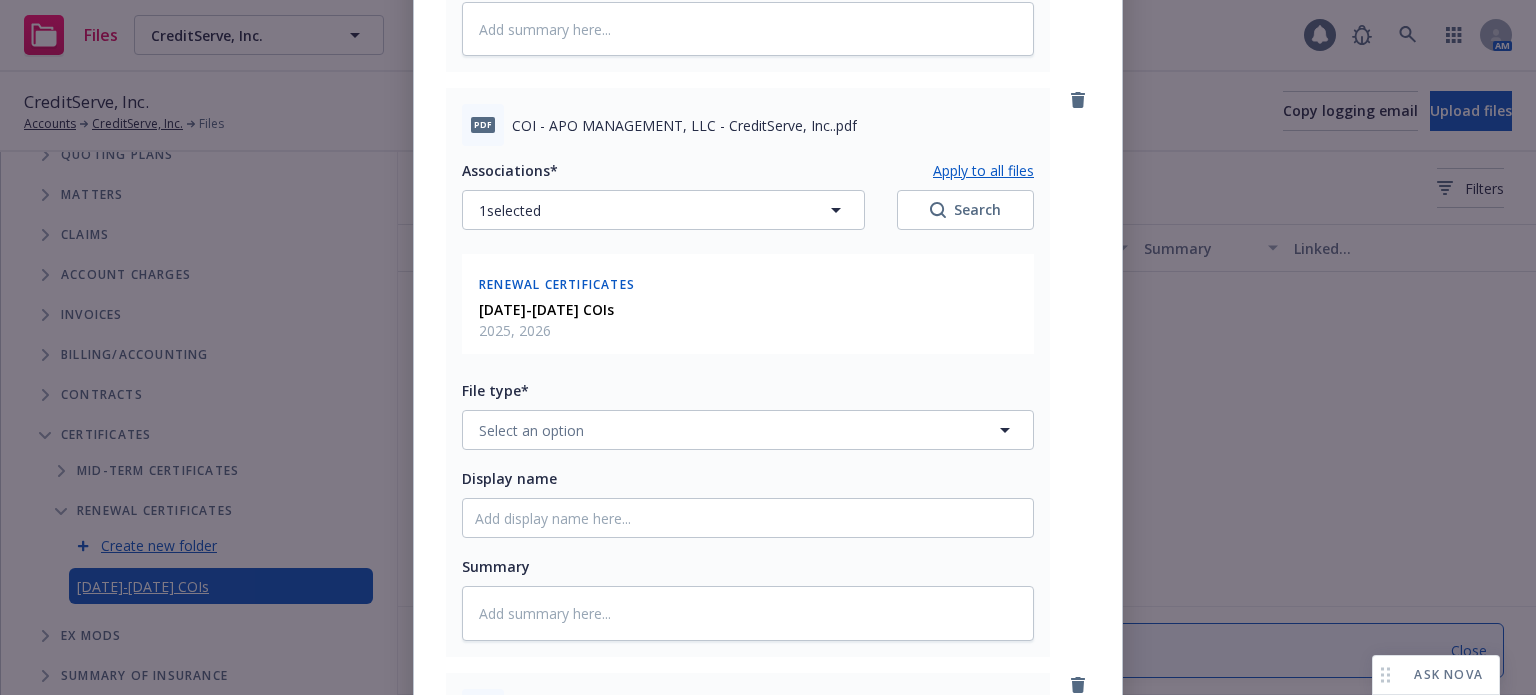 scroll, scrollTop: 764, scrollLeft: 0, axis: vertical 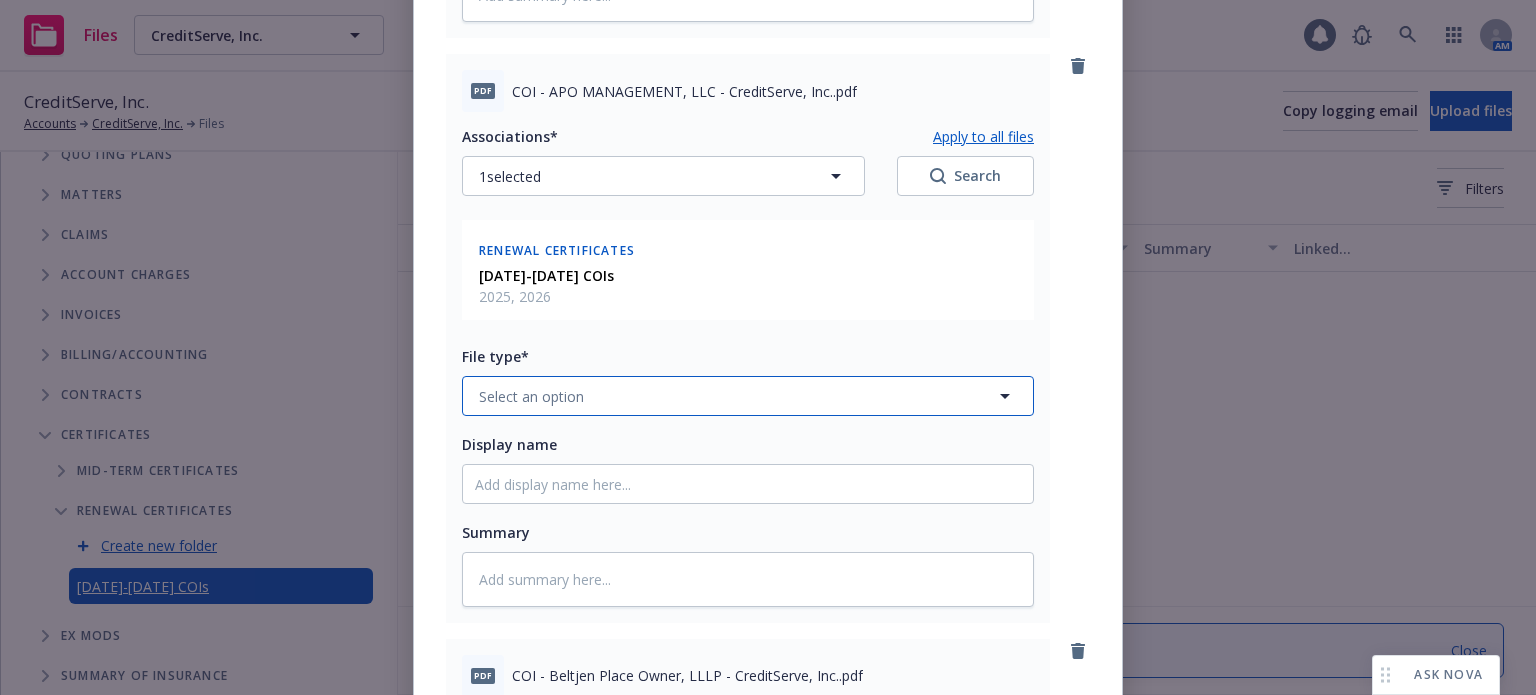 click on "Select an option" at bounding box center [531, 396] 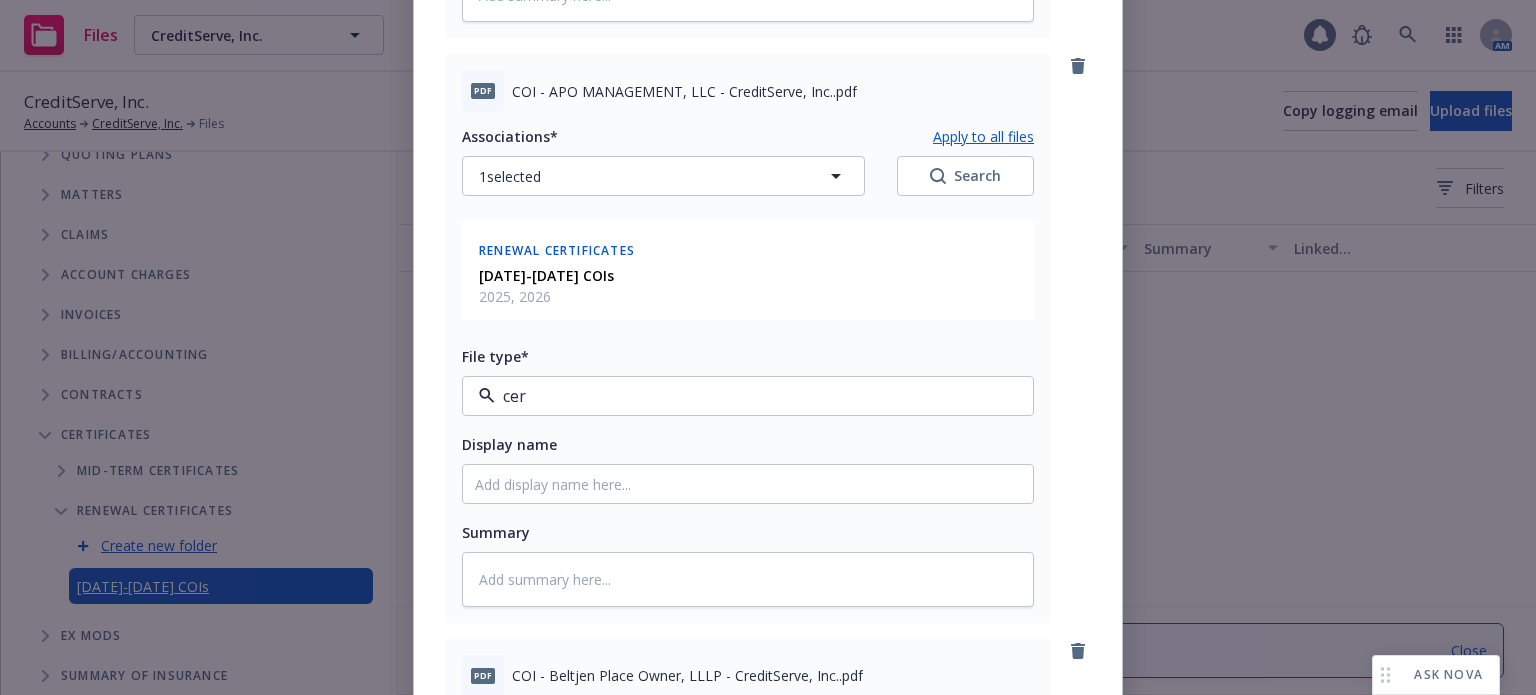 type on "cert" 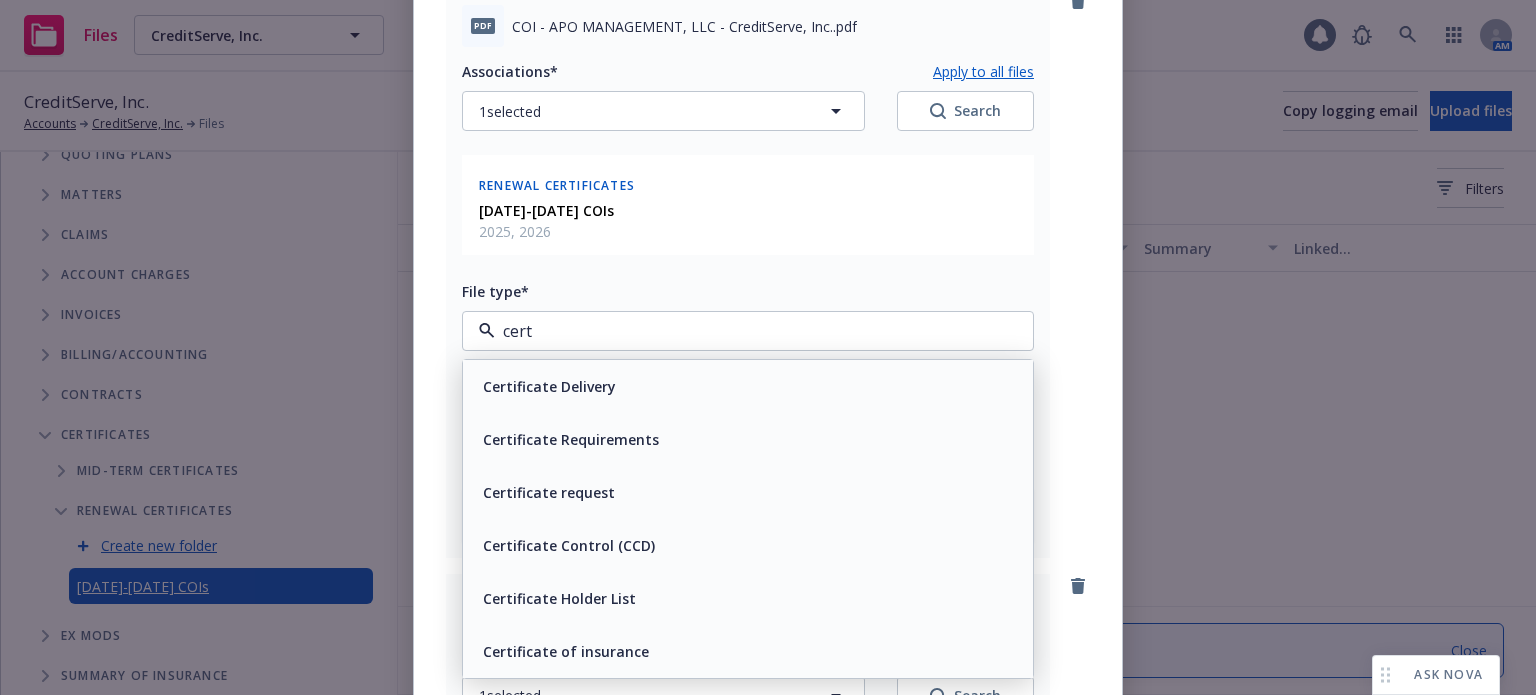 scroll, scrollTop: 864, scrollLeft: 0, axis: vertical 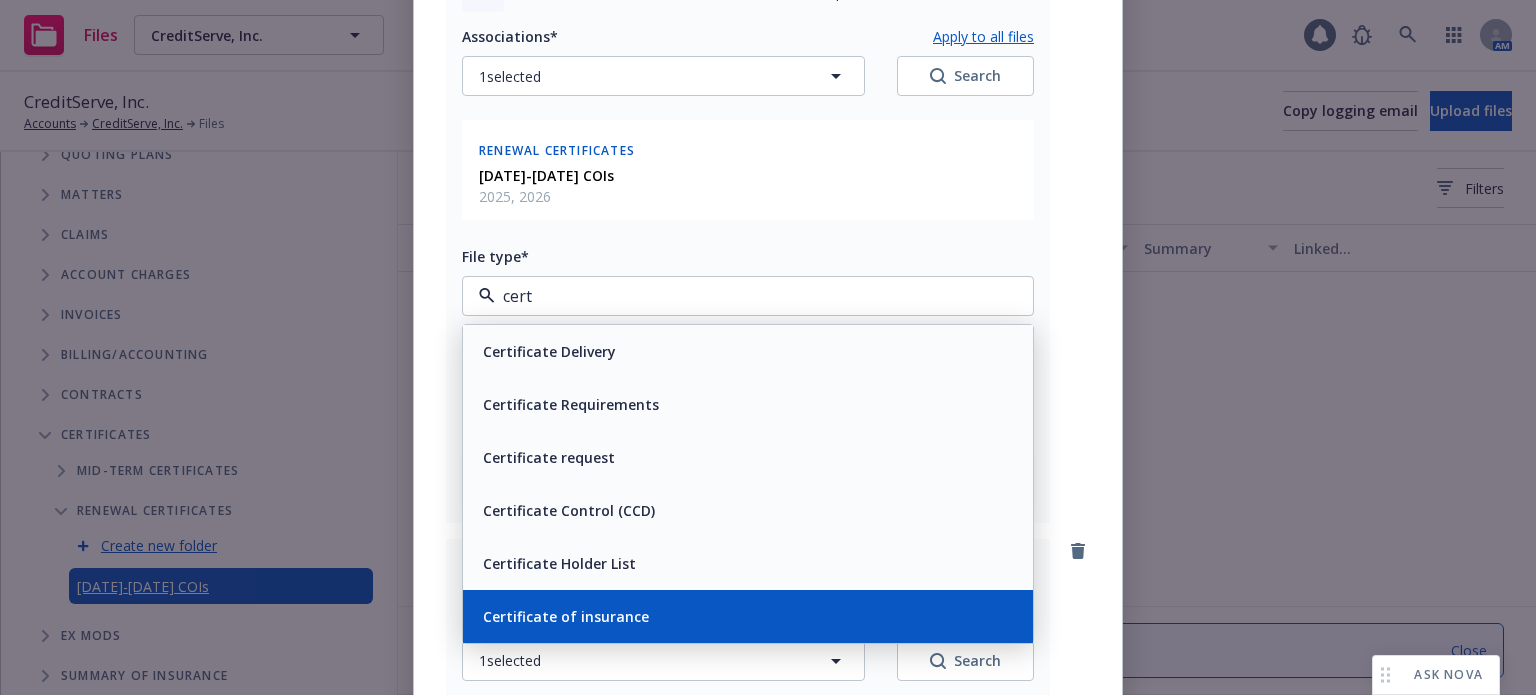 drag, startPoint x: 576, startPoint y: 613, endPoint x: 579, endPoint y: 586, distance: 27.166155 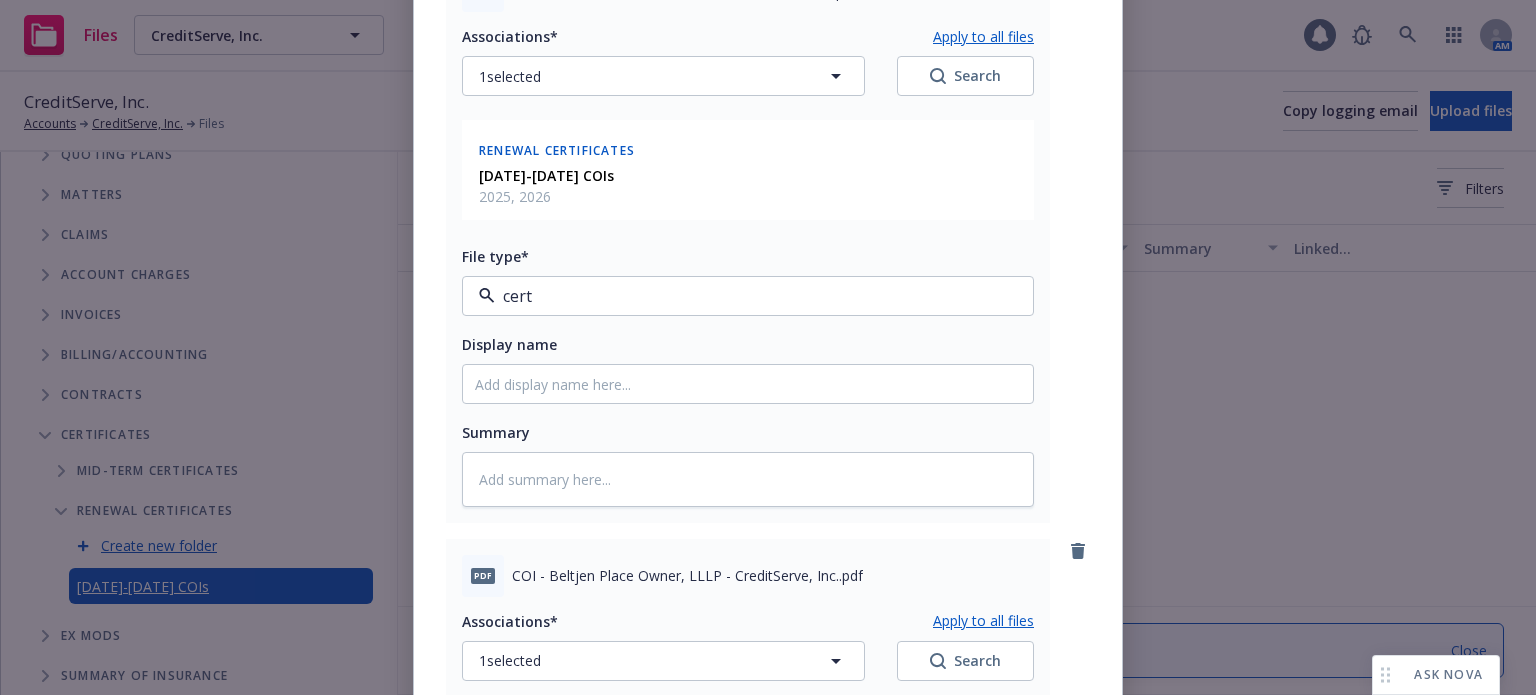 type on "x" 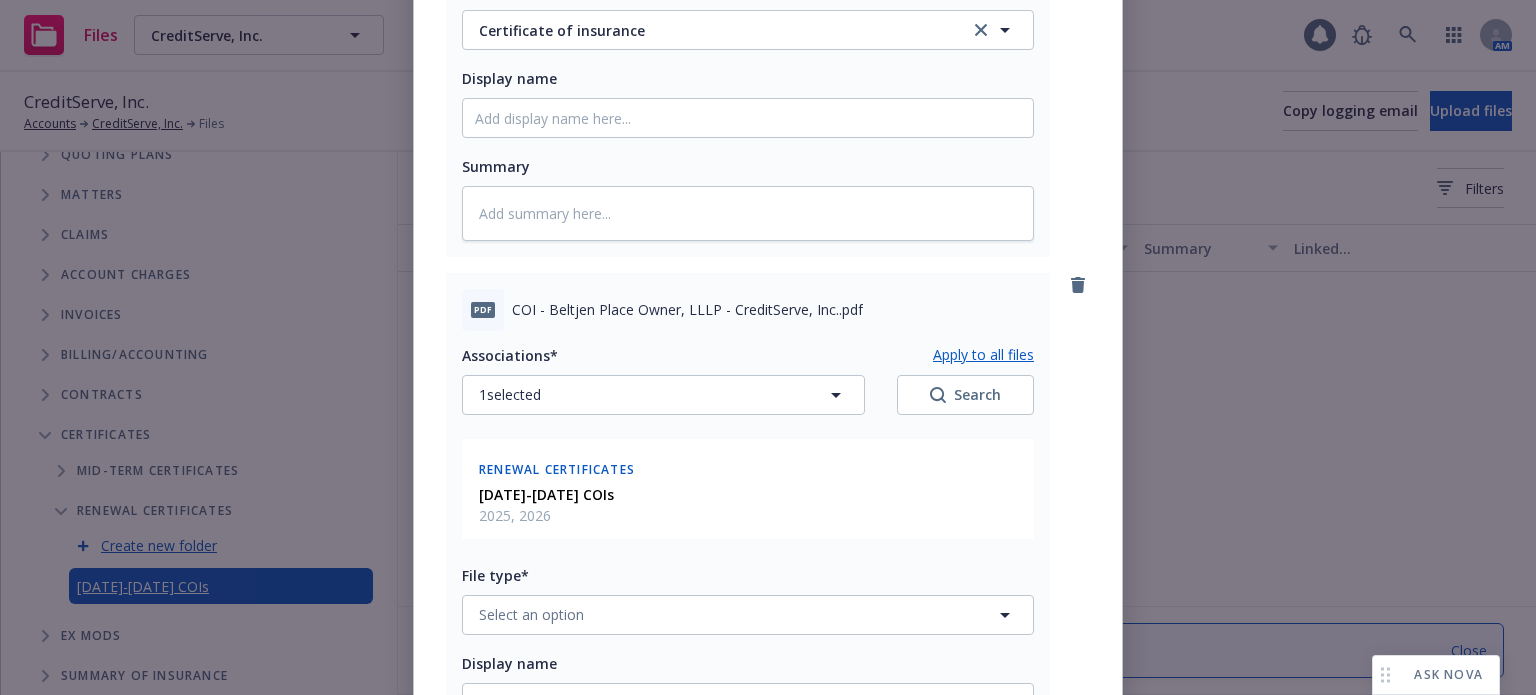 scroll, scrollTop: 1164, scrollLeft: 0, axis: vertical 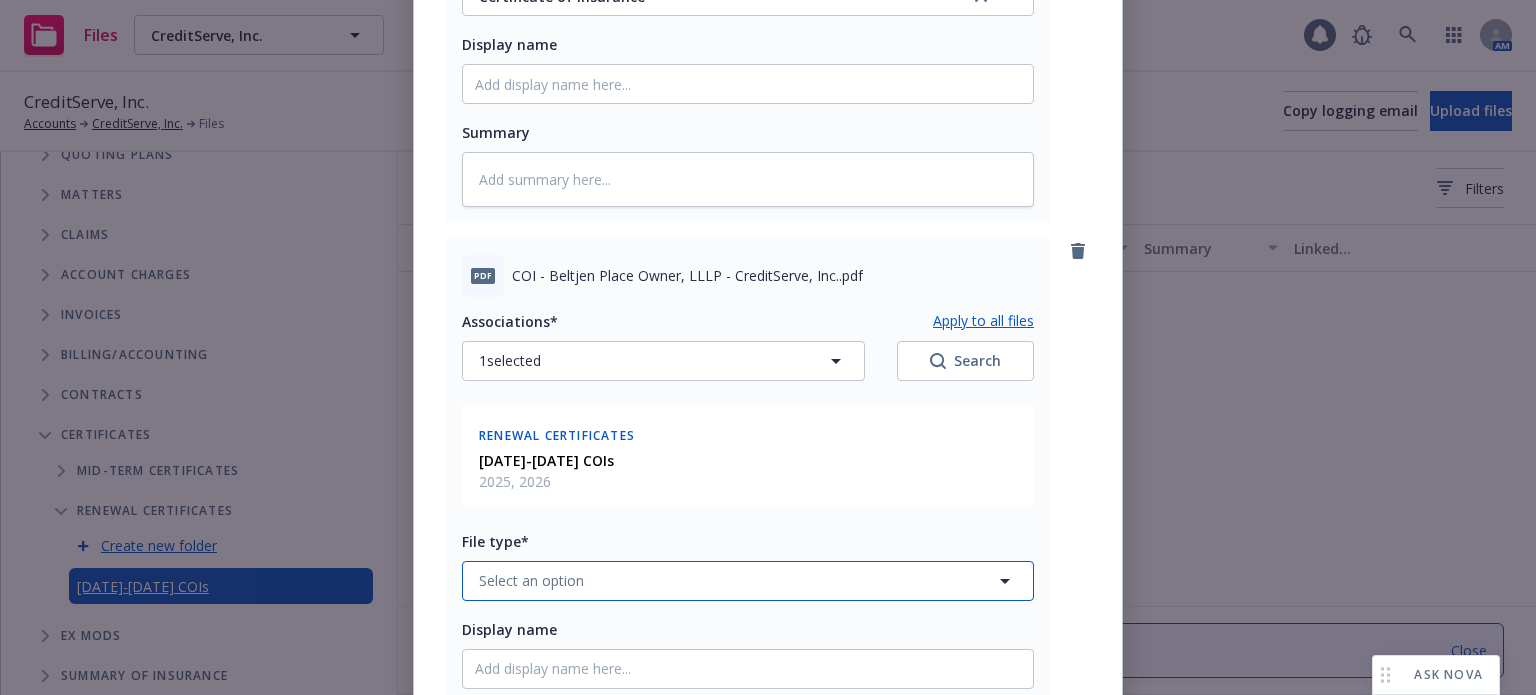 click on "Select an option" at bounding box center (531, 580) 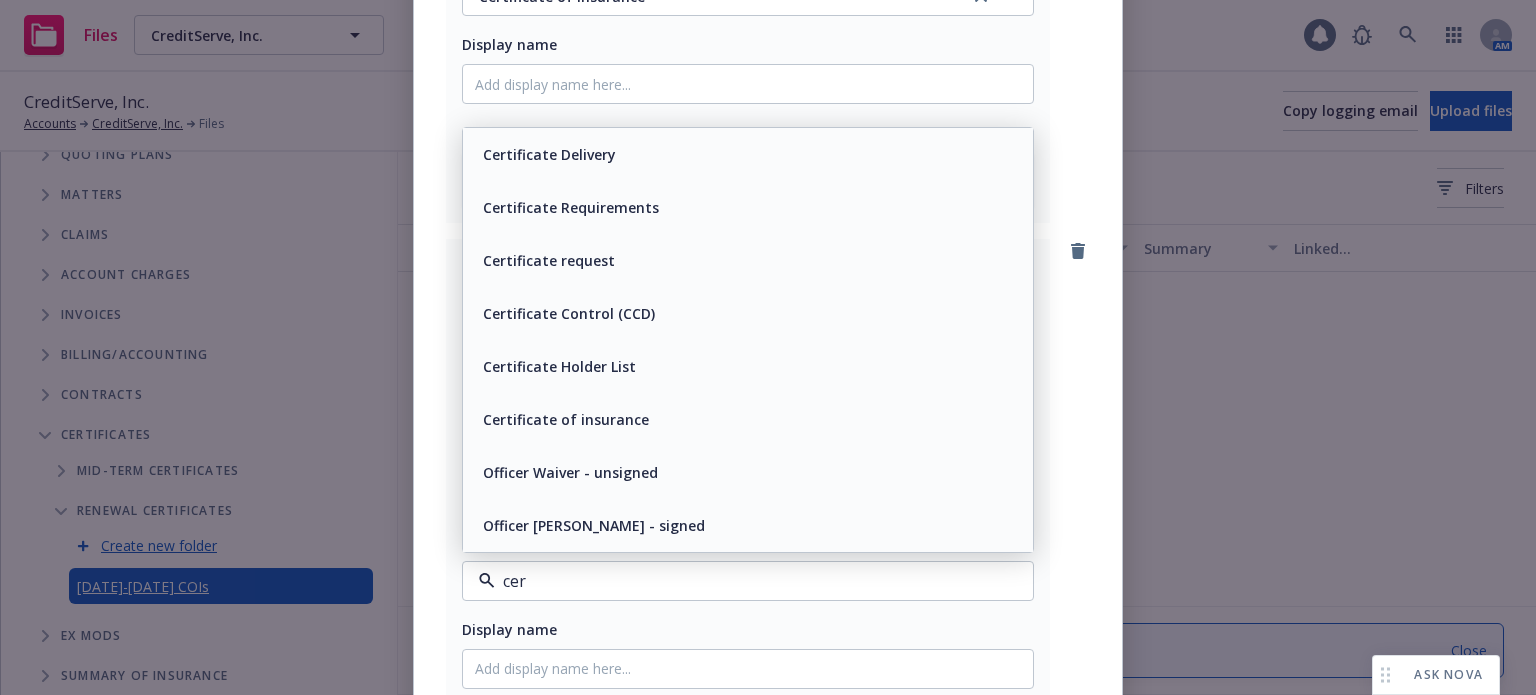 type on "cert" 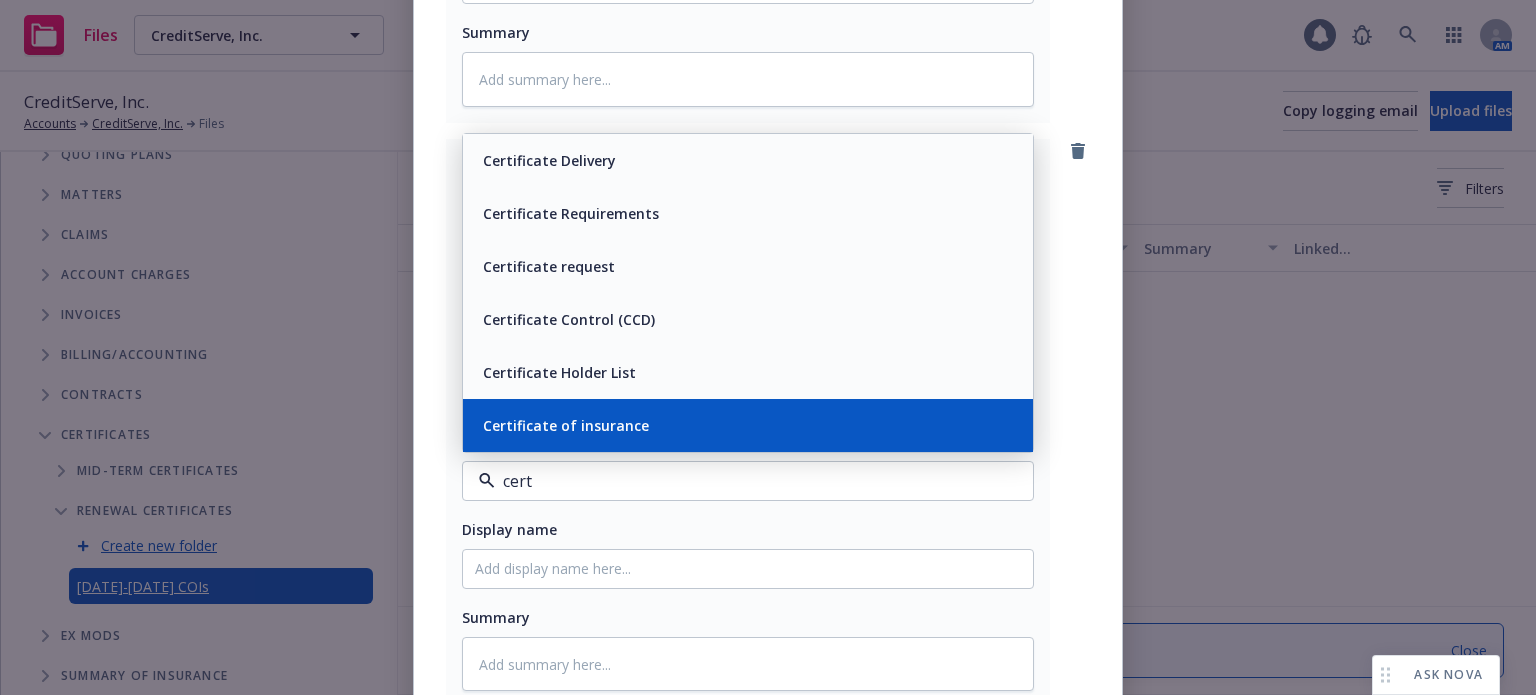 drag, startPoint x: 565, startPoint y: 417, endPoint x: 569, endPoint y: 435, distance: 18.439089 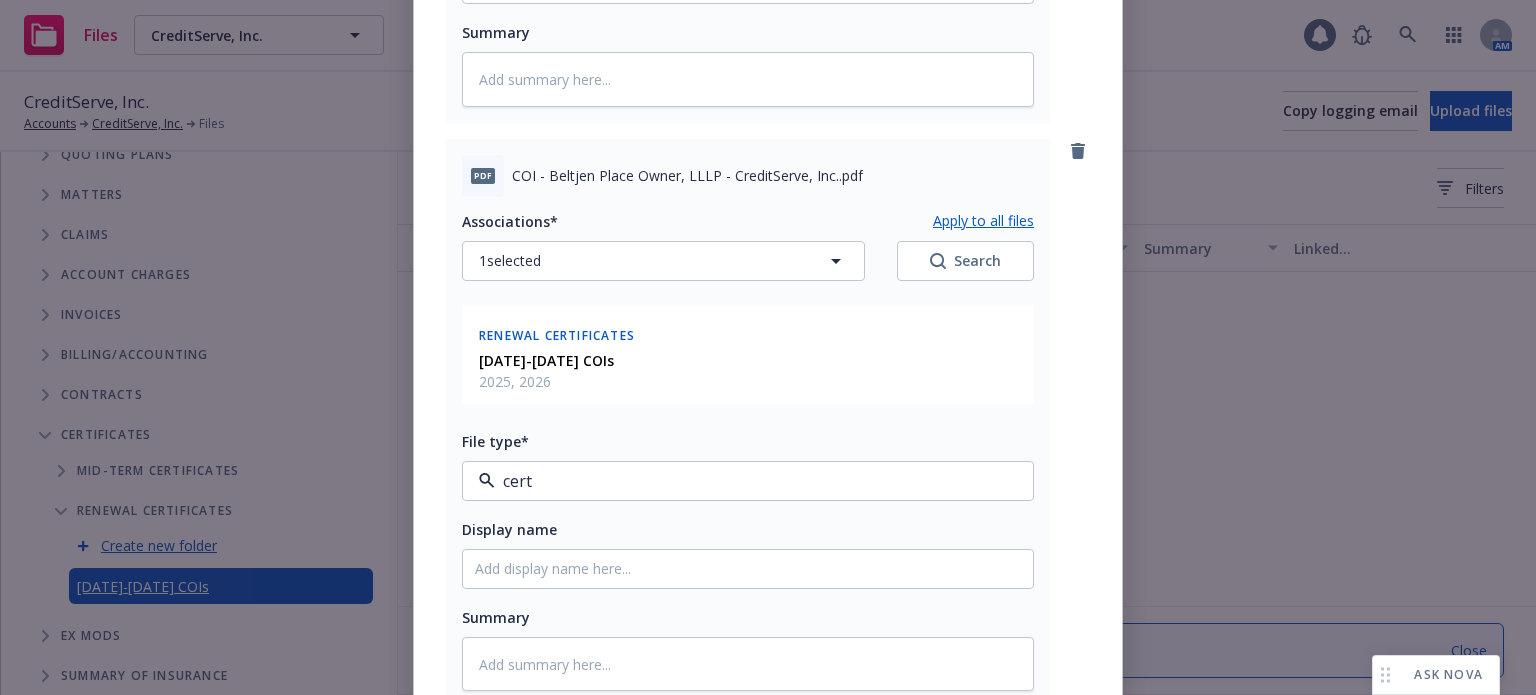 type on "x" 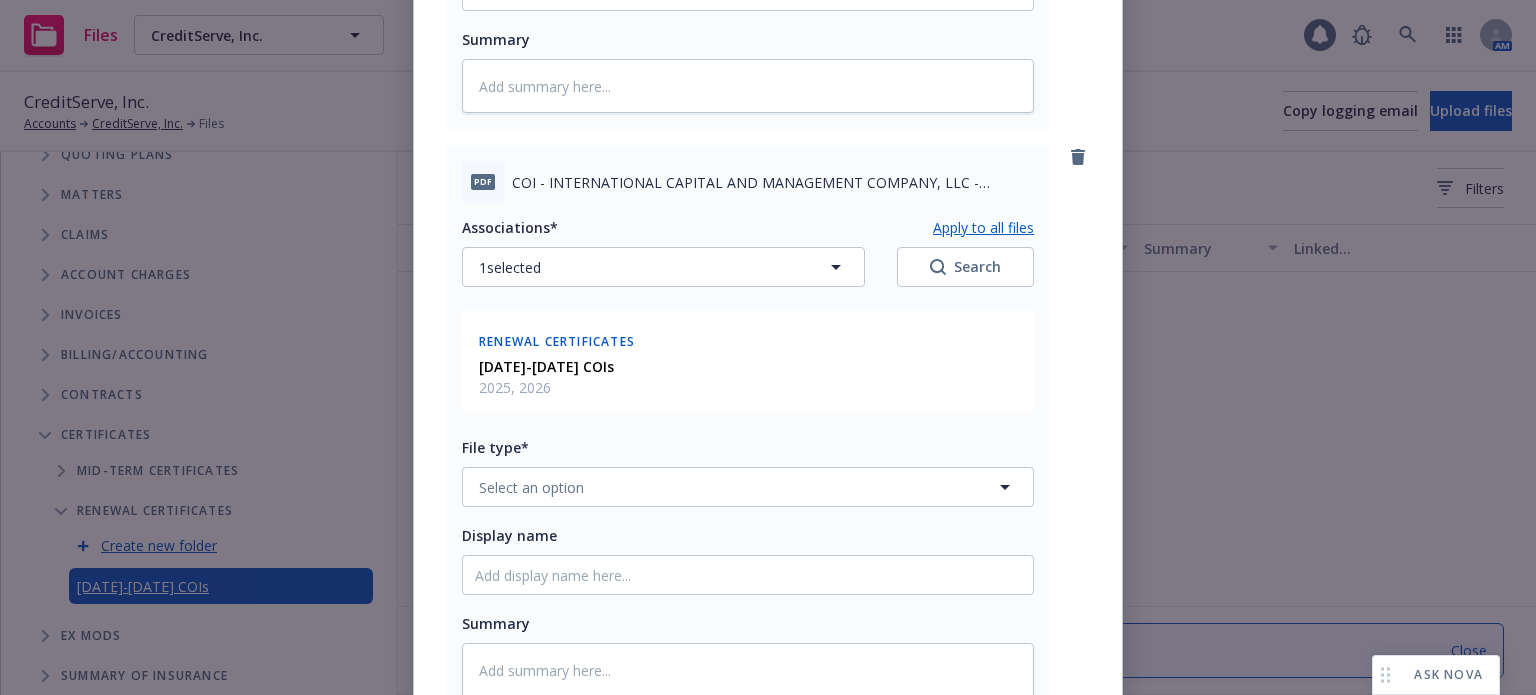 scroll, scrollTop: 1864, scrollLeft: 0, axis: vertical 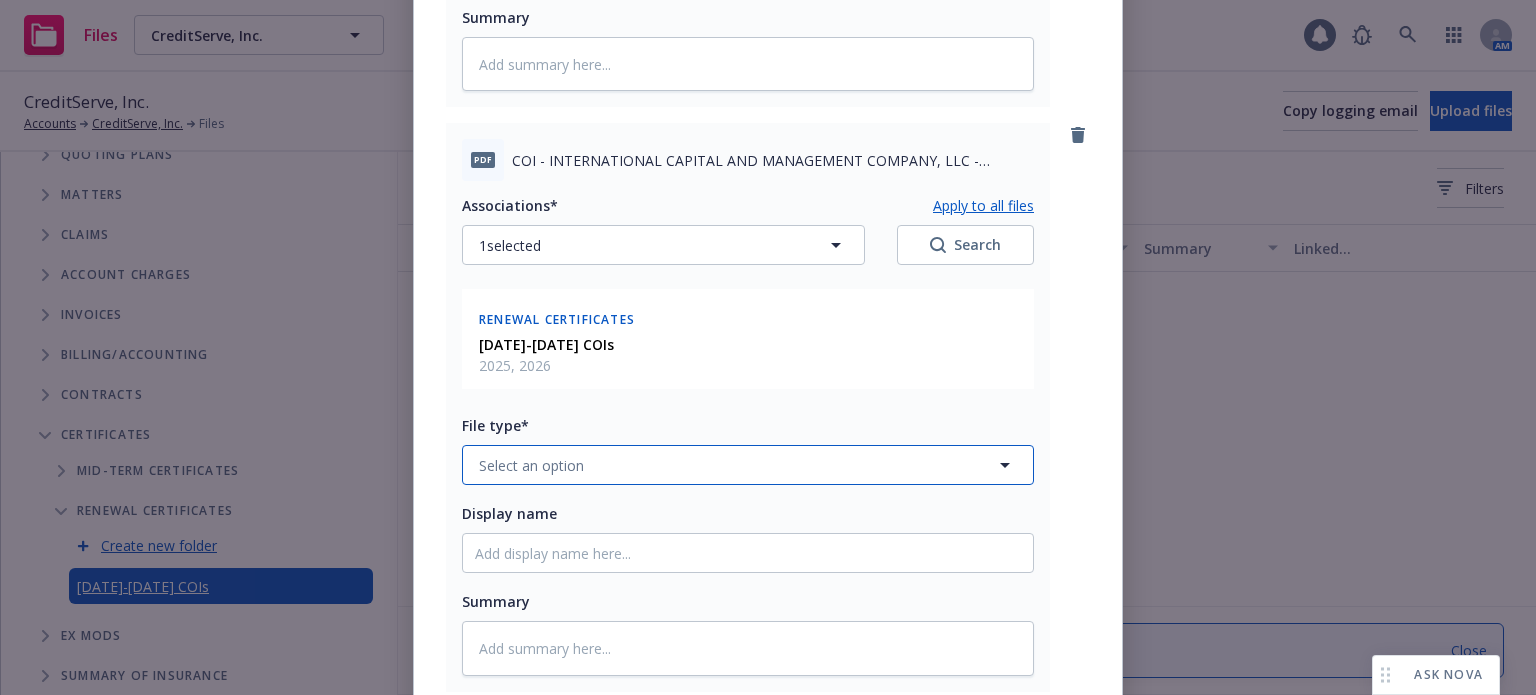 click on "Select an option" at bounding box center (748, 465) 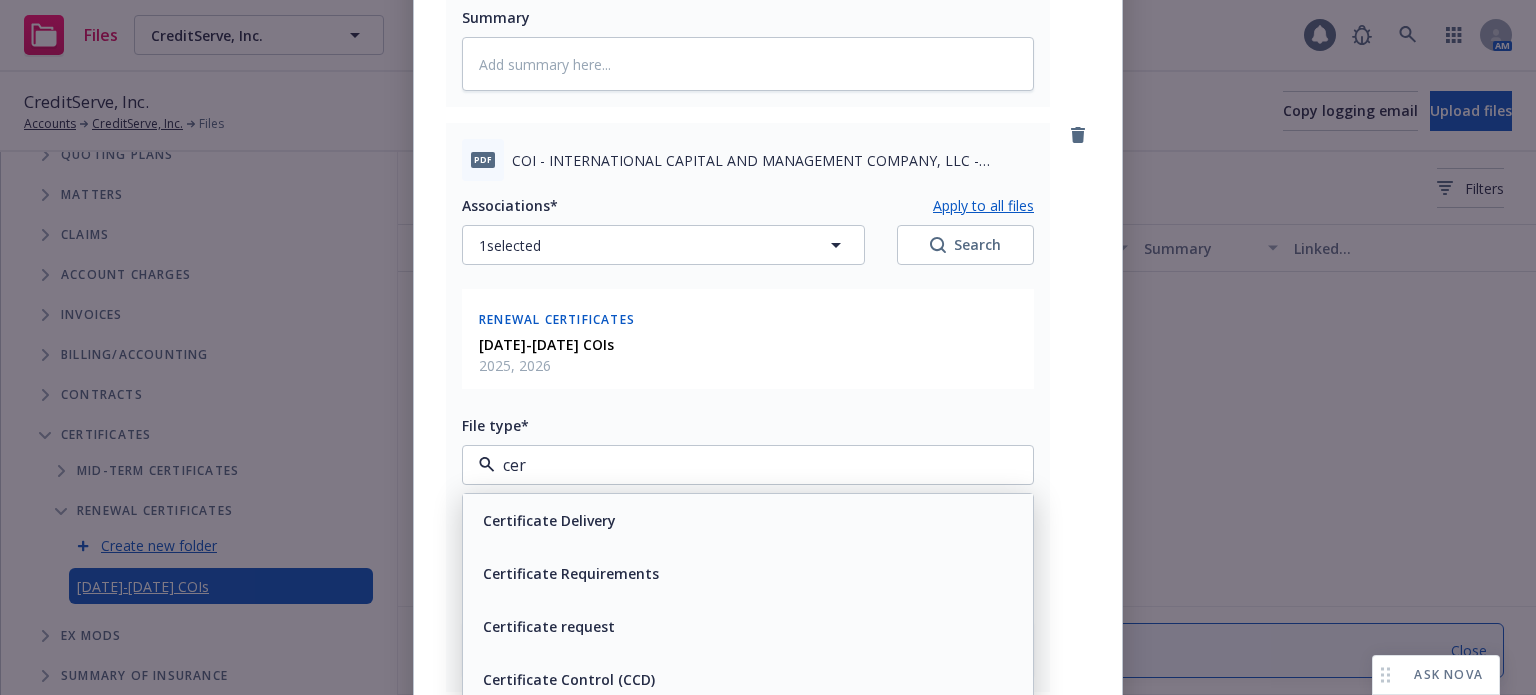 type on "cert" 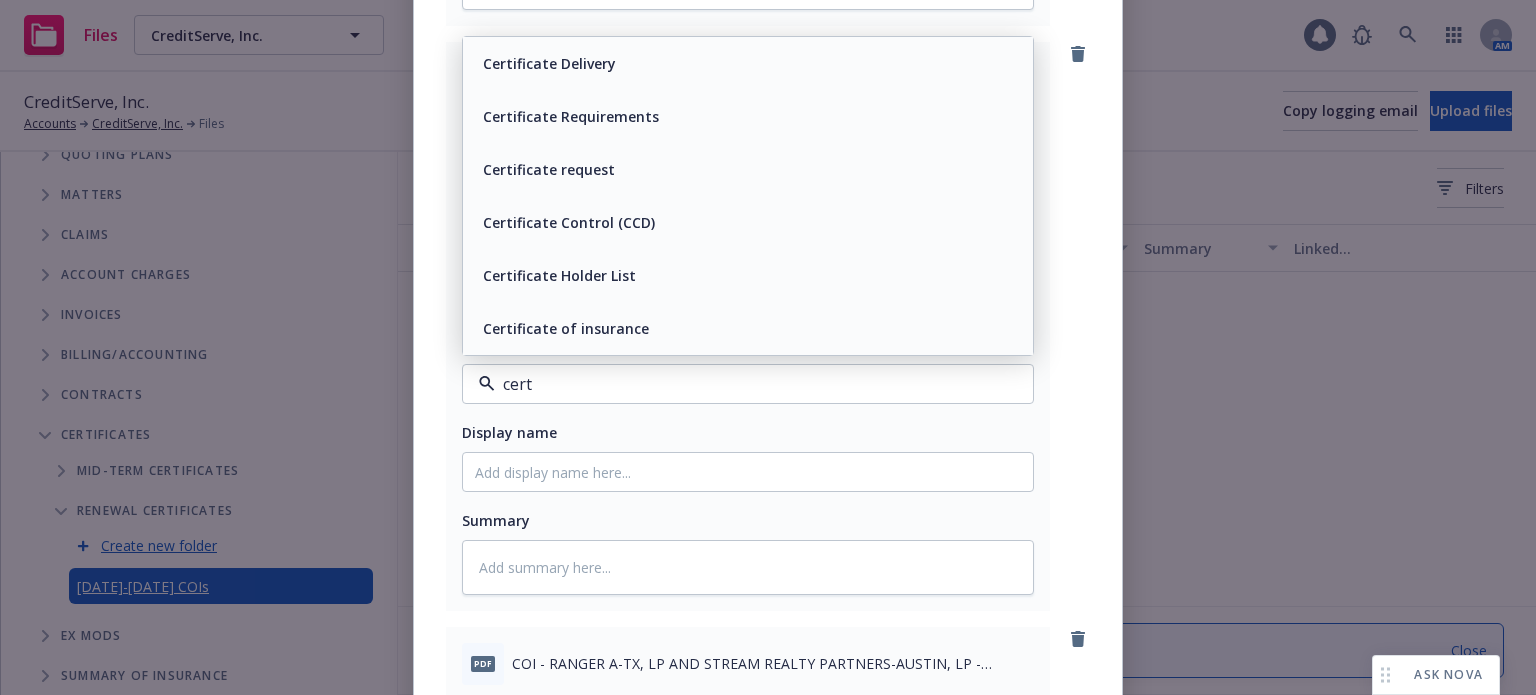 scroll, scrollTop: 2064, scrollLeft: 0, axis: vertical 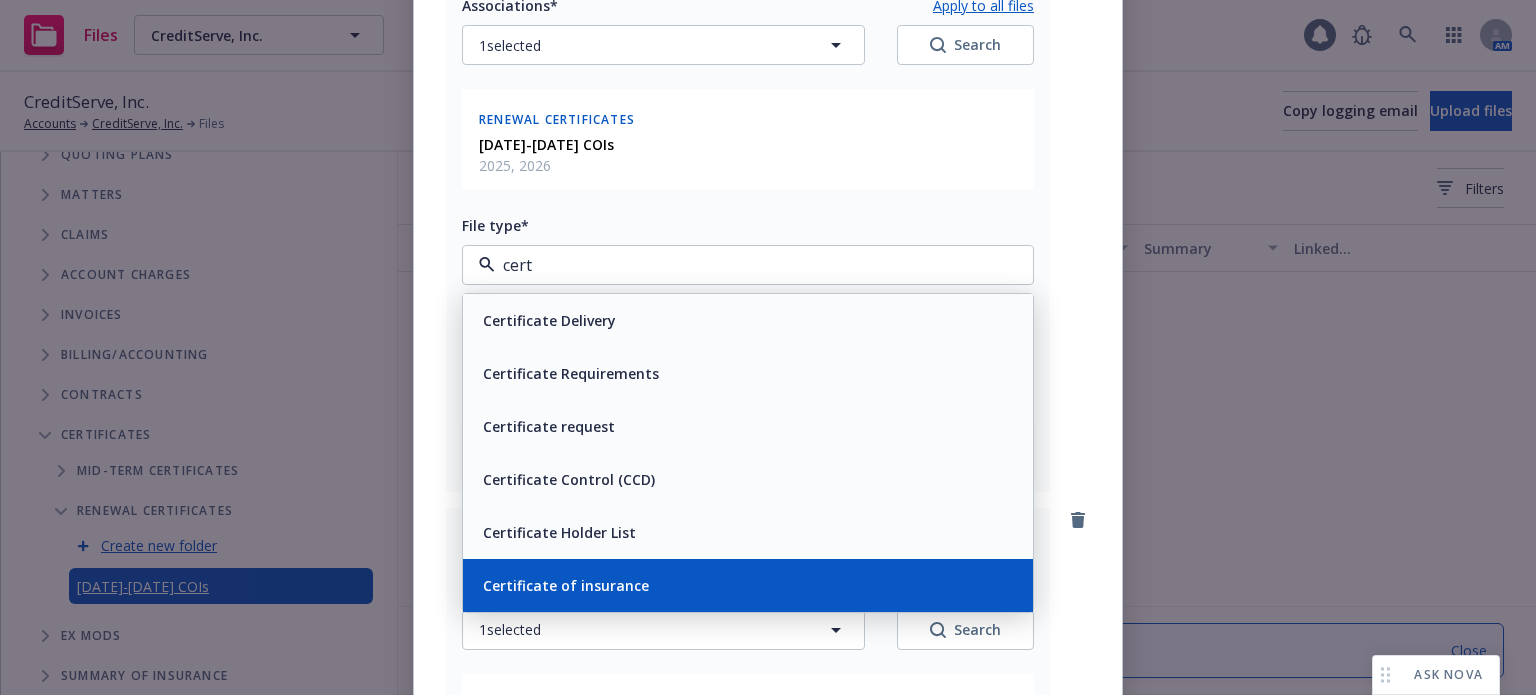 click on "Certificate of insurance" at bounding box center [566, 585] 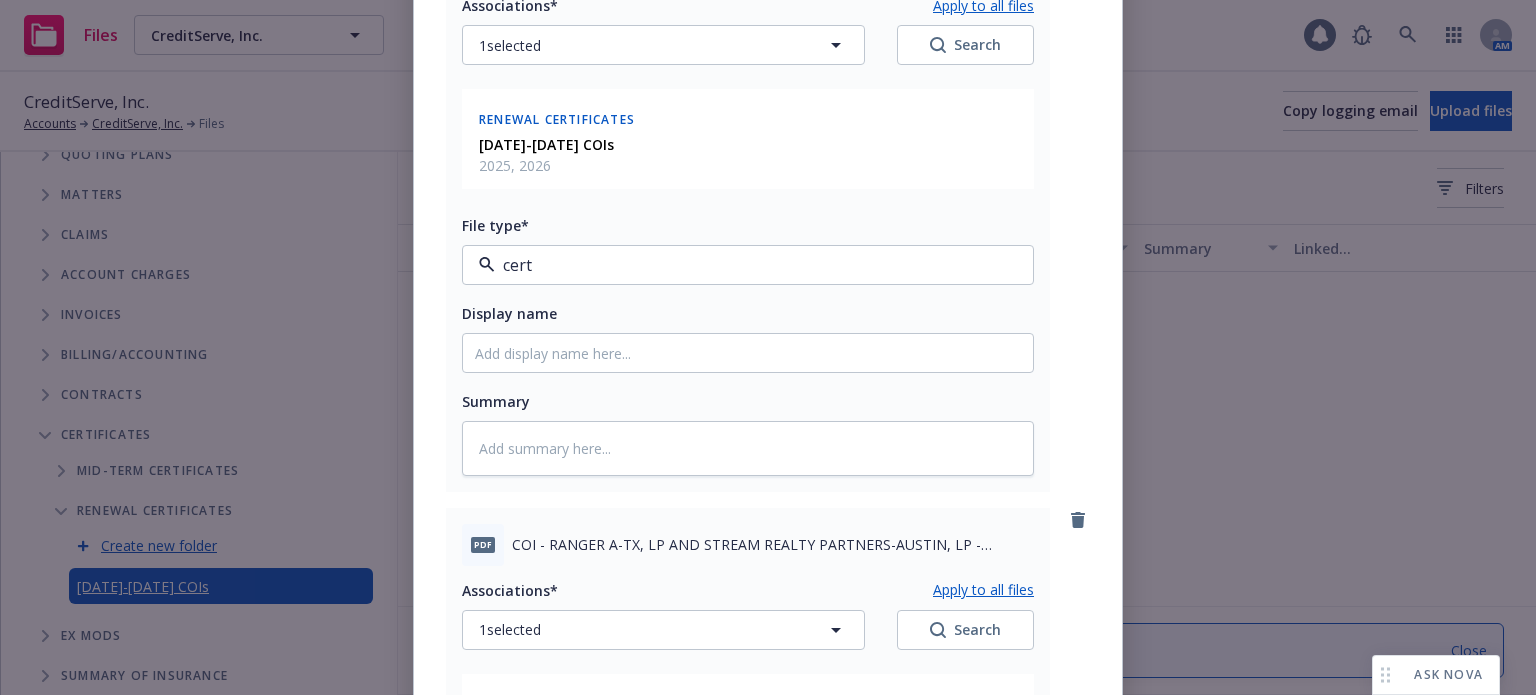 type on "x" 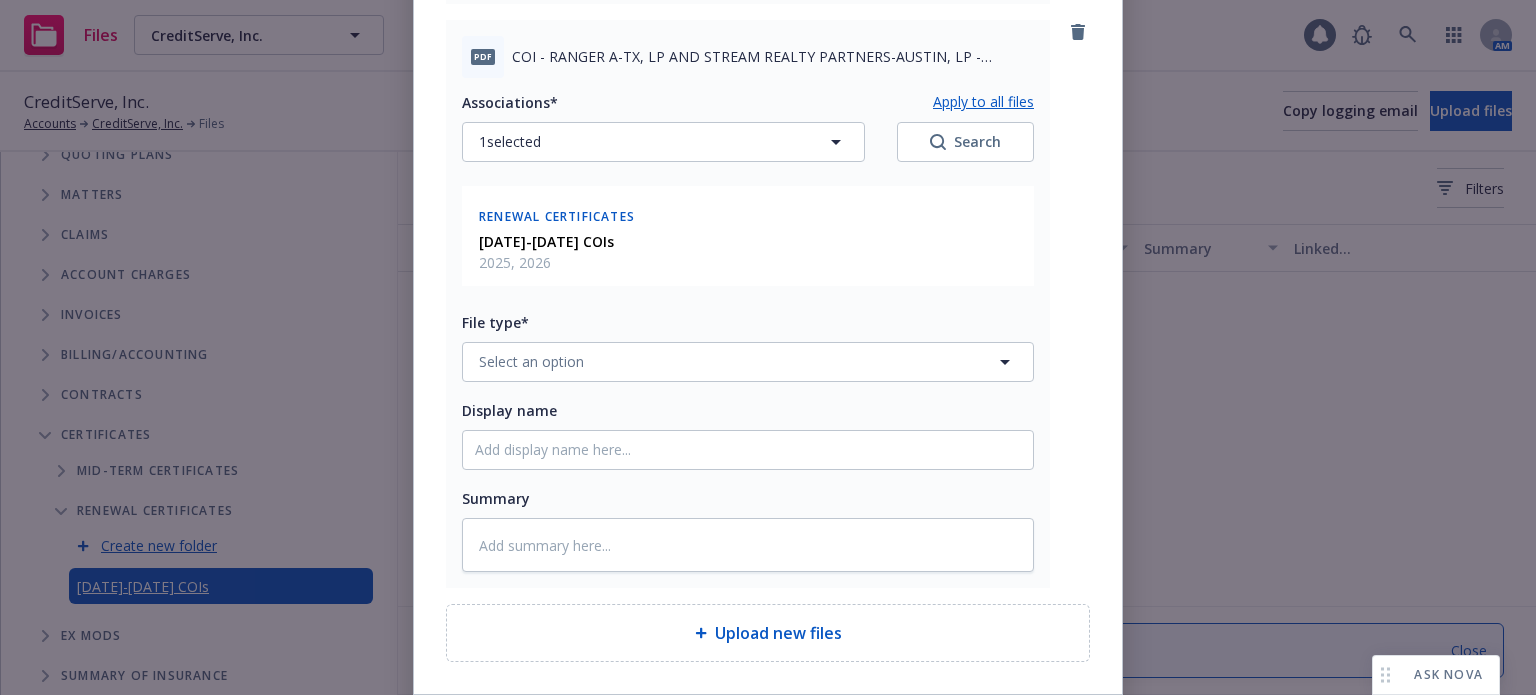 scroll, scrollTop: 2564, scrollLeft: 0, axis: vertical 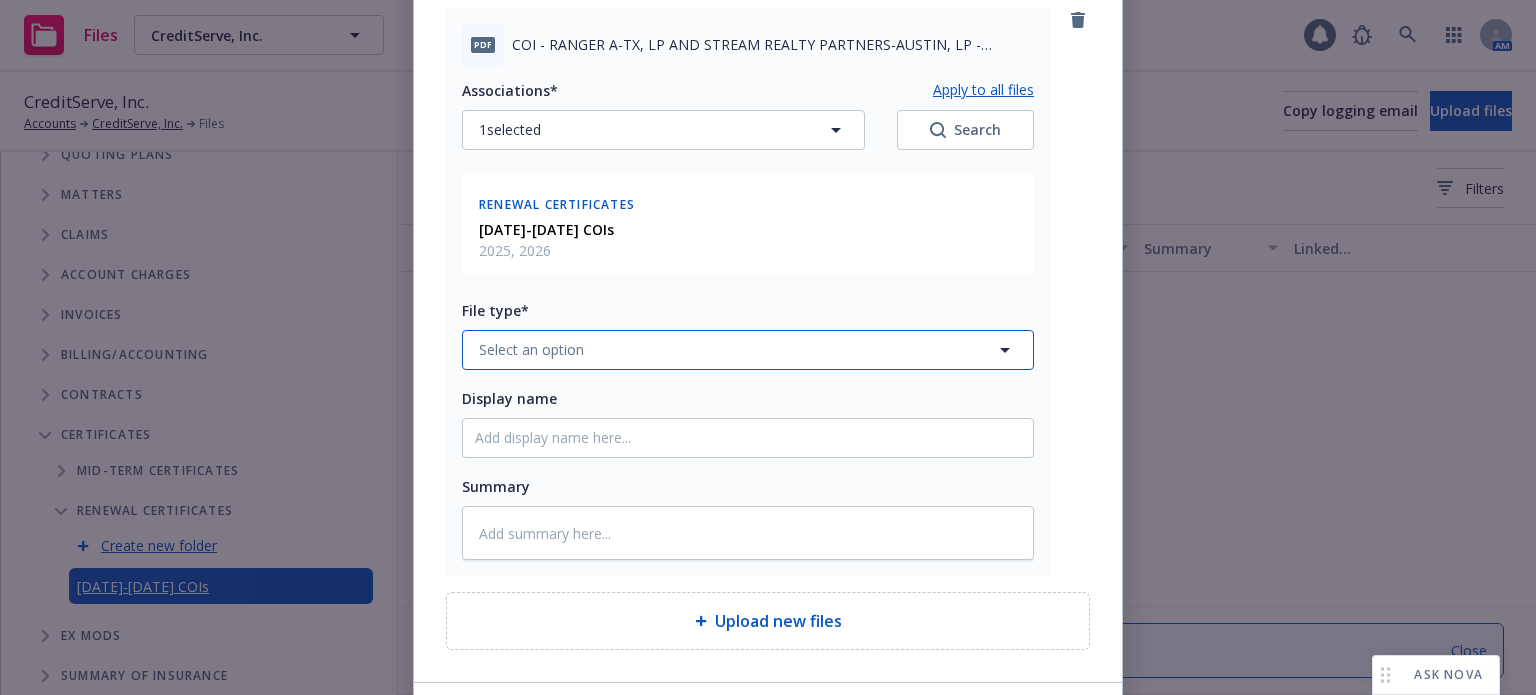 click on "Select an option" at bounding box center (531, 349) 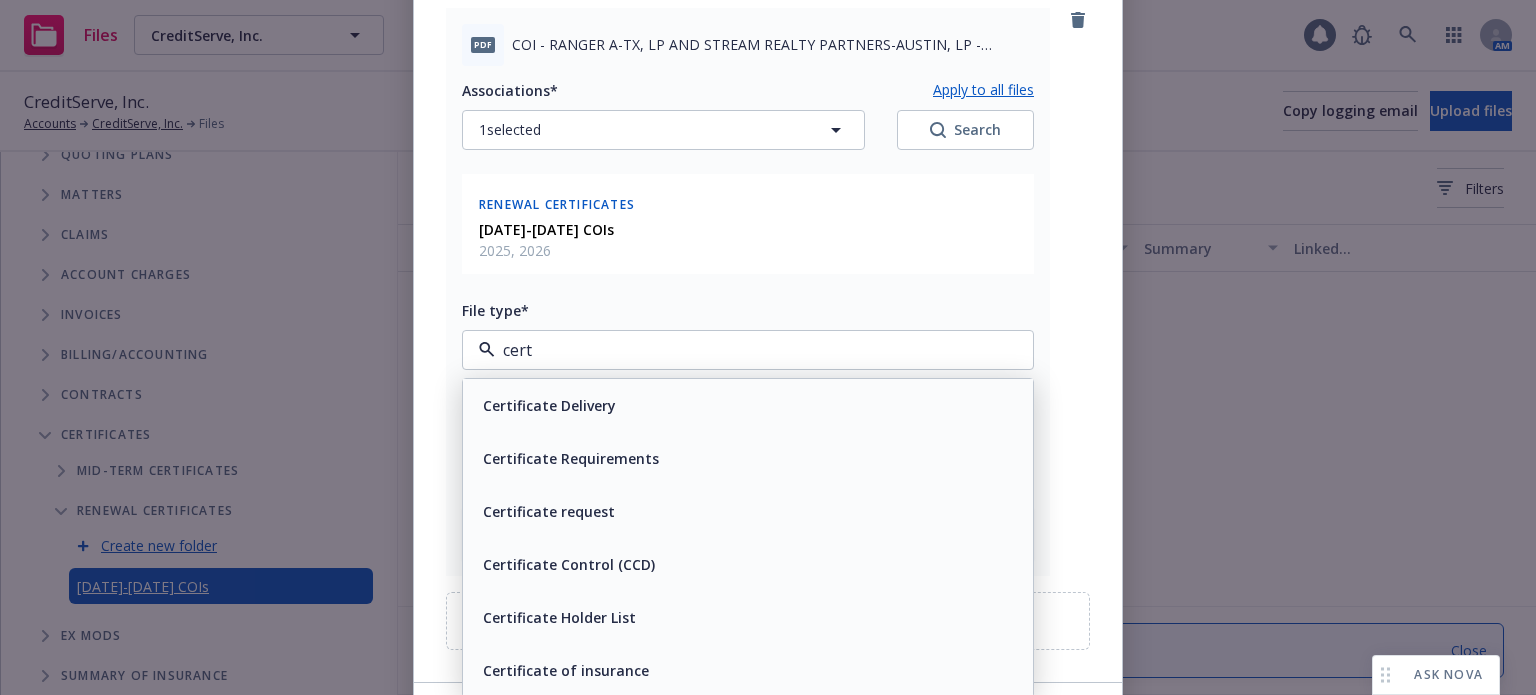 type on "certi" 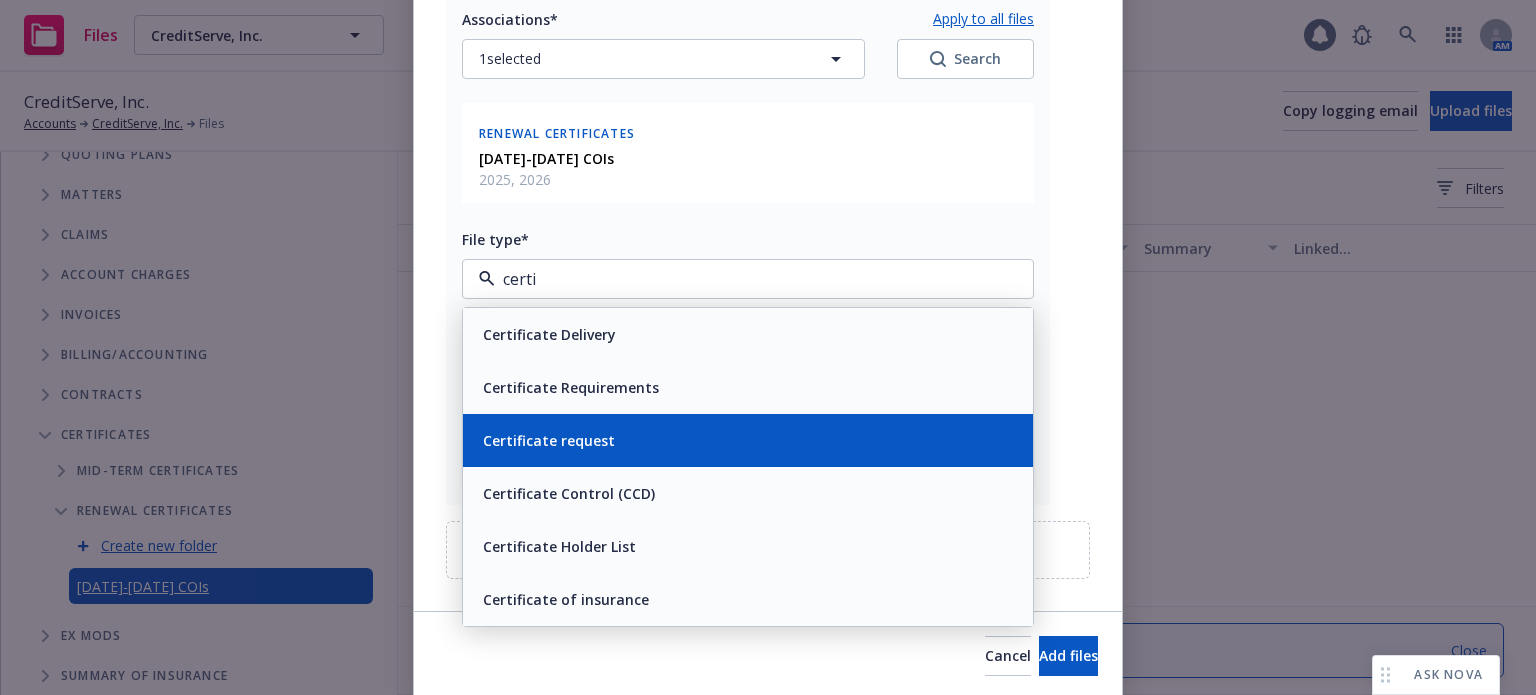 scroll, scrollTop: 2664, scrollLeft: 0, axis: vertical 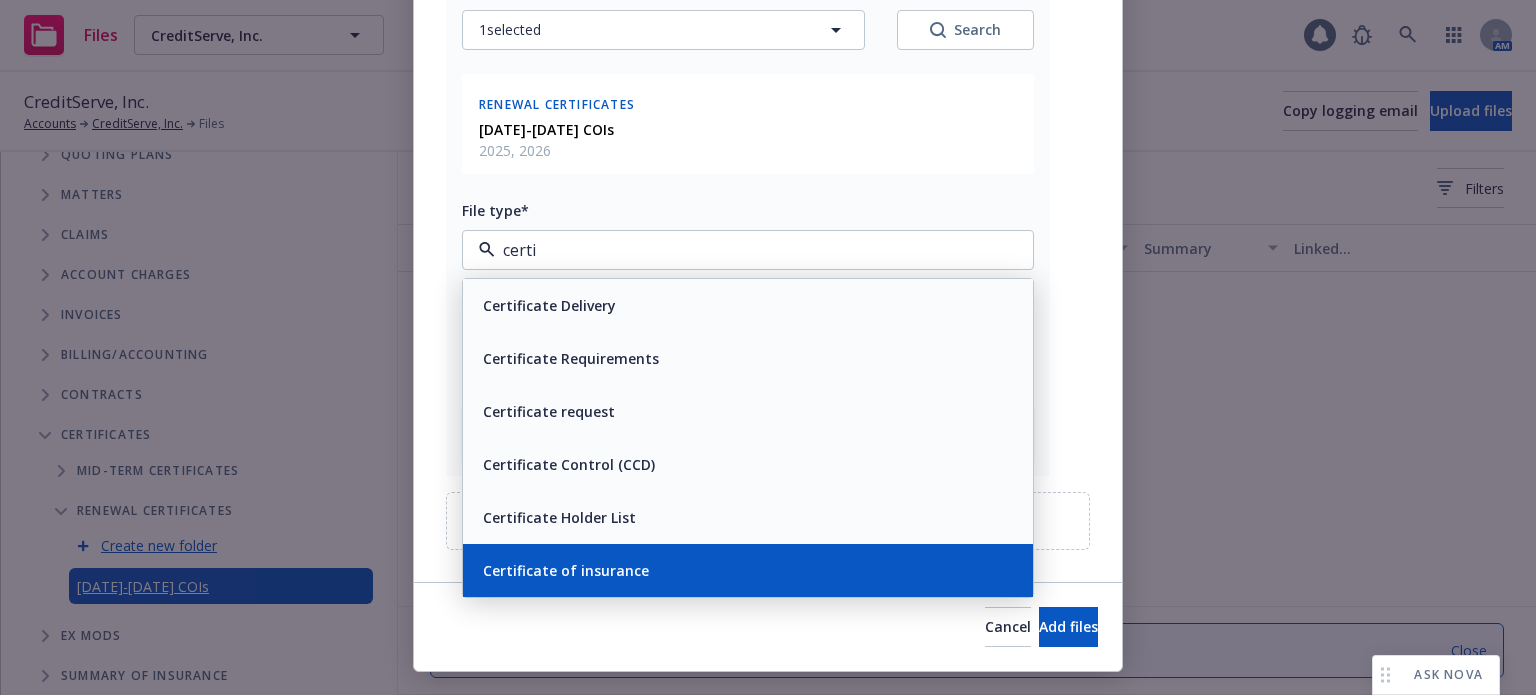click on "Certificate of insurance" at bounding box center [564, 570] 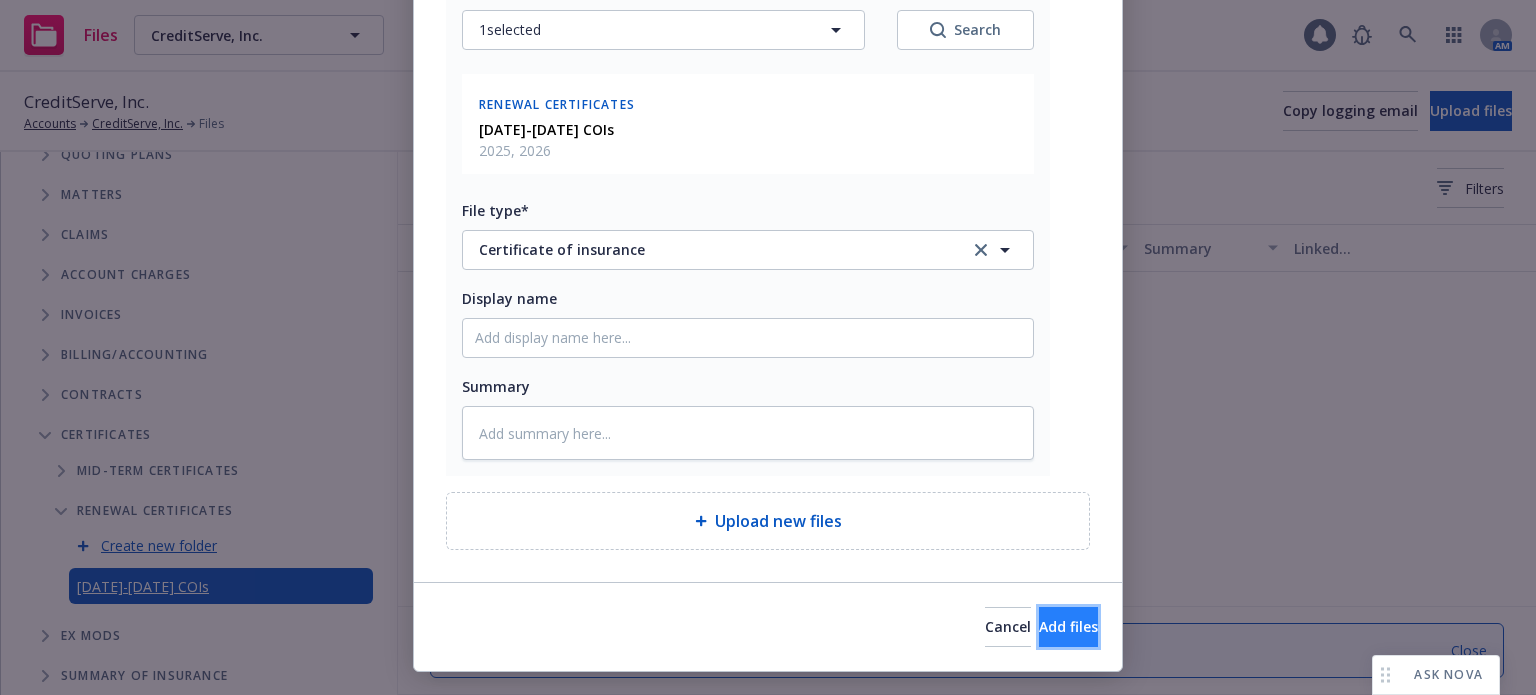 click on "Add files" at bounding box center [1068, 627] 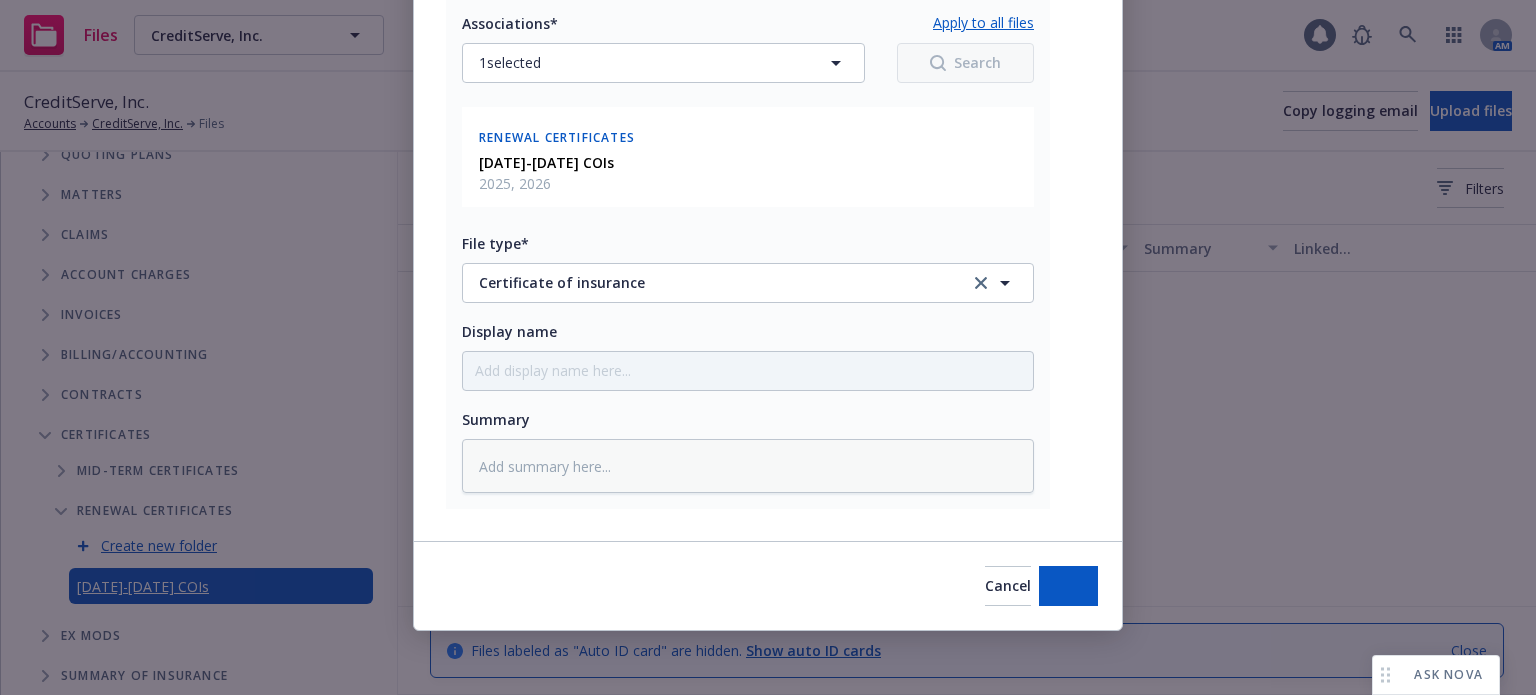 scroll, scrollTop: 2628, scrollLeft: 0, axis: vertical 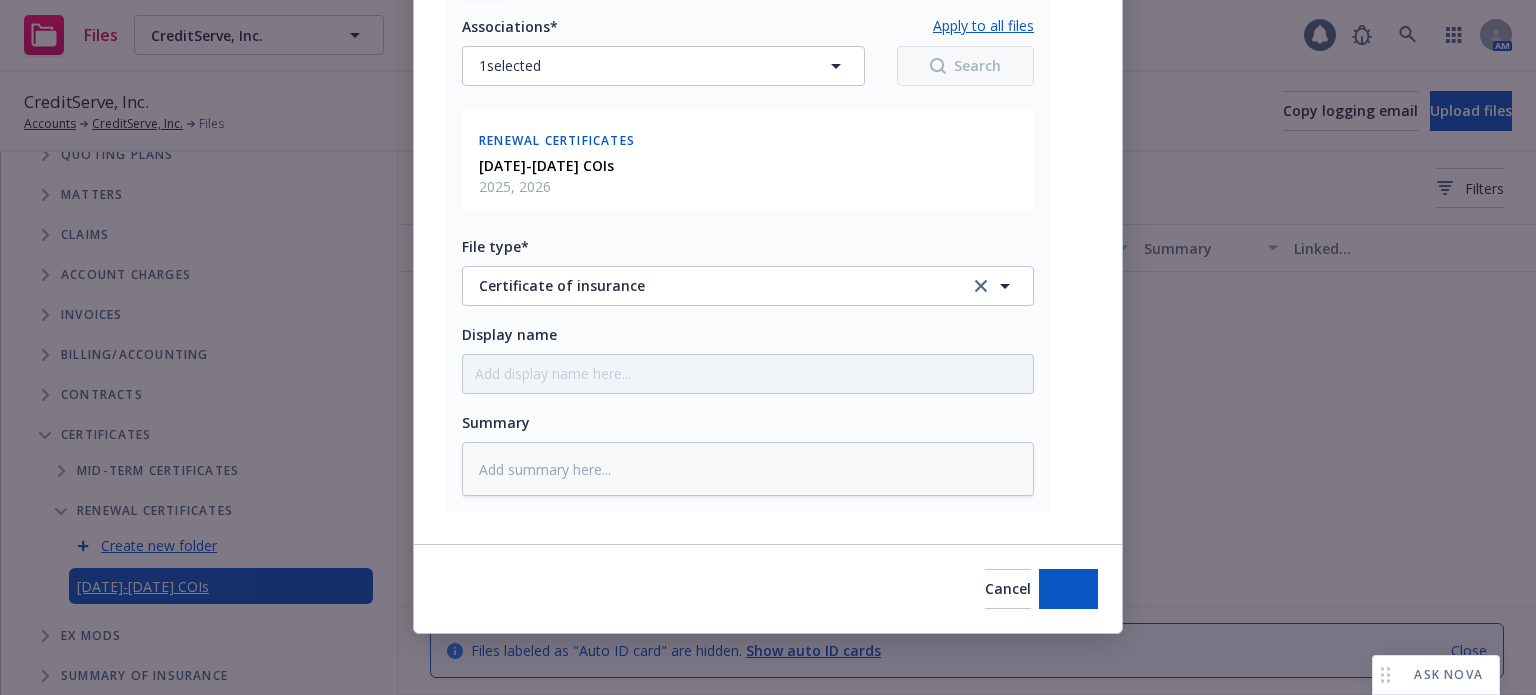 type on "x" 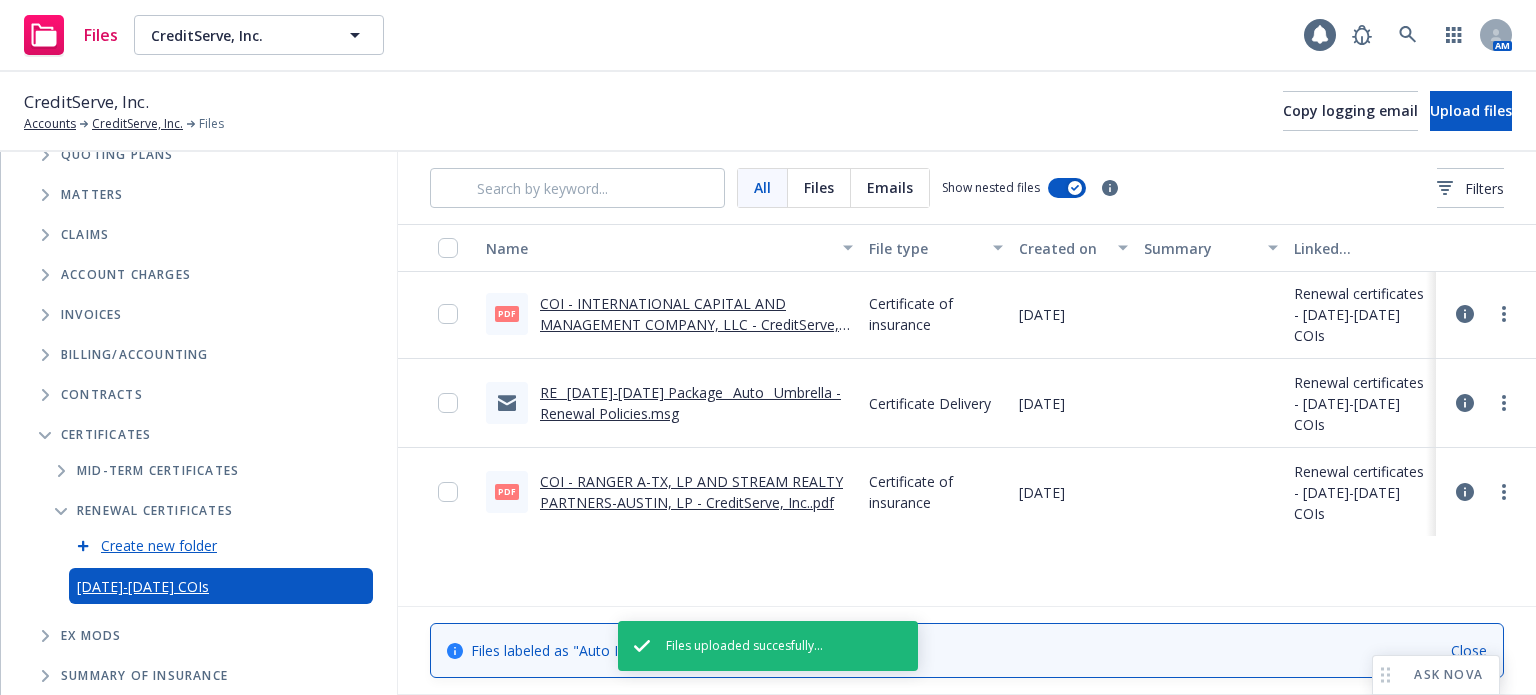 scroll, scrollTop: 0, scrollLeft: 0, axis: both 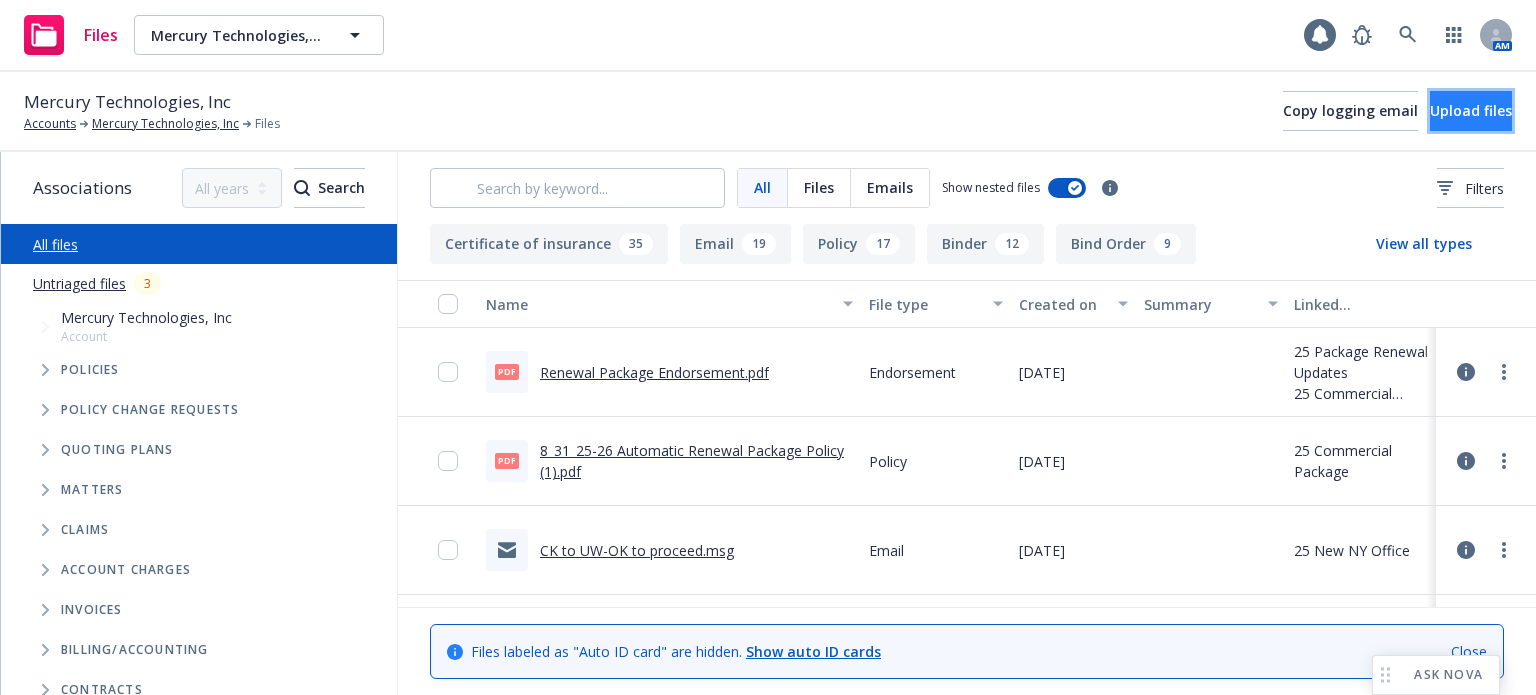 click on "Upload files" at bounding box center (1471, 110) 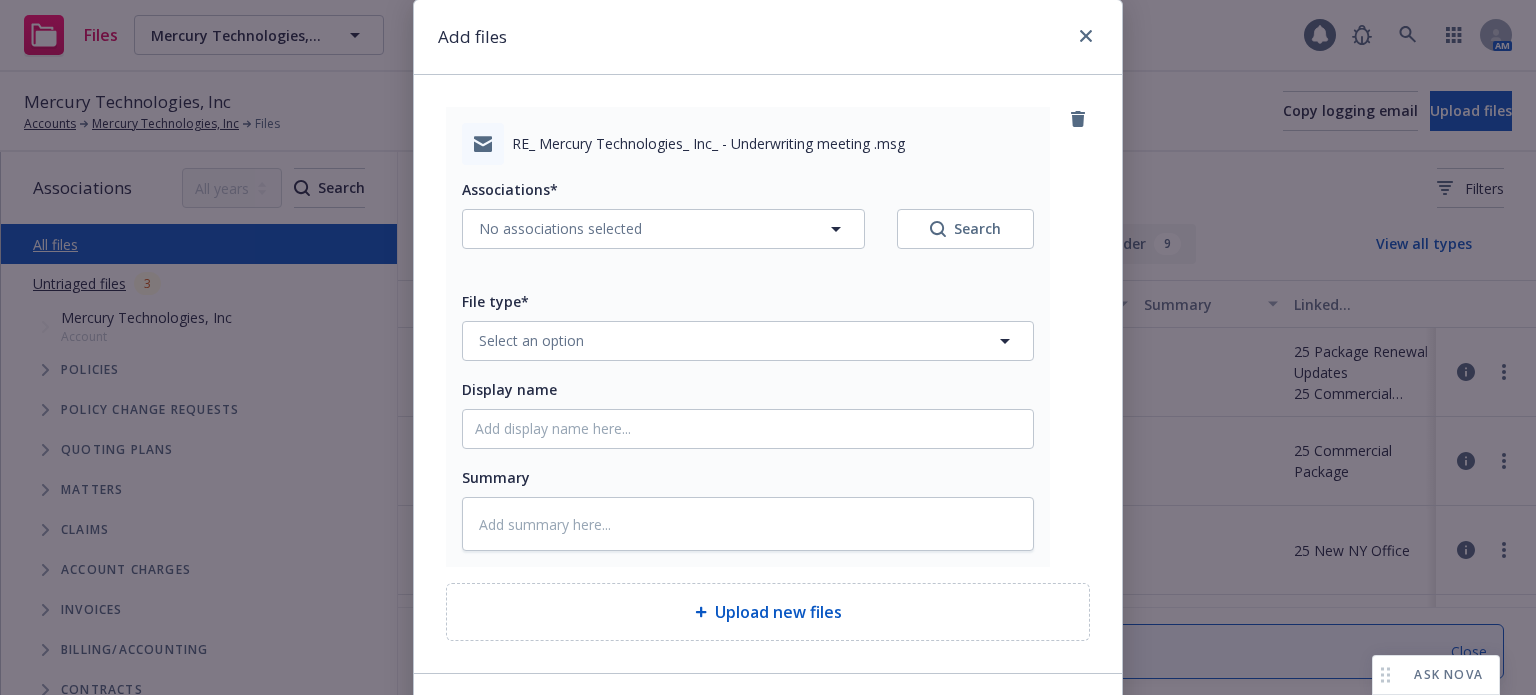 scroll, scrollTop: 100, scrollLeft: 0, axis: vertical 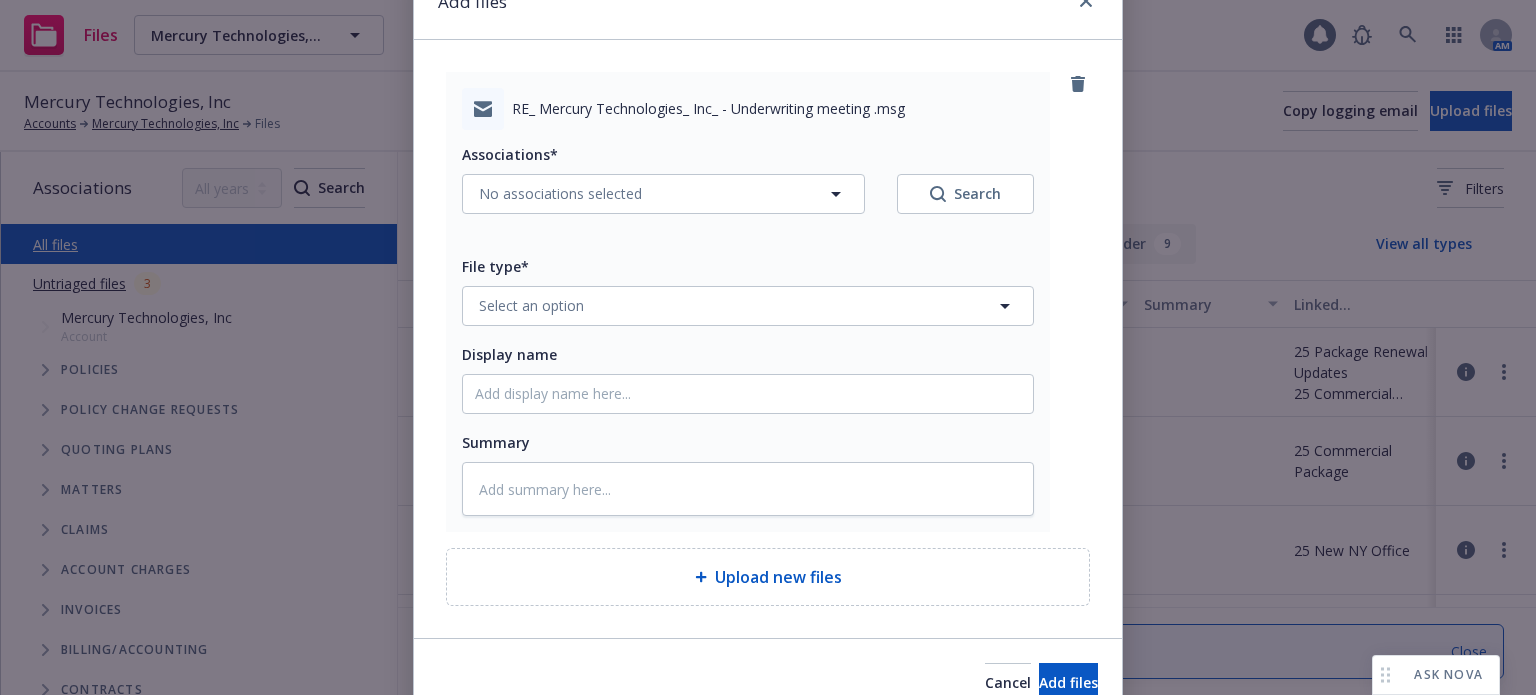 click on "Associations*" at bounding box center (510, 154) 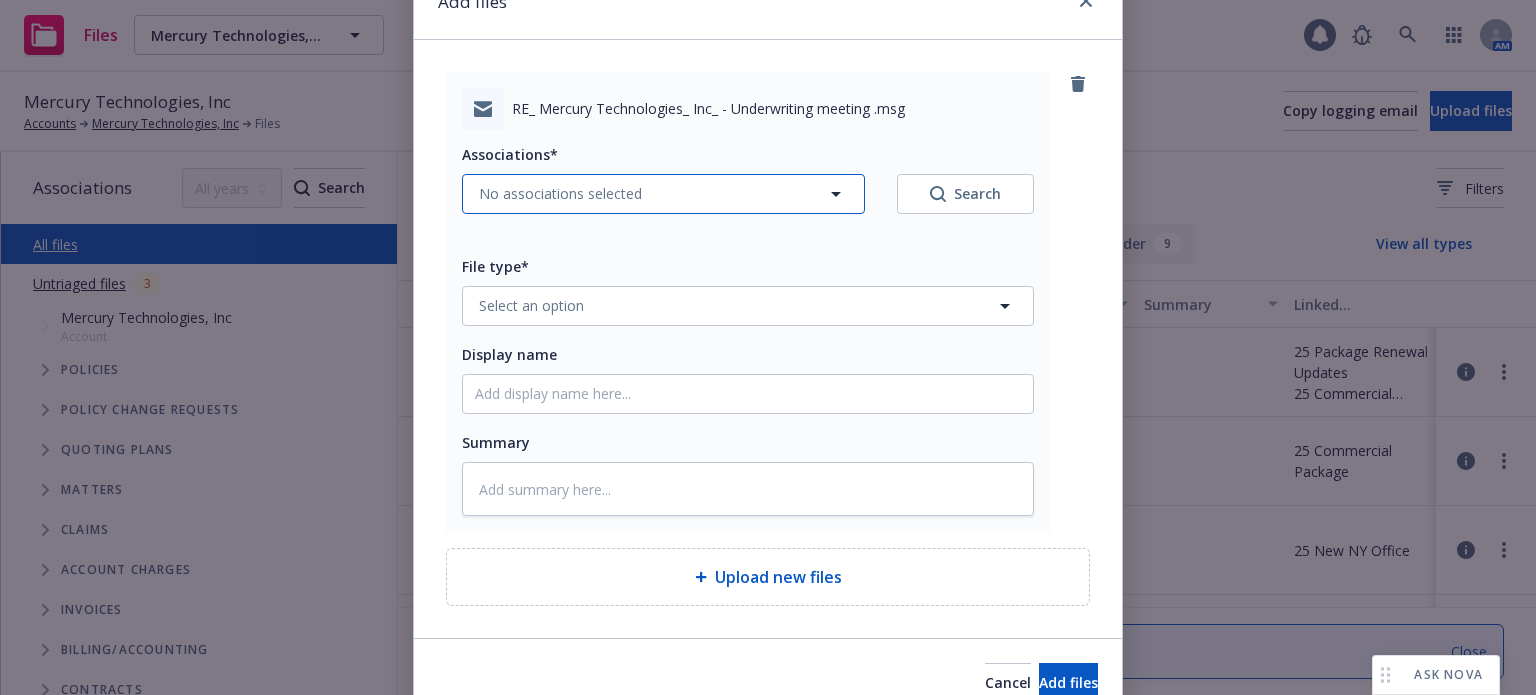 click on "No associations selected" at bounding box center [560, 193] 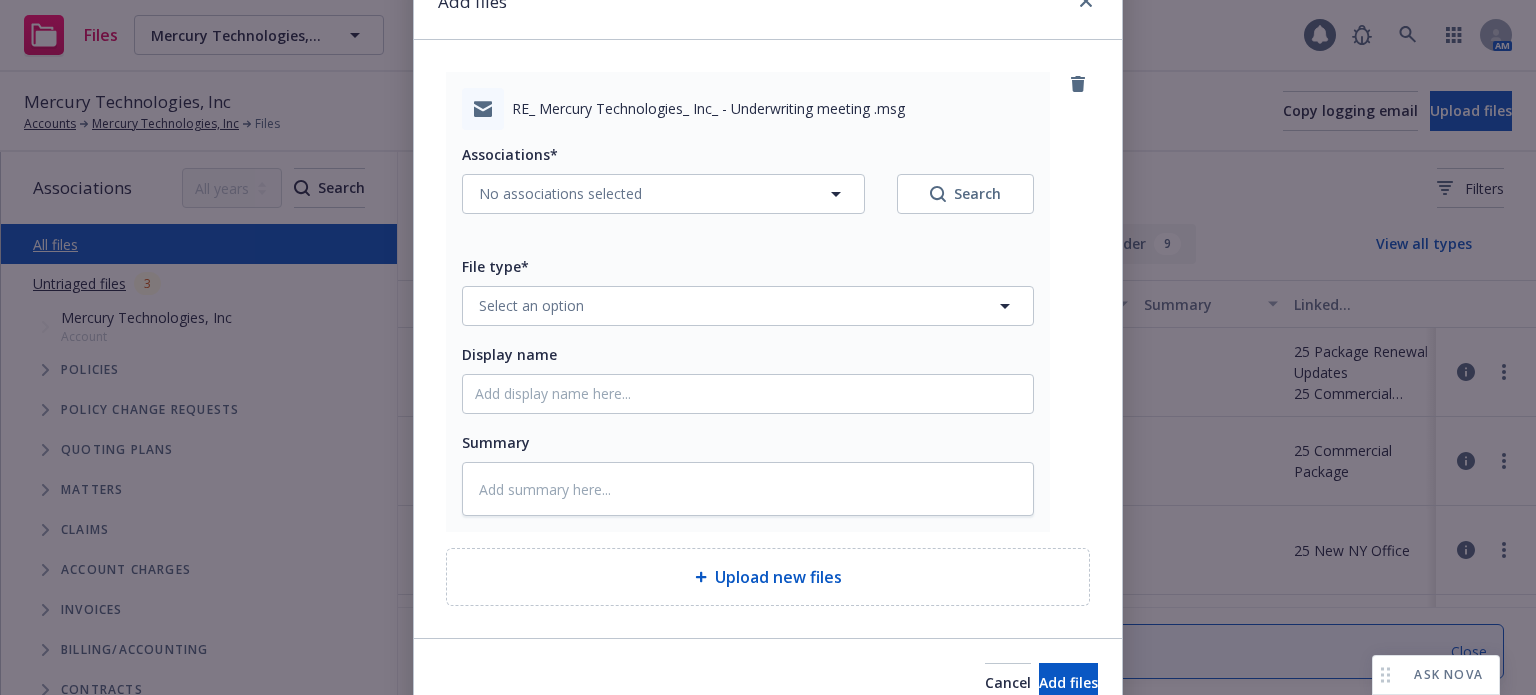 type on "x" 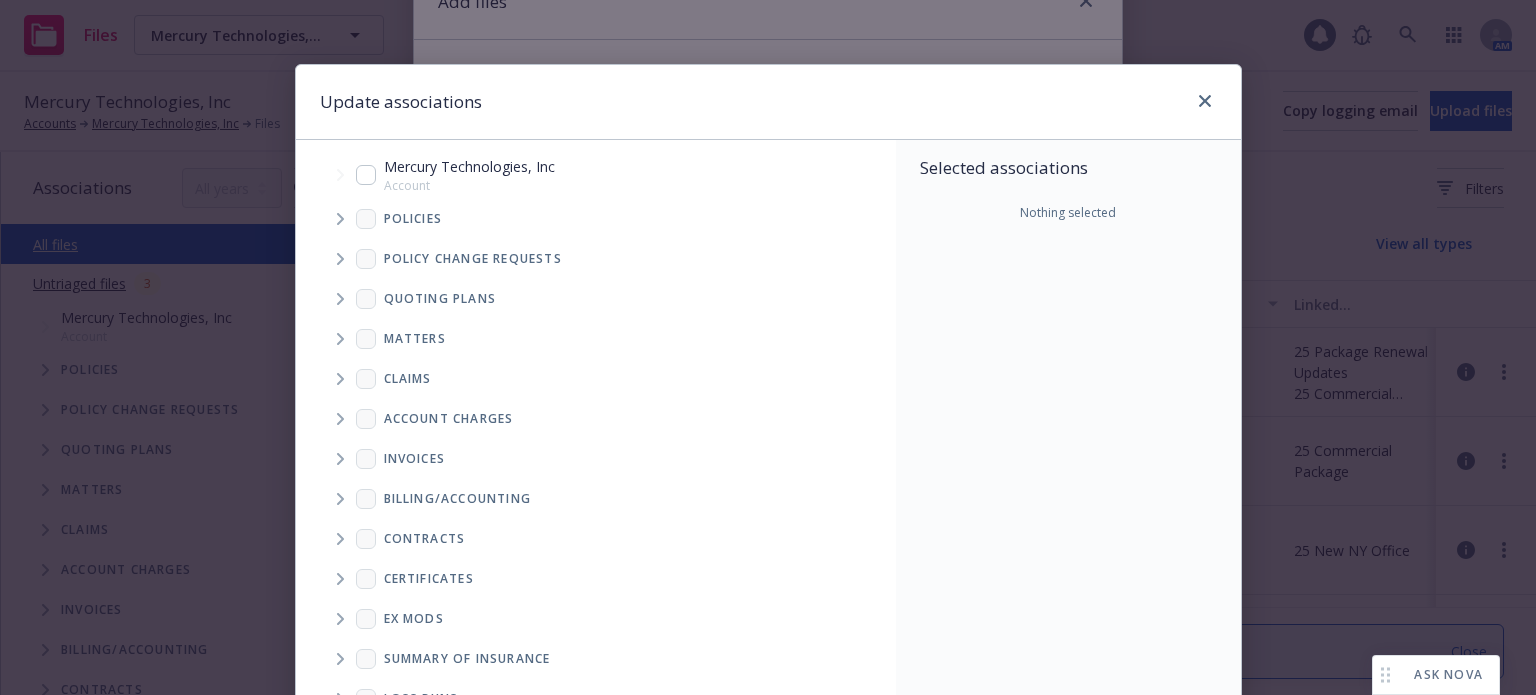 click 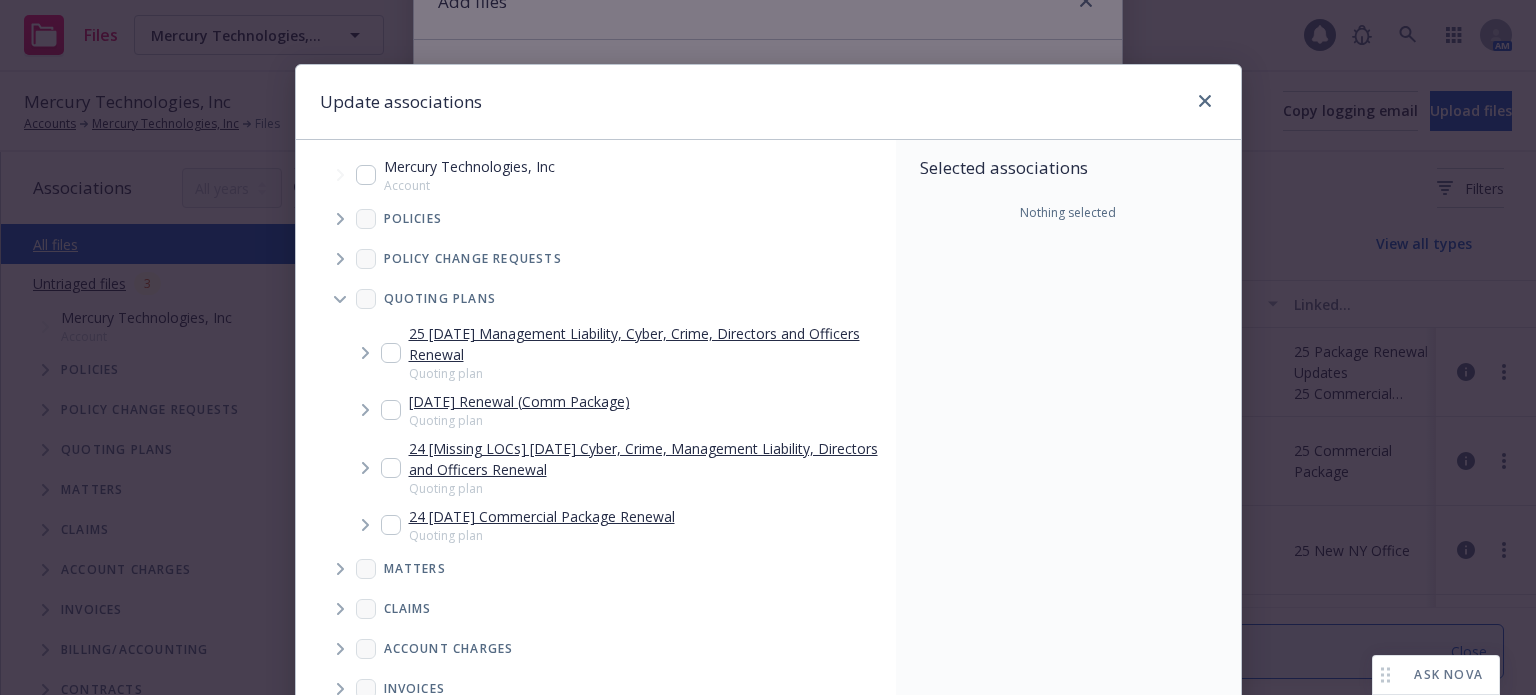 click 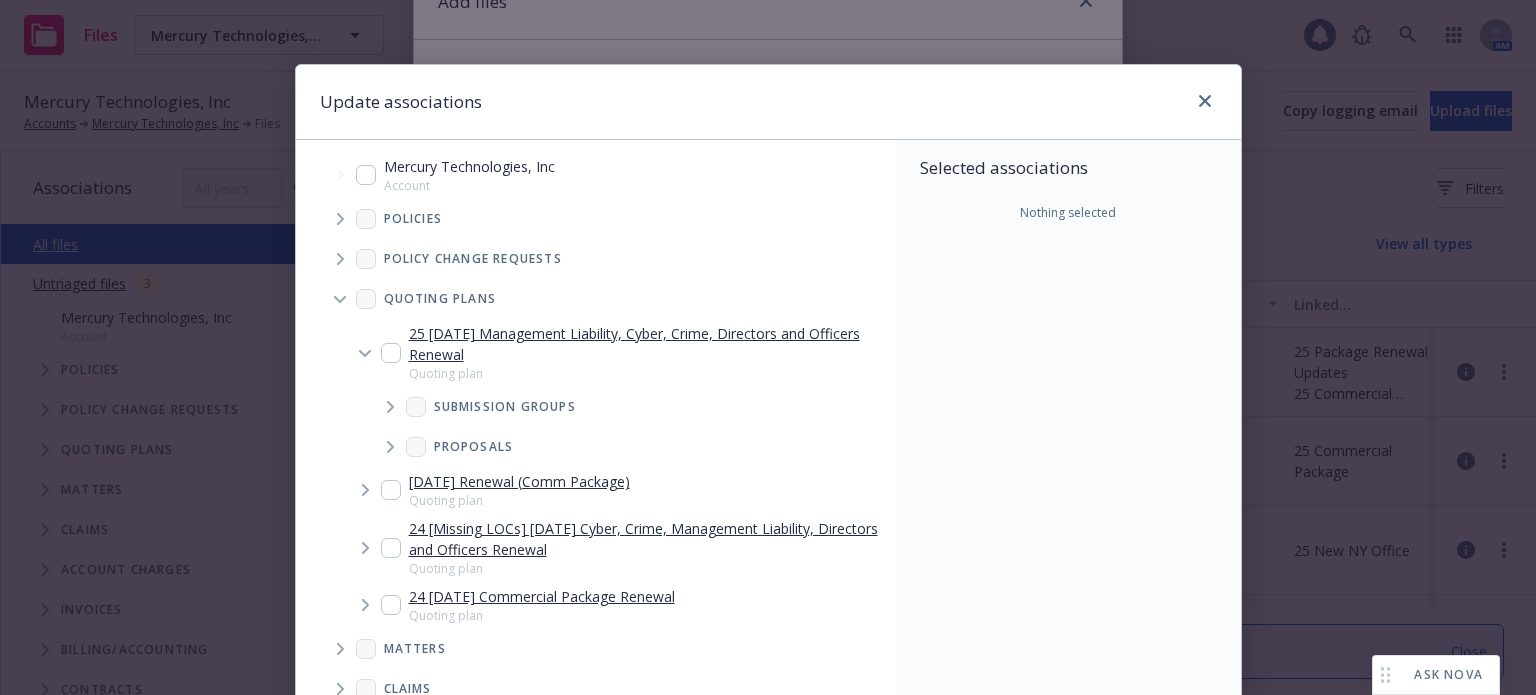 click at bounding box center (390, 407) 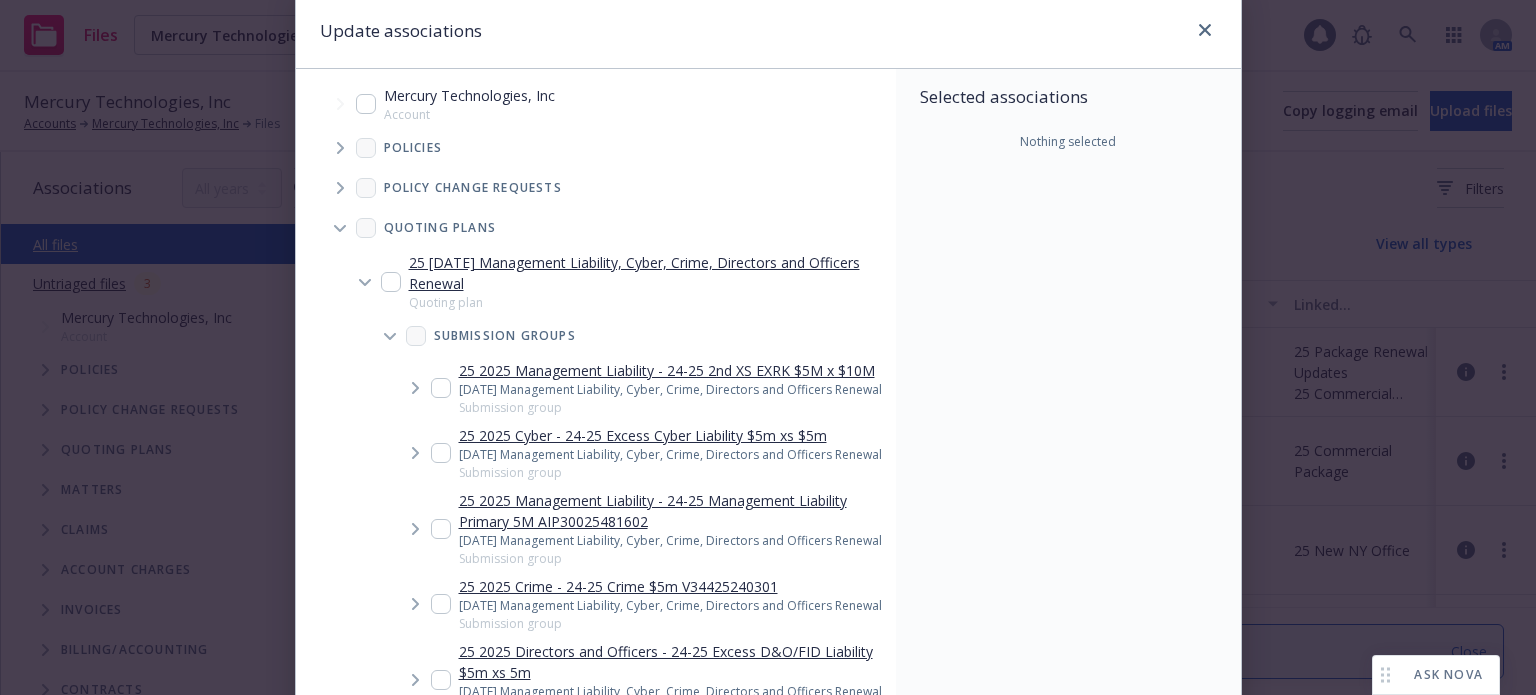 scroll, scrollTop: 100, scrollLeft: 0, axis: vertical 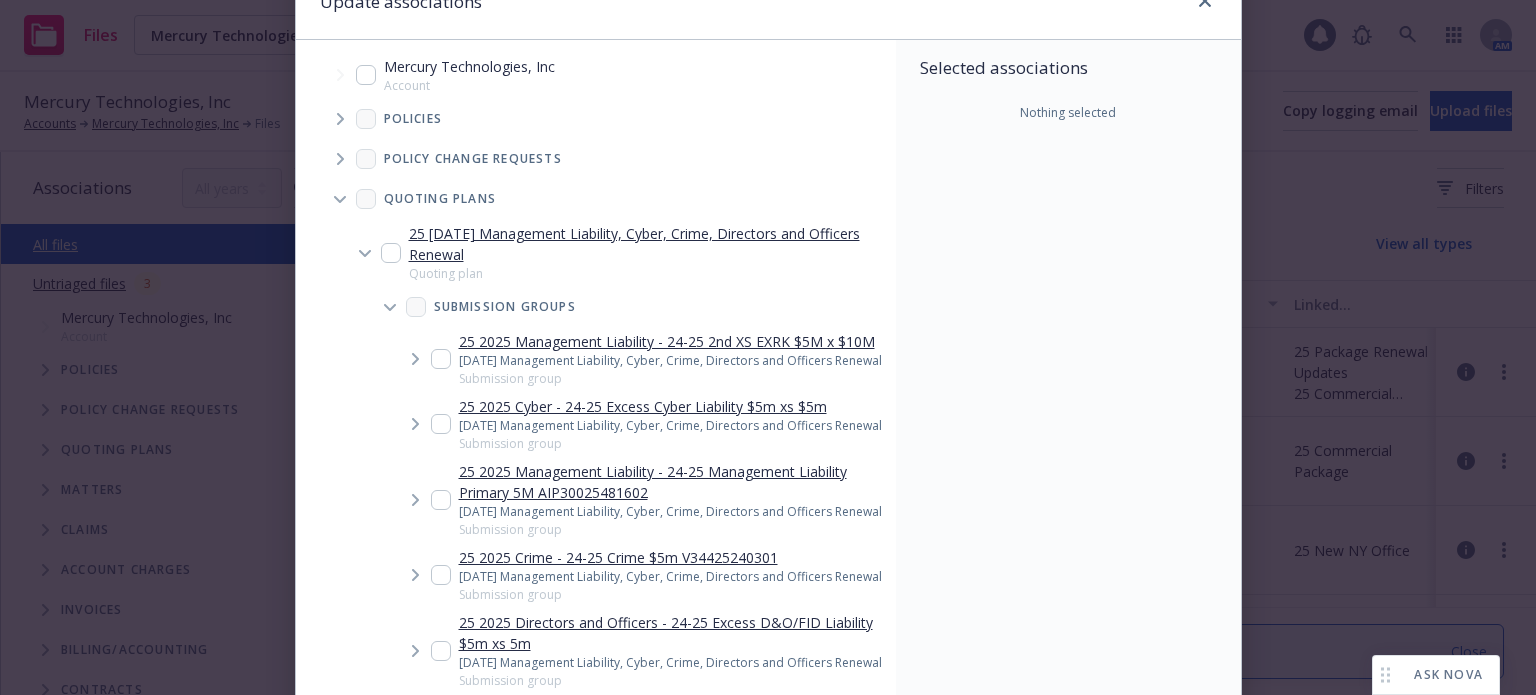 click at bounding box center (441, 500) 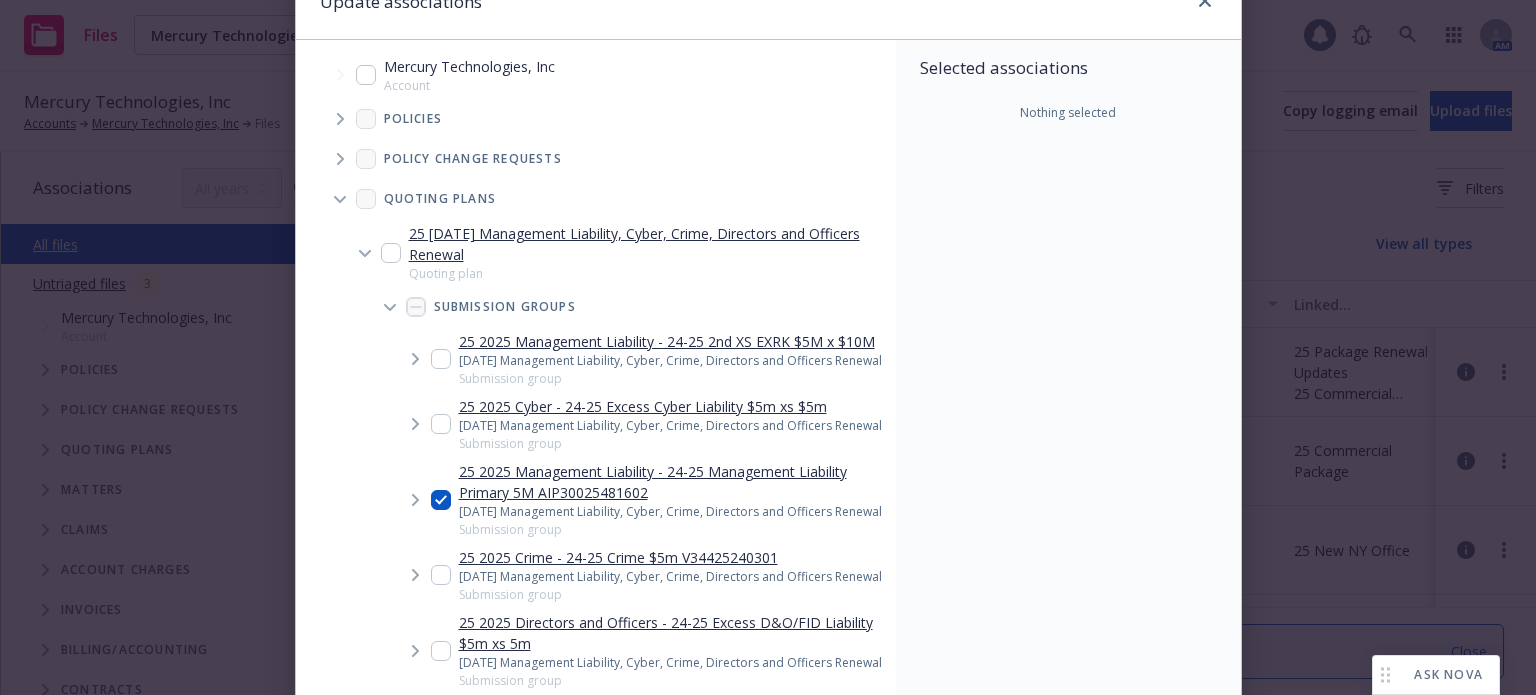 checkbox on "true" 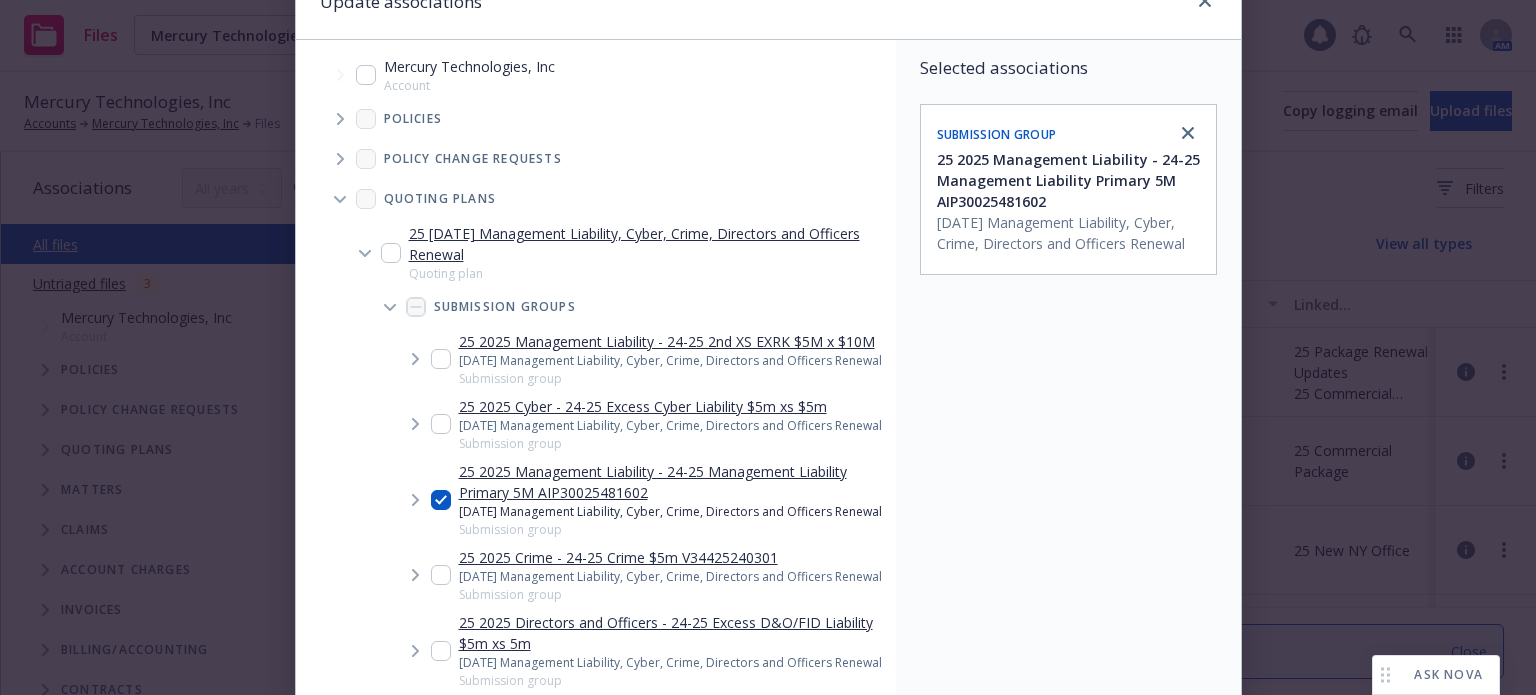 scroll, scrollTop: 297, scrollLeft: 0, axis: vertical 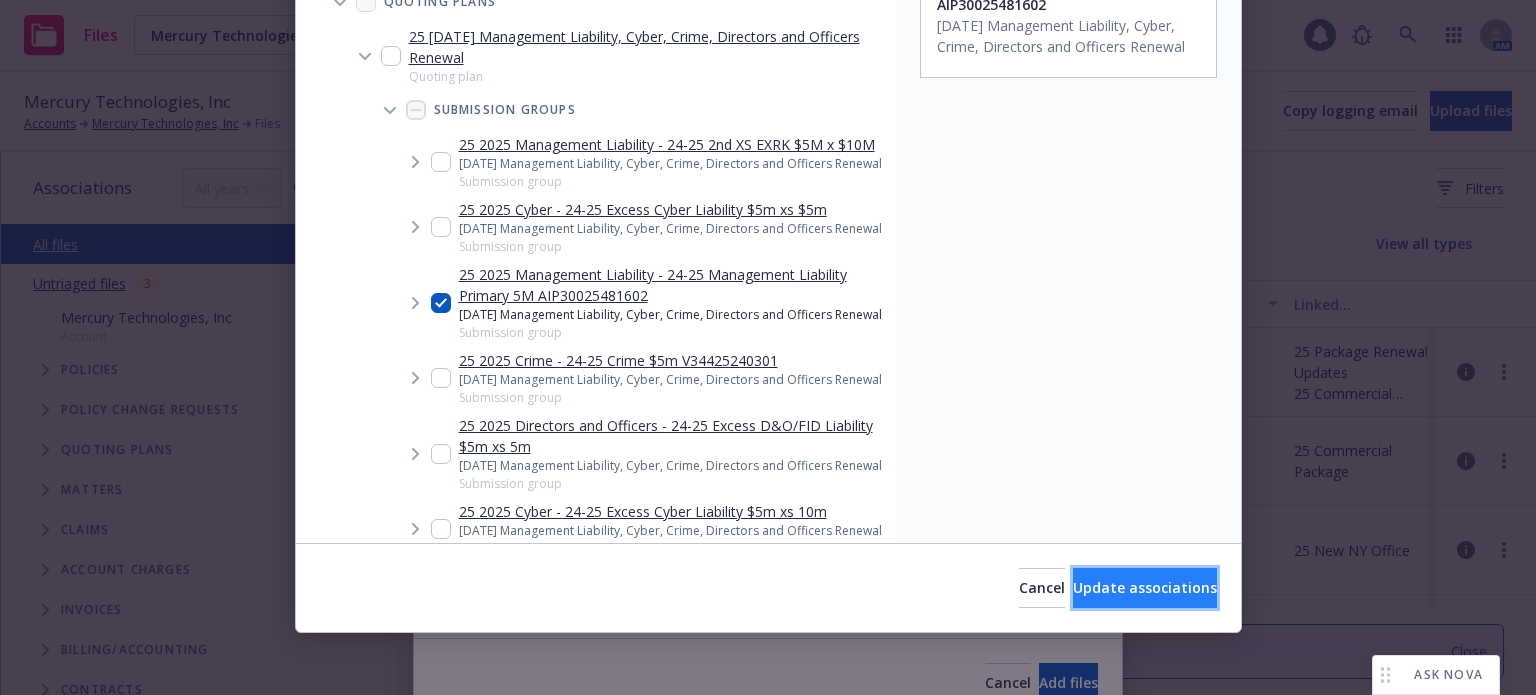 click on "Update associations" at bounding box center (1145, 587) 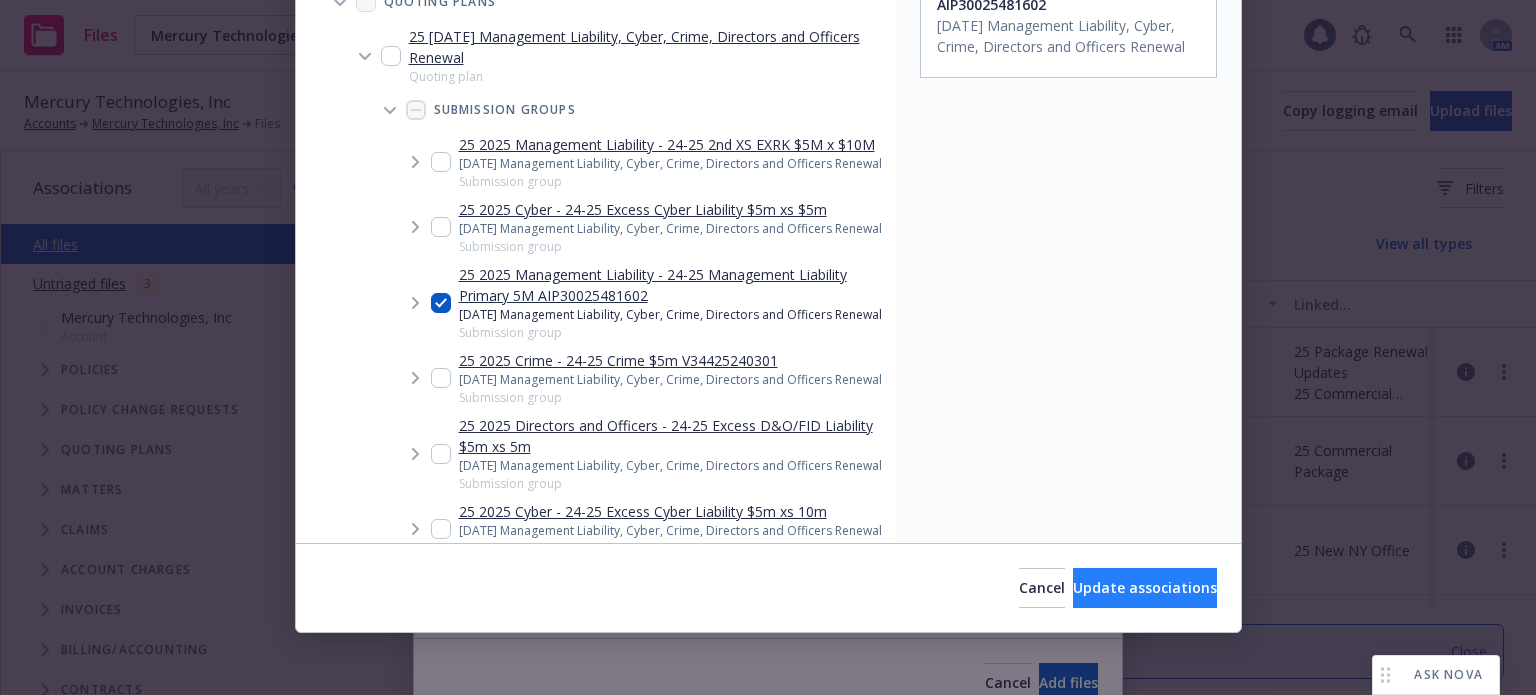 type on "x" 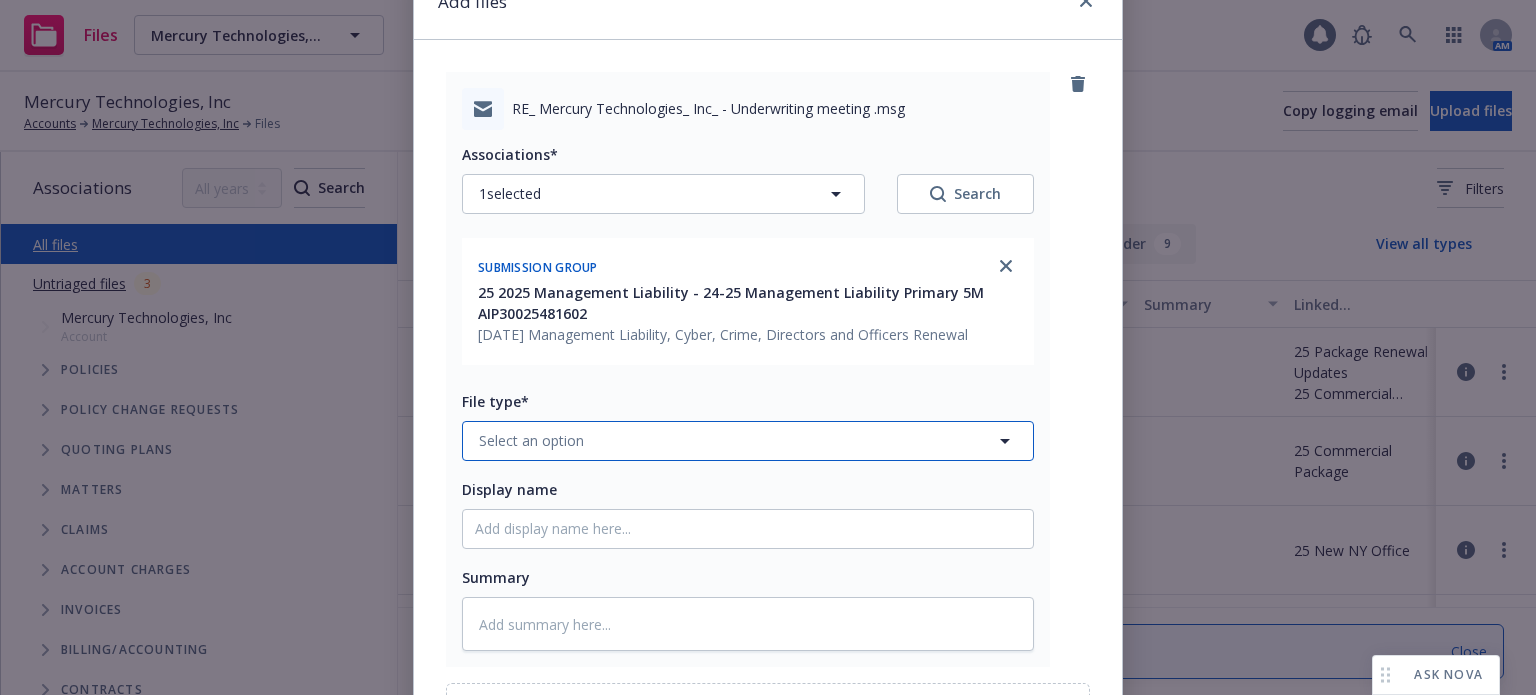 click on "Select an option" at bounding box center (531, 440) 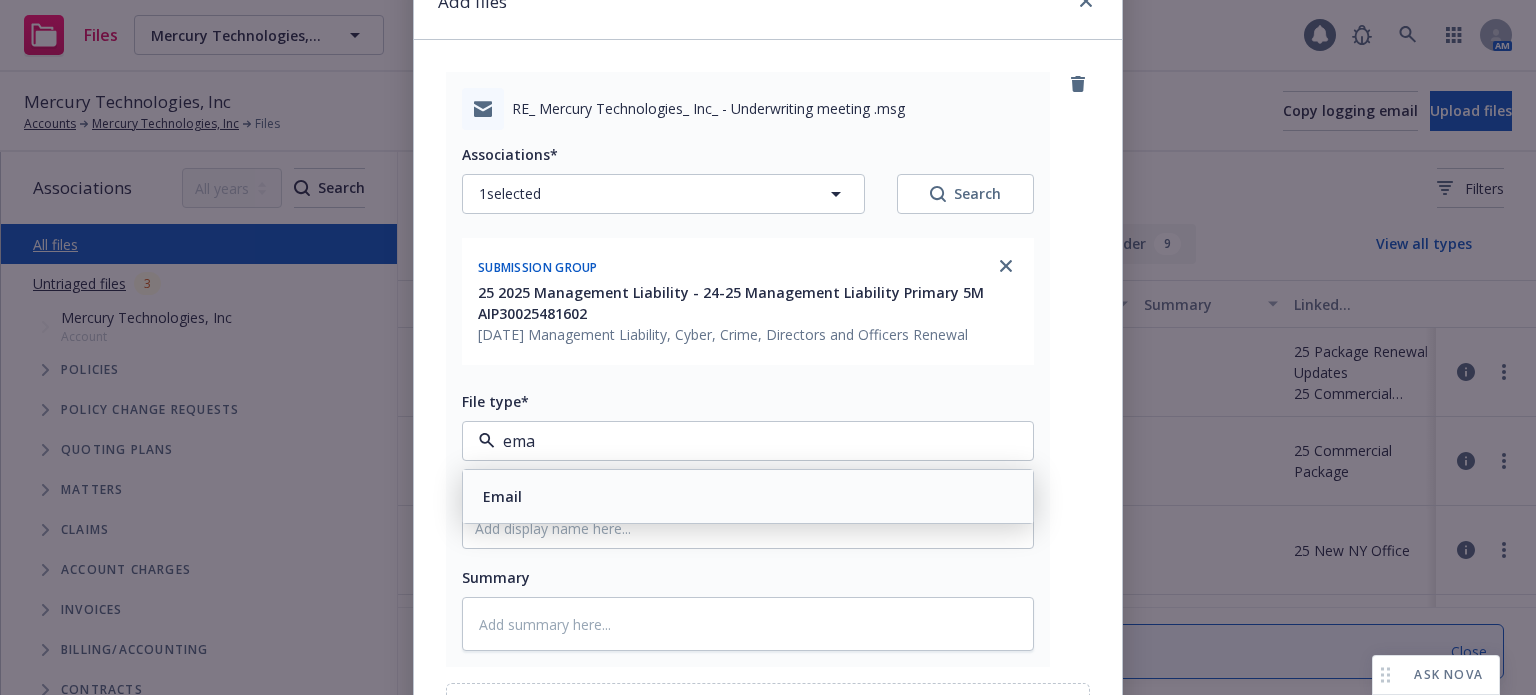 type on "emai" 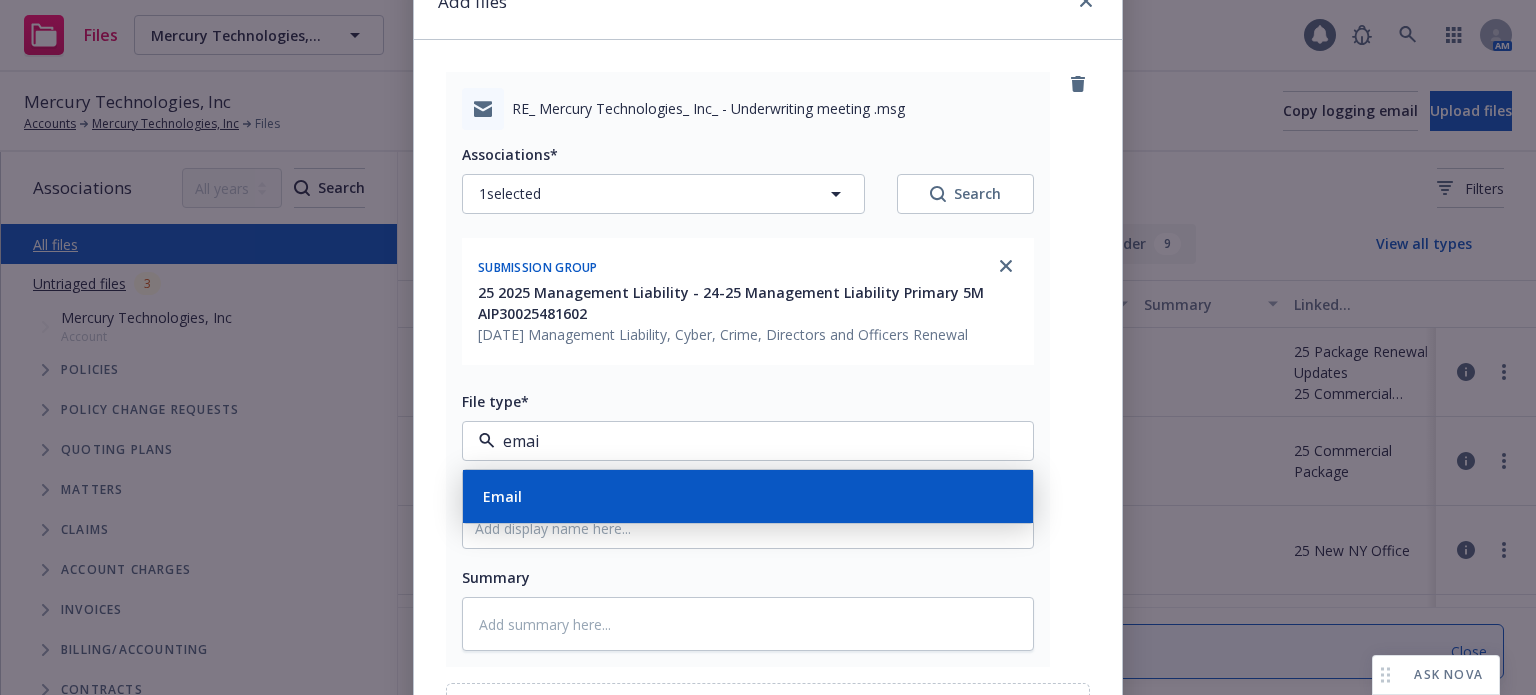 click on "Email" at bounding box center [748, 496] 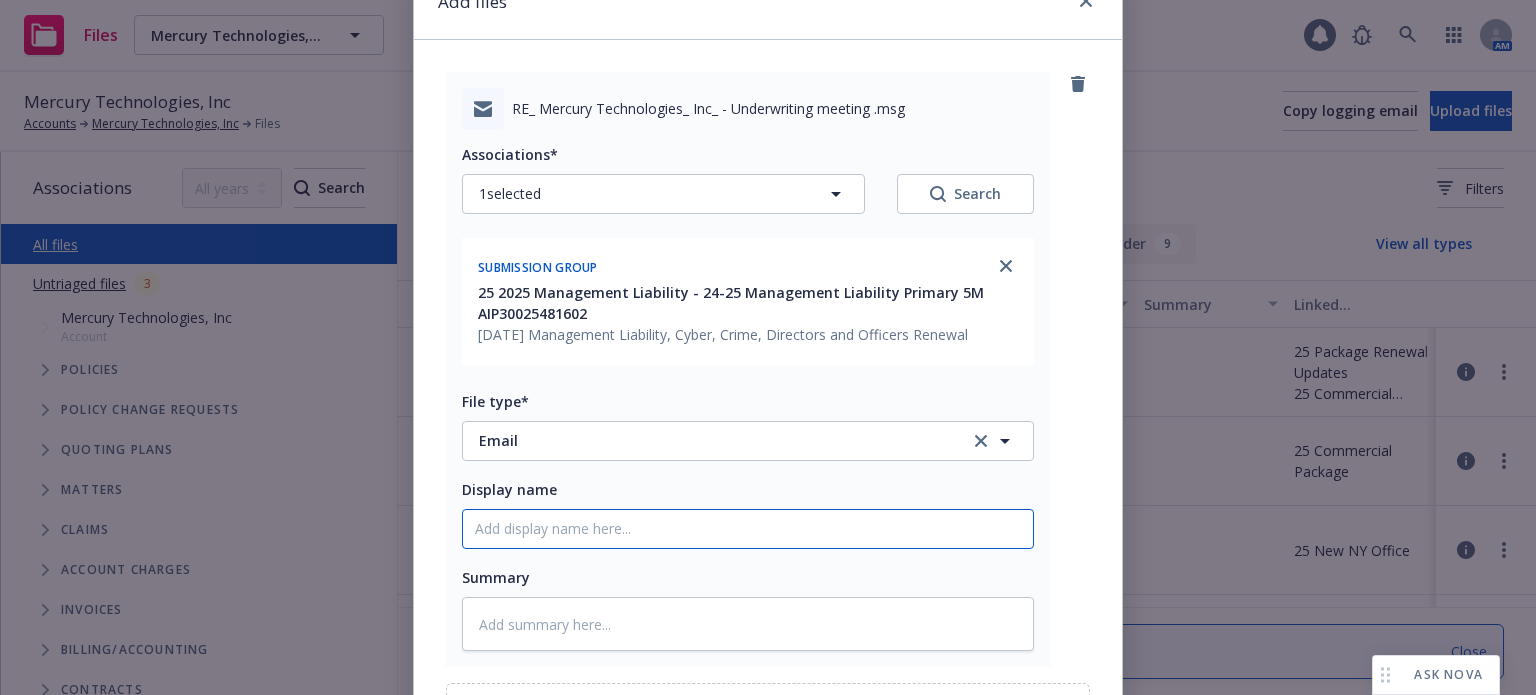 click on "Display name" at bounding box center [748, 529] 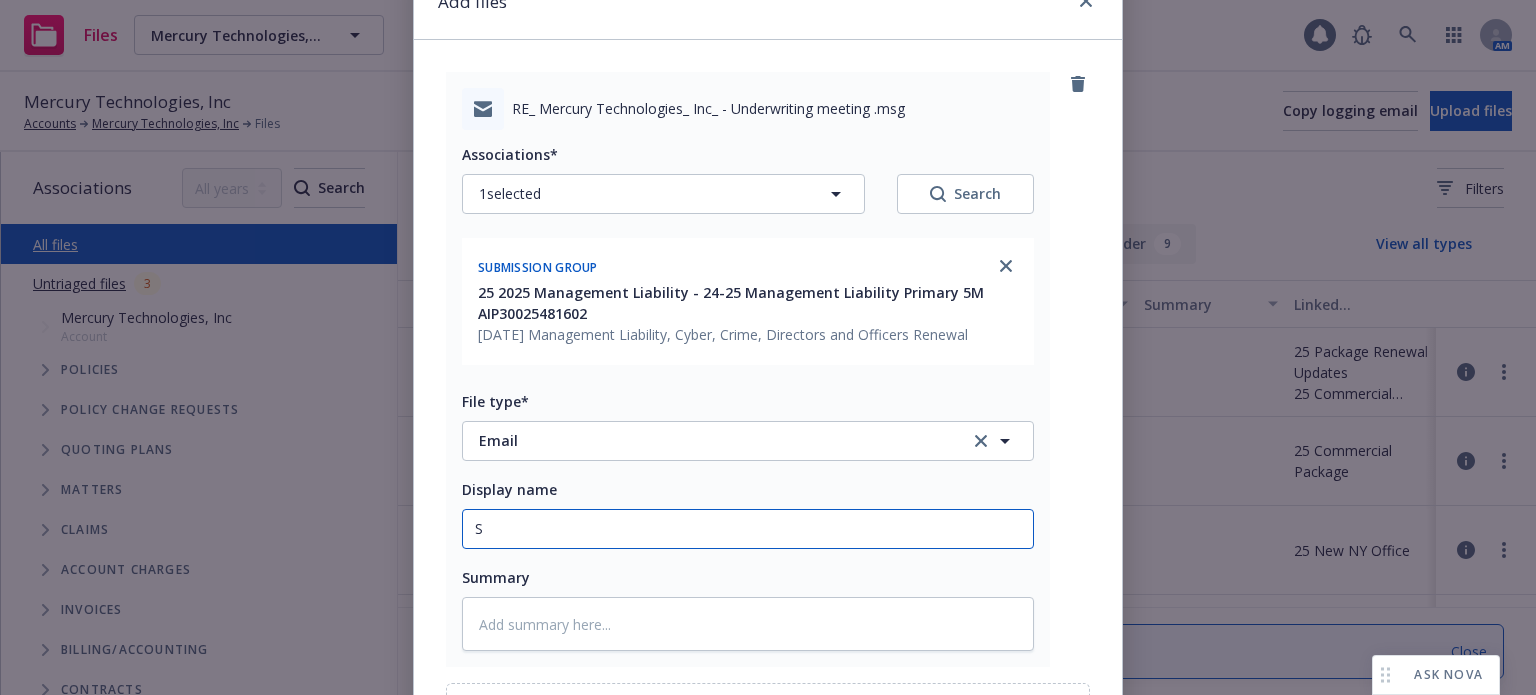 type on "x" 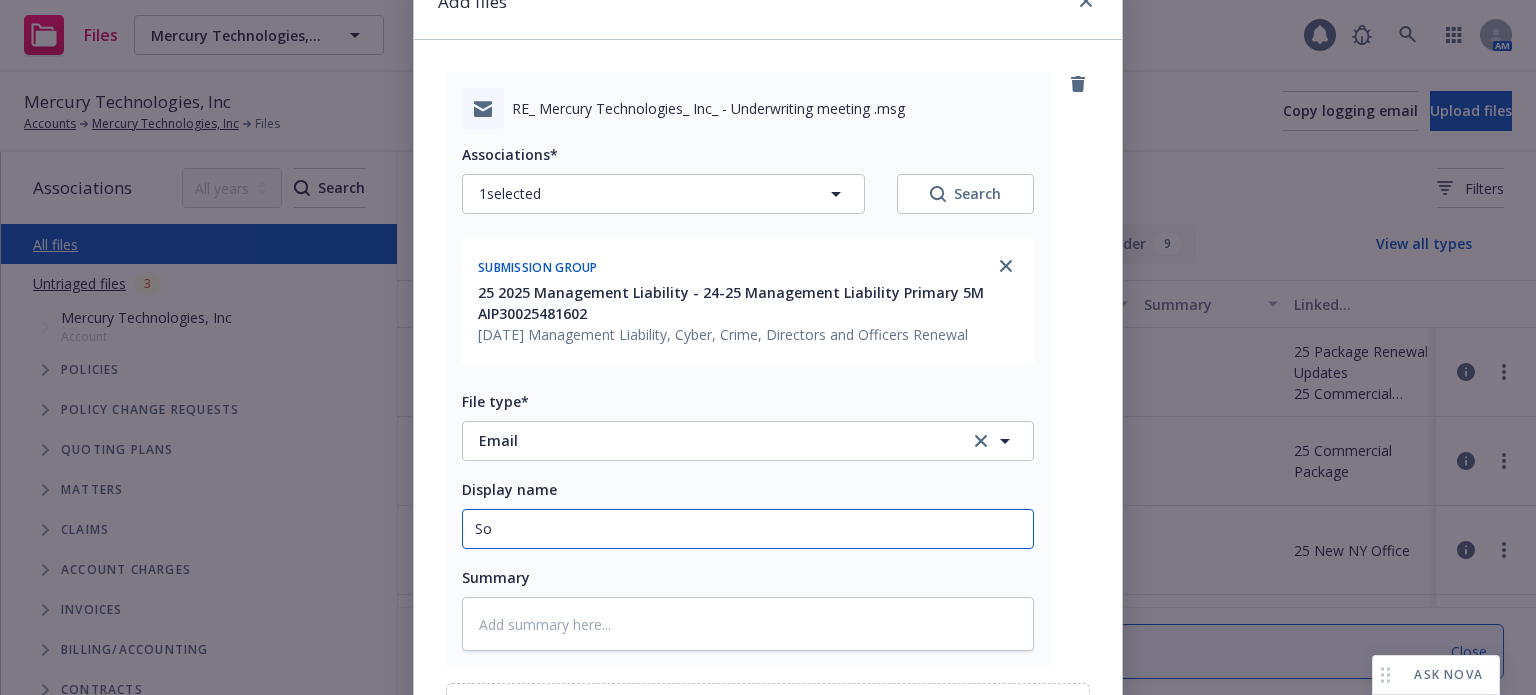 type on "x" 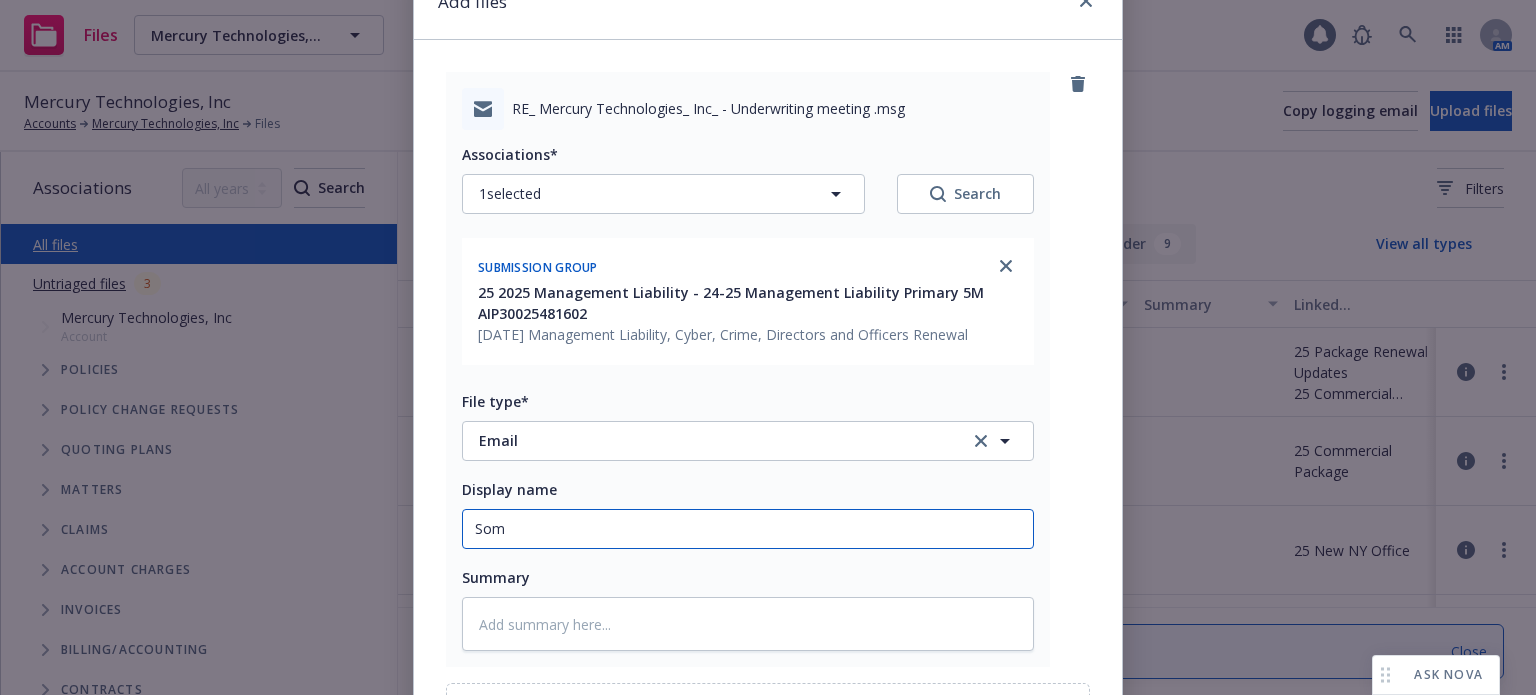 type on "x" 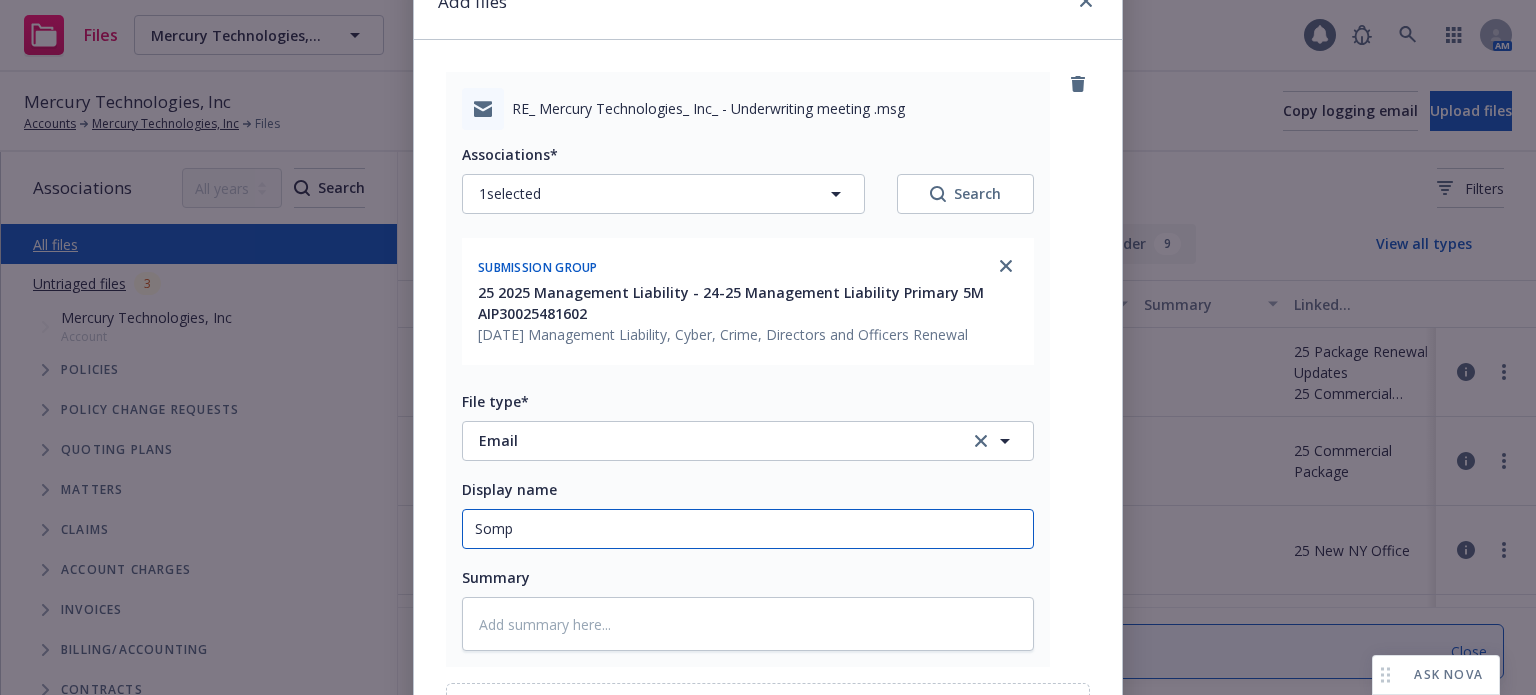 type on "x" 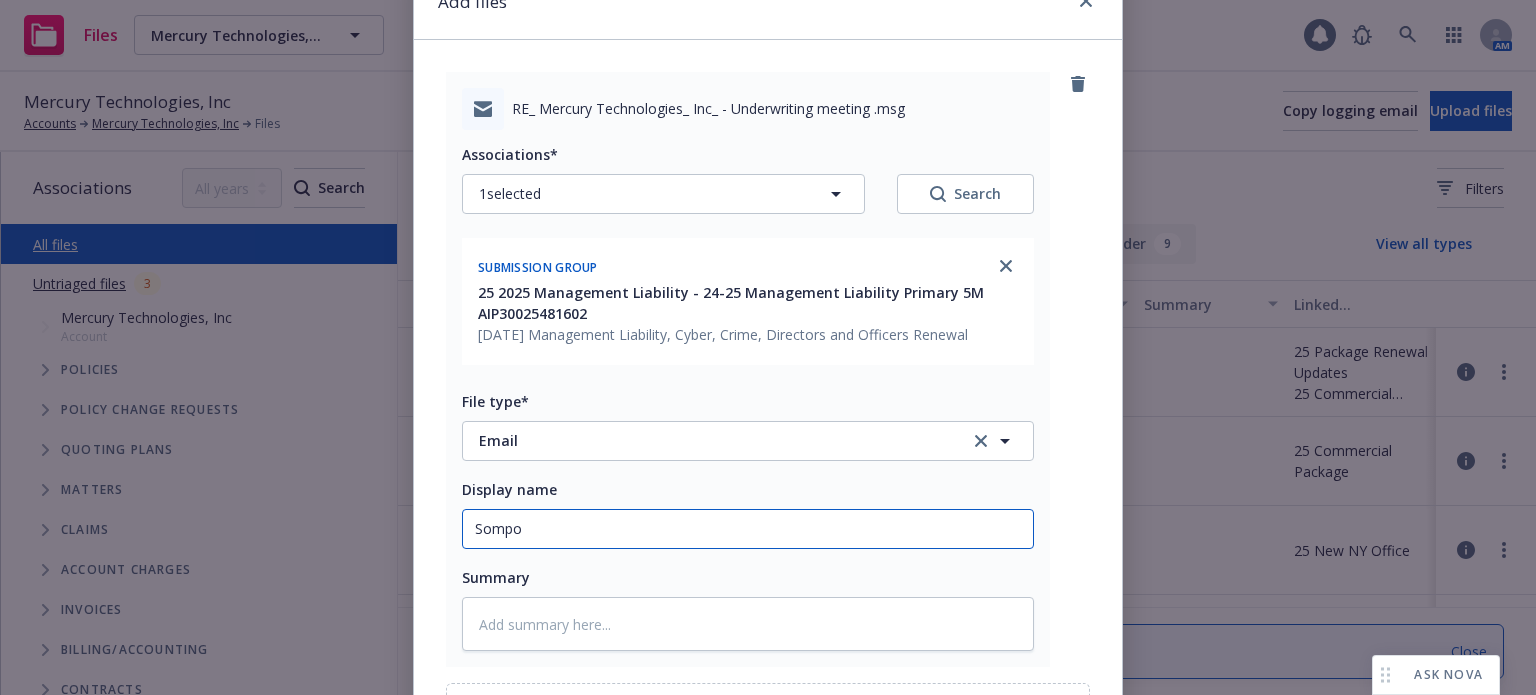 type on "Sompo" 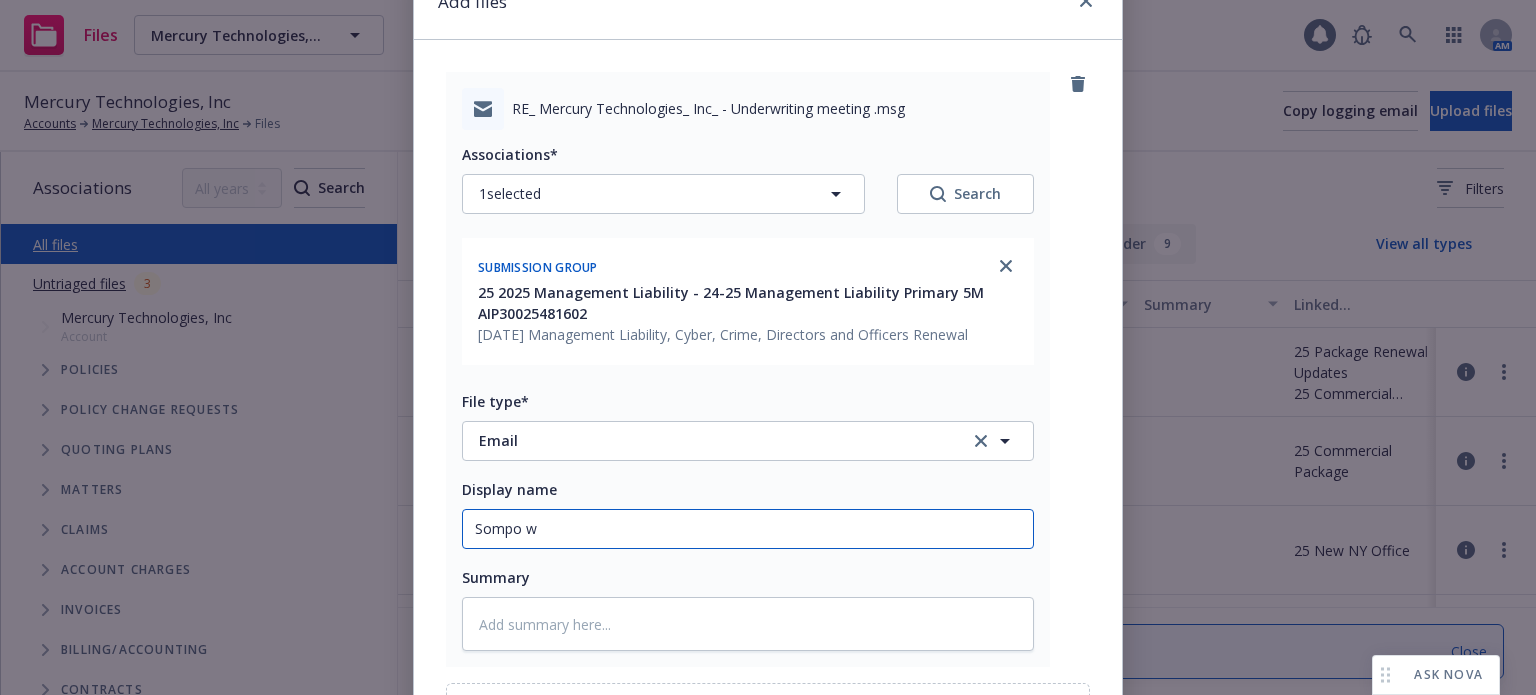 type on "x" 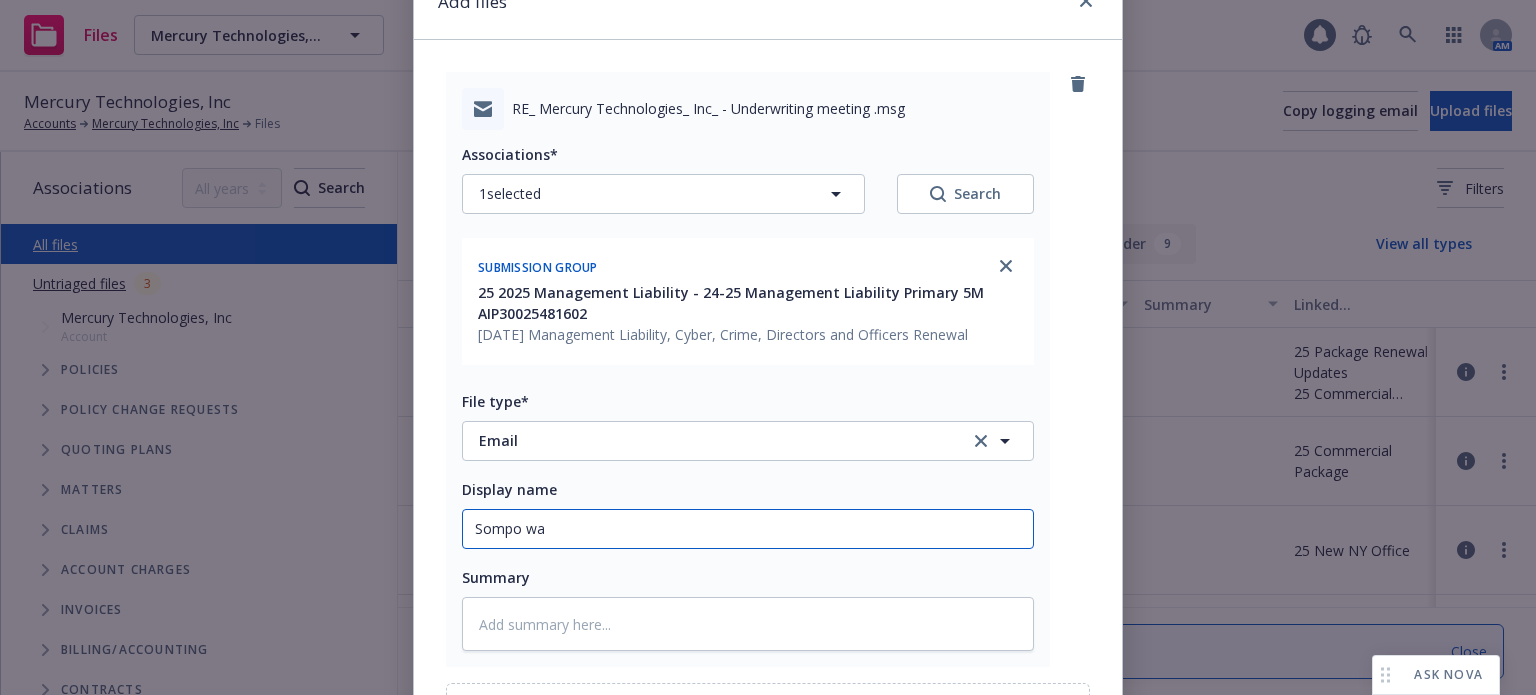 type on "x" 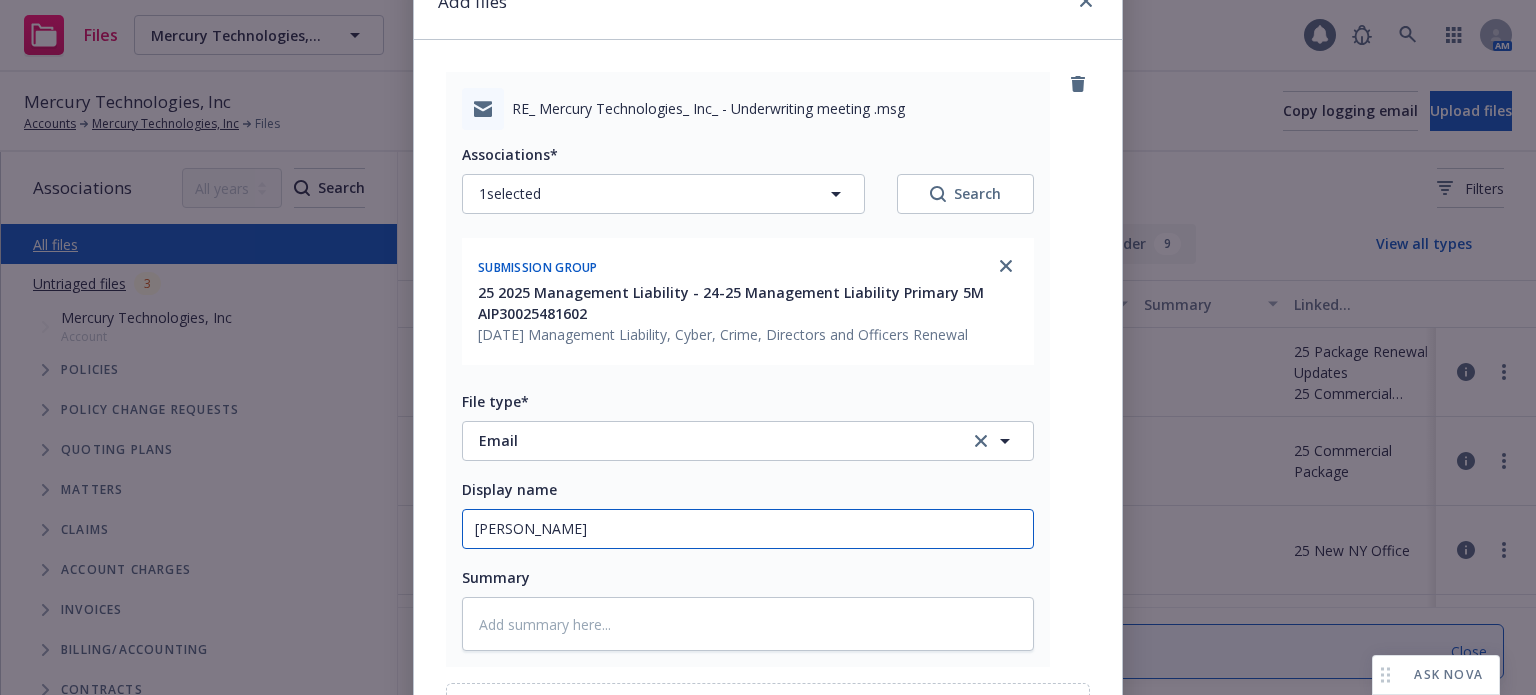 type on "x" 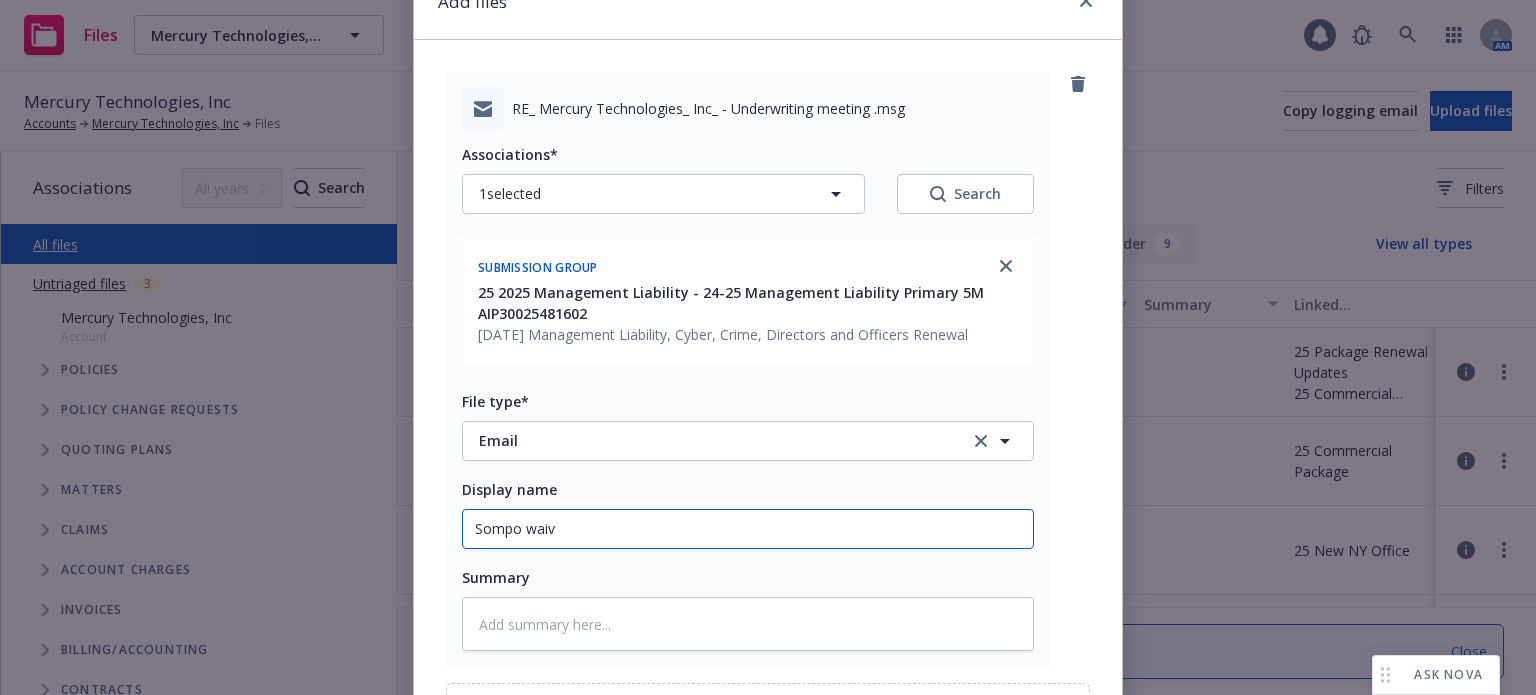 type on "x" 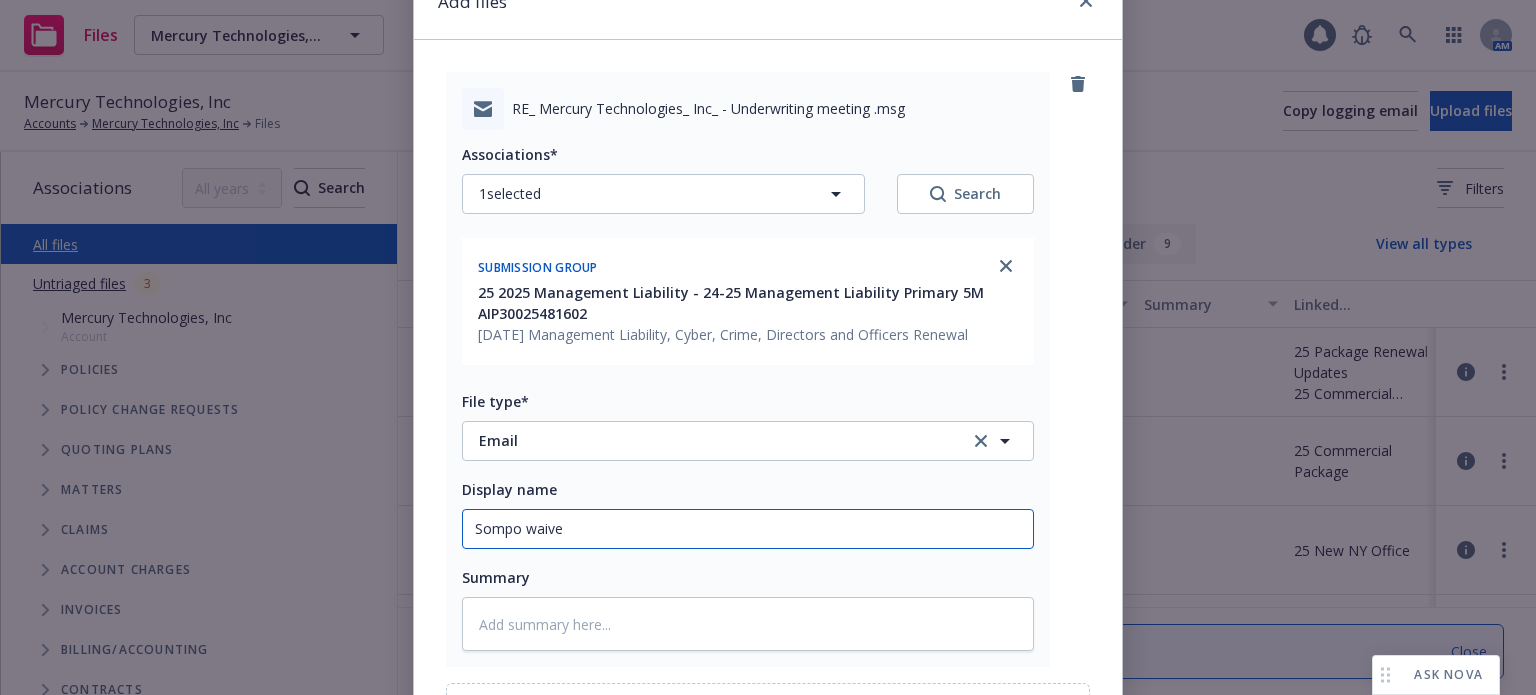 type on "x" 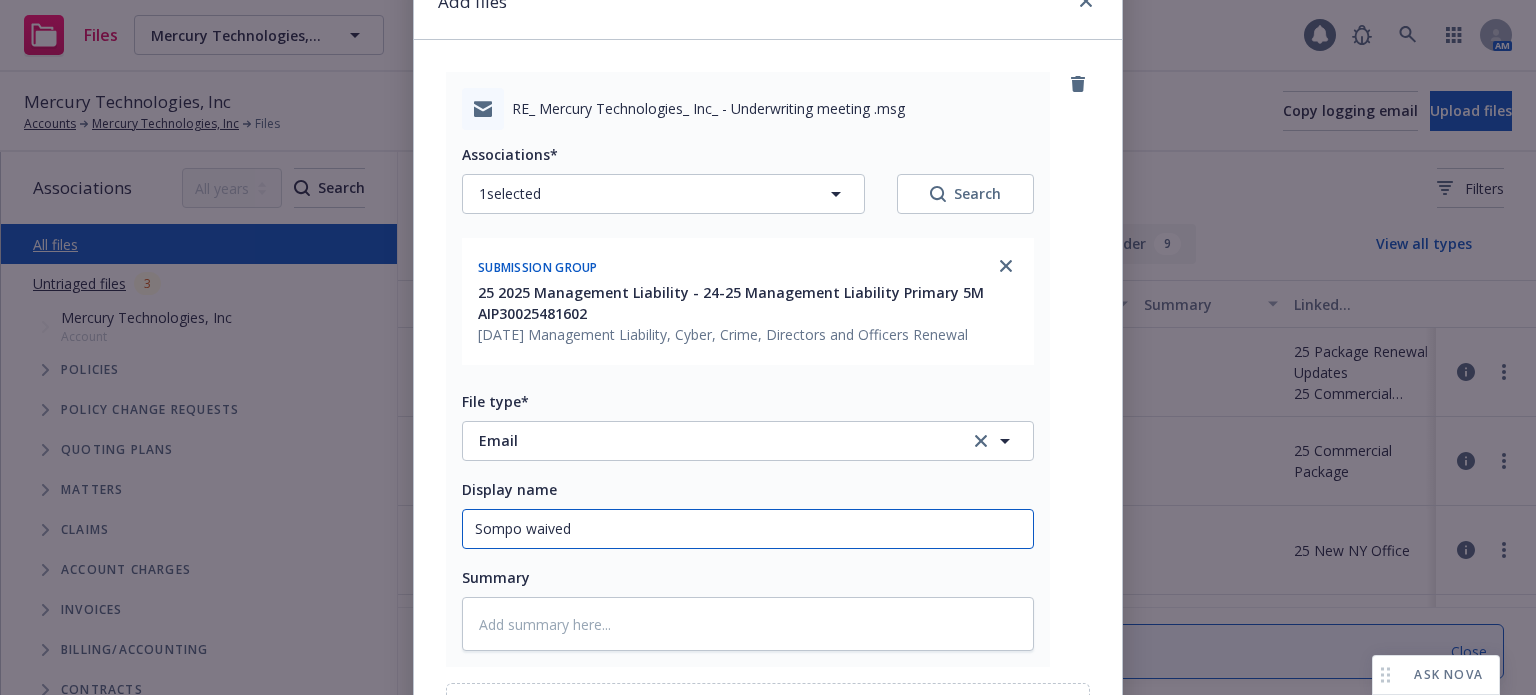 type on "x" 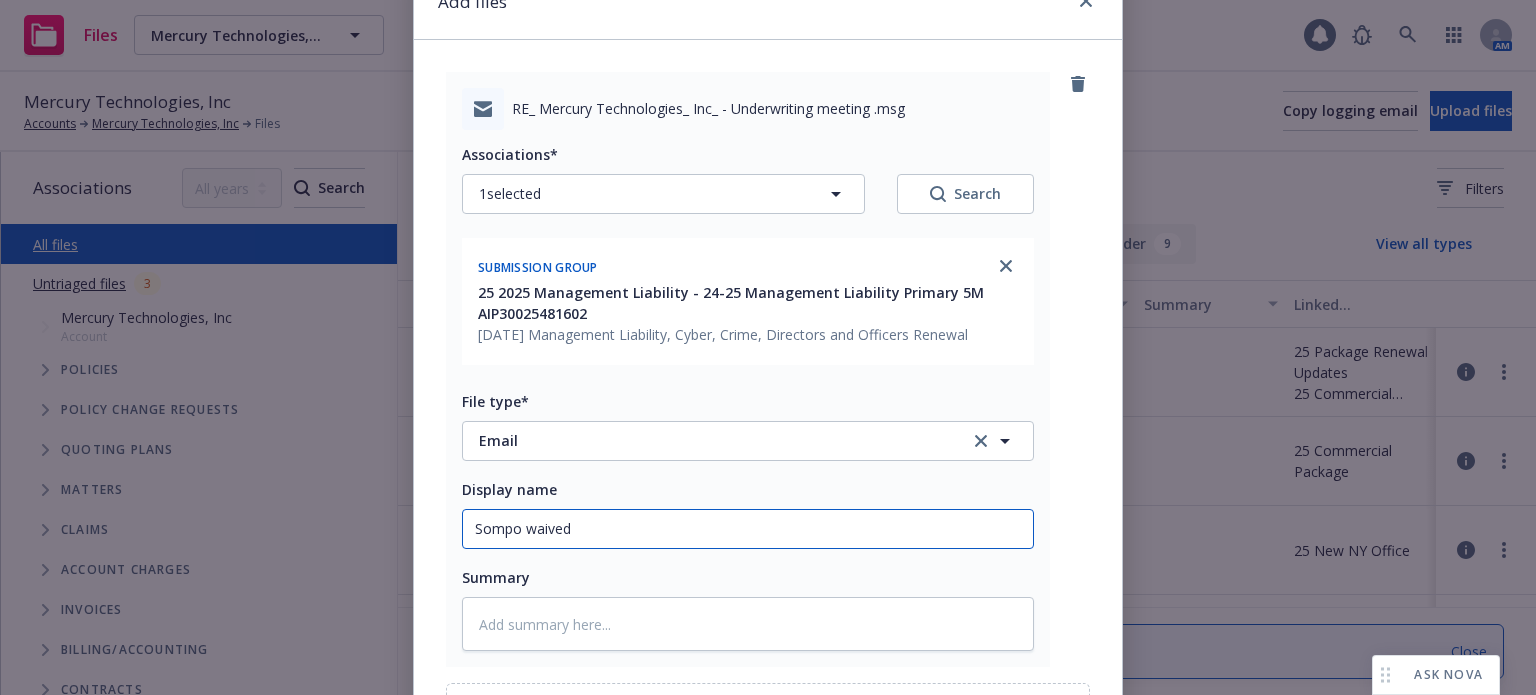 type on "x" 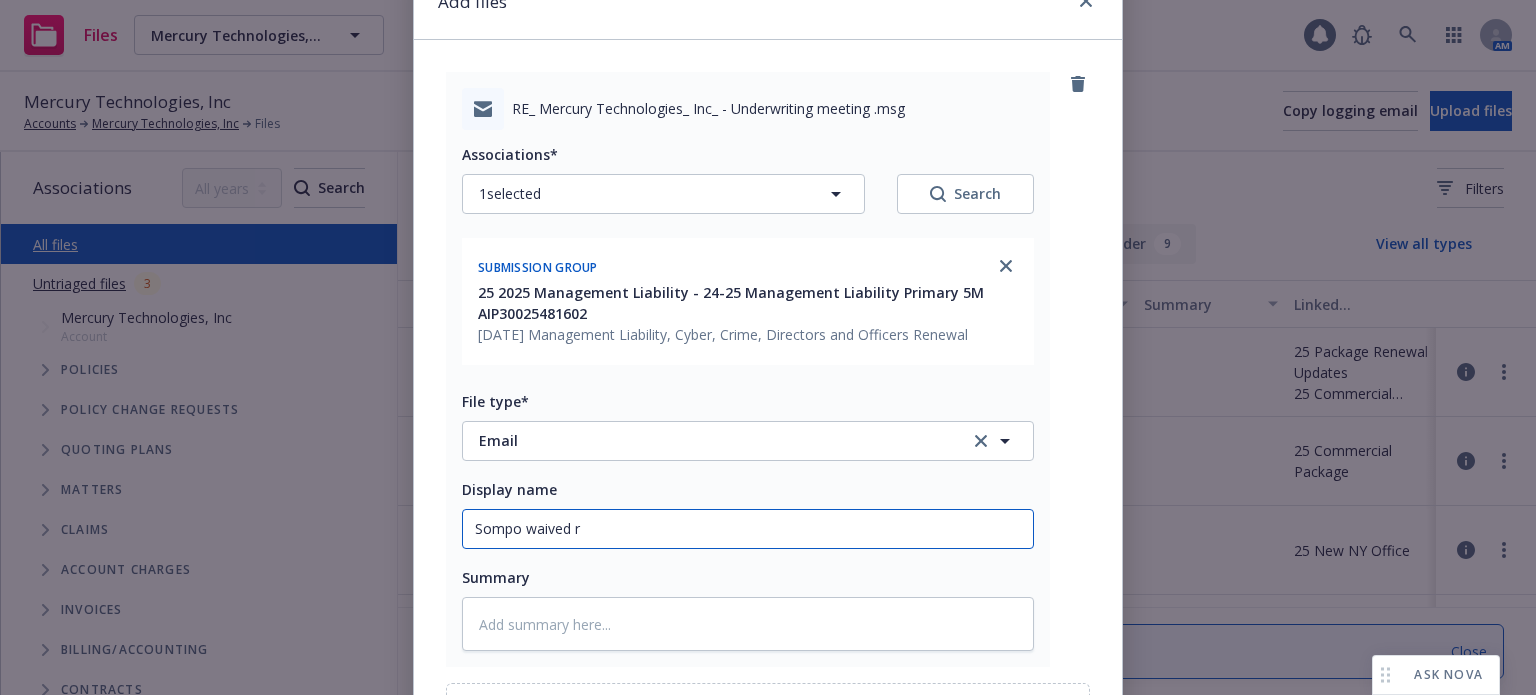 type on "x" 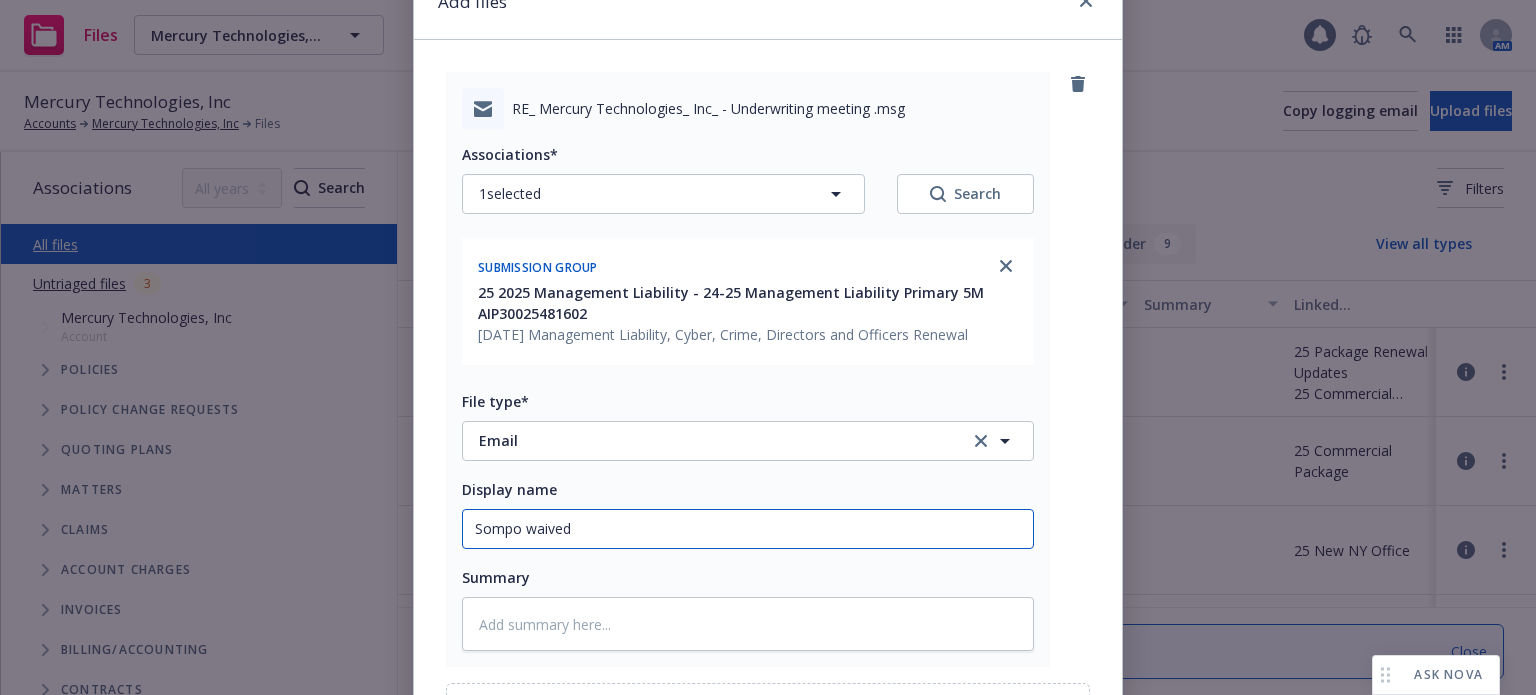 type on "x" 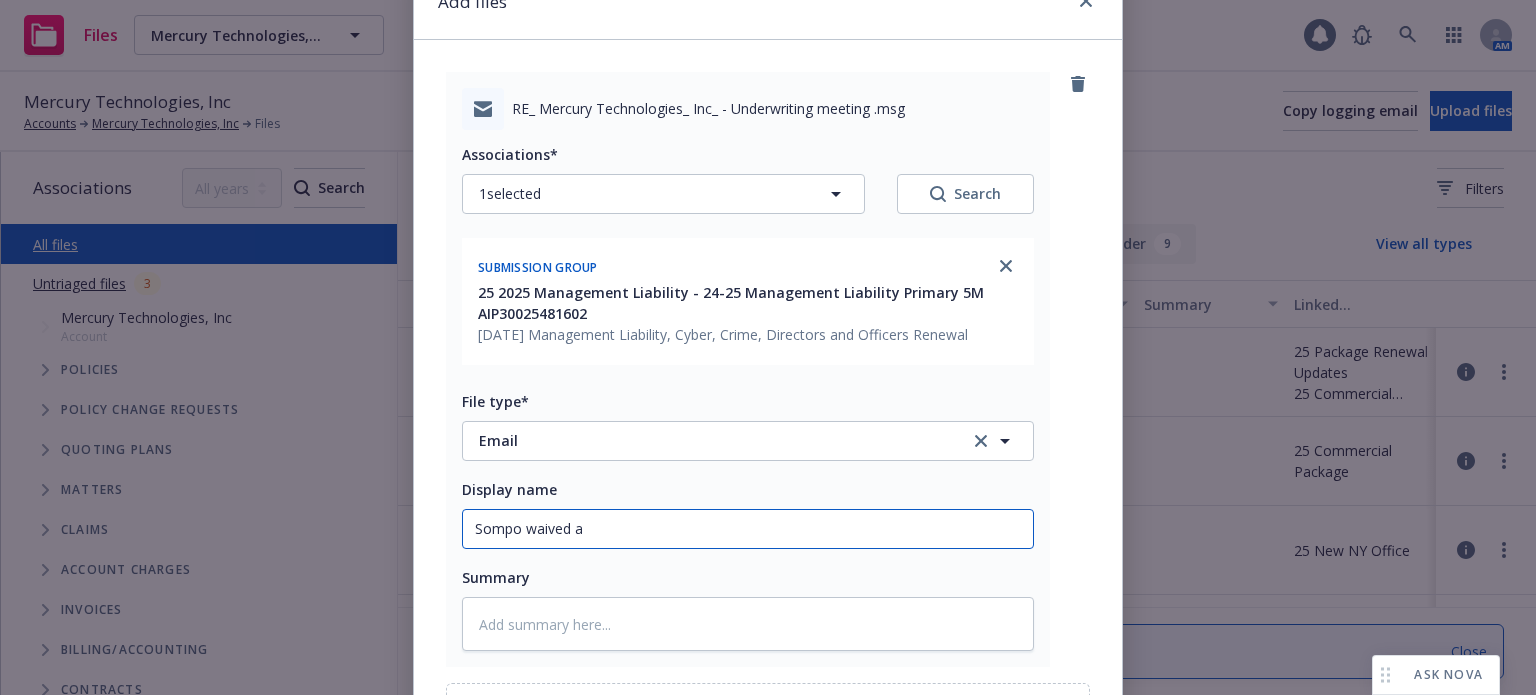type on "x" 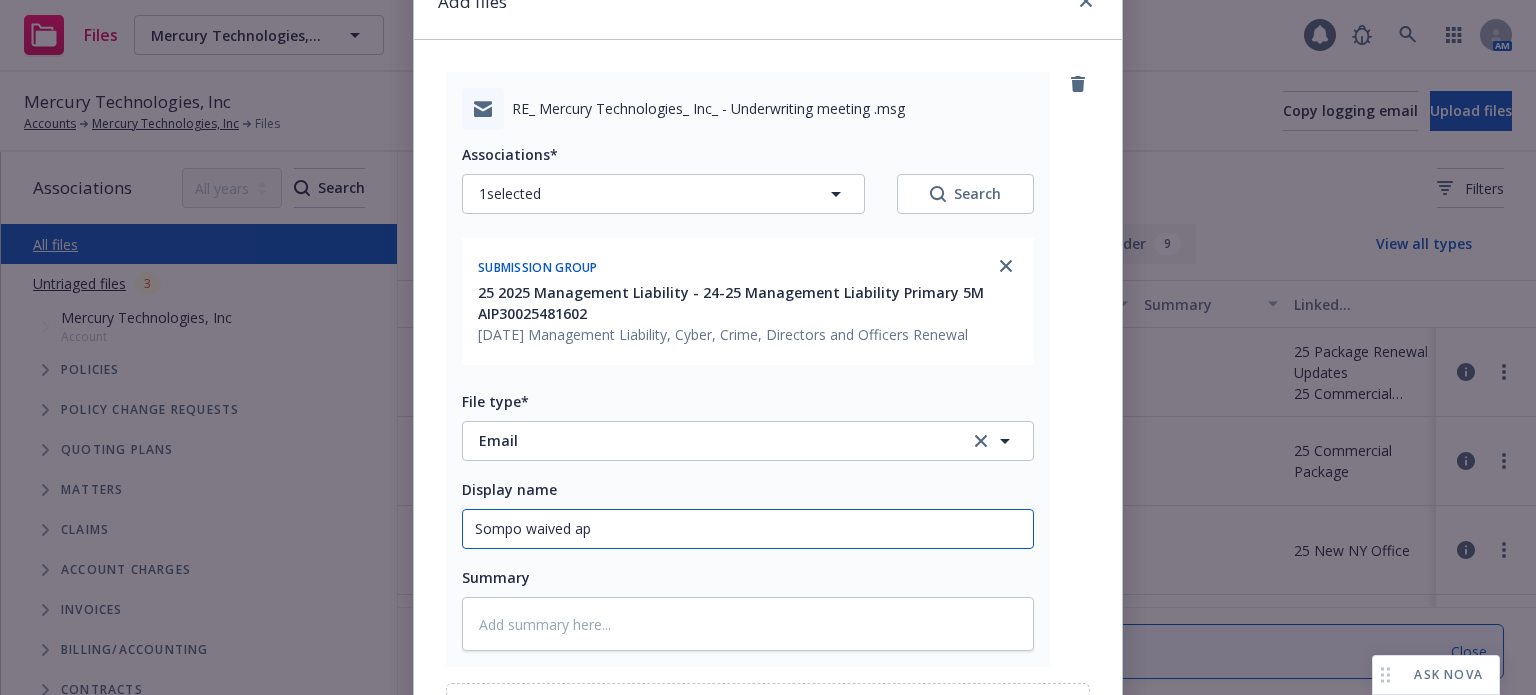 type on "x" 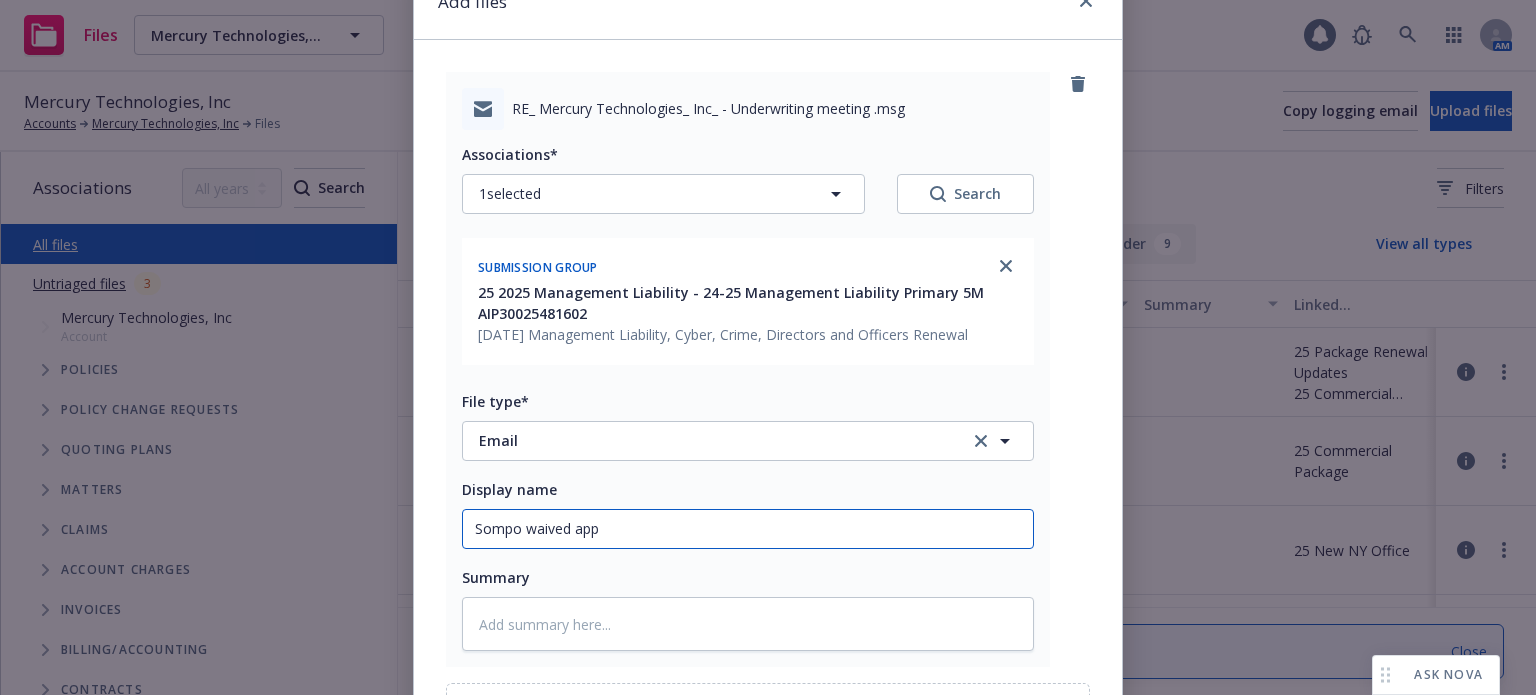 type on "x" 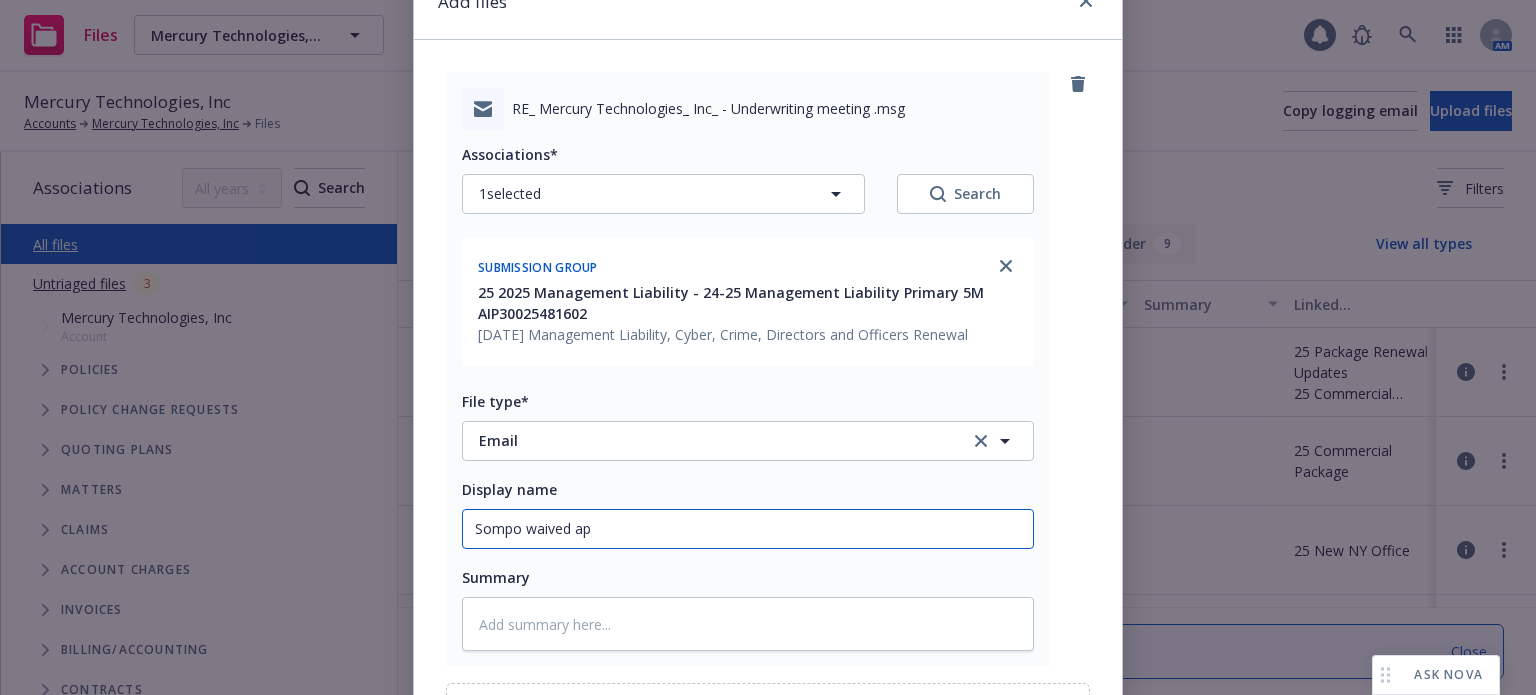 type on "x" 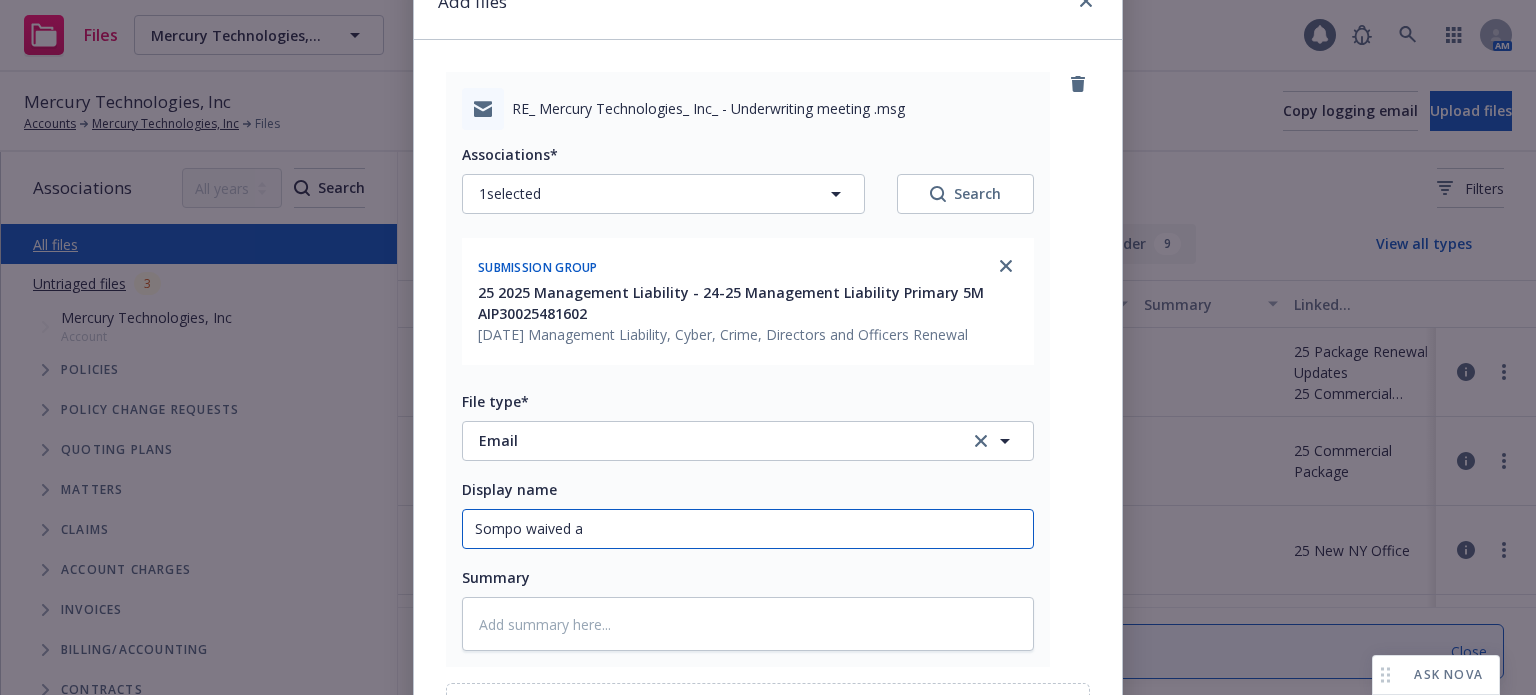 type on "x" 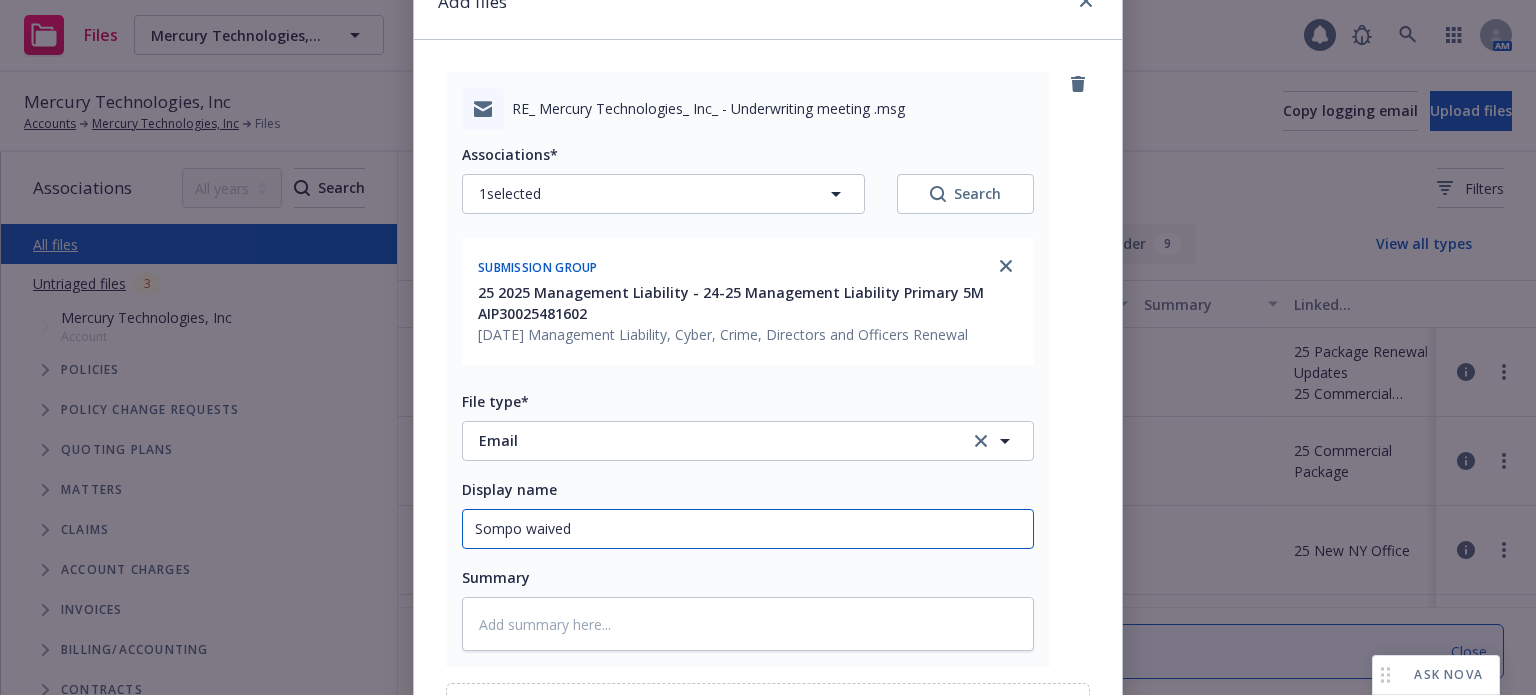 type on "x" 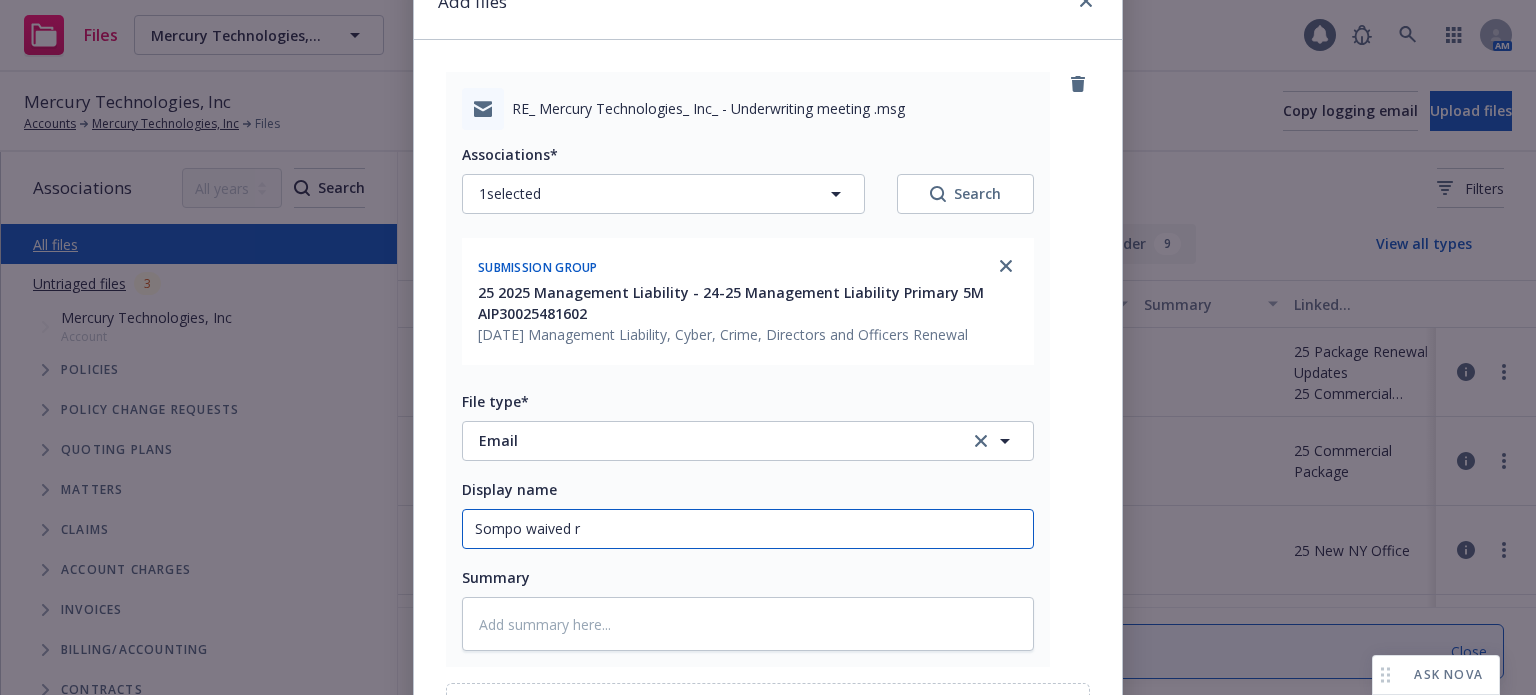 type on "x" 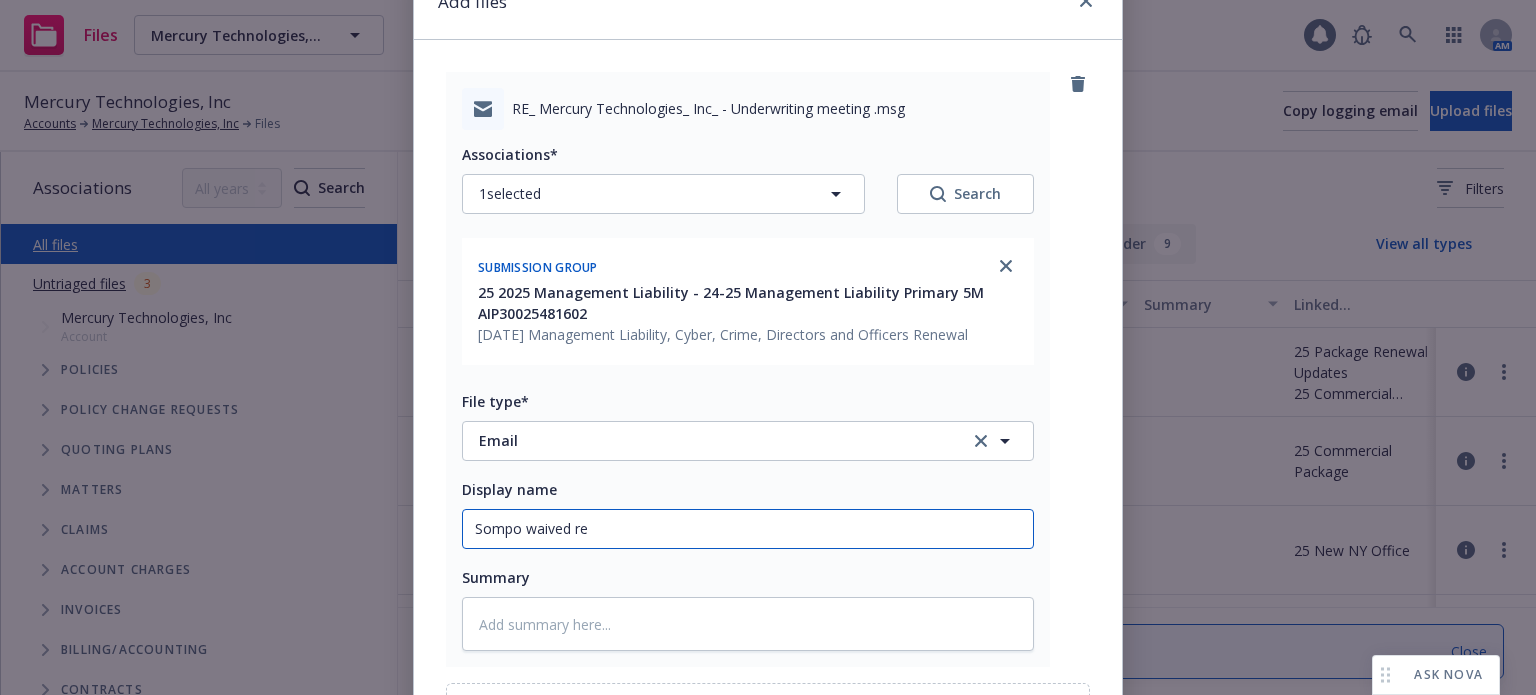 type on "x" 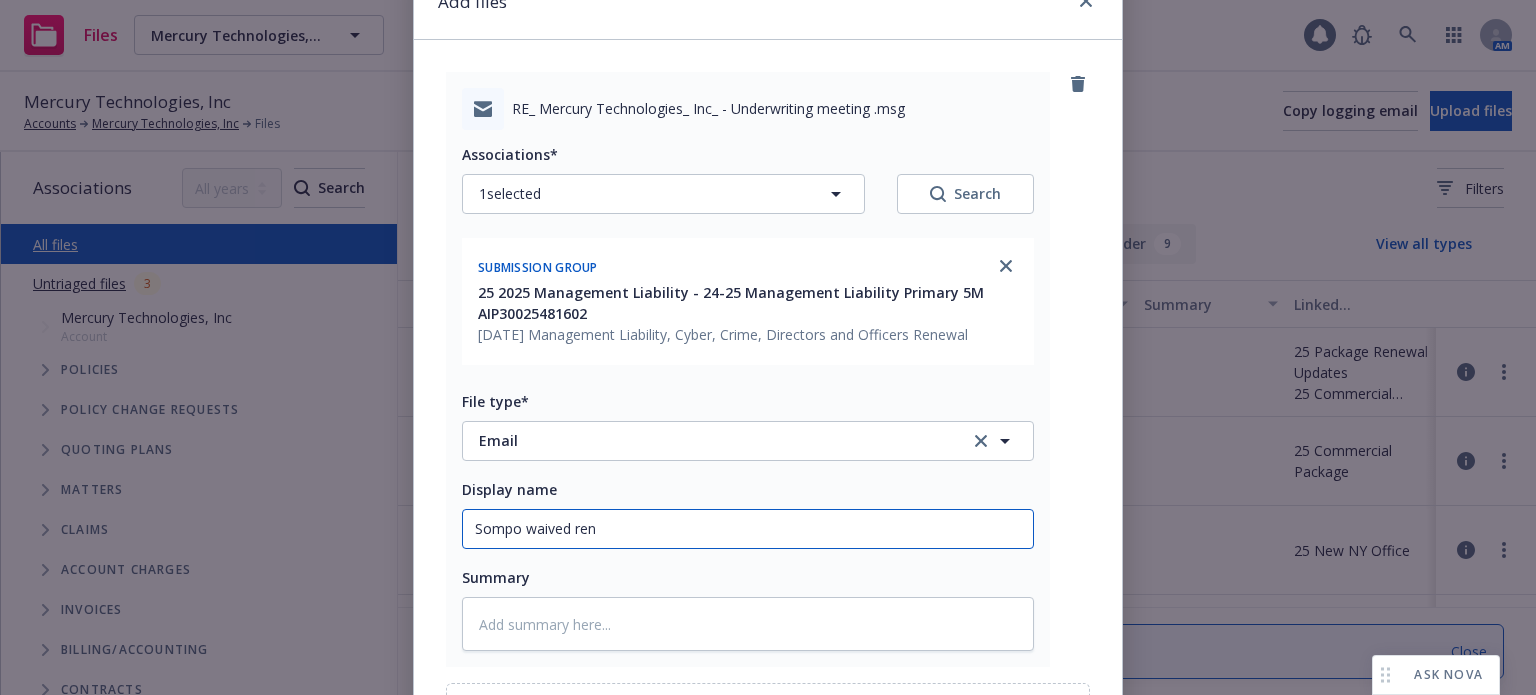 type on "x" 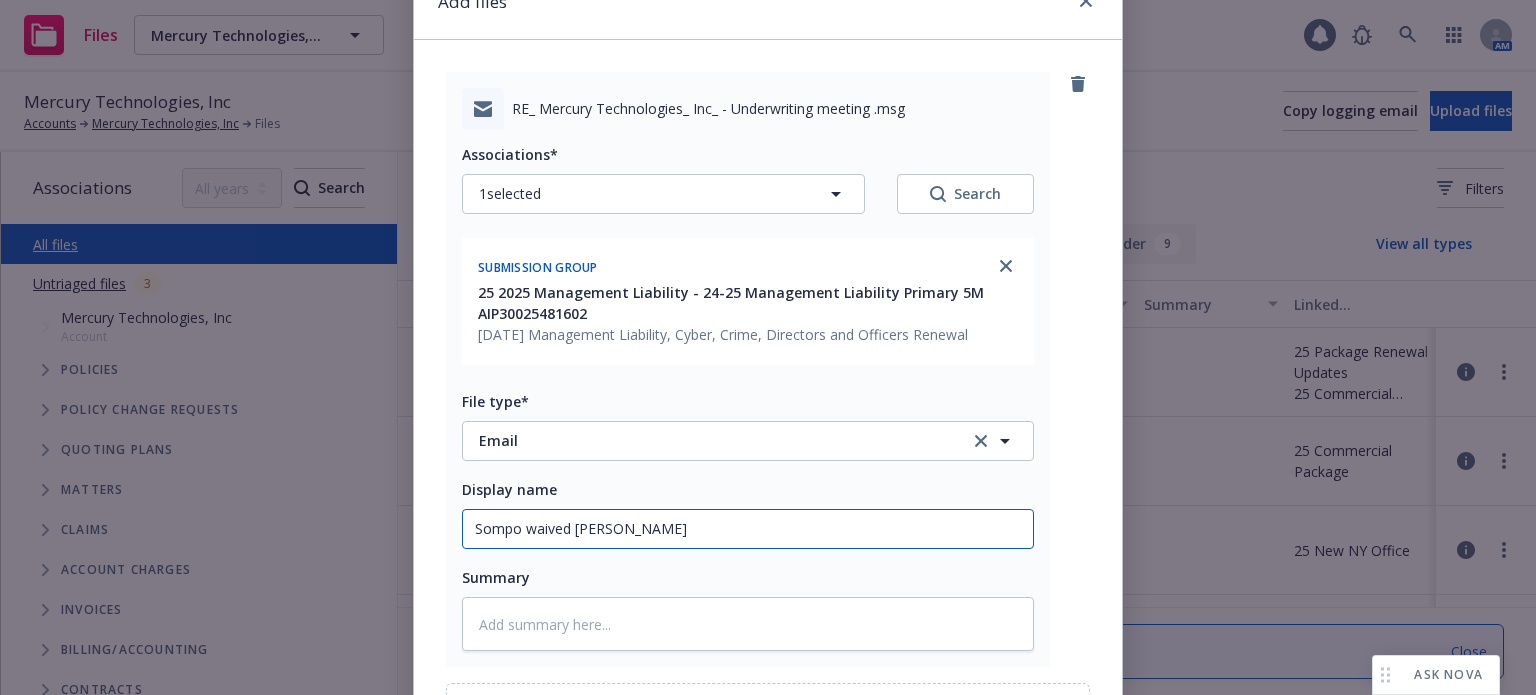 type on "x" 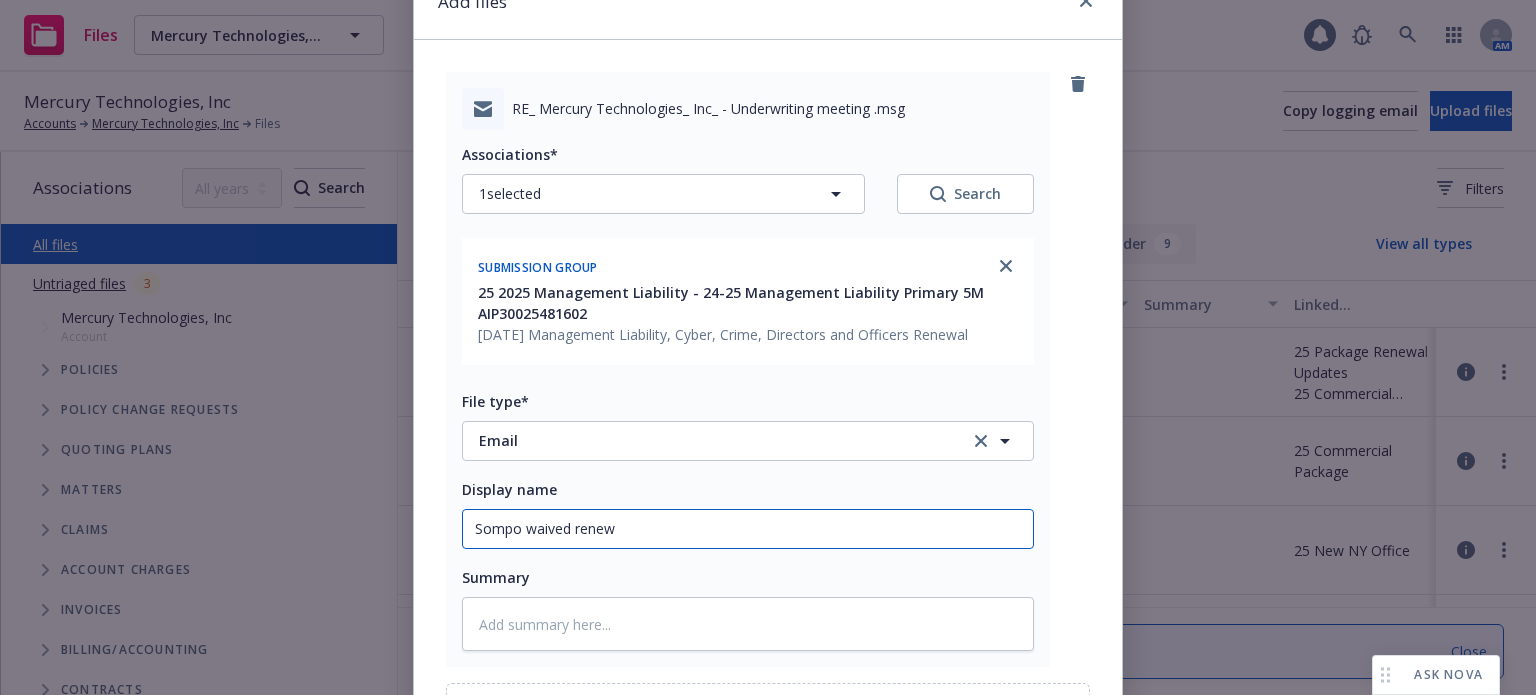 type on "x" 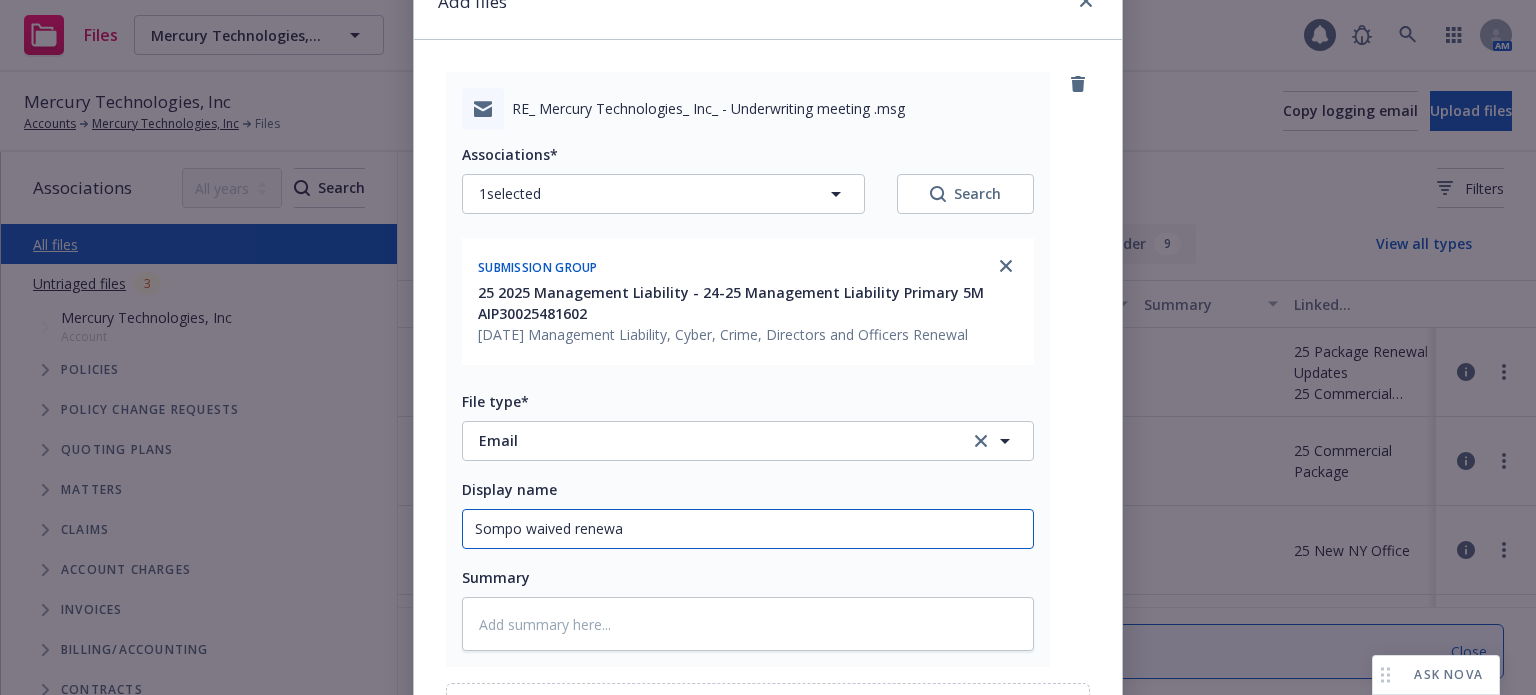 type on "x" 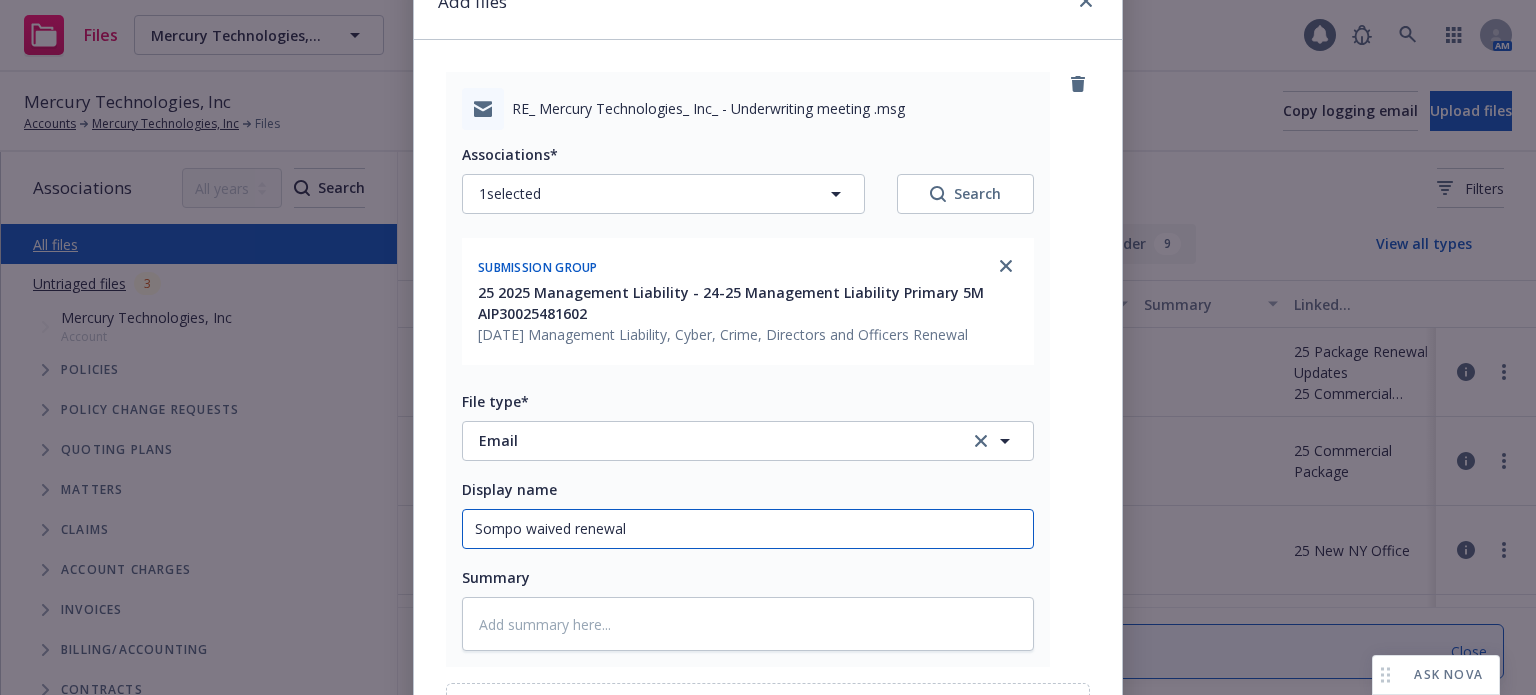 type on "x" 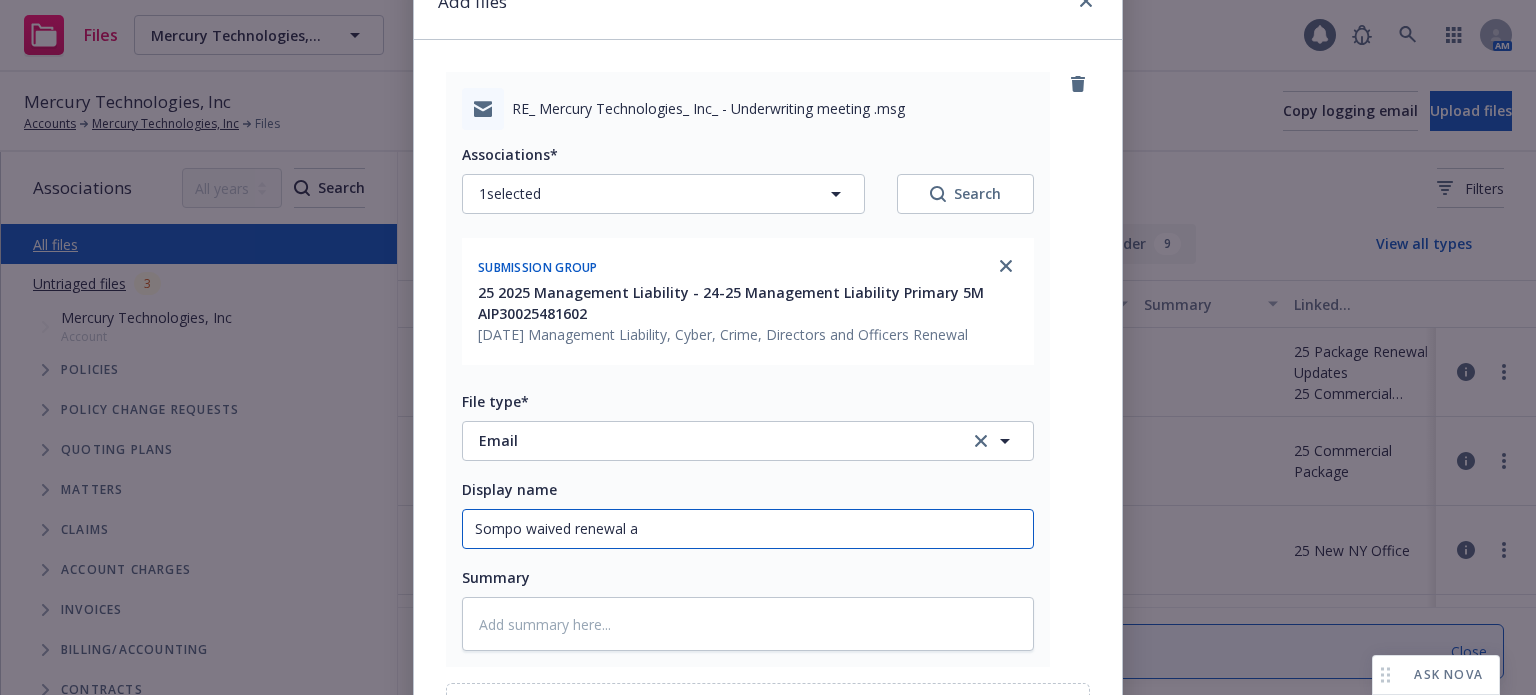 type on "x" 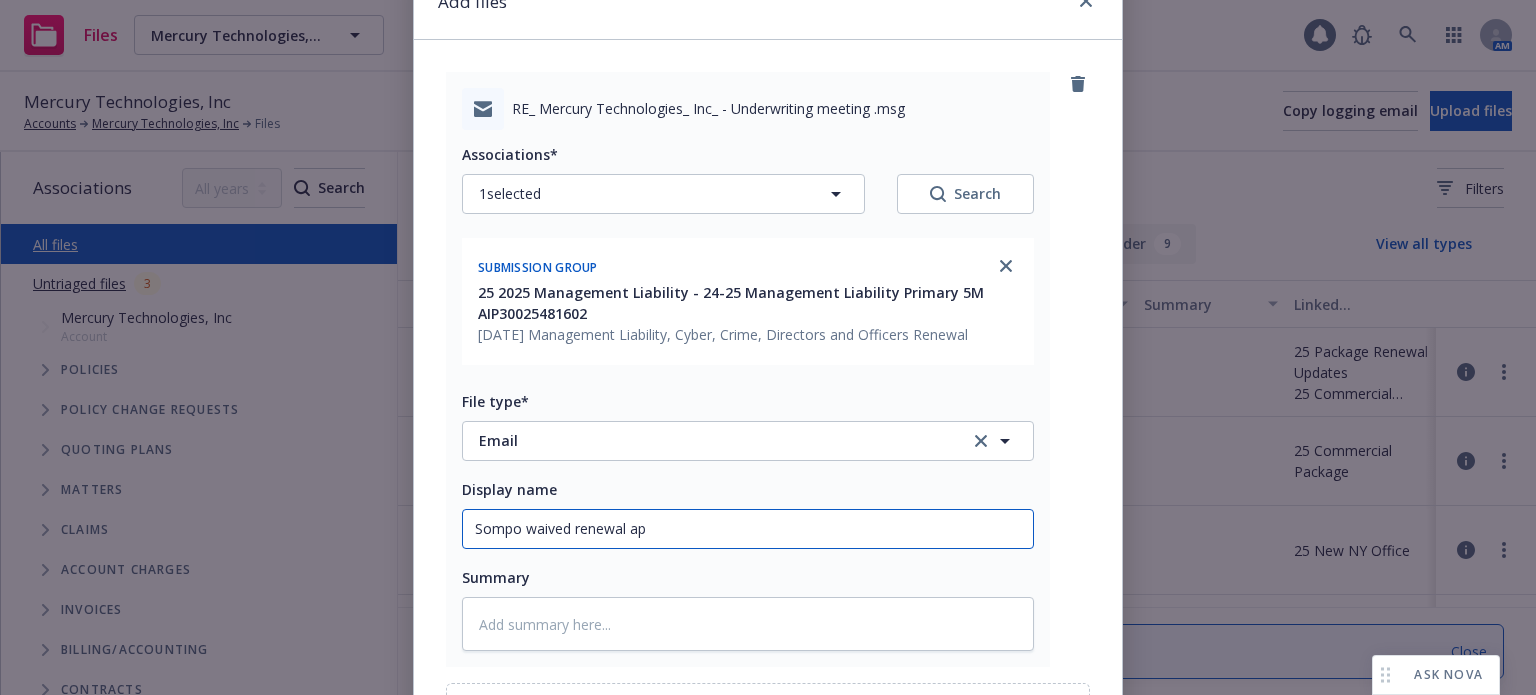 type on "x" 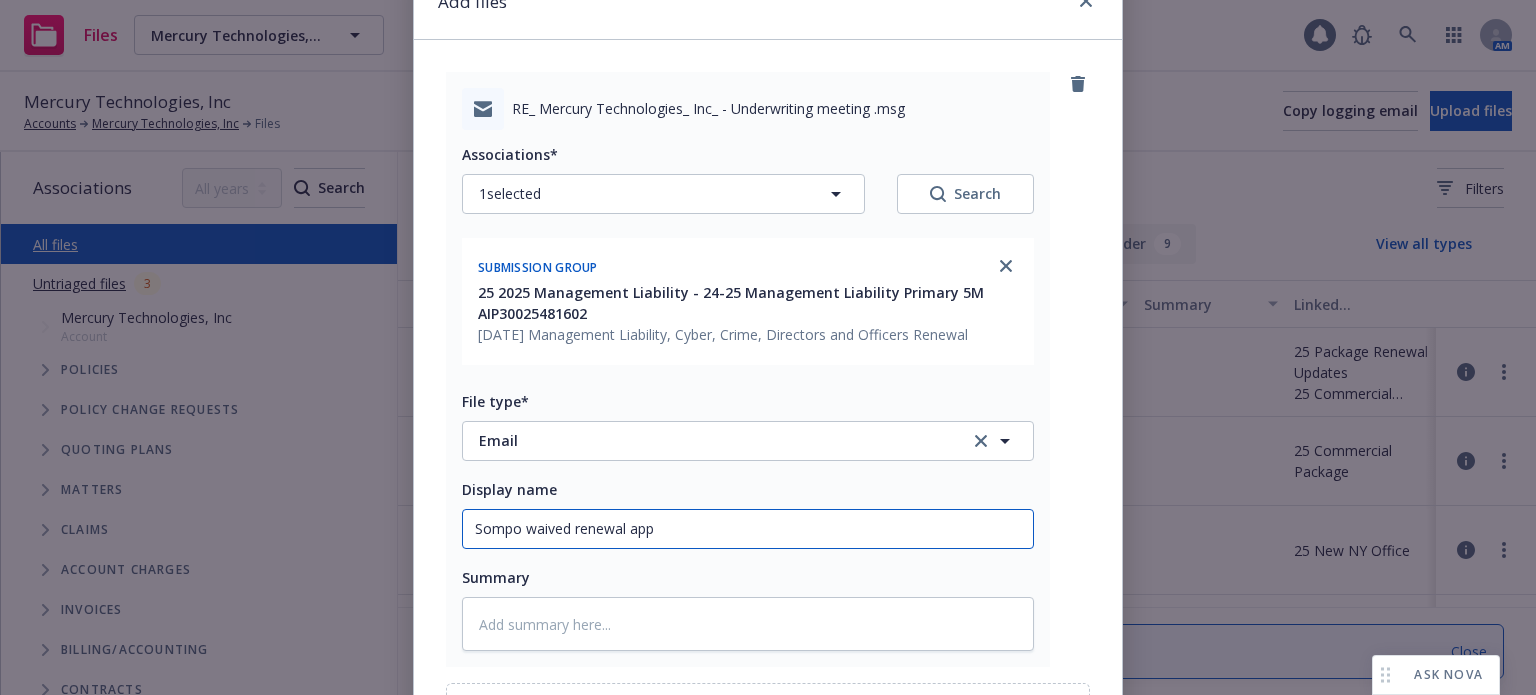 type on "x" 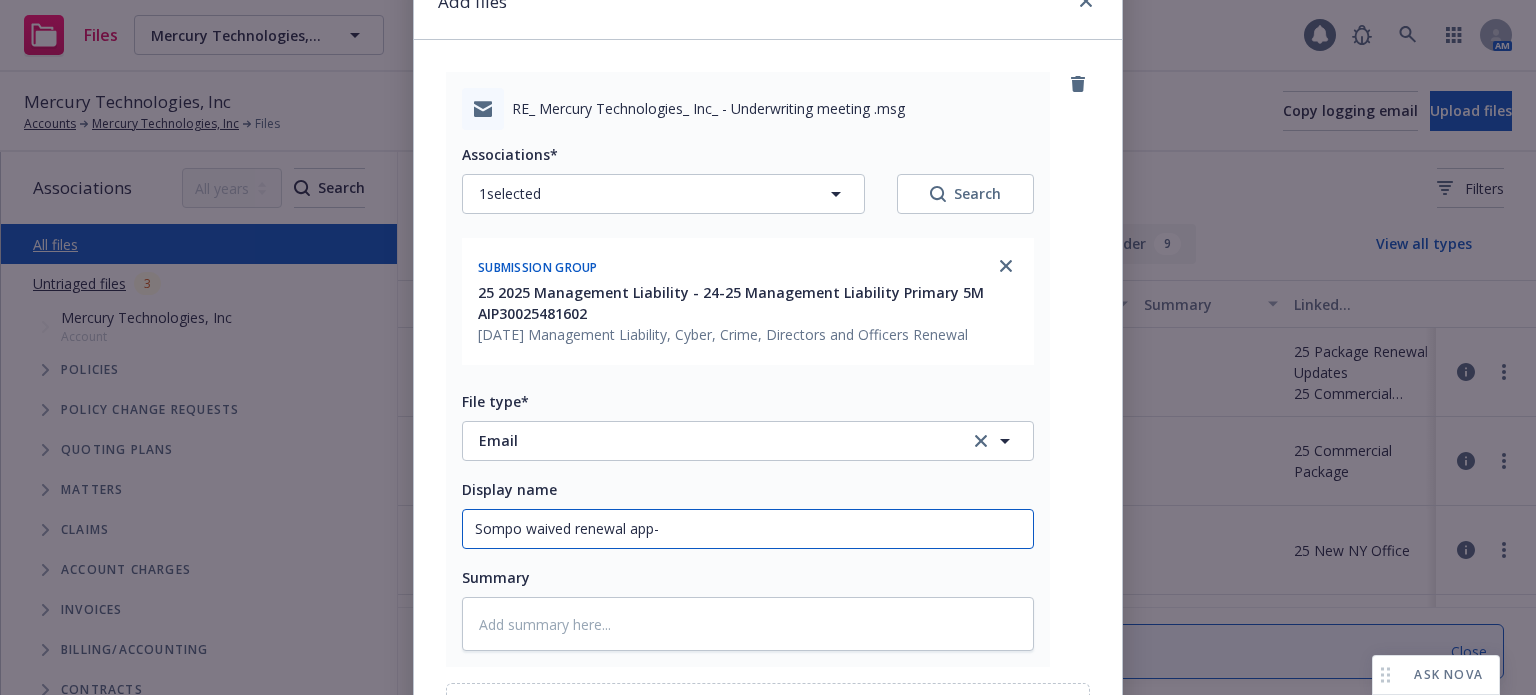 type on "x" 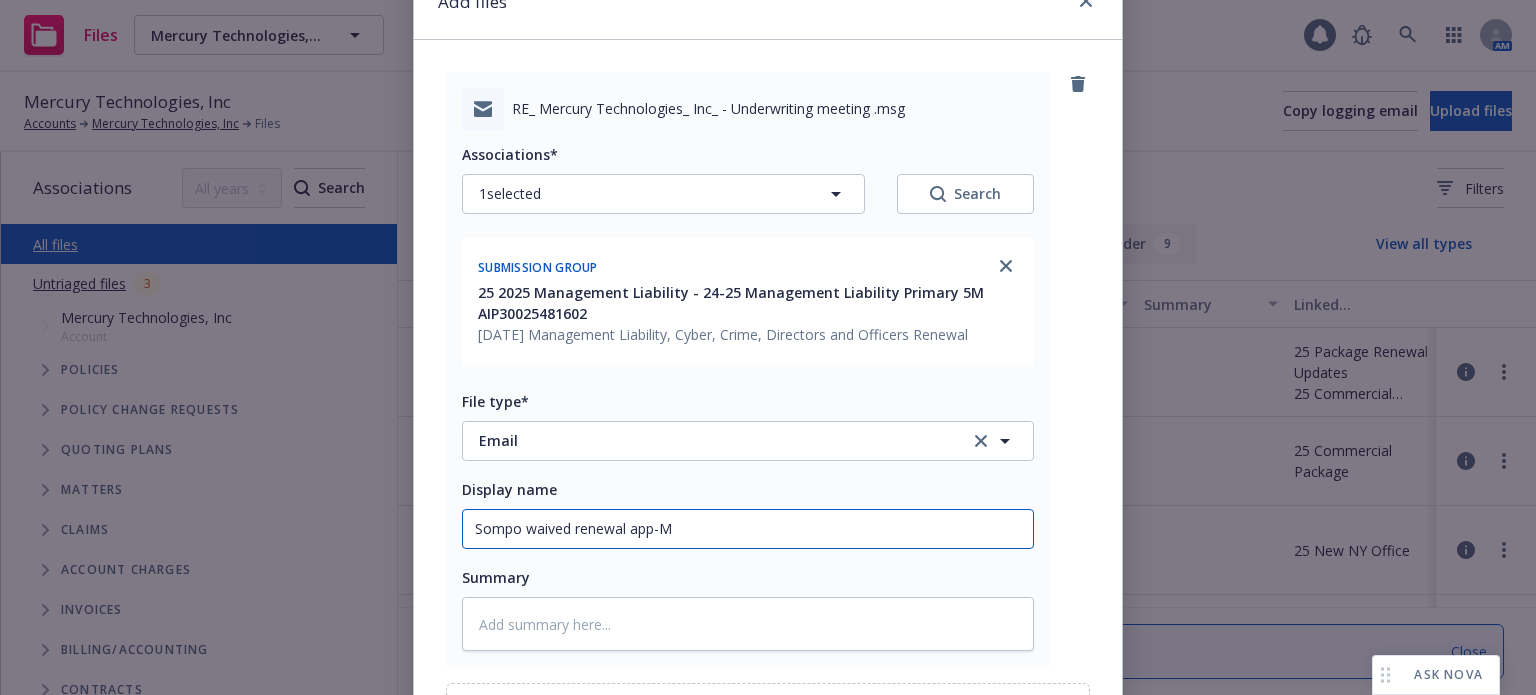 type on "x" 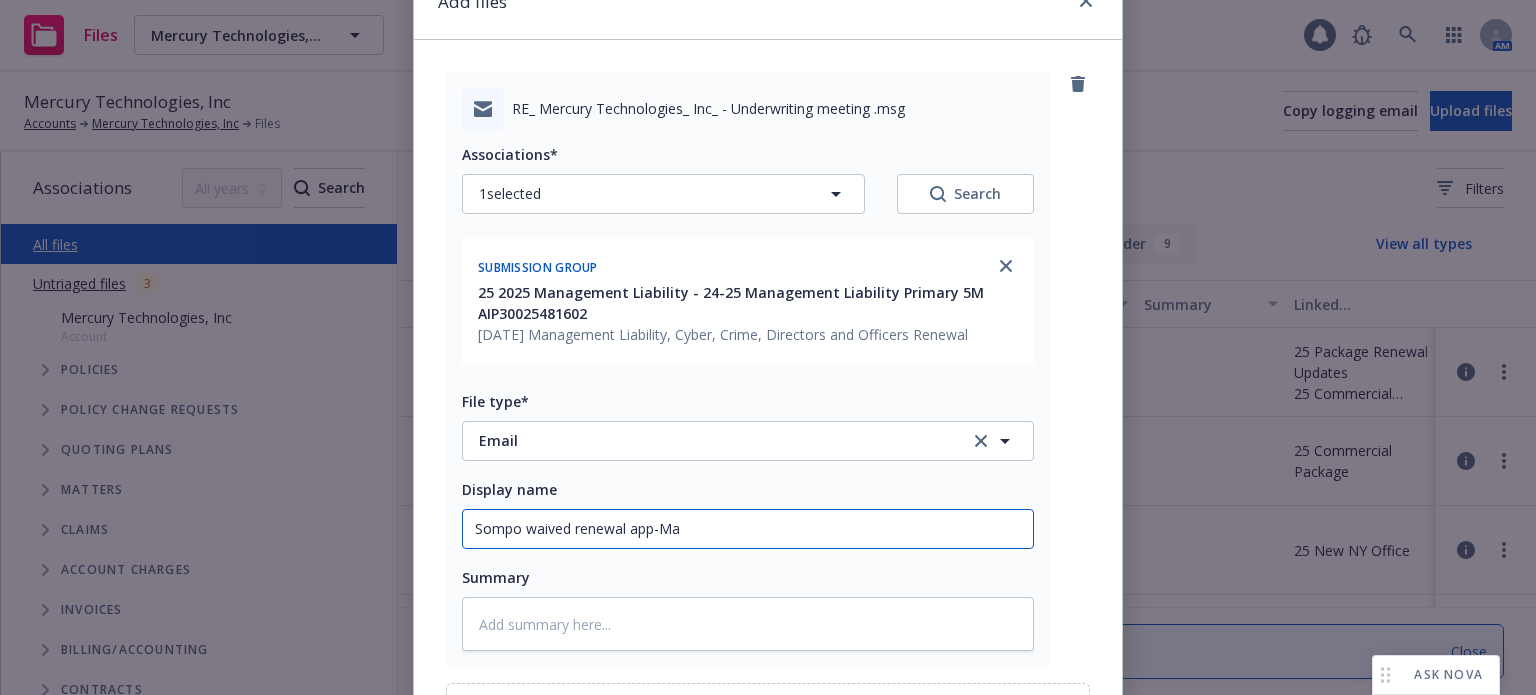type on "x" 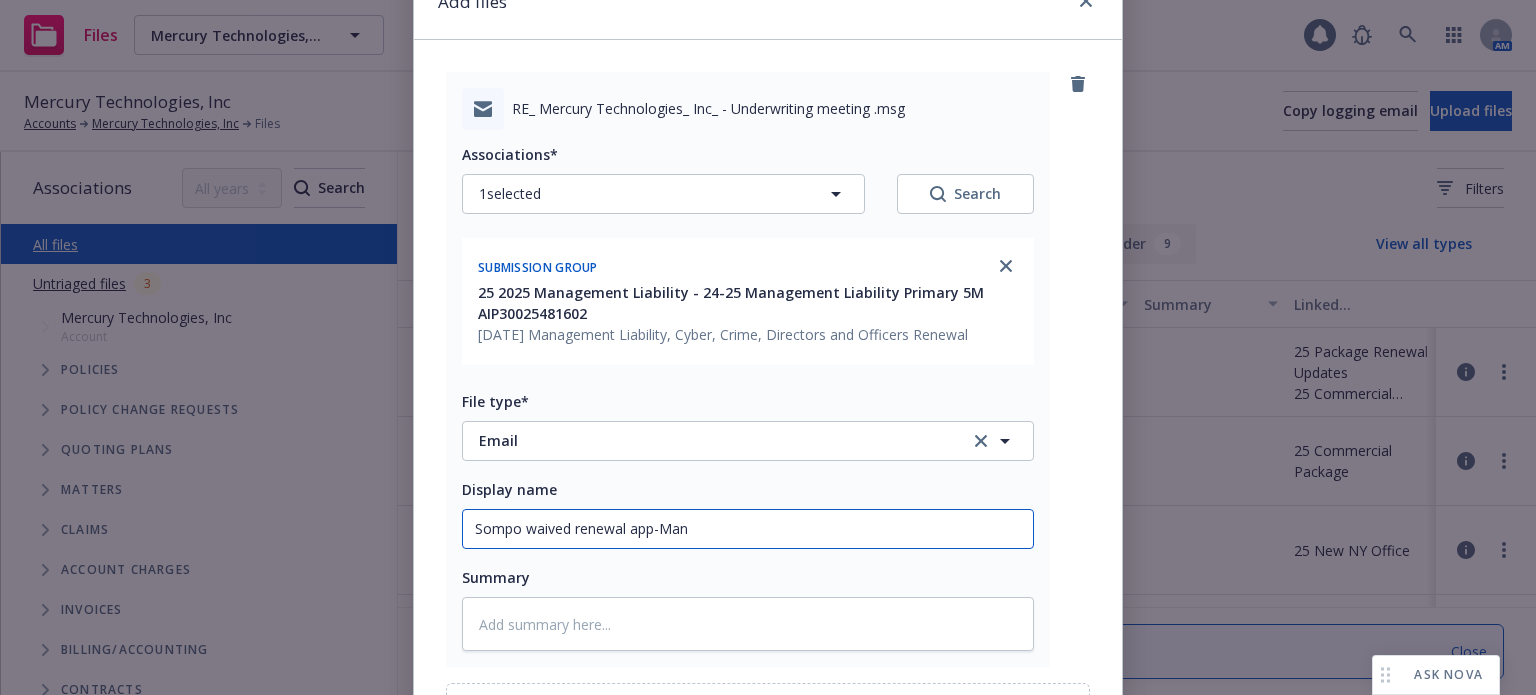 type on "Sompo waived renewal app-Mana" 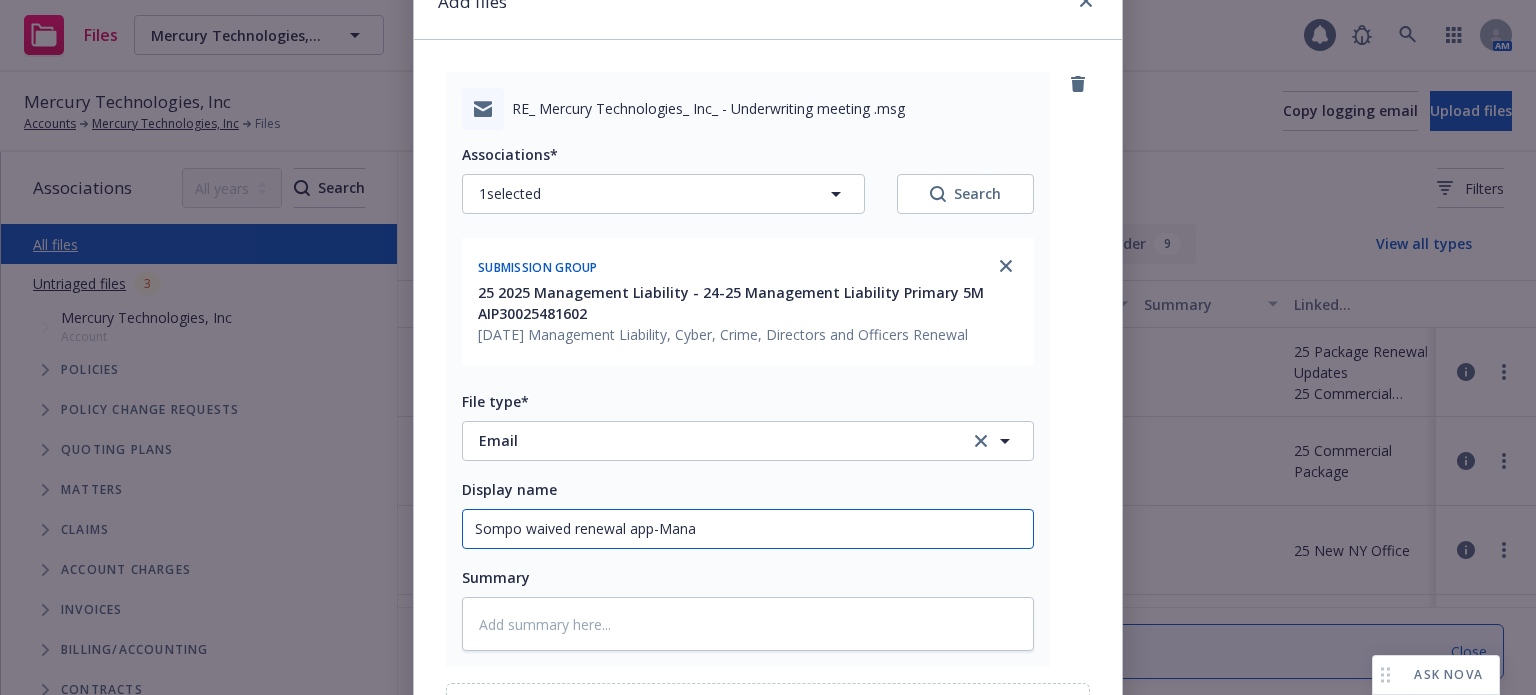 type on "x" 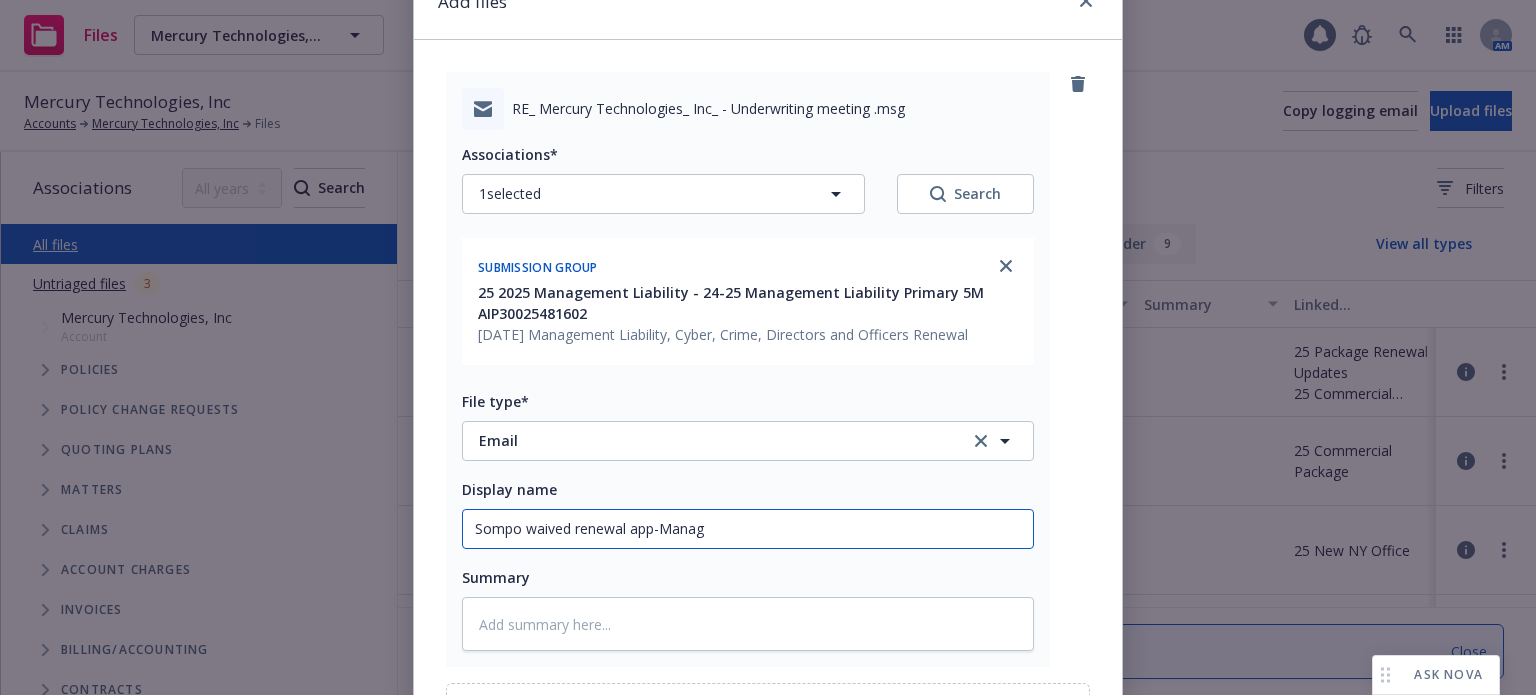 type on "Sompo waived renewal app-Manage" 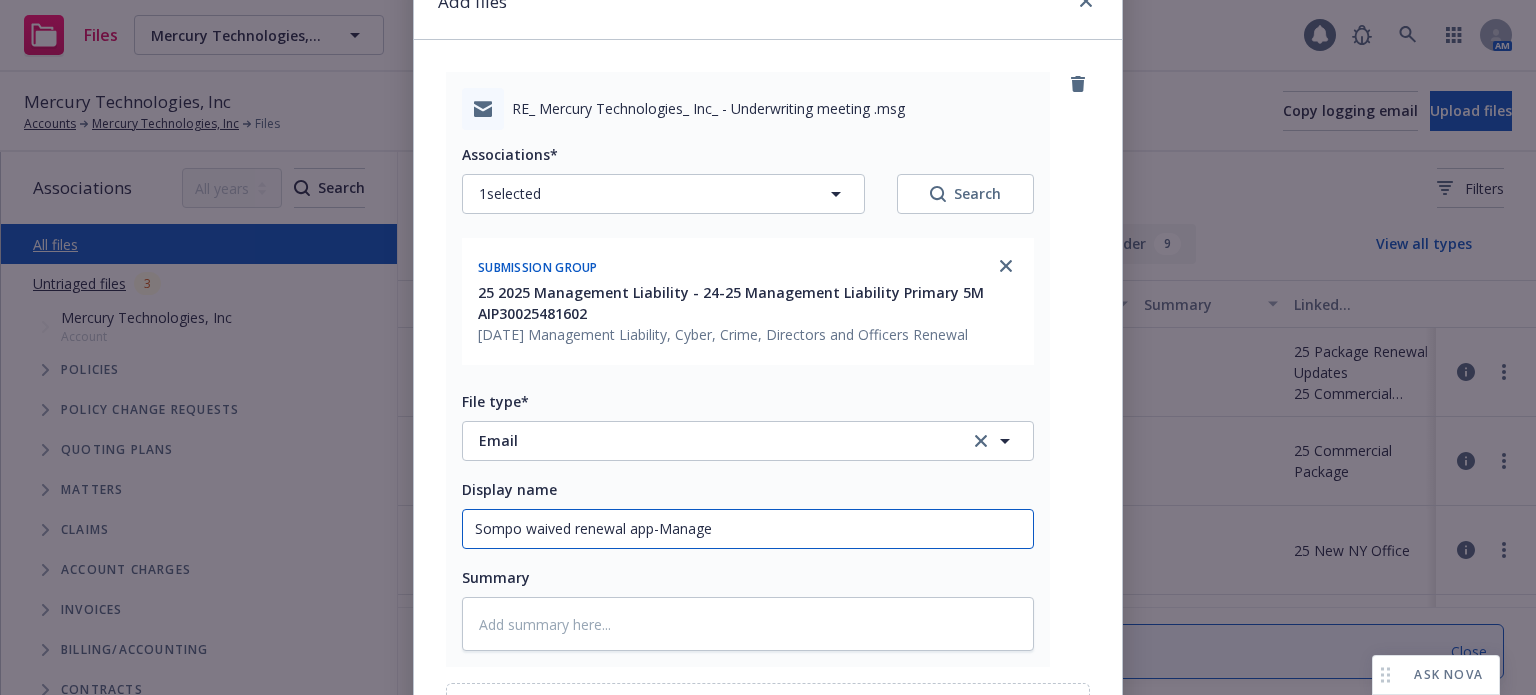 type on "x" 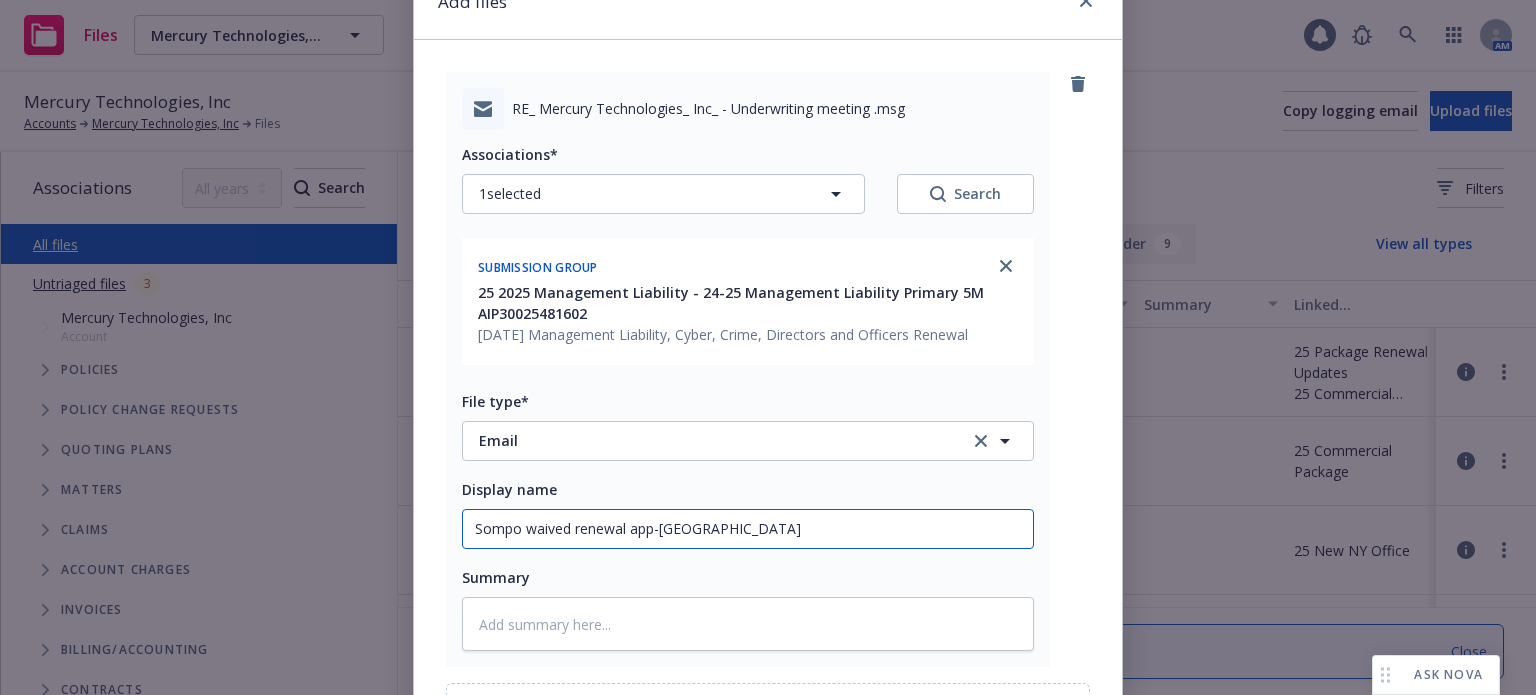 type on "x" 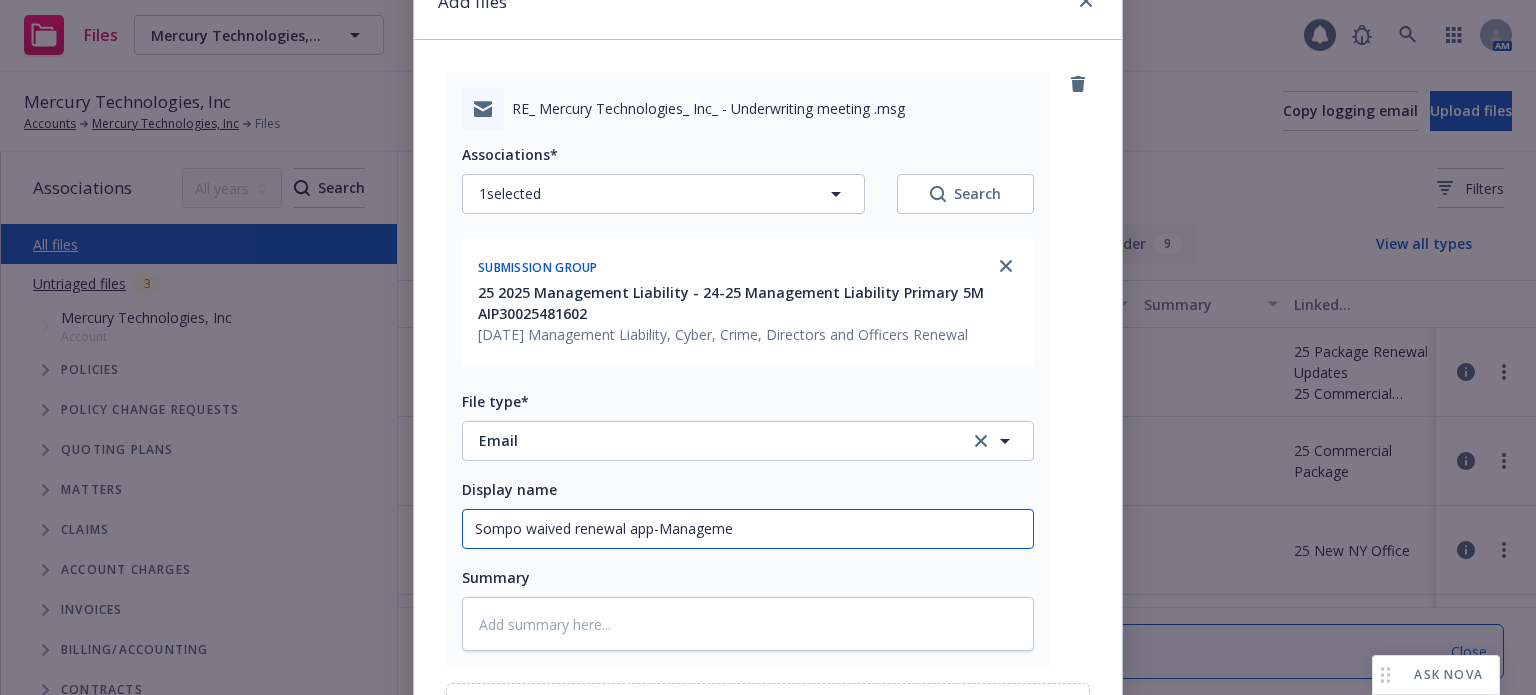type on "x" 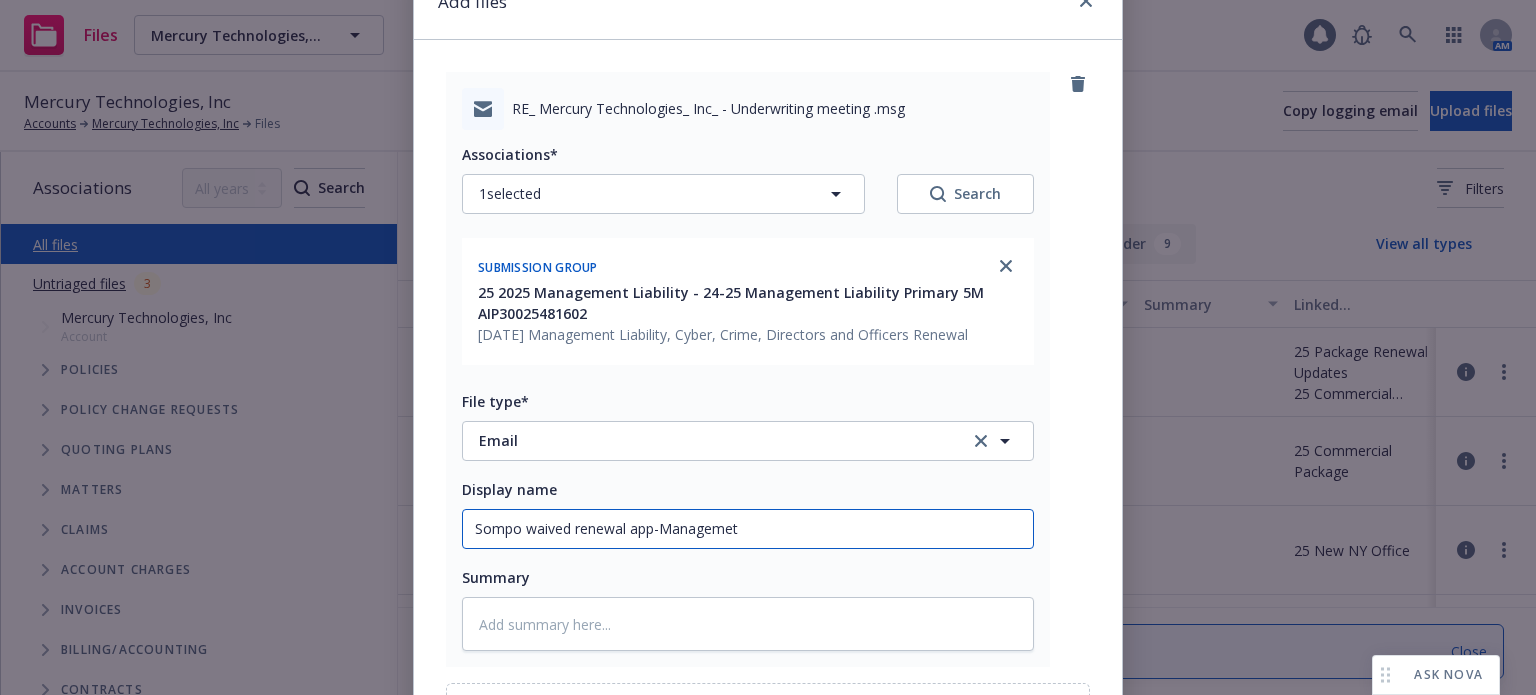 type on "x" 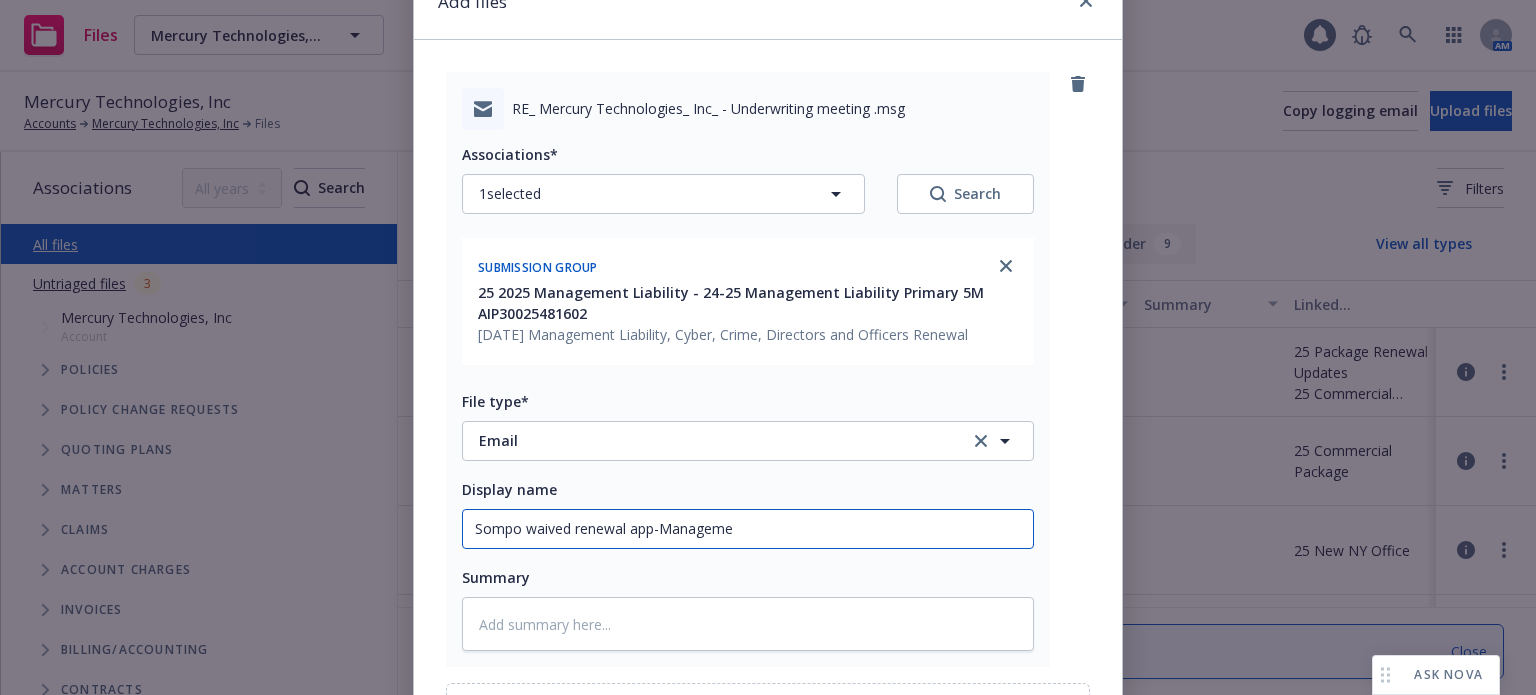 type on "x" 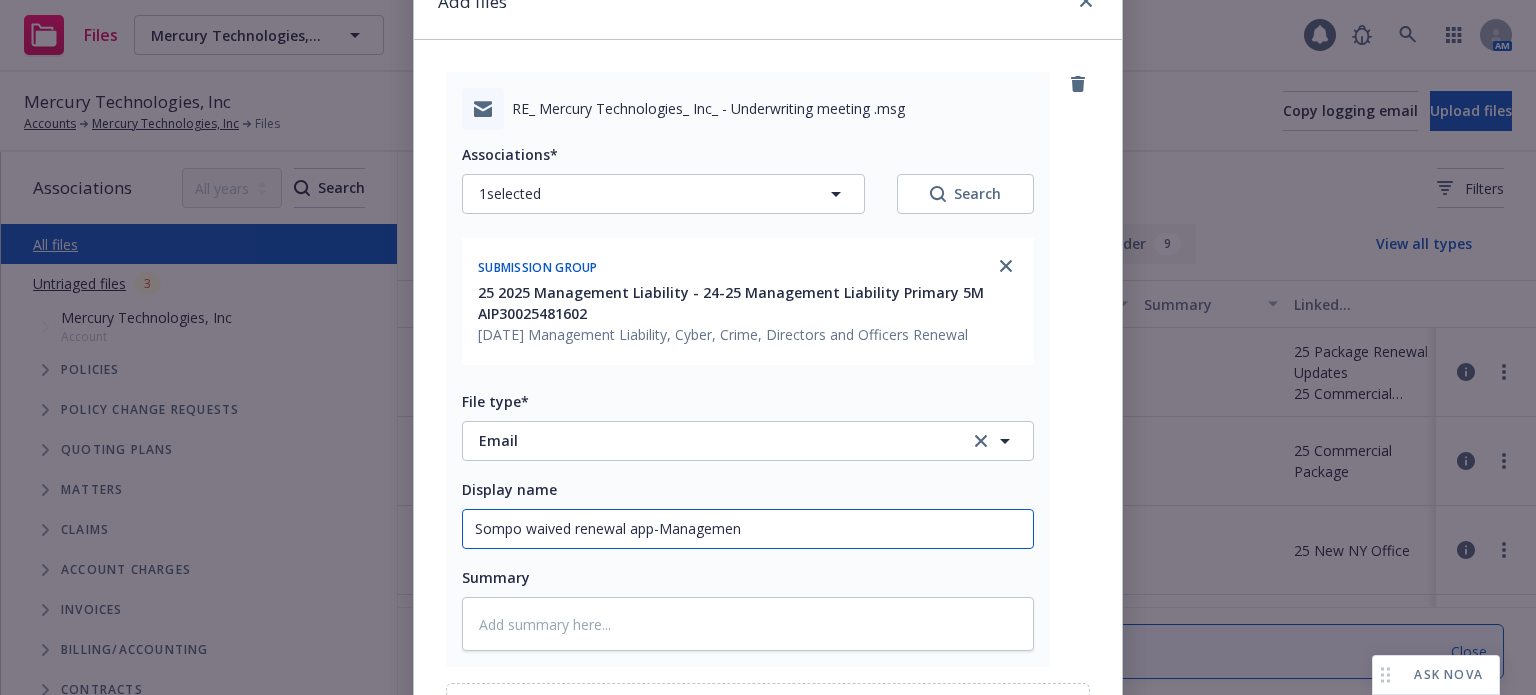 type on "Sompo waived renewal app-Management" 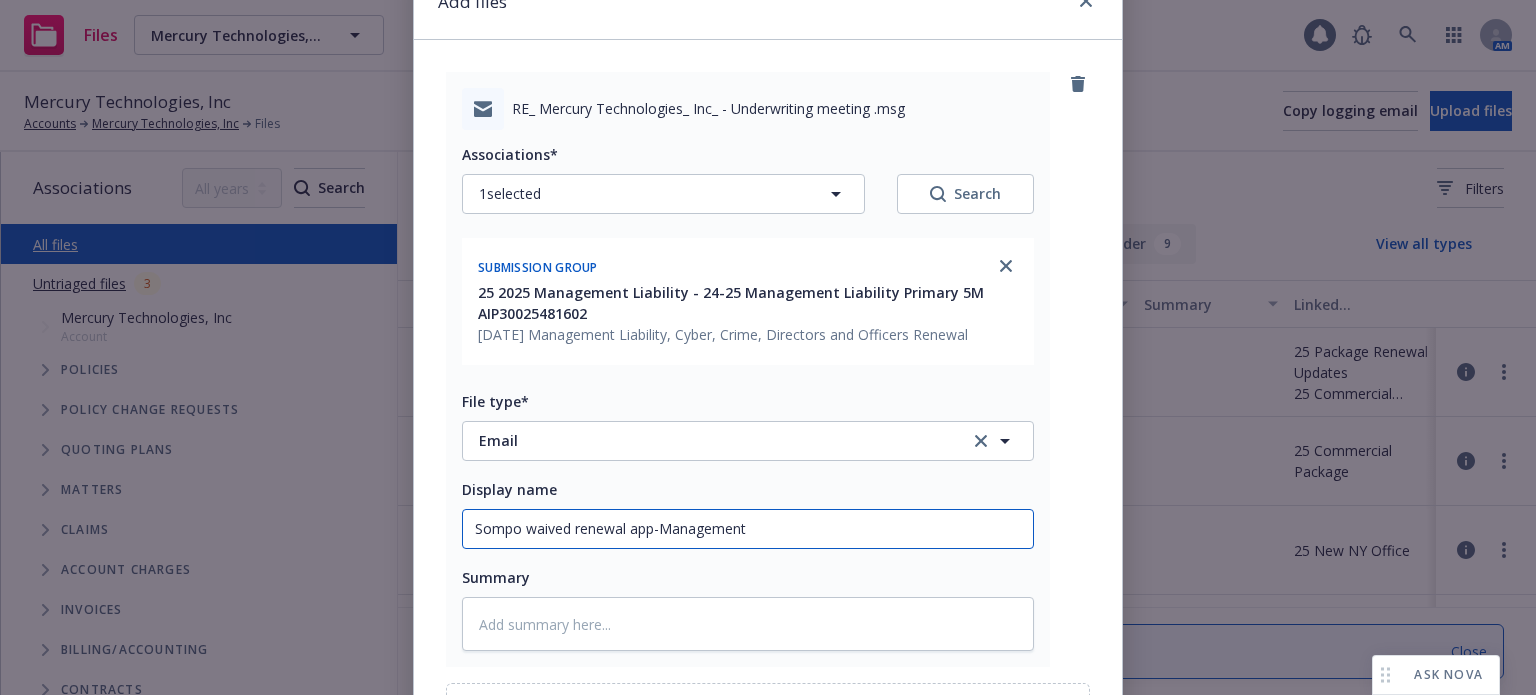 type on "x" 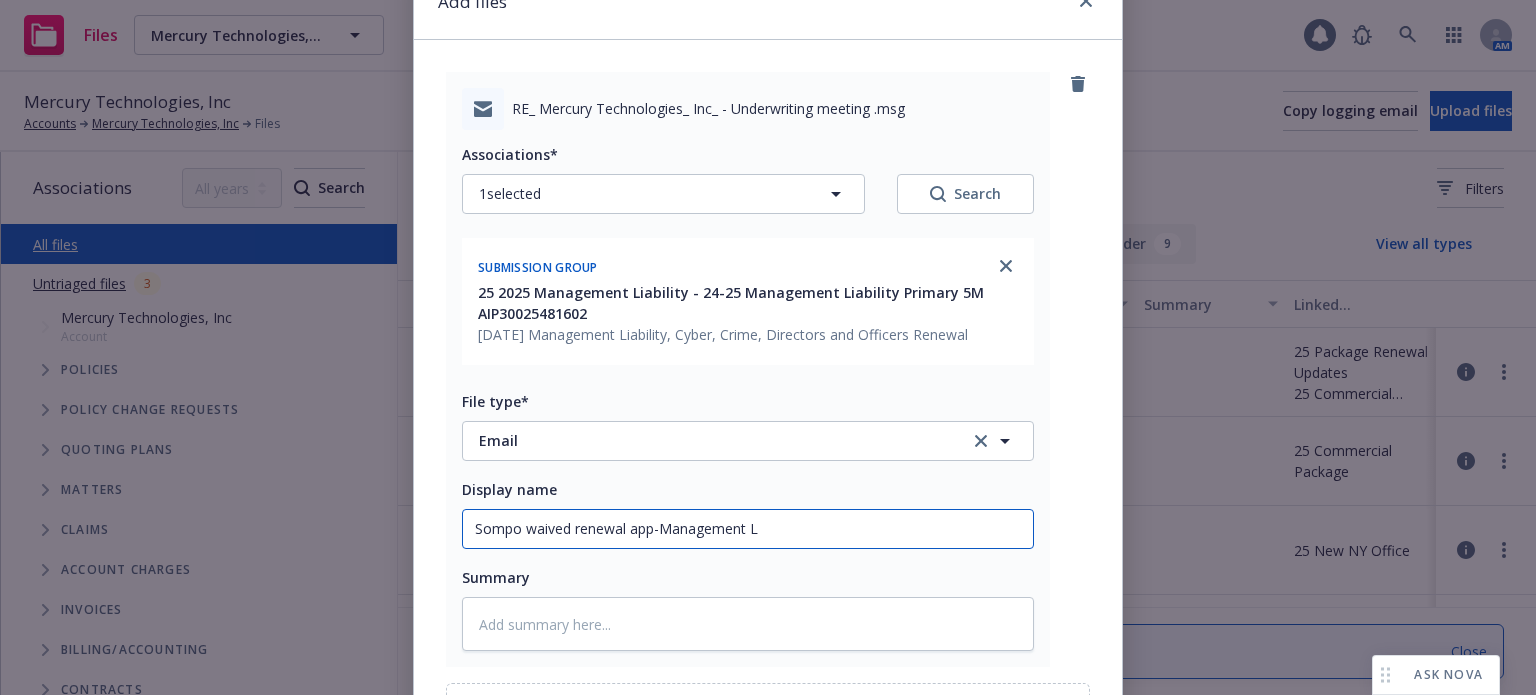 type on "x" 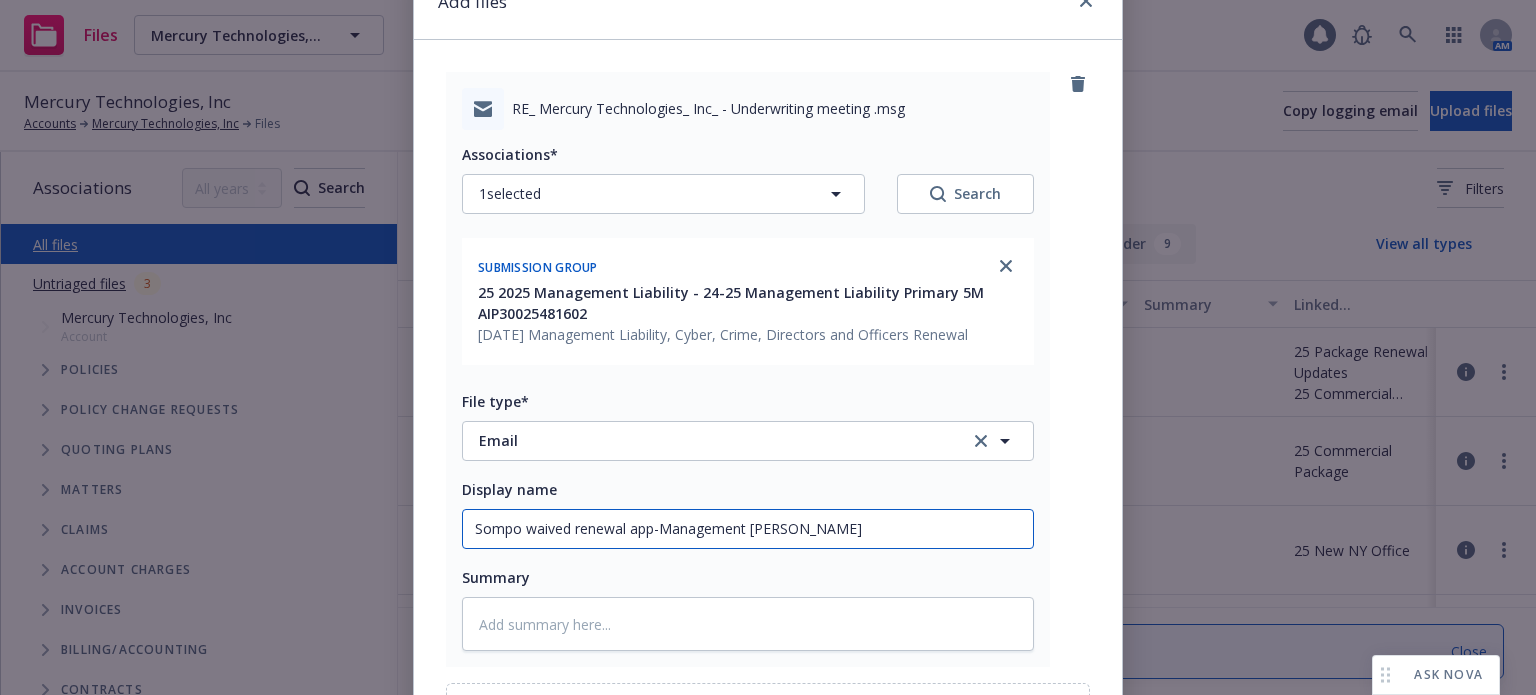 type on "x" 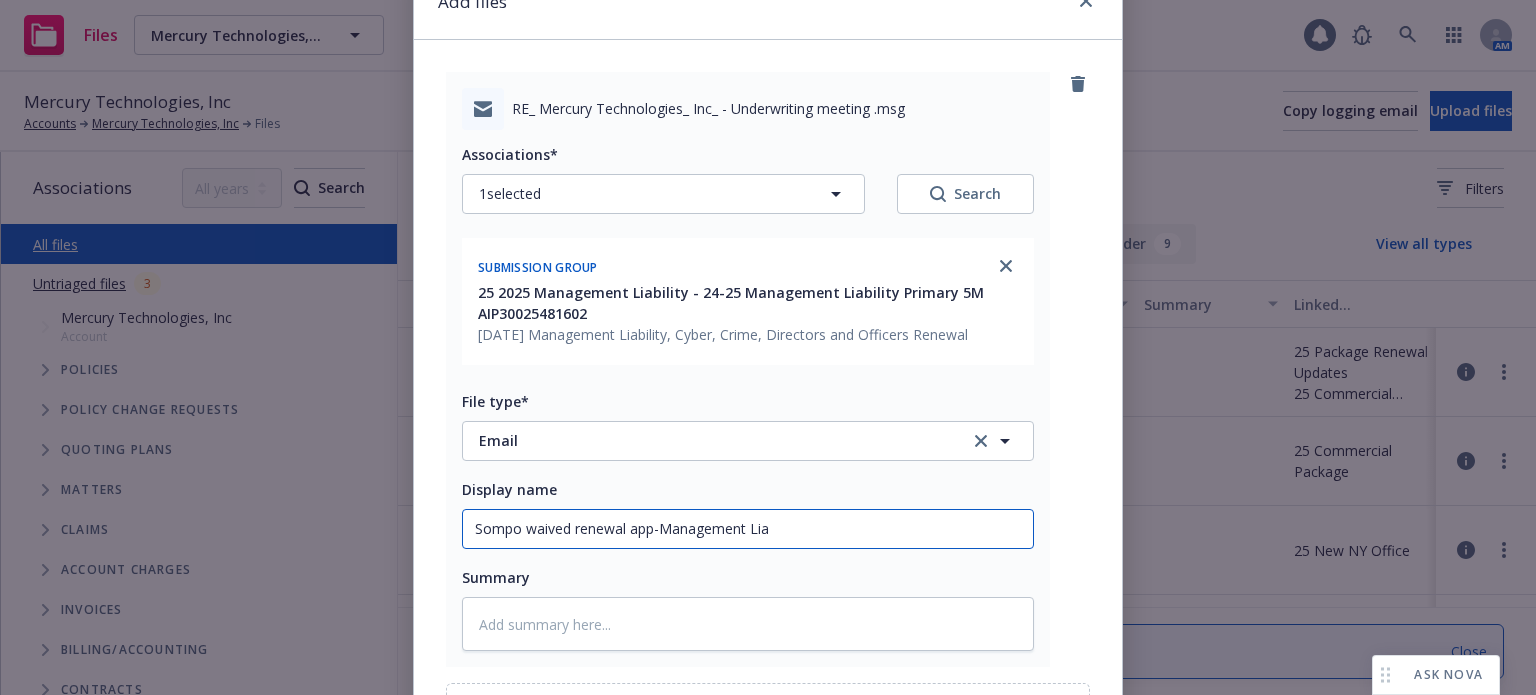 type on "x" 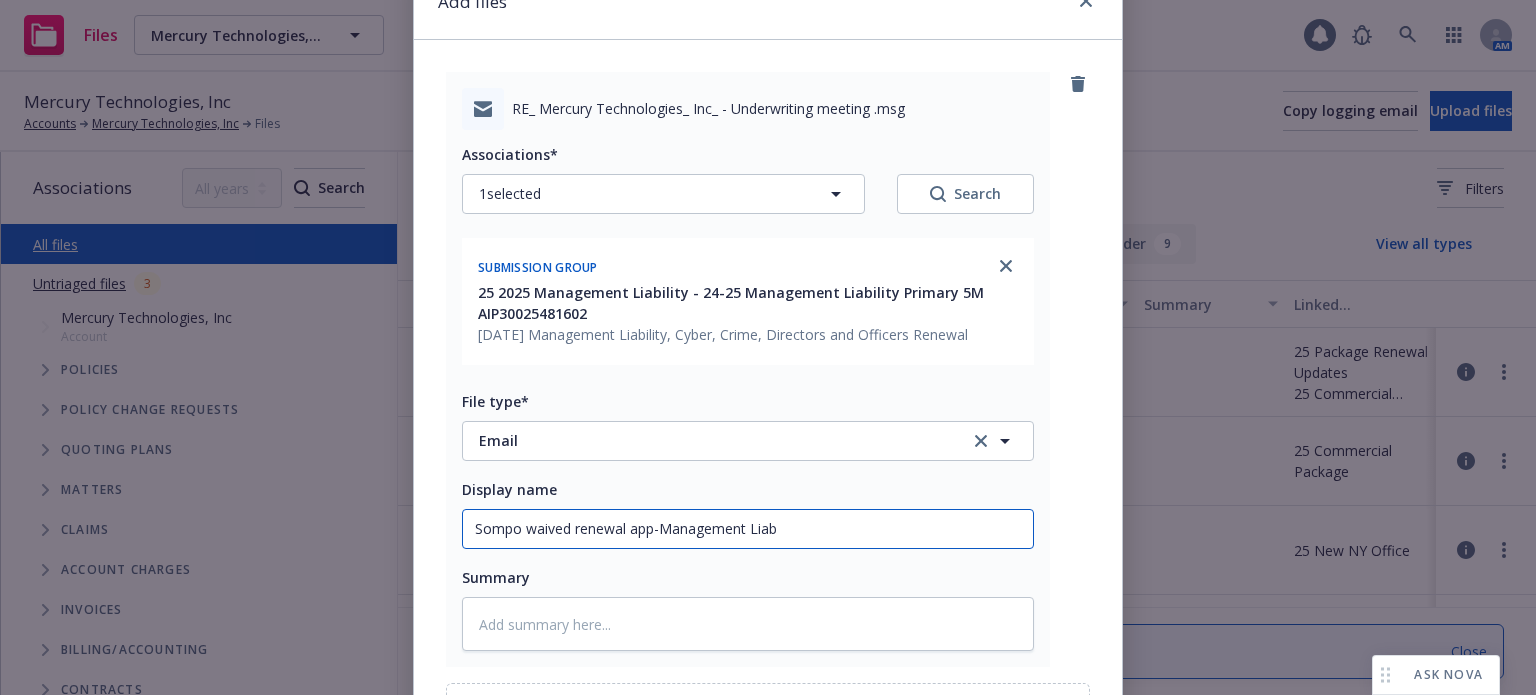 type on "x" 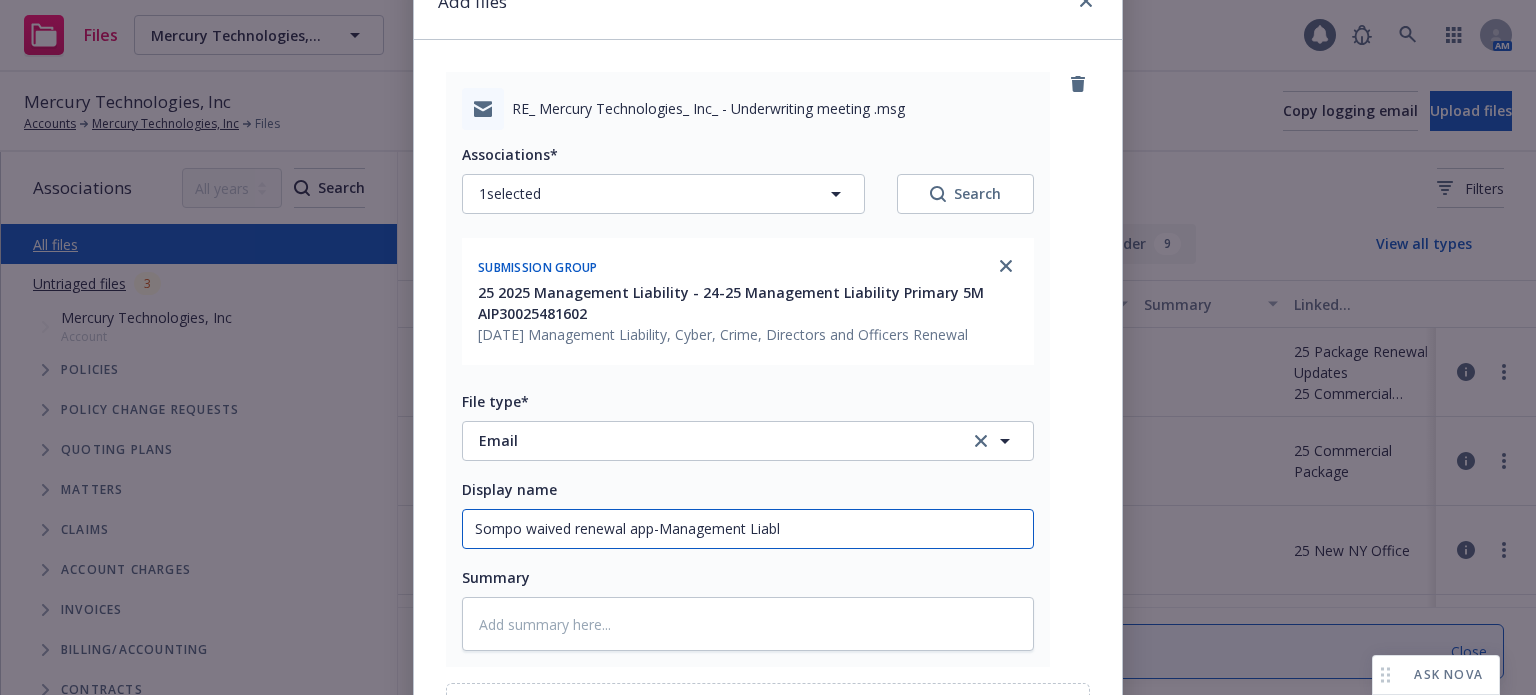 type on "x" 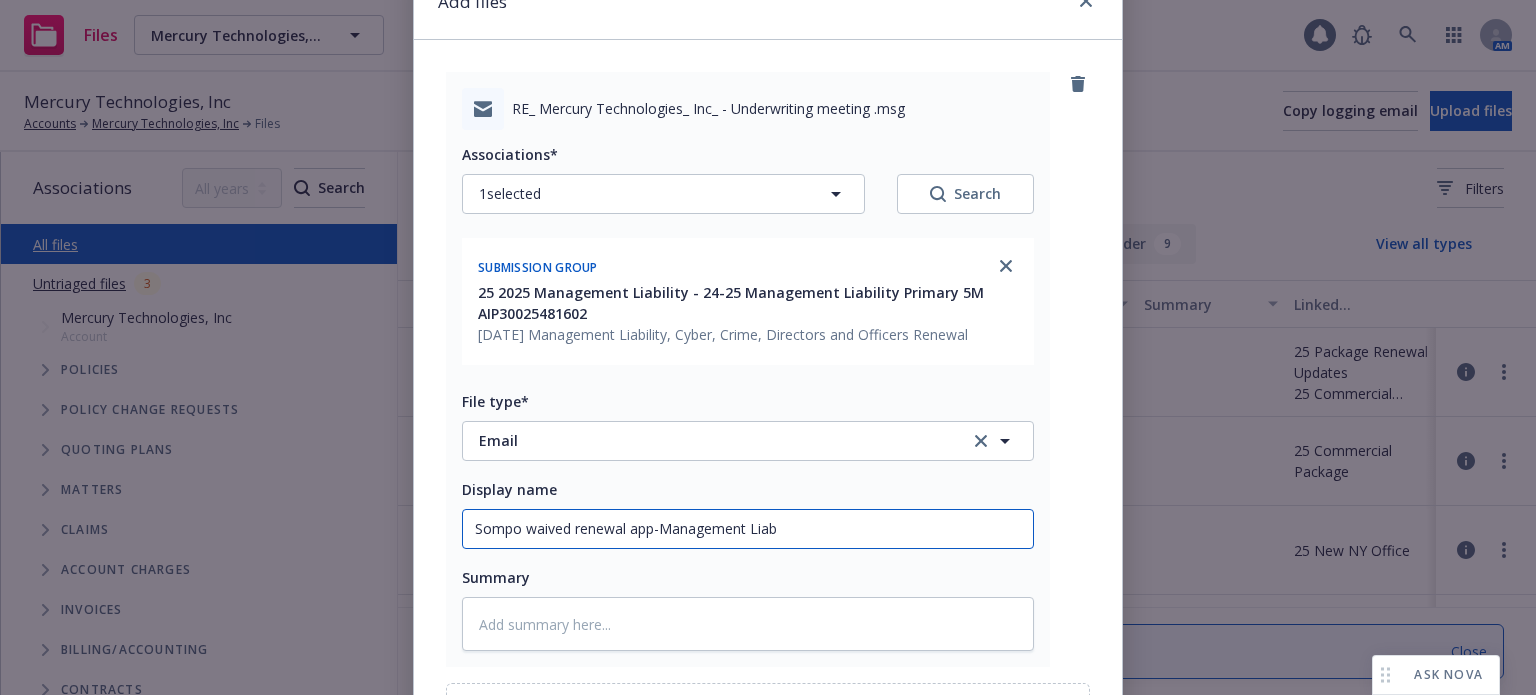 type on "x" 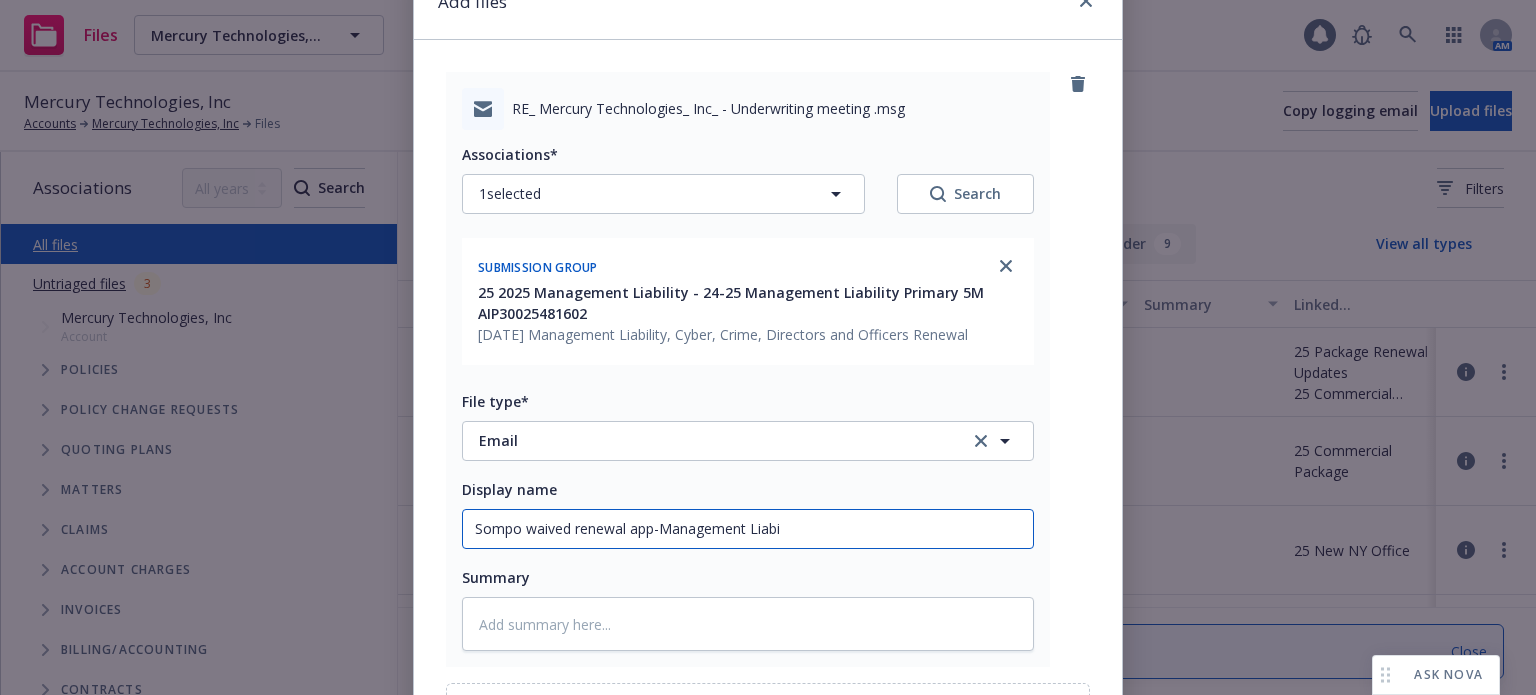 type on "x" 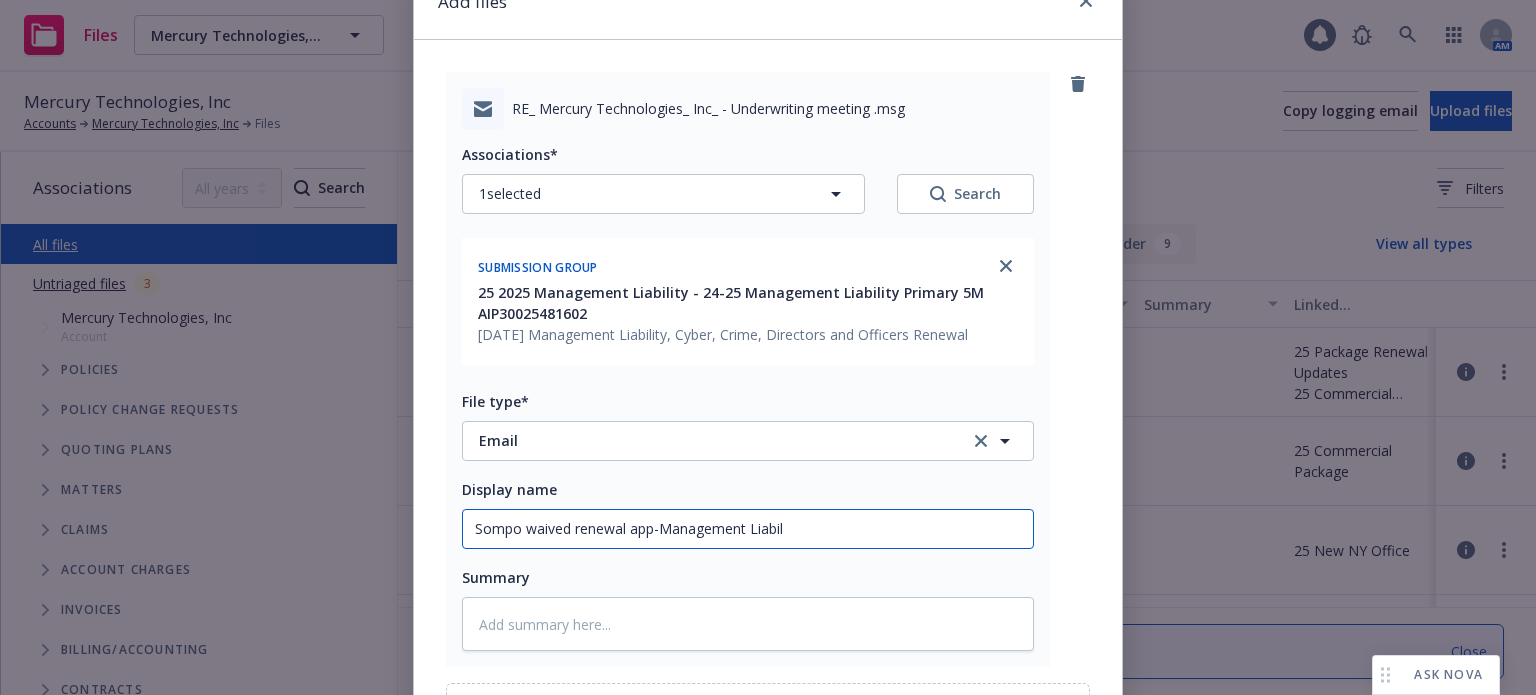 type on "x" 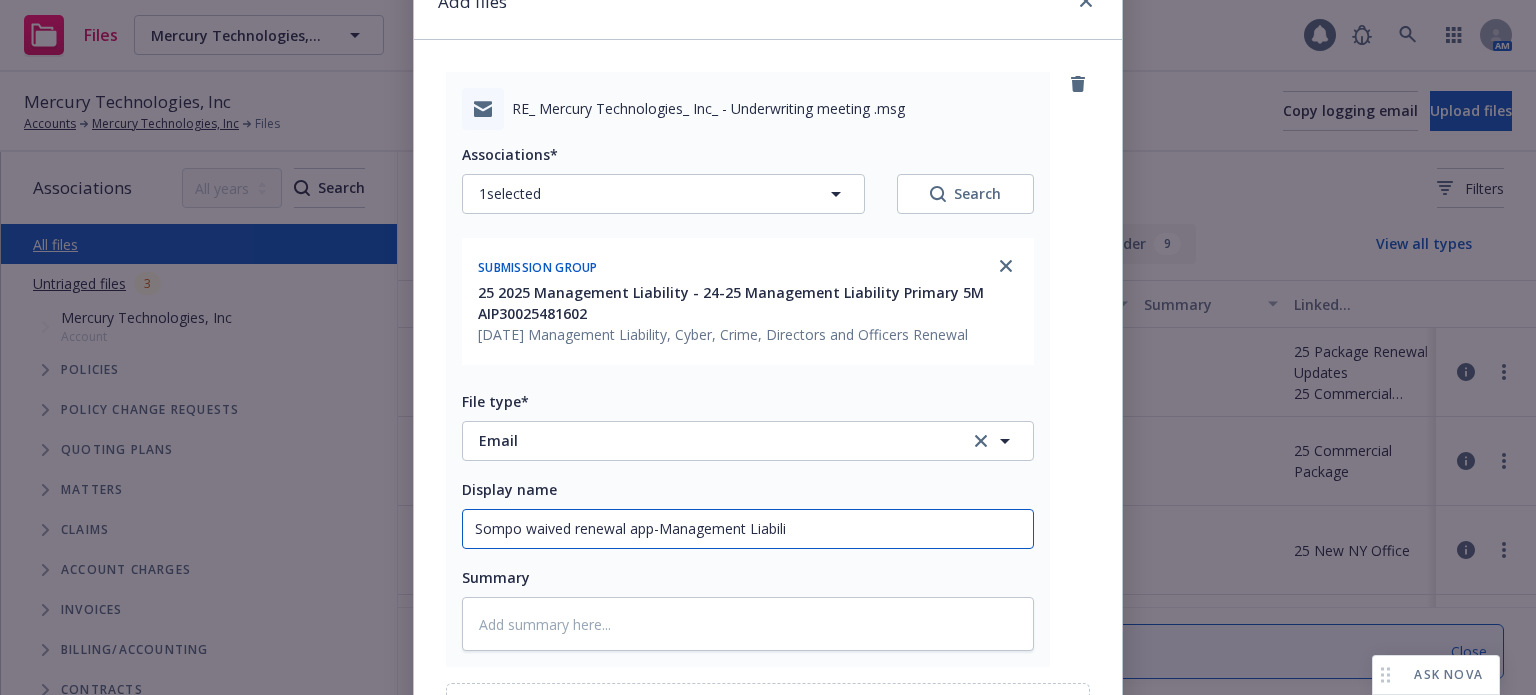 type on "x" 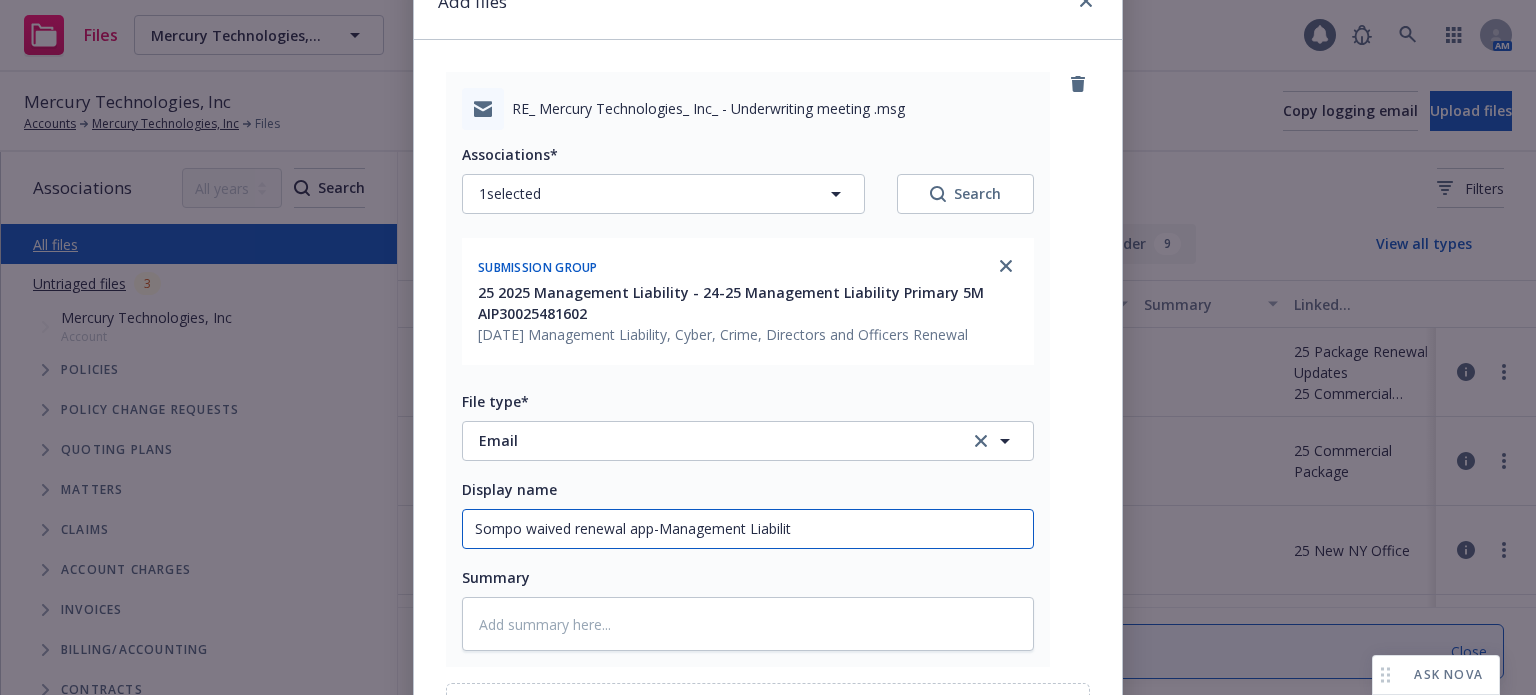 type on "x" 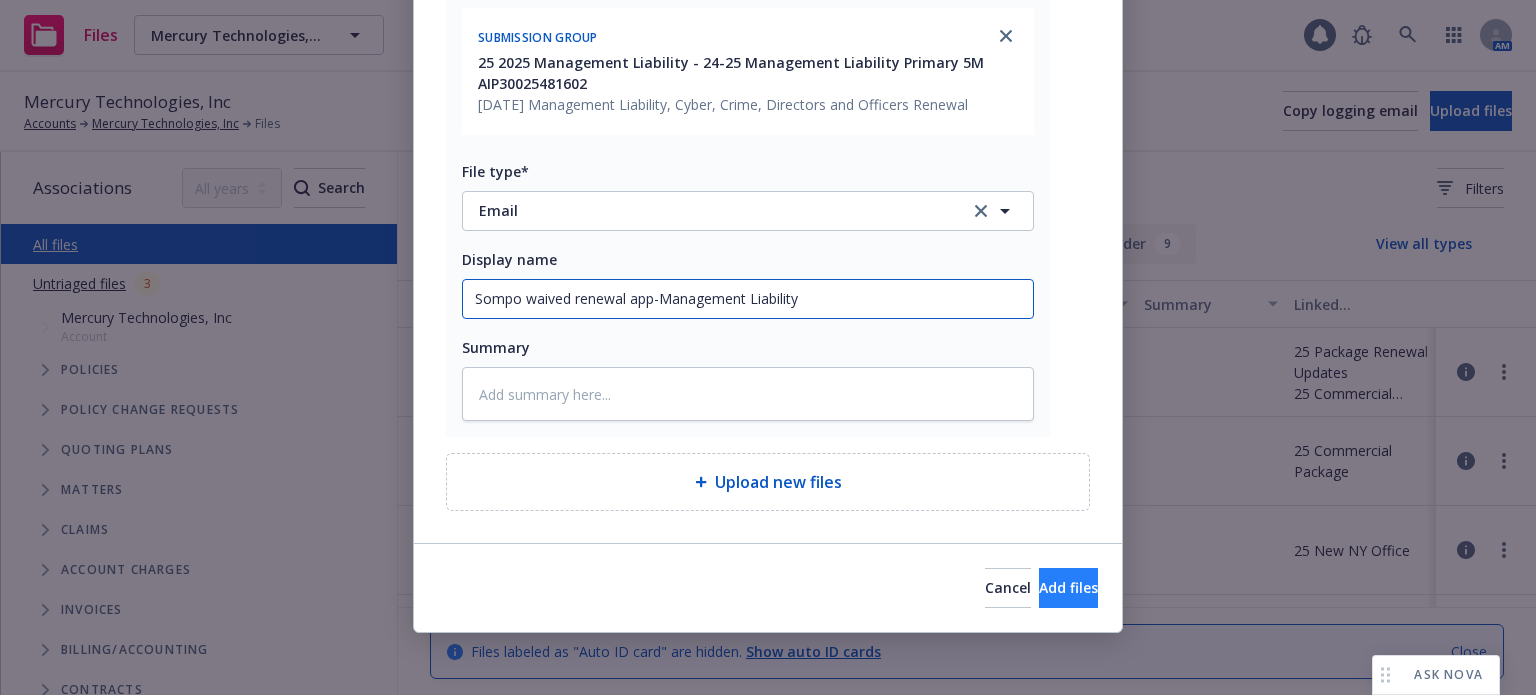 type on "Sompo waived renewal app-Management Liability" 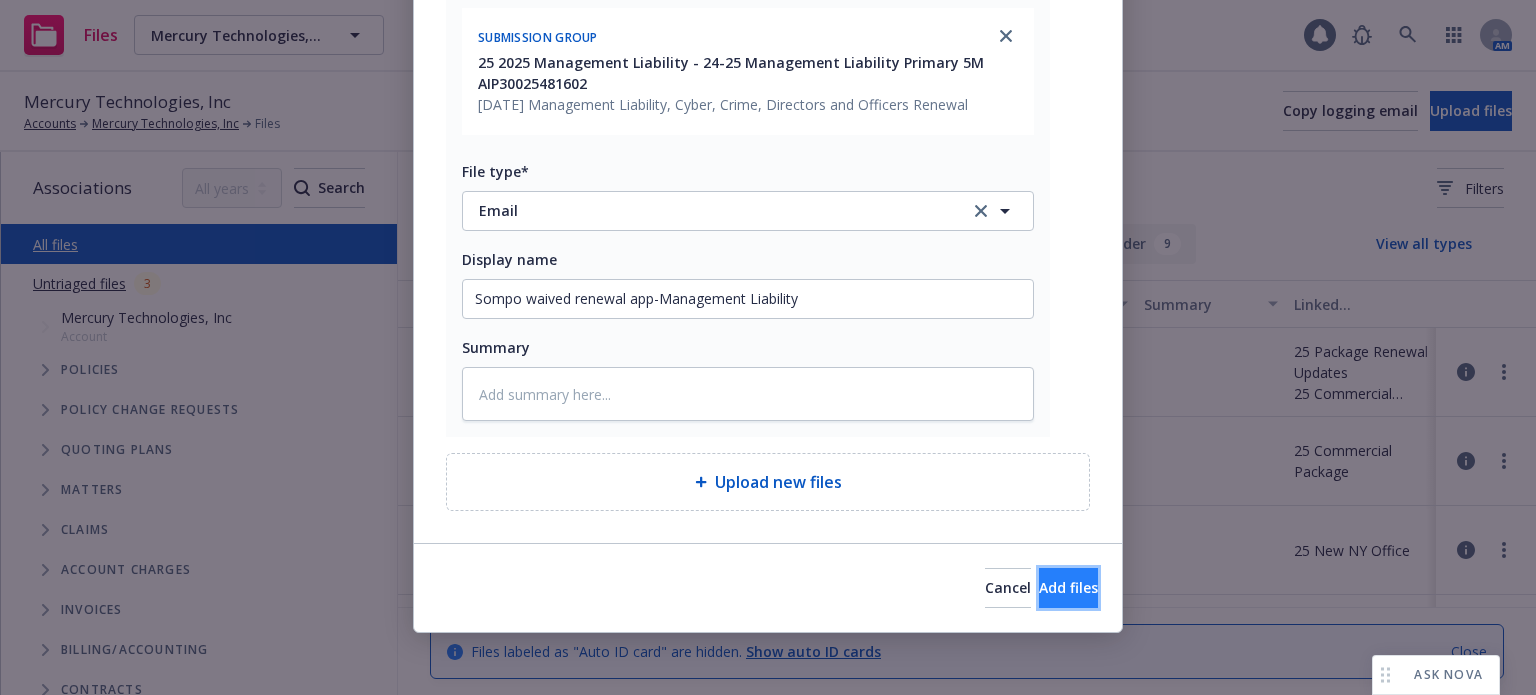 click on "Add files" at bounding box center [1068, 588] 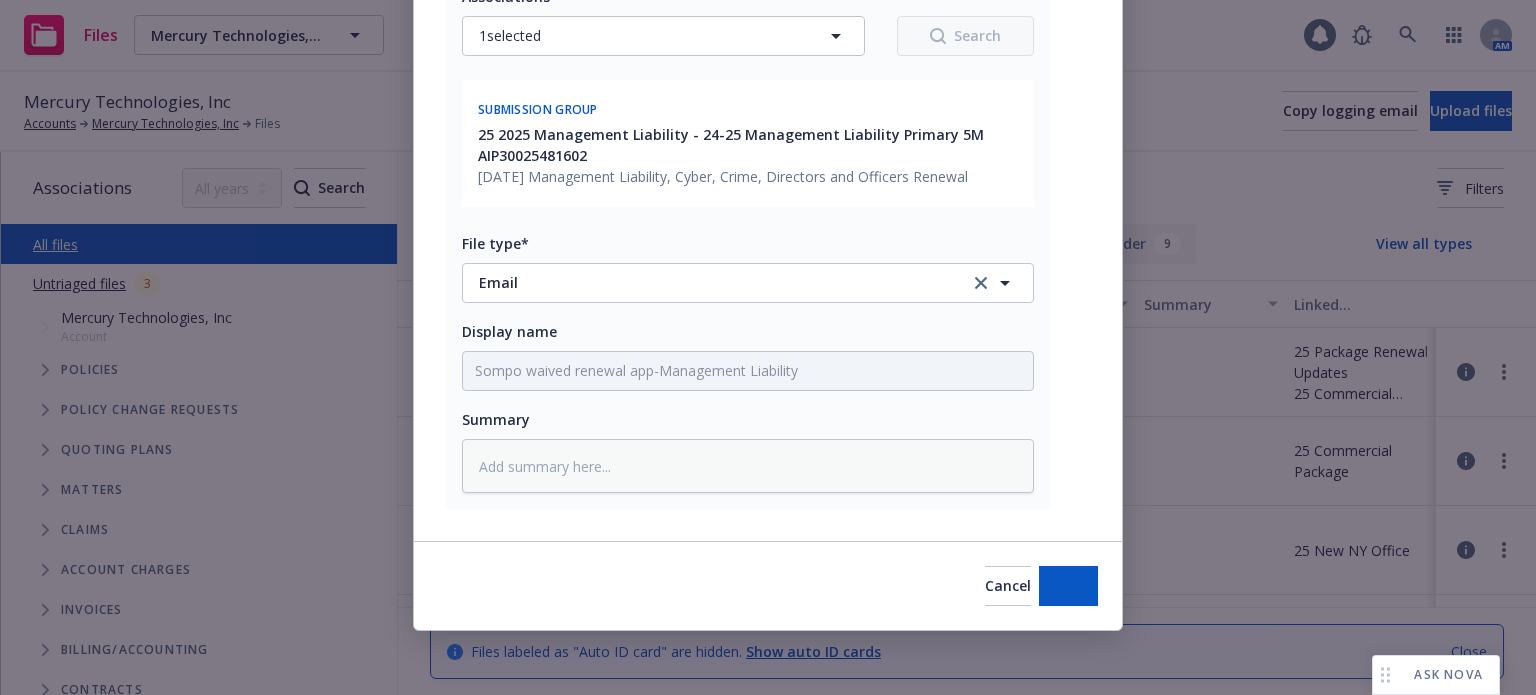 scroll, scrollTop: 256, scrollLeft: 0, axis: vertical 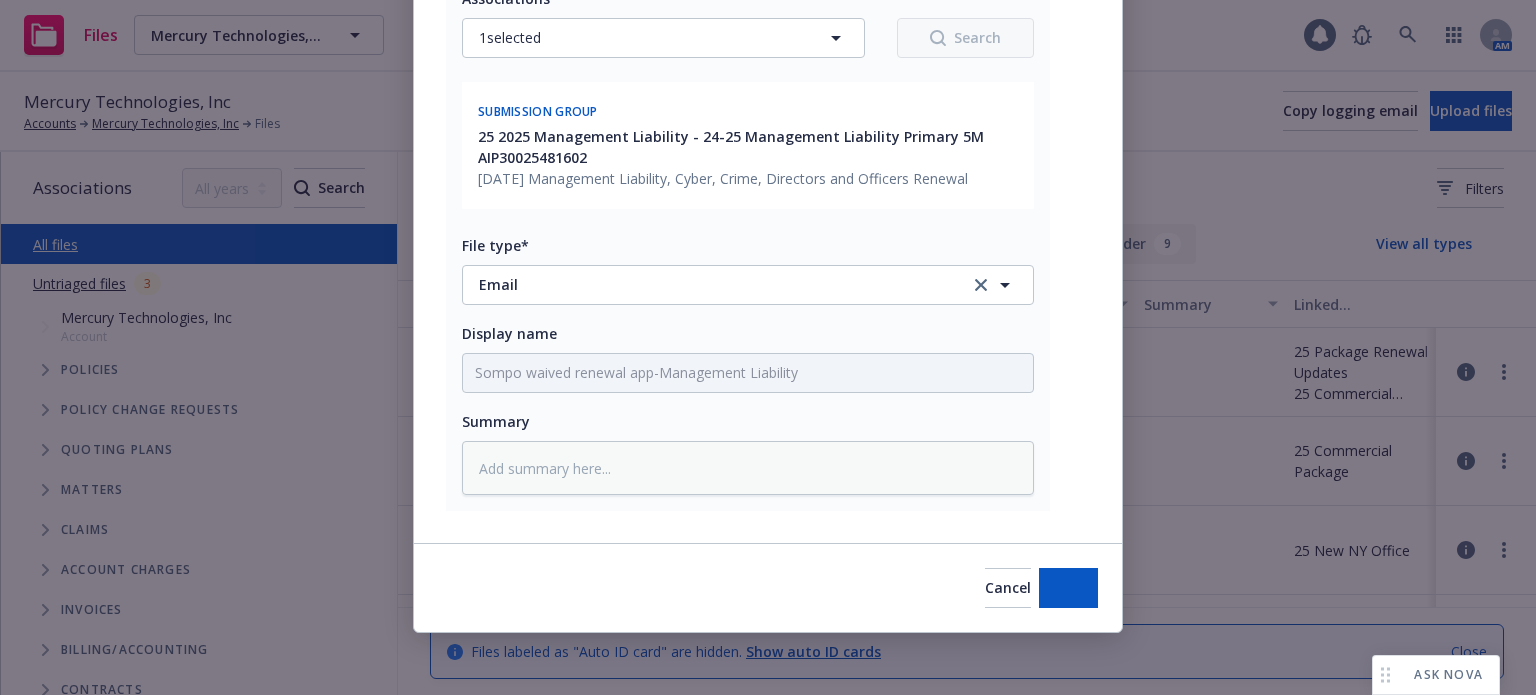type on "x" 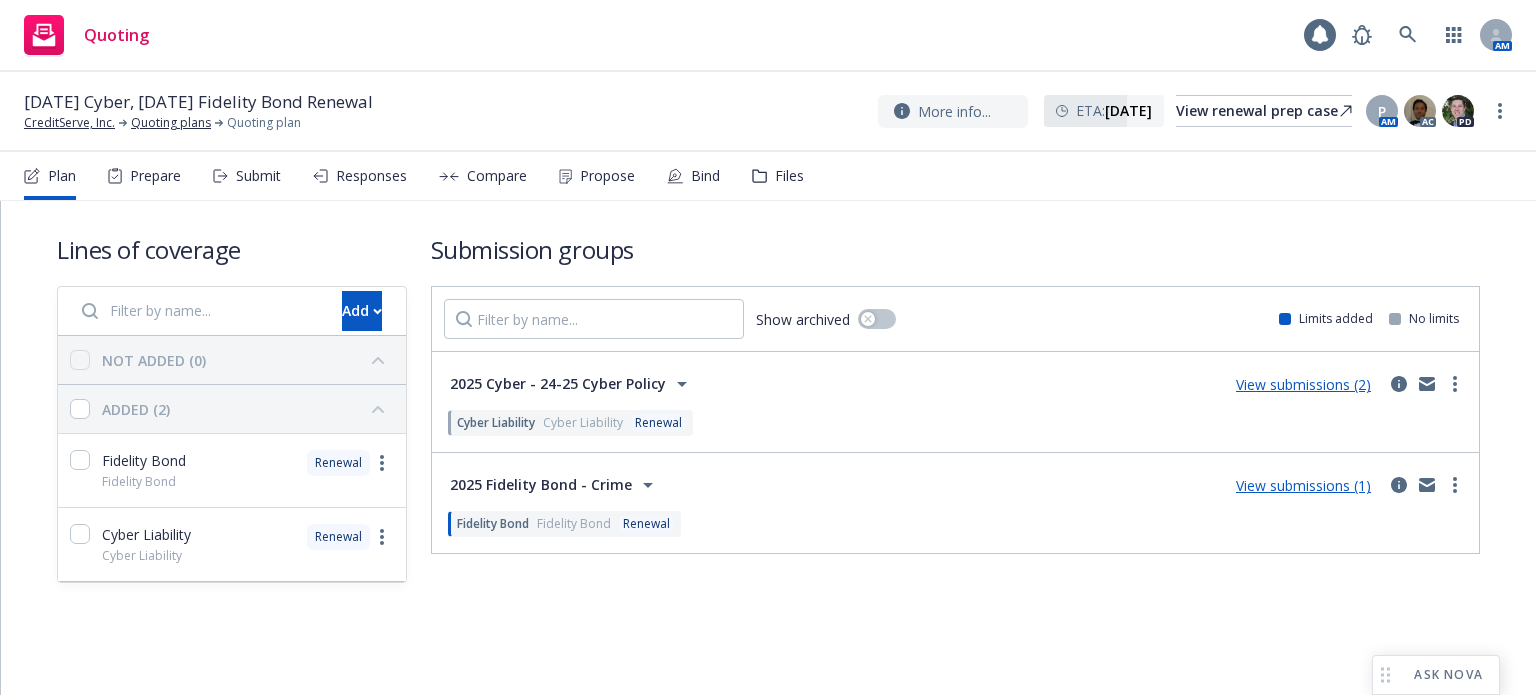 scroll, scrollTop: 0, scrollLeft: 0, axis: both 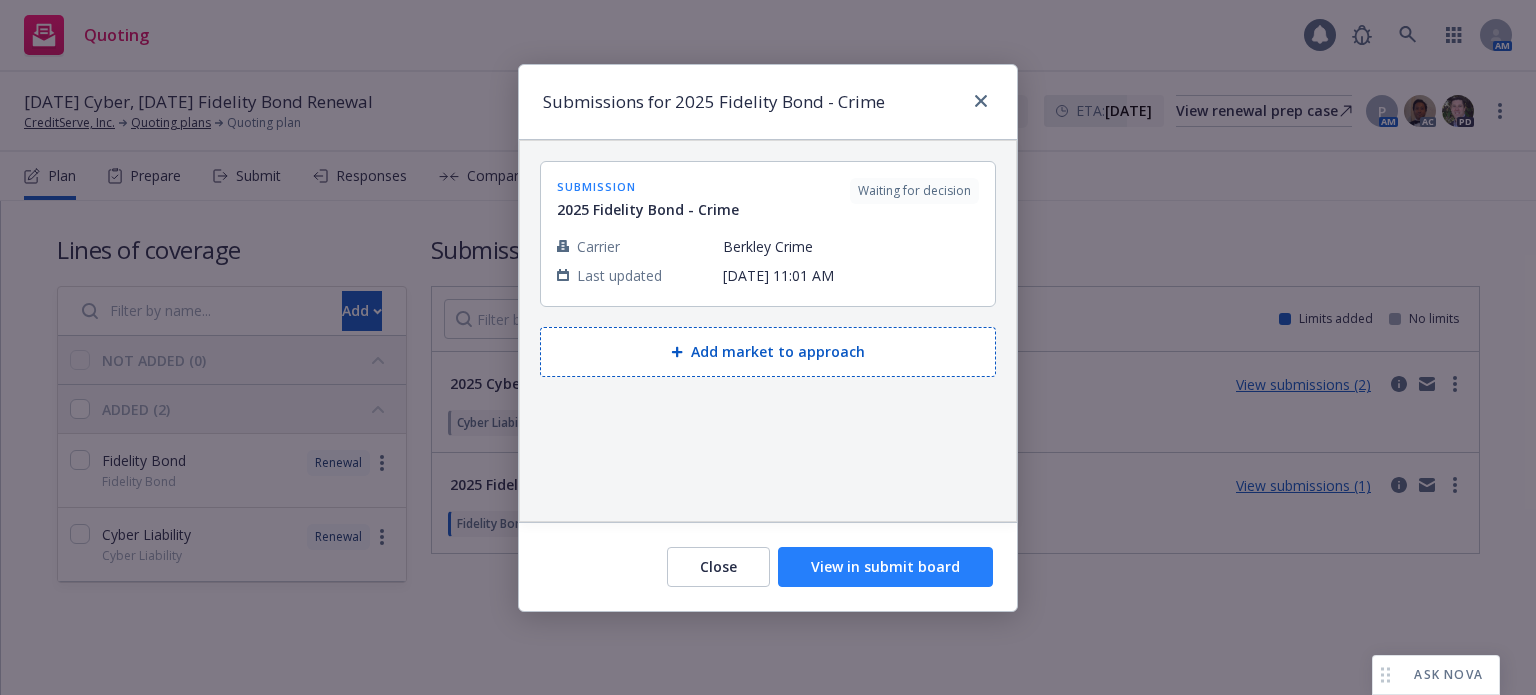 click on "View in submit board" at bounding box center [885, 567] 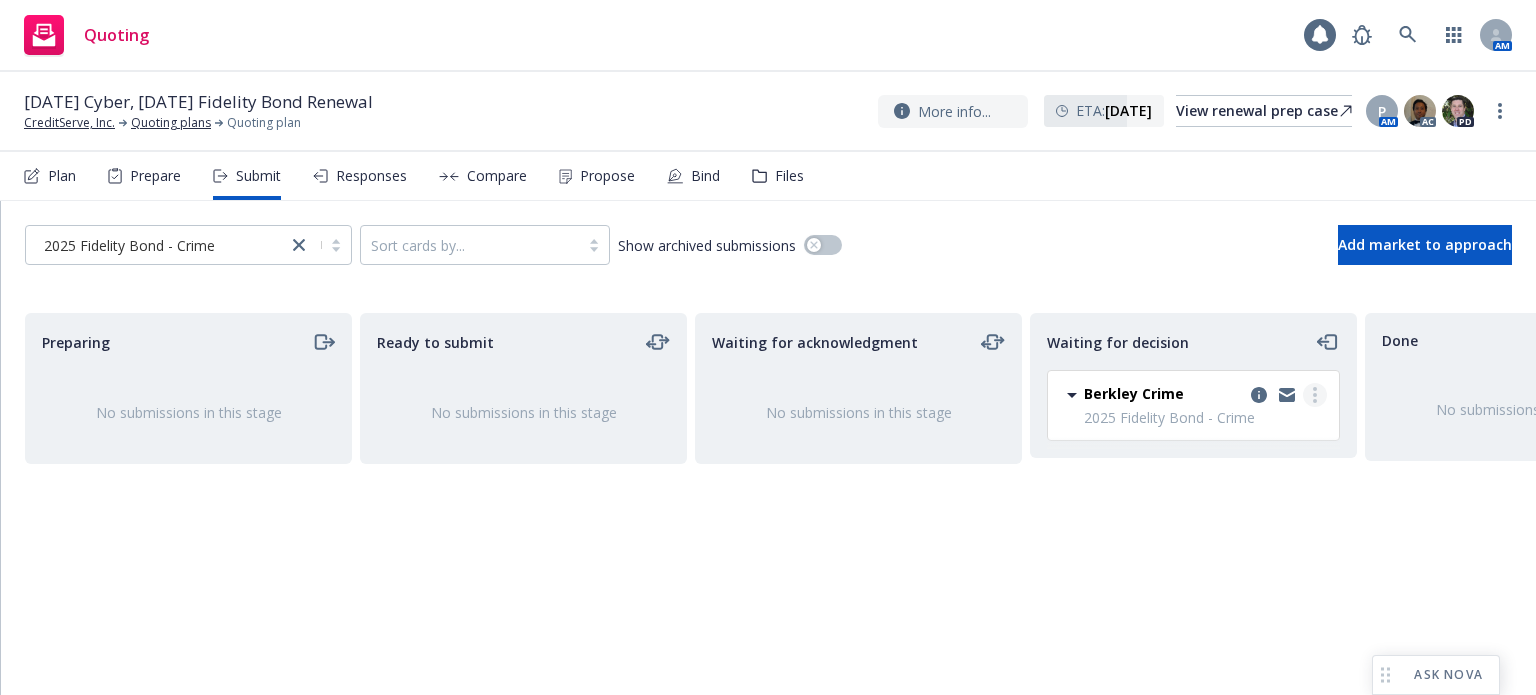 click 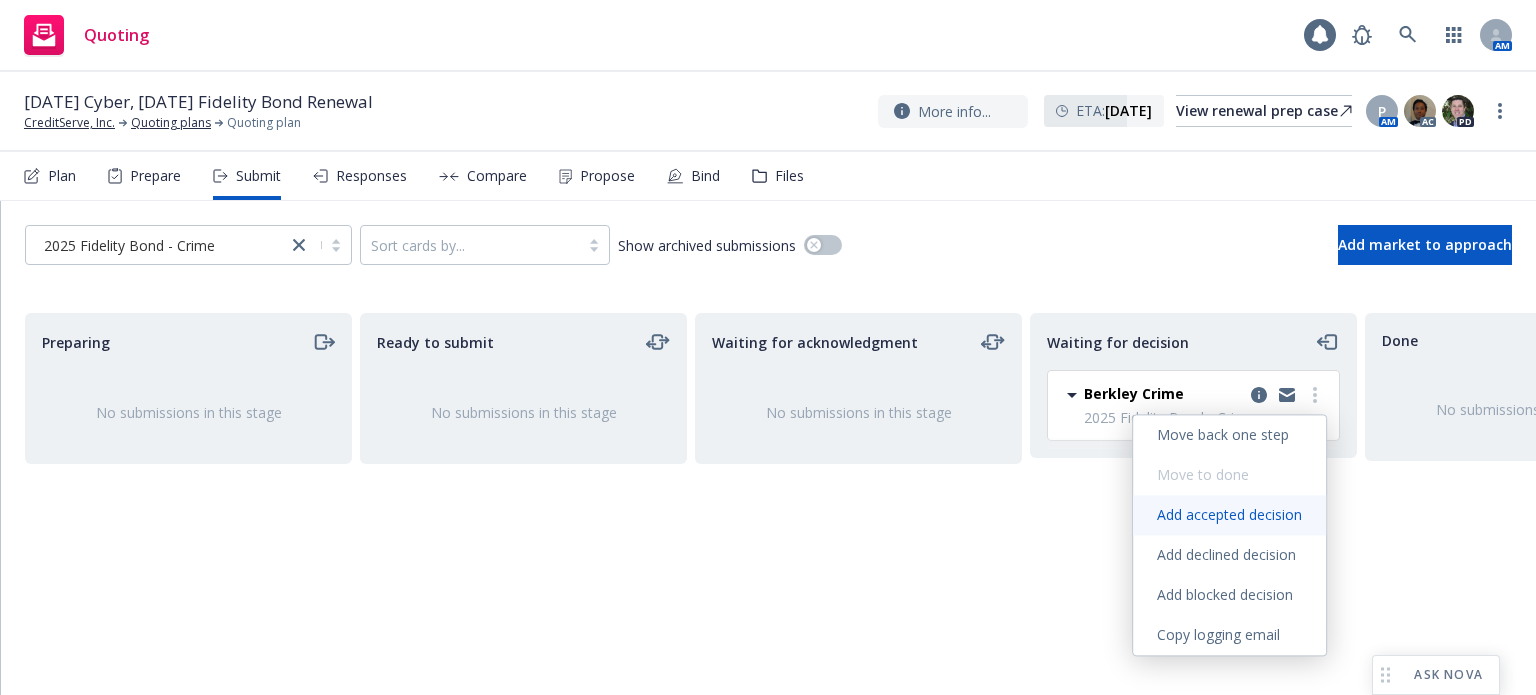 click on "Add accepted decision" at bounding box center (1229, 514) 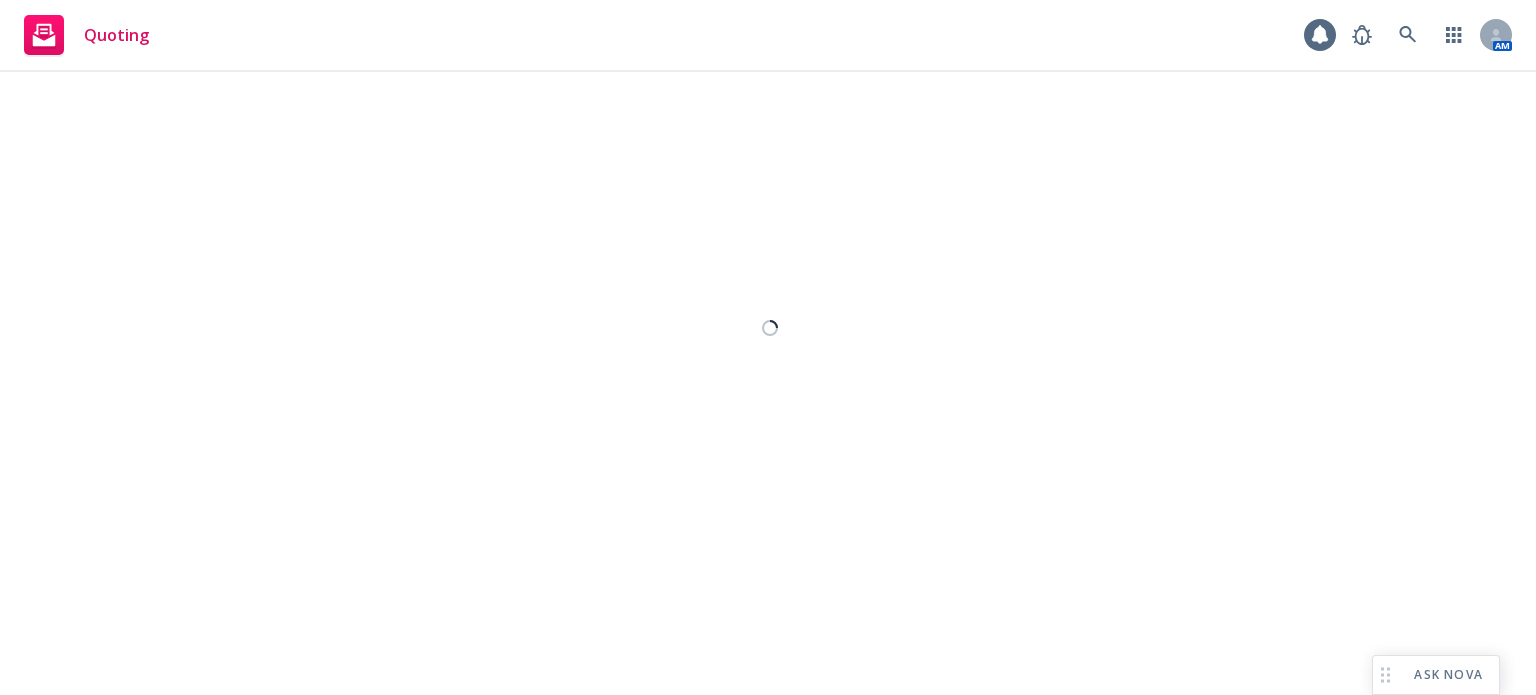 select on "12" 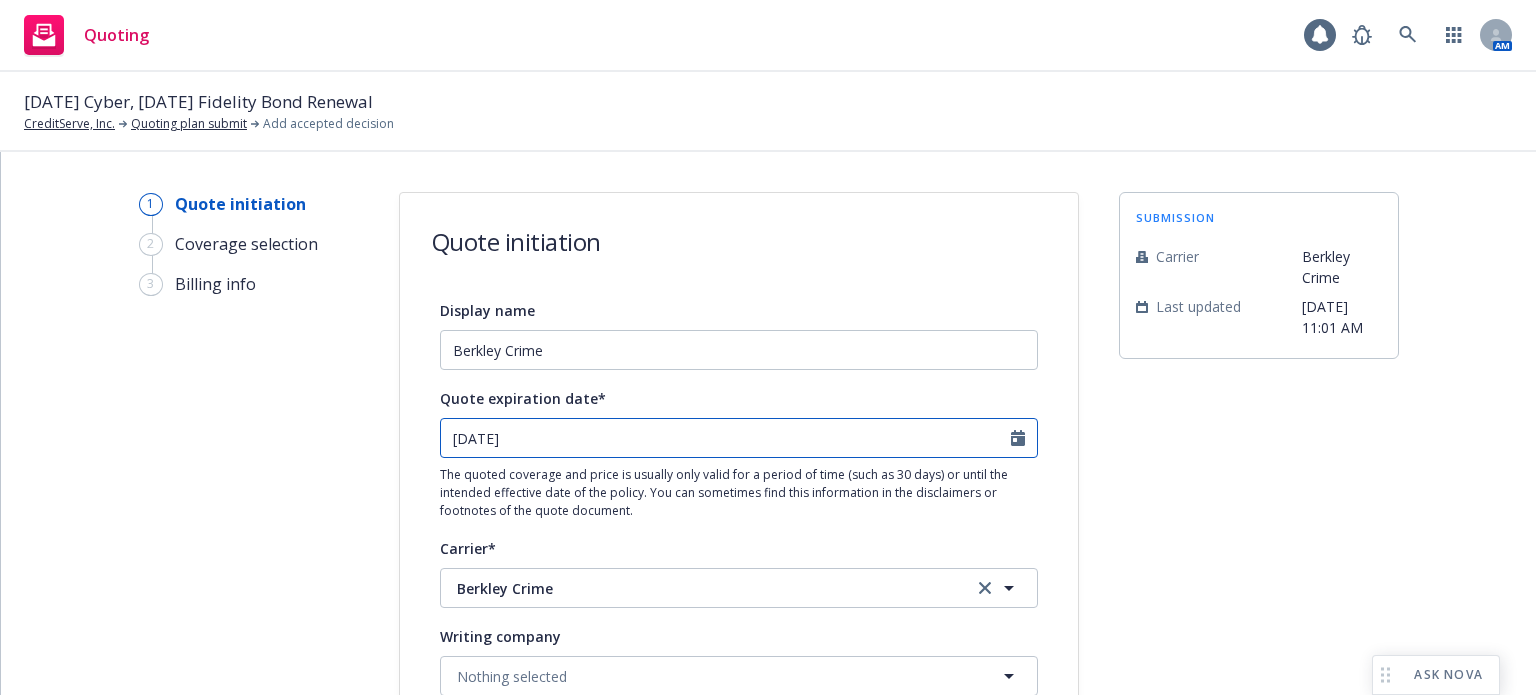 select on "8" 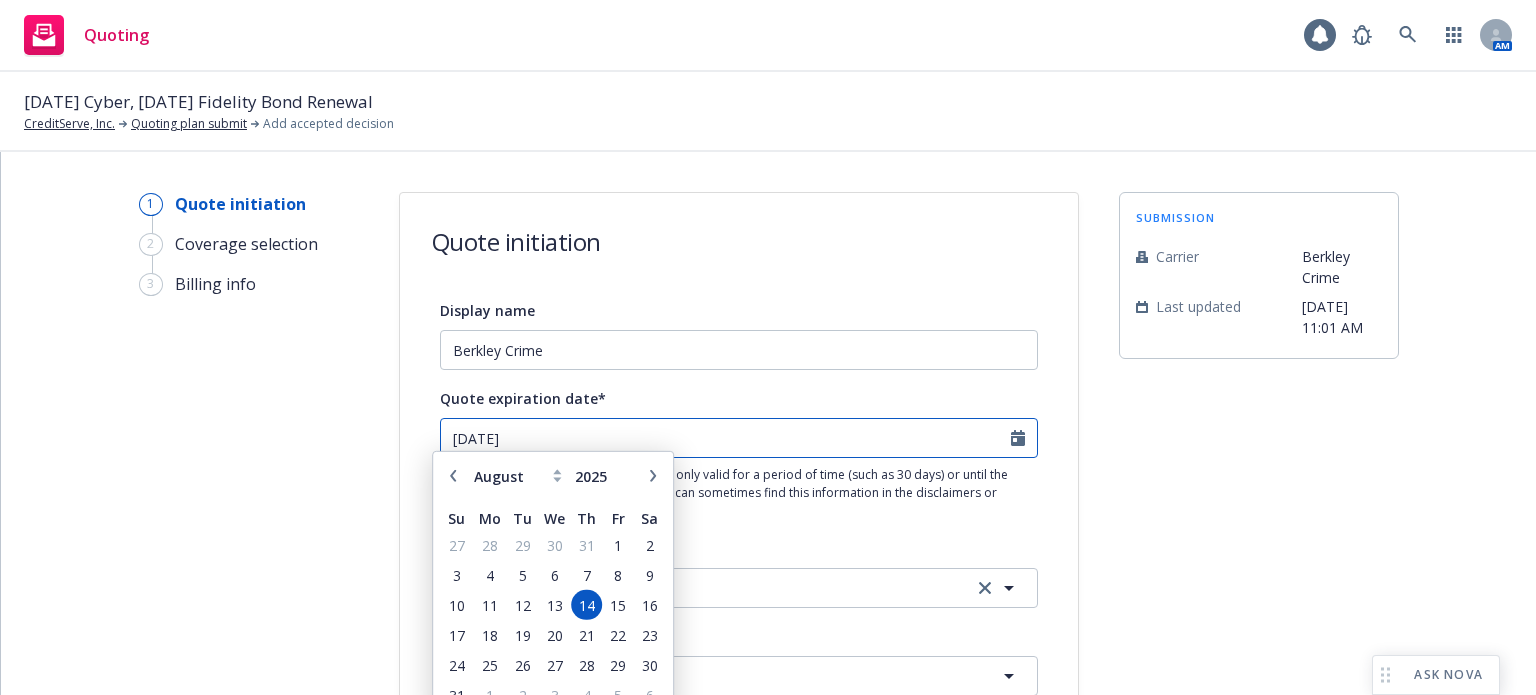 click on "[DATE]" at bounding box center [726, 438] 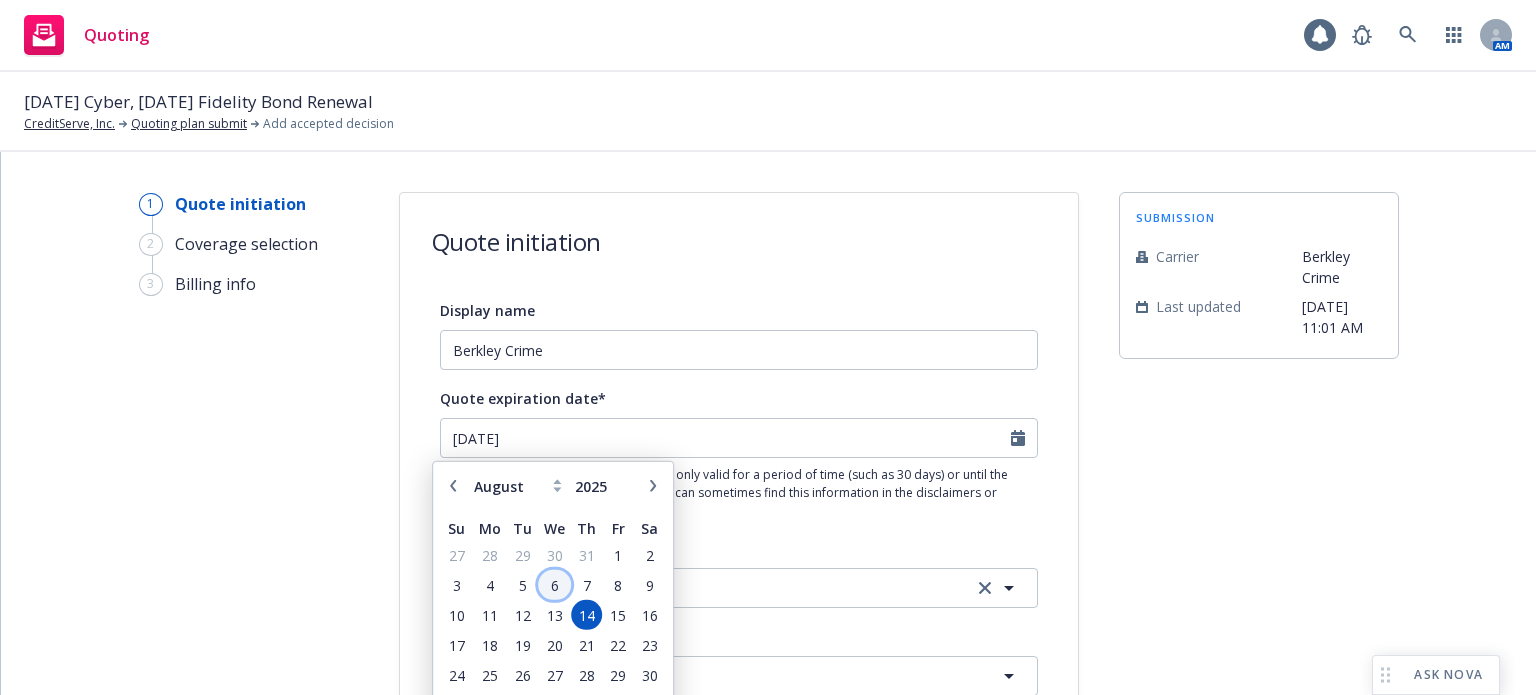 click on "6" at bounding box center [554, 584] 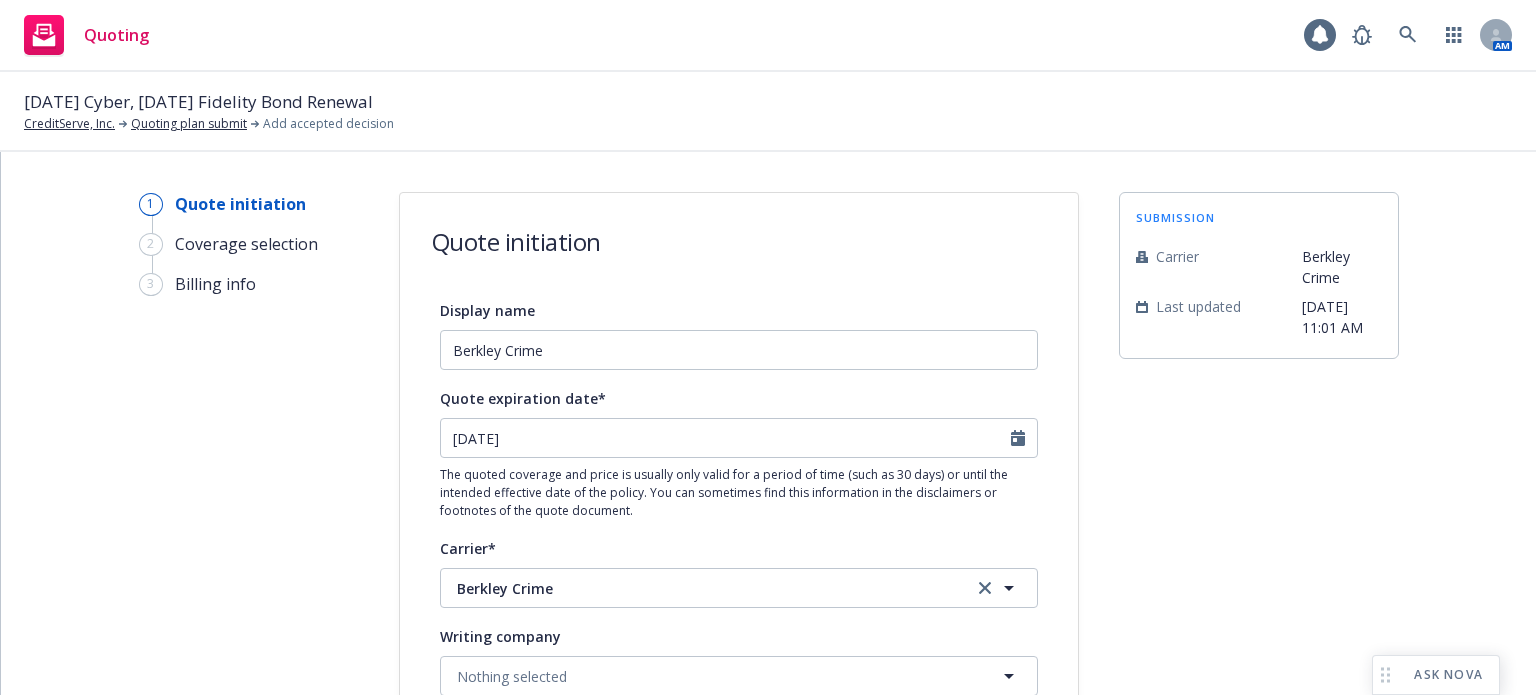 type on "[DATE]" 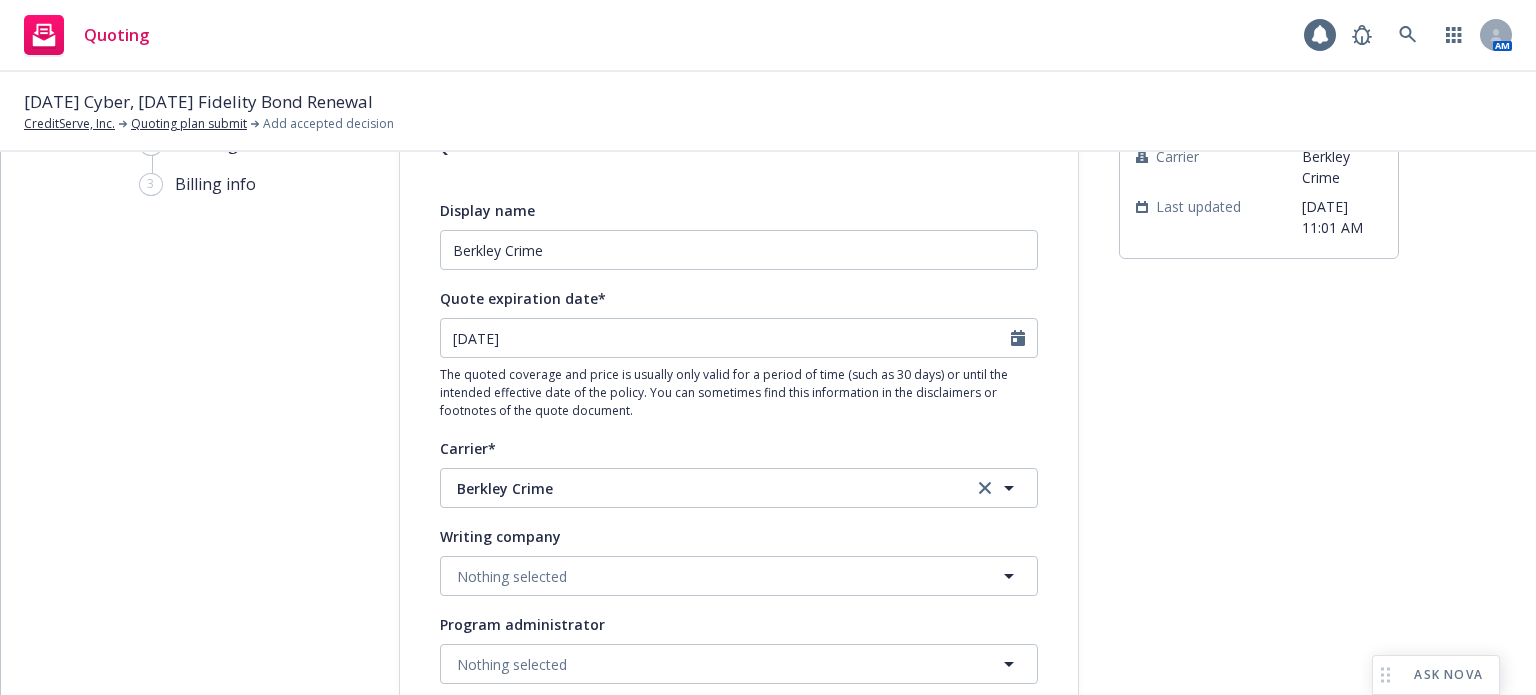 scroll, scrollTop: 200, scrollLeft: 0, axis: vertical 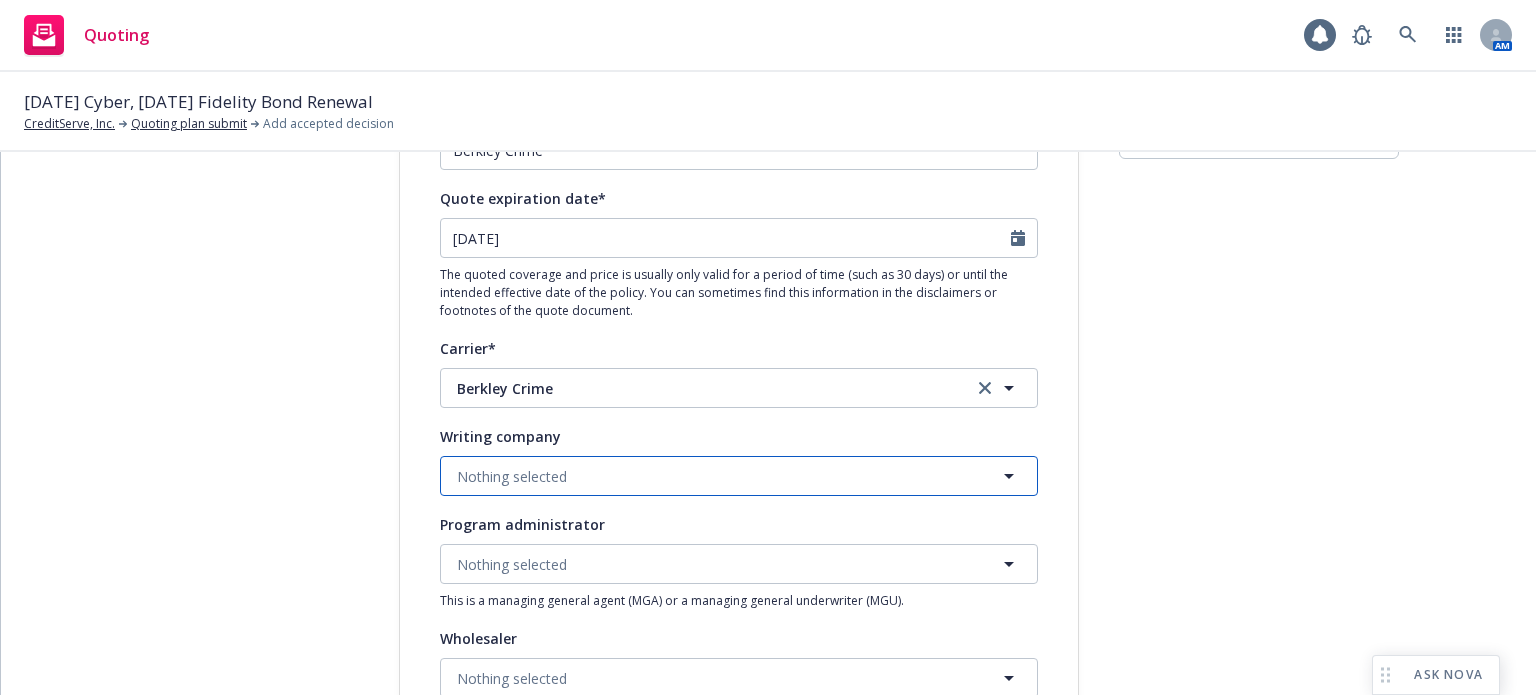 click on "Nothing selected" at bounding box center [739, 476] 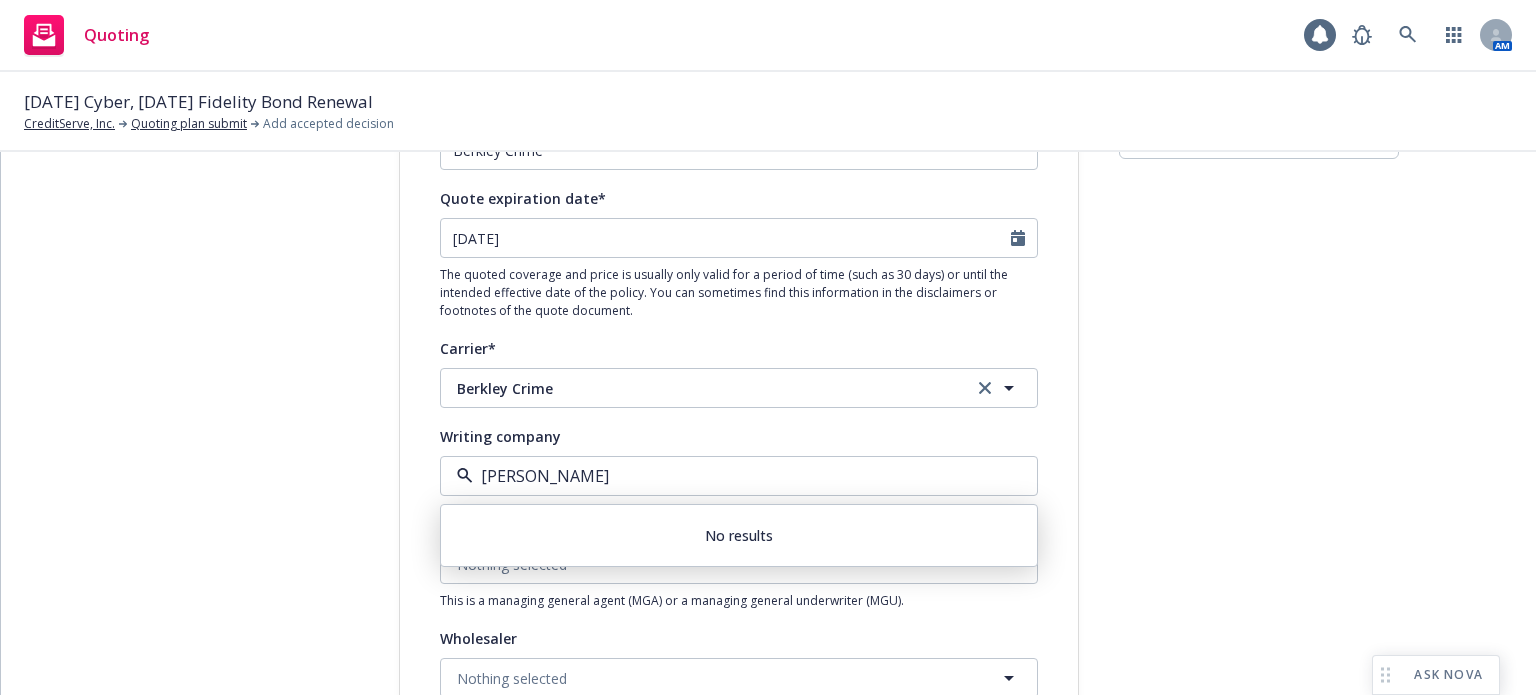 type on "[GEOGRAPHIC_DATA] regio" 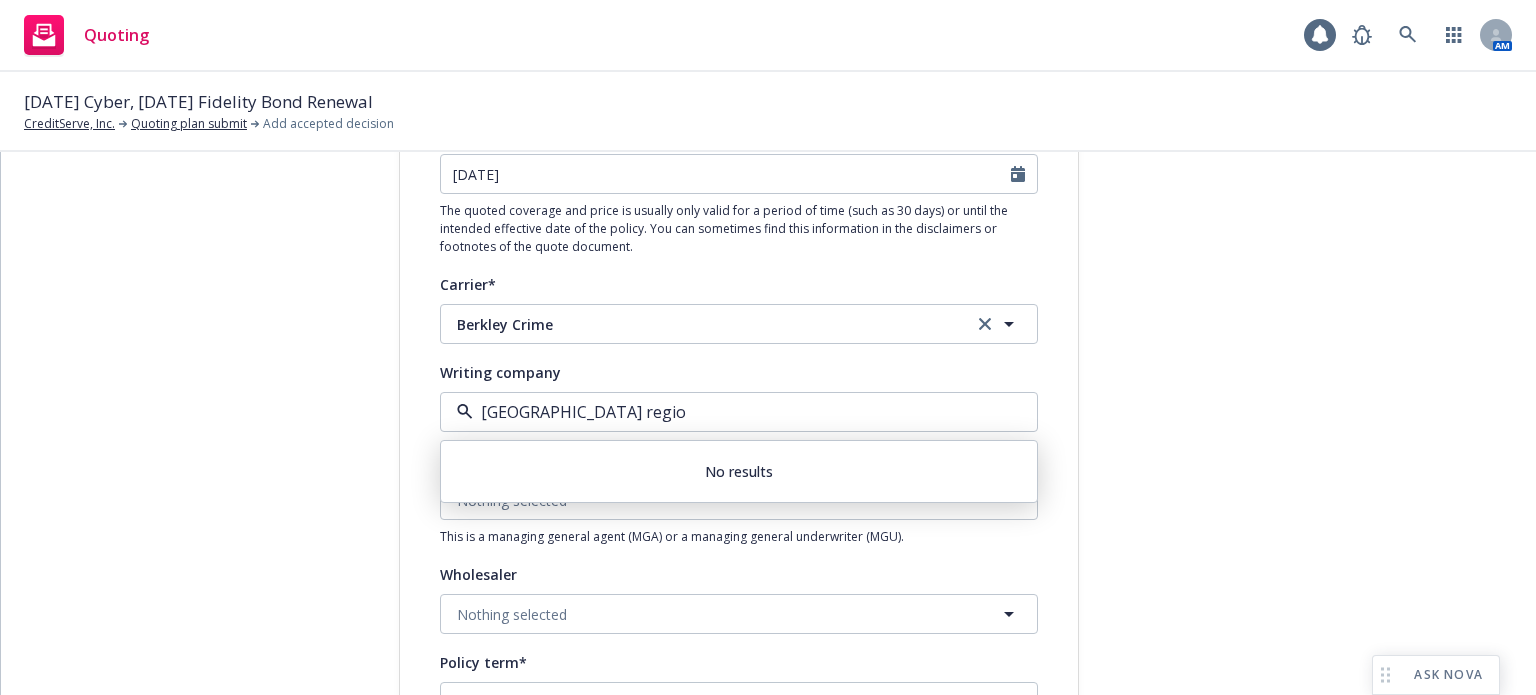 scroll, scrollTop: 300, scrollLeft: 0, axis: vertical 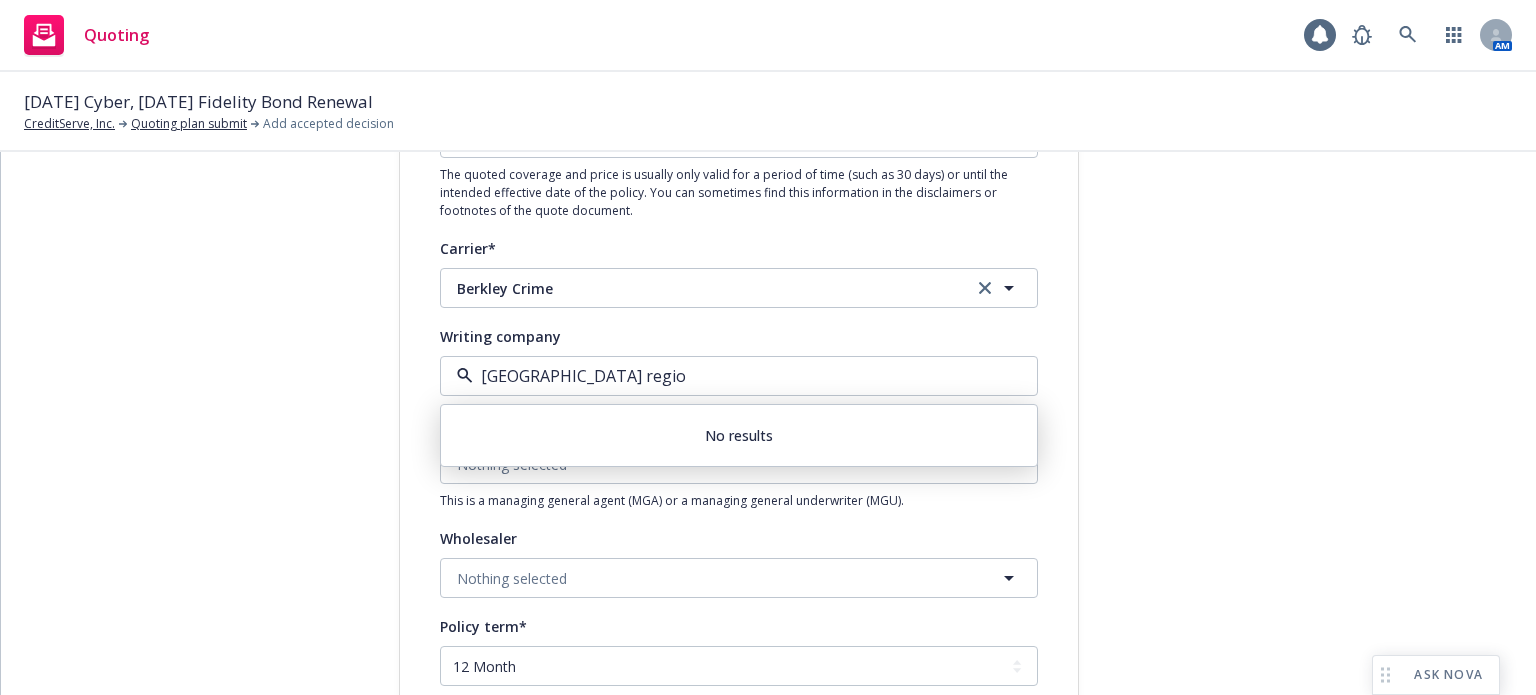 drag, startPoint x: 489, startPoint y: 380, endPoint x: 426, endPoint y: 379, distance: 63.007935 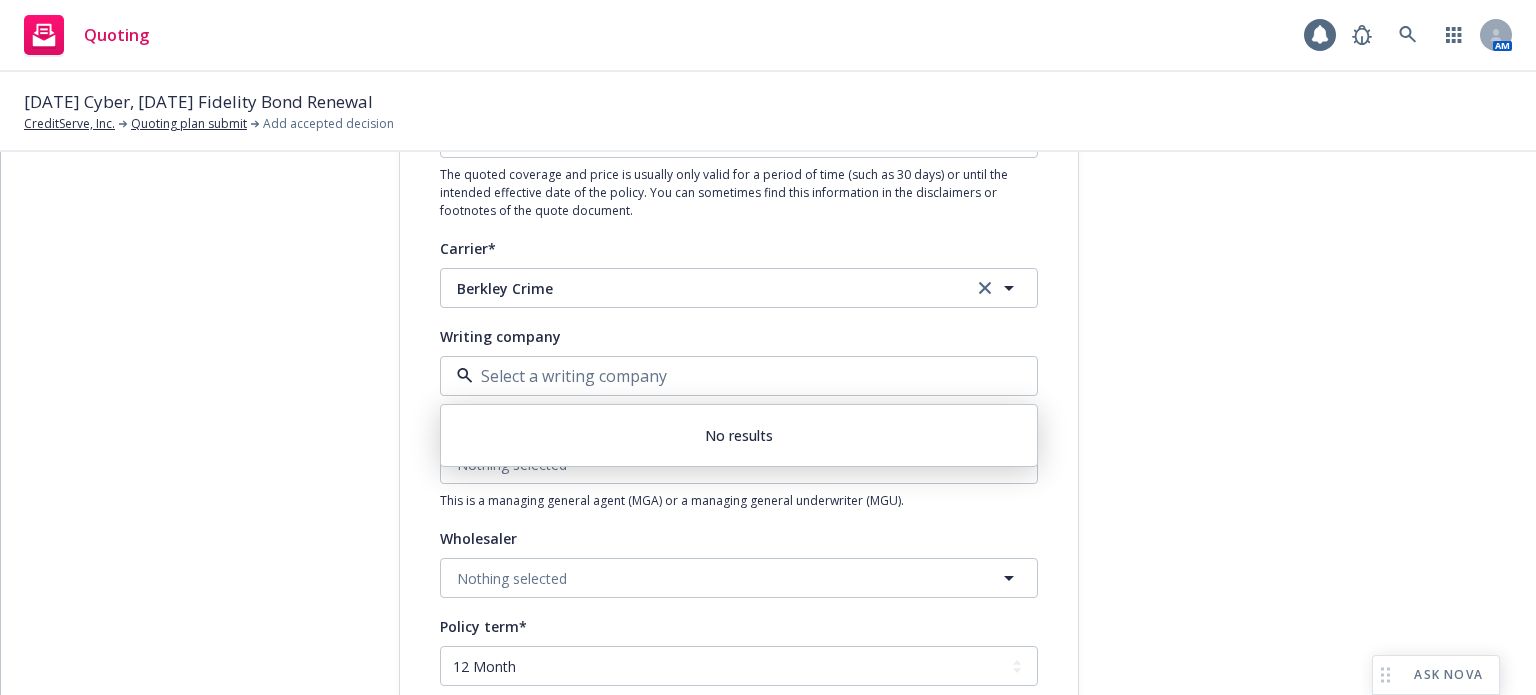 click on "1 Quote initiation 2 Coverage selection 3 Billing info" at bounding box center [249, 564] 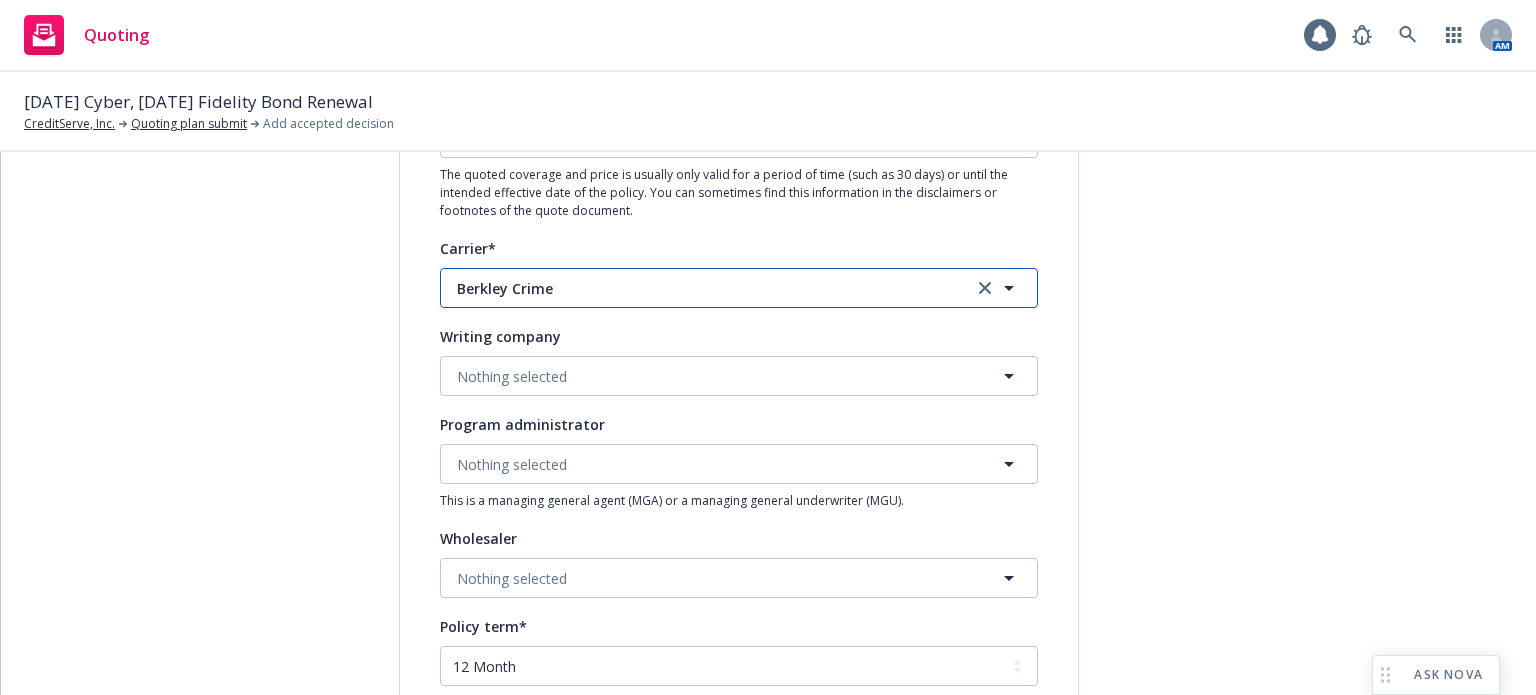 click on "Berkley Crime" at bounding box center [700, 288] 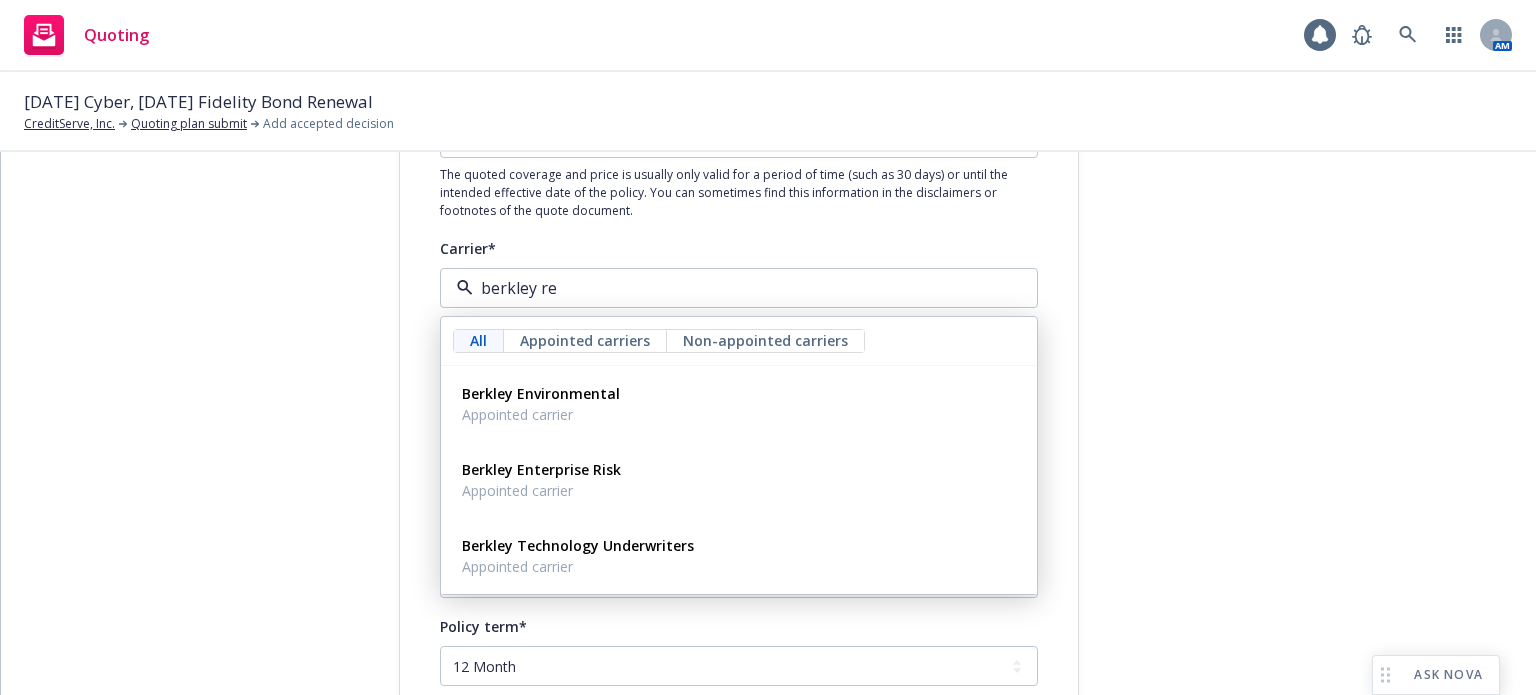 drag, startPoint x: 600, startPoint y: 285, endPoint x: 424, endPoint y: 289, distance: 176.04546 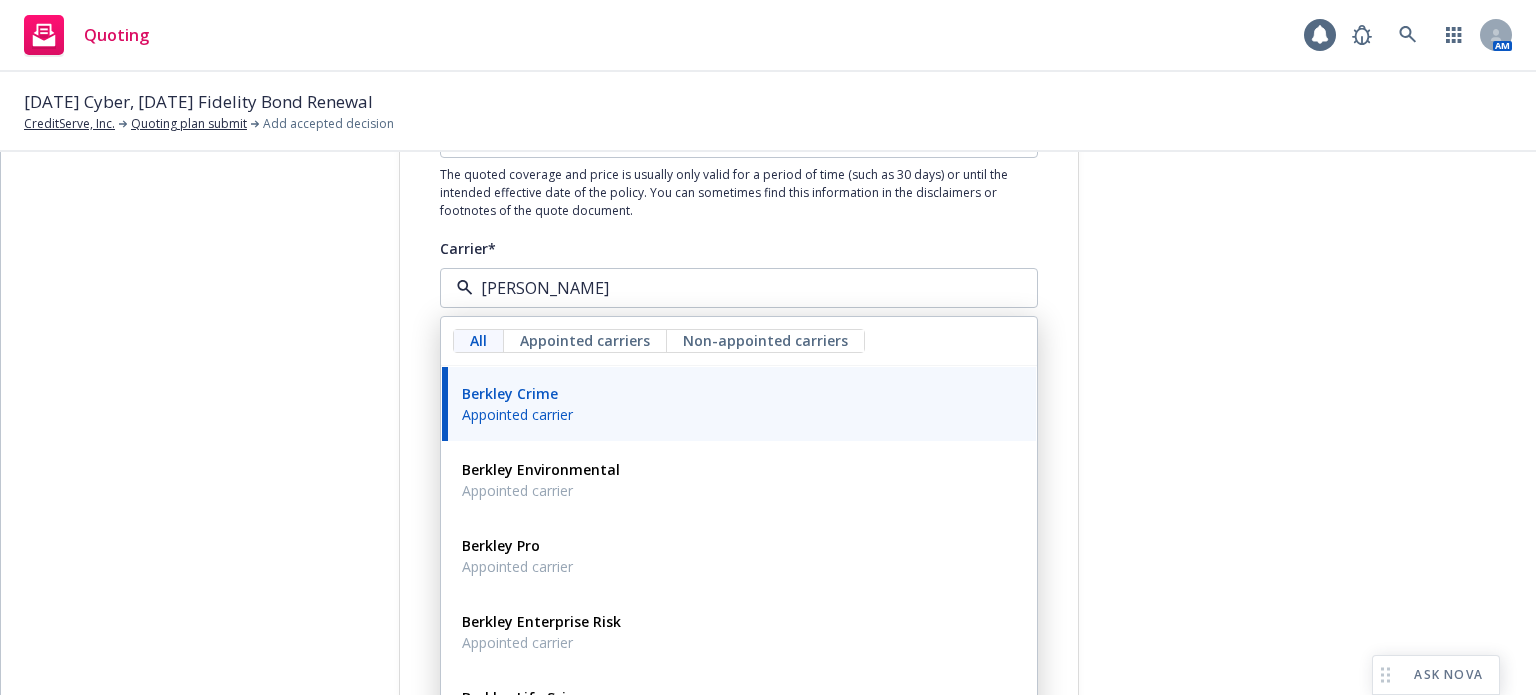 type on "berkl" 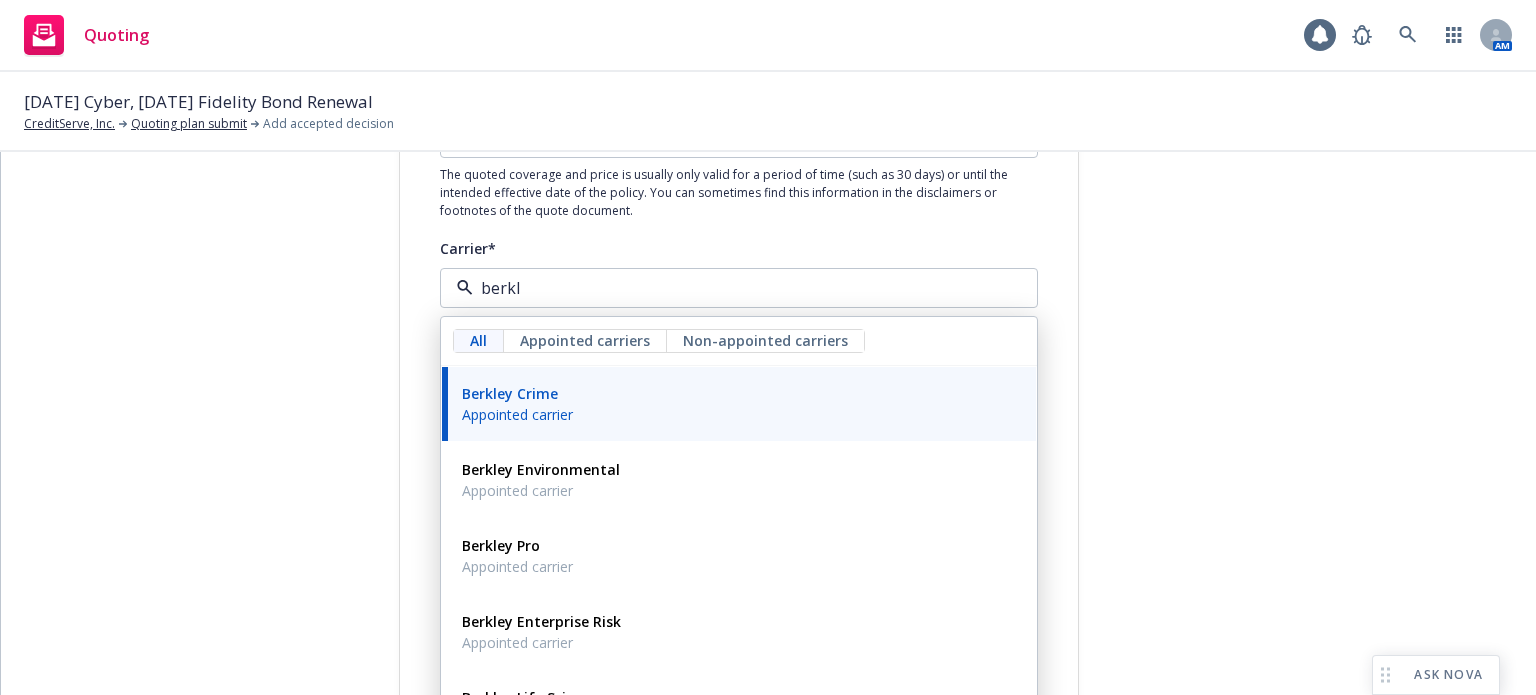 click on "Berkley Crime" at bounding box center [510, 393] 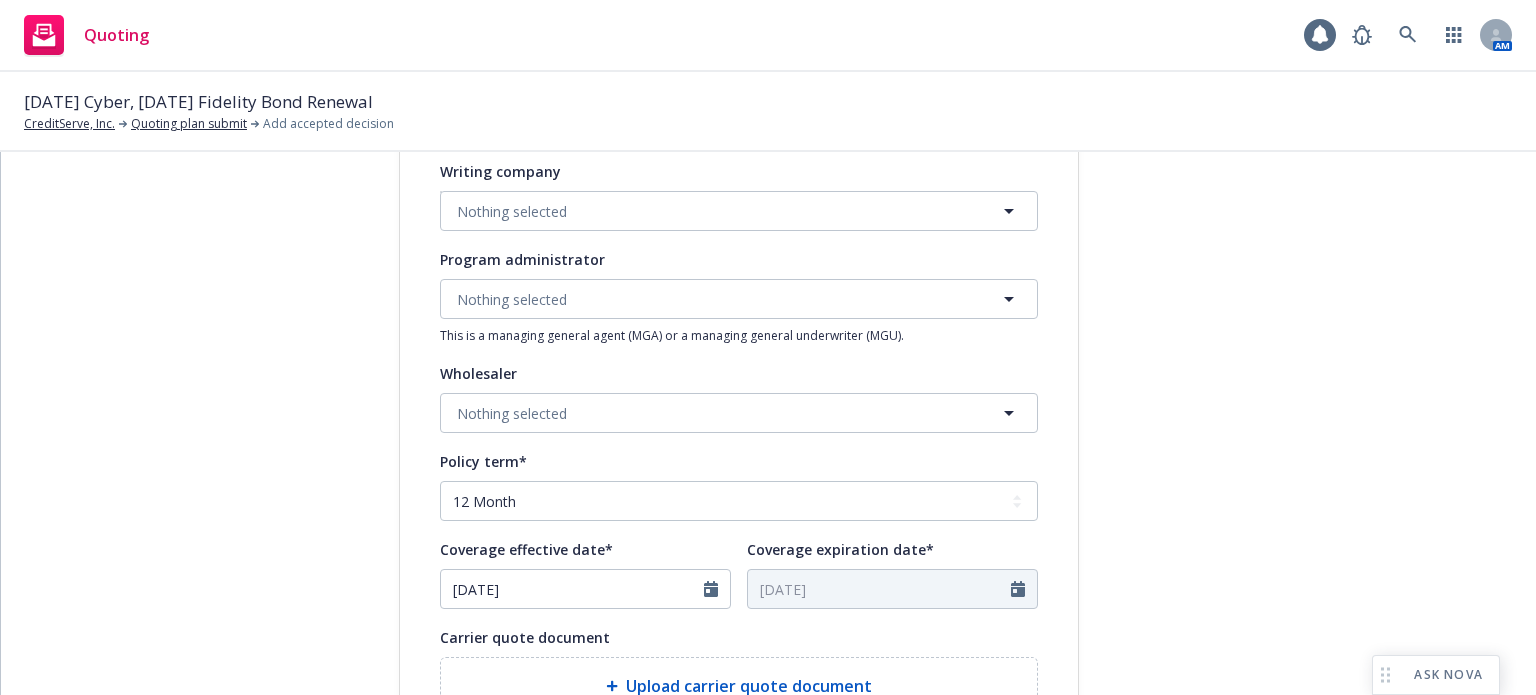 scroll, scrollTop: 500, scrollLeft: 0, axis: vertical 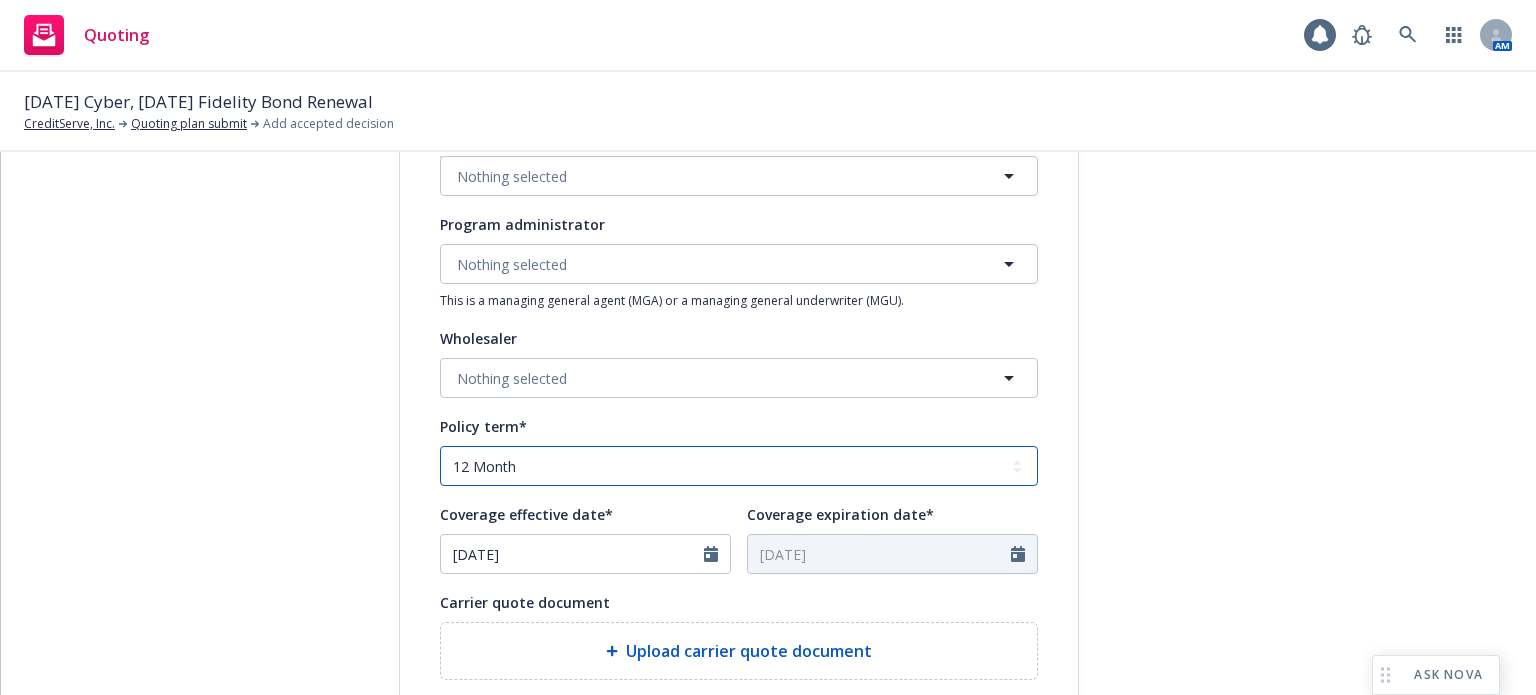 click on "Select policy term 12 Month 6 Month 4 Month 3 Month 2 Month 1 Month 36 Month (3 yr) 72 Month (6 yr) 120 Month (10 yr) 180 Month (15 yr) 240 Month (20 yr) 300 Month (25 yr) 360 Month (30 yr) Other" at bounding box center (739, 466) 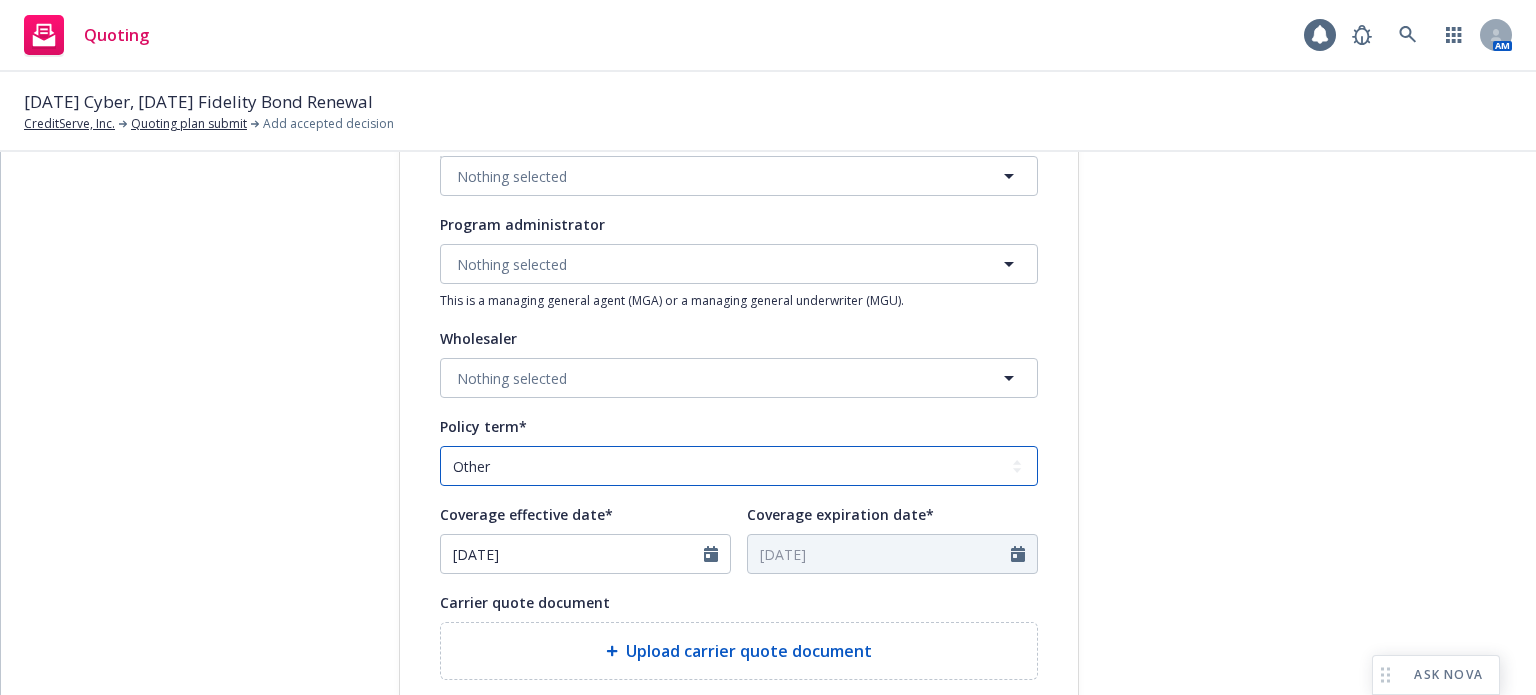 click on "Select policy term 12 Month 6 Month 4 Month 3 Month 2 Month 1 Month 36 Month (3 yr) 72 Month (6 yr) 120 Month (10 yr) 180 Month (15 yr) 240 Month (20 yr) 300 Month (25 yr) 360 Month (30 yr) Other" at bounding box center (739, 466) 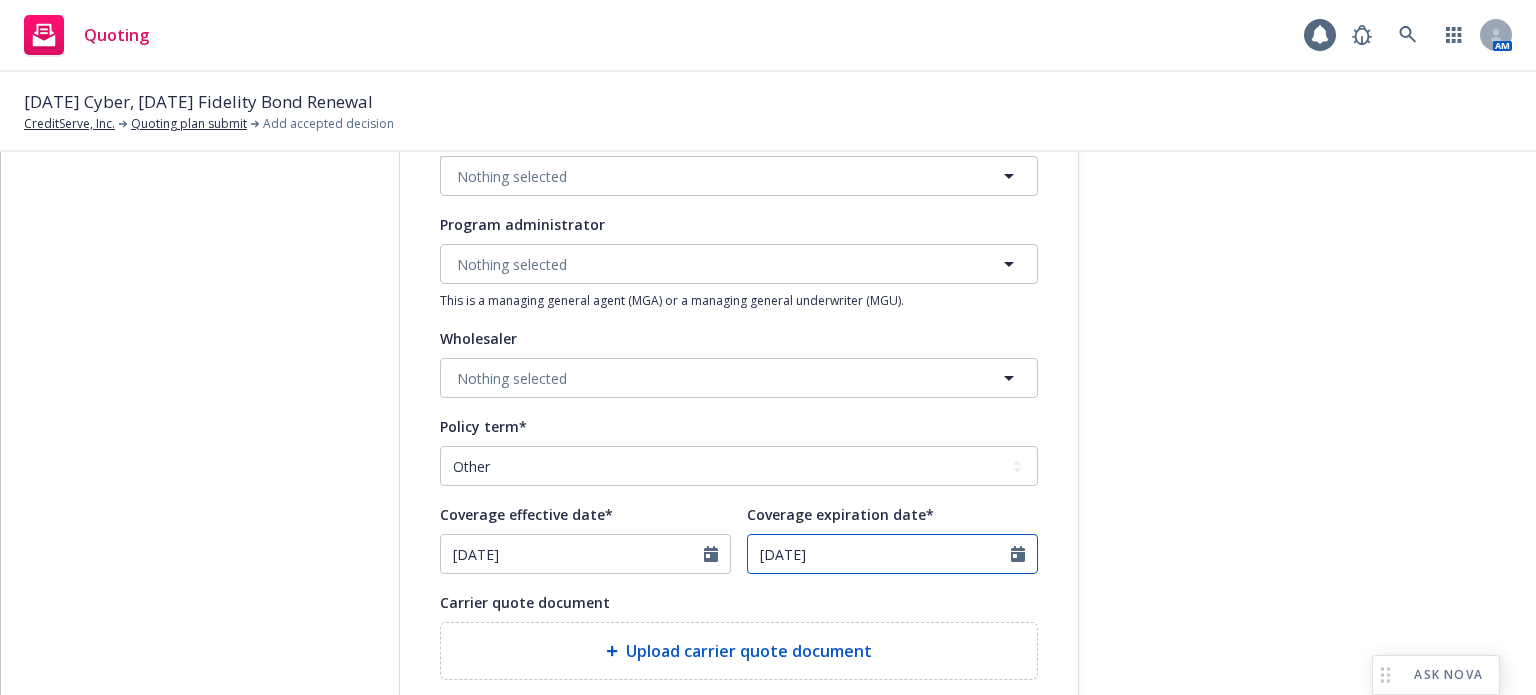 drag, startPoint x: 774, startPoint y: 558, endPoint x: 786, endPoint y: 554, distance: 12.649111 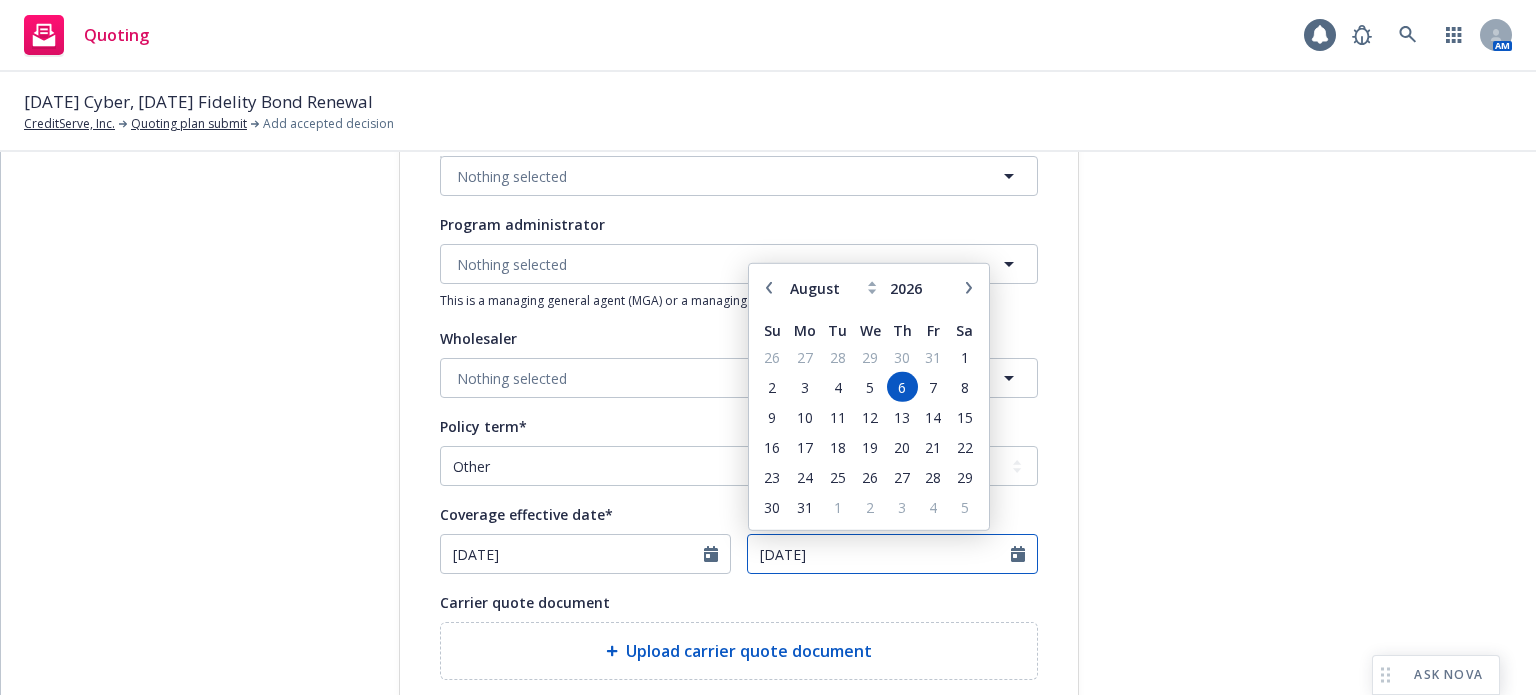 click on "08/06/2026" at bounding box center [879, 554] 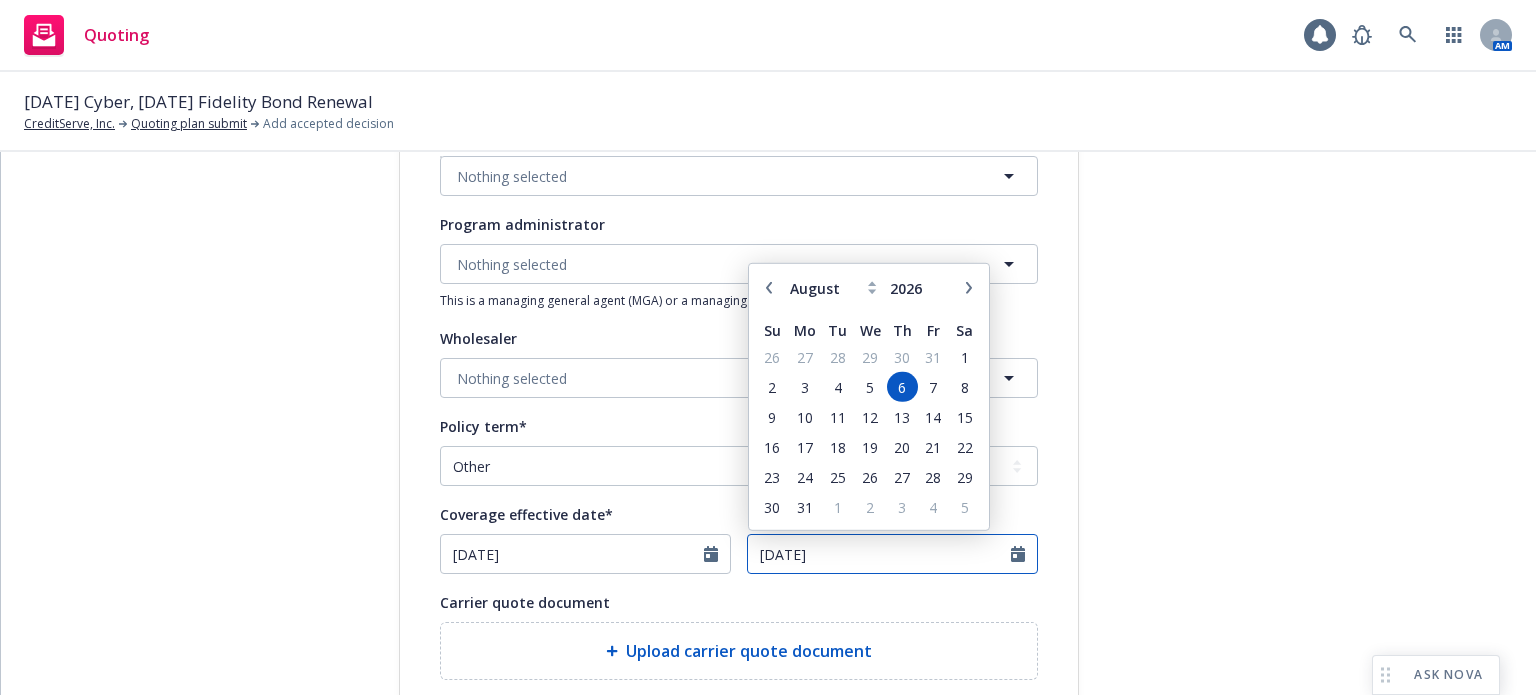 type on "08/04/2026" 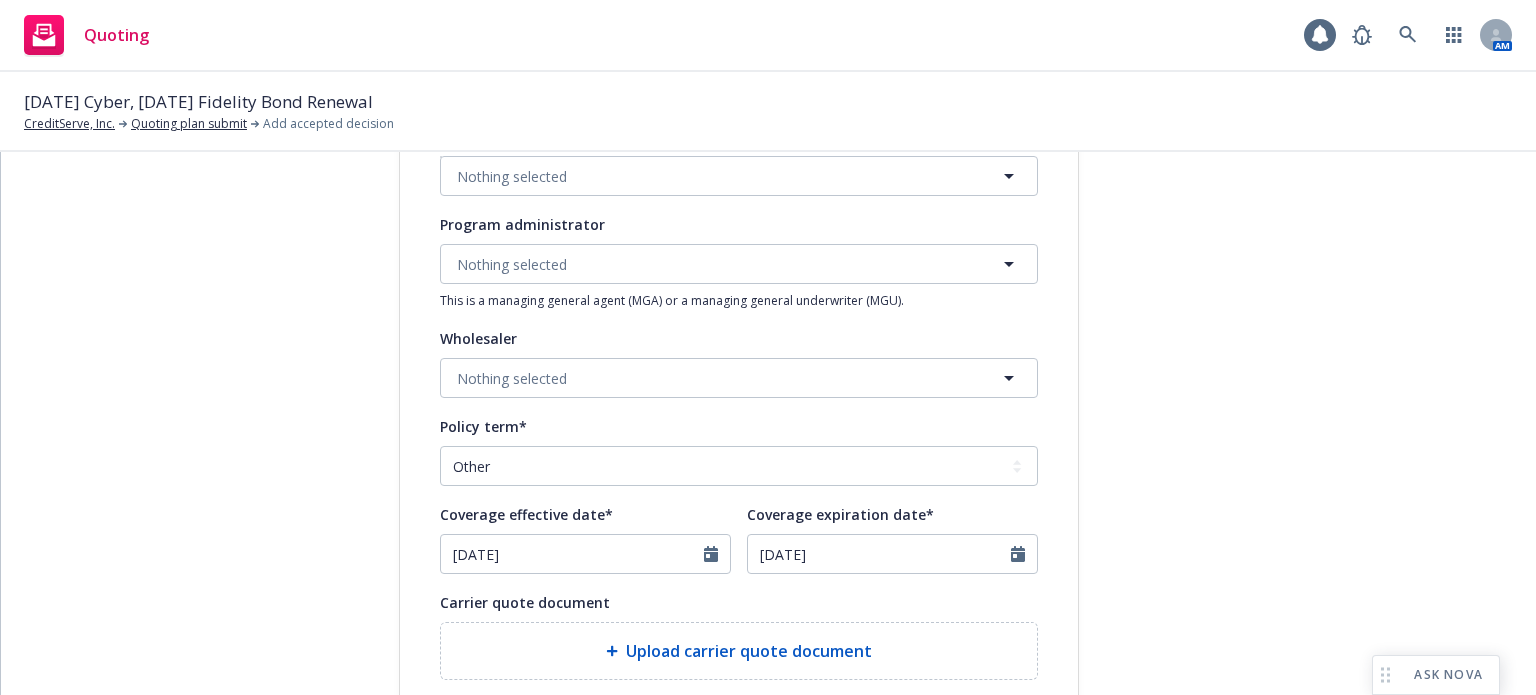 click on "Carrier quote document" at bounding box center [739, 602] 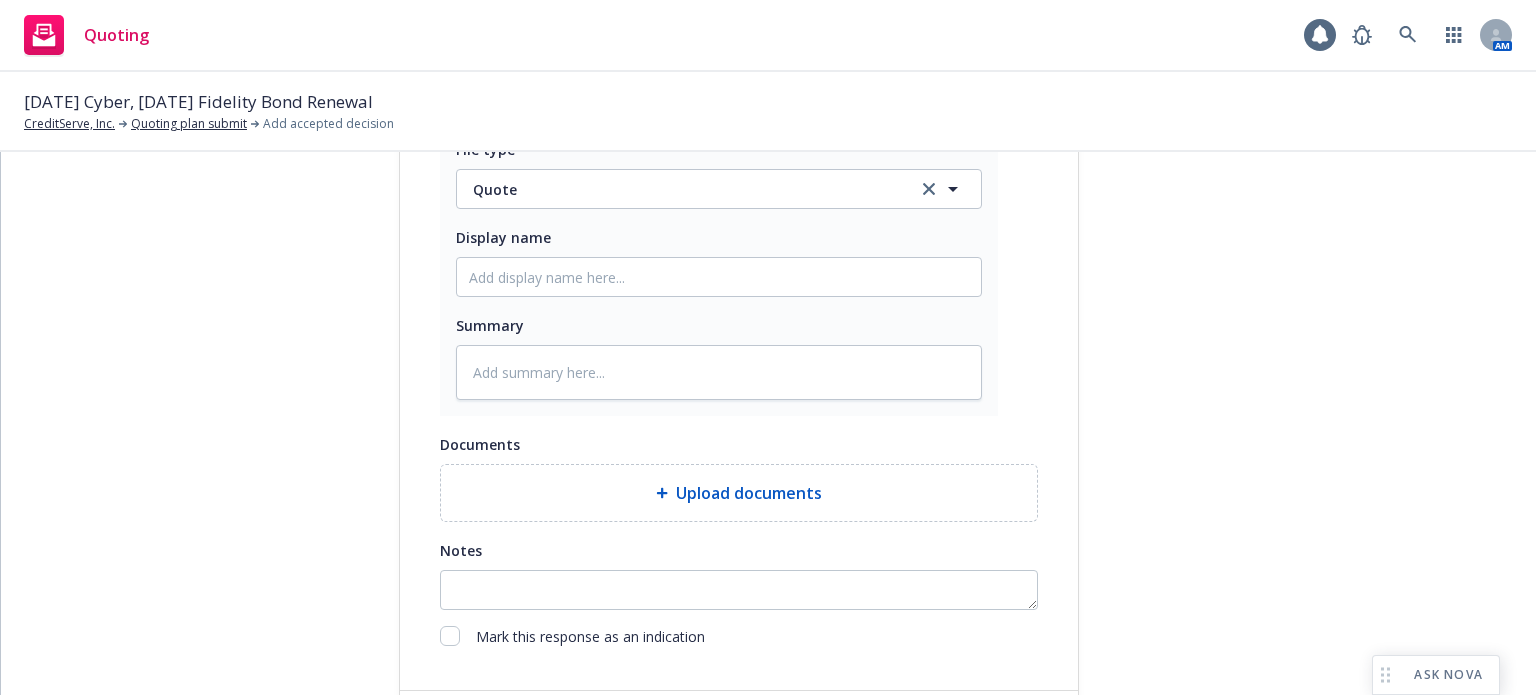 scroll, scrollTop: 1100, scrollLeft: 0, axis: vertical 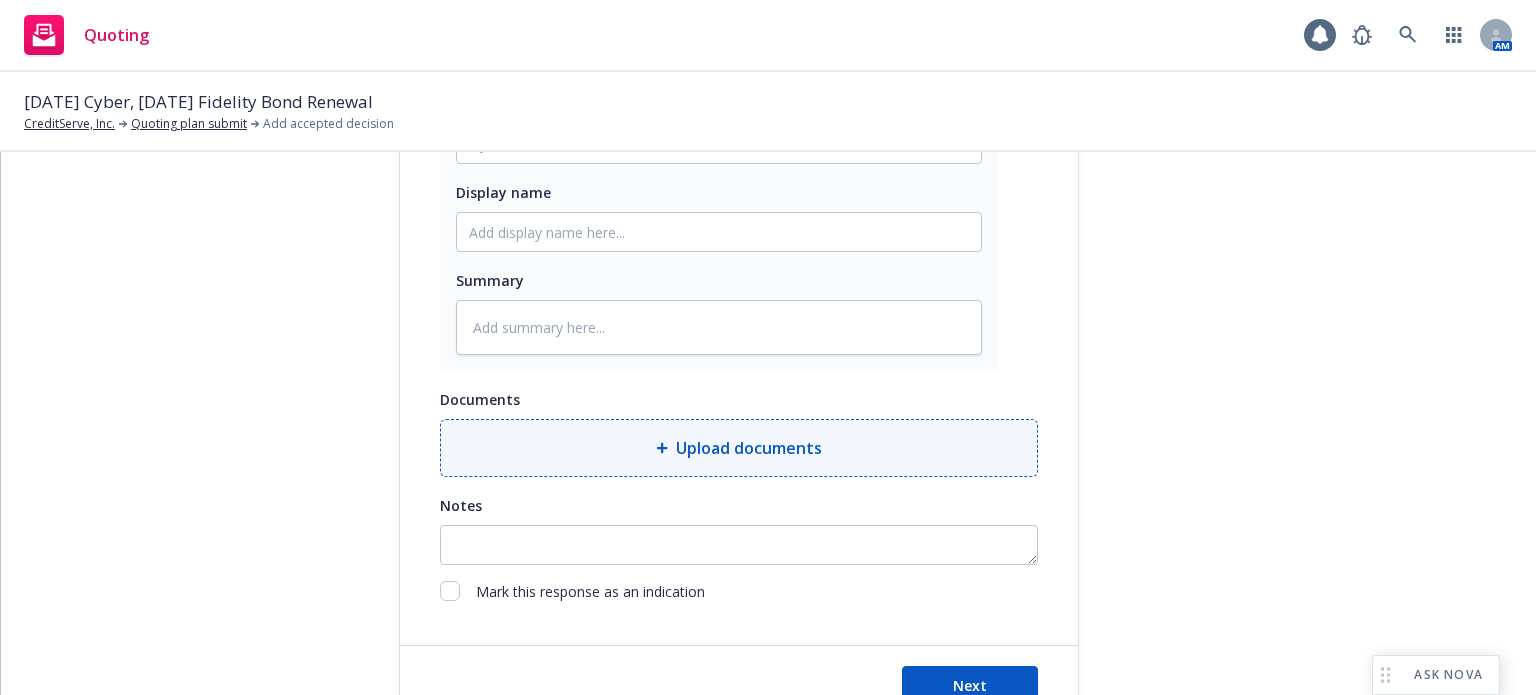 type on "x" 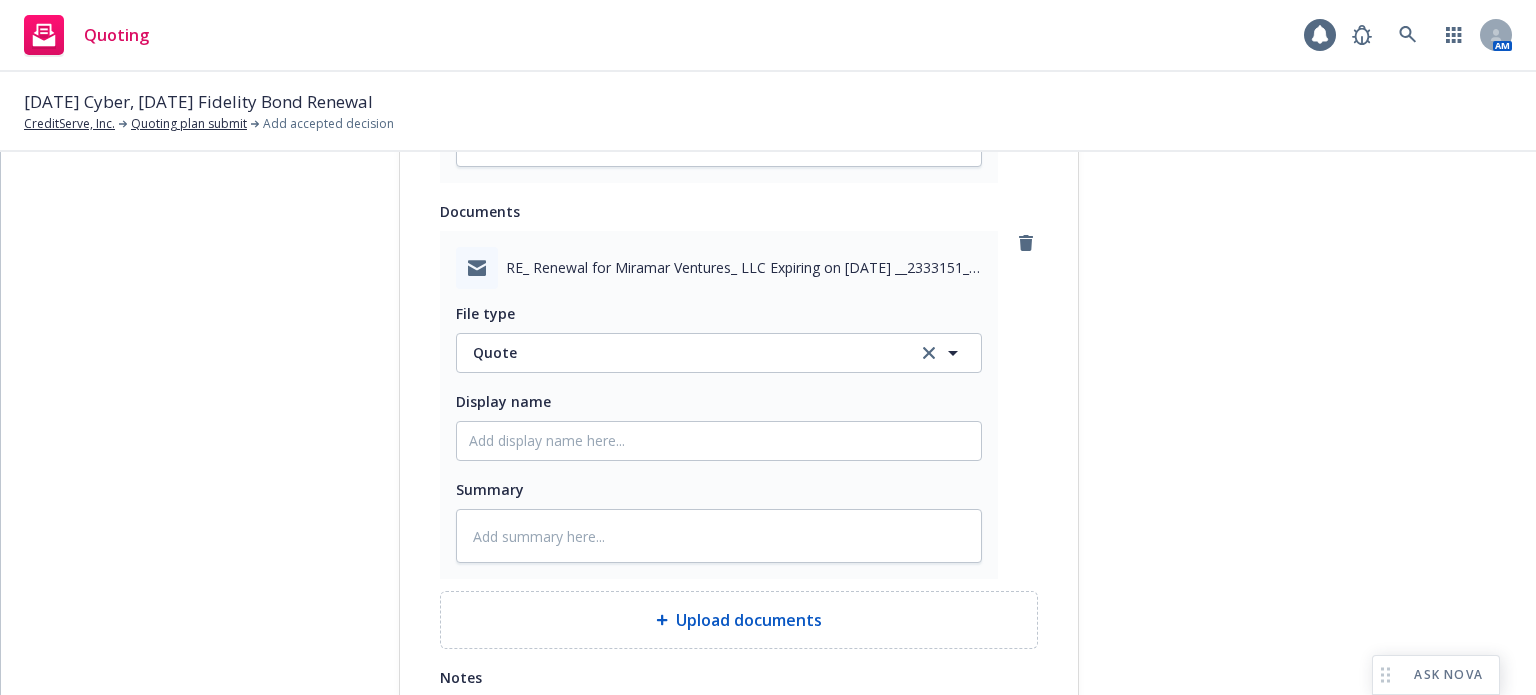 scroll, scrollTop: 1300, scrollLeft: 0, axis: vertical 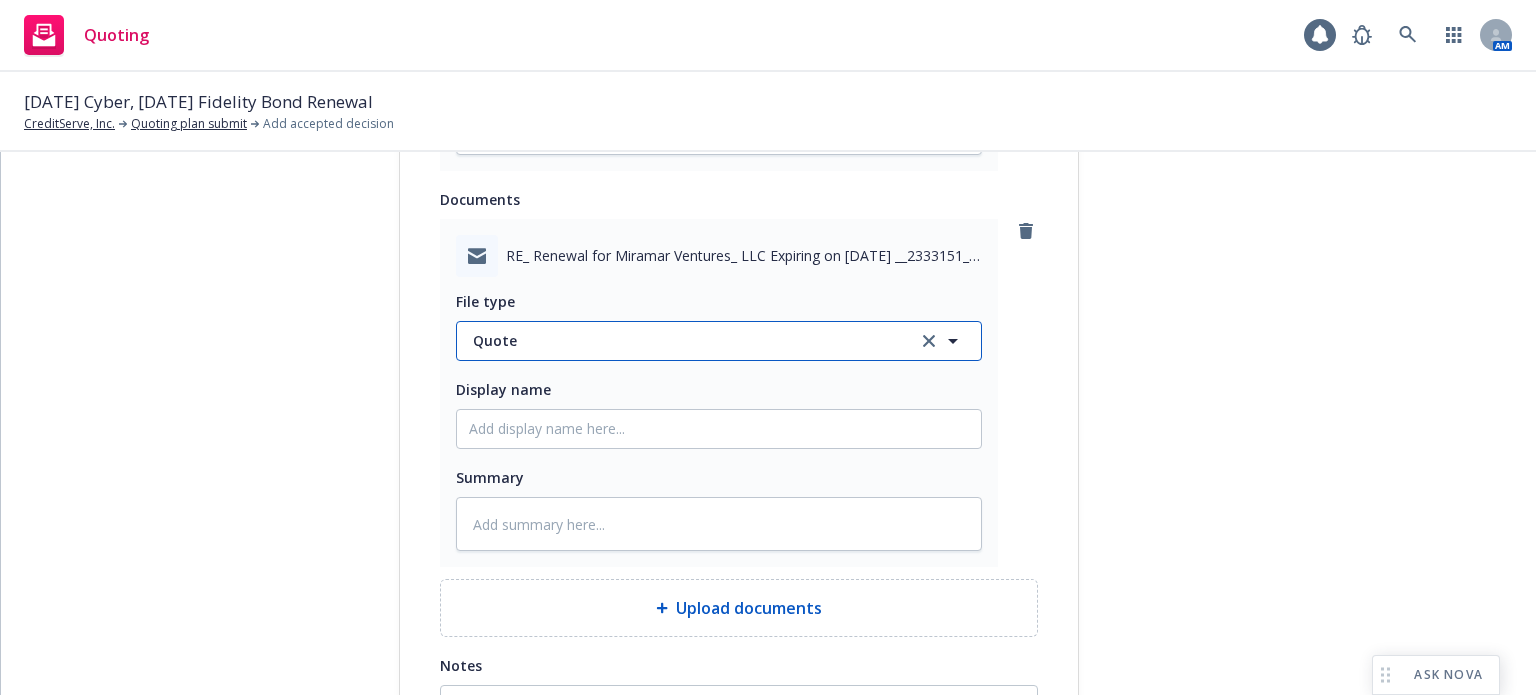 click on "Quote" at bounding box center (683, 340) 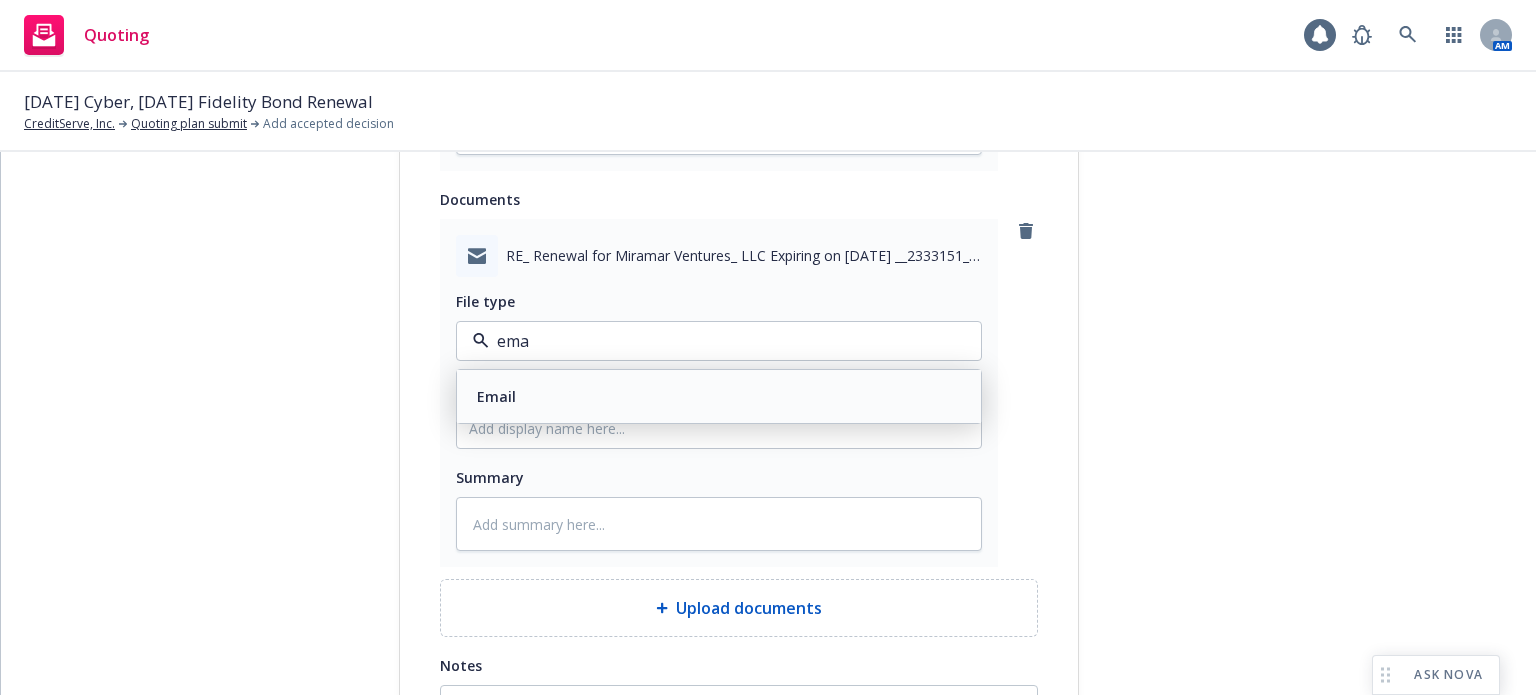 type on "emai" 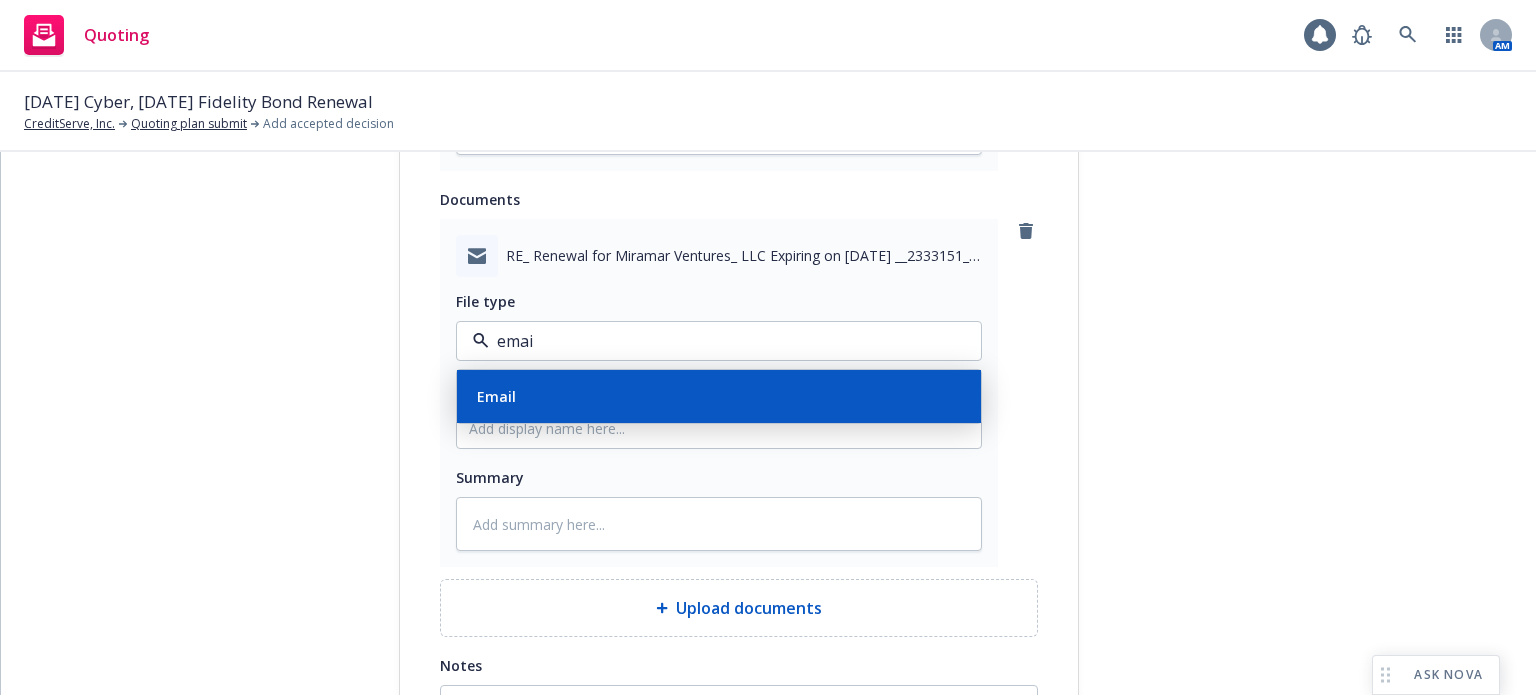 click on "Email" at bounding box center (719, 396) 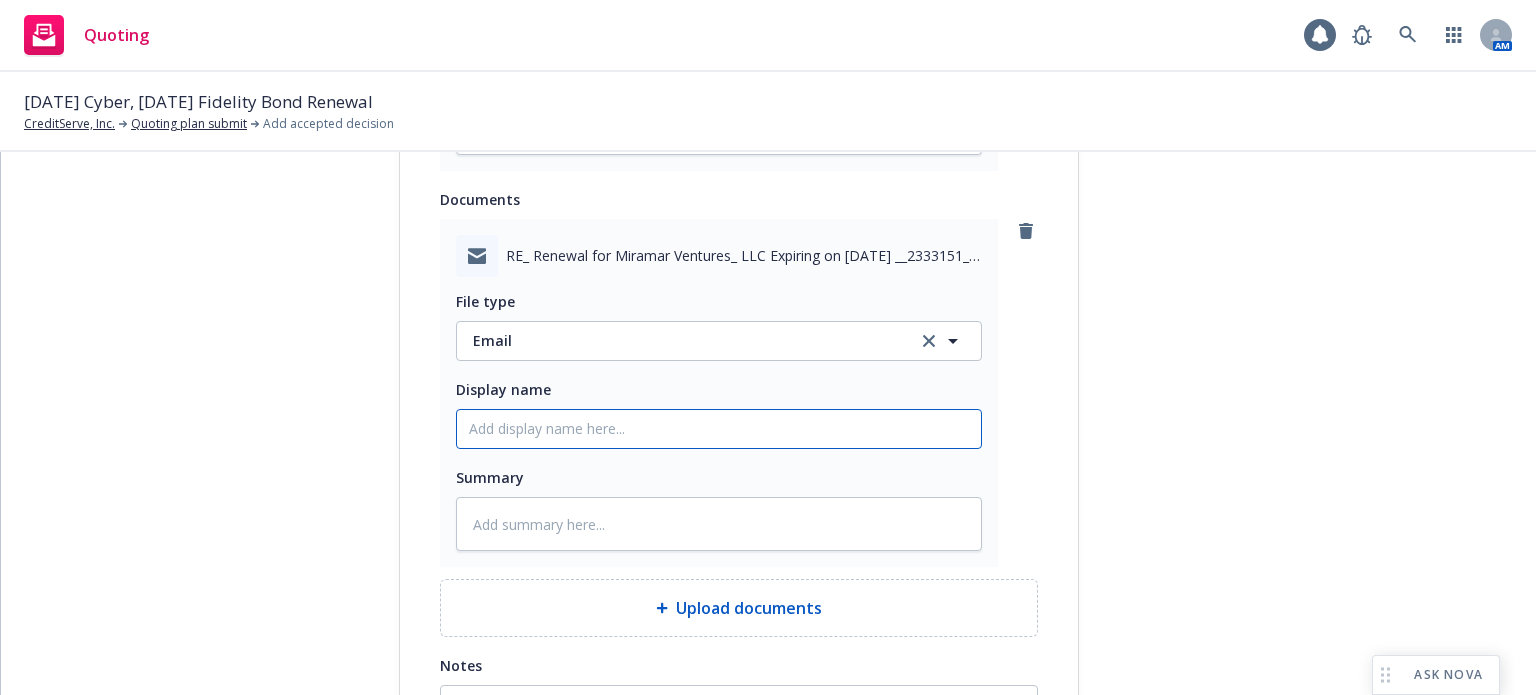 click on "Display name" at bounding box center [719, 32] 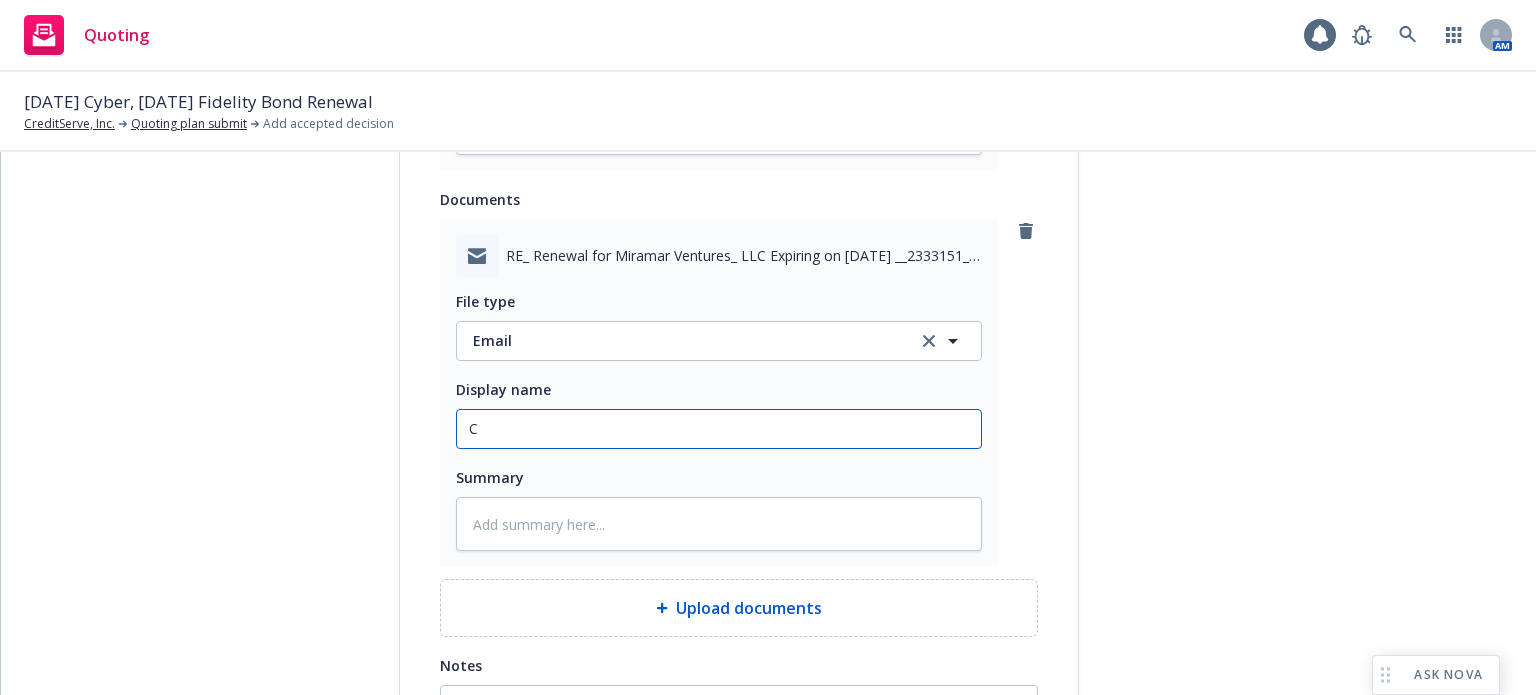 type on "x" 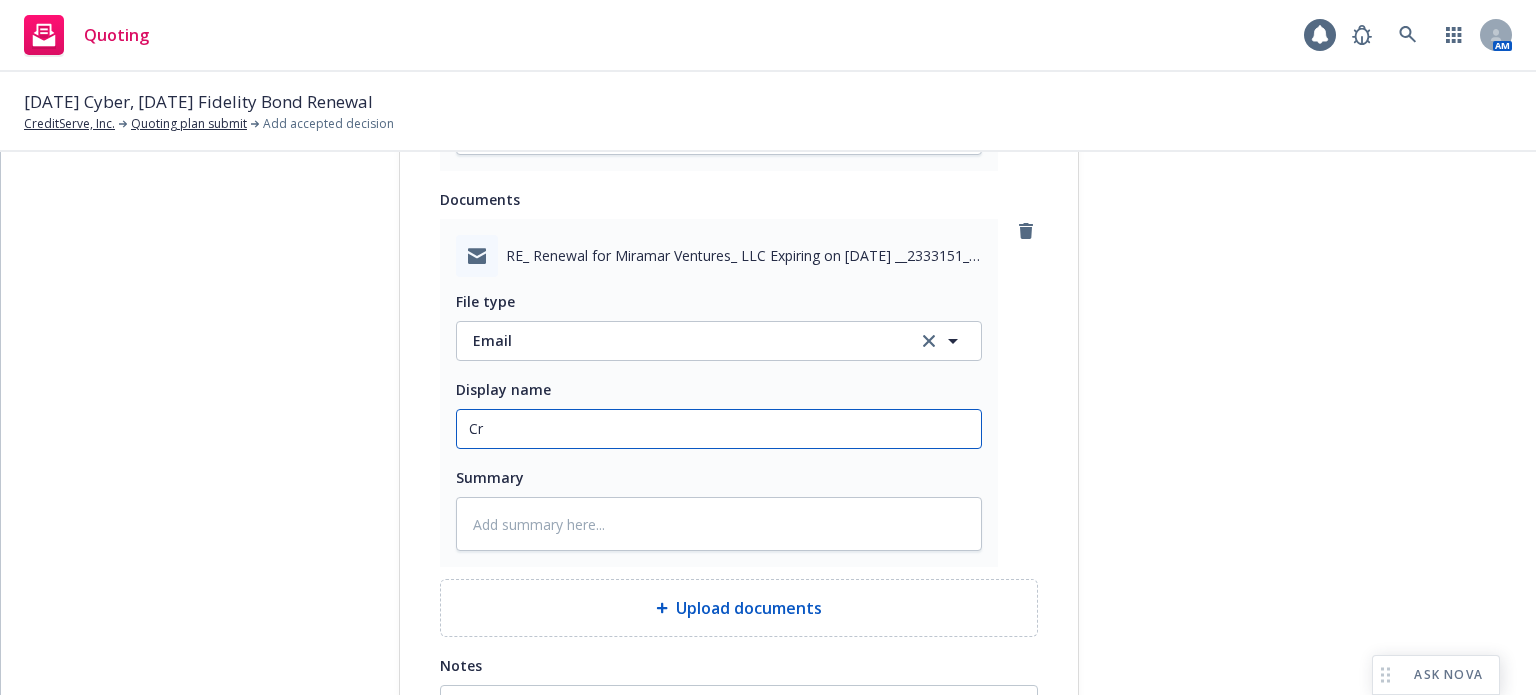 type on "x" 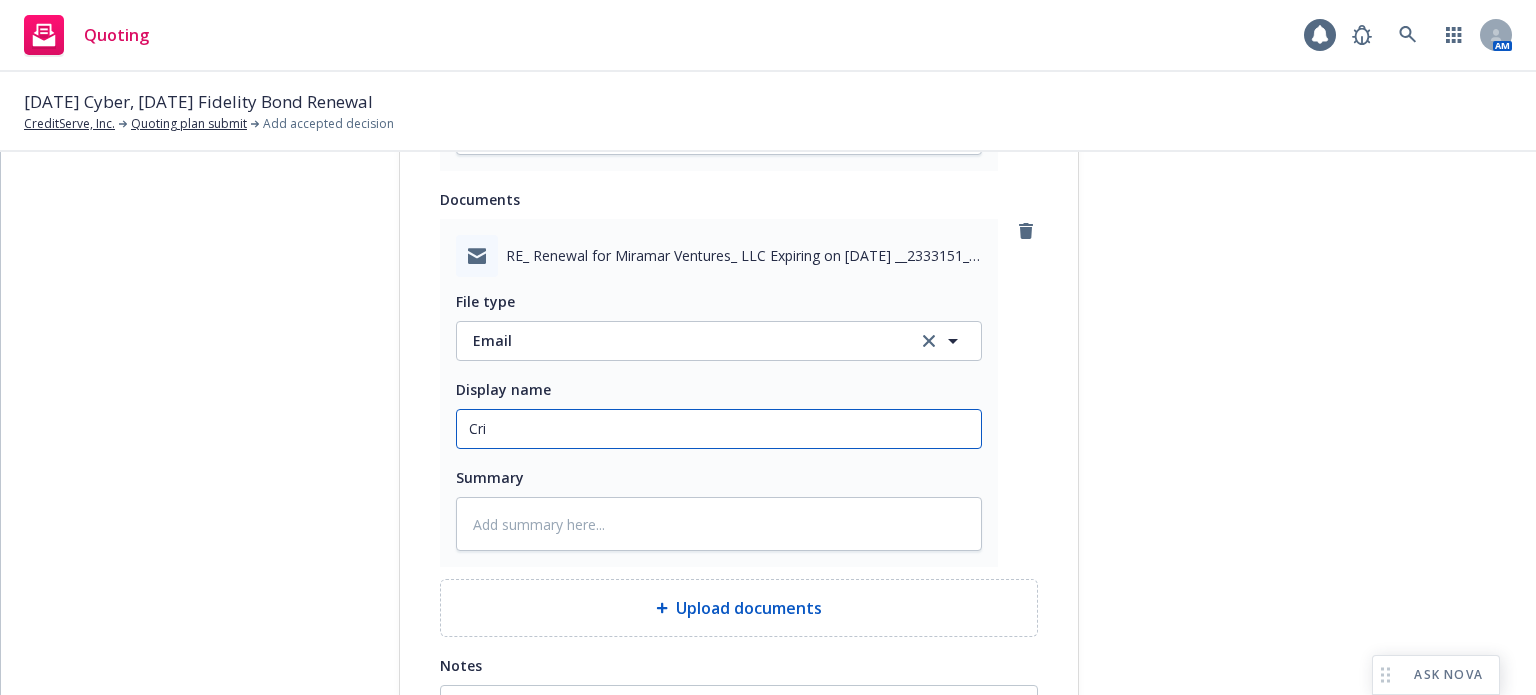 type on "x" 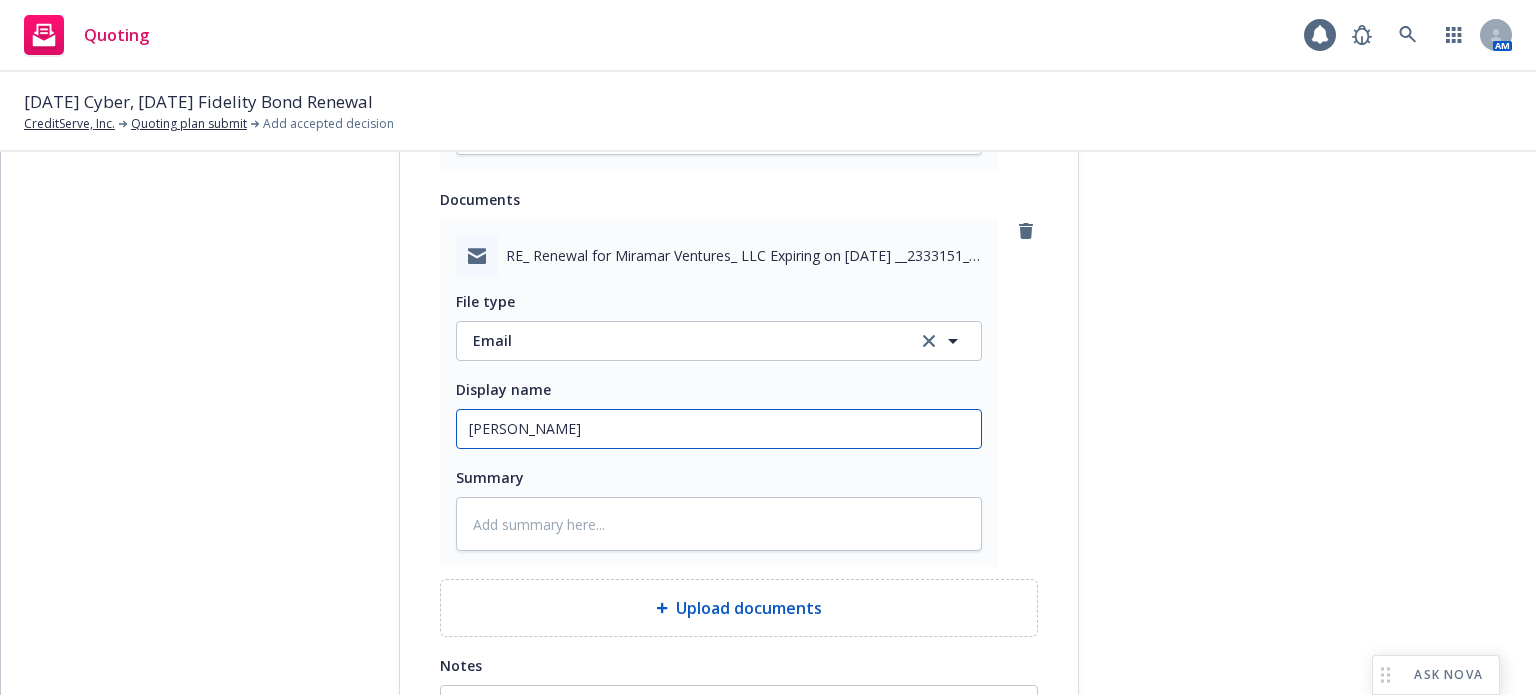 type on "Crime" 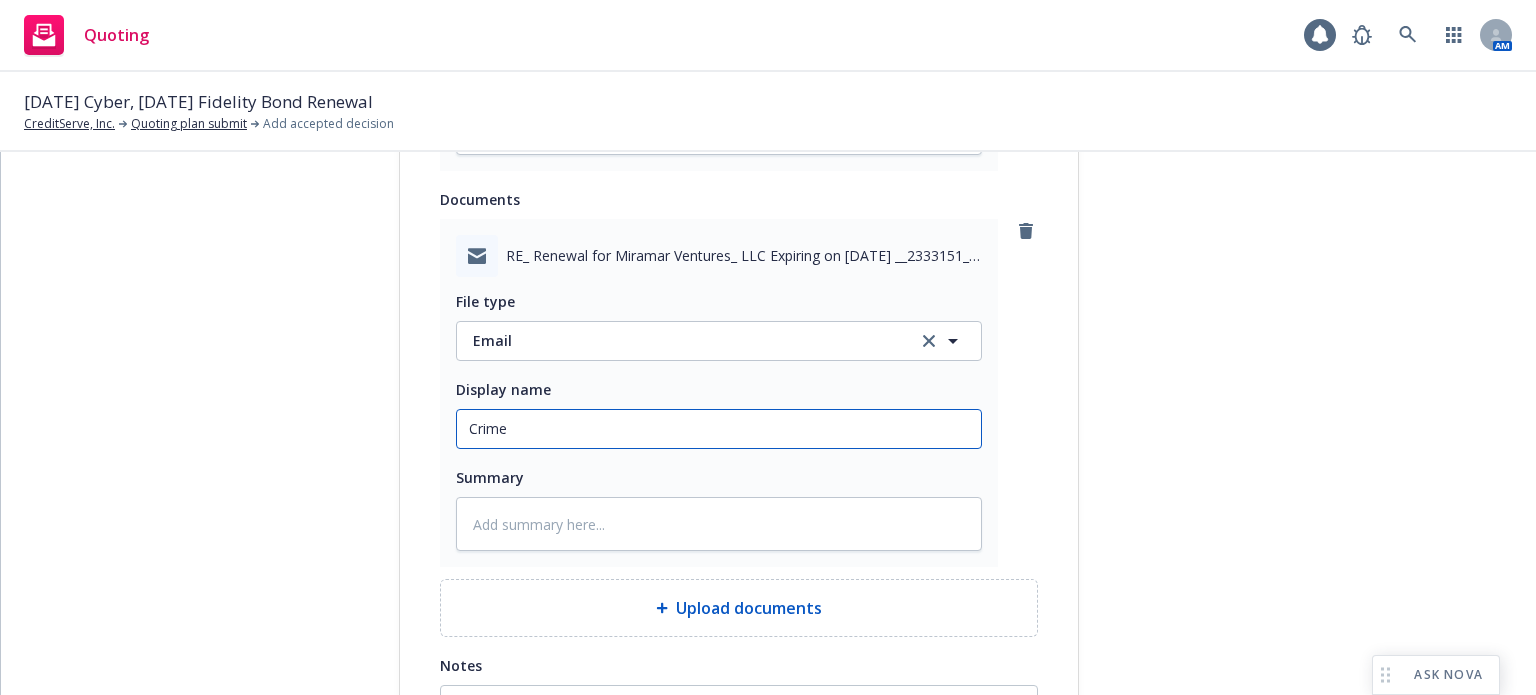 type on "x" 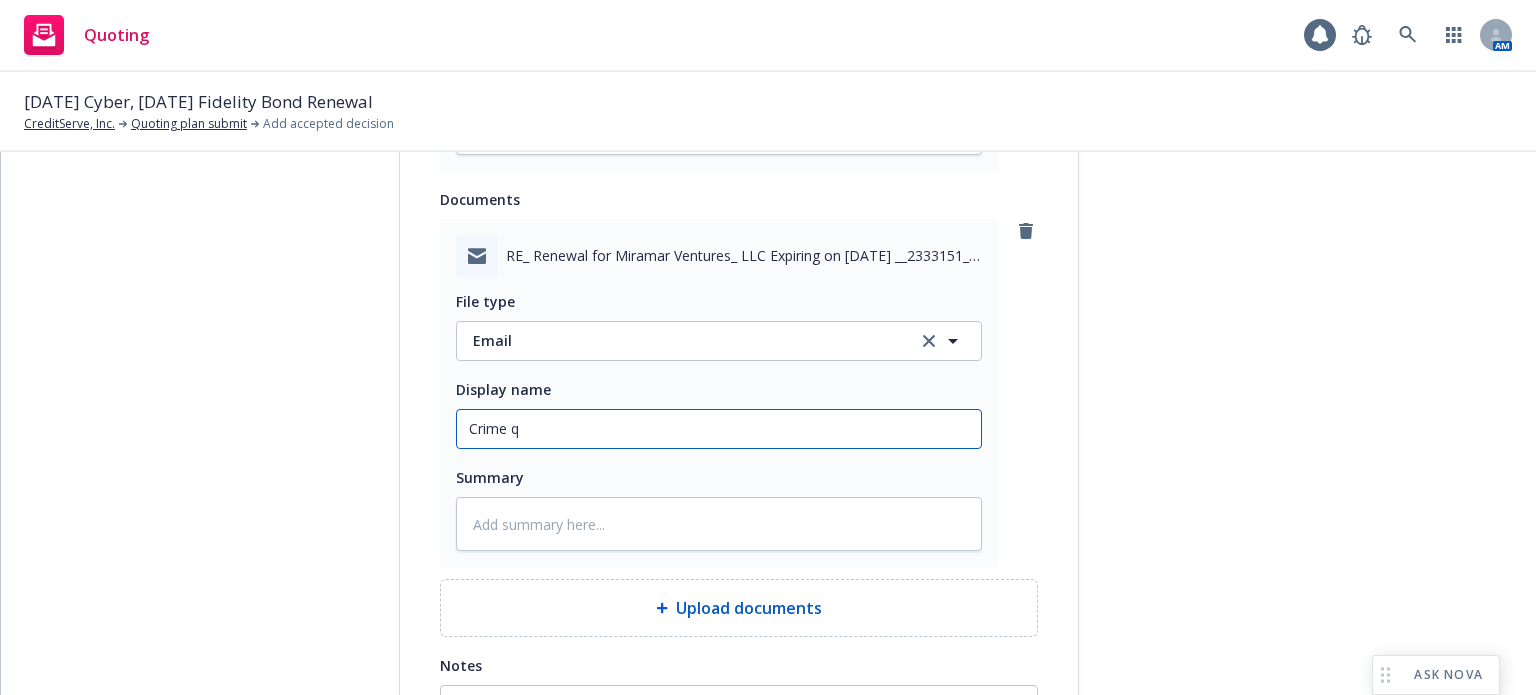 type on "x" 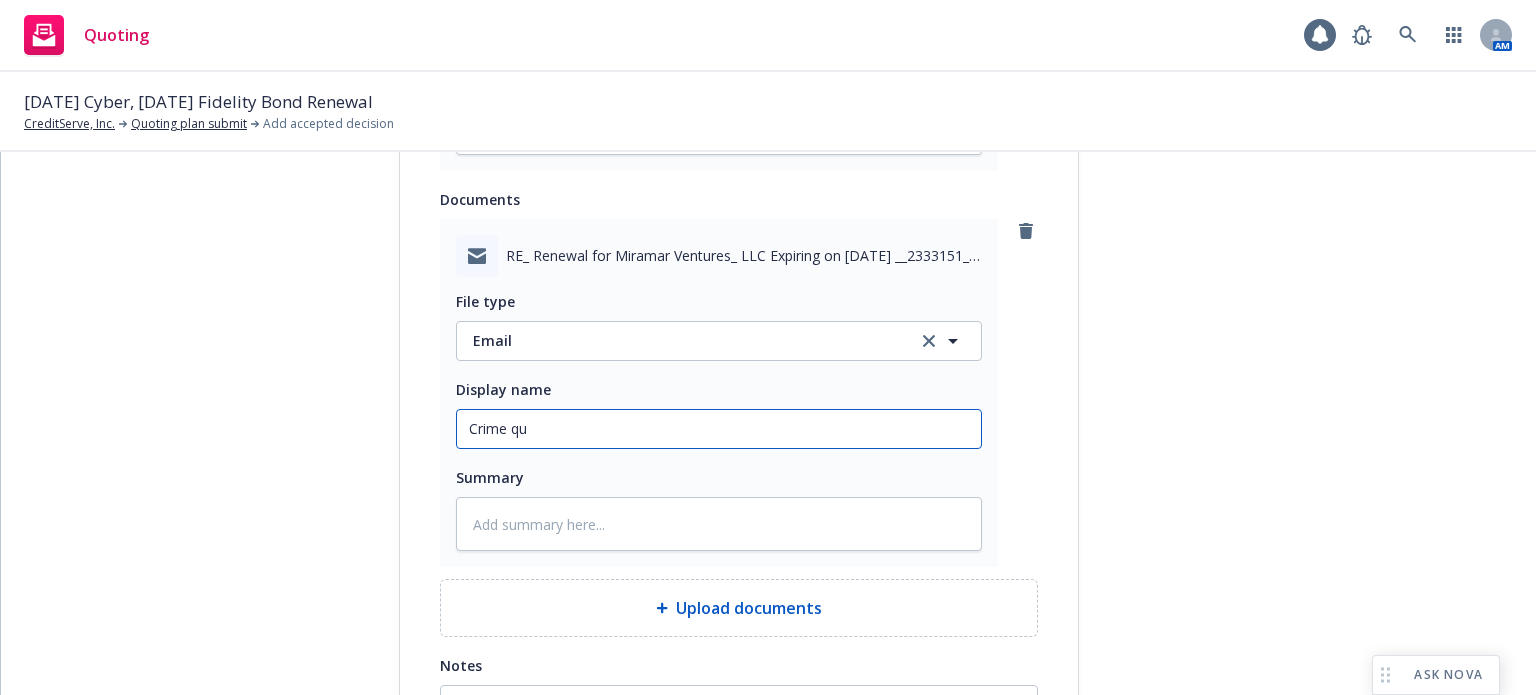 type on "Crime qut" 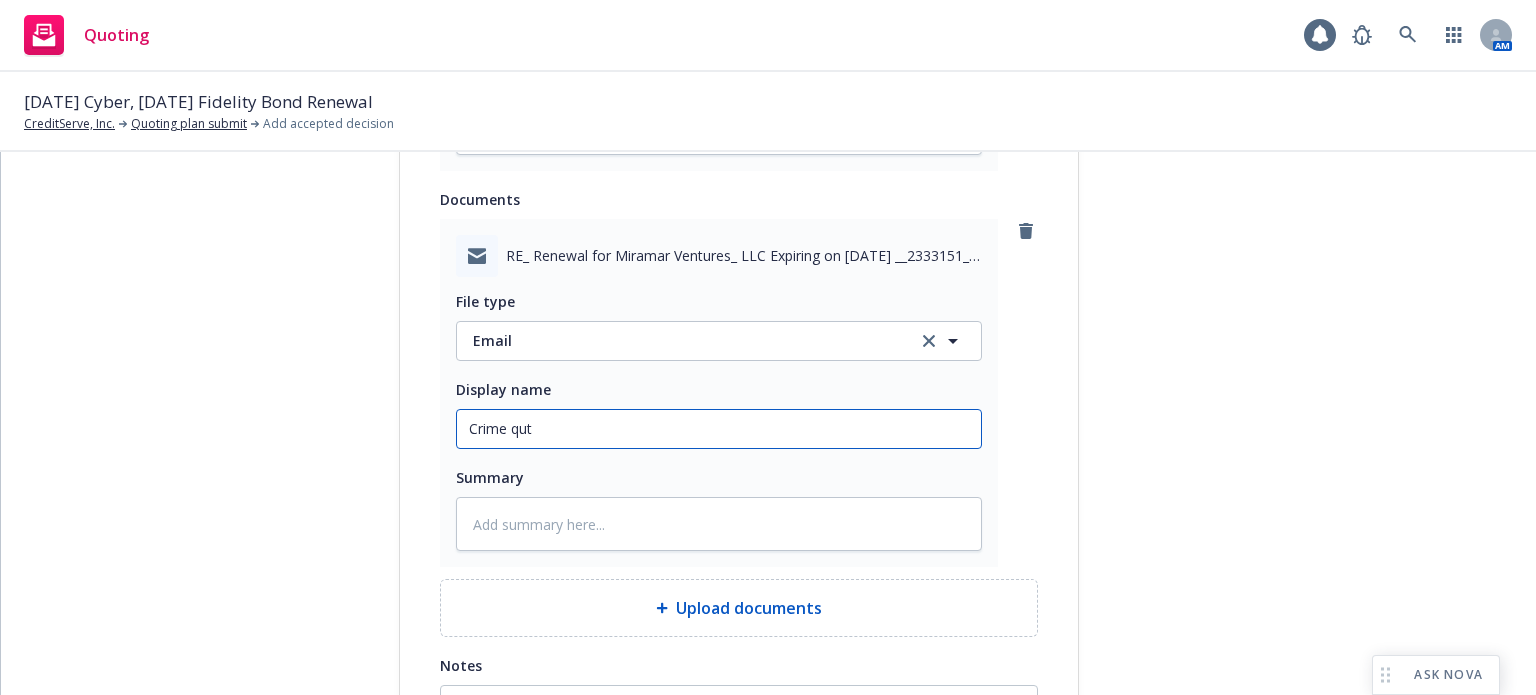 type on "x" 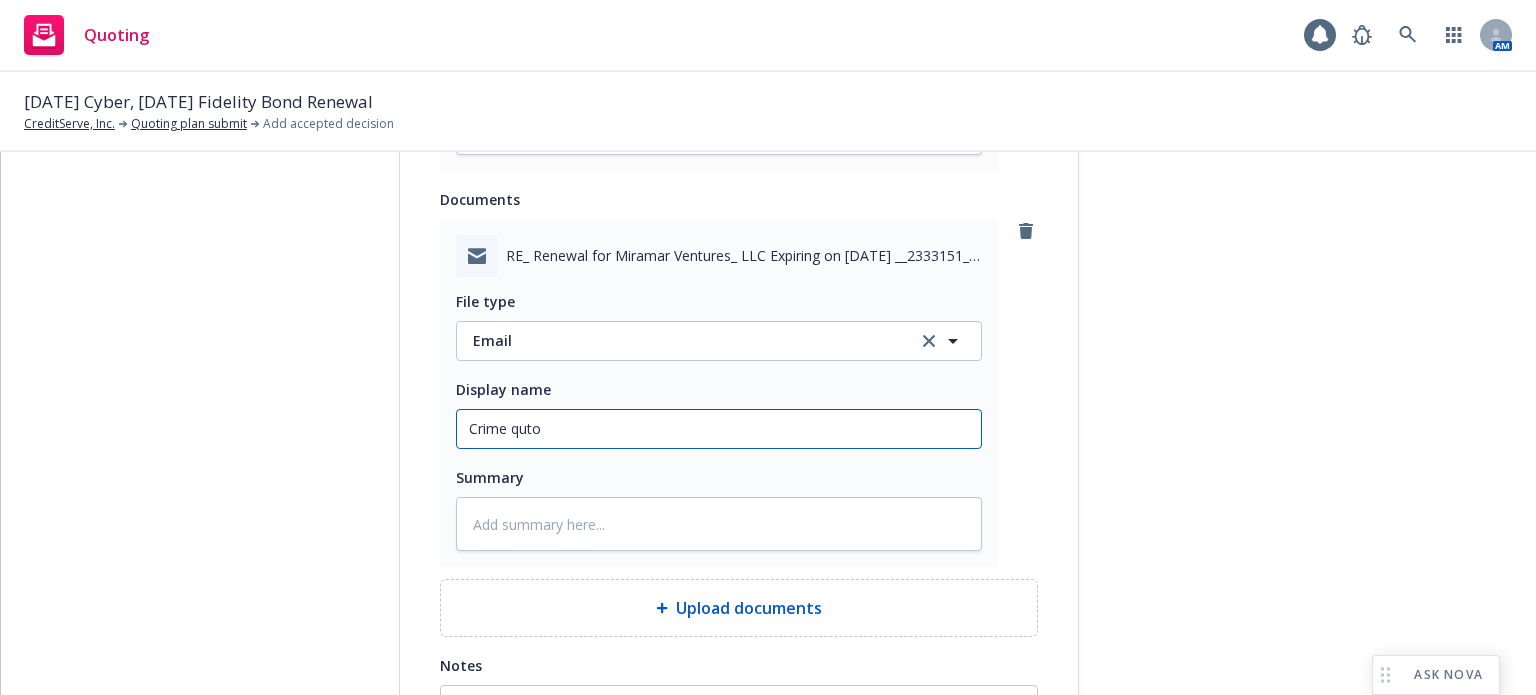 type on "Crime qutoe" 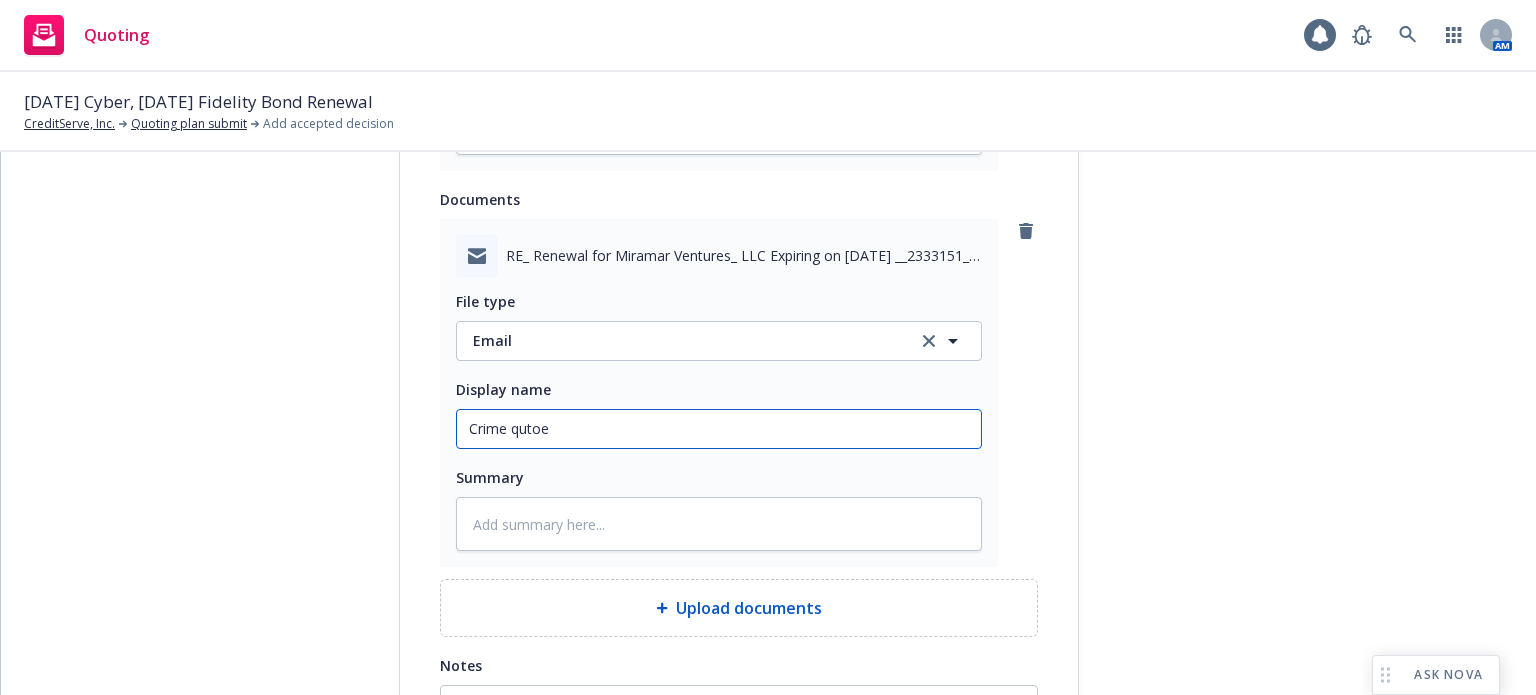 type on "x" 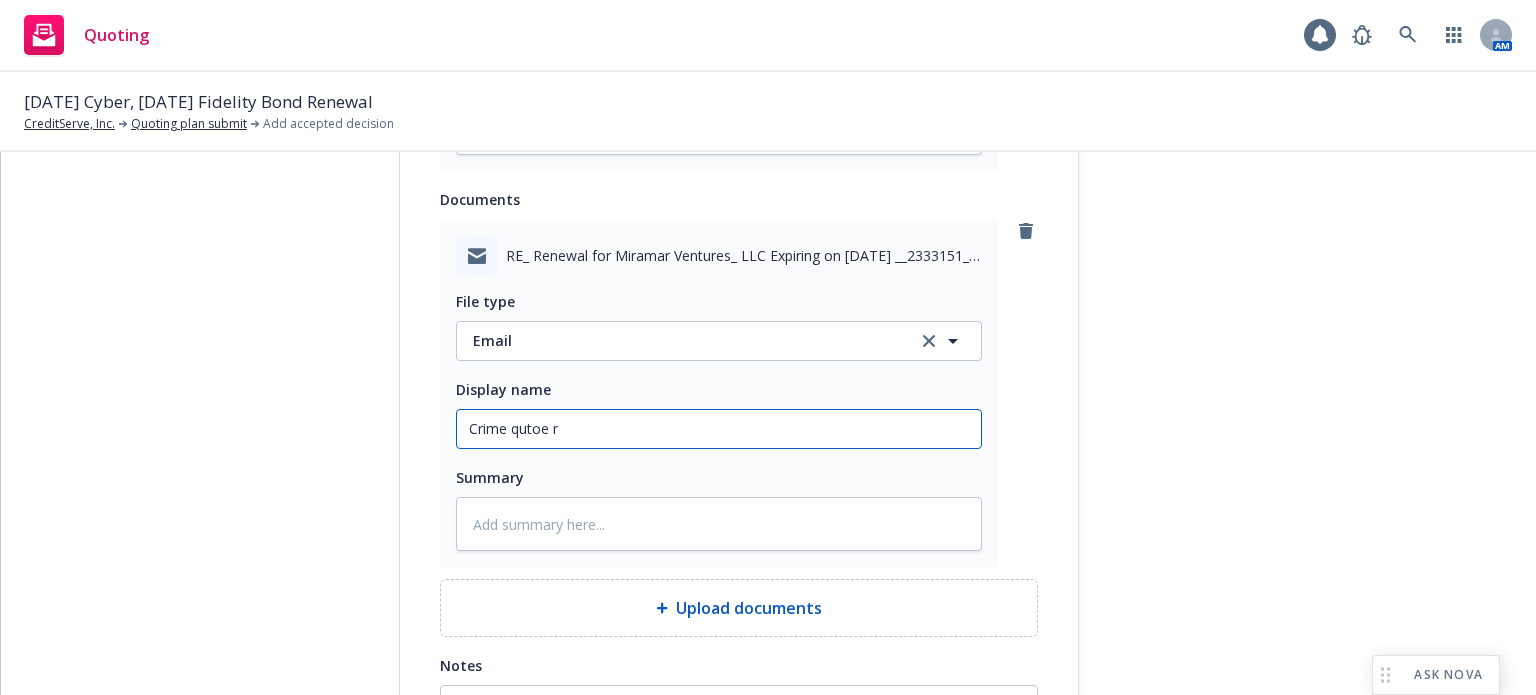 type on "x" 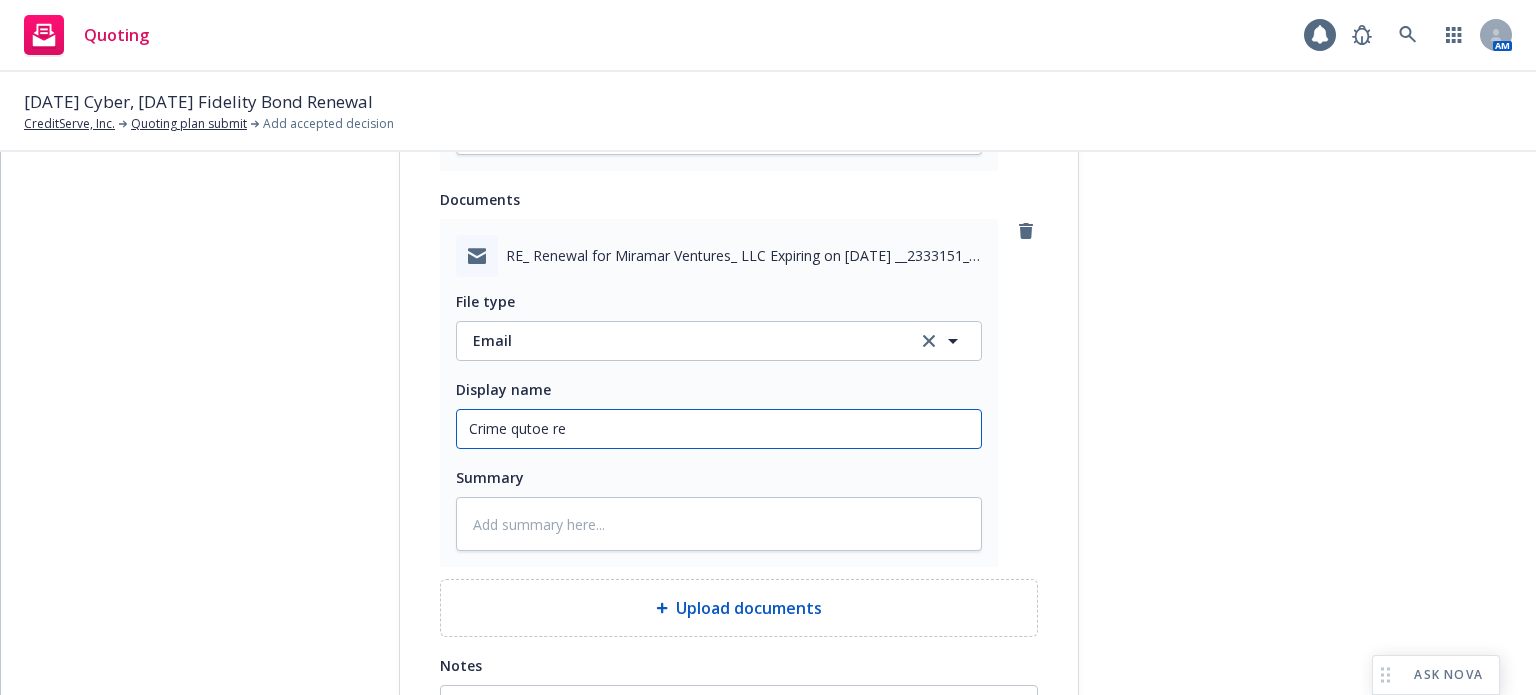 type on "x" 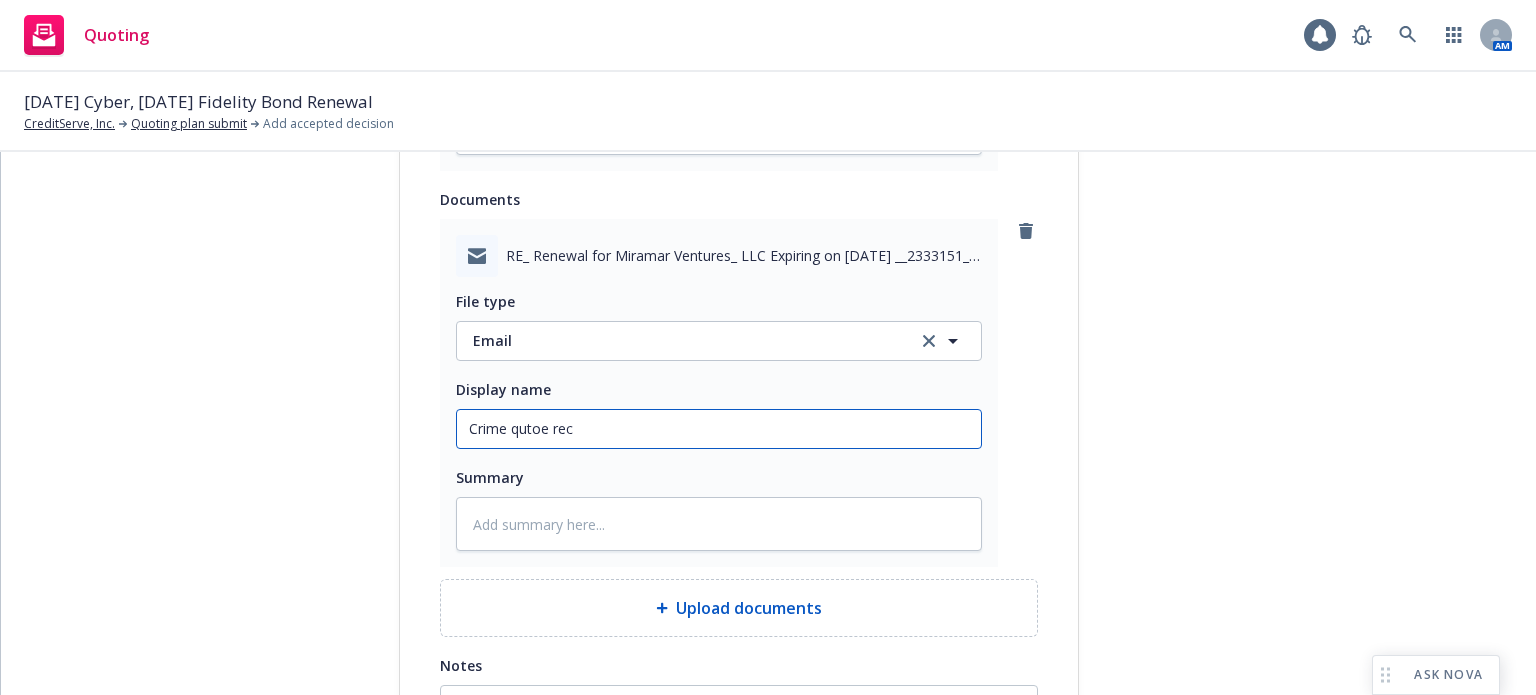 type on "x" 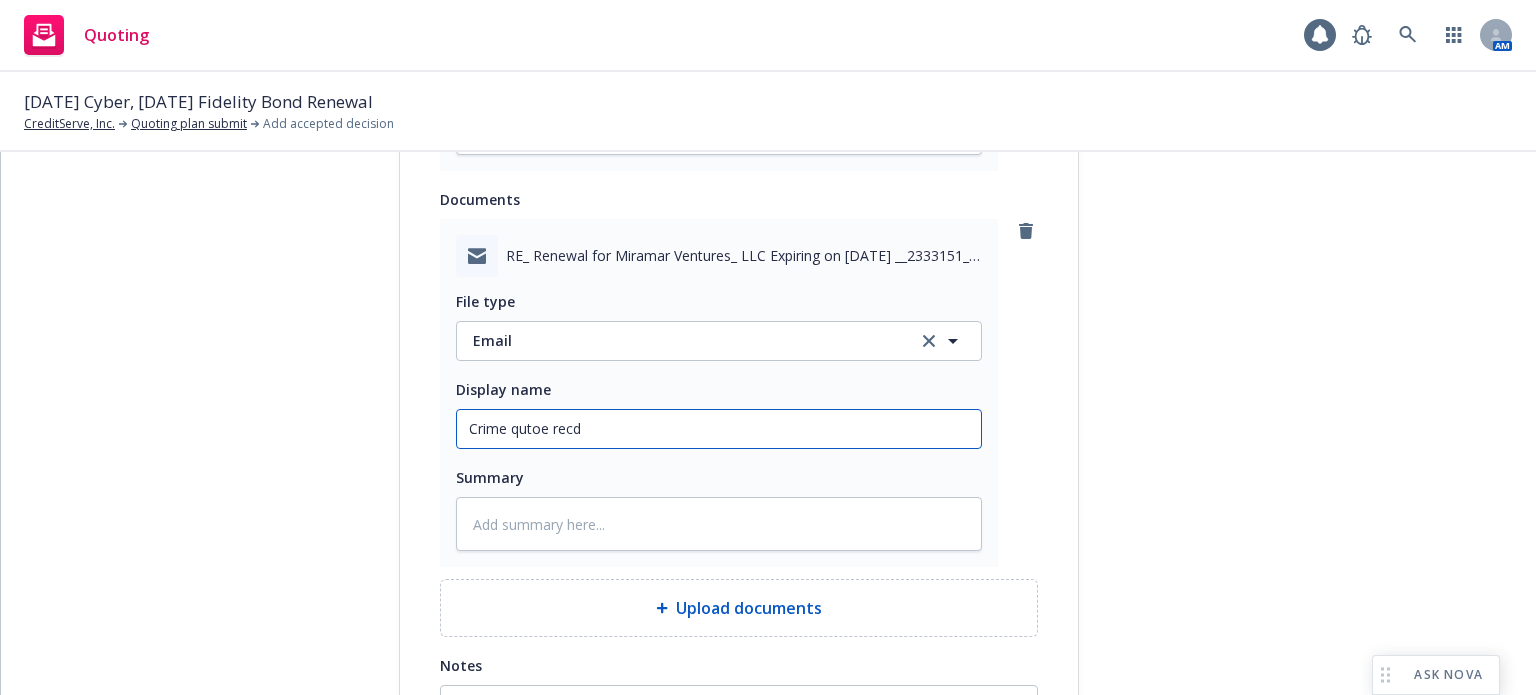 type on "x" 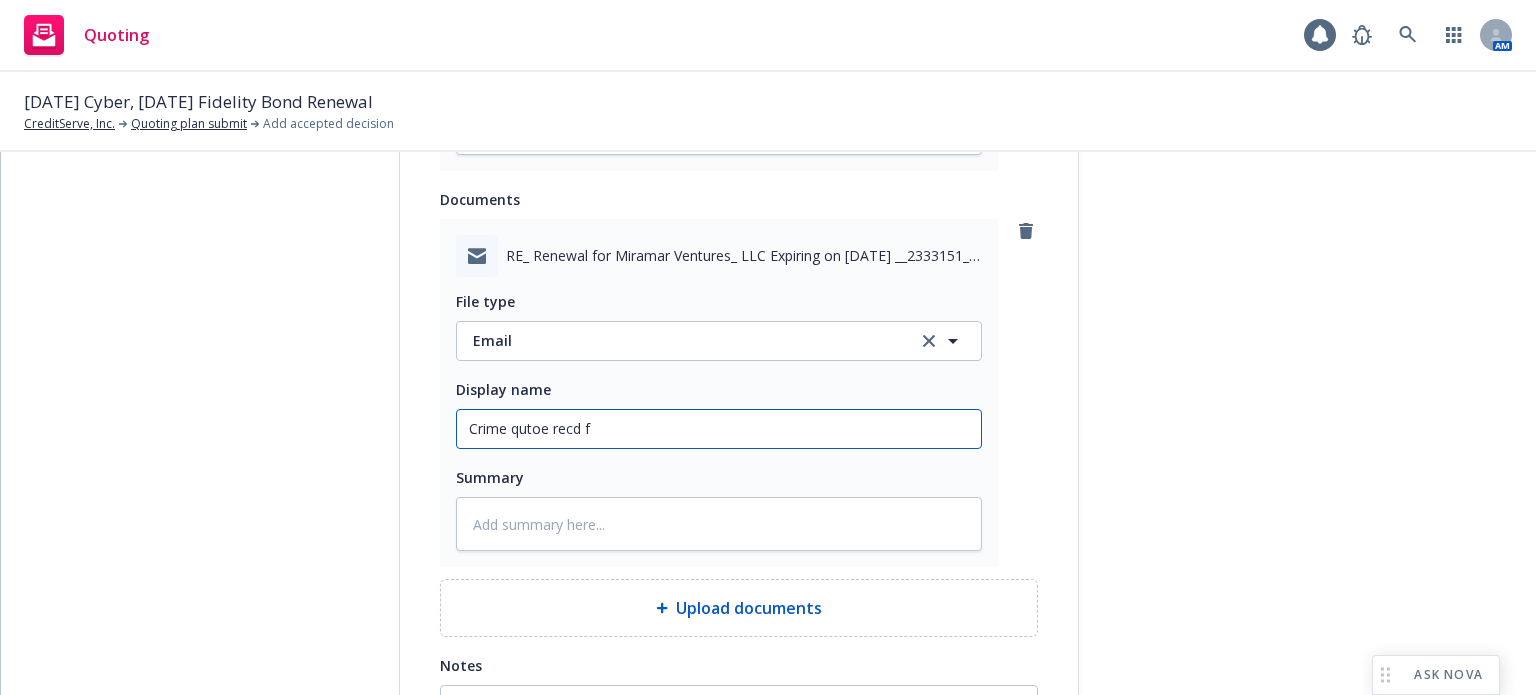 type on "x" 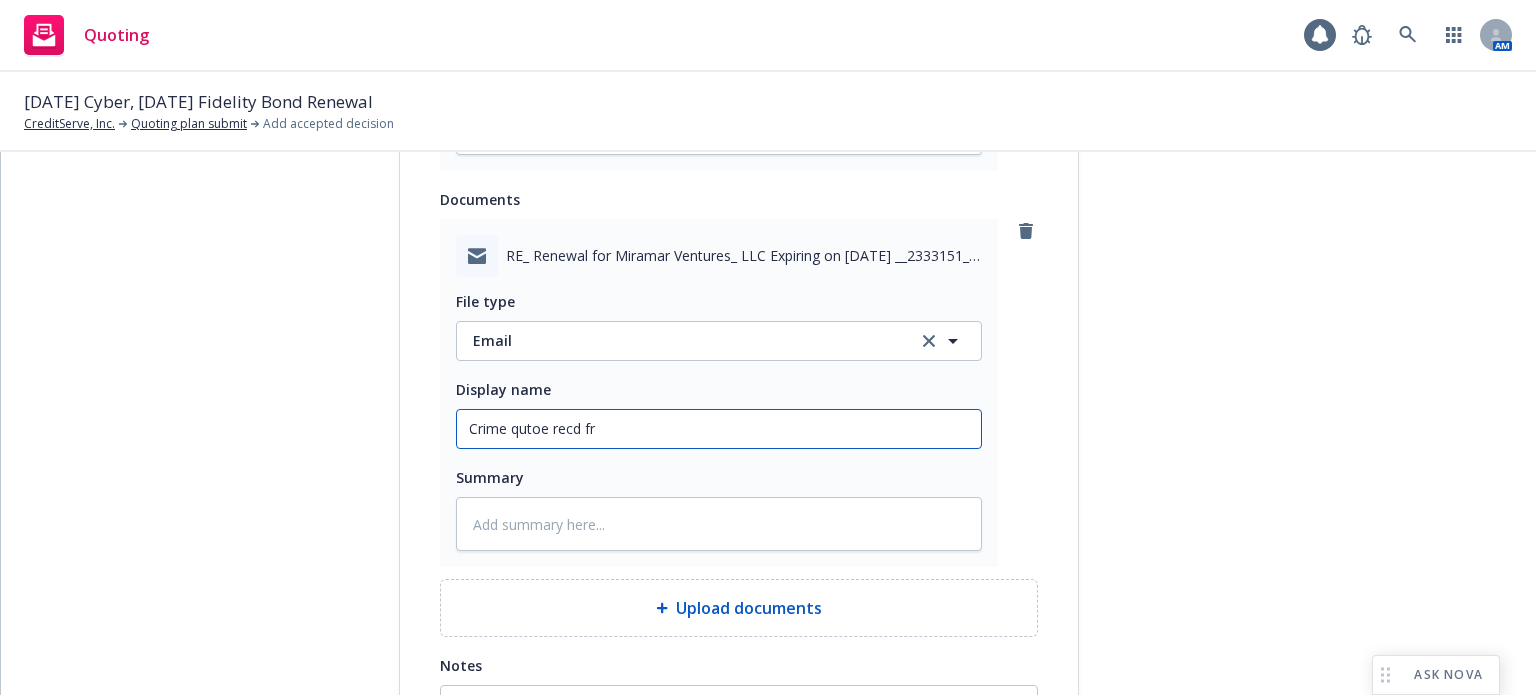 type on "x" 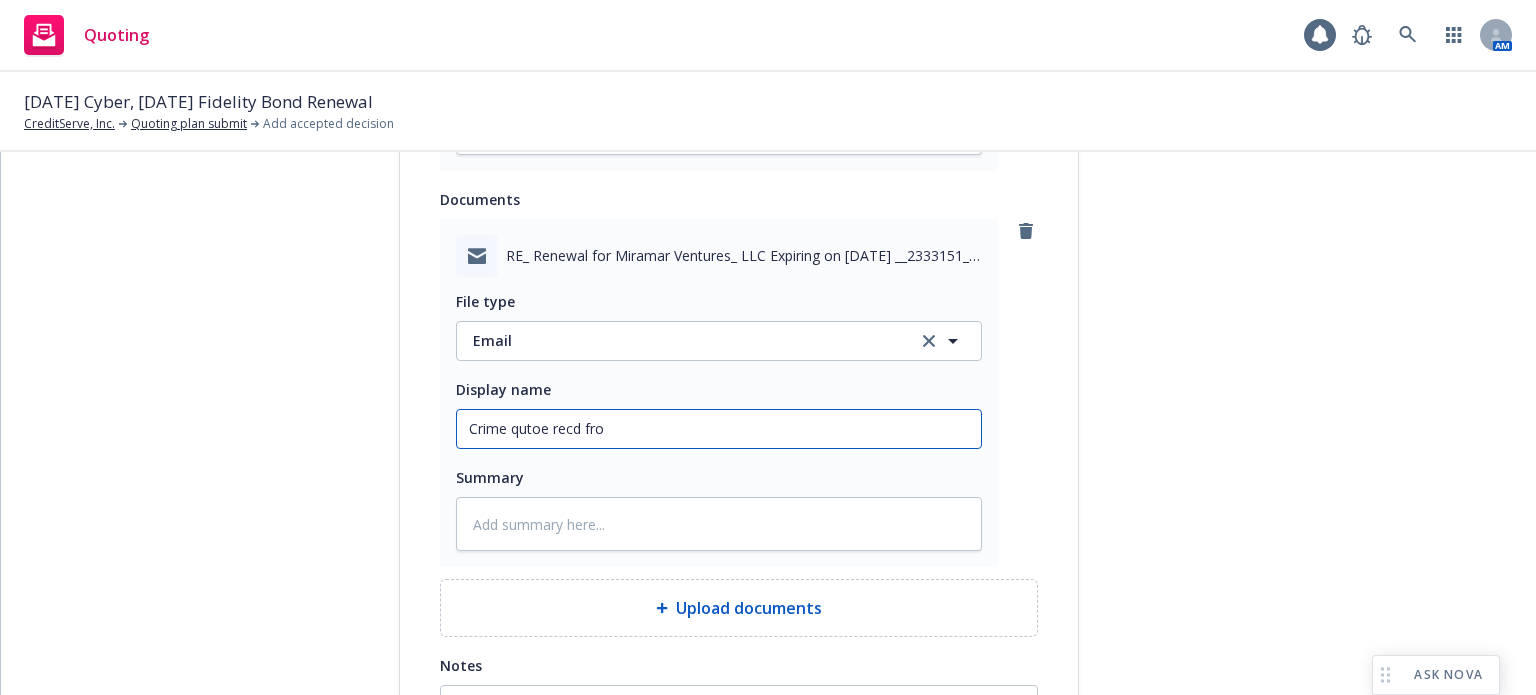 type on "x" 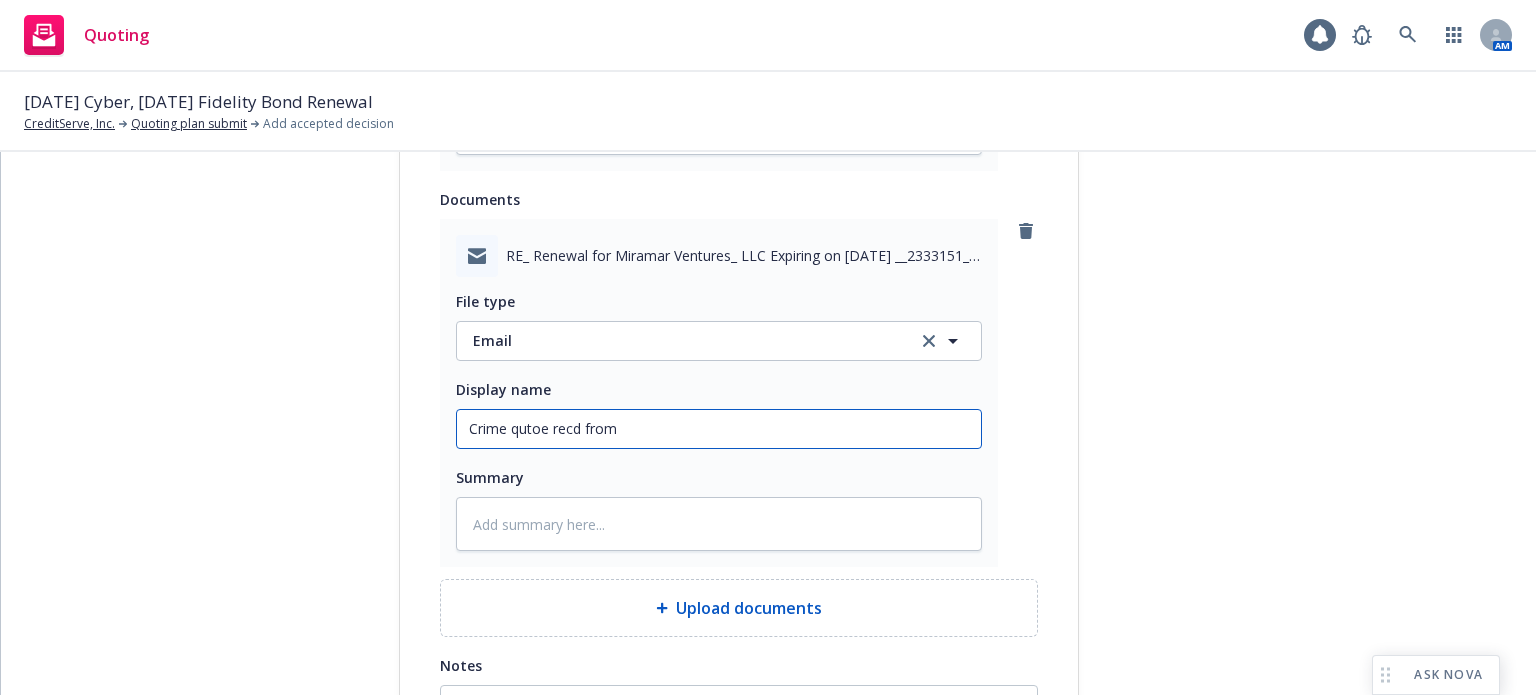 type on "x" 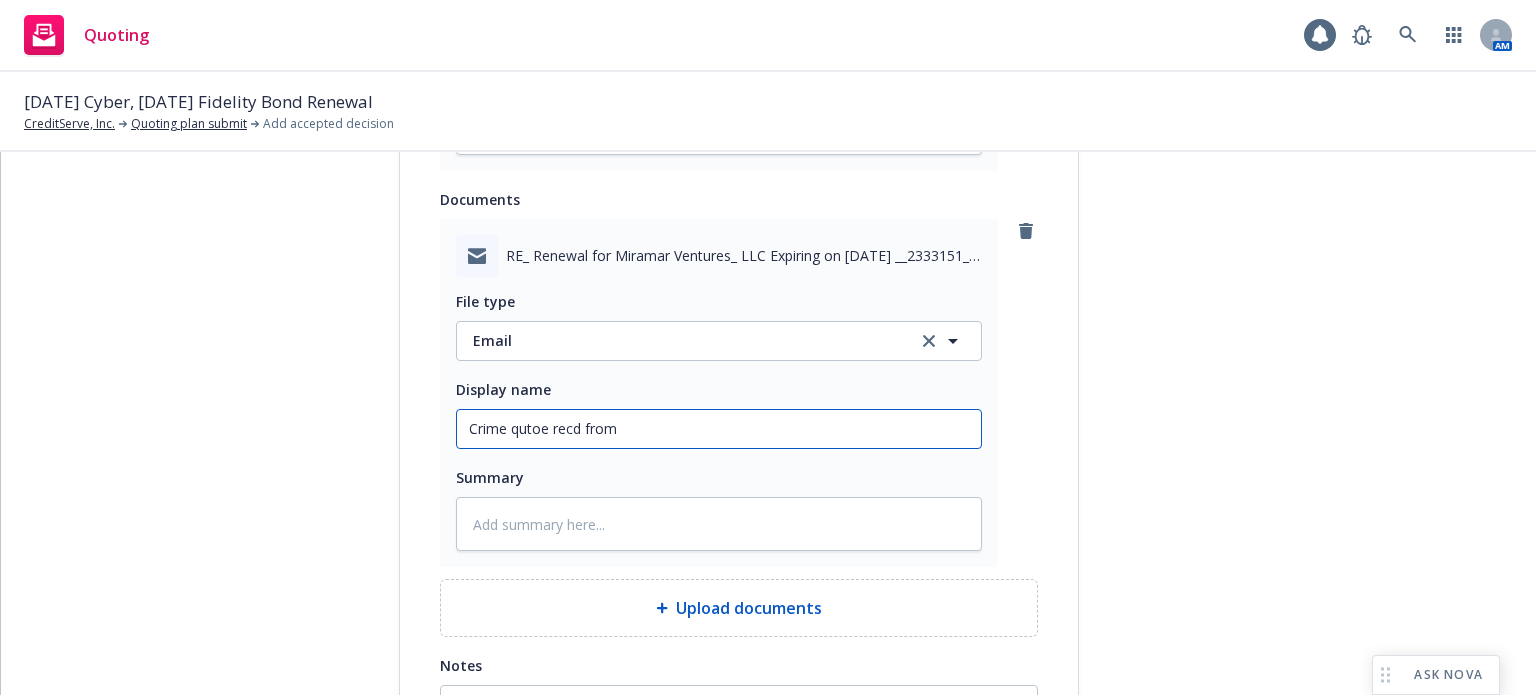 type on "x" 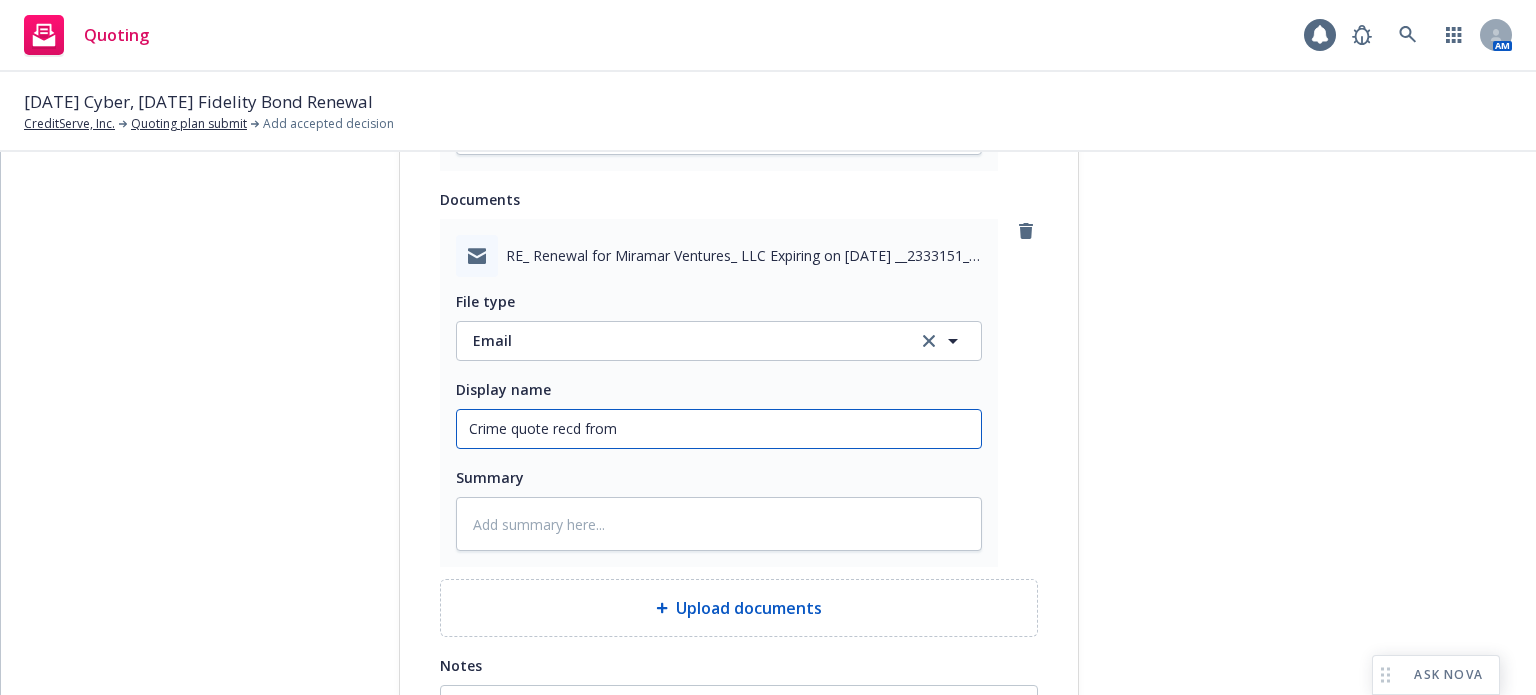 click on "Crime quote recd from" at bounding box center [719, 32] 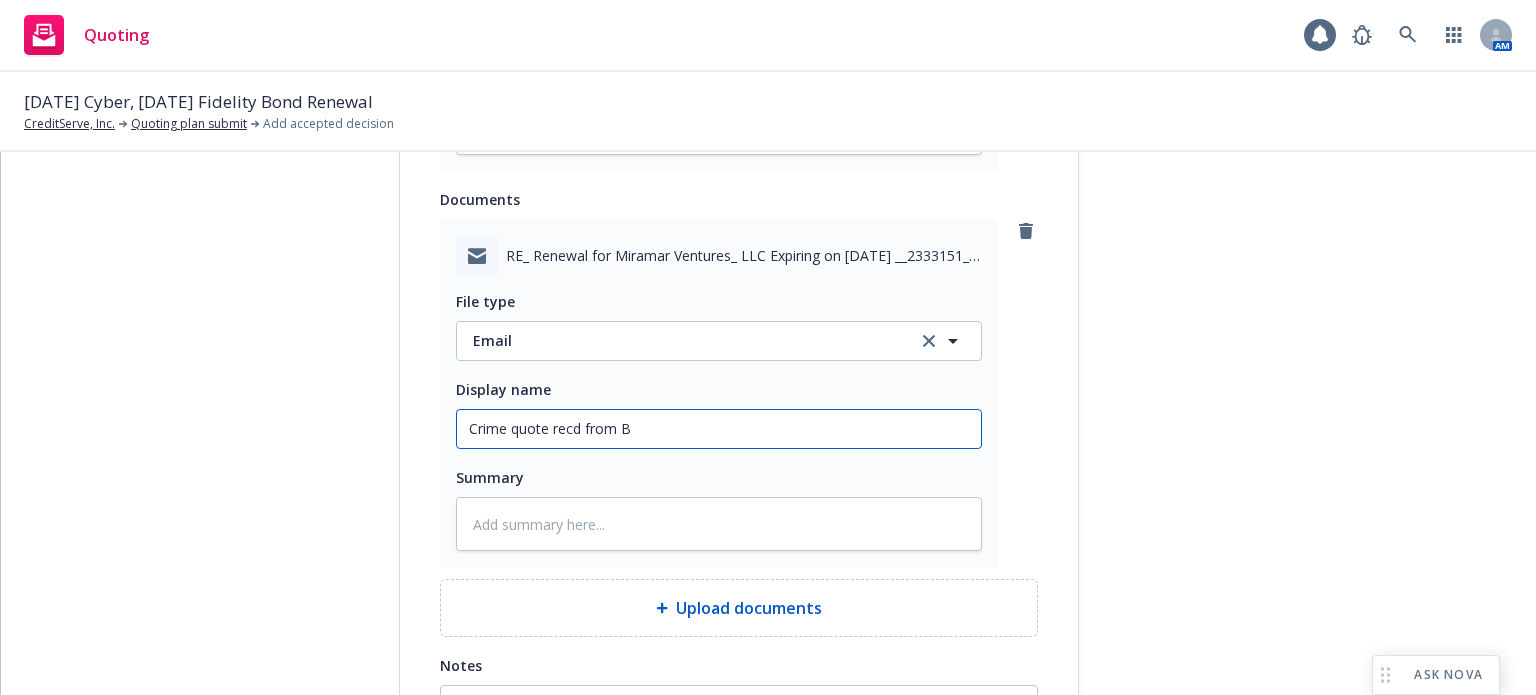 type on "x" 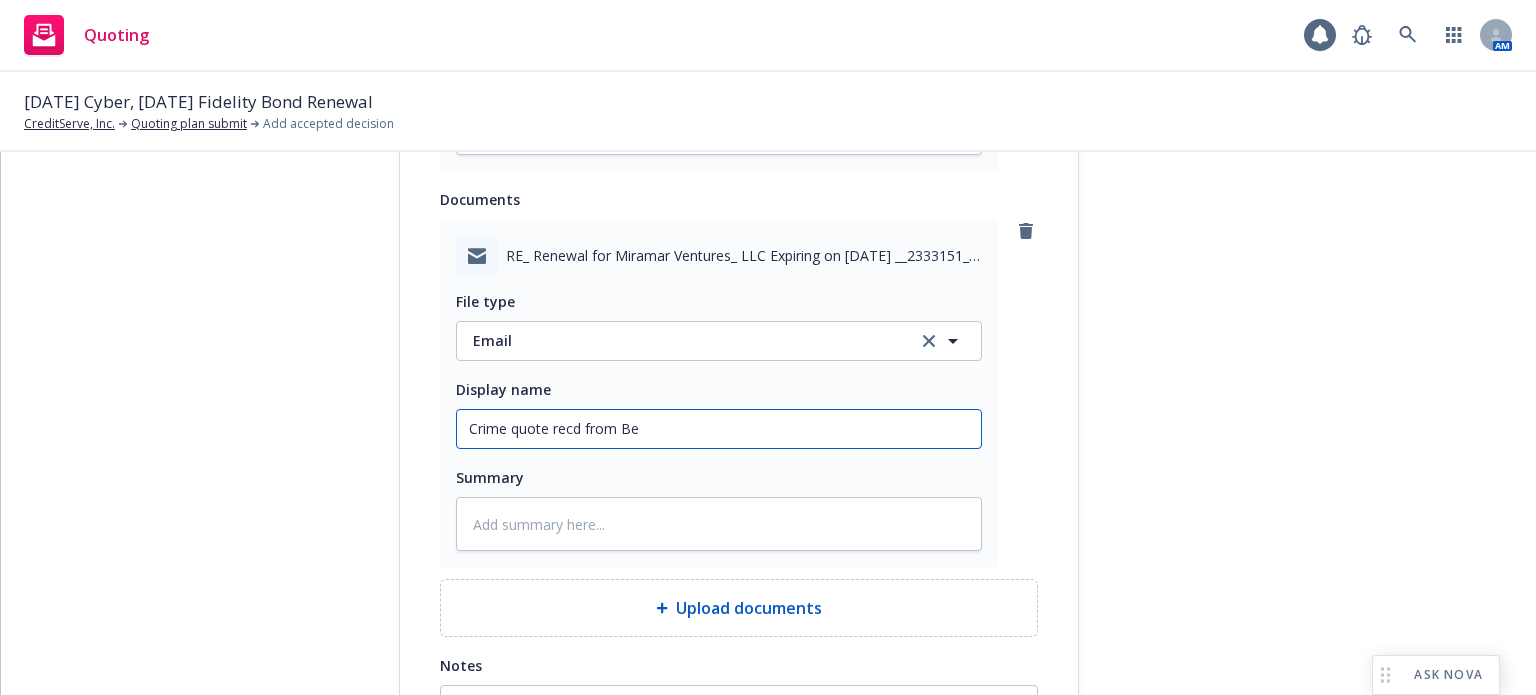 type on "x" 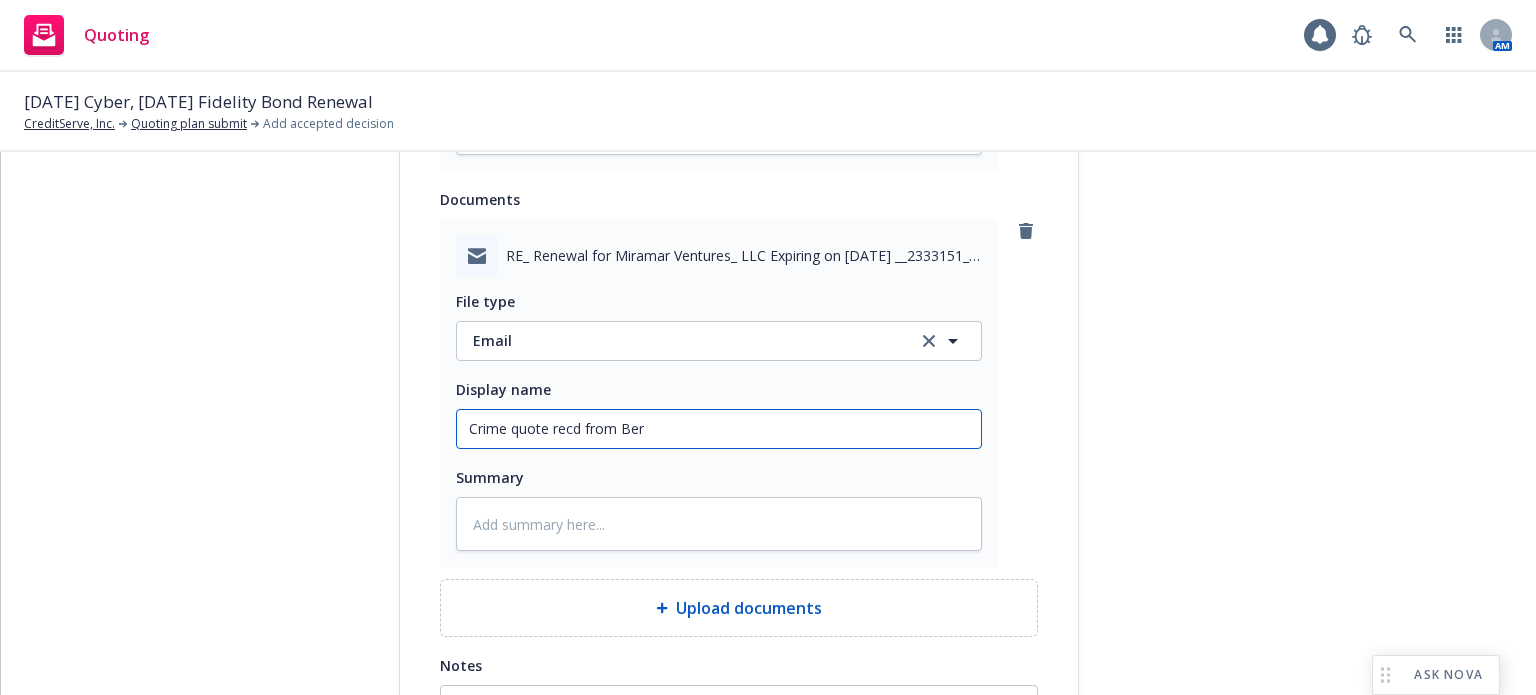 type on "x" 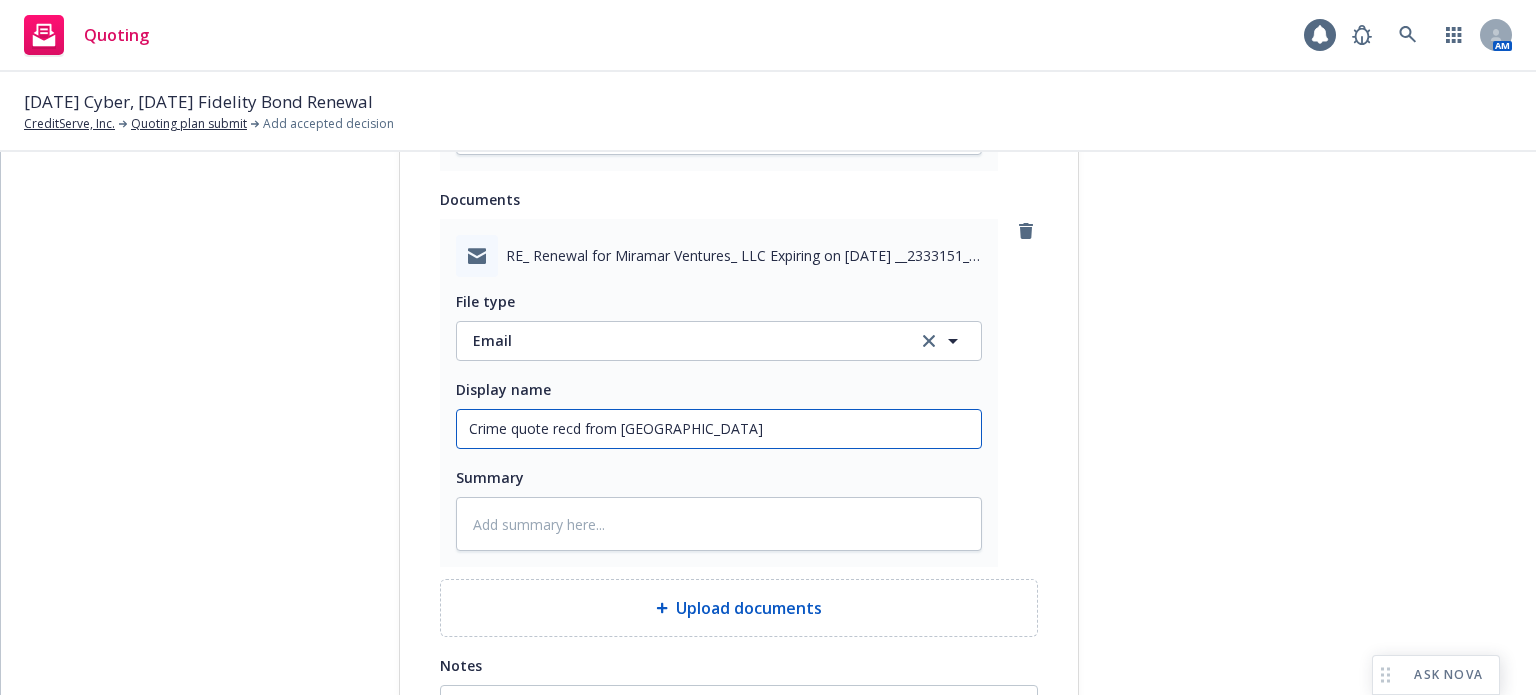 type on "x" 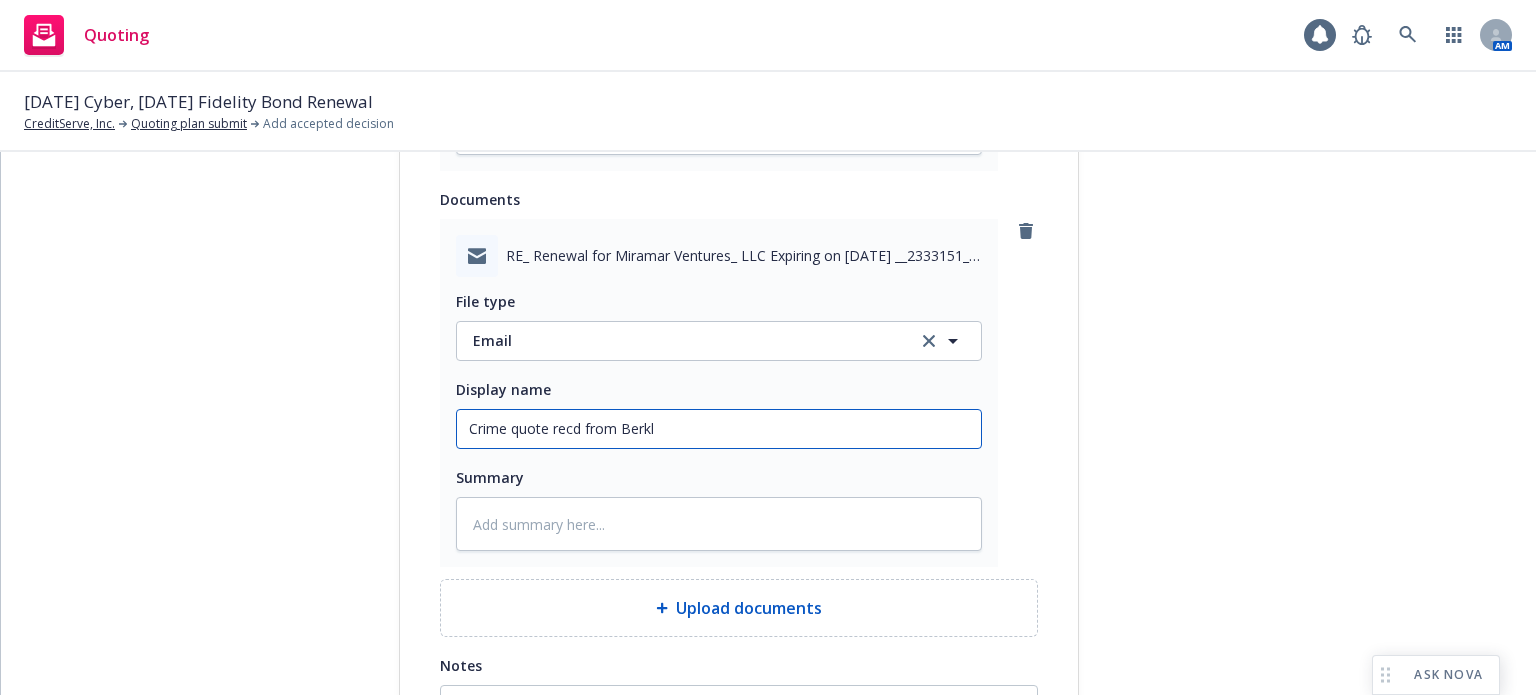 type on "x" 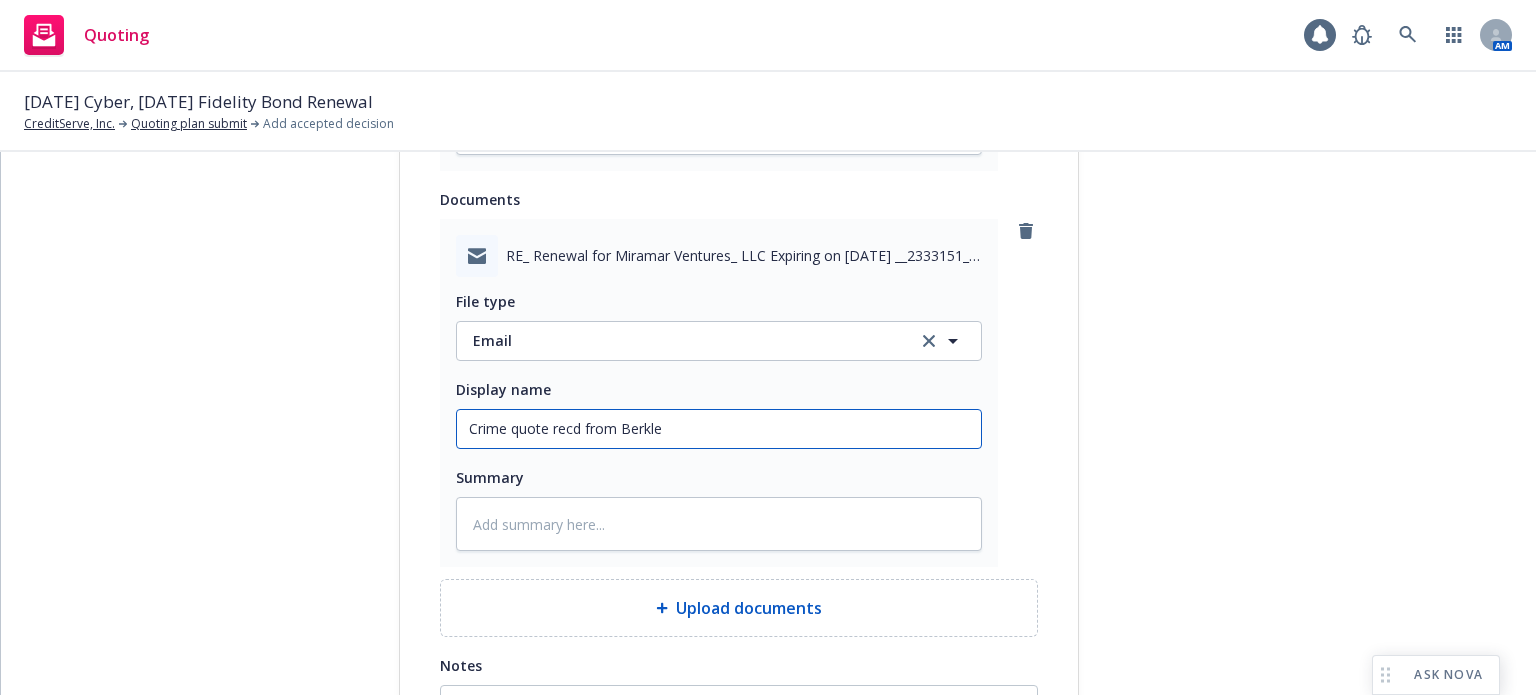 type on "x" 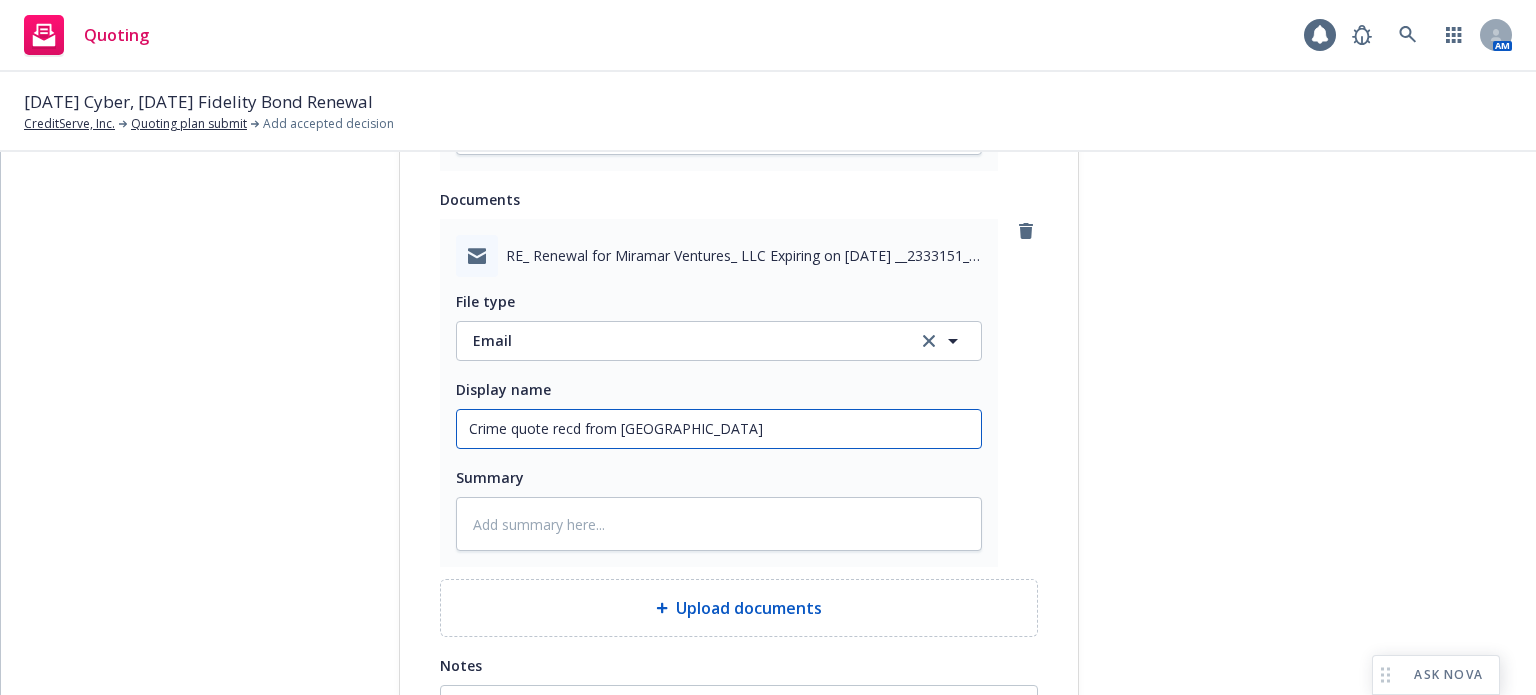 type on "x" 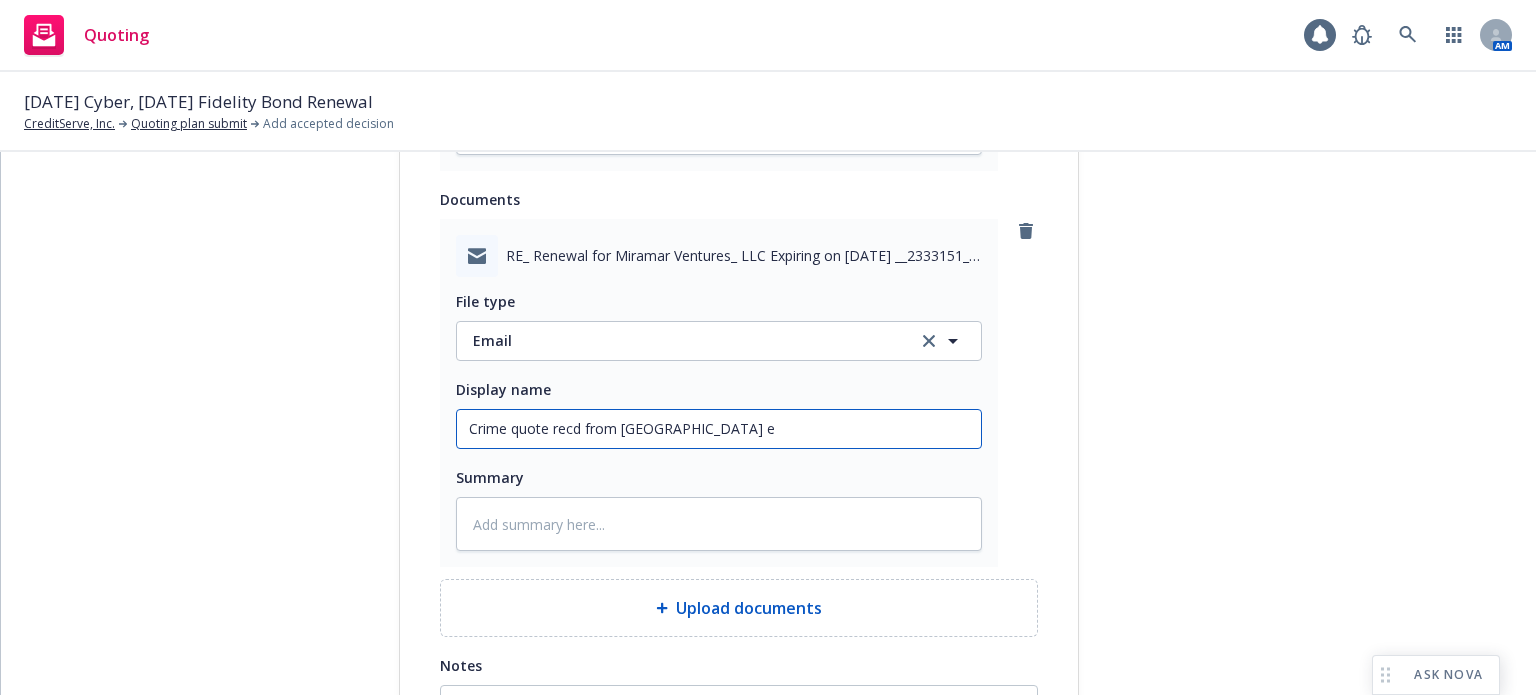 type on "x" 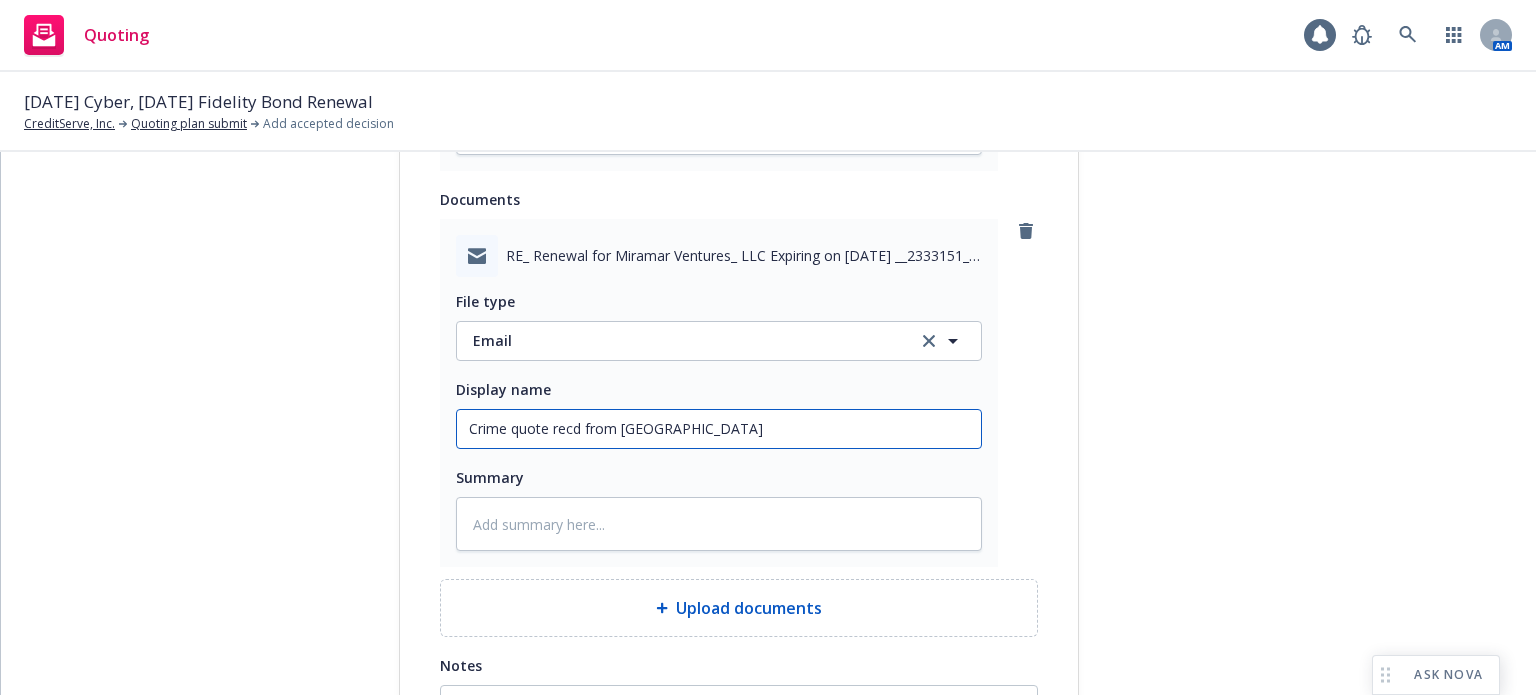 type on "x" 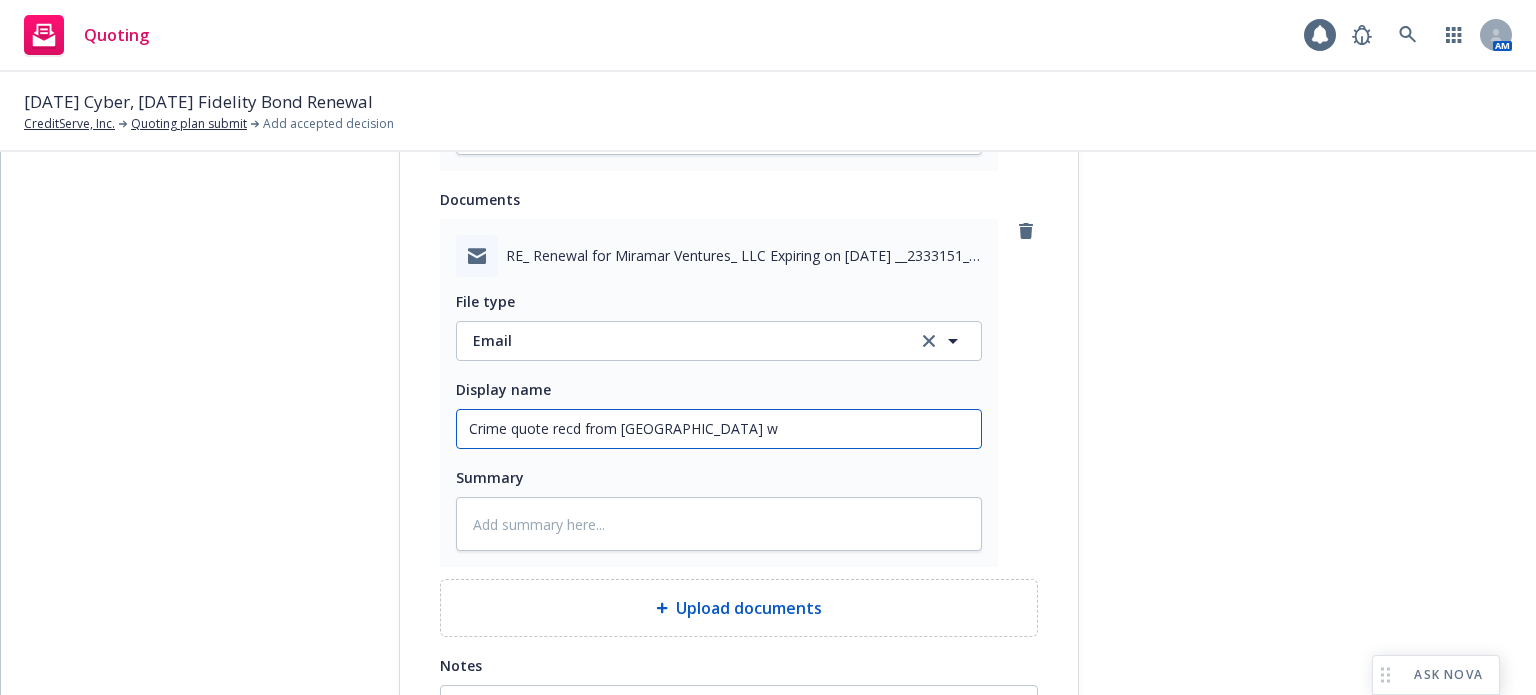 type on "x" 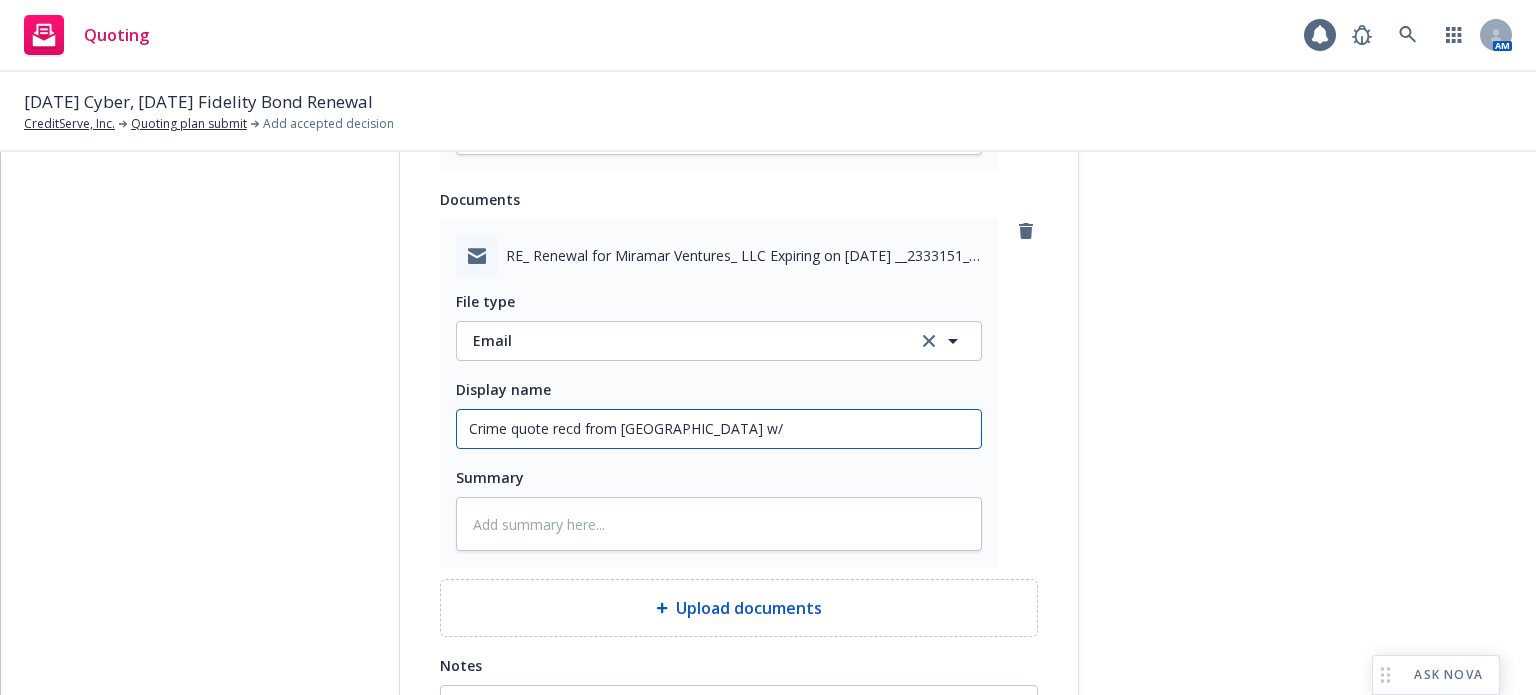 type on "x" 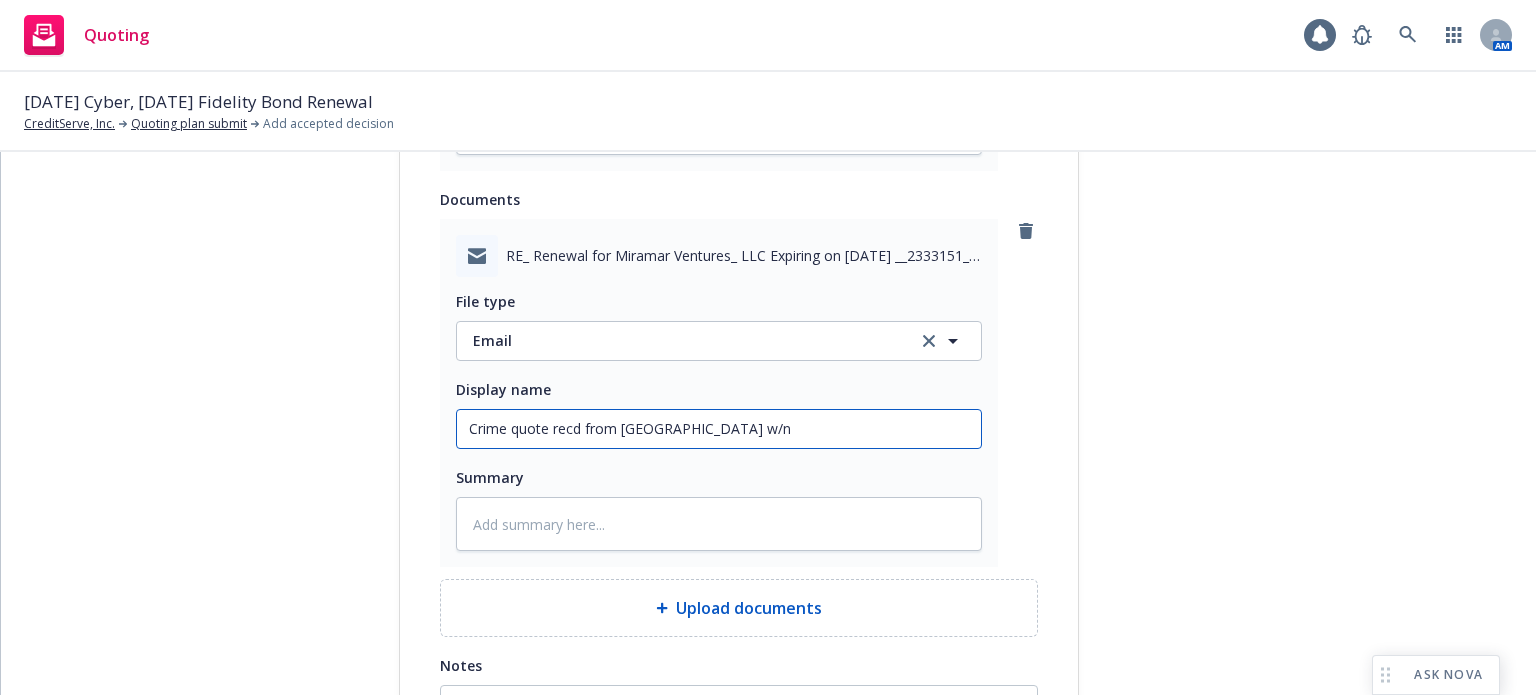 type on "x" 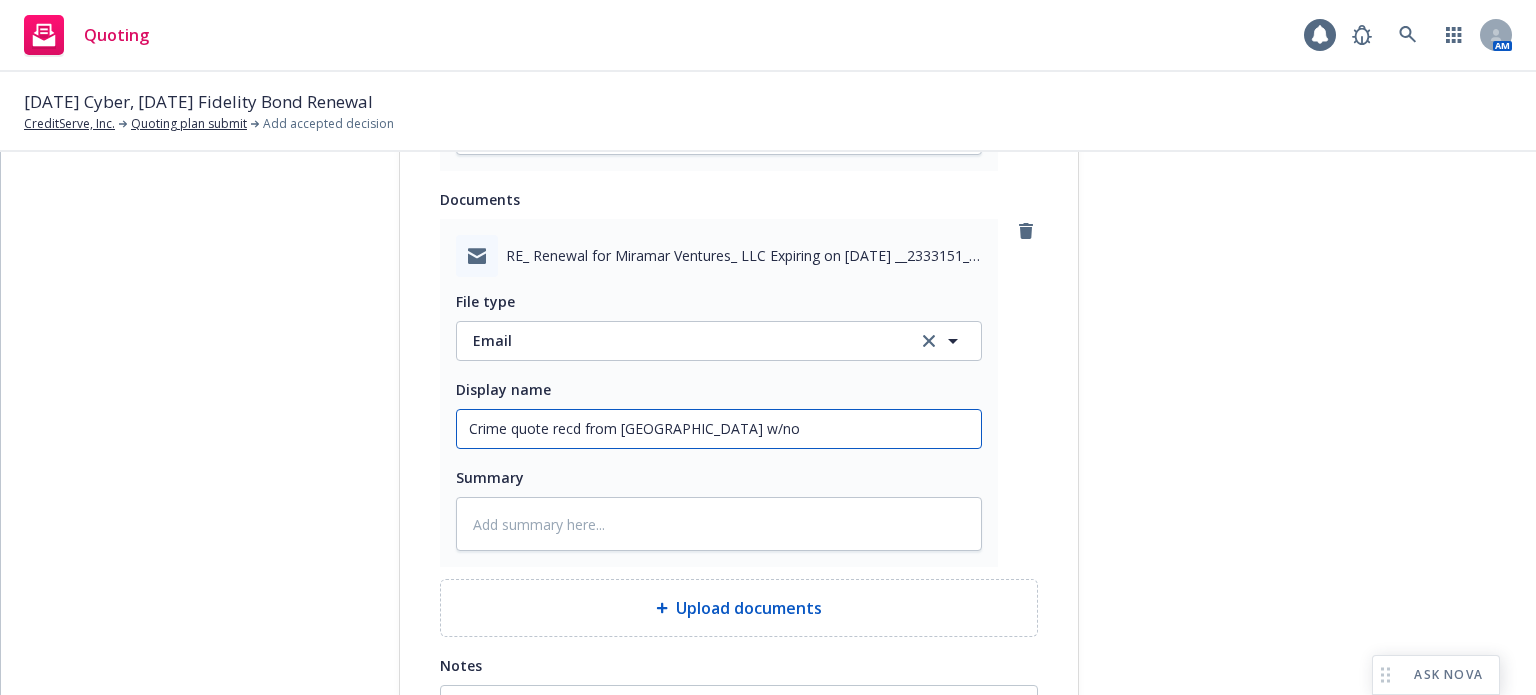 type on "x" 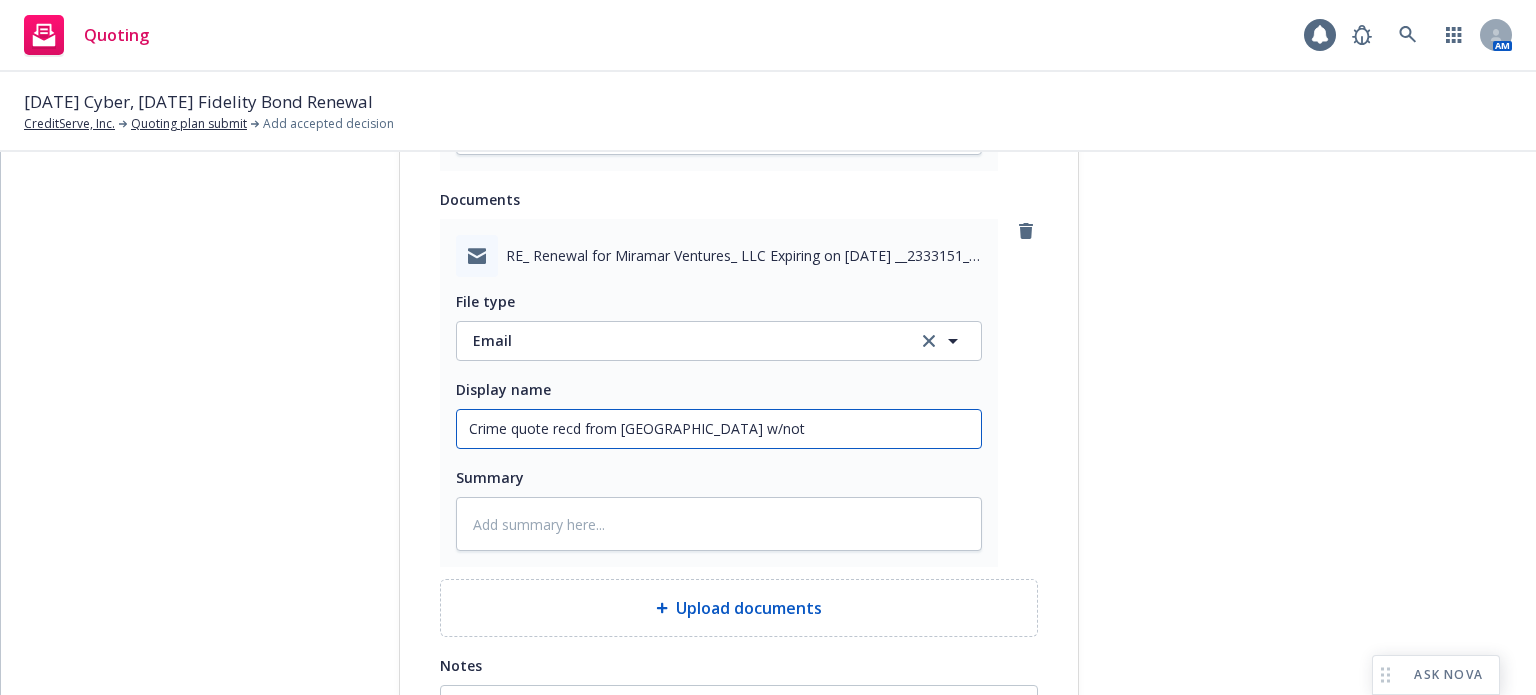 type on "x" 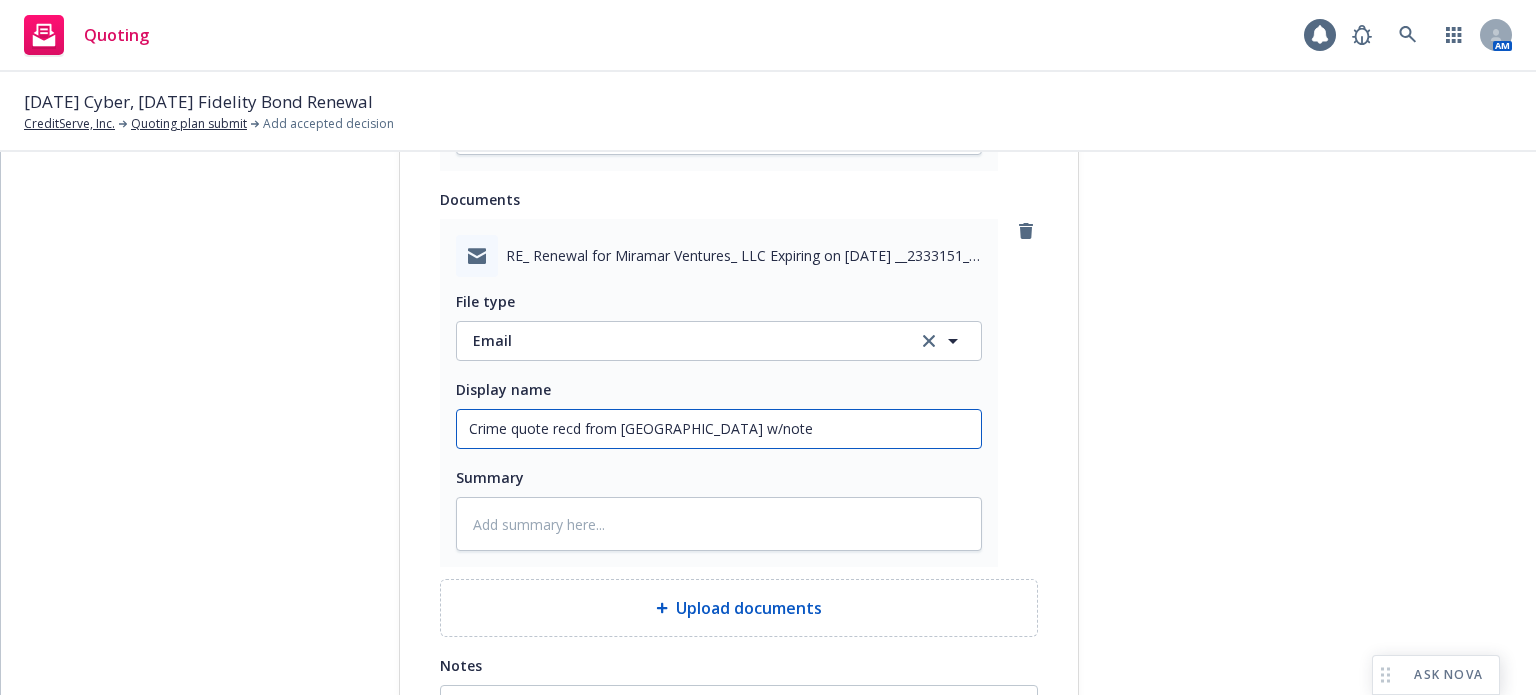 type on "x" 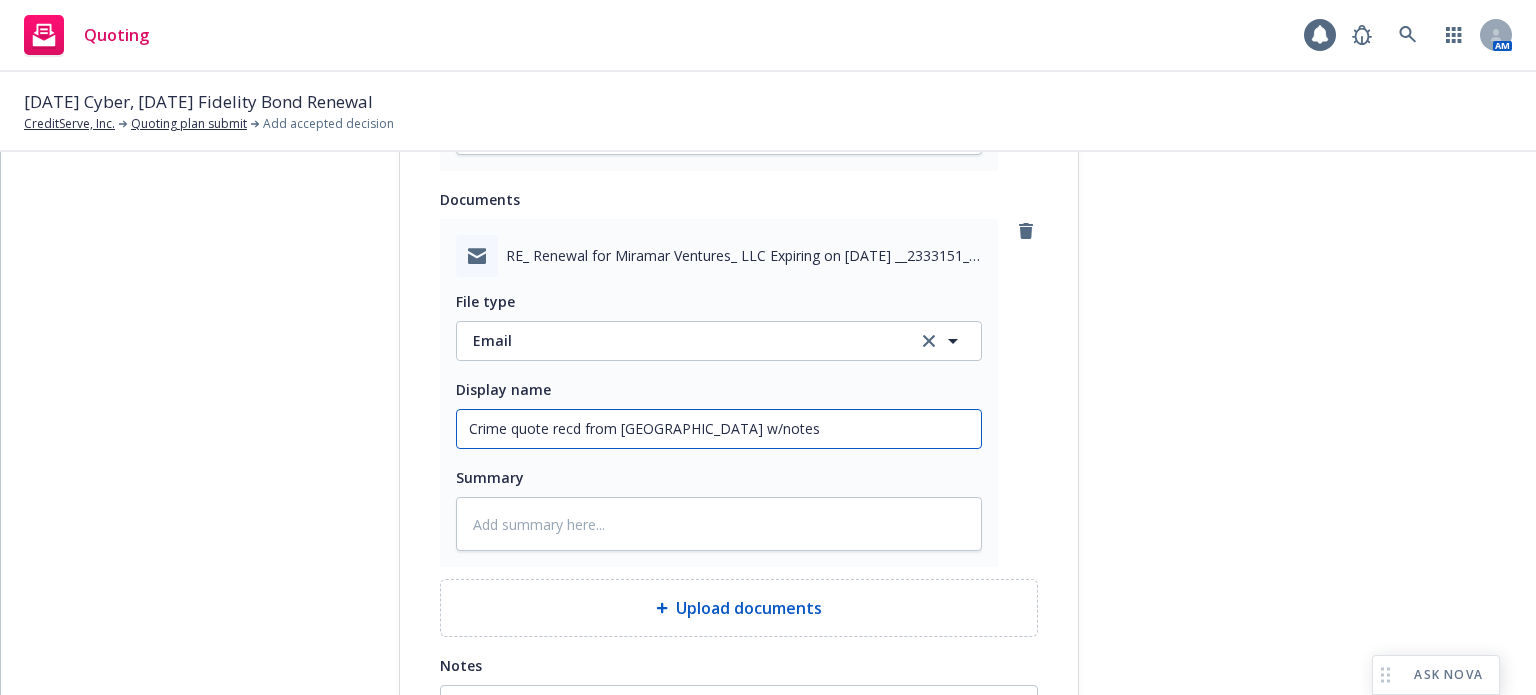 click on "Crime quote recd from Berkley w/notes" at bounding box center (719, 32) 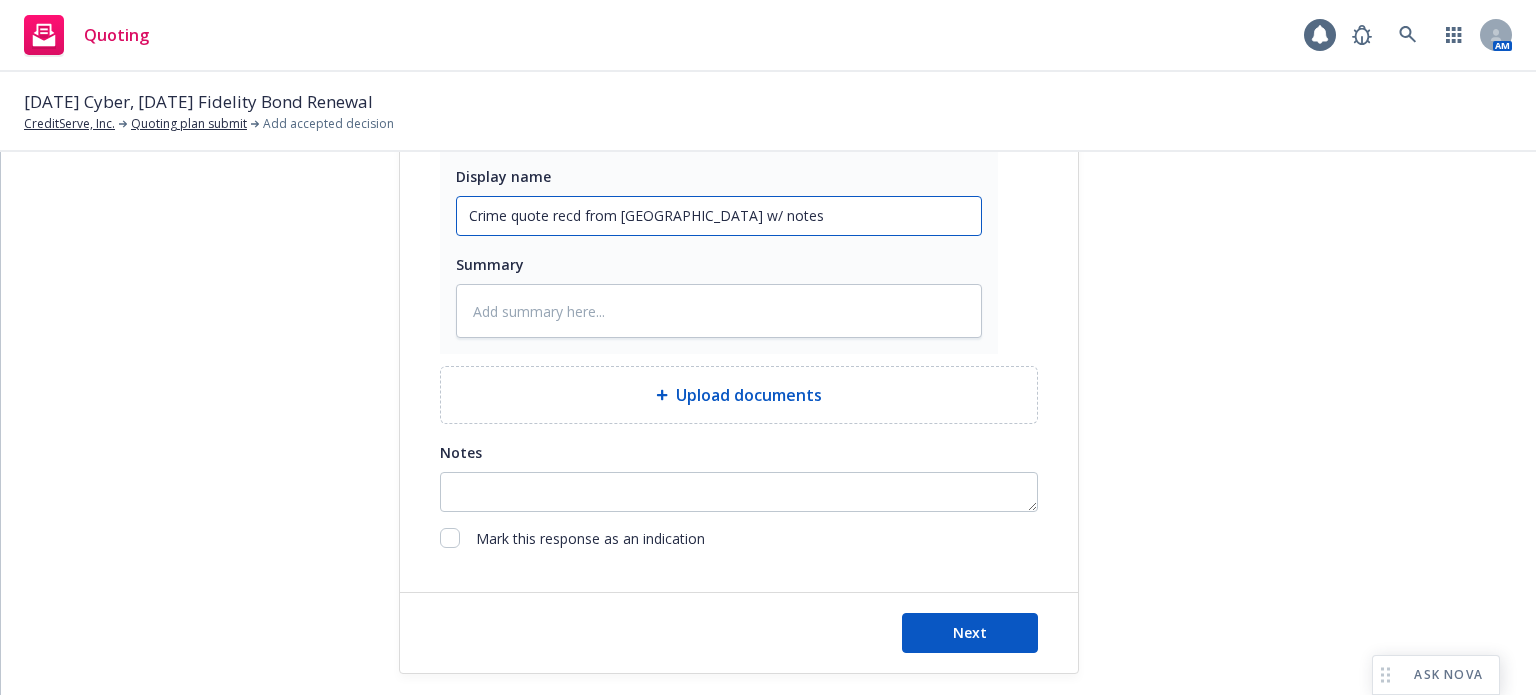 scroll, scrollTop: 1531, scrollLeft: 0, axis: vertical 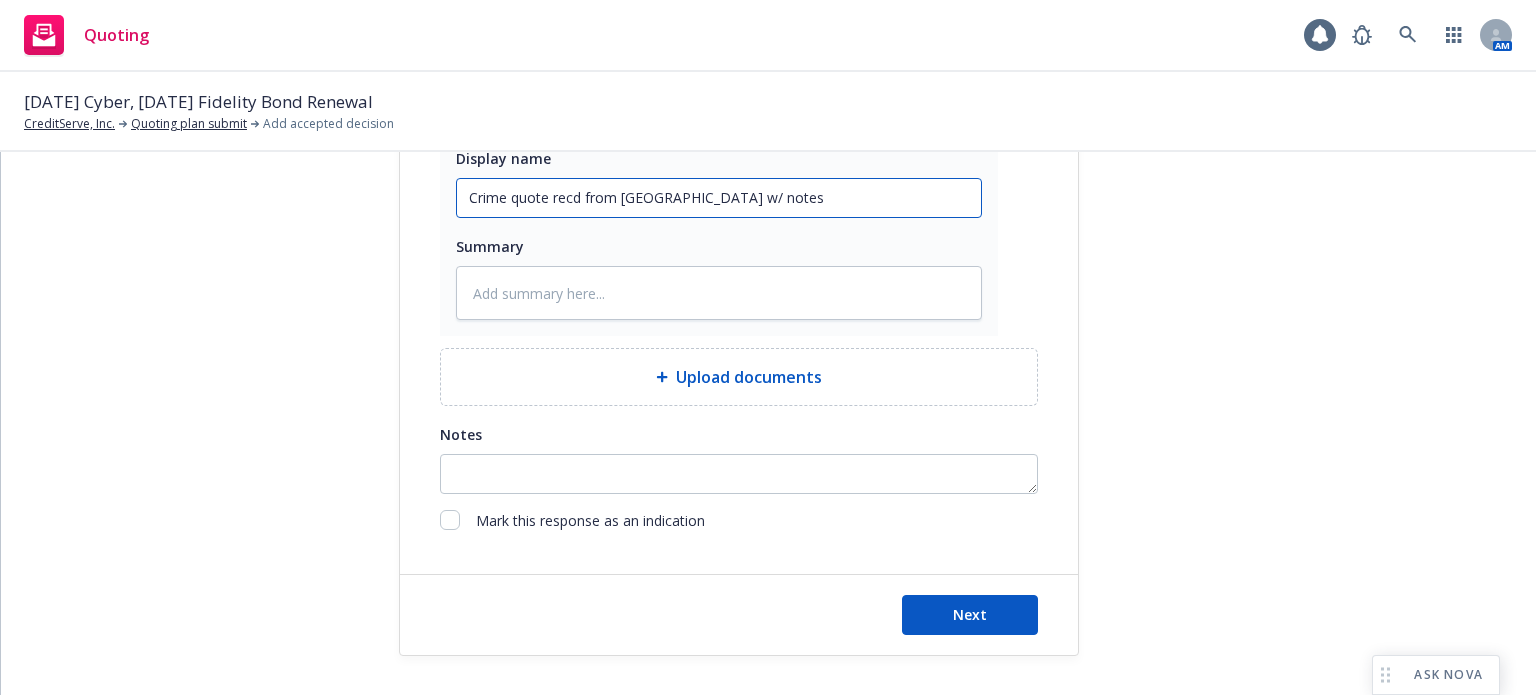 type on "Crime quote recd from Berkley w/ notes" 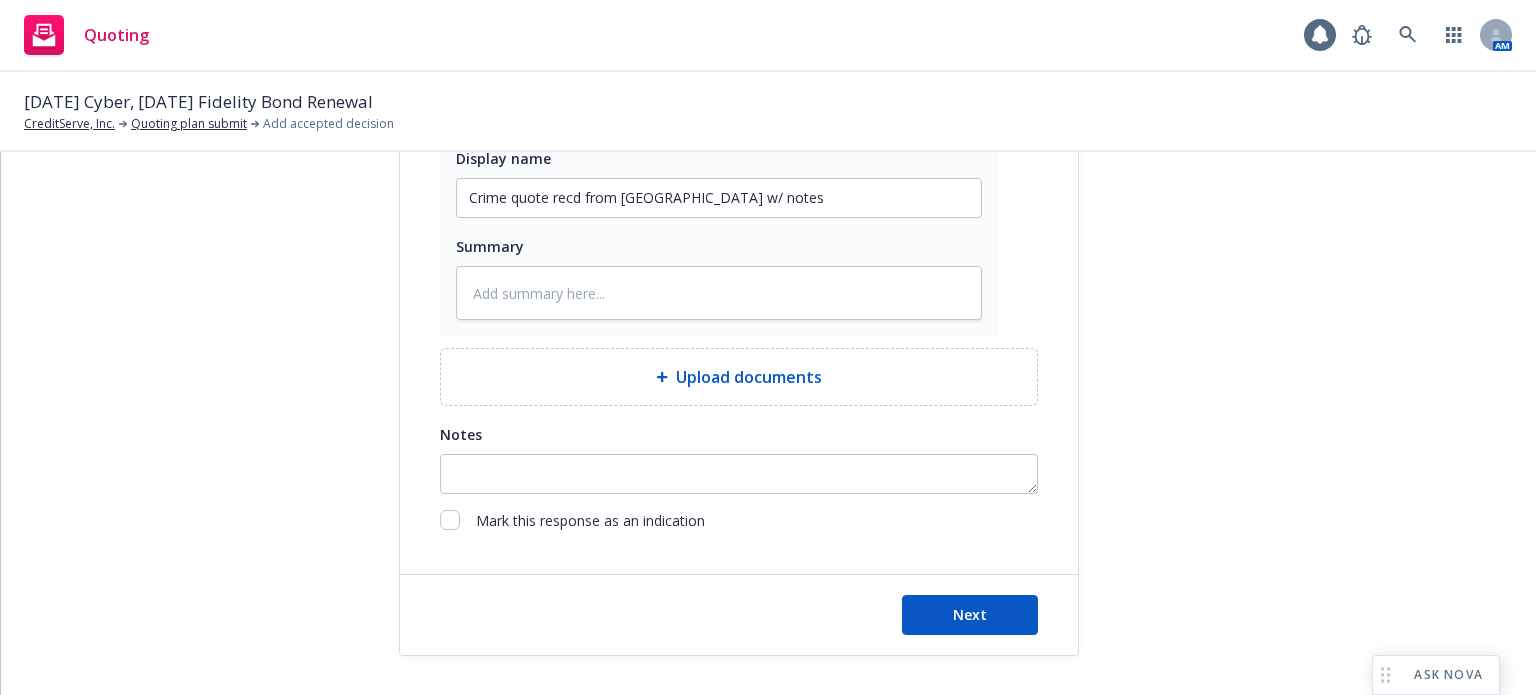 click on "Next" at bounding box center (739, 615) 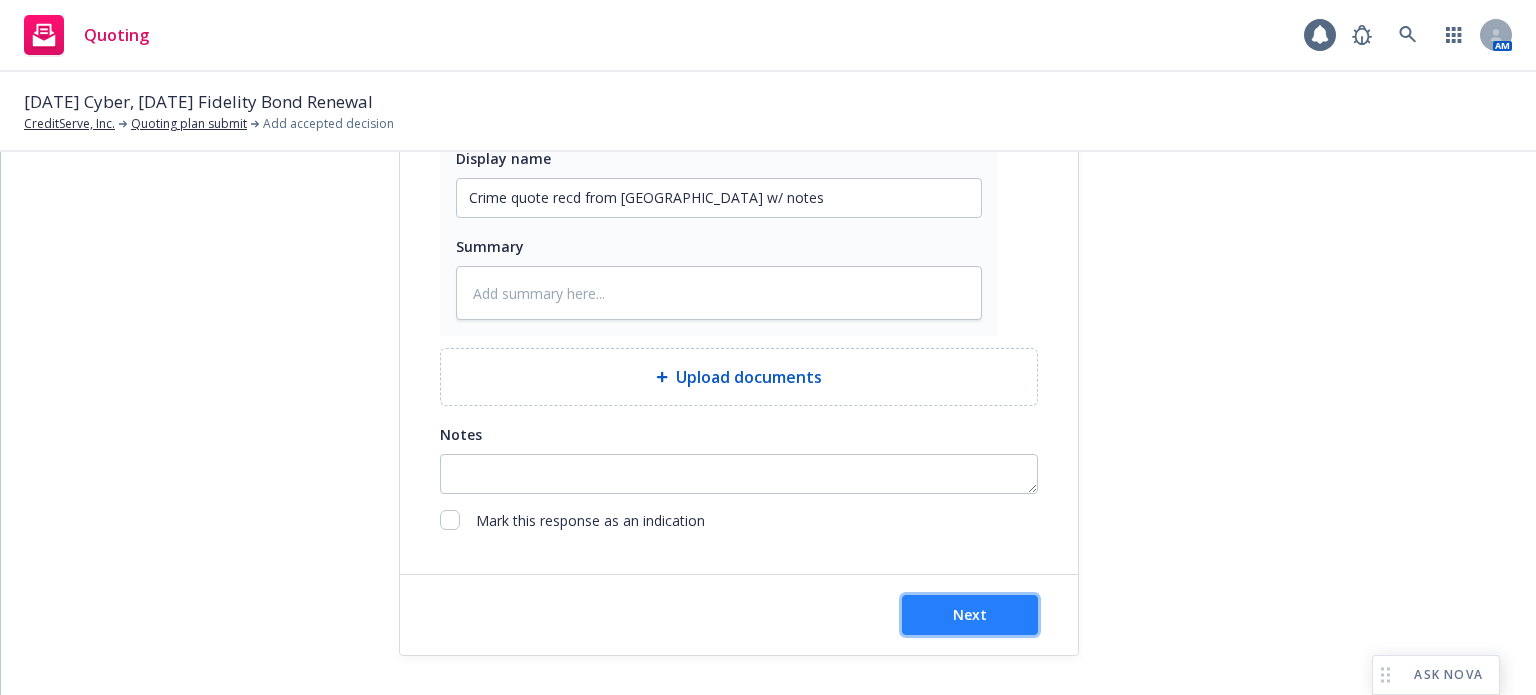 click on "Next" at bounding box center (970, 615) 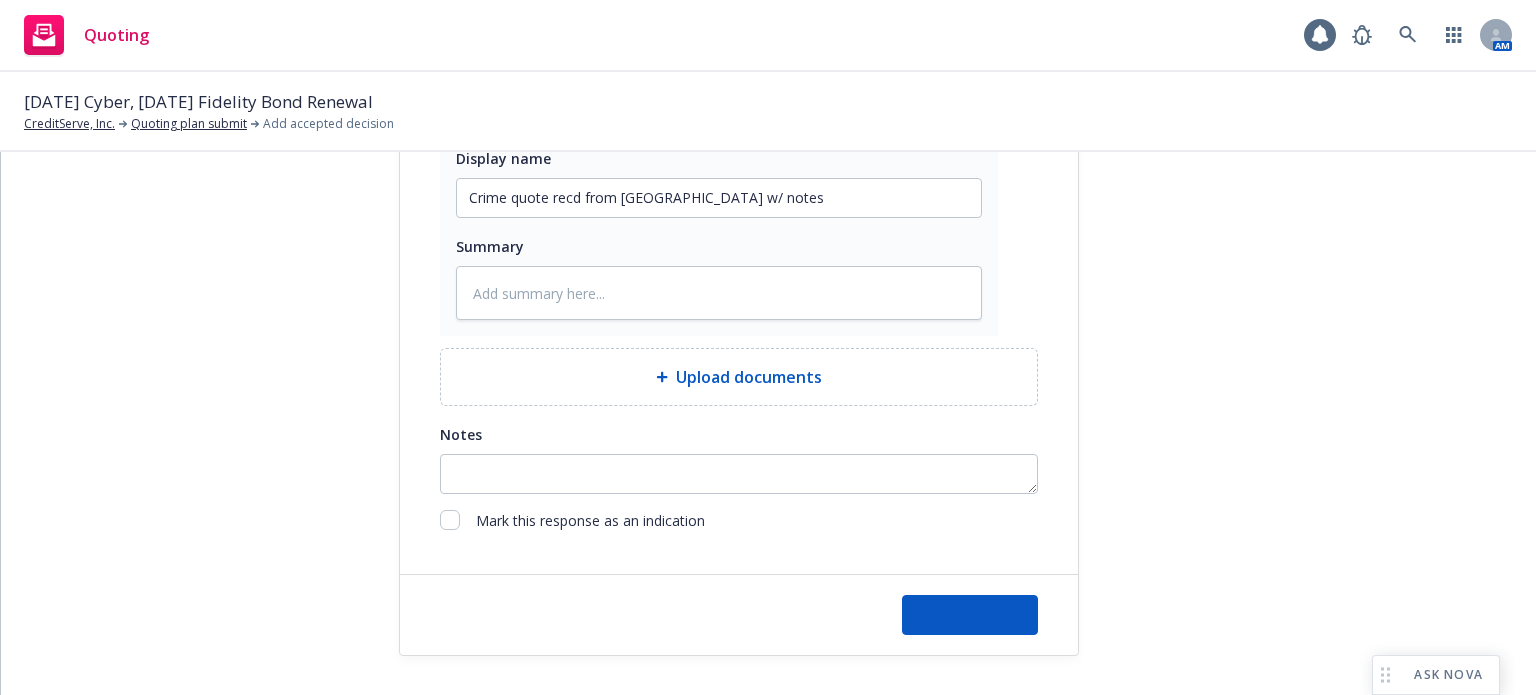 type on "x" 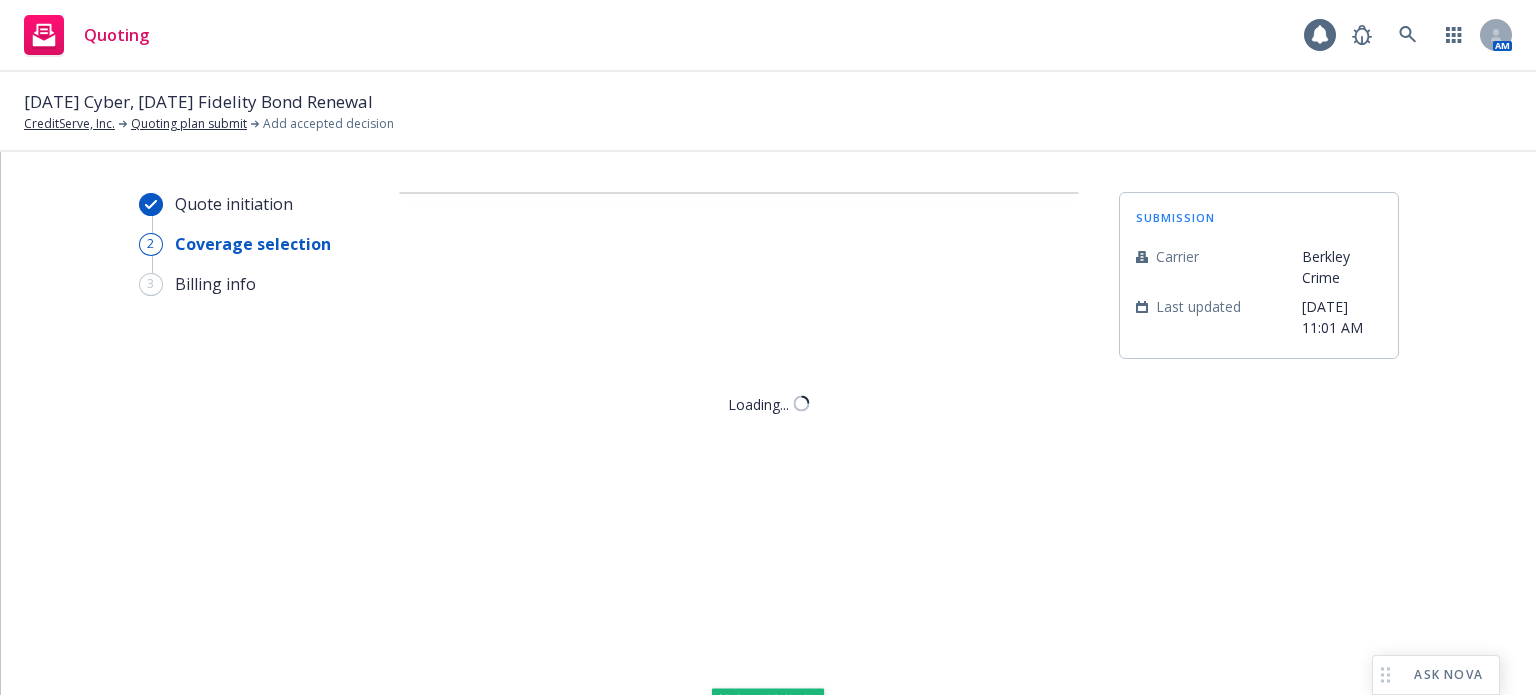 scroll, scrollTop: 0, scrollLeft: 0, axis: both 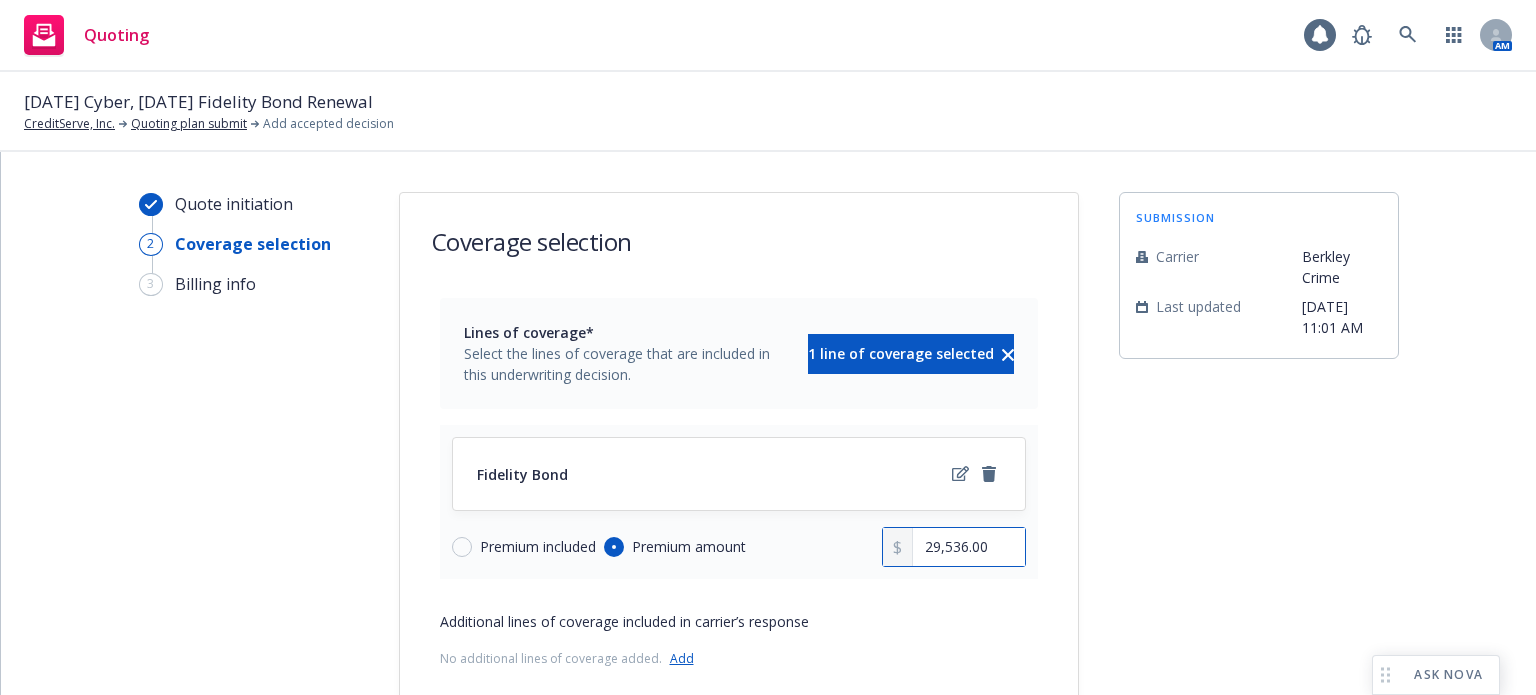 drag, startPoint x: 990, startPoint y: 546, endPoint x: 861, endPoint y: 521, distance: 131.40015 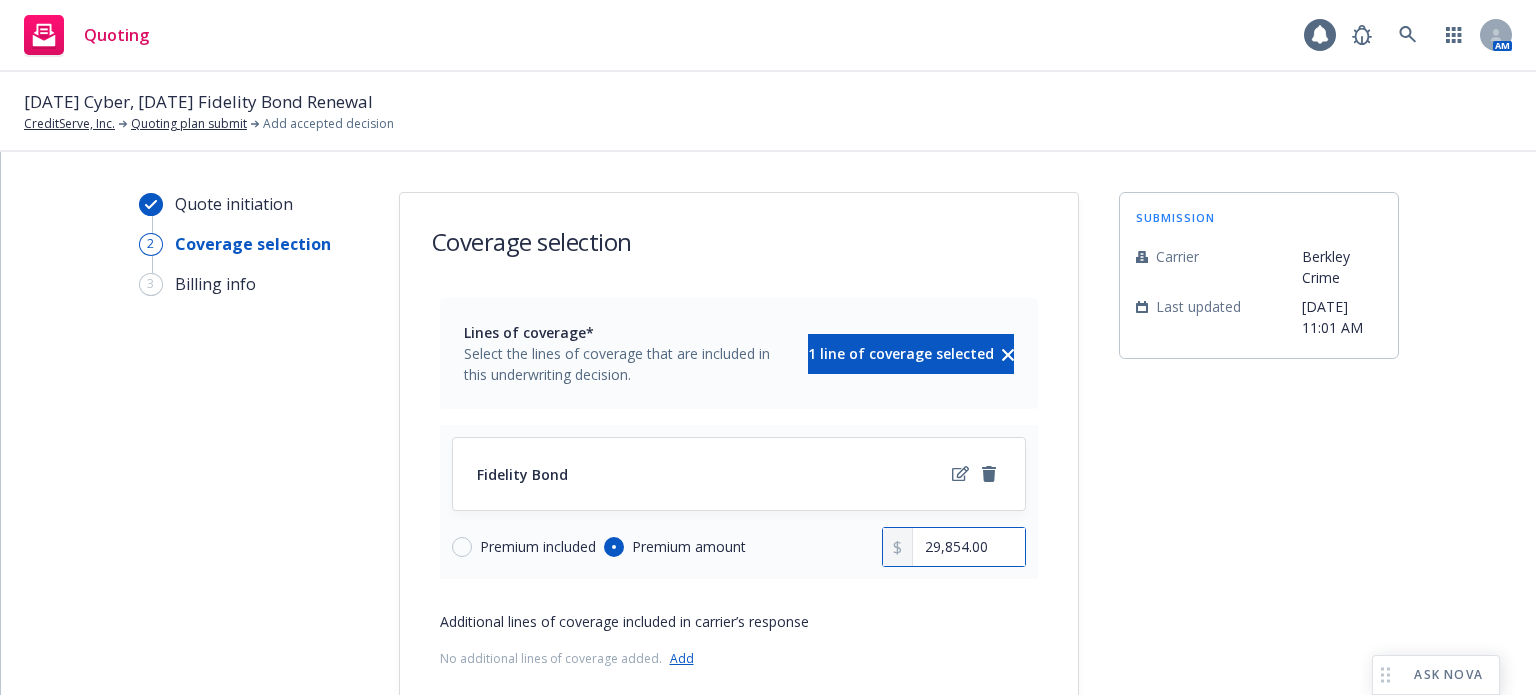 type on "29,854.00" 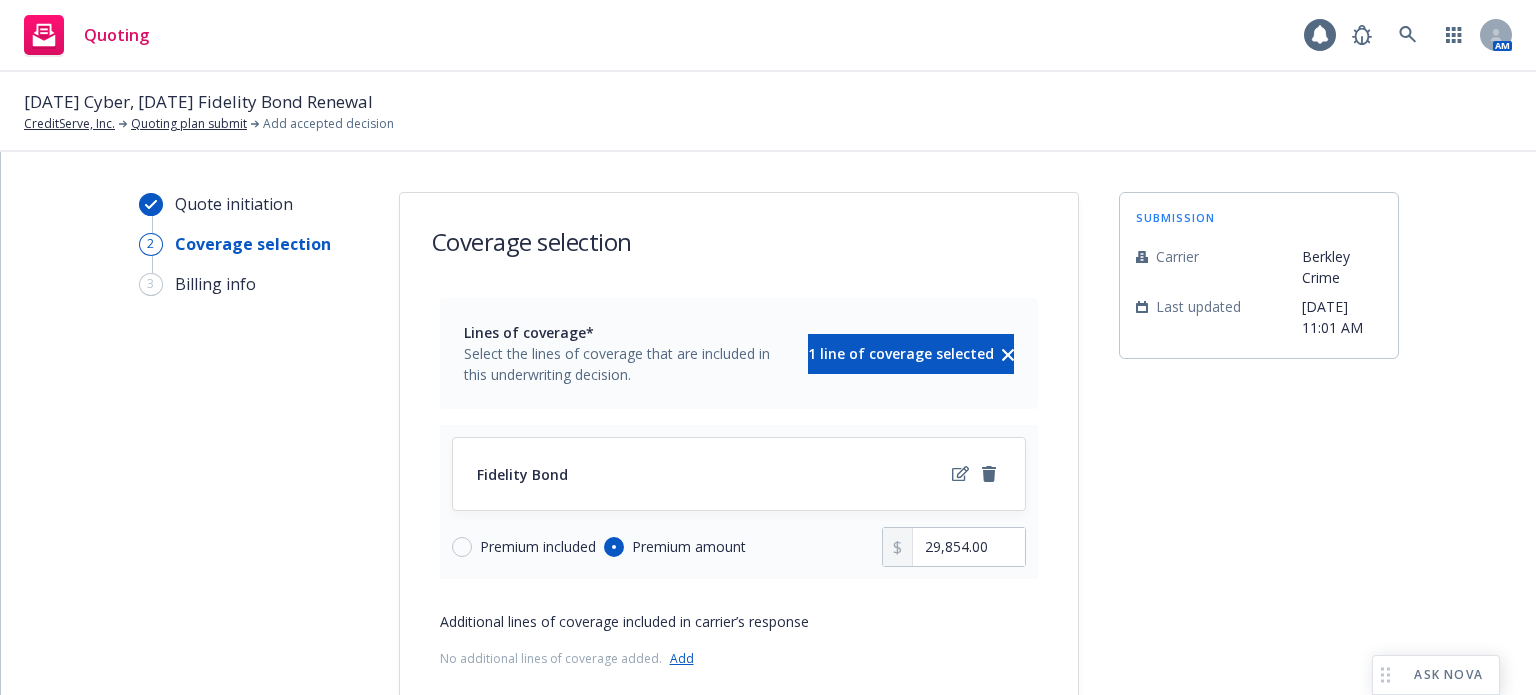 click on "Premium included Premium amount" at bounding box center [667, 547] 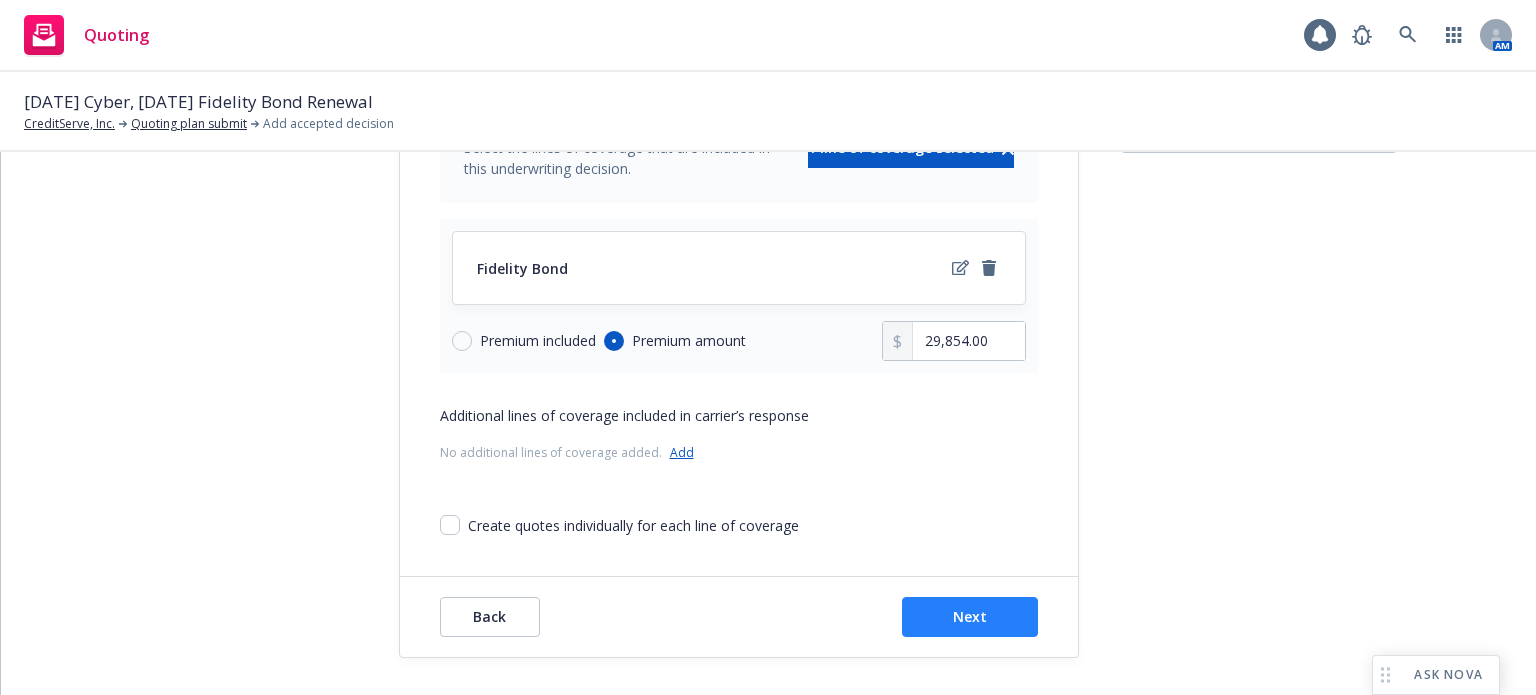 scroll, scrollTop: 208, scrollLeft: 0, axis: vertical 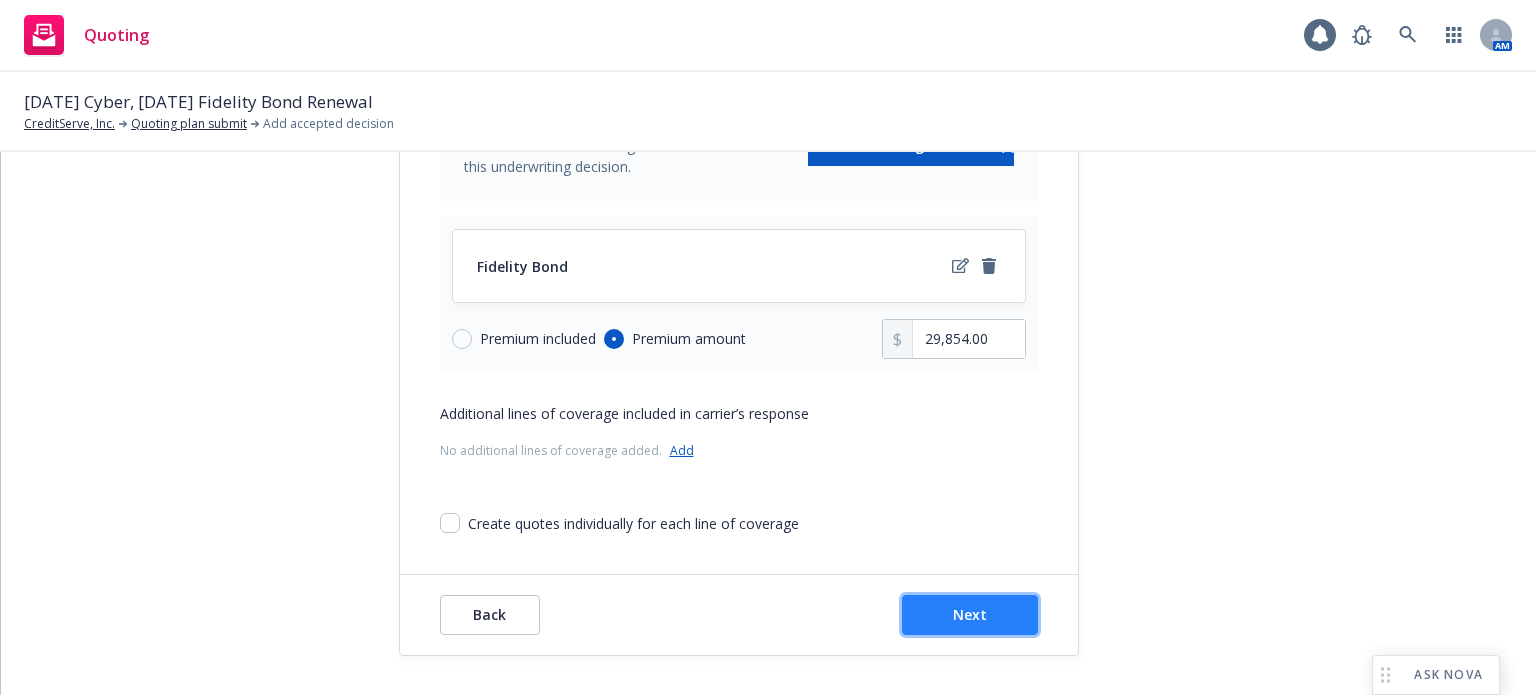 click on "Next" at bounding box center (970, 615) 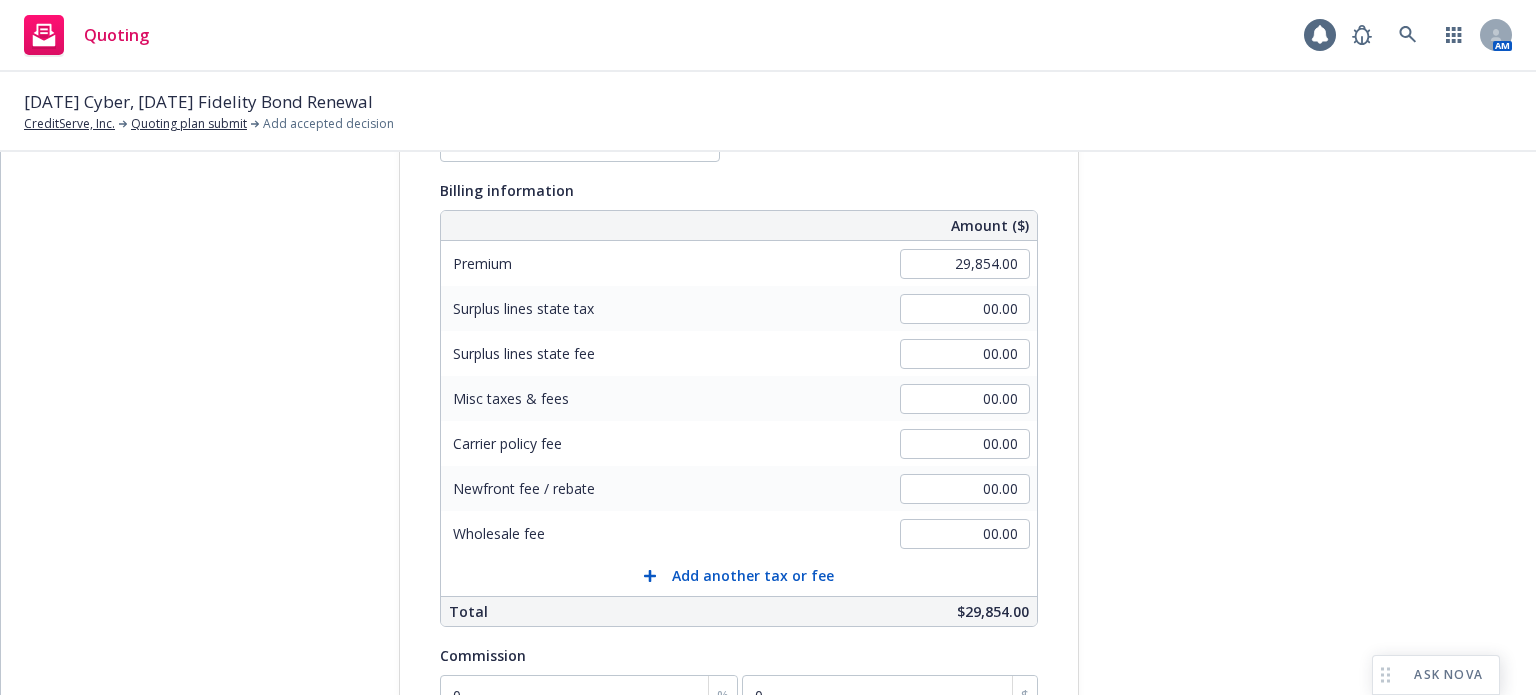 scroll, scrollTop: 308, scrollLeft: 0, axis: vertical 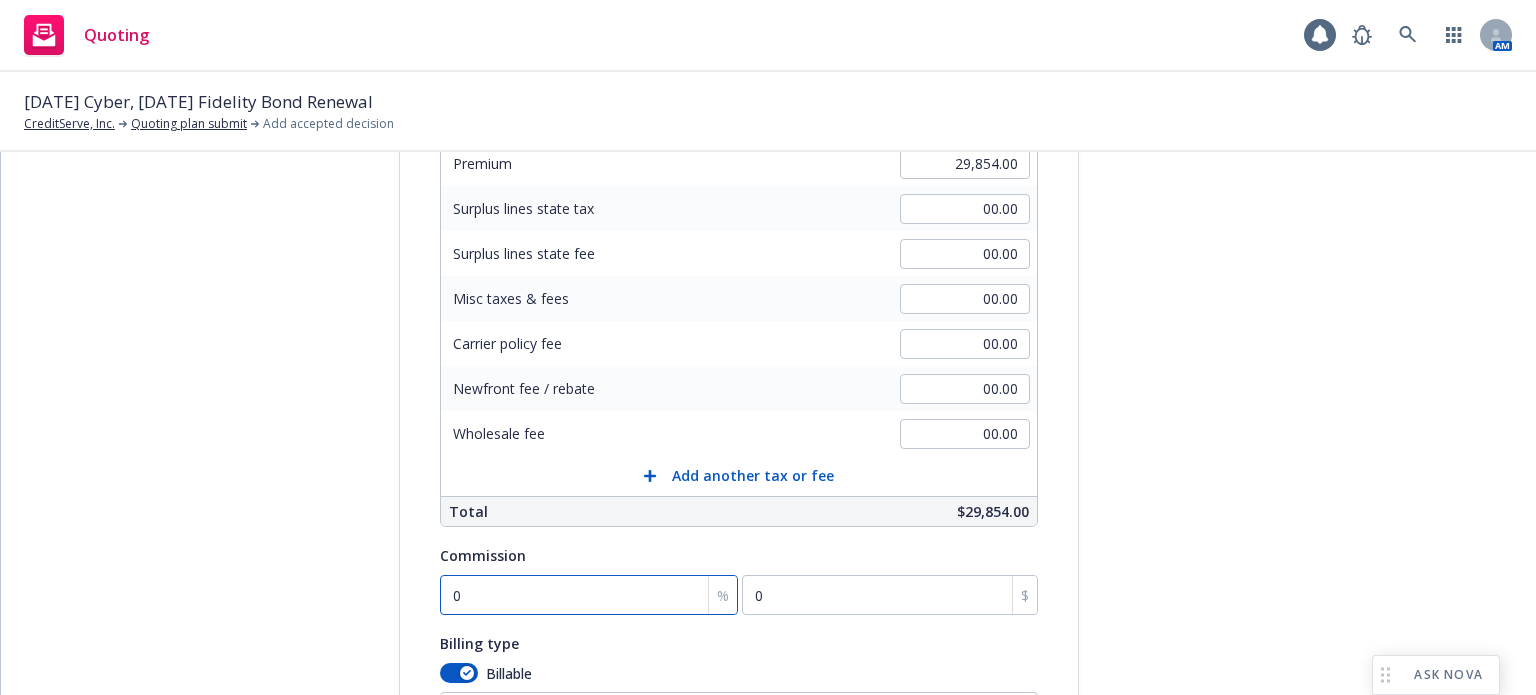 click on "0" at bounding box center (589, 595) 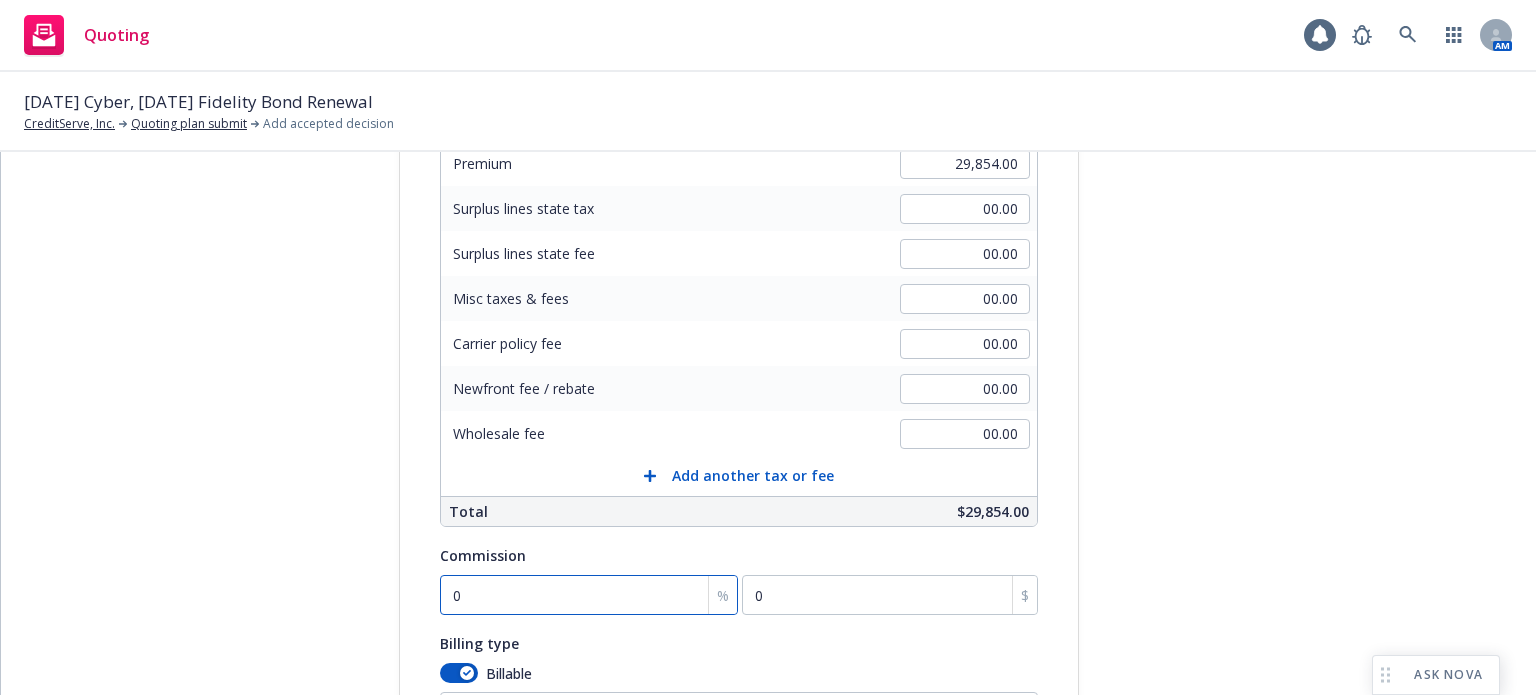 type on "1" 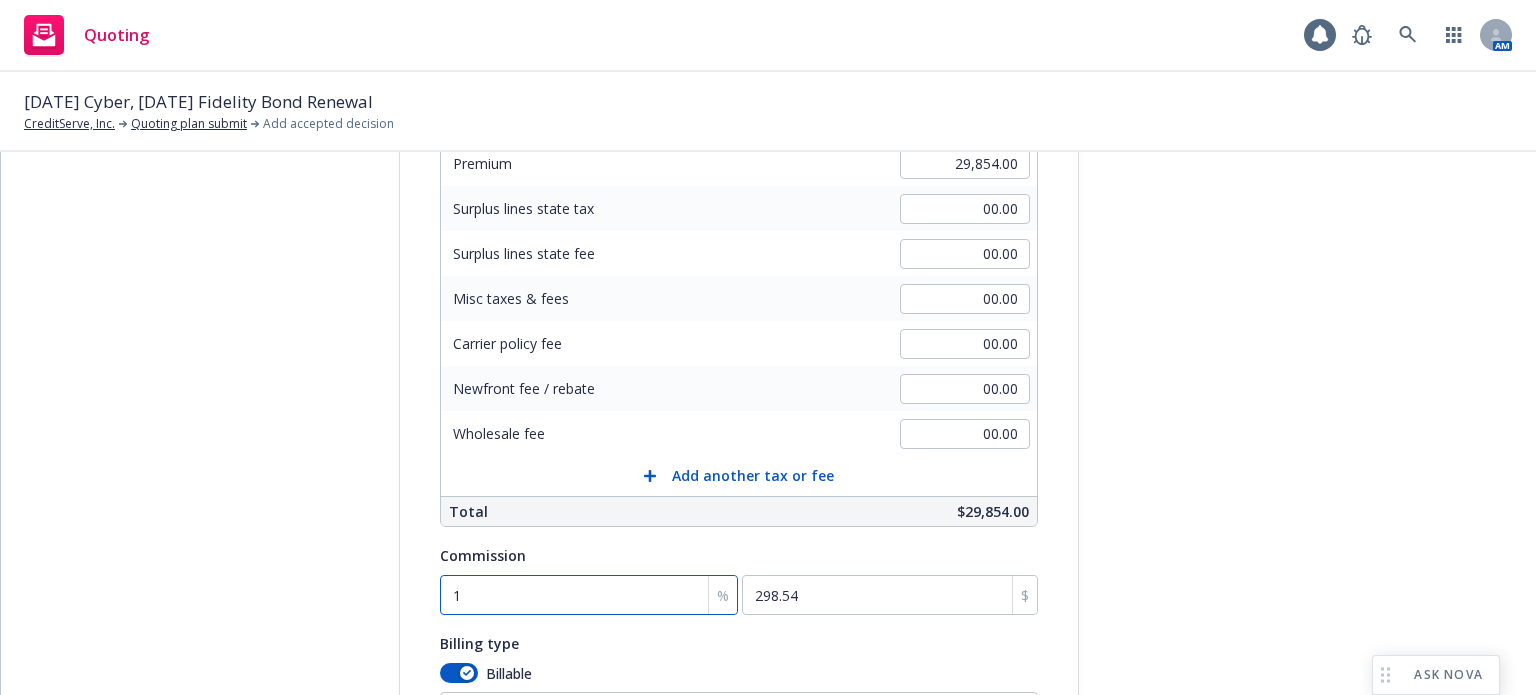 type on "15" 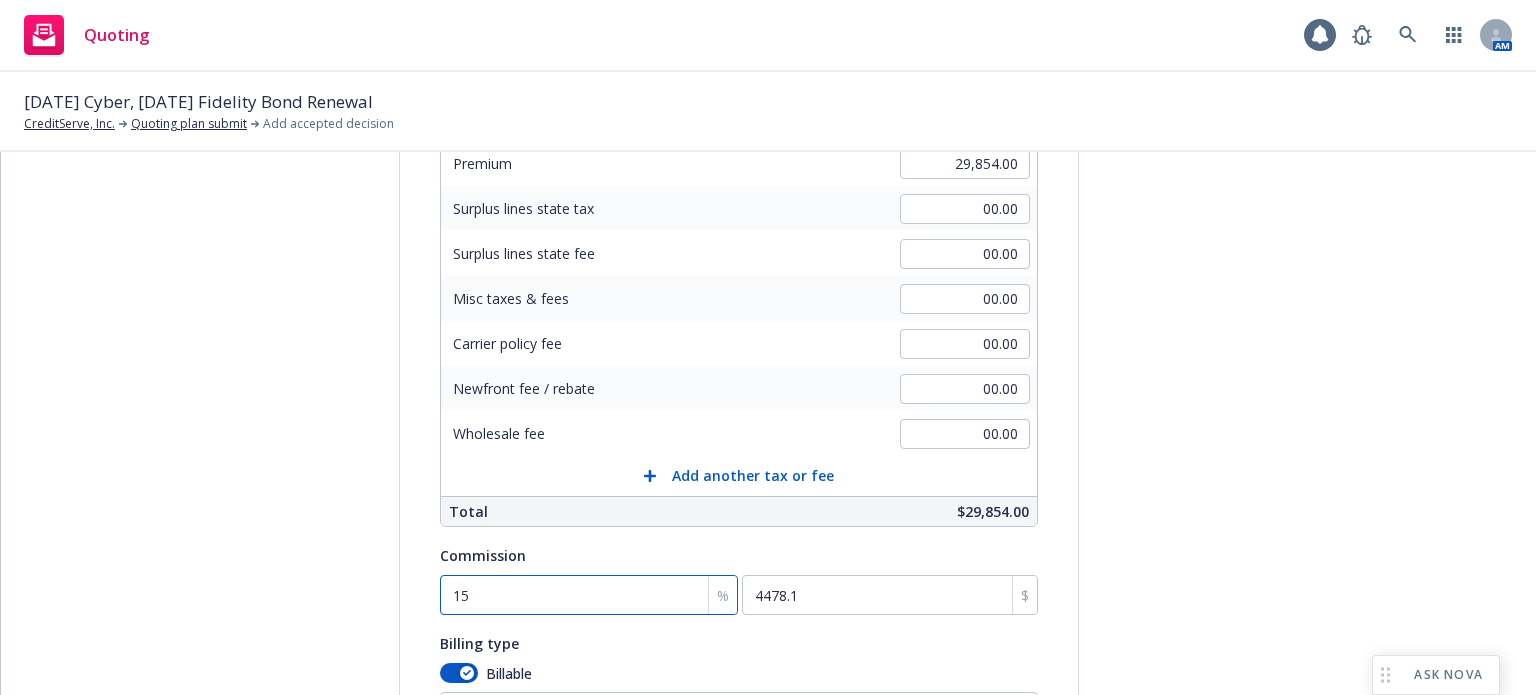 type on "15" 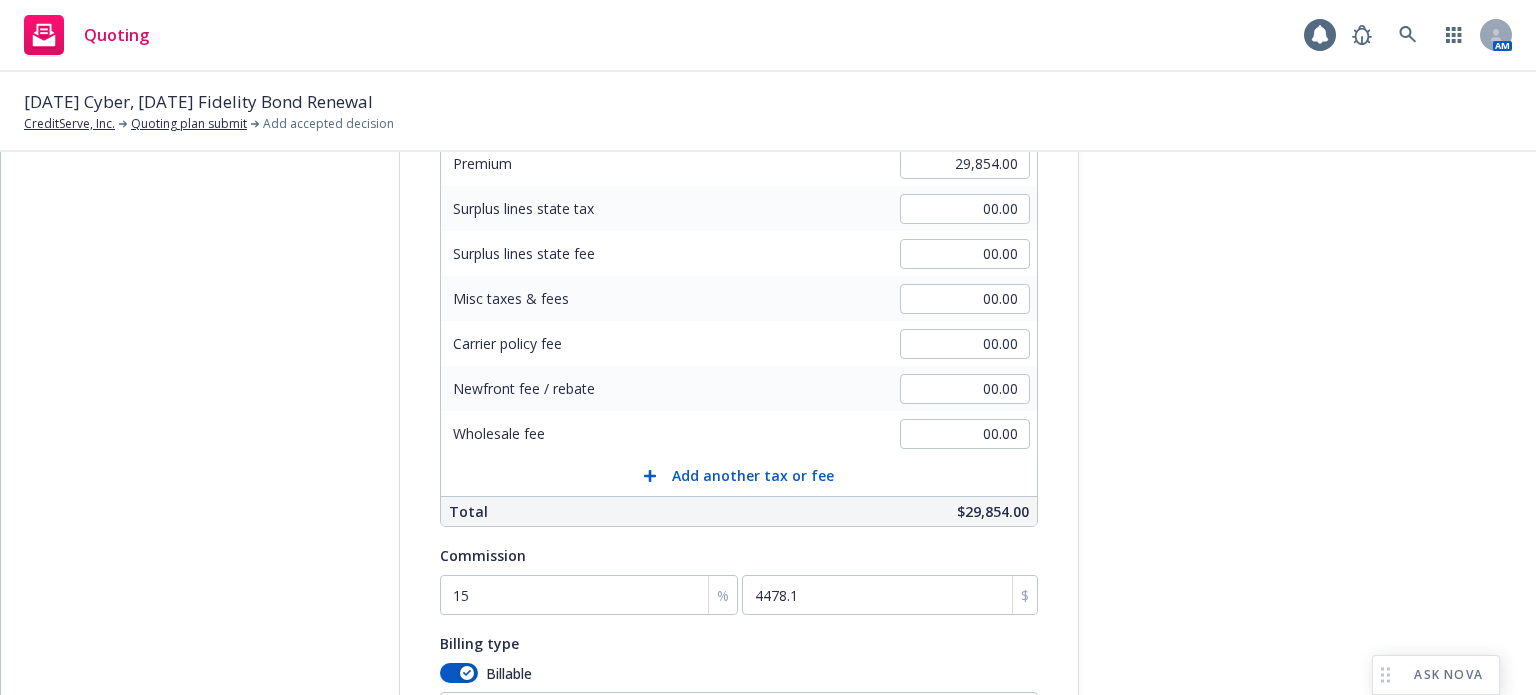 click on "Commission" at bounding box center [739, 555] 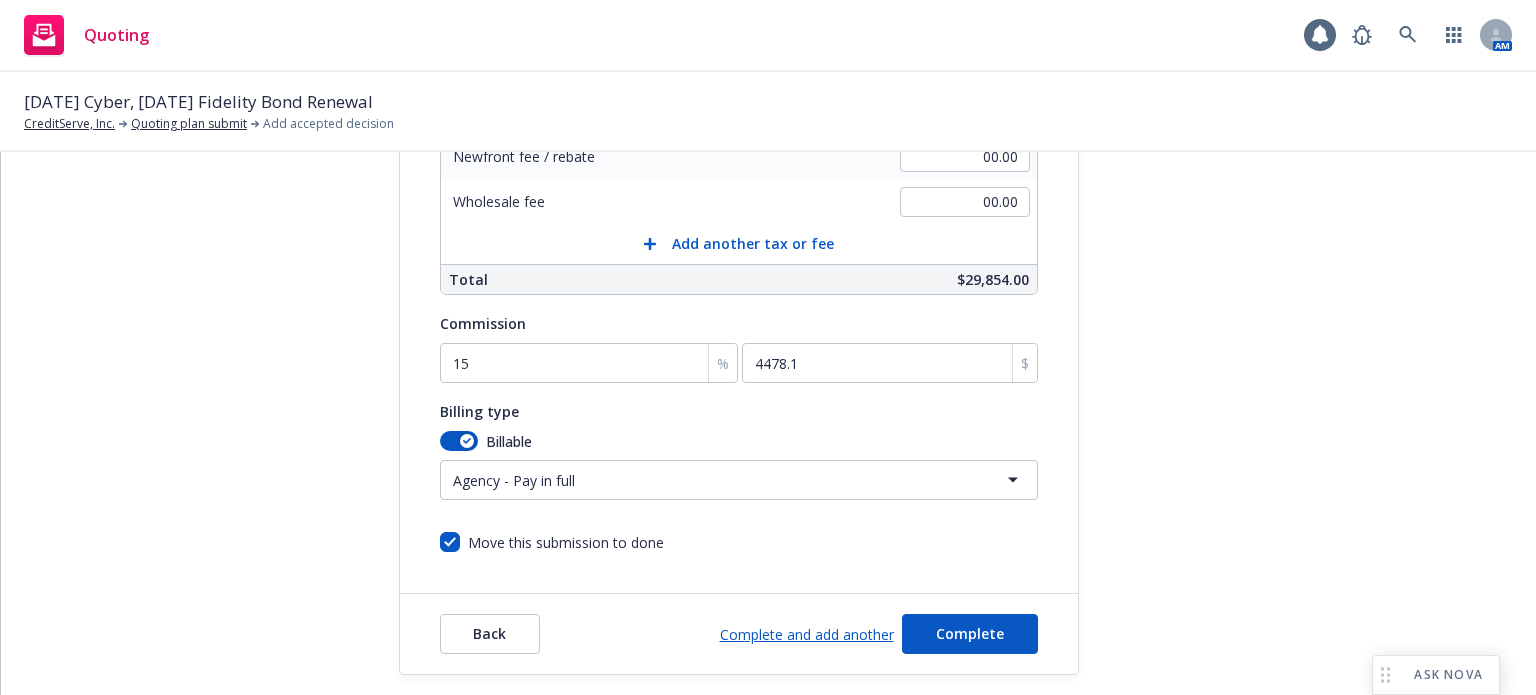 scroll, scrollTop: 558, scrollLeft: 0, axis: vertical 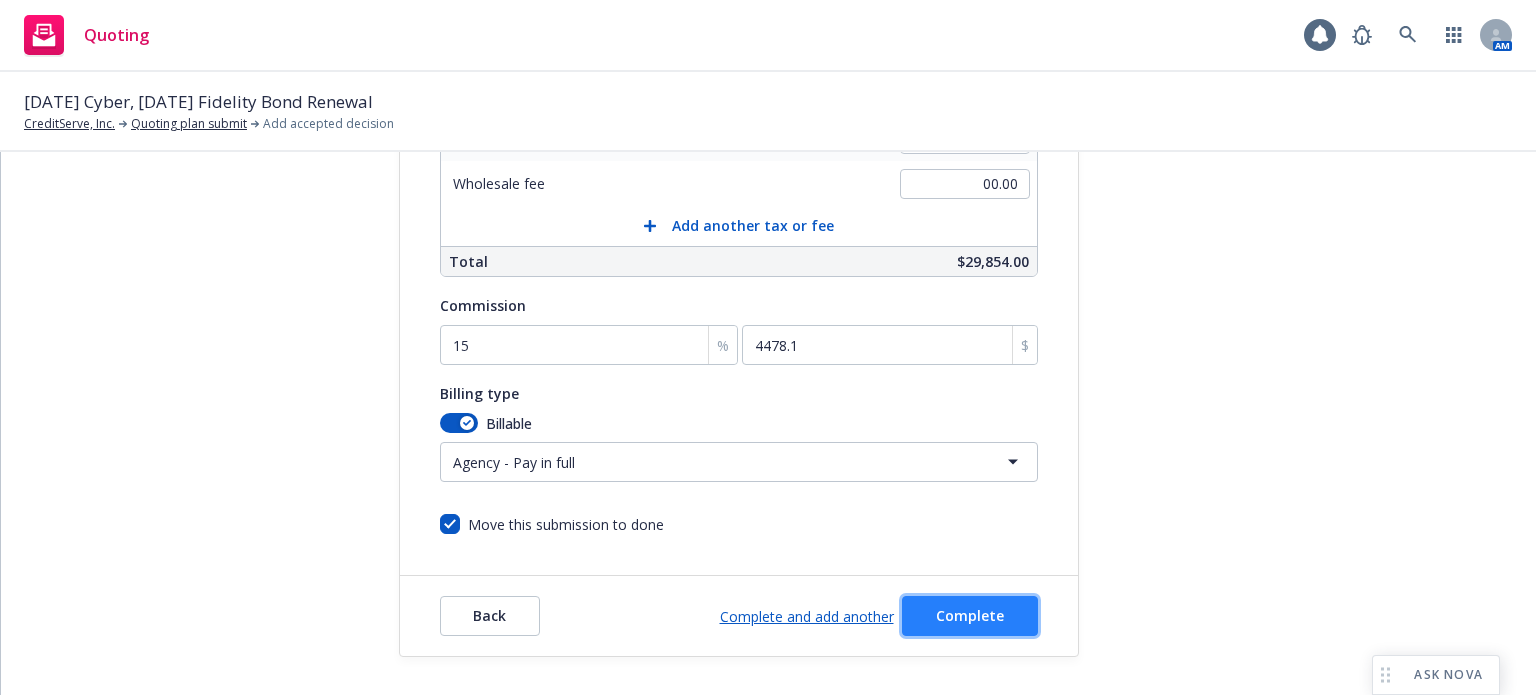 click on "Complete" at bounding box center [970, 615] 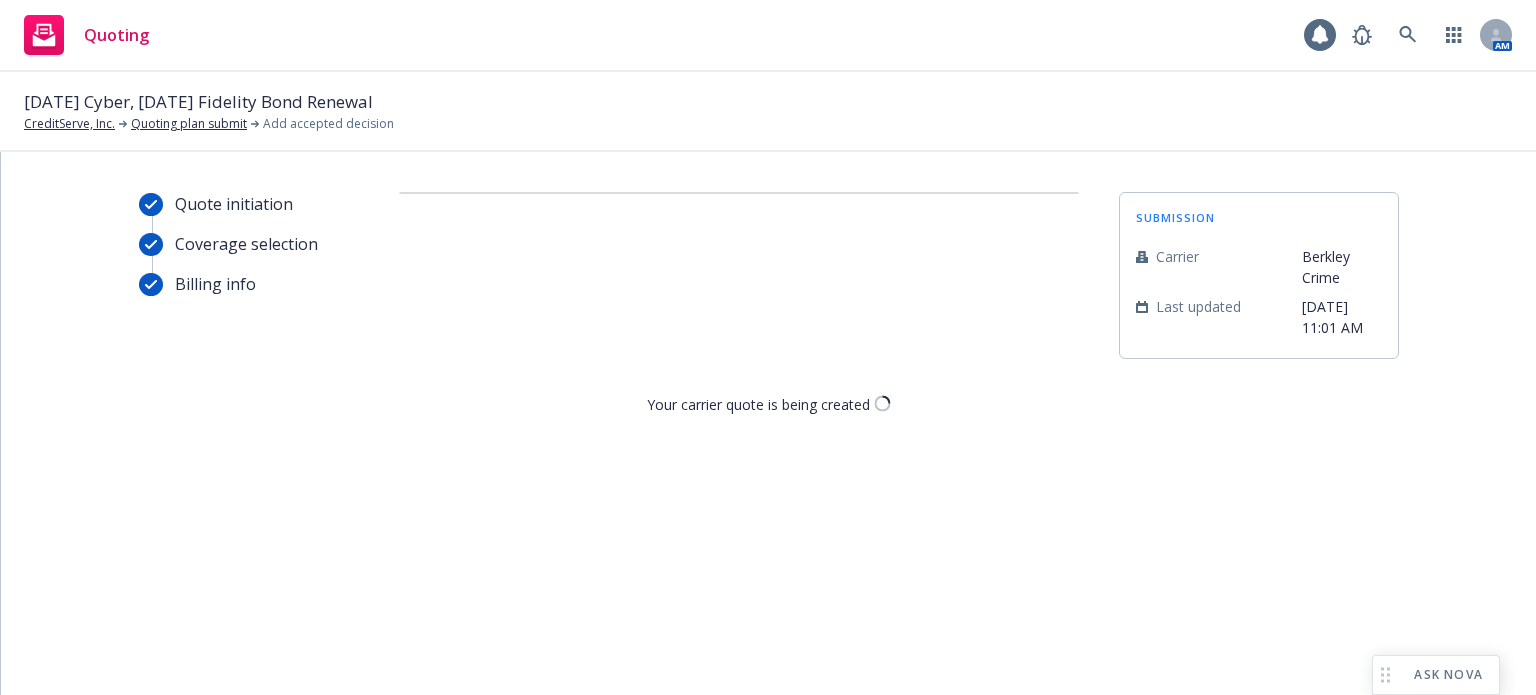 scroll, scrollTop: 0, scrollLeft: 0, axis: both 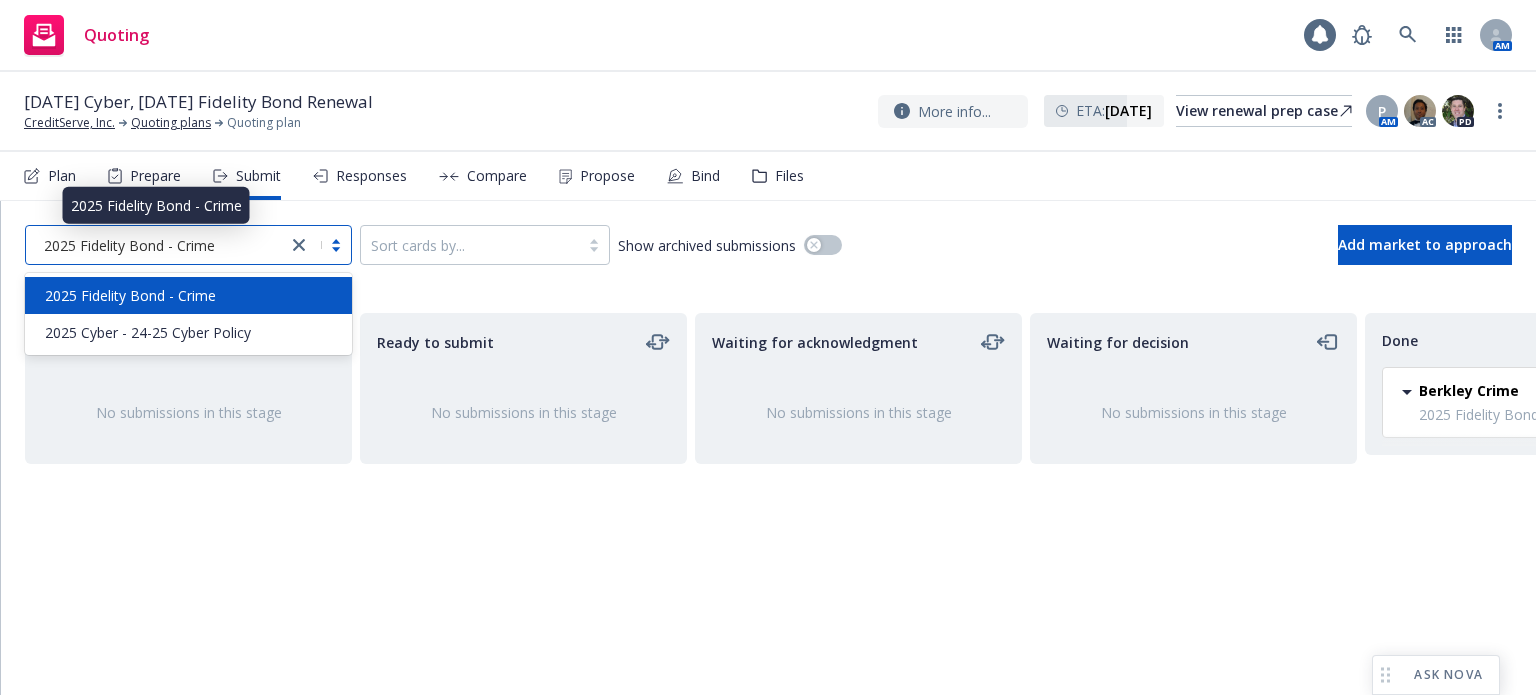 click on "2025 Fidelity Bond - Crime" at bounding box center (129, 245) 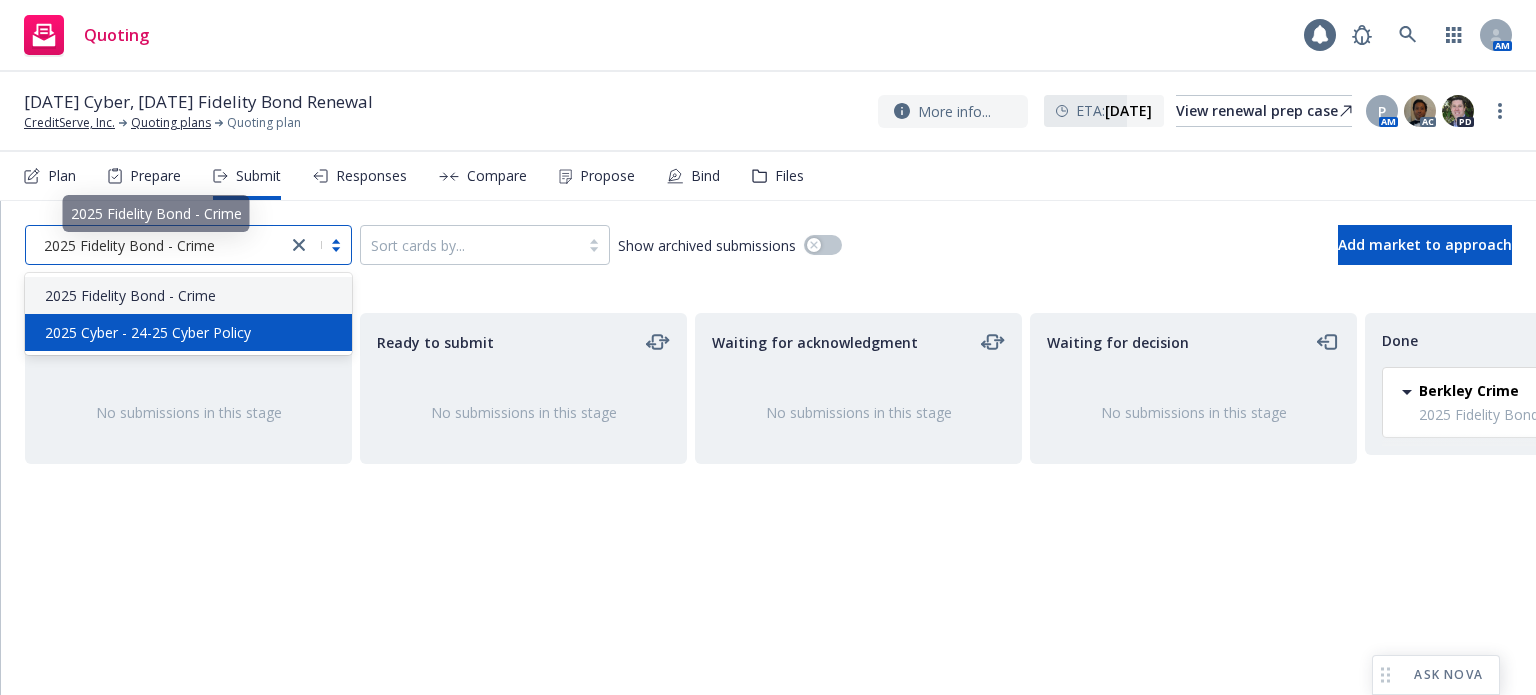 click on "2025 Cyber - 24-25 Cyber Policy" at bounding box center [188, 332] 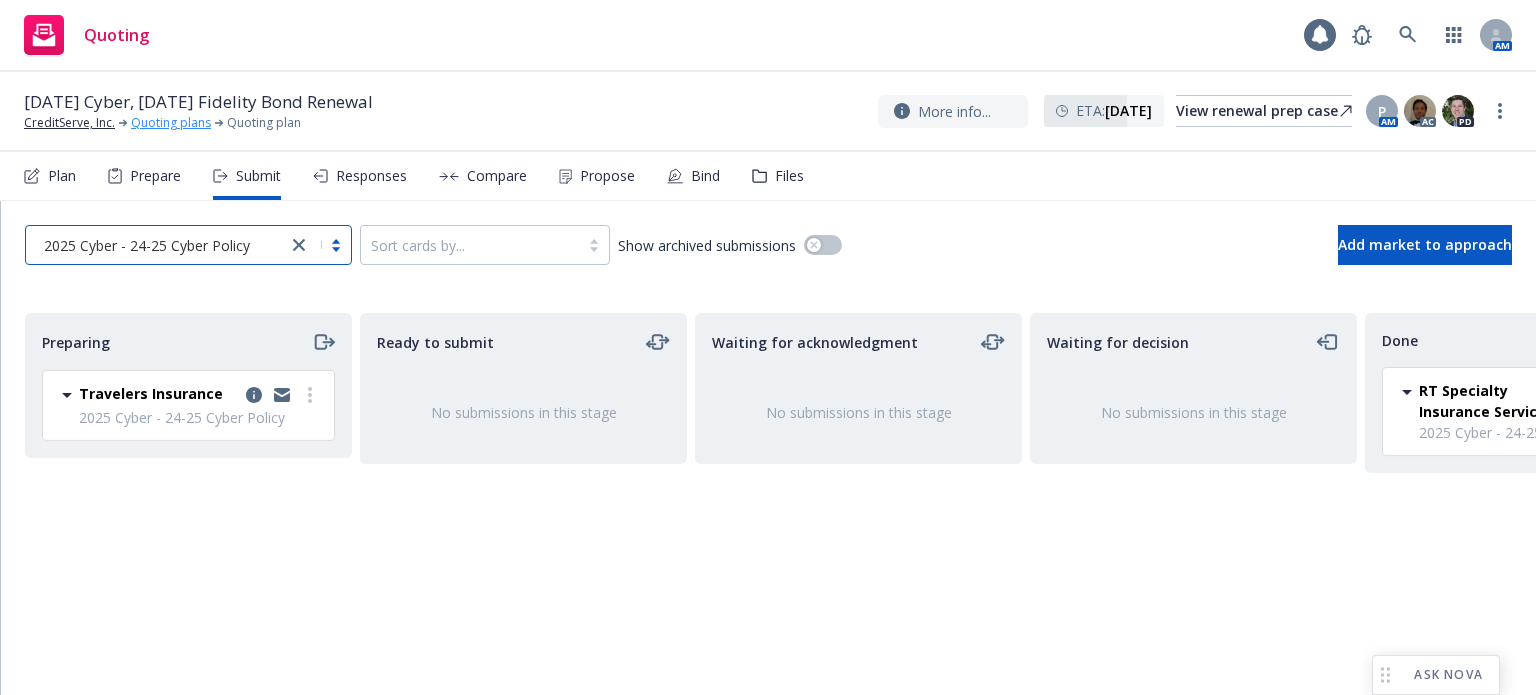 click on "Quoting plans" at bounding box center (171, 123) 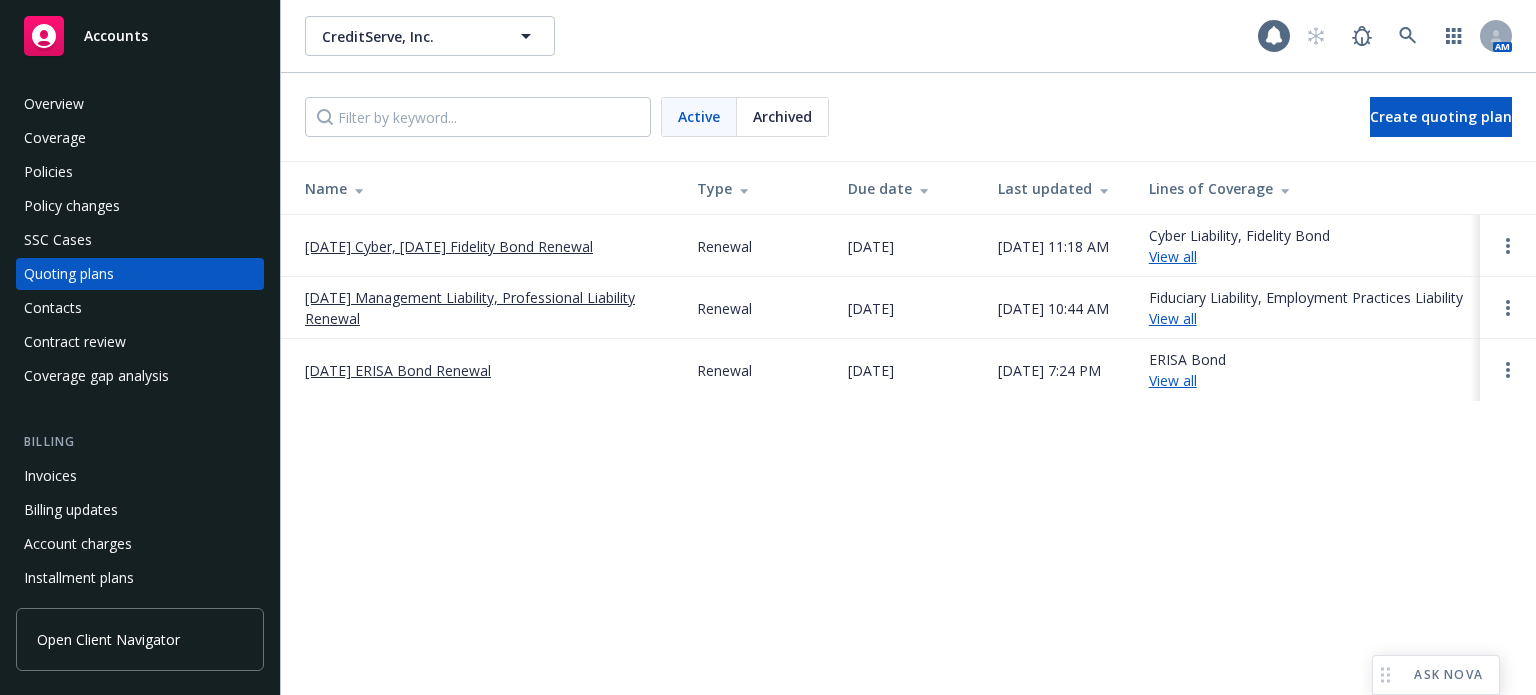 scroll, scrollTop: 0, scrollLeft: 0, axis: both 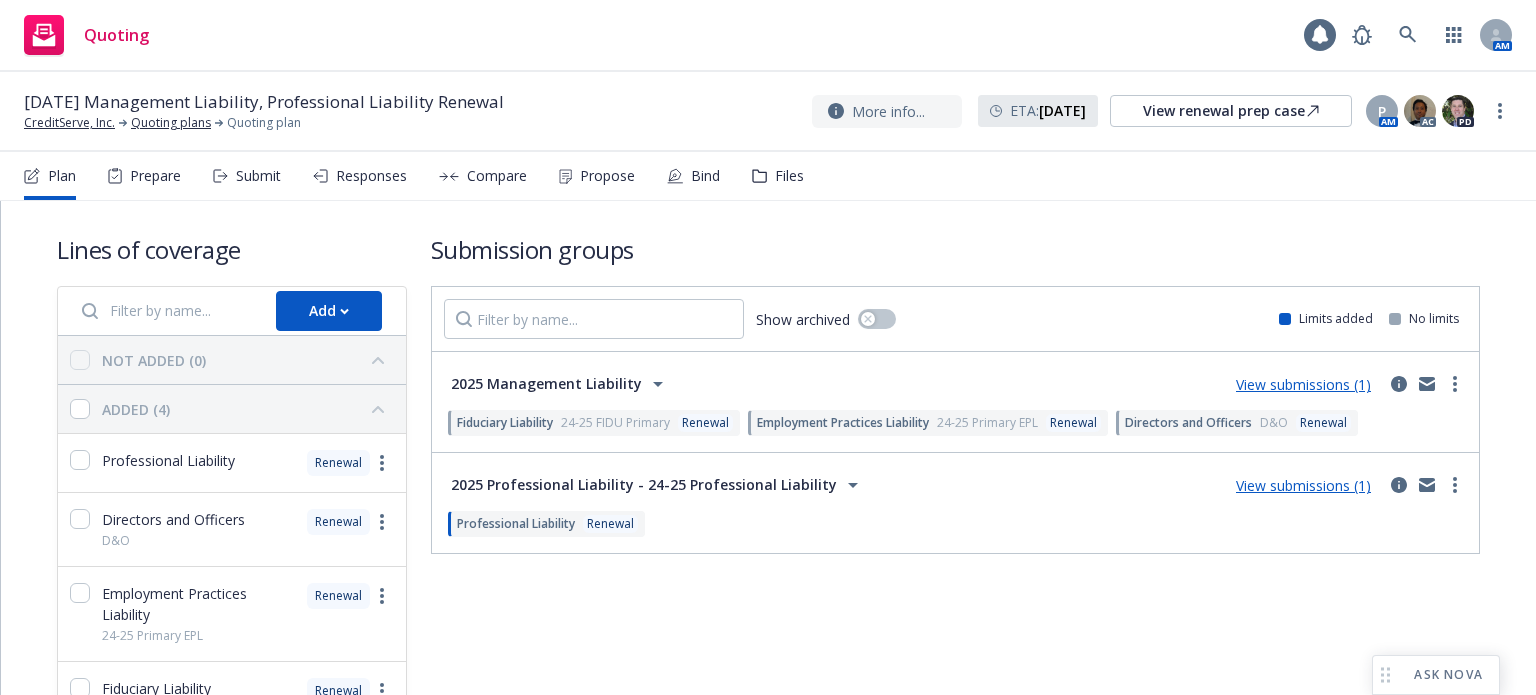 click on "View submissions (1)" at bounding box center [1303, 384] 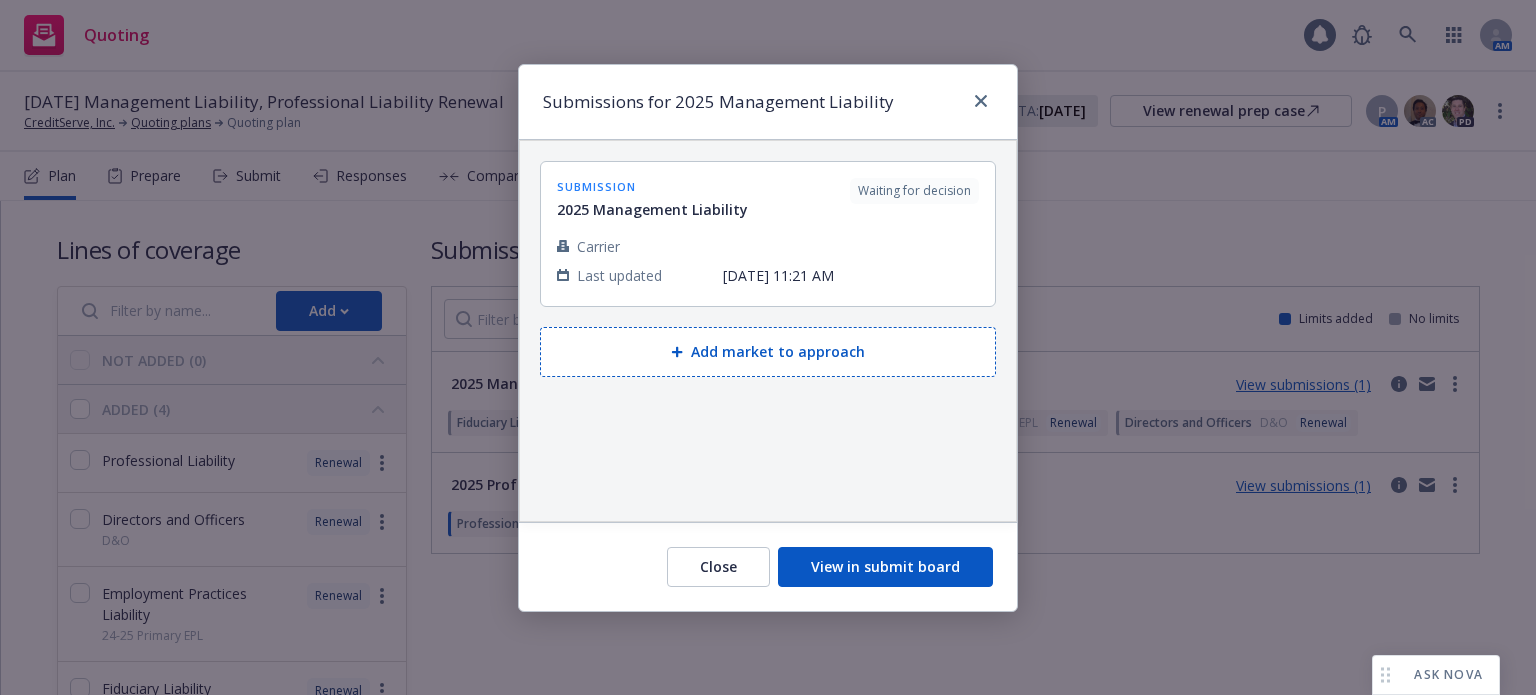click on "Close View in submit board" at bounding box center (768, 566) 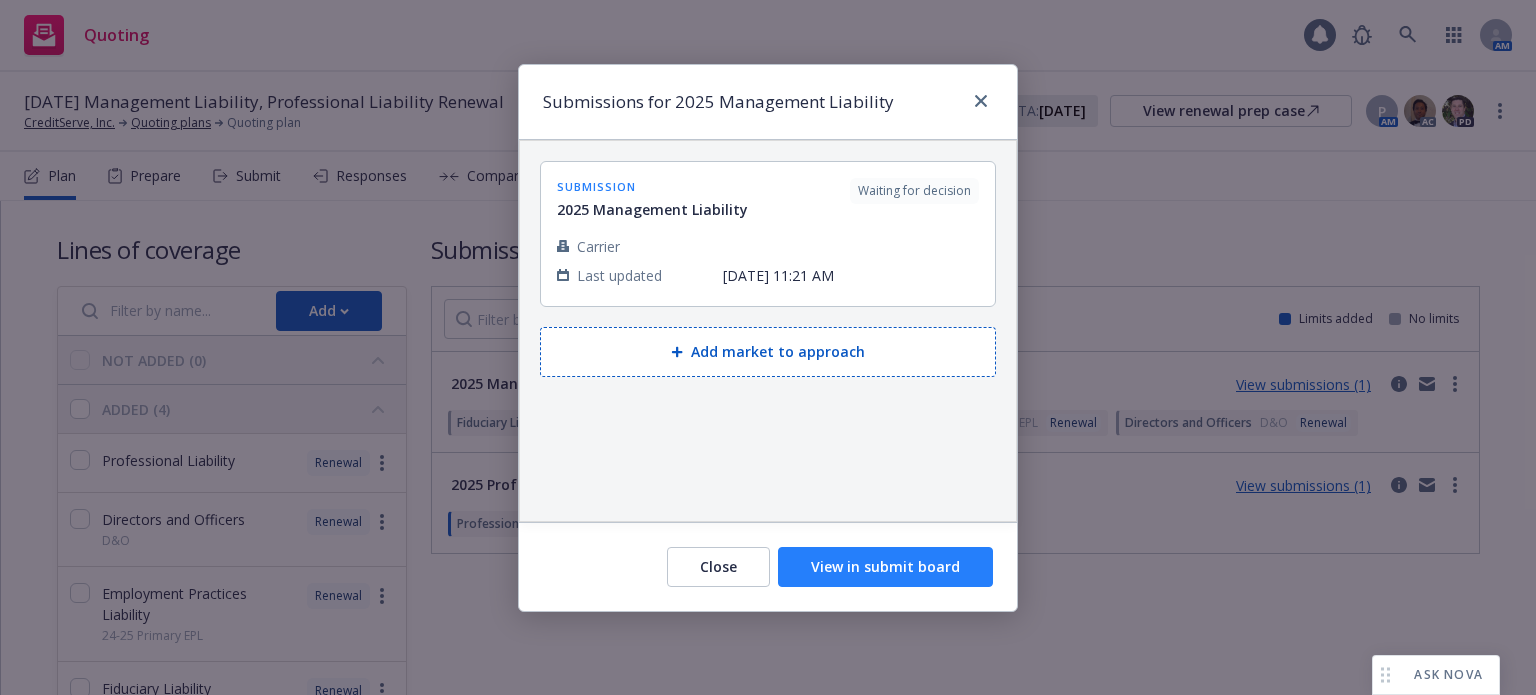 click on "View in submit board" at bounding box center [885, 567] 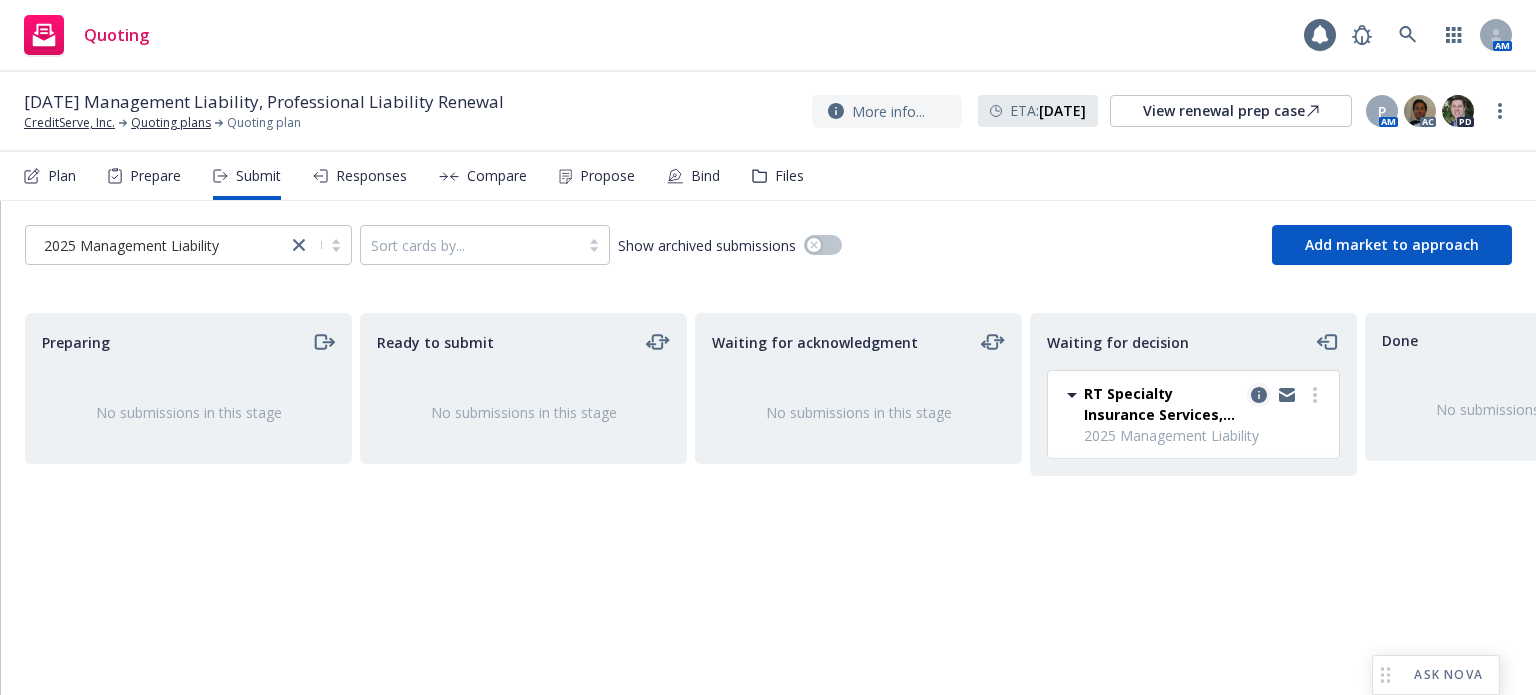 click on "RT Specialty Insurance Services, LLC (RSG Specialty, LLC) 2025 Management Liability Monday, July 7, 2025 at 11:21 AM" at bounding box center [1193, 414] 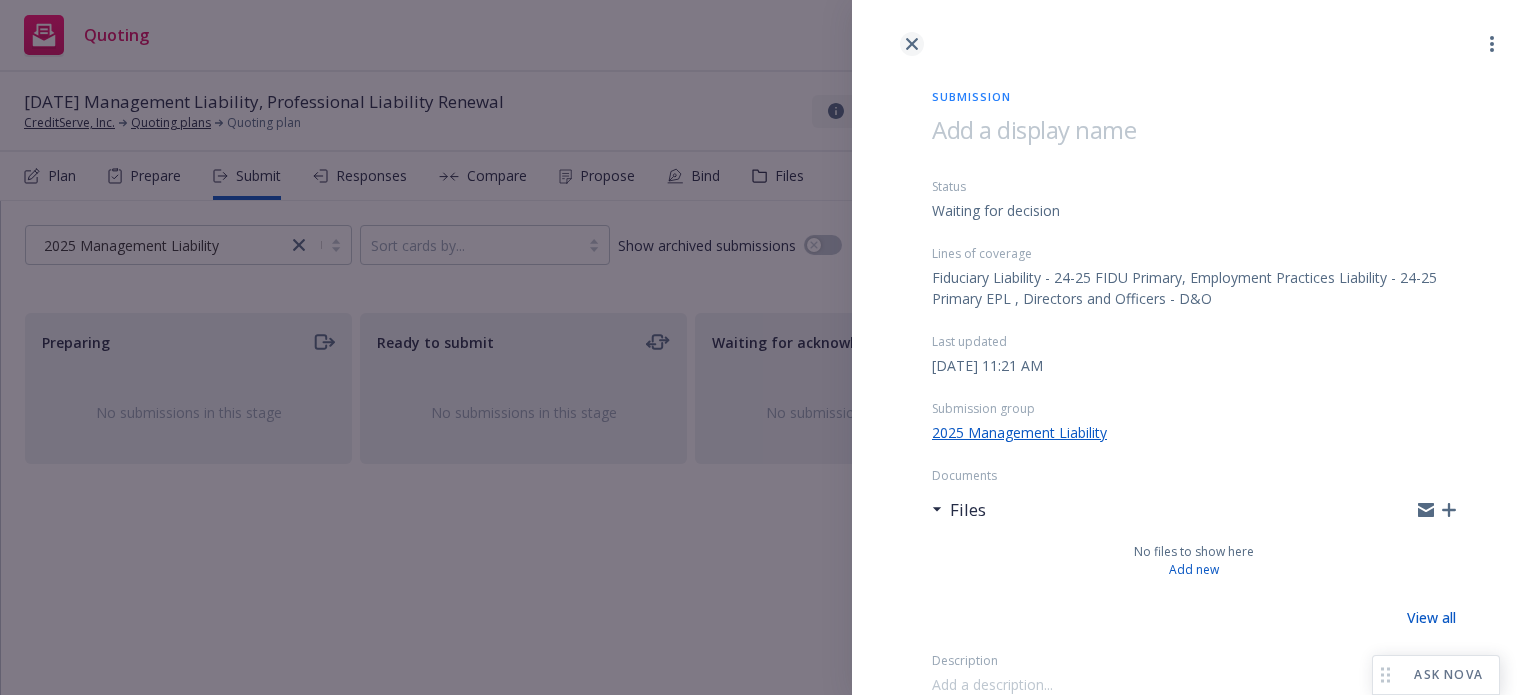 click 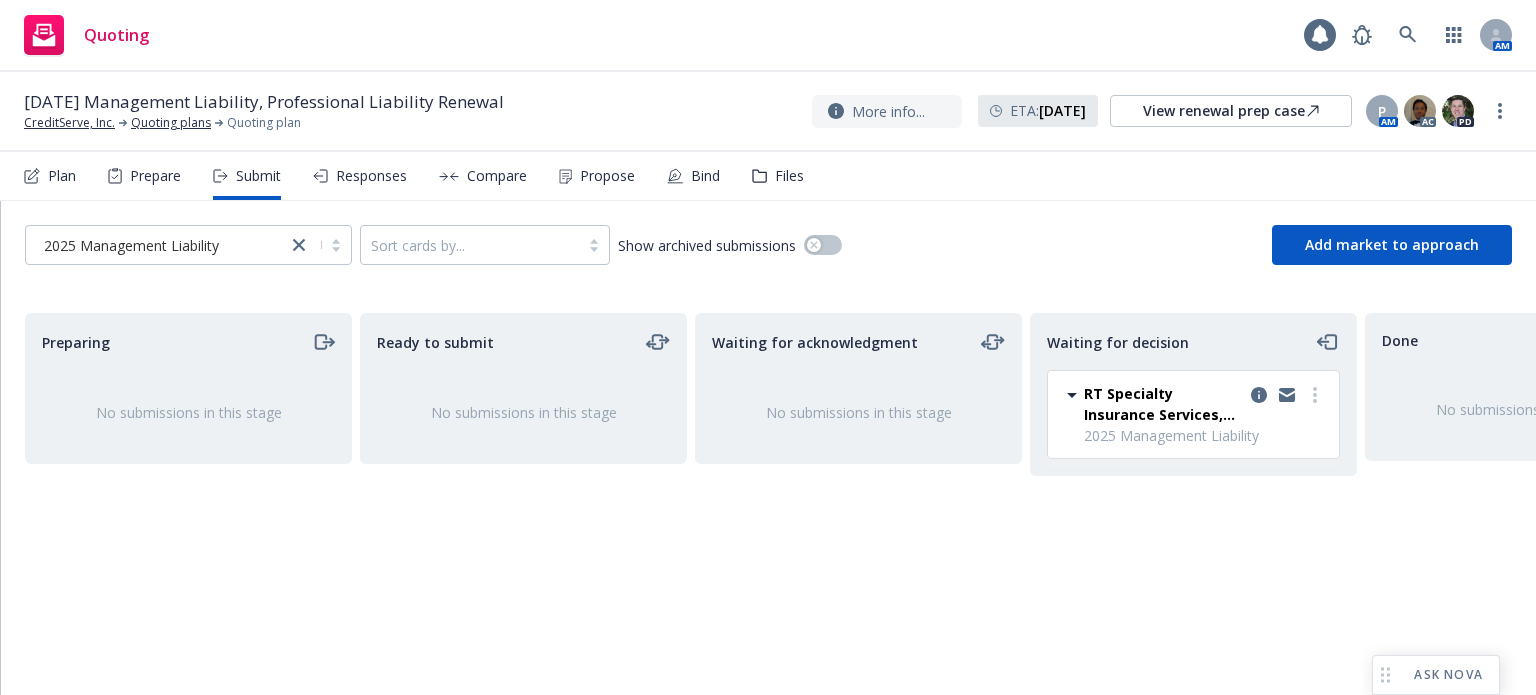 click on "2025 Management Liability" at bounding box center [131, 245] 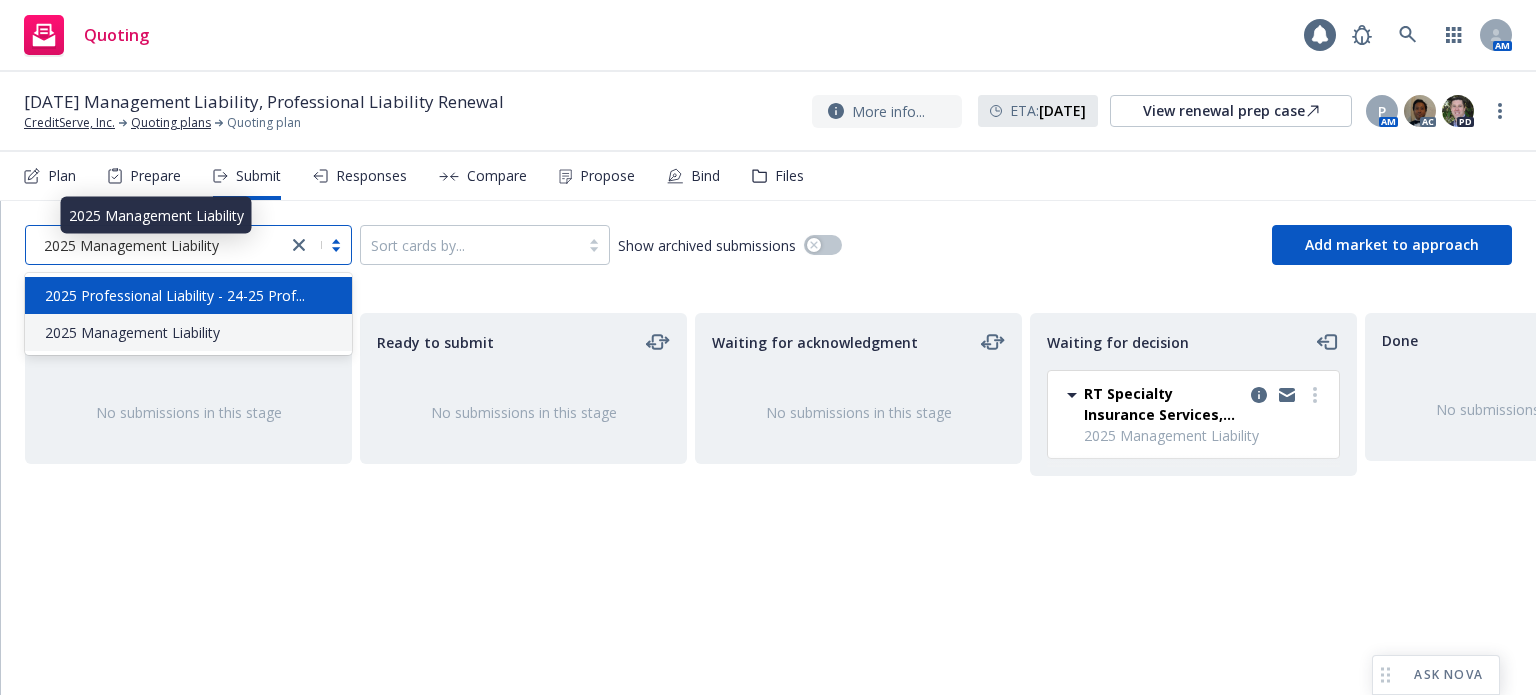 click on "2025 Professional Liability - 24-25 Prof..." at bounding box center (175, 295) 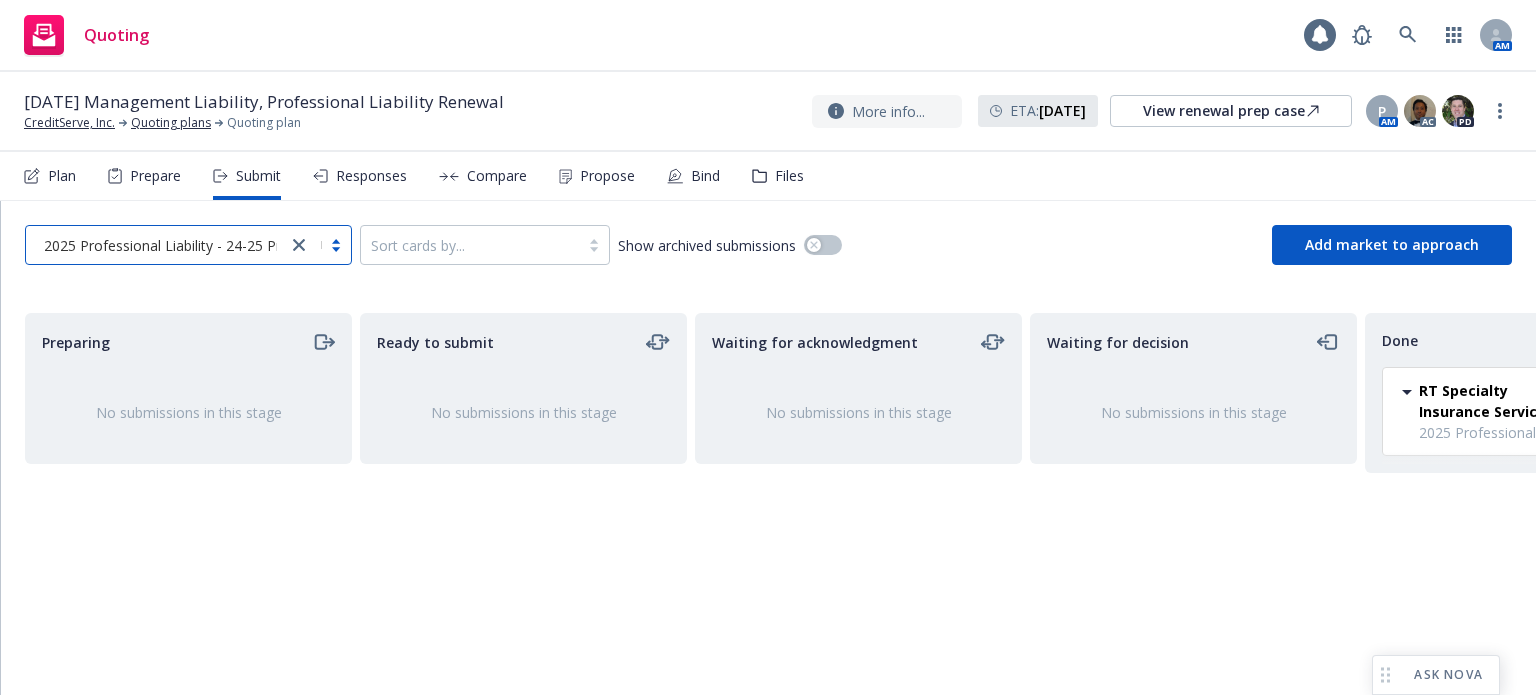 click on "2025 Professional Liability - 24-25 Prof..." at bounding box center [174, 245] 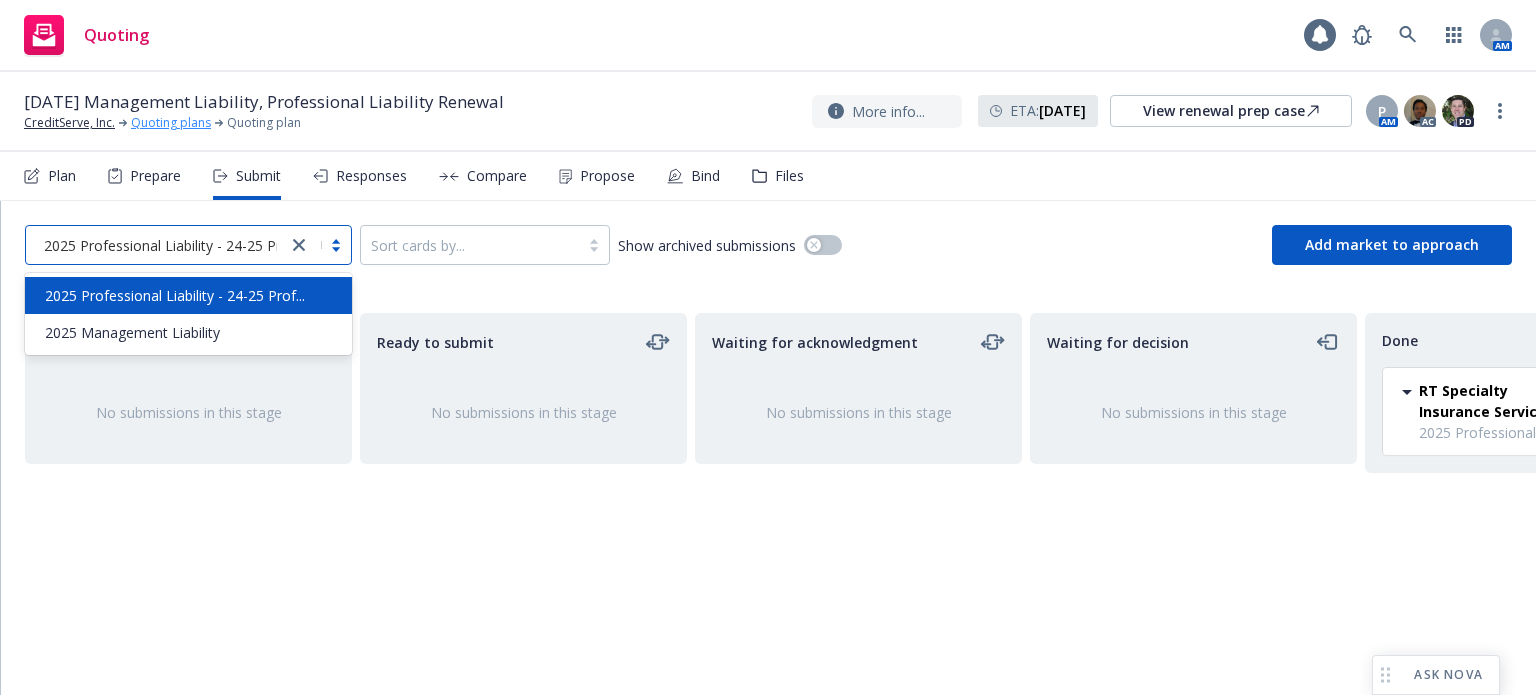 click on "Quoting plans" at bounding box center [171, 123] 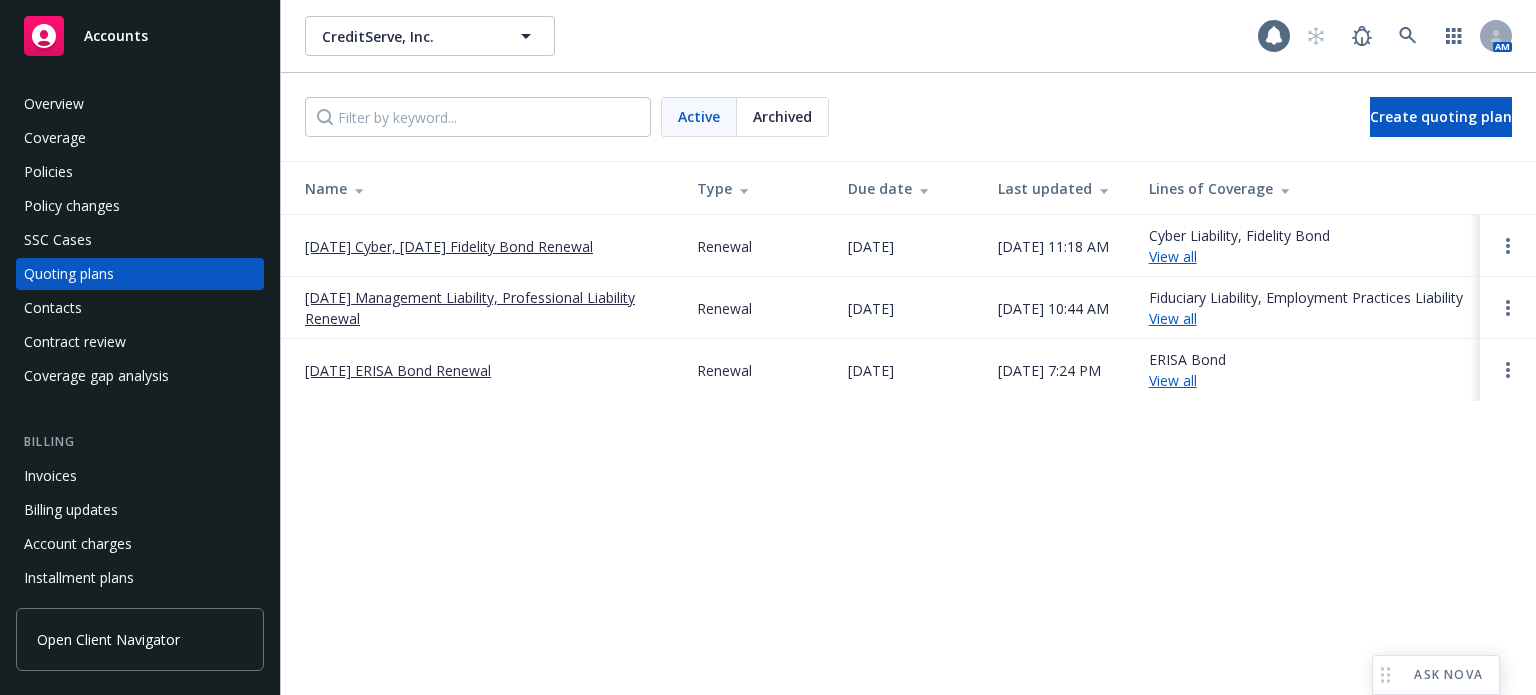 scroll, scrollTop: 0, scrollLeft: 0, axis: both 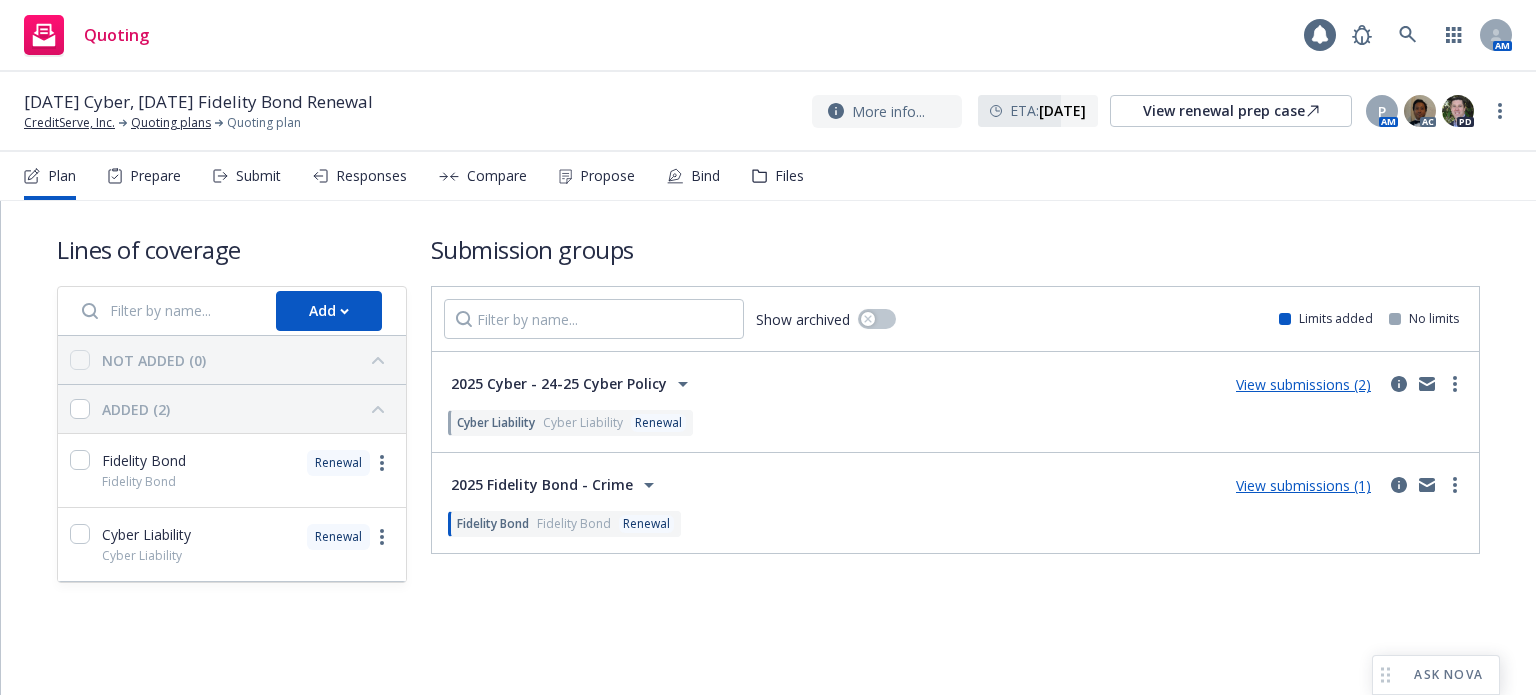 click on "View submissions (2)" at bounding box center [1303, 384] 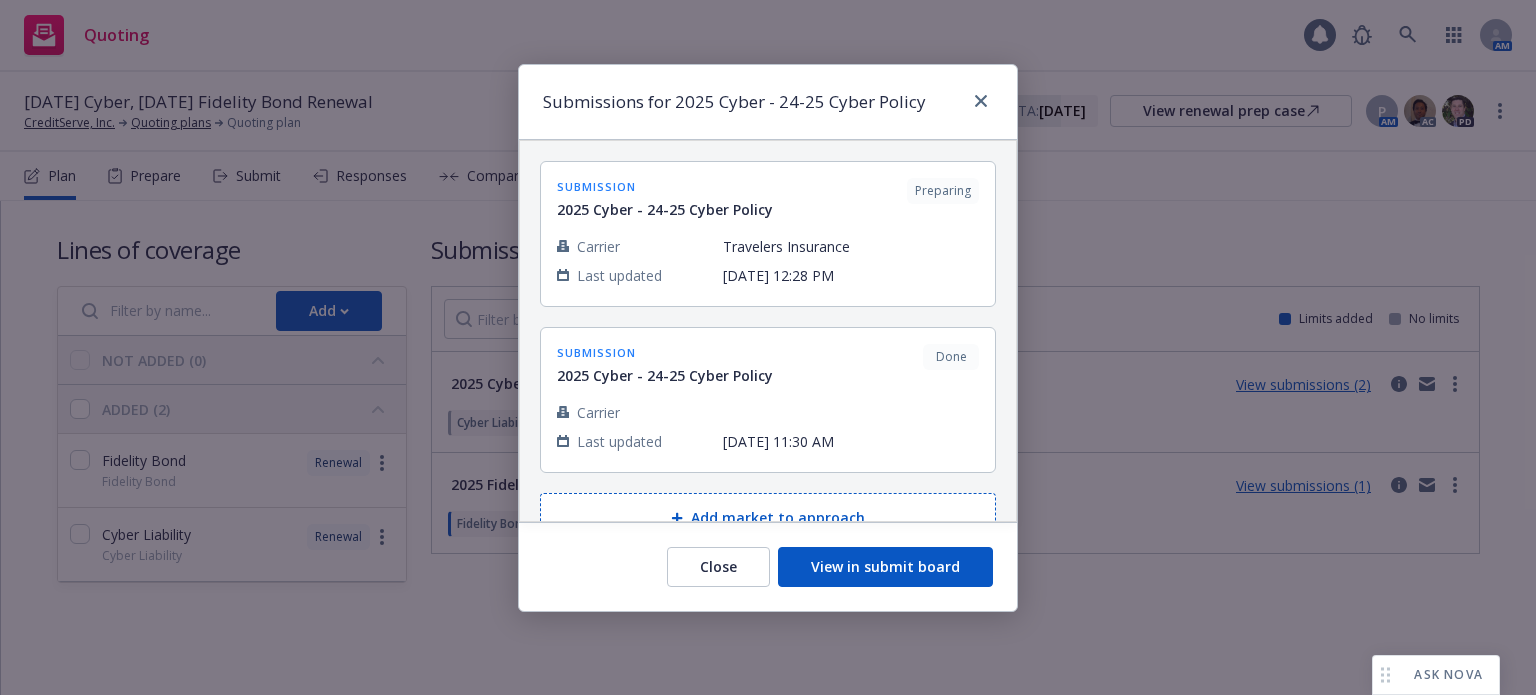 click on "Close View in submit board" at bounding box center [768, 566] 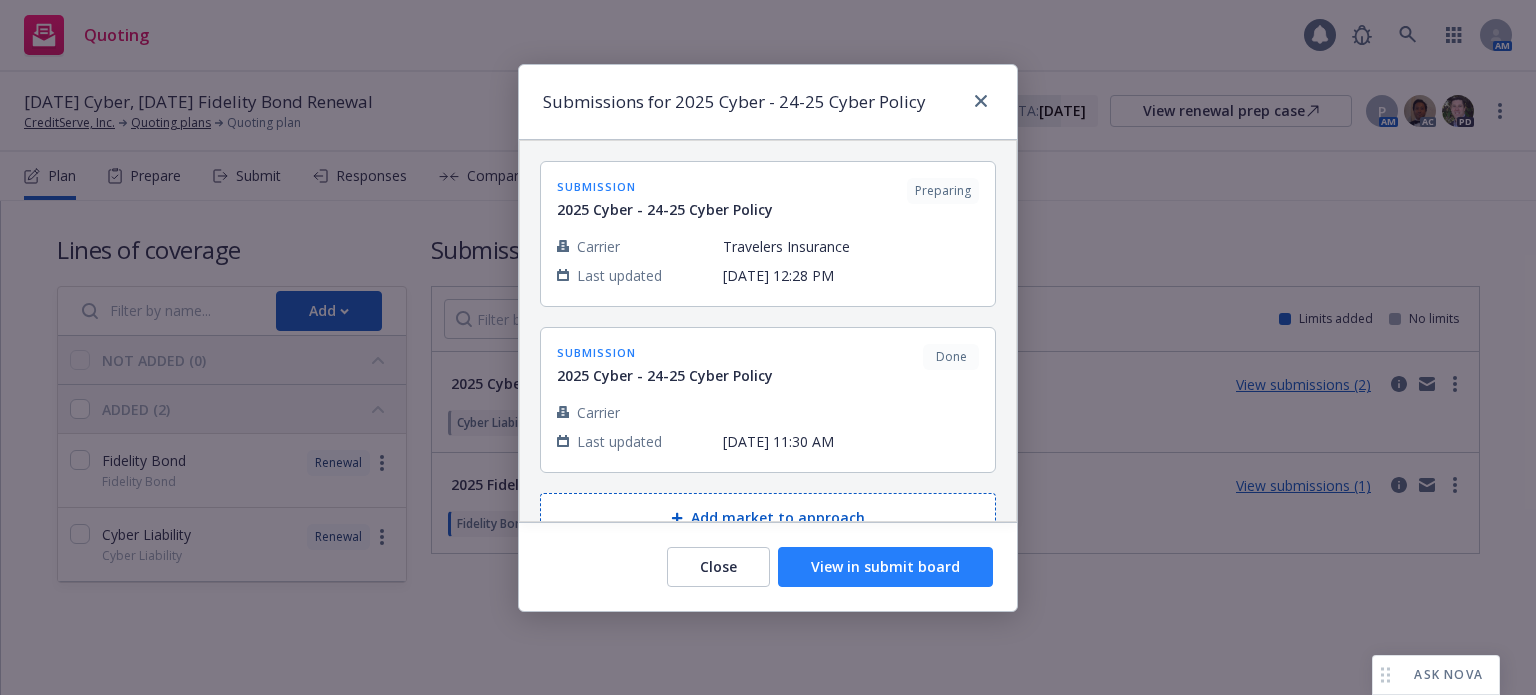 click on "View in submit board" at bounding box center (885, 567) 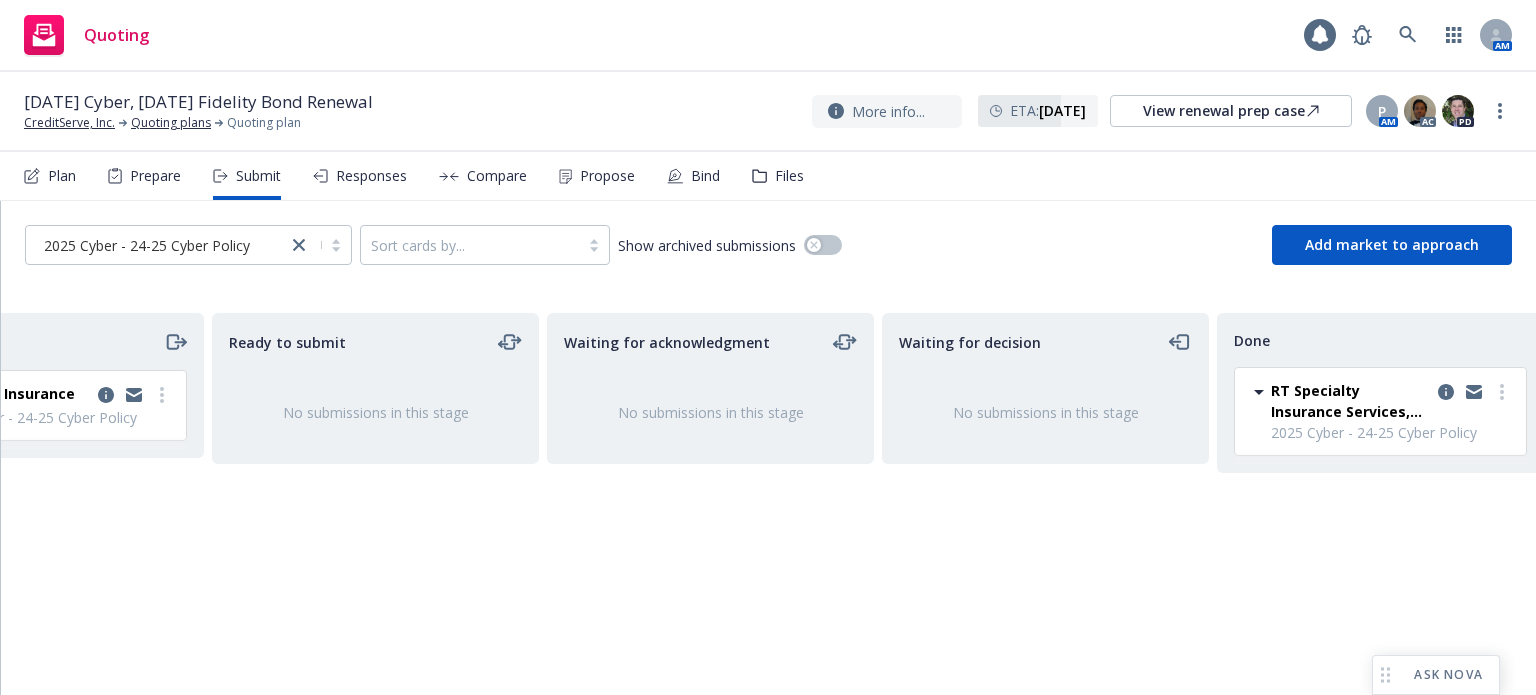 scroll, scrollTop: 0, scrollLeft: 180, axis: horizontal 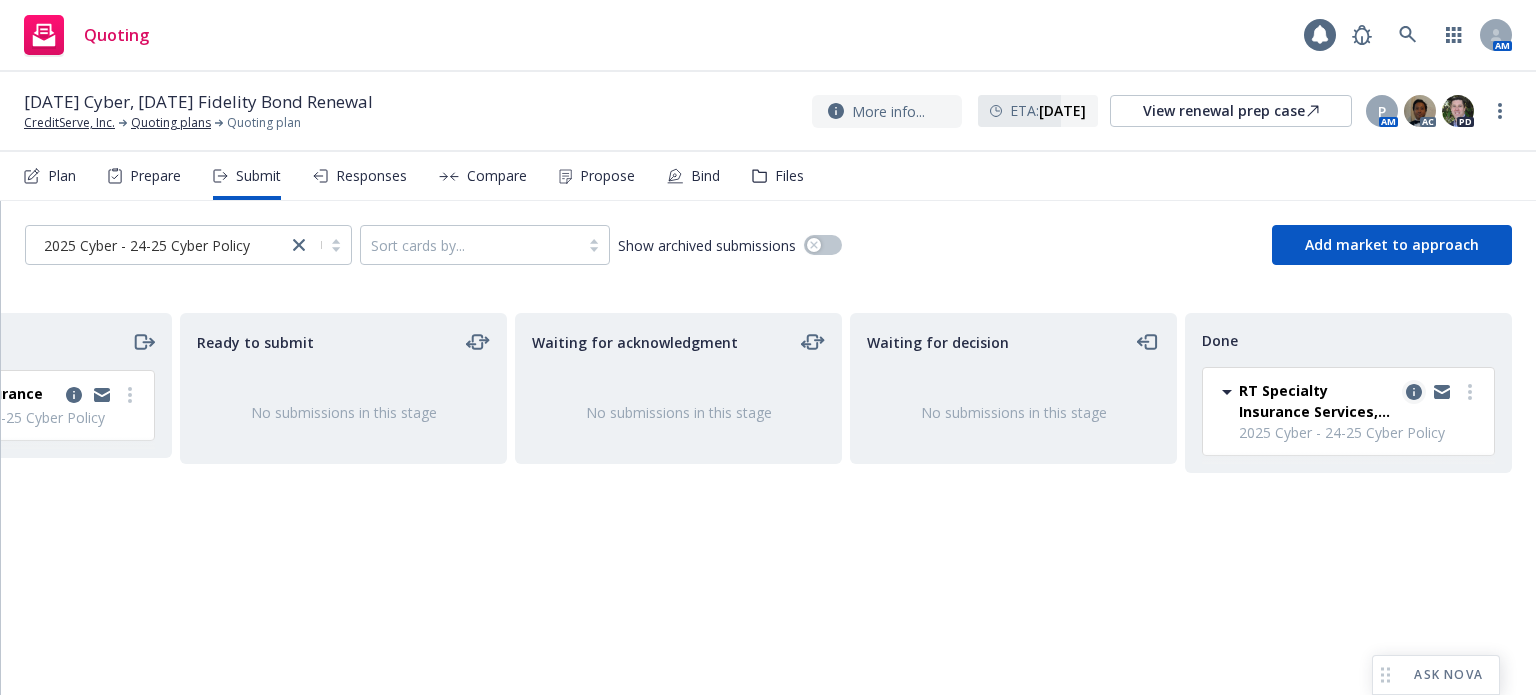 click 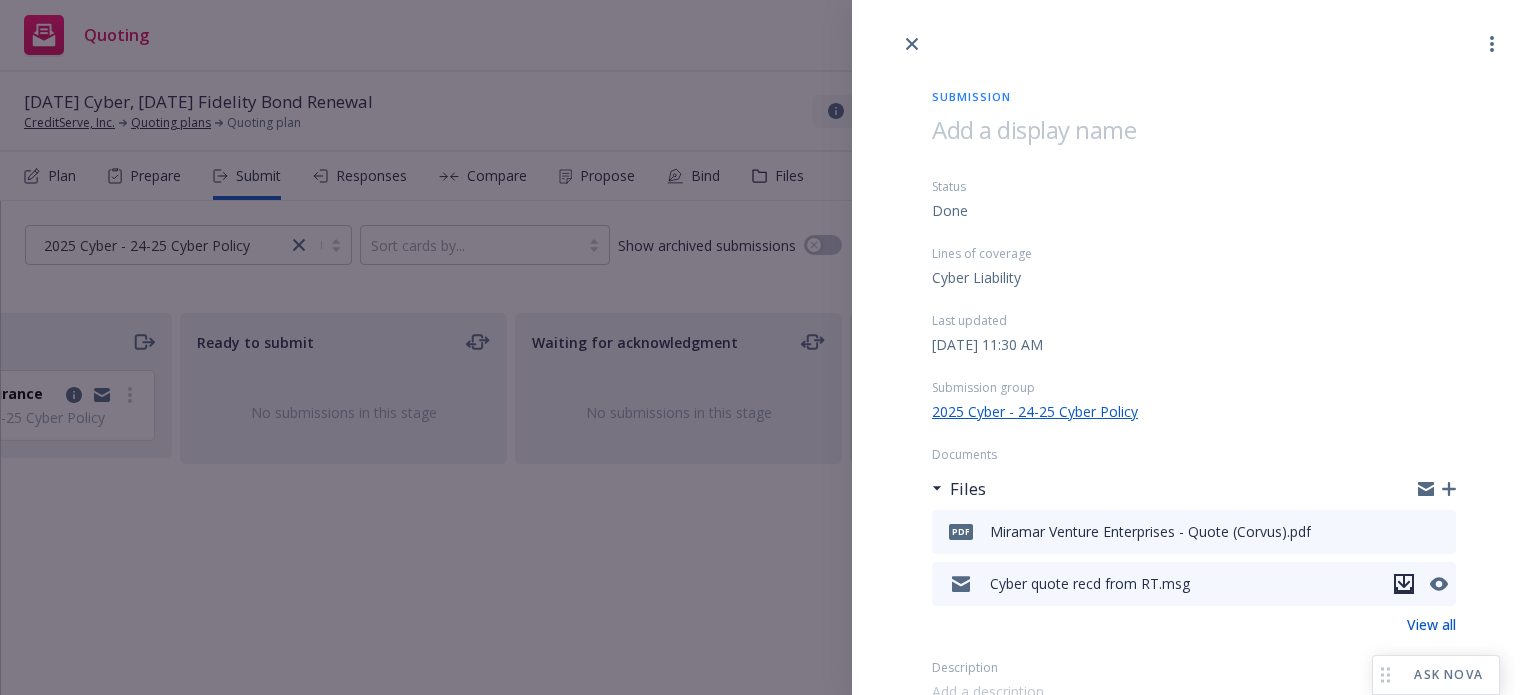 click 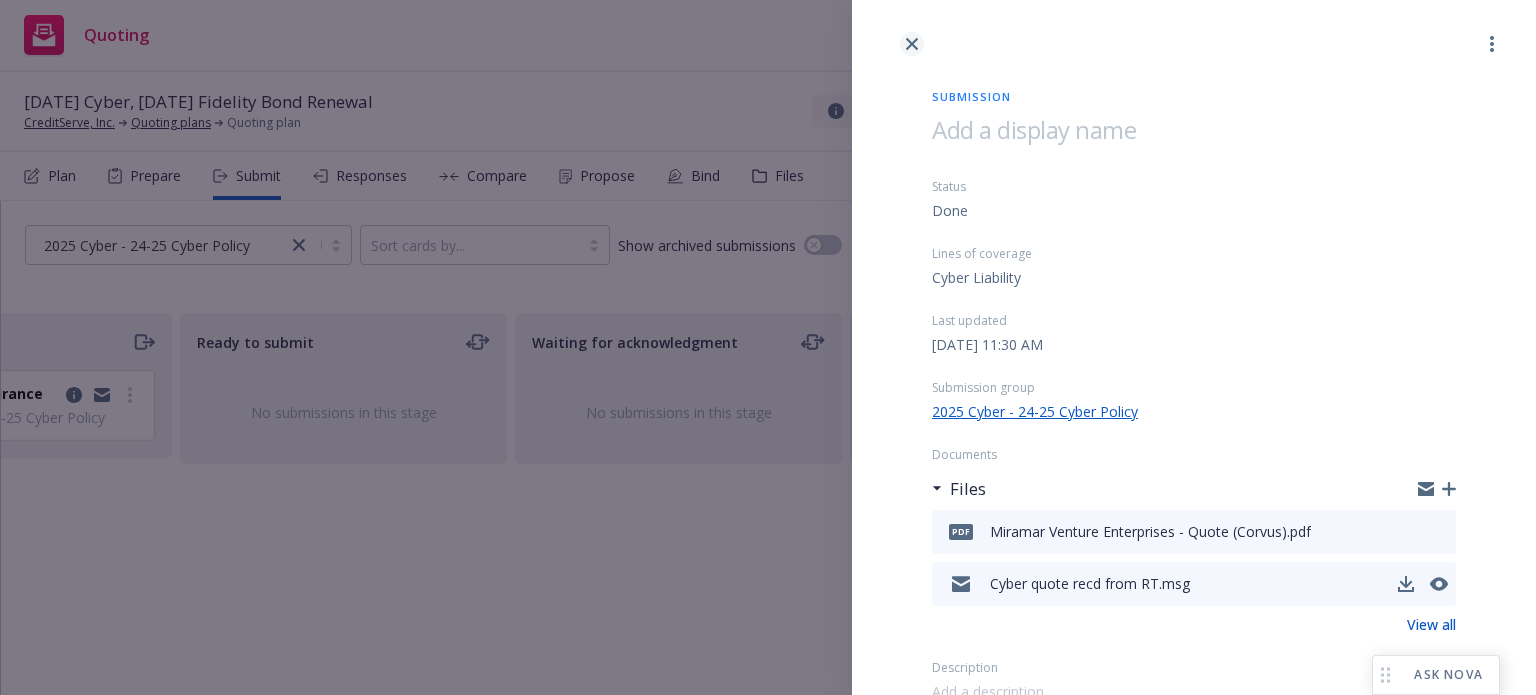 click 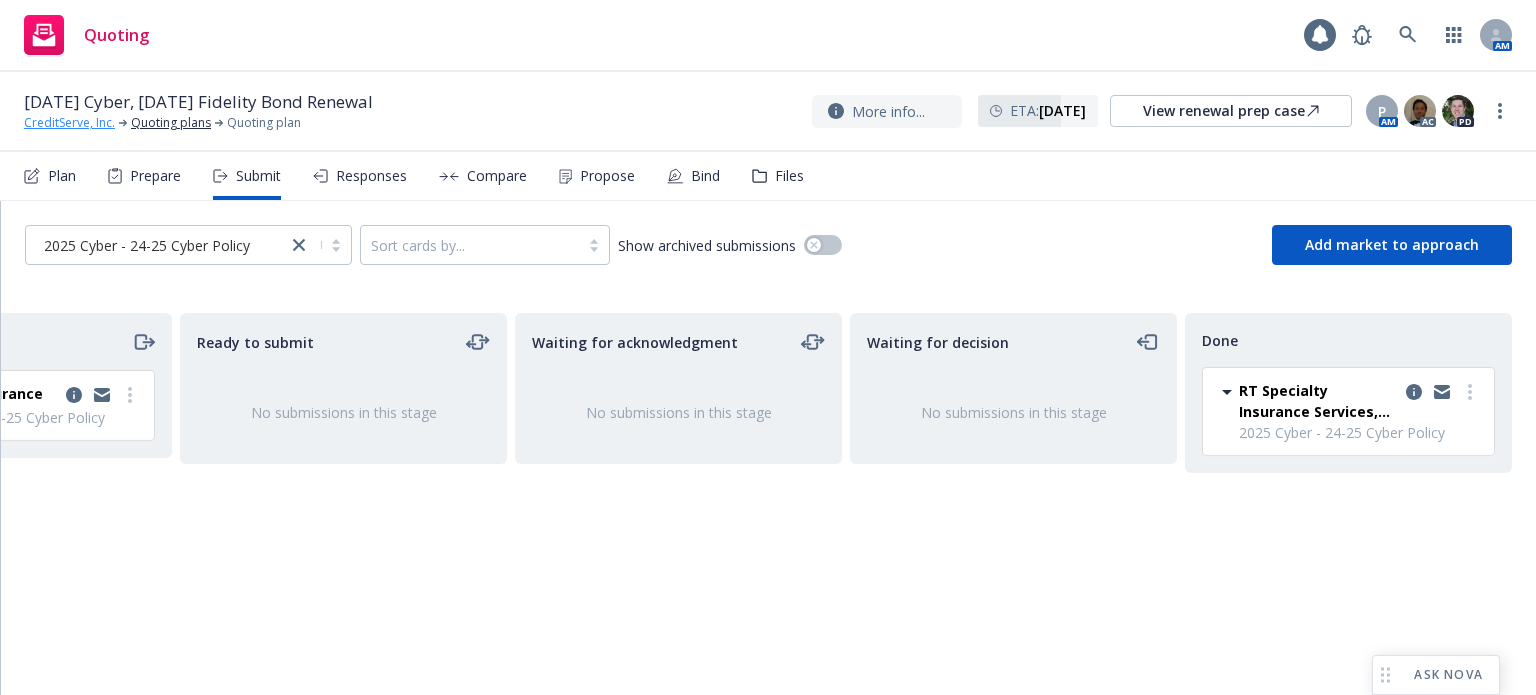 click on "CreditServe, Inc." at bounding box center [69, 123] 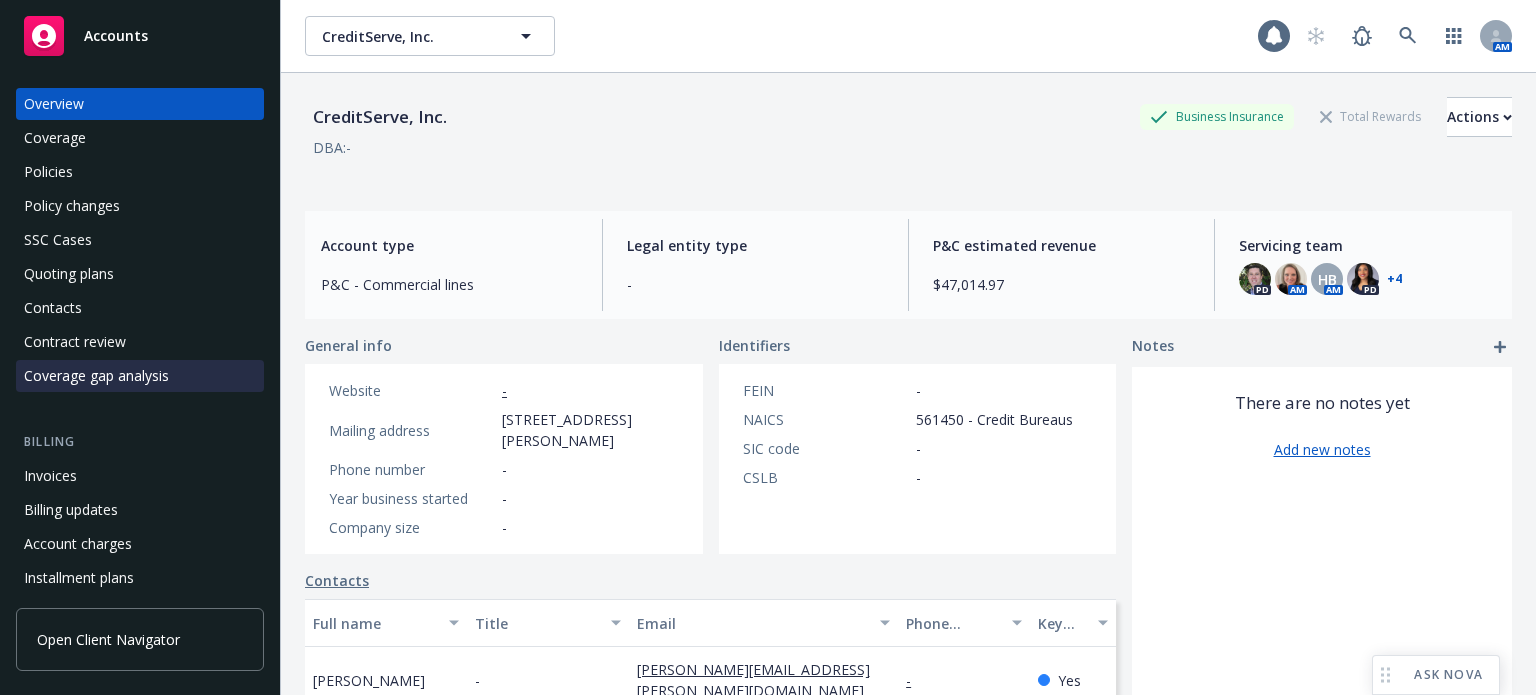 scroll, scrollTop: 0, scrollLeft: 0, axis: both 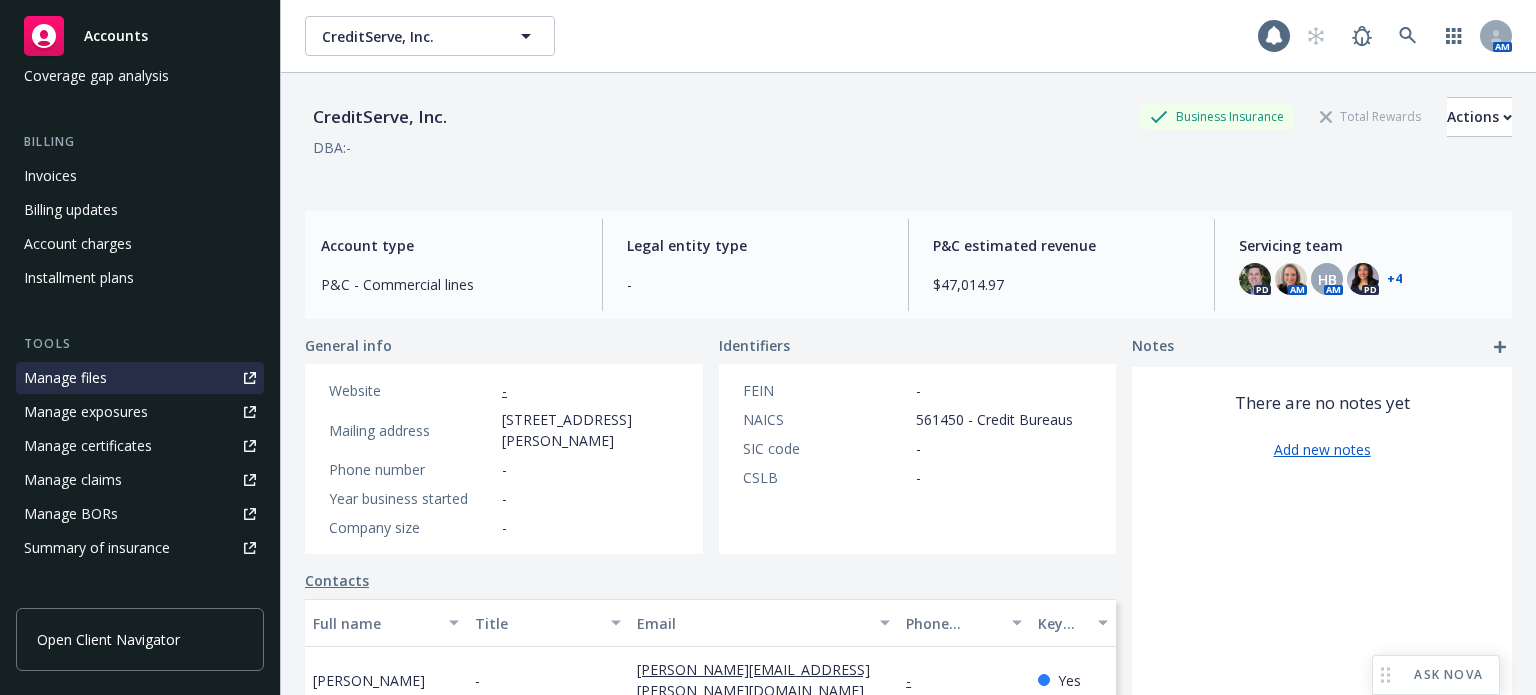 click on "Manage files" at bounding box center (140, 378) 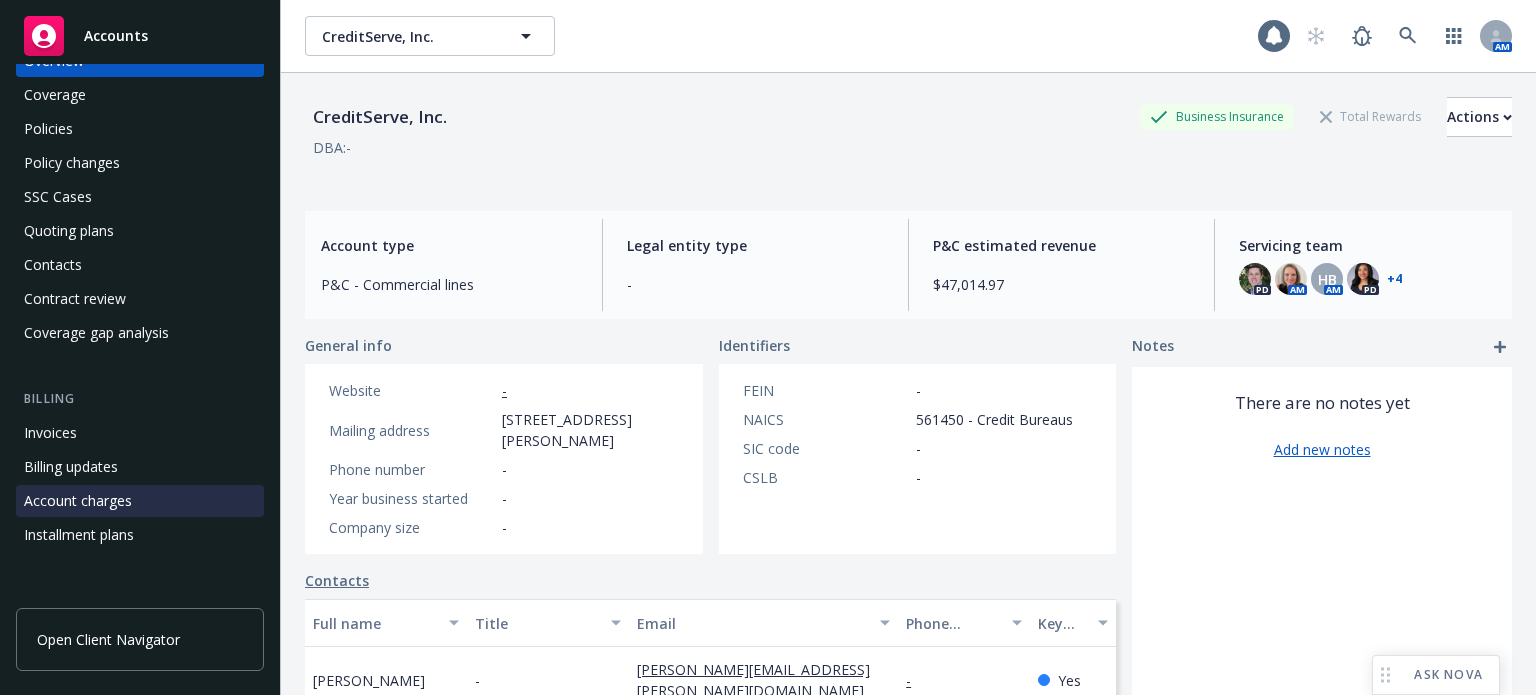 scroll, scrollTop: 0, scrollLeft: 0, axis: both 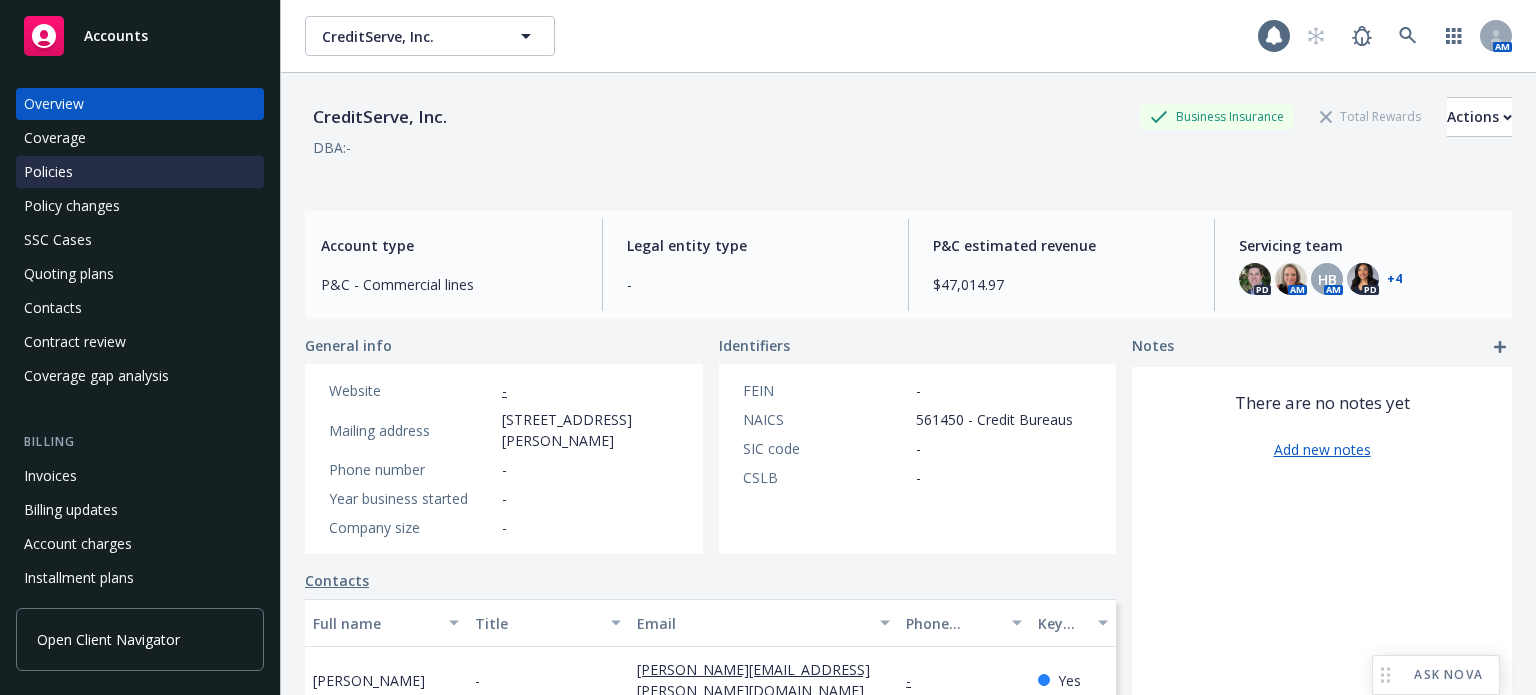 click on "Policies" at bounding box center [140, 172] 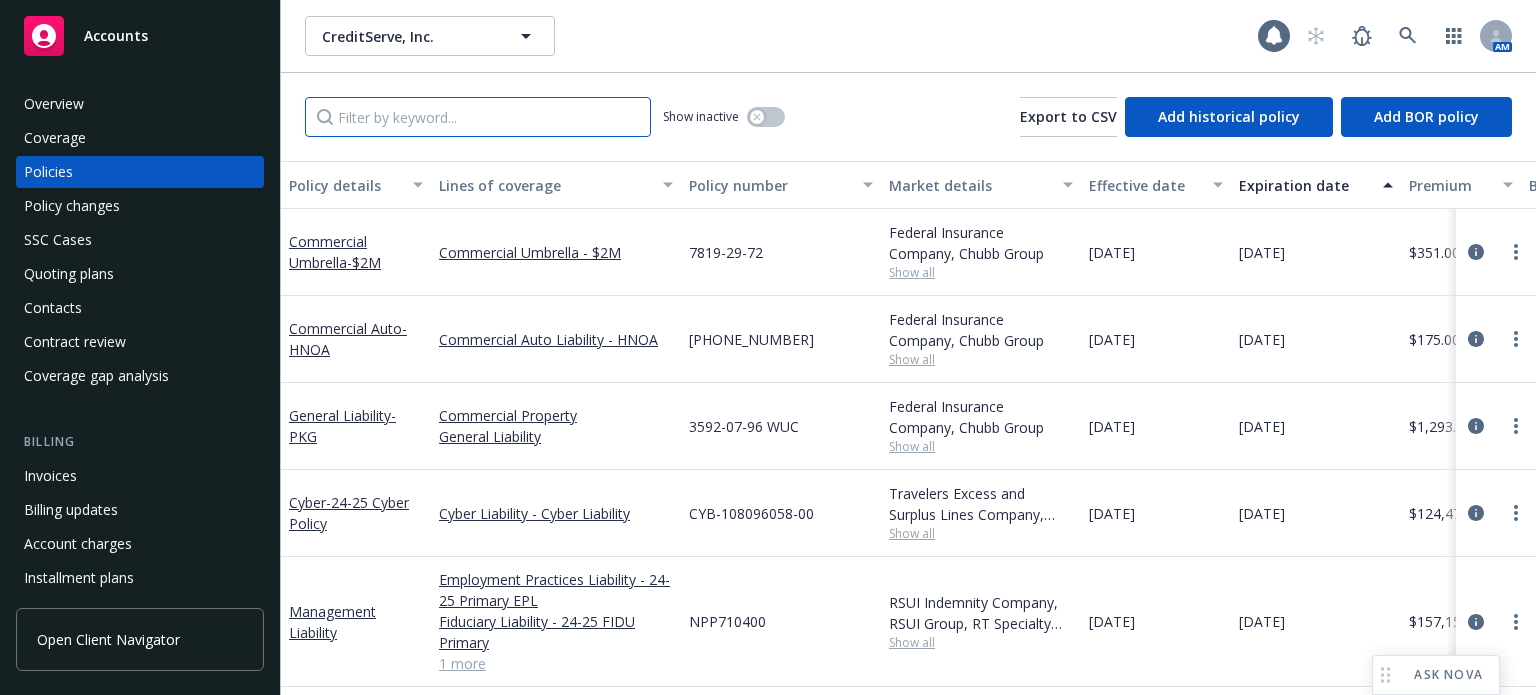 click at bounding box center (478, 117) 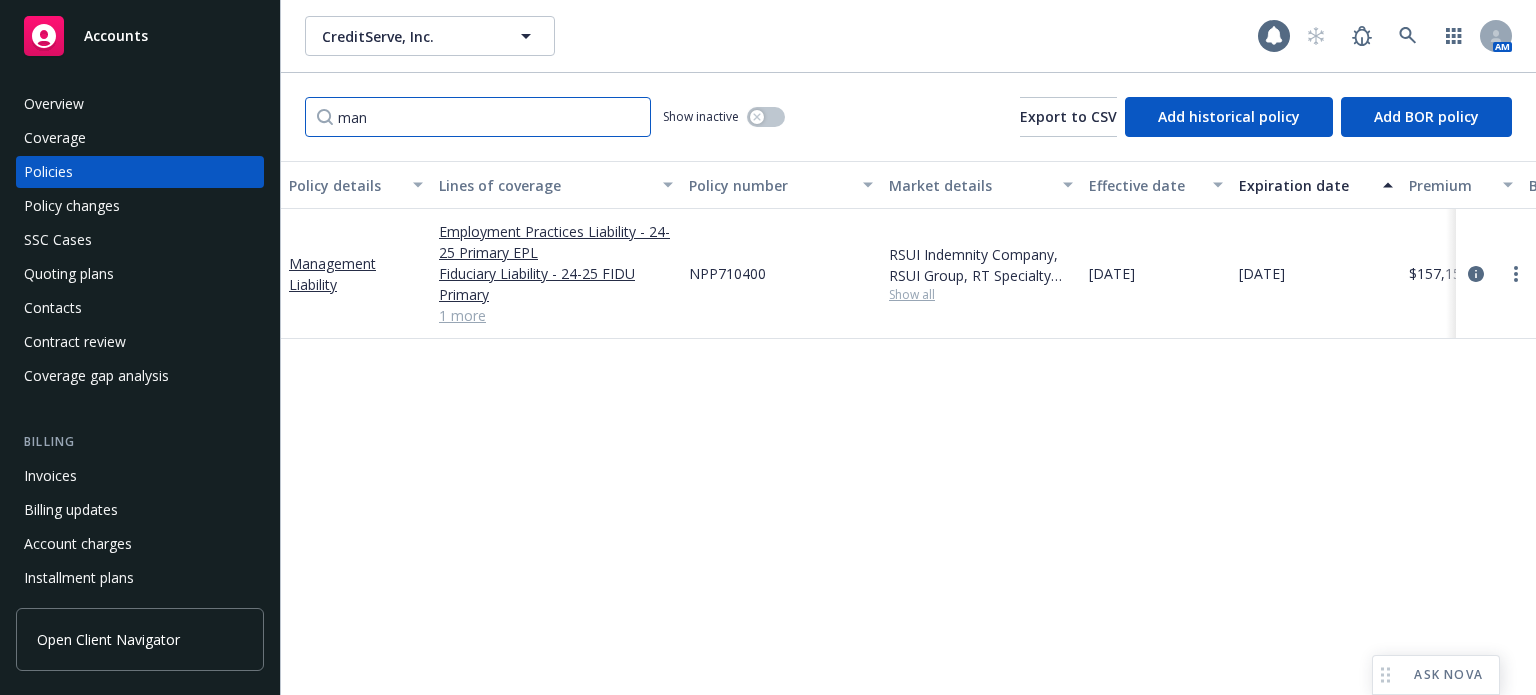 type on "man" 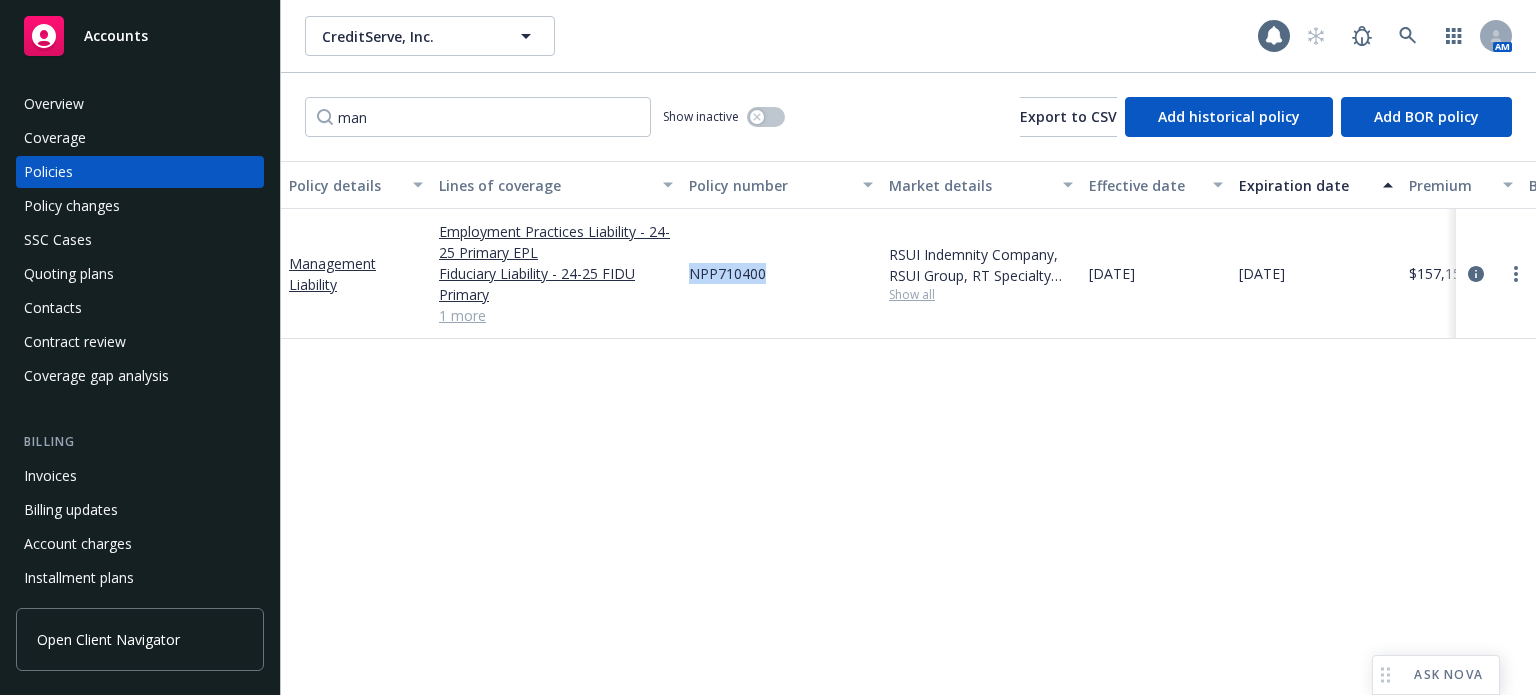 drag, startPoint x: 776, startPoint y: 267, endPoint x: 691, endPoint y: 279, distance: 85.84288 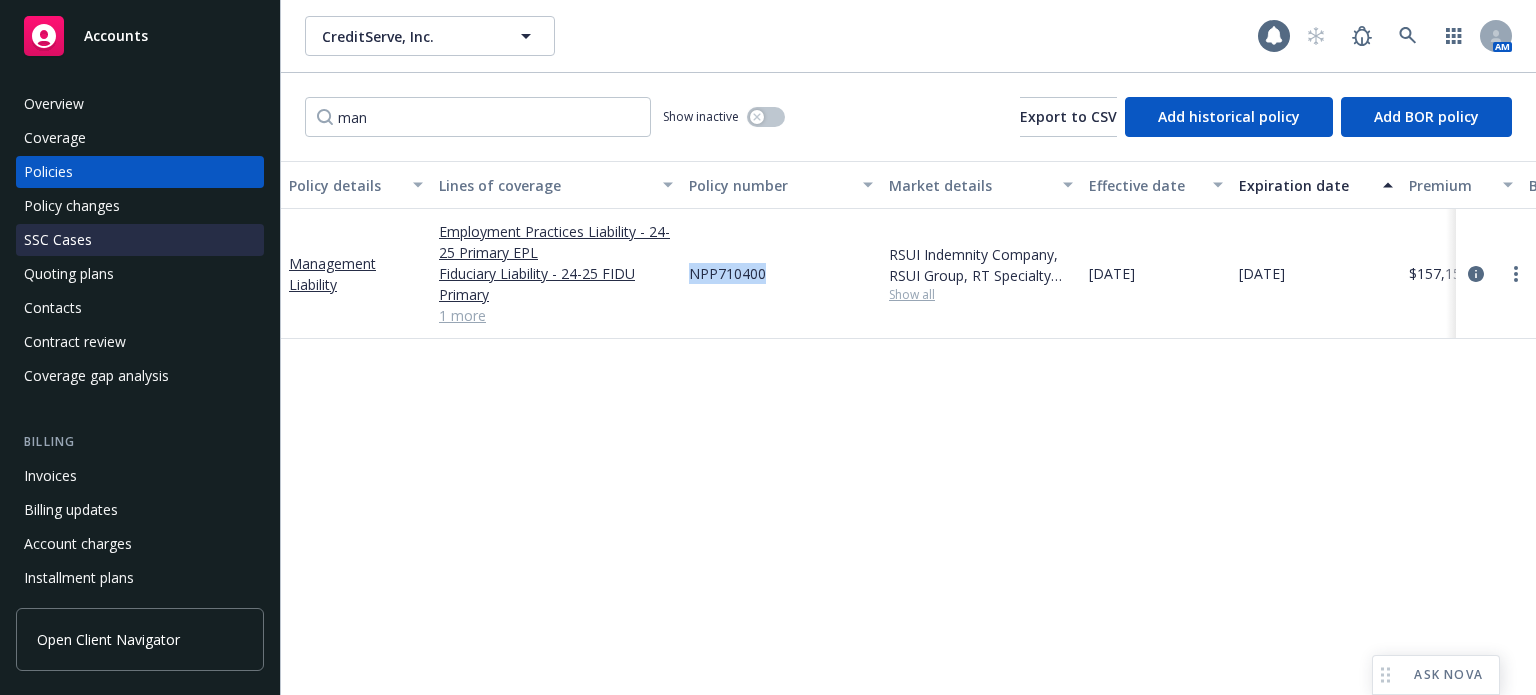 copy on "NPP710400" 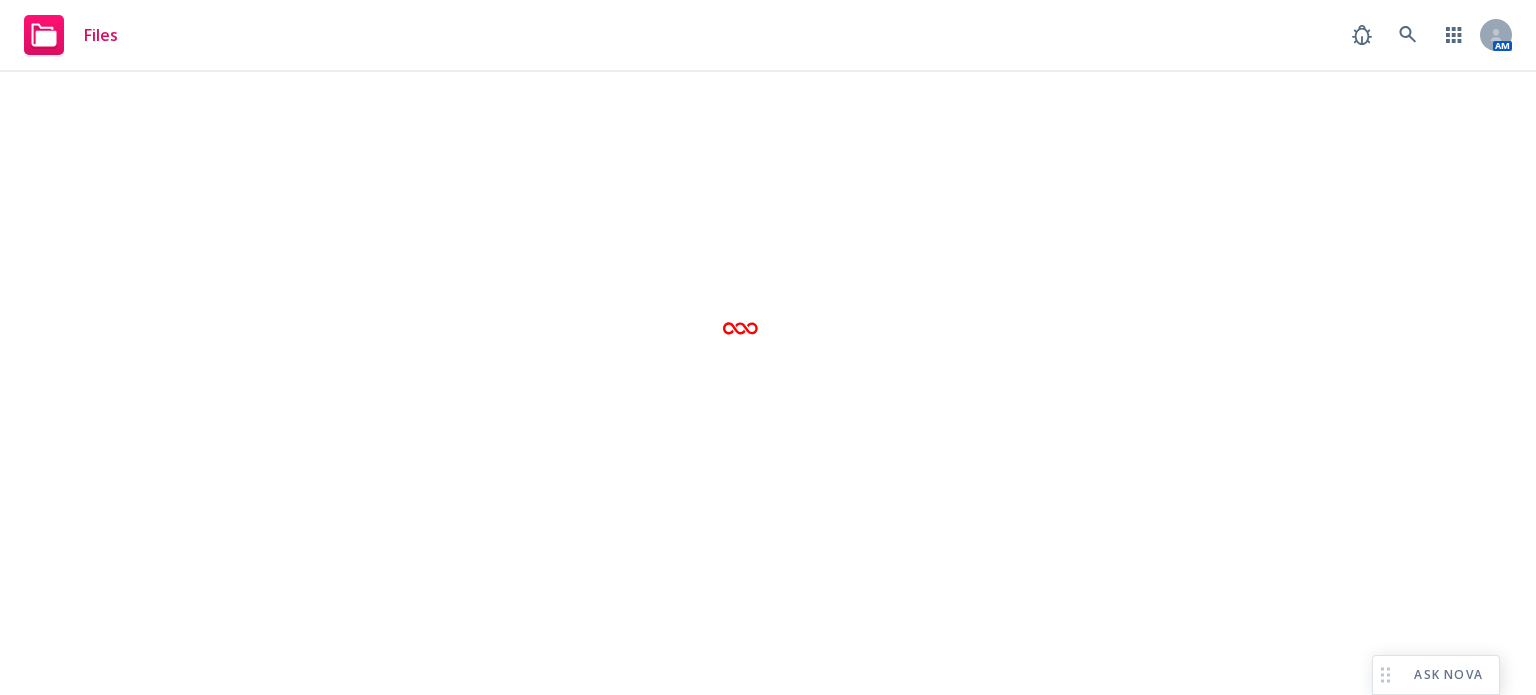 scroll, scrollTop: 0, scrollLeft: 0, axis: both 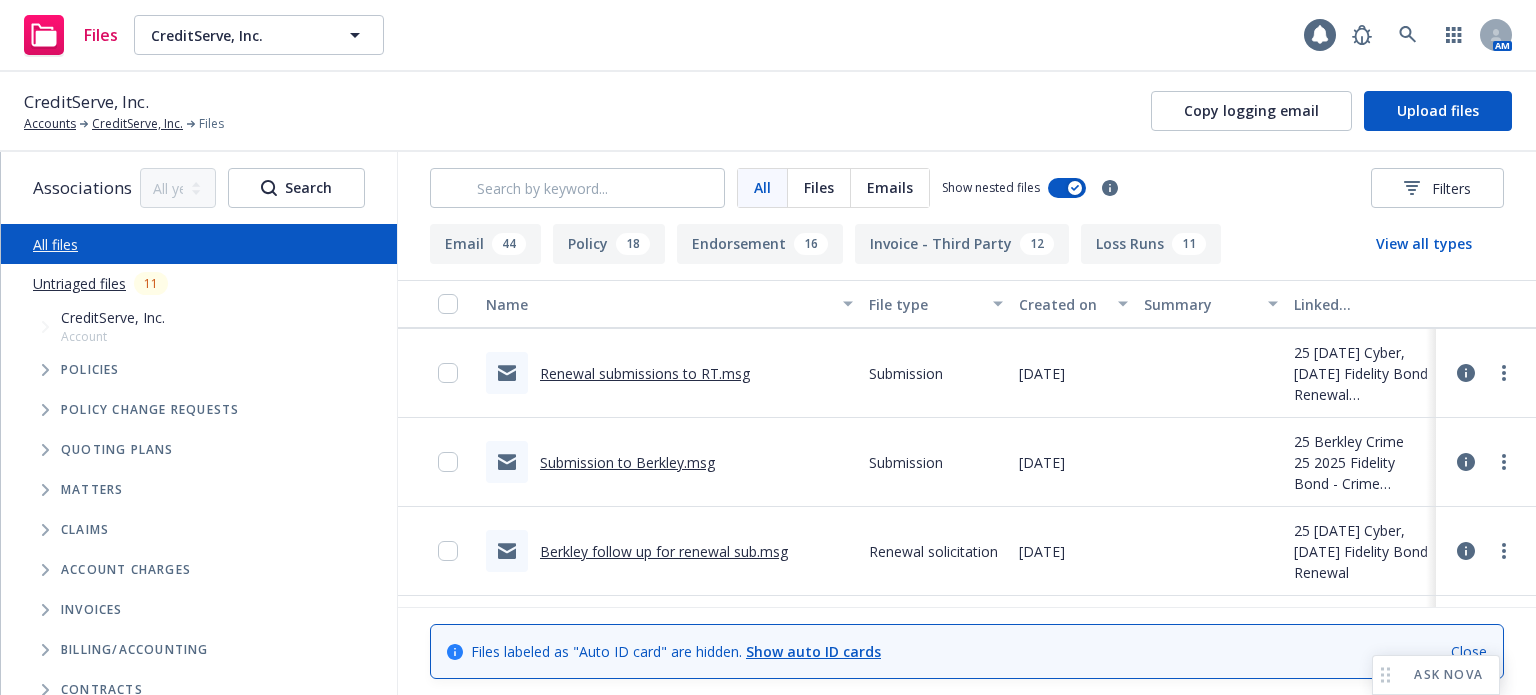 click on "Renewal submissions to RT.msg" at bounding box center [645, 373] 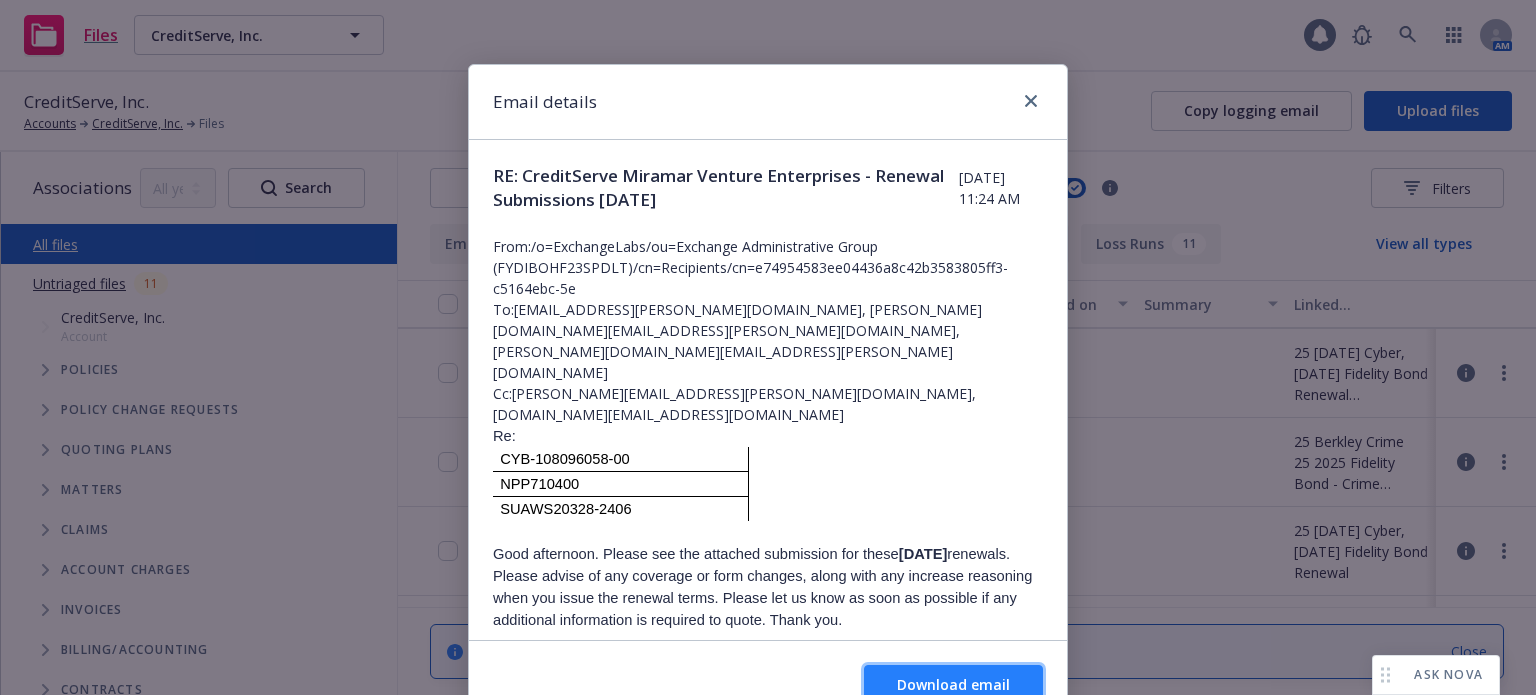click on "Download email" at bounding box center (953, 684) 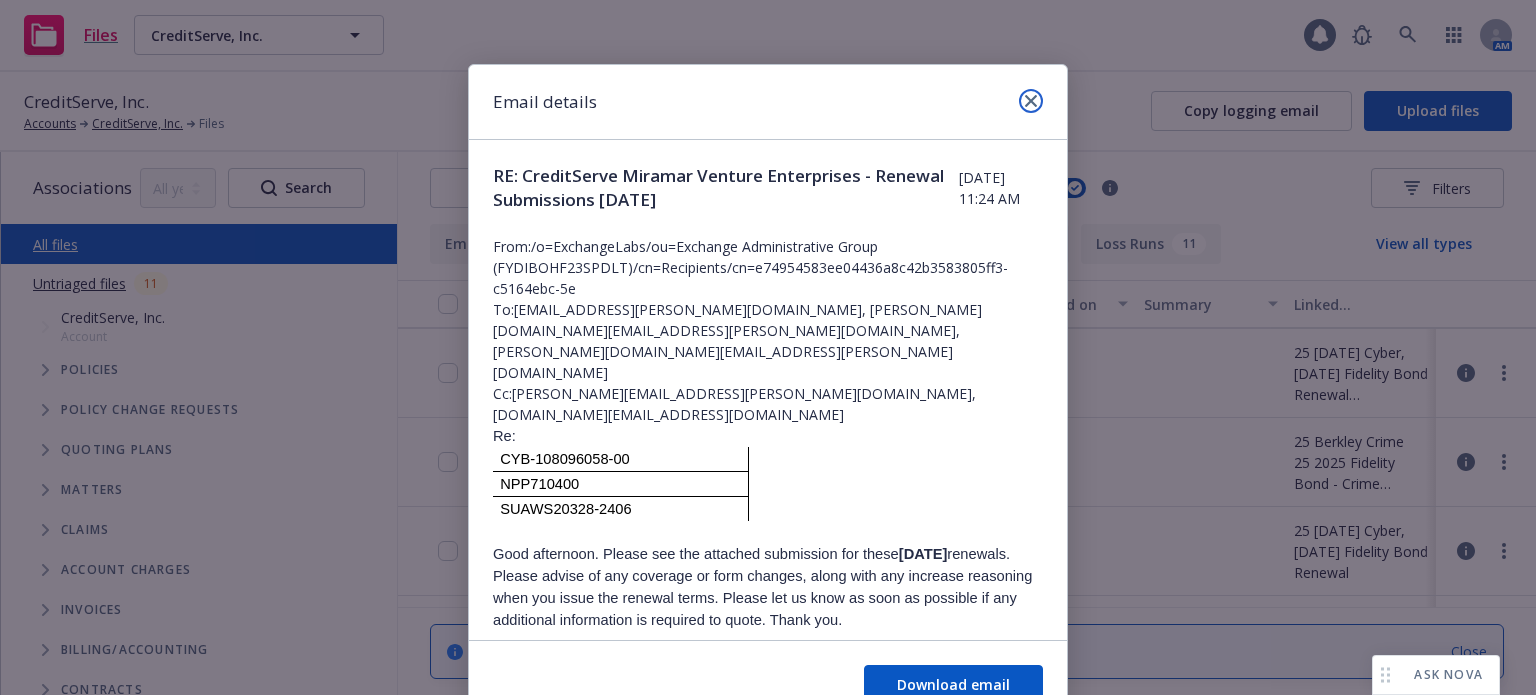 click 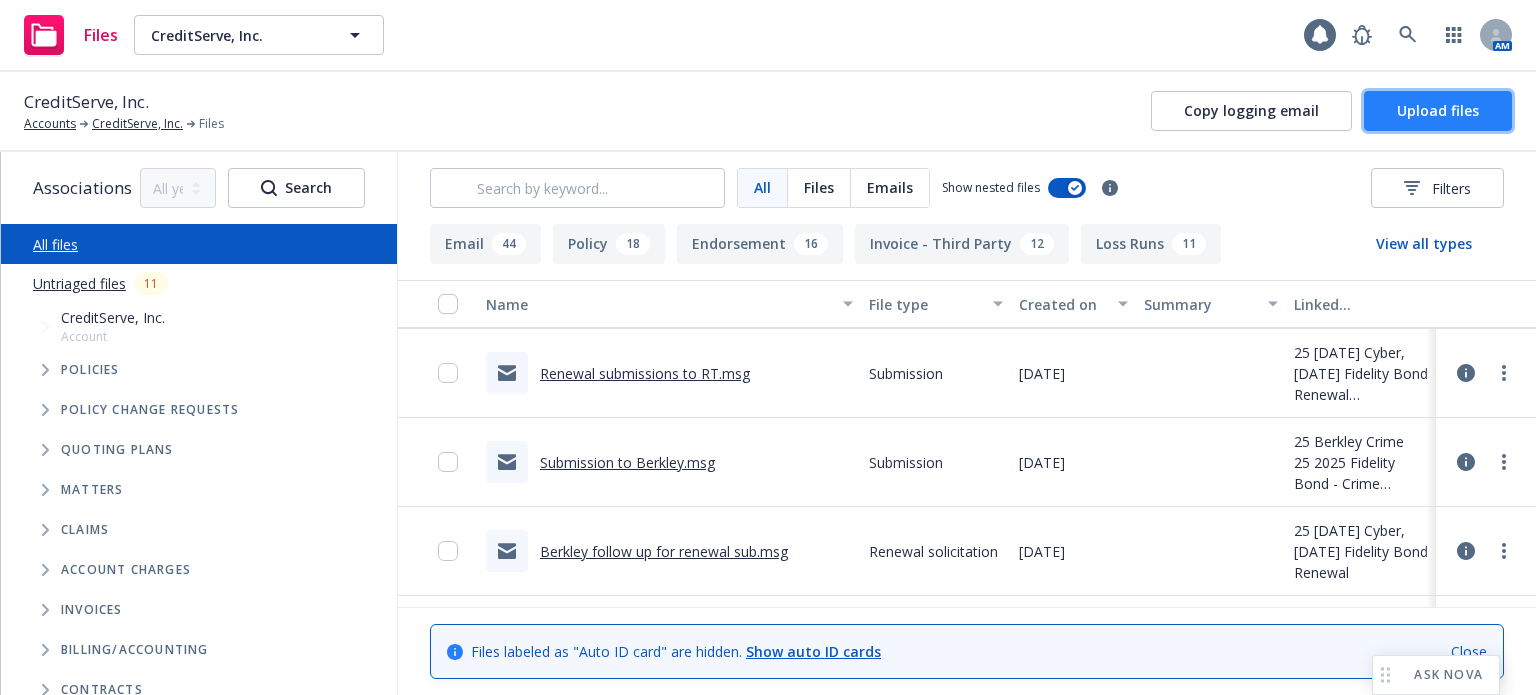click on "Upload files" at bounding box center [1438, 110] 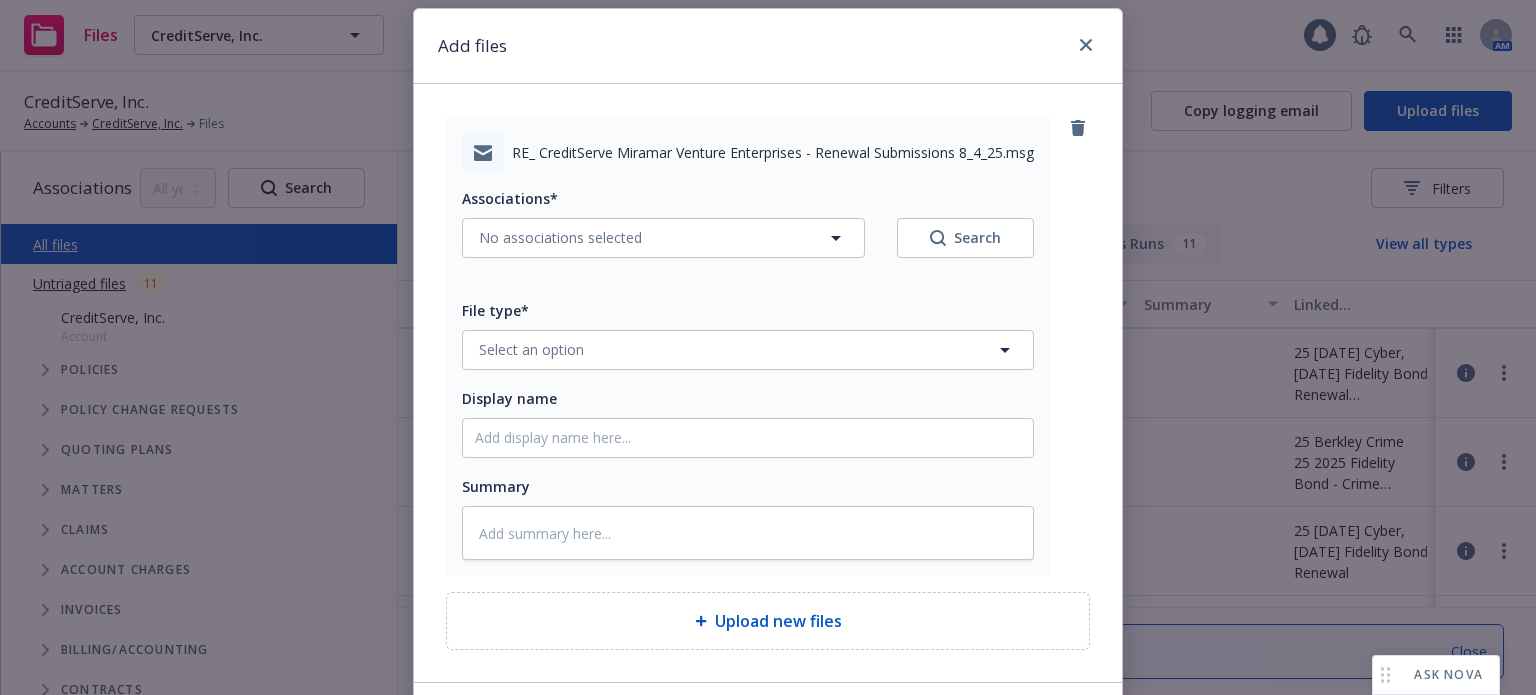 scroll, scrollTop: 100, scrollLeft: 0, axis: vertical 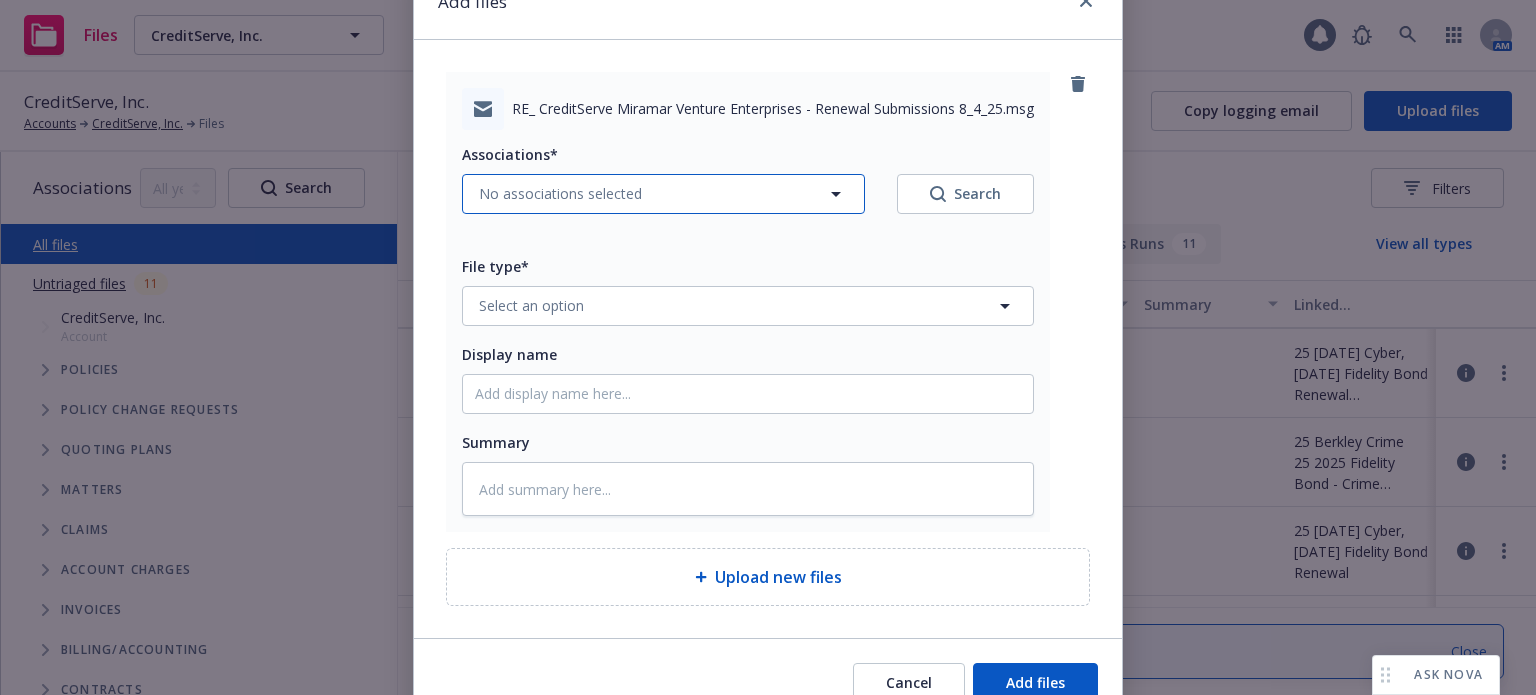 click on "No associations selected" at bounding box center [560, 193] 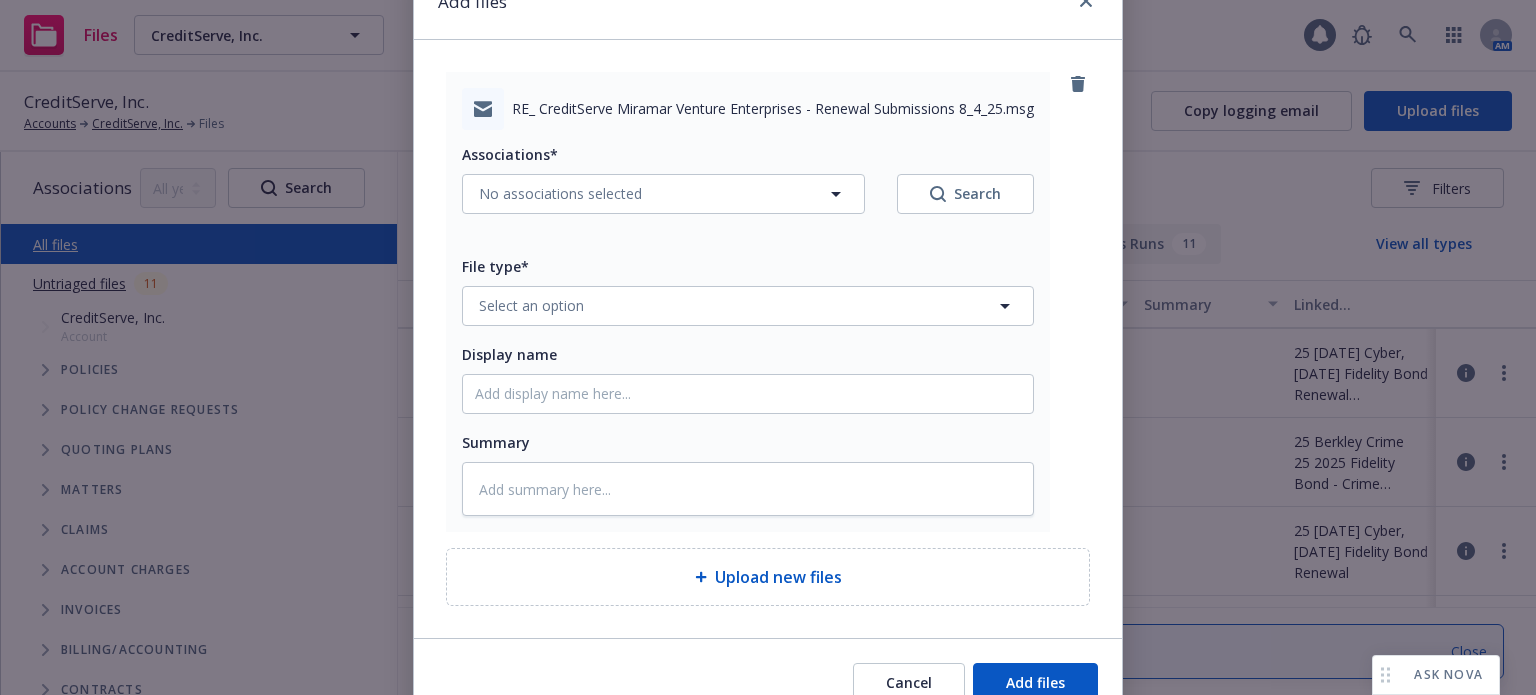 type on "x" 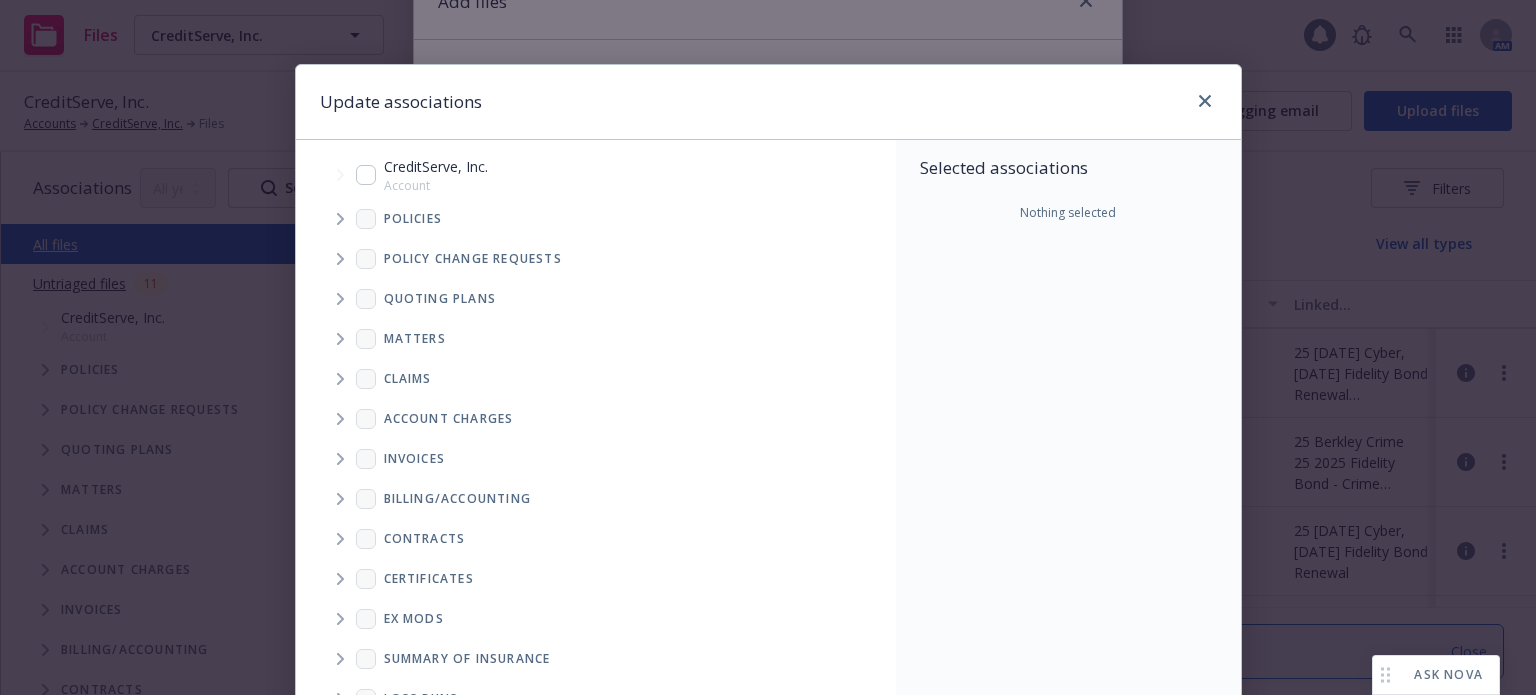 click 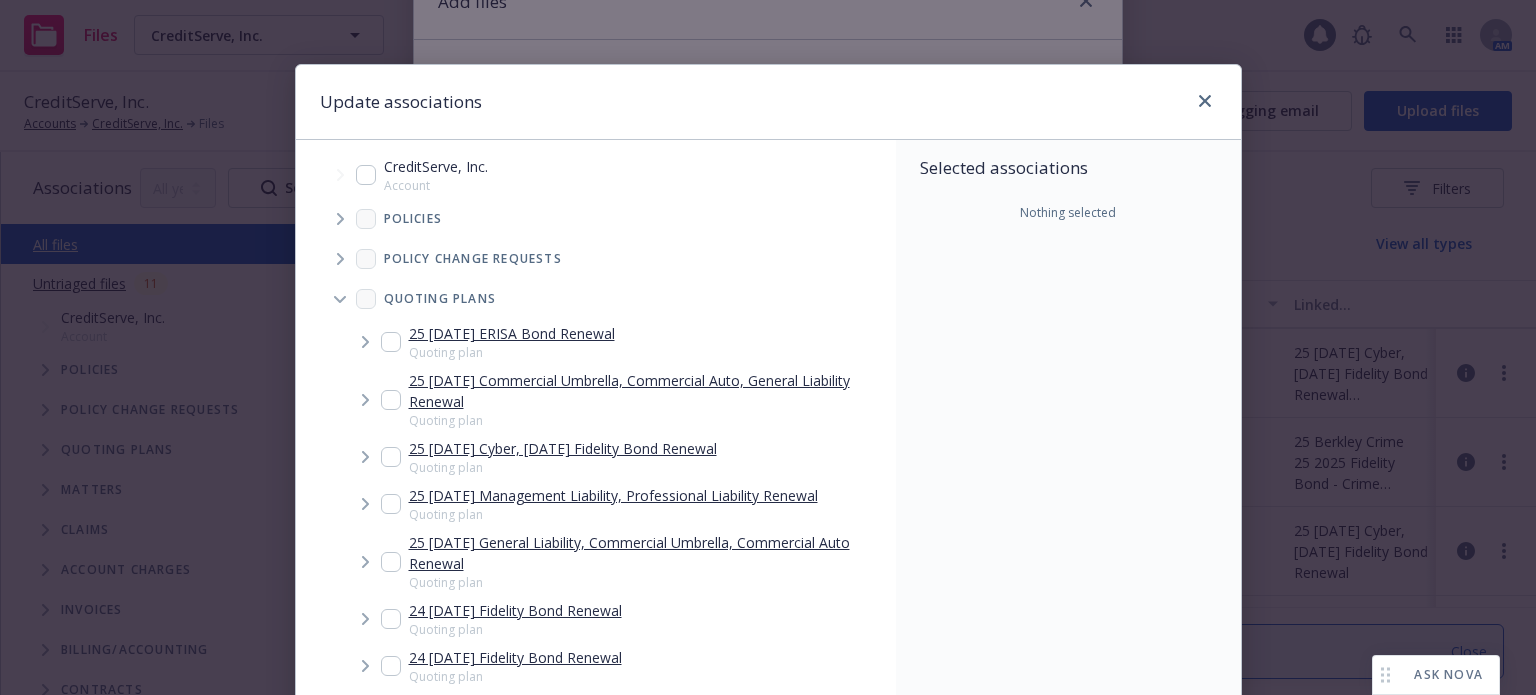 click at bounding box center [365, 504] 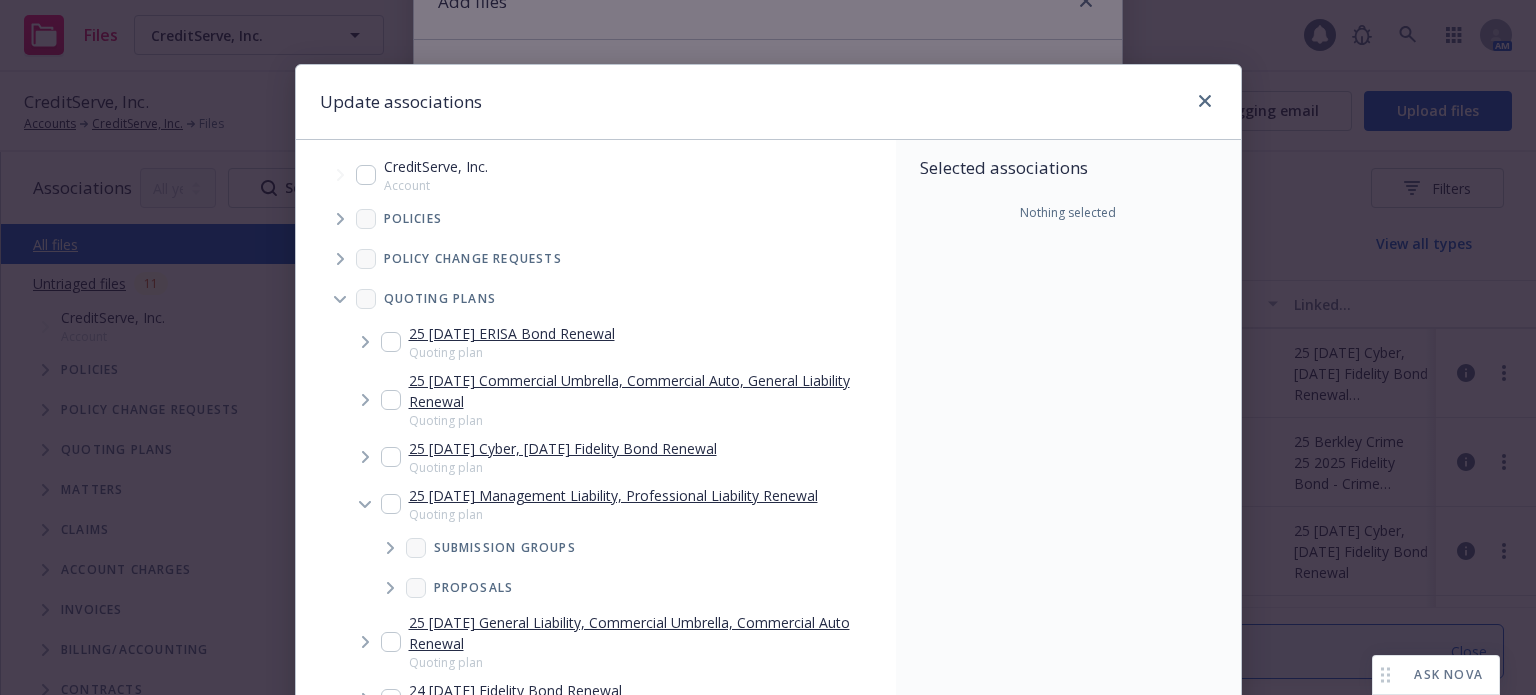 scroll, scrollTop: 100, scrollLeft: 0, axis: vertical 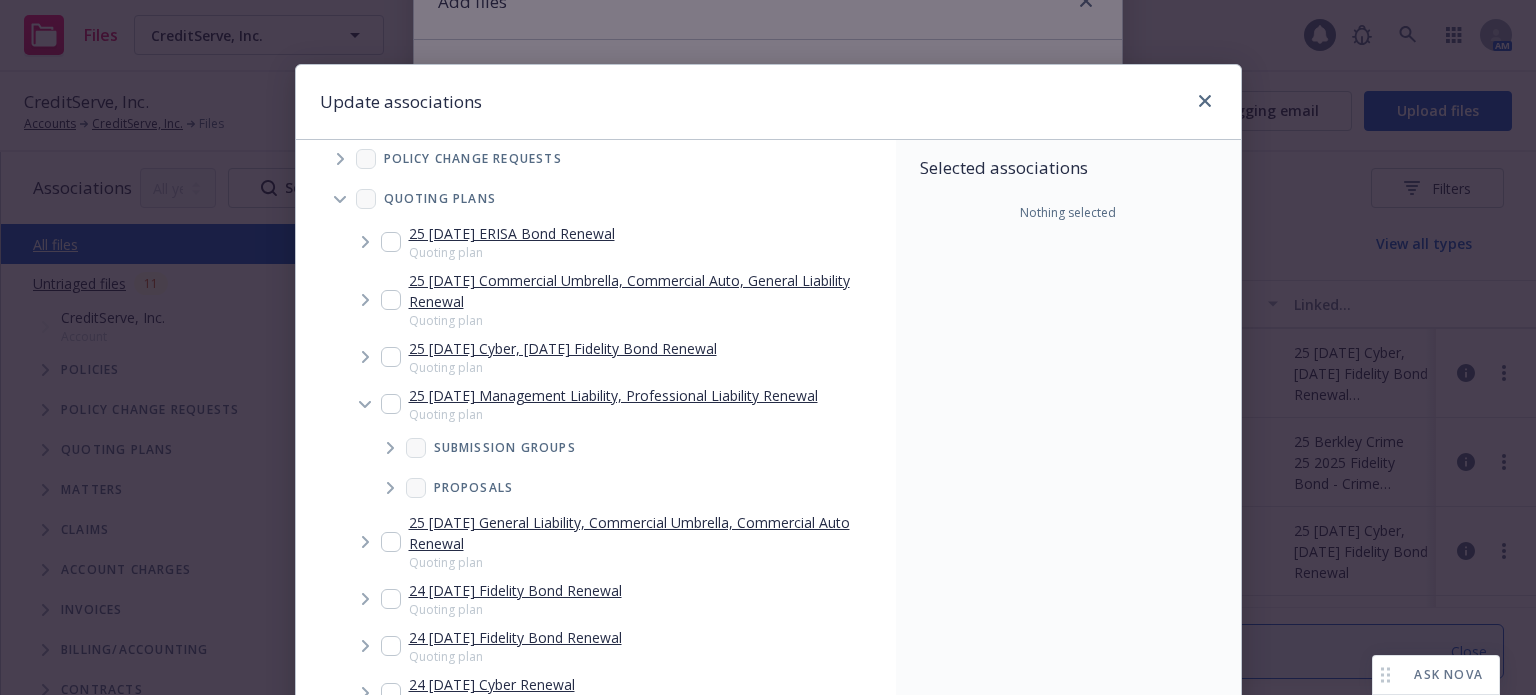 click at bounding box center [390, 448] 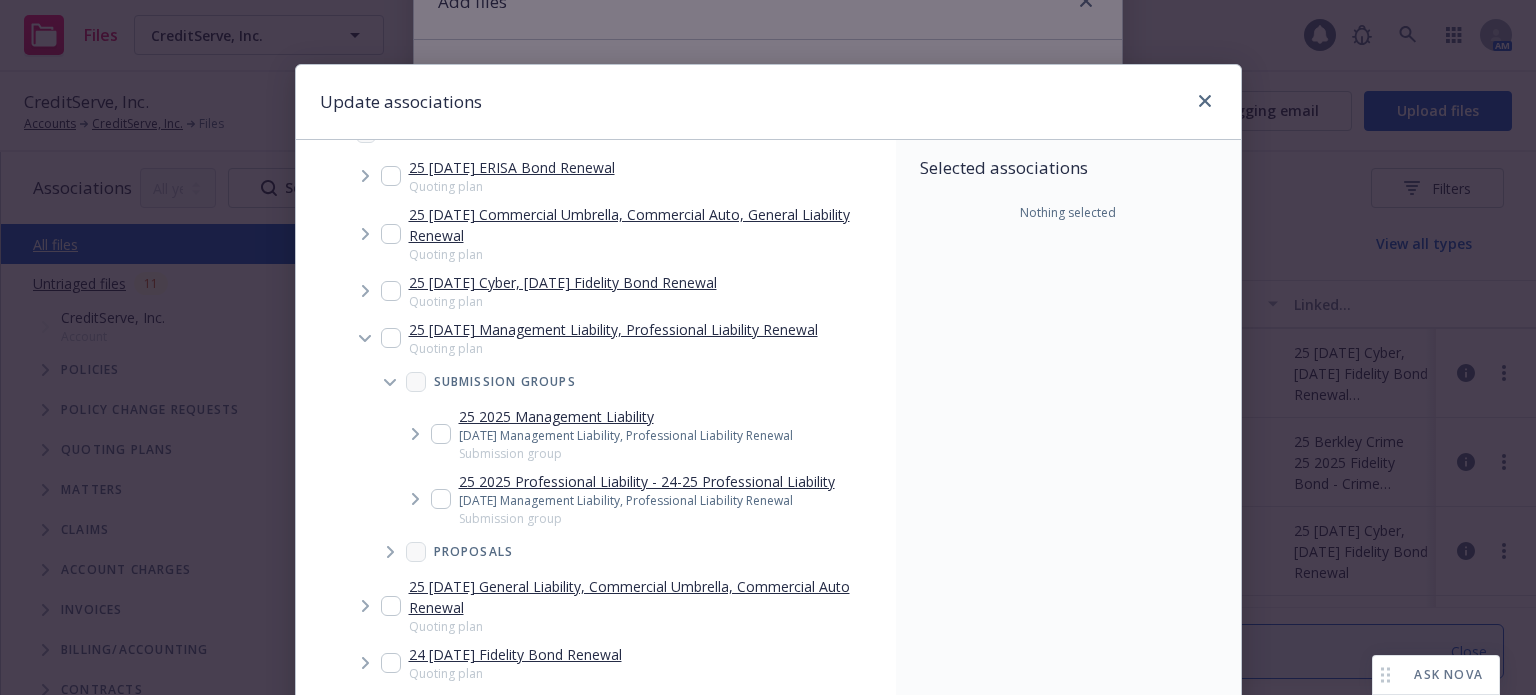 scroll, scrollTop: 200, scrollLeft: 0, axis: vertical 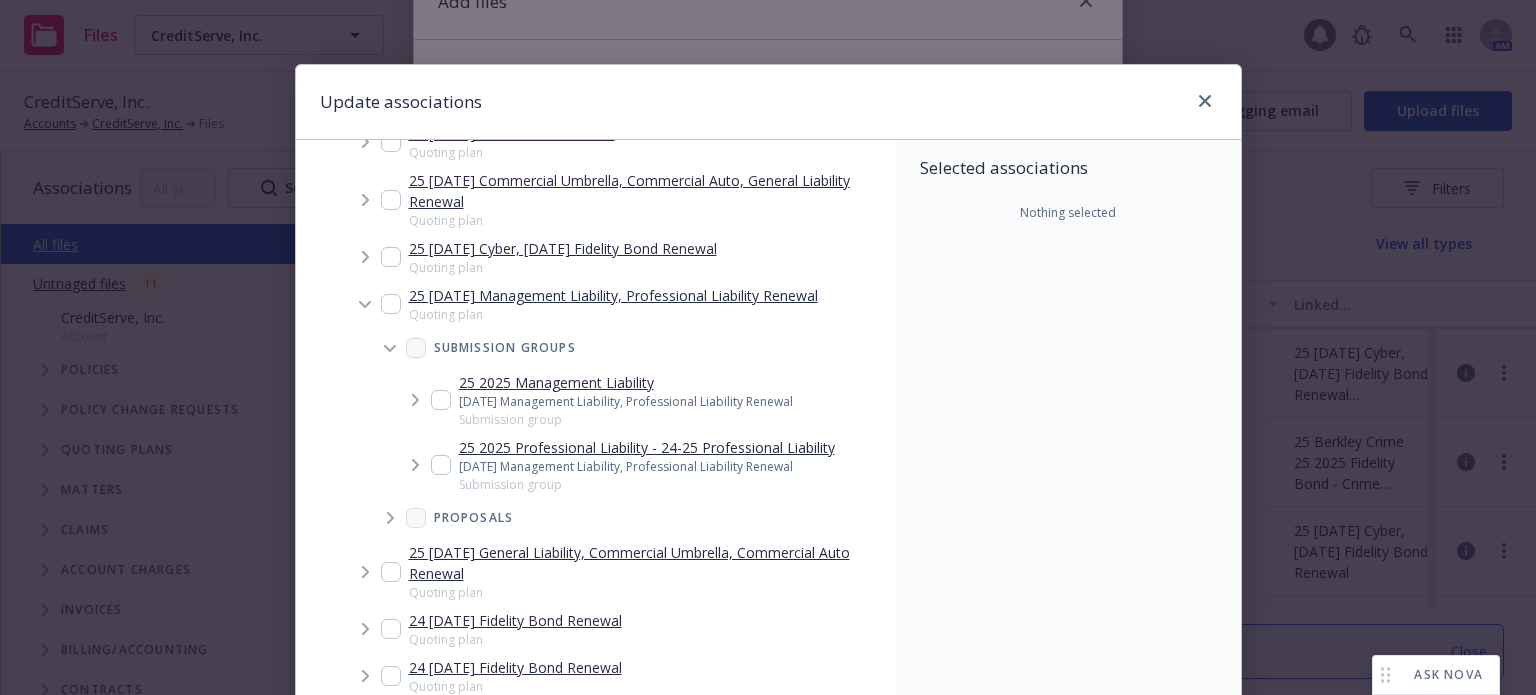 click at bounding box center [441, 400] 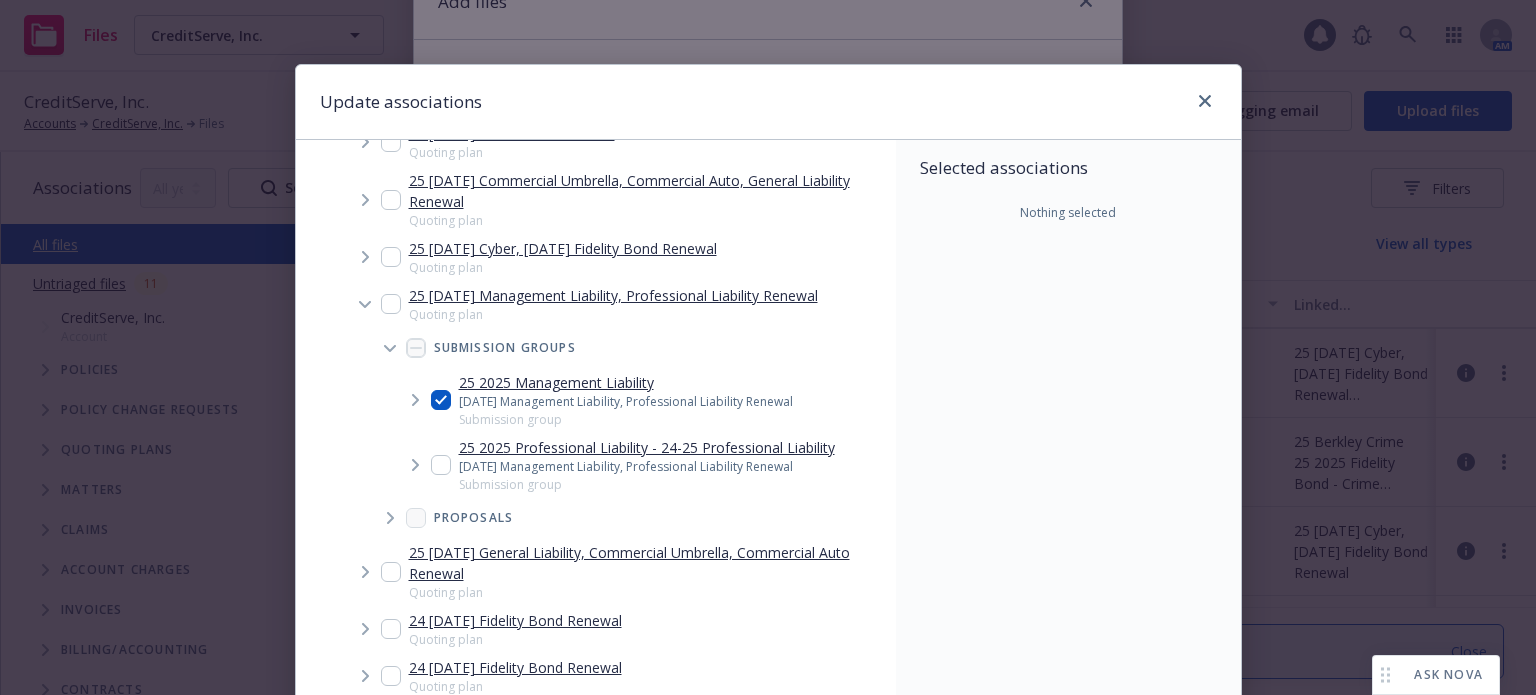 checkbox on "true" 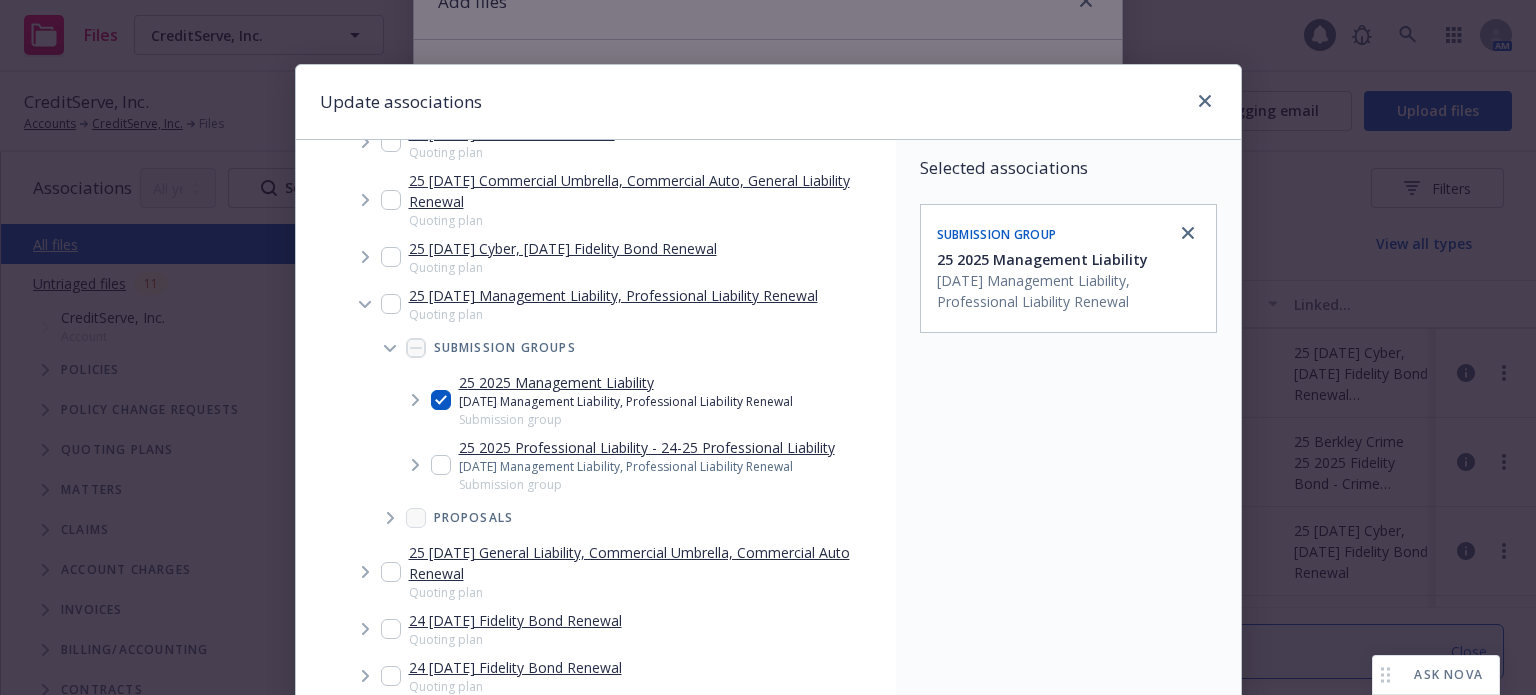 scroll, scrollTop: 297, scrollLeft: 0, axis: vertical 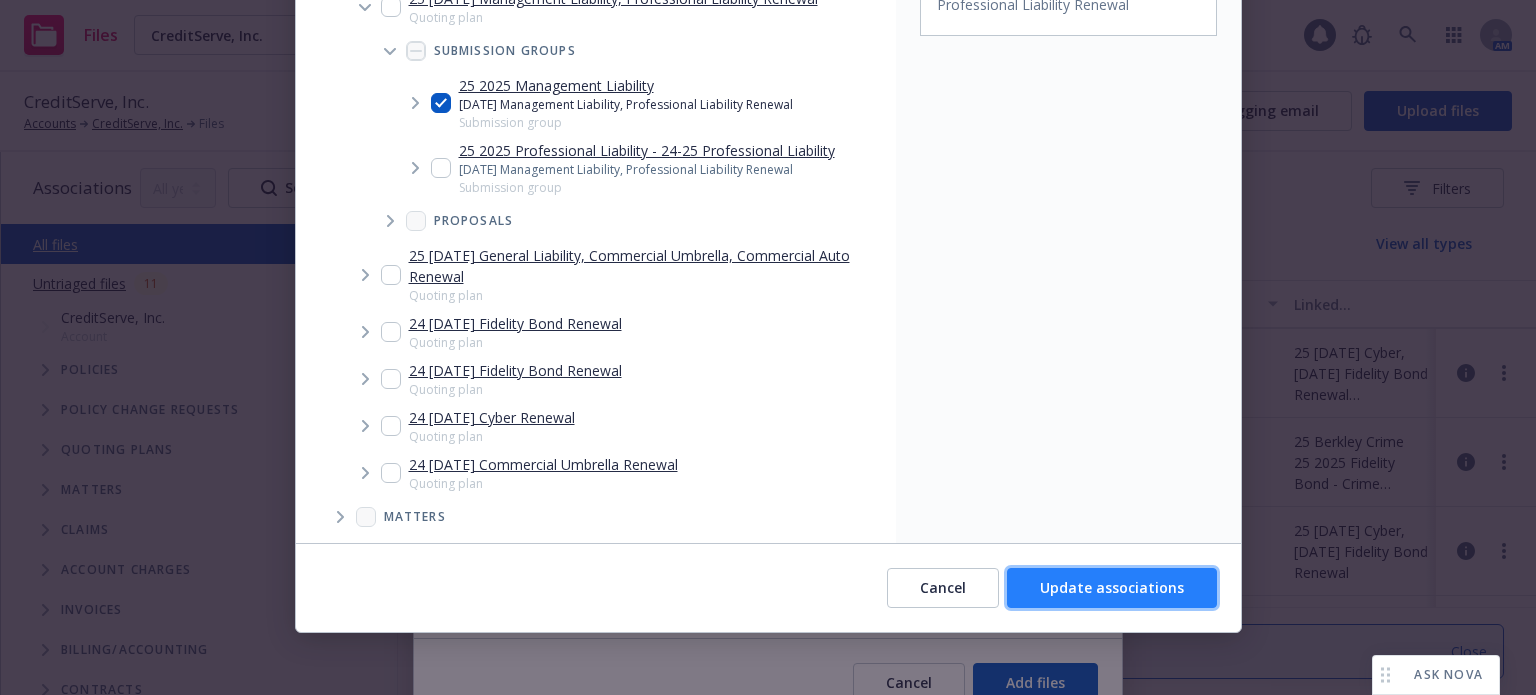 click on "Update associations" at bounding box center (1112, 587) 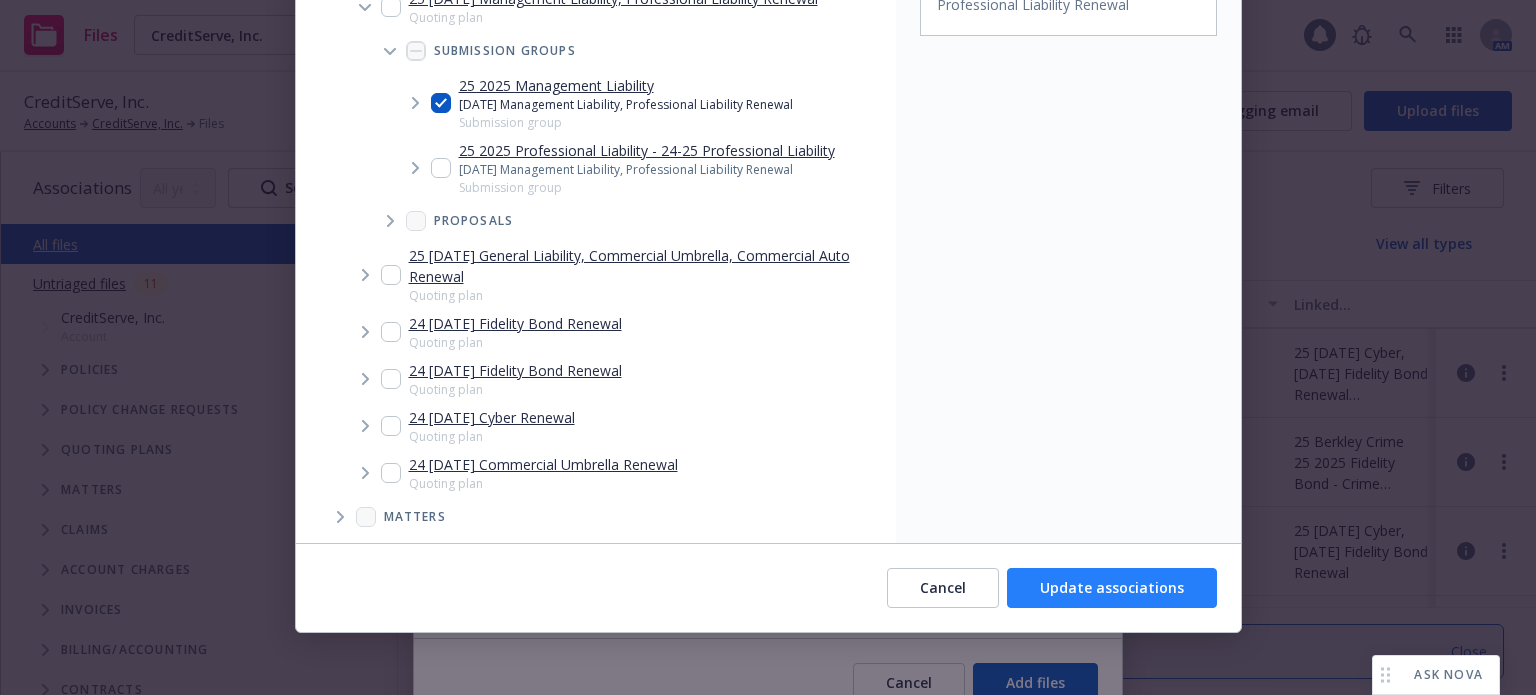 type on "x" 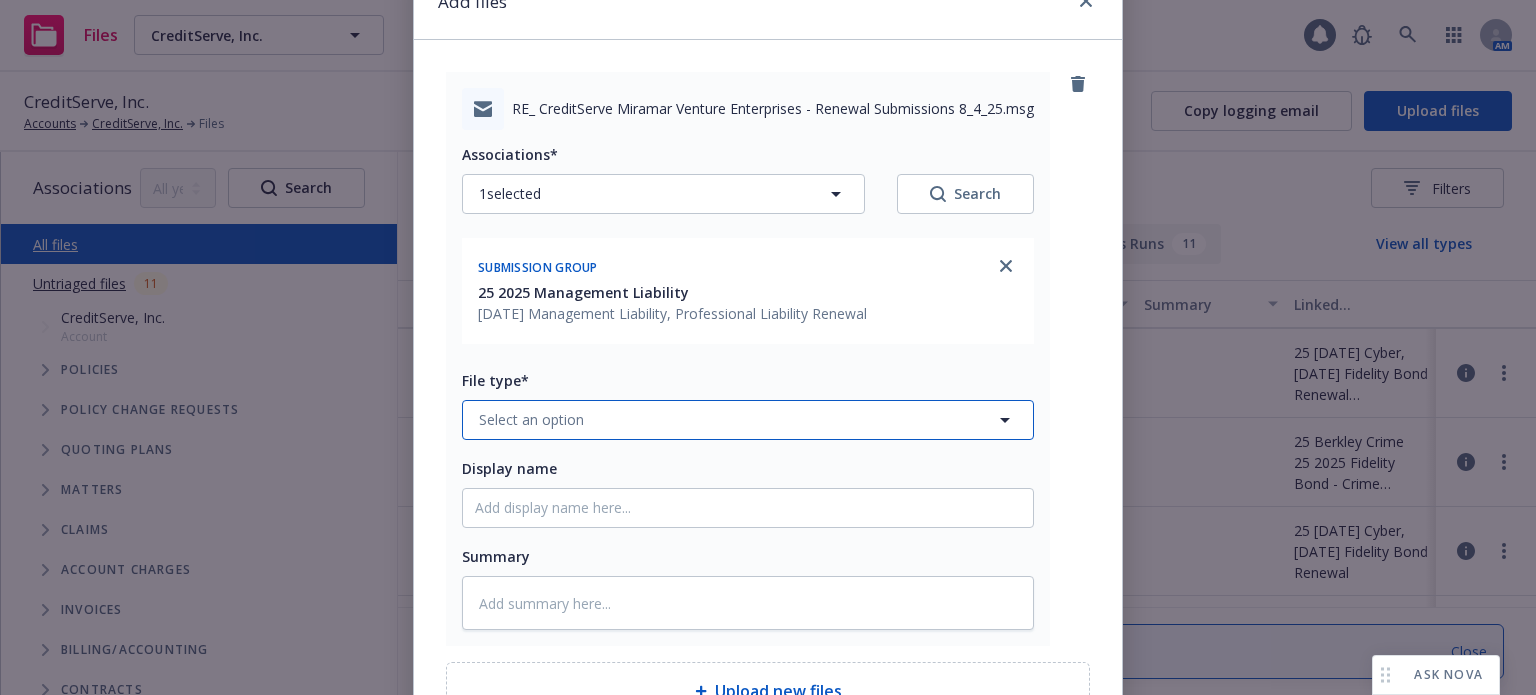 click on "Select an option" at bounding box center [748, 420] 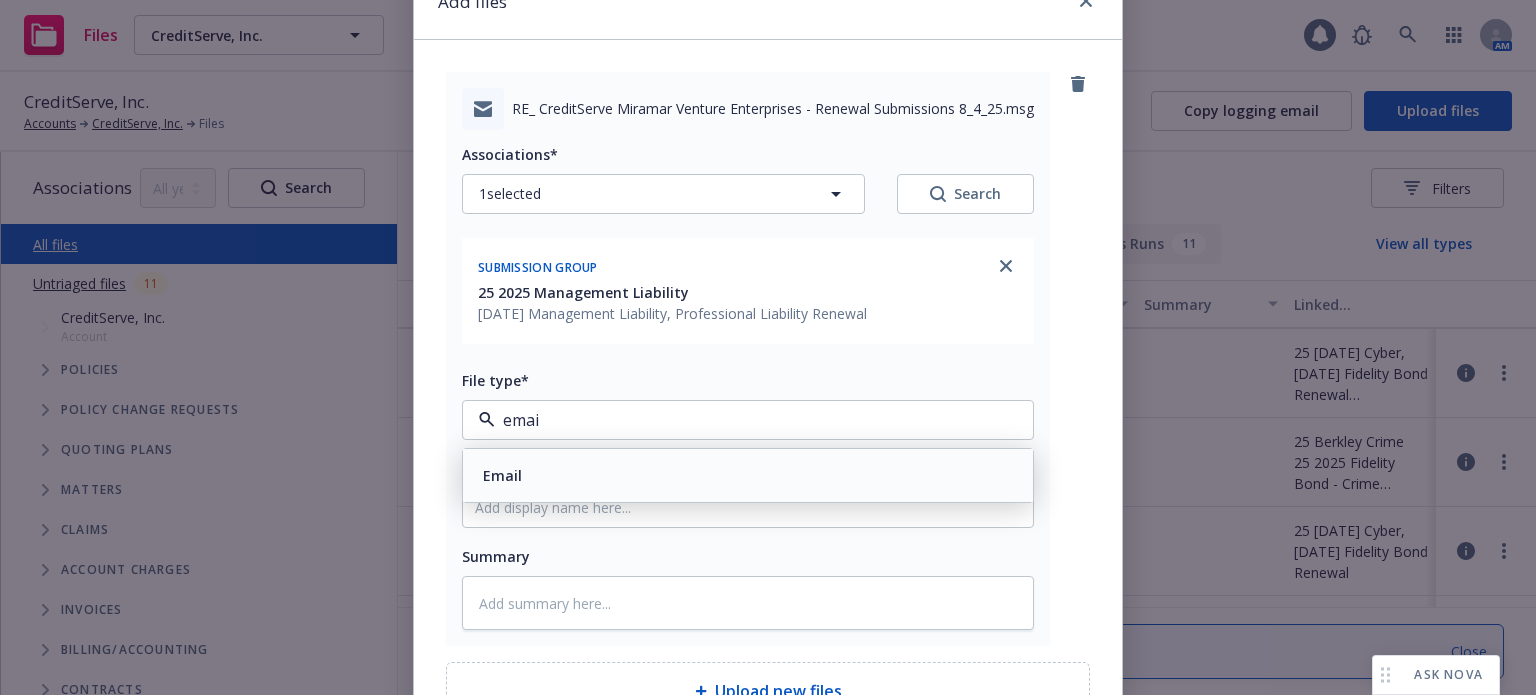 type on "email" 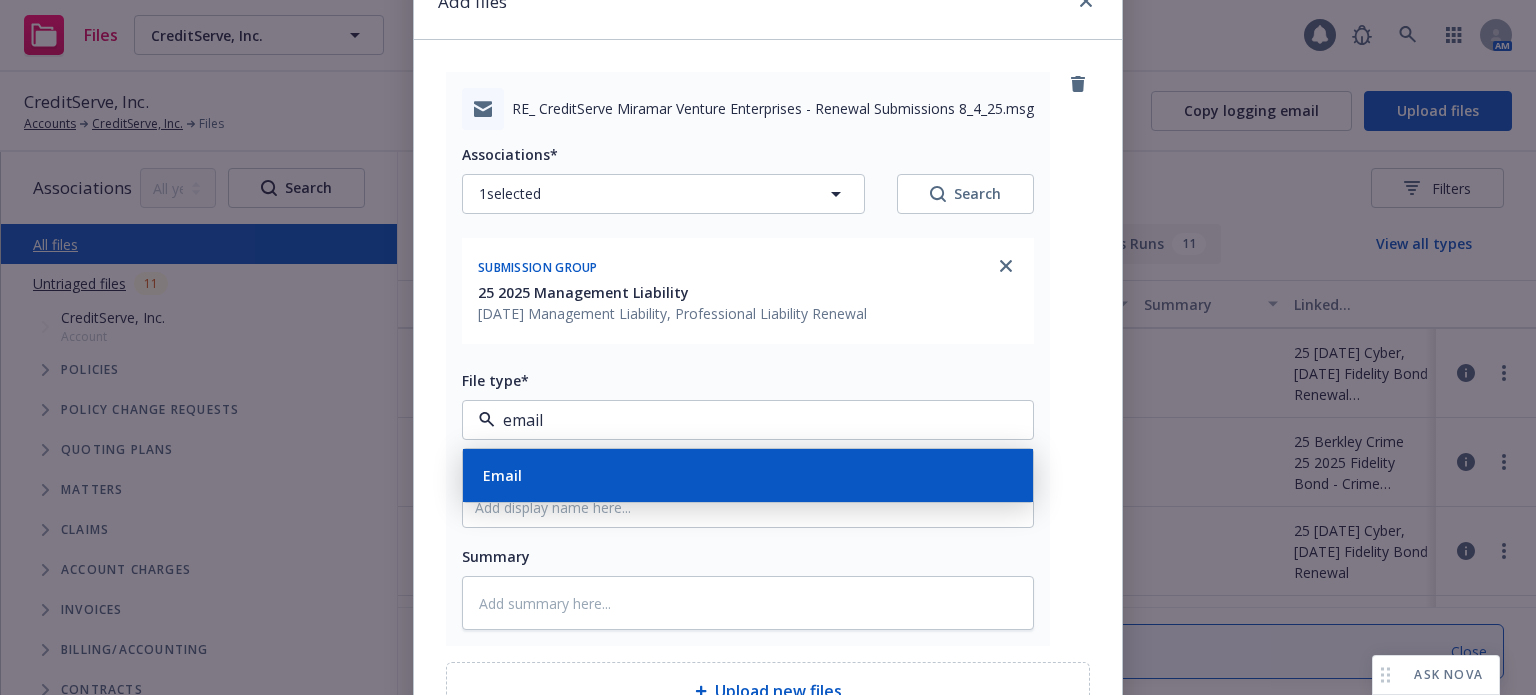 click on "Email" at bounding box center [748, 475] 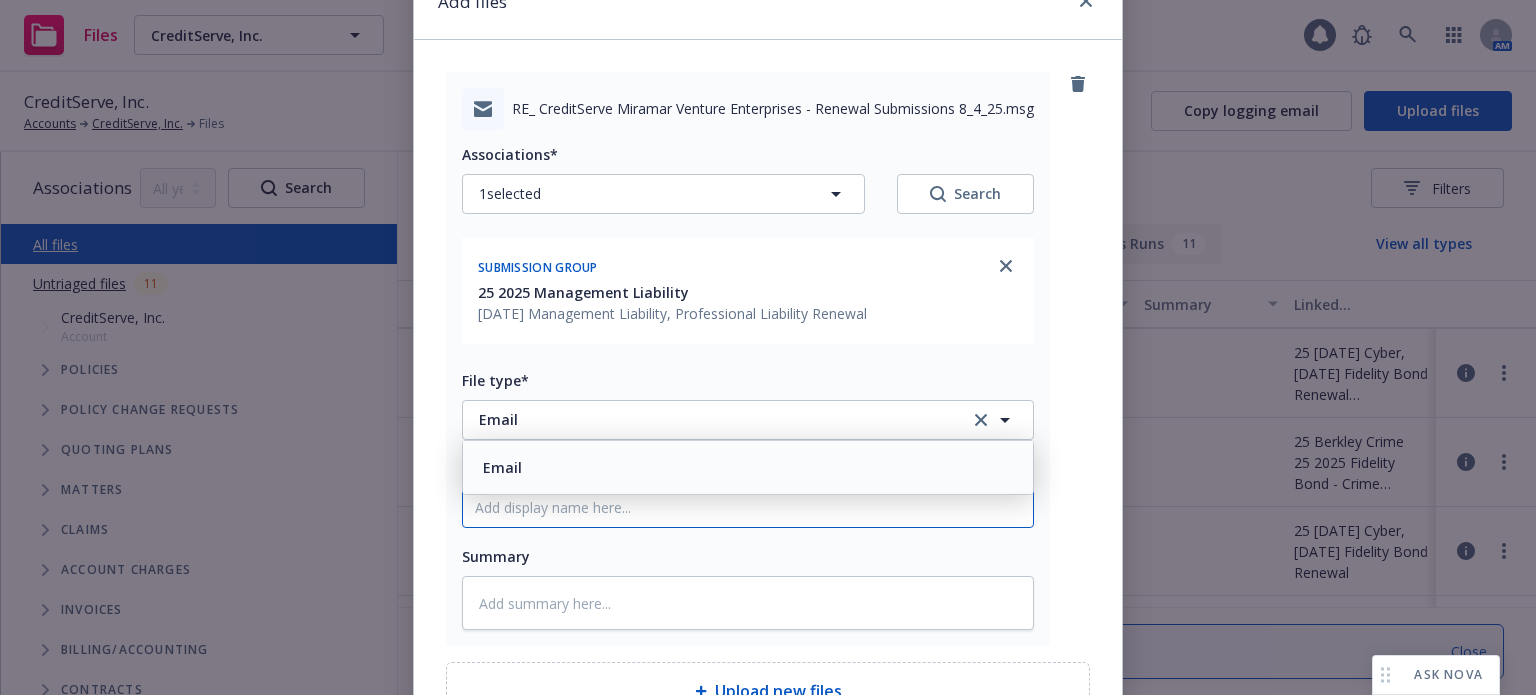 click on "Display name" at bounding box center [748, 508] 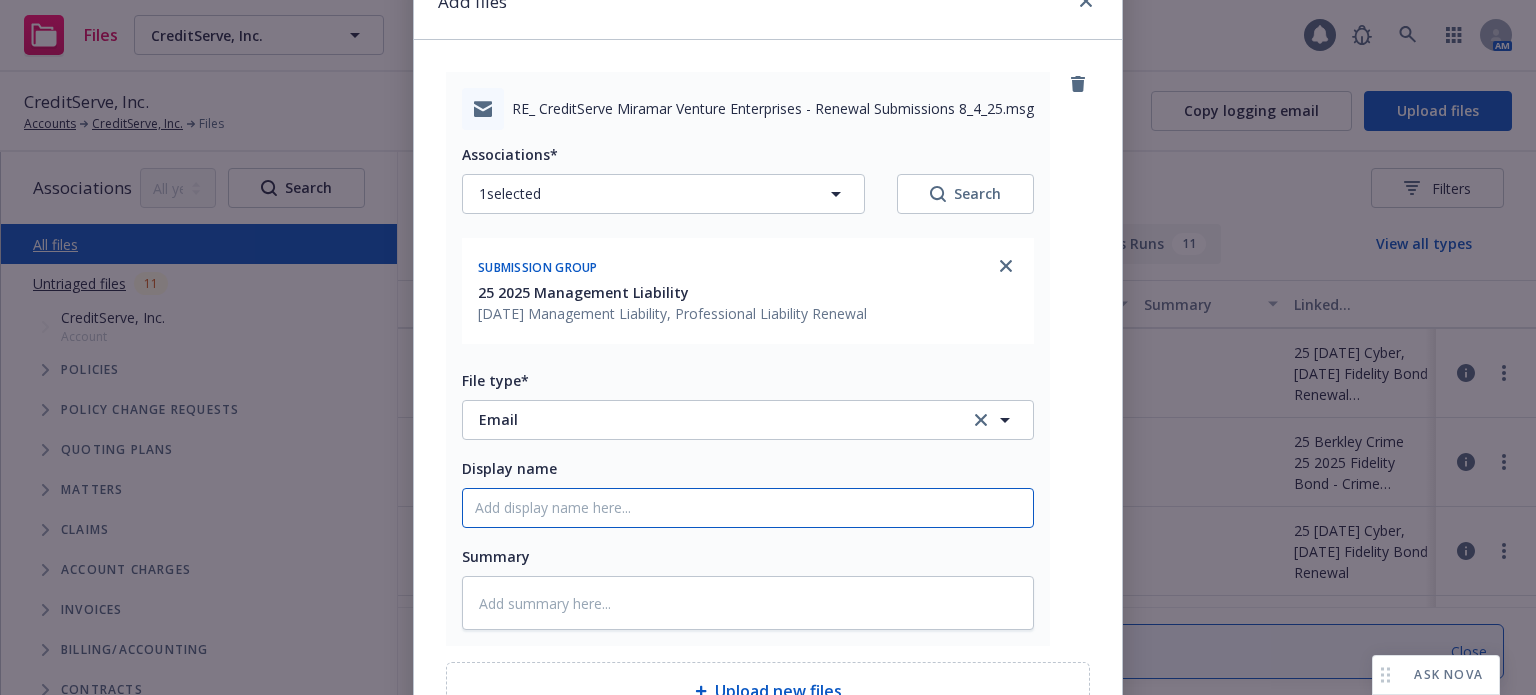 type on "x" 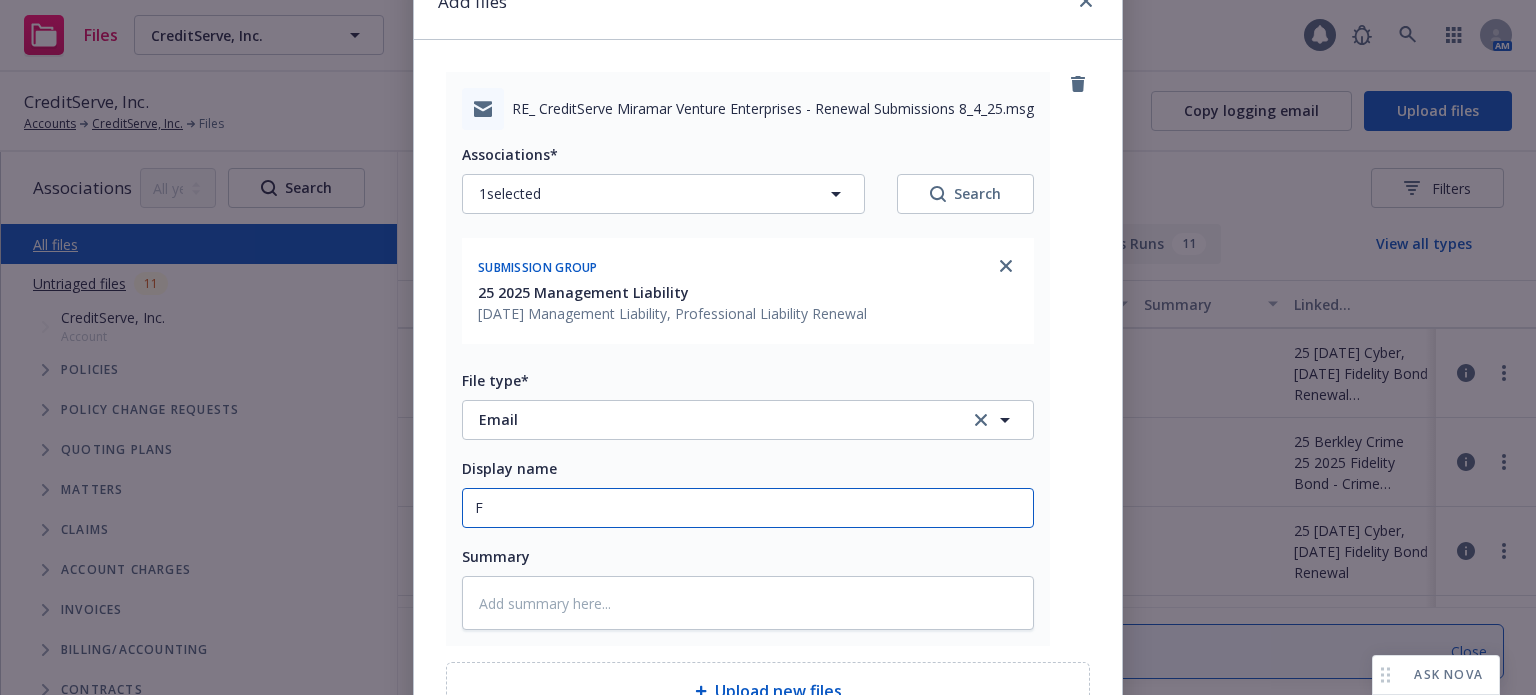 type on "x" 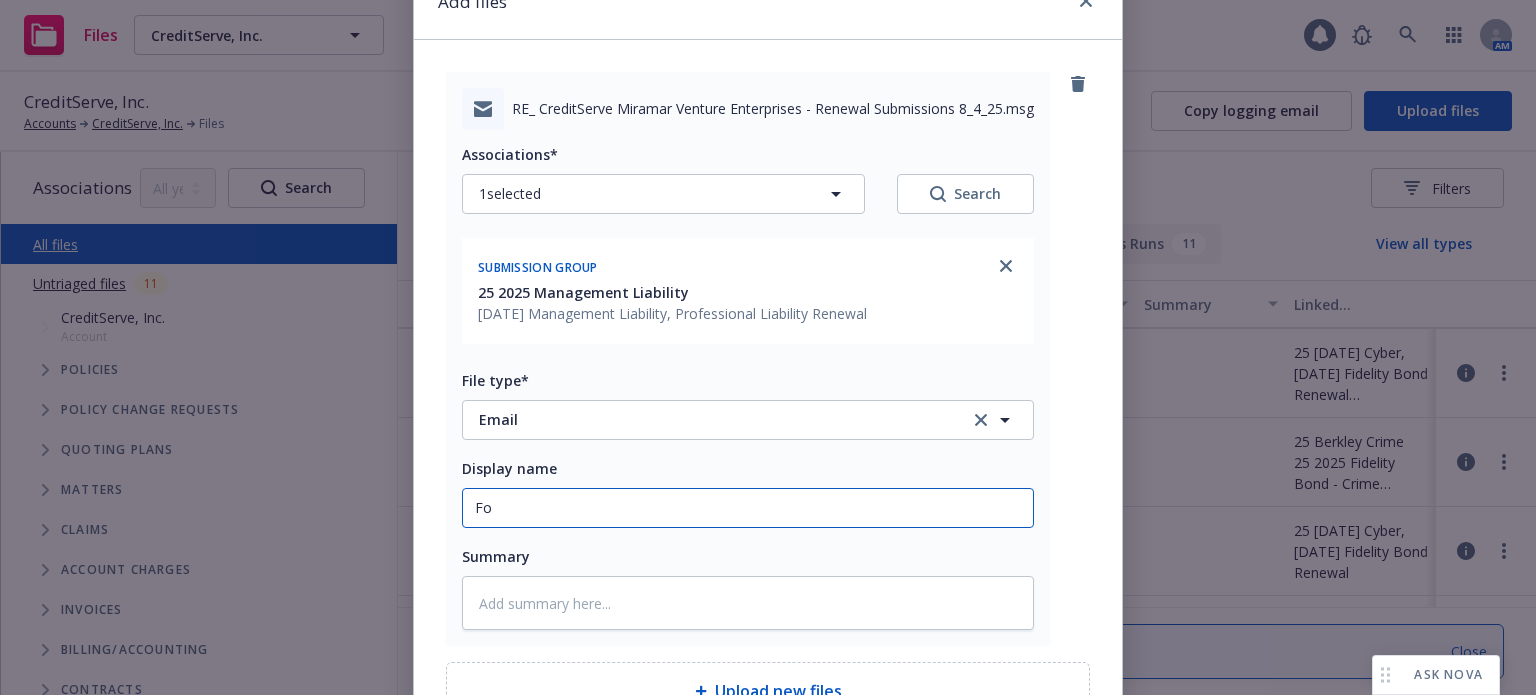 type on "x" 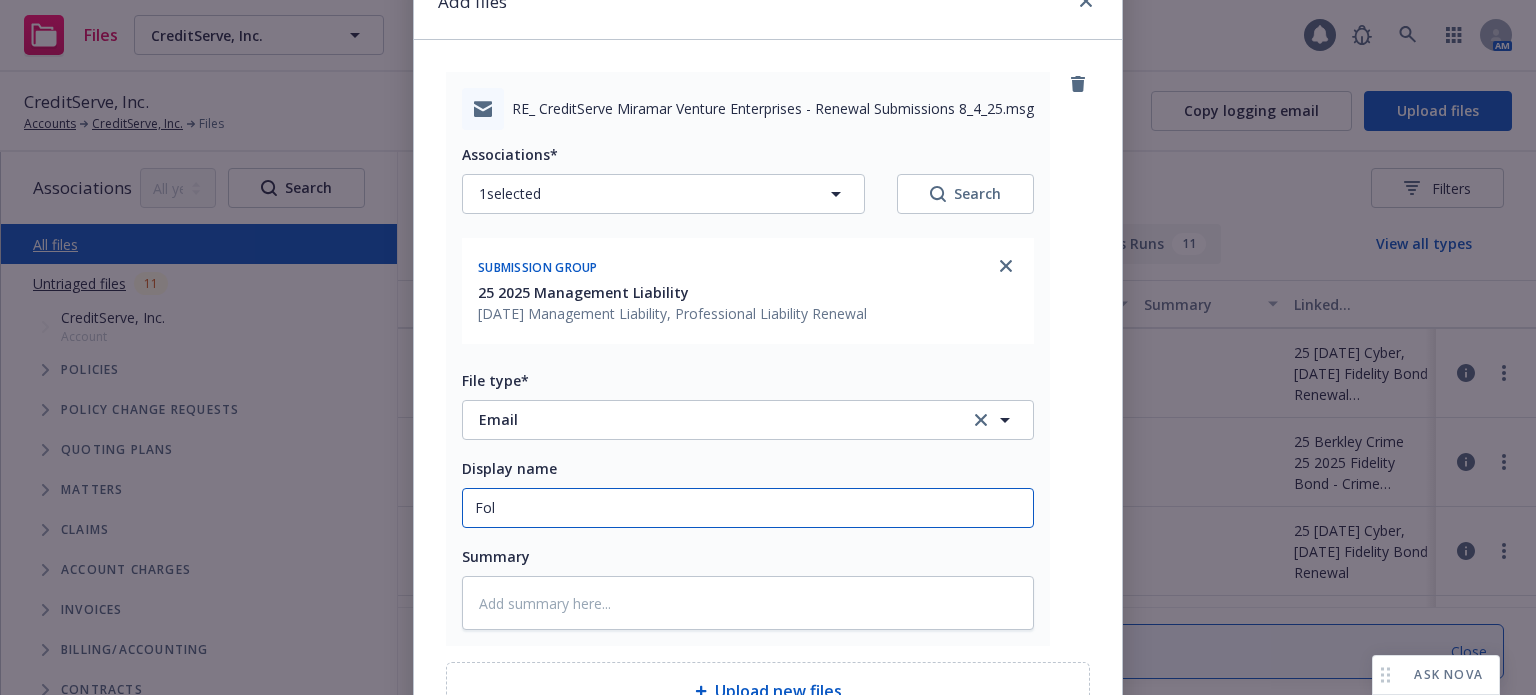 type on "x" 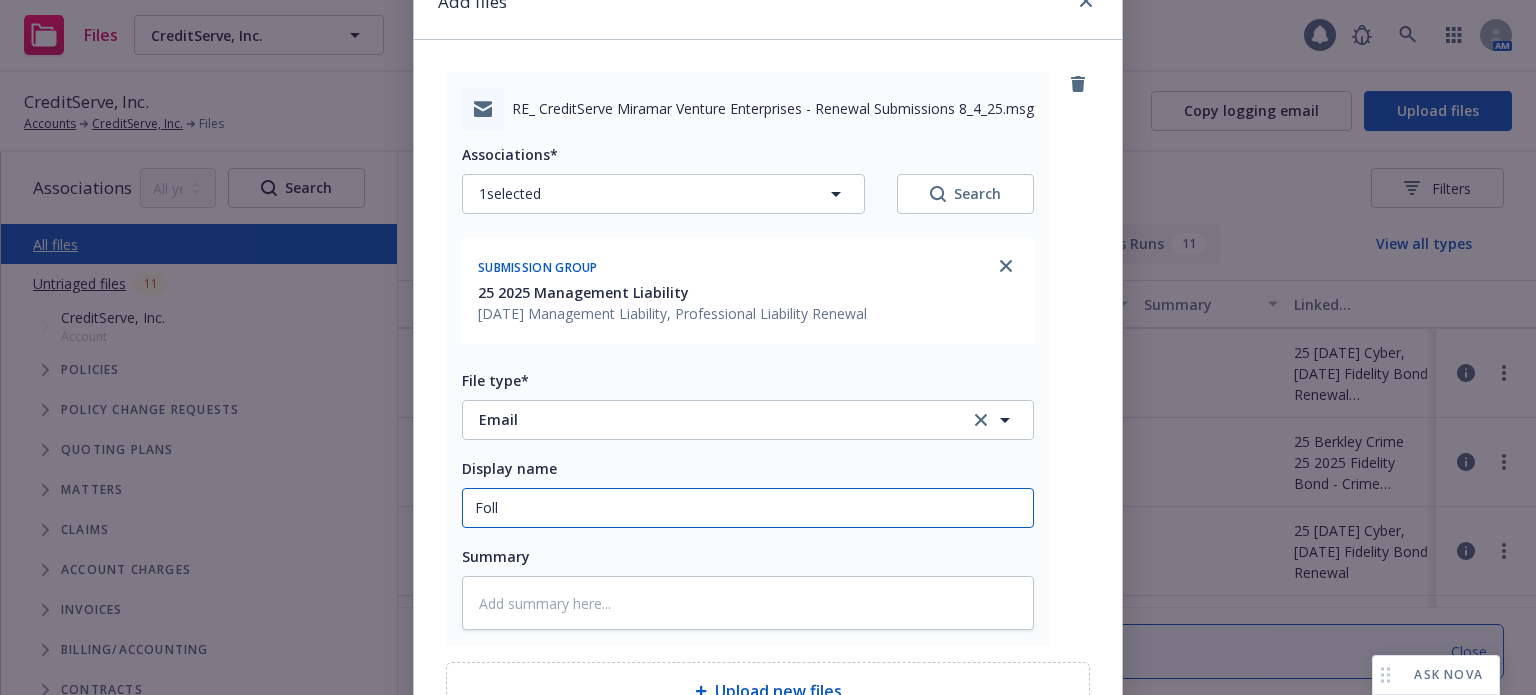 type on "x" 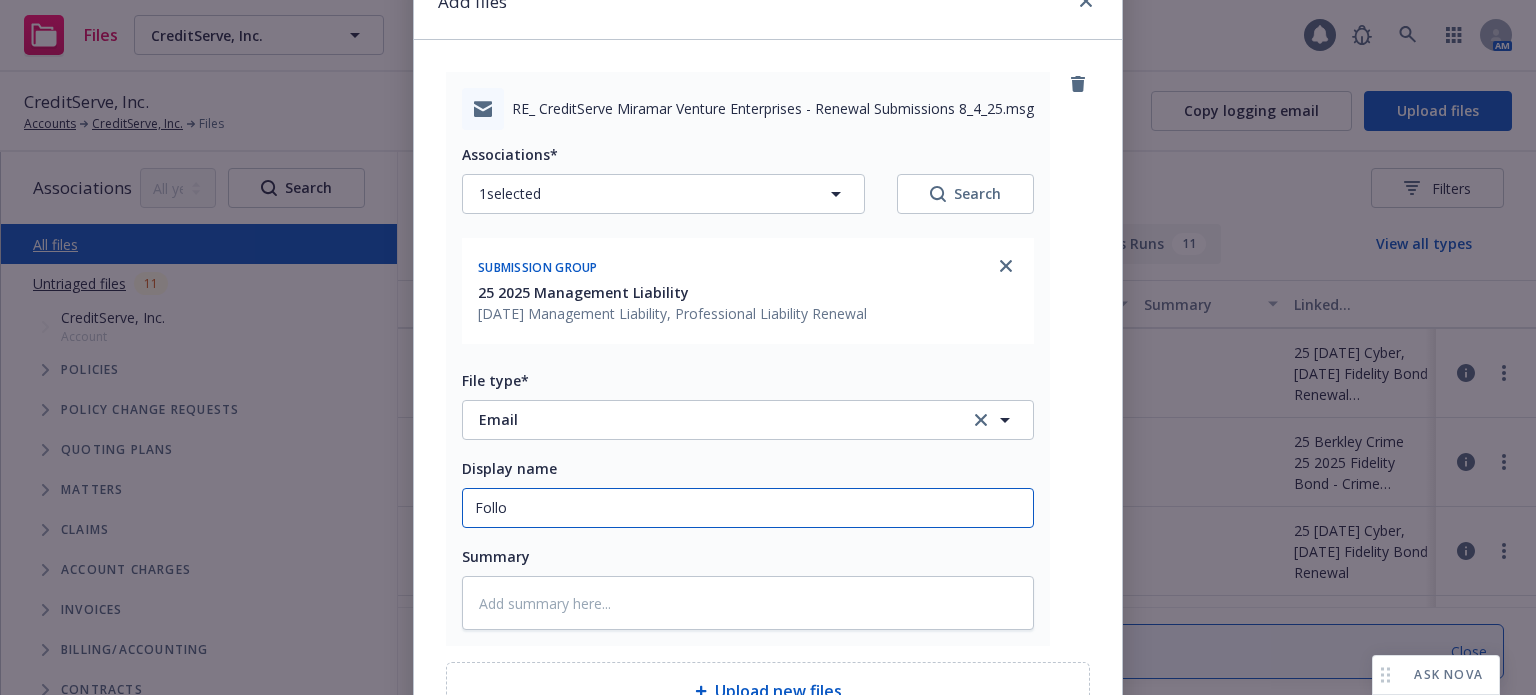 type on "Follow" 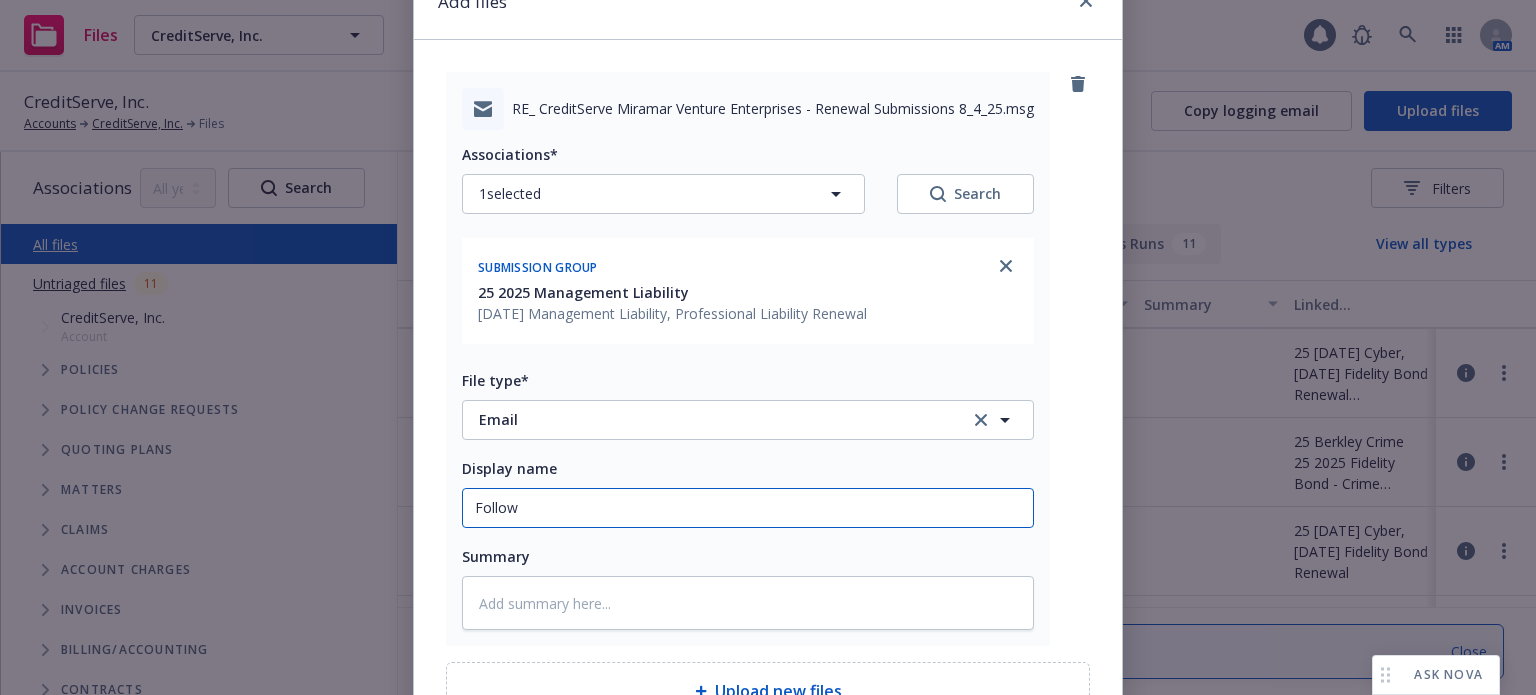 type on "x" 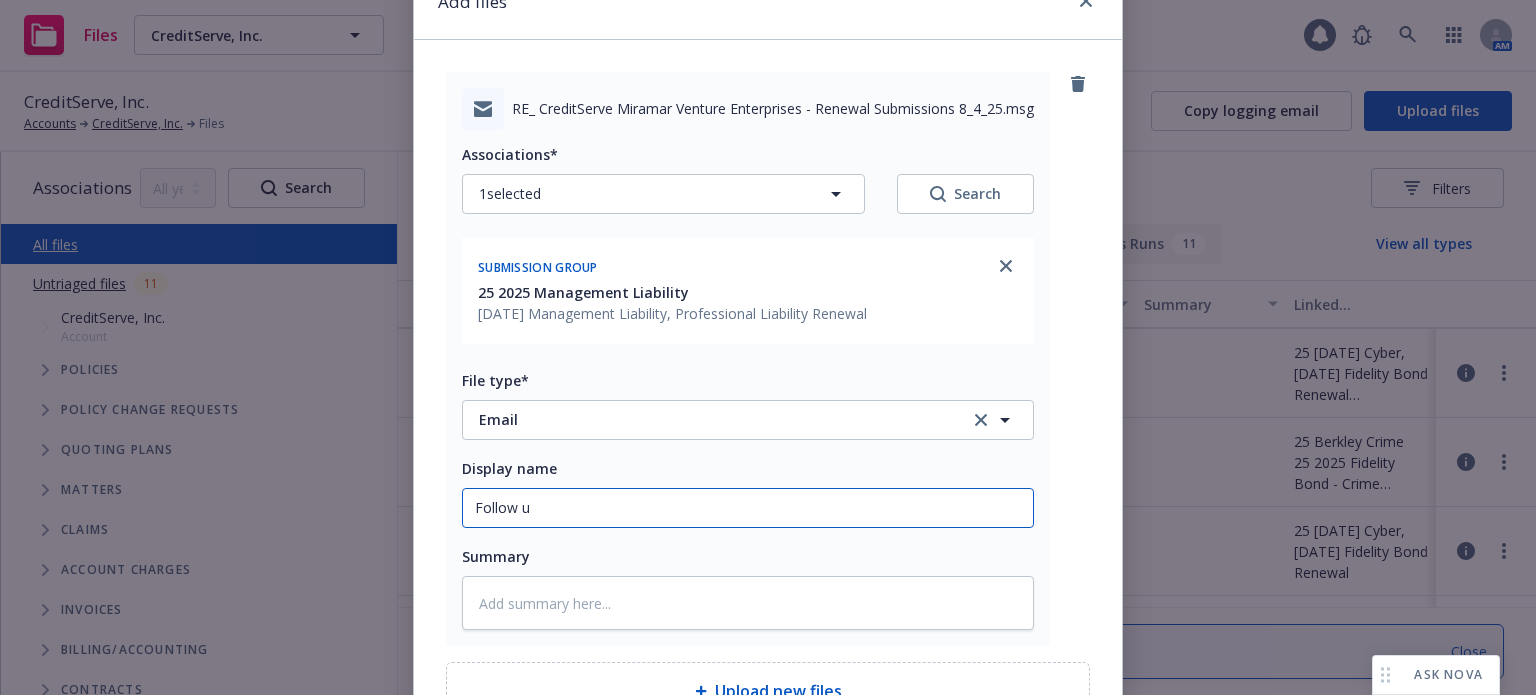 type on "x" 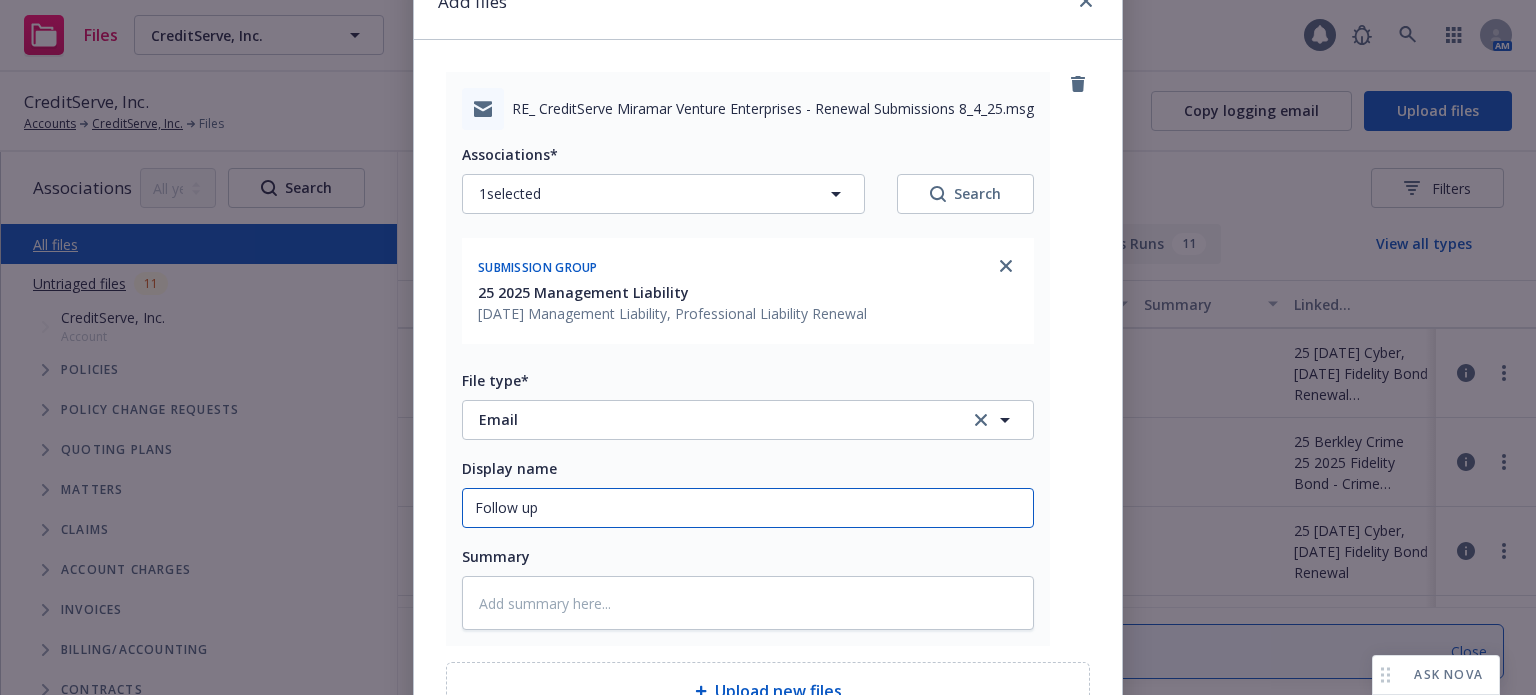 type on "x" 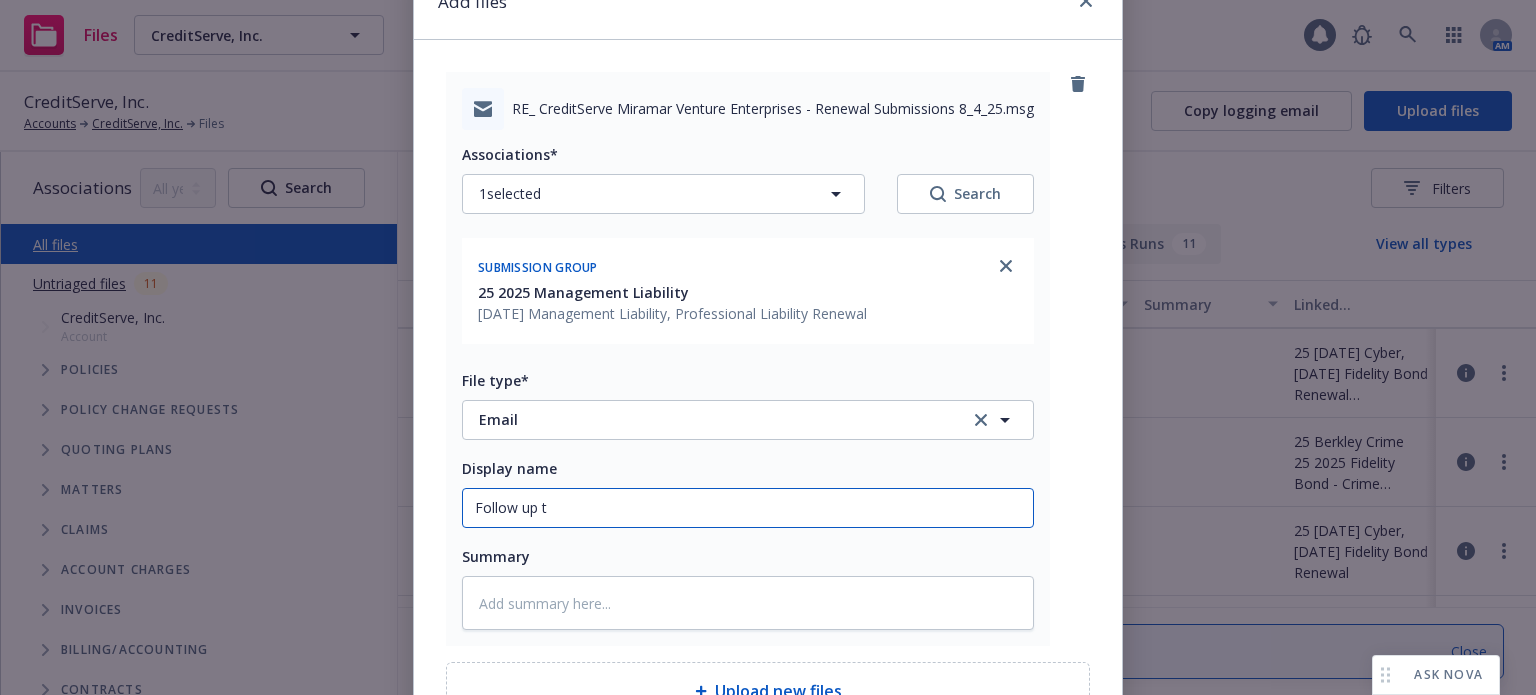 type on "x" 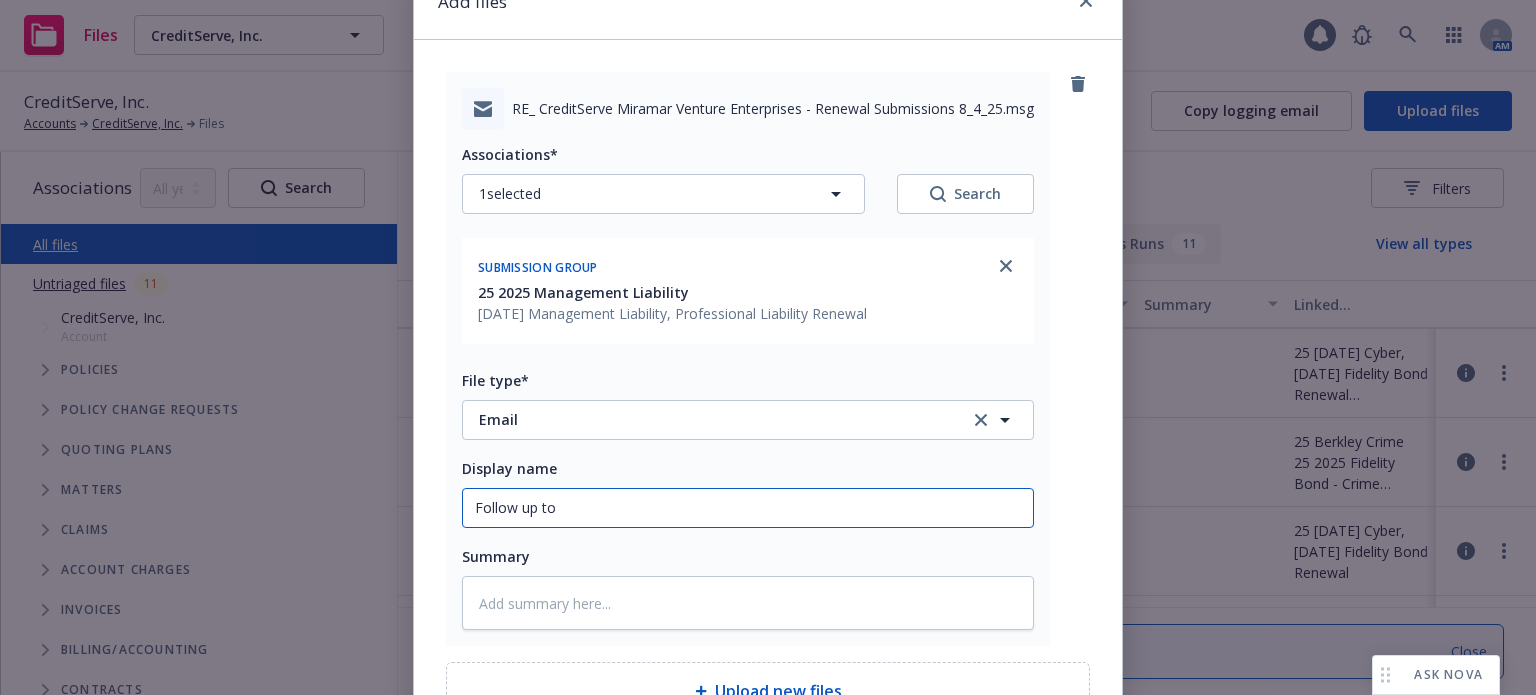 type on "x" 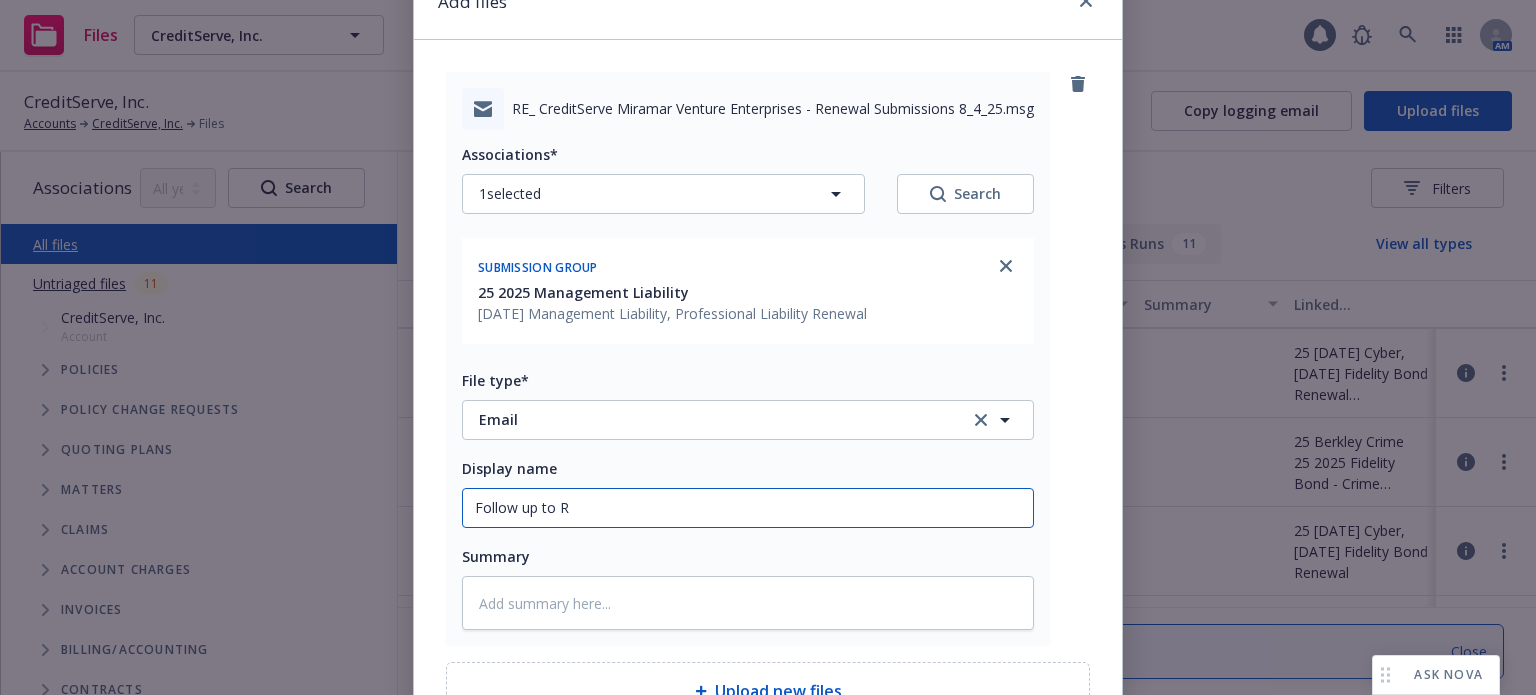 type on "x" 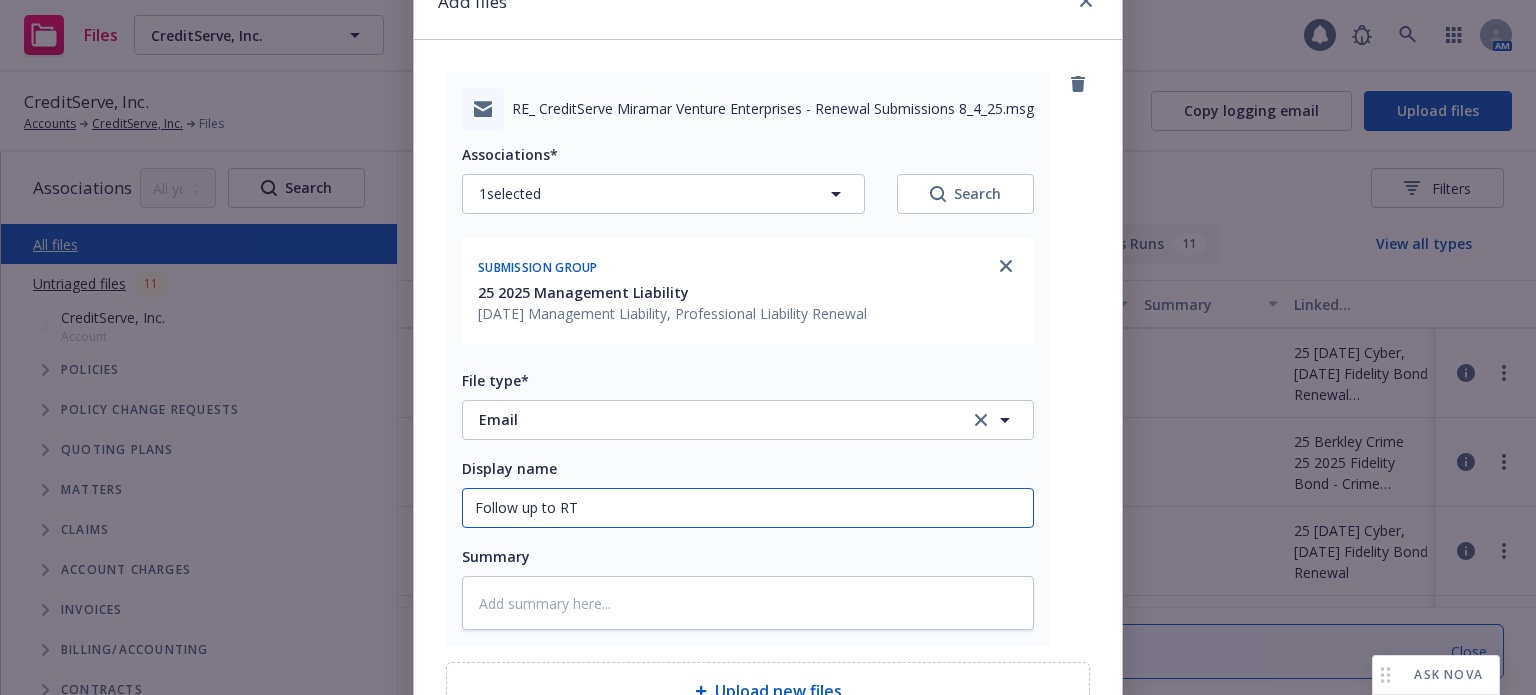 type on "x" 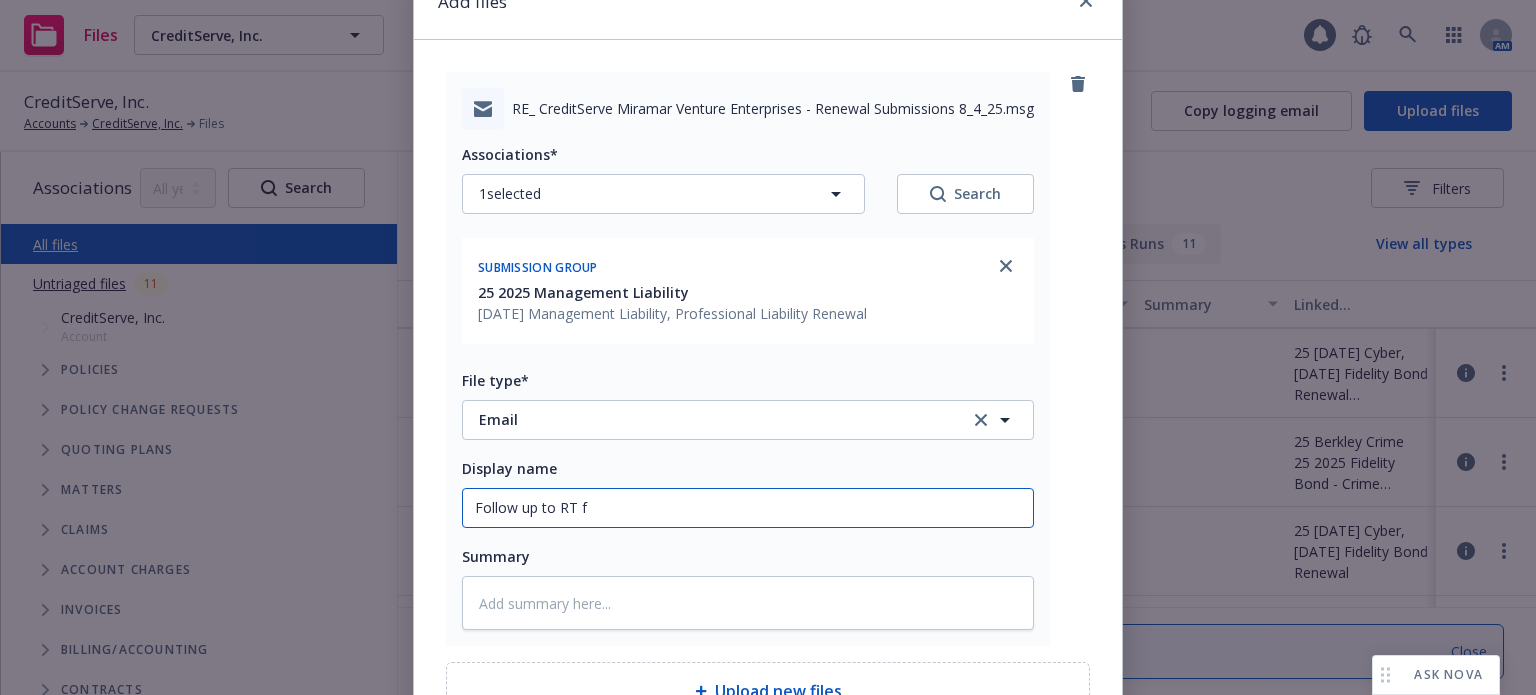type on "x" 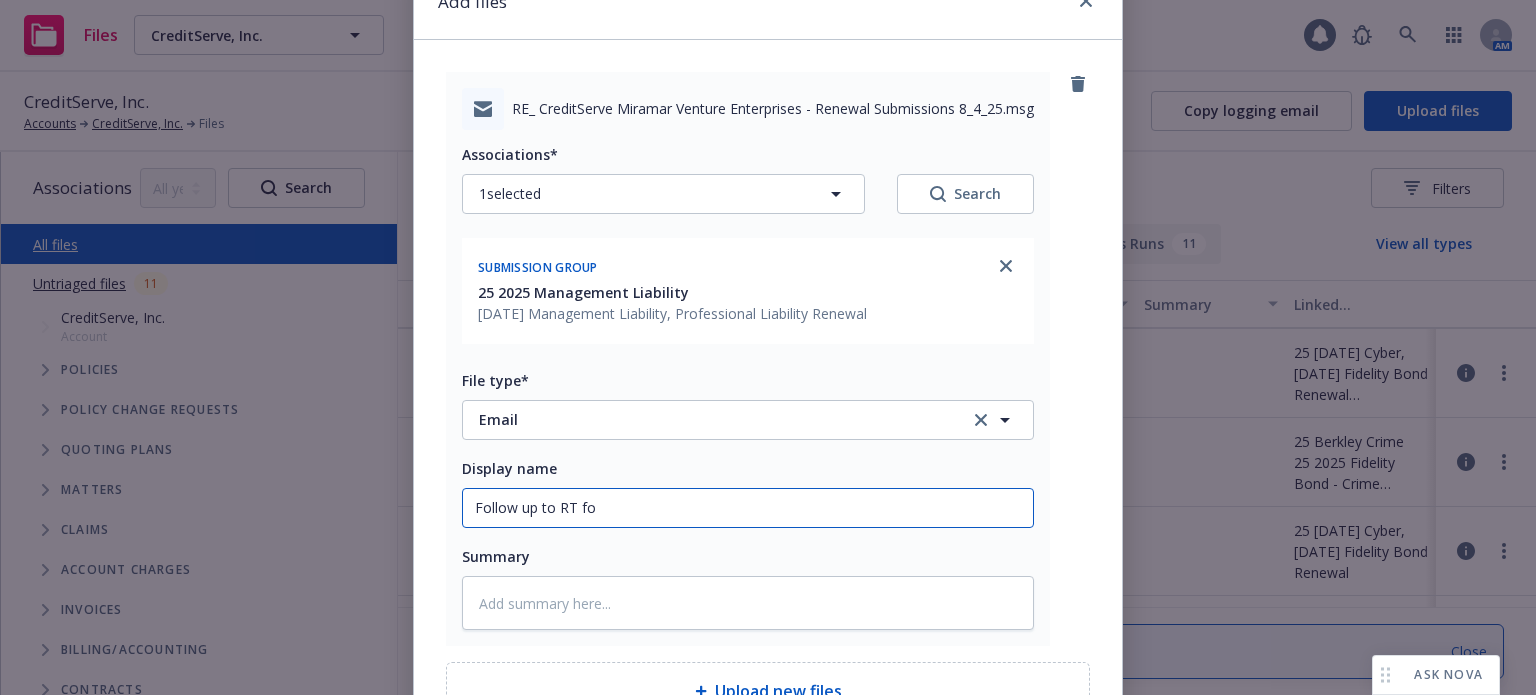 type on "x" 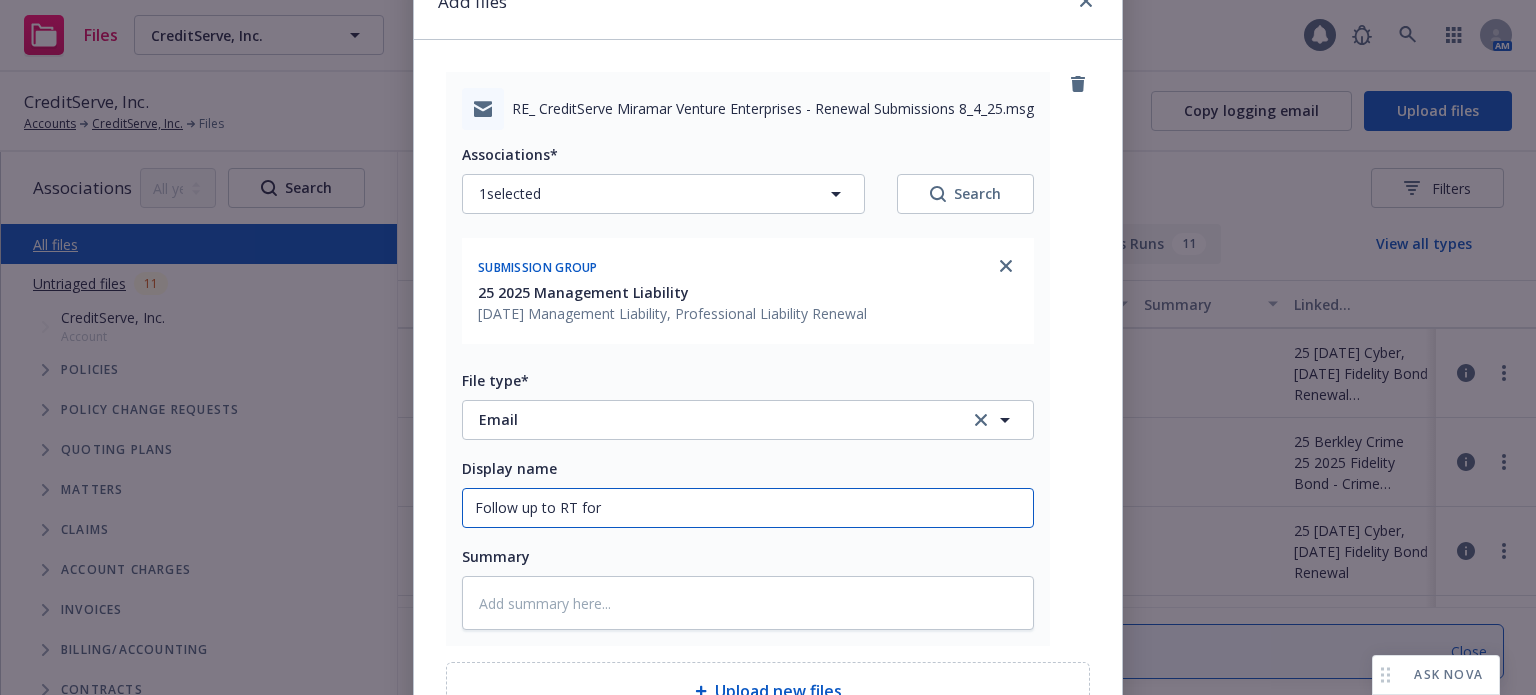 type on "x" 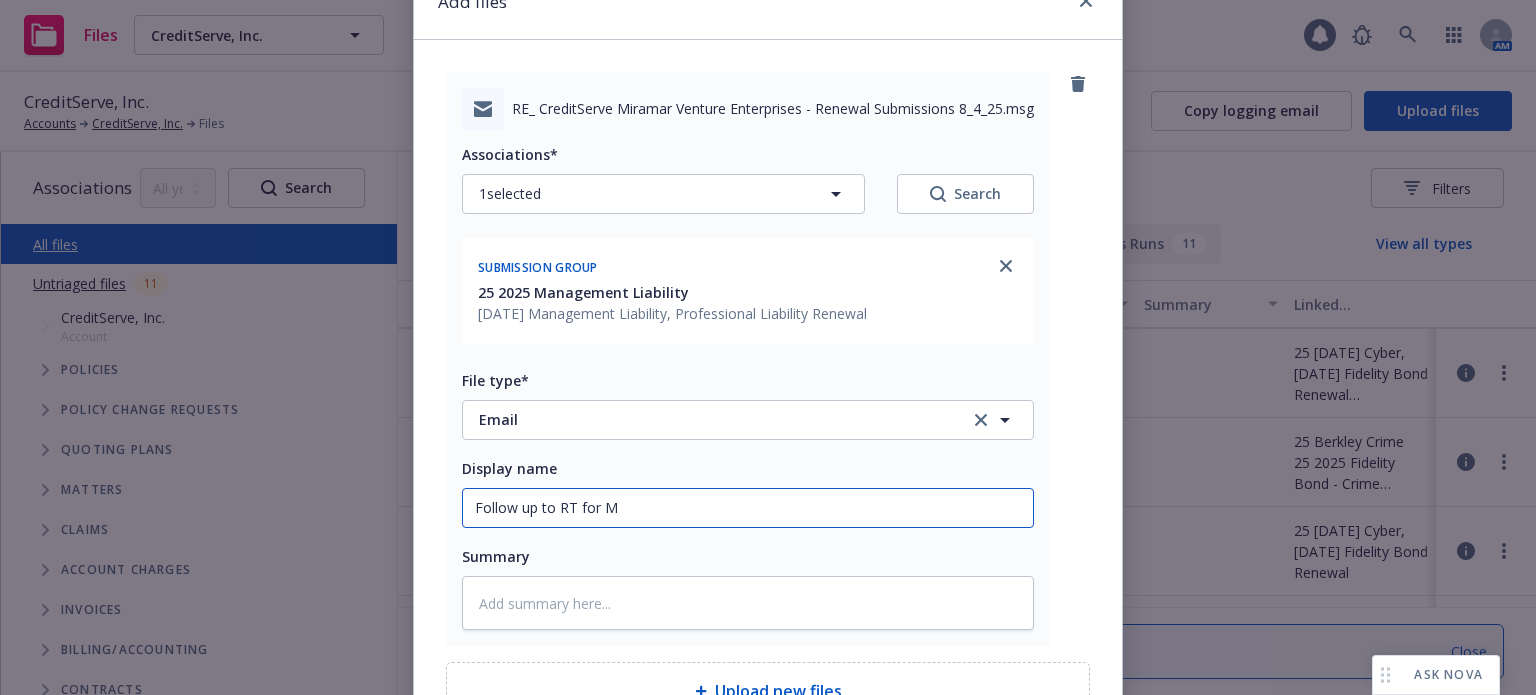 type on "x" 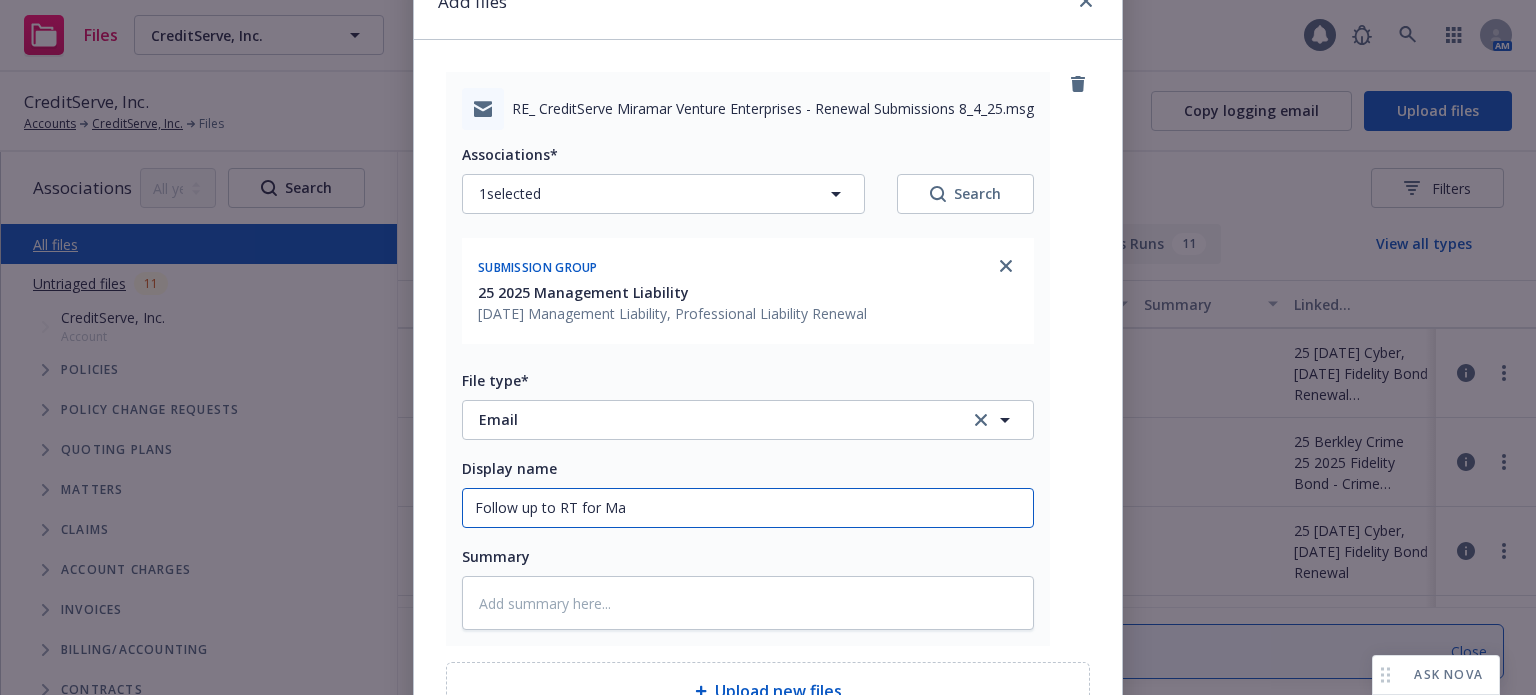 type on "x" 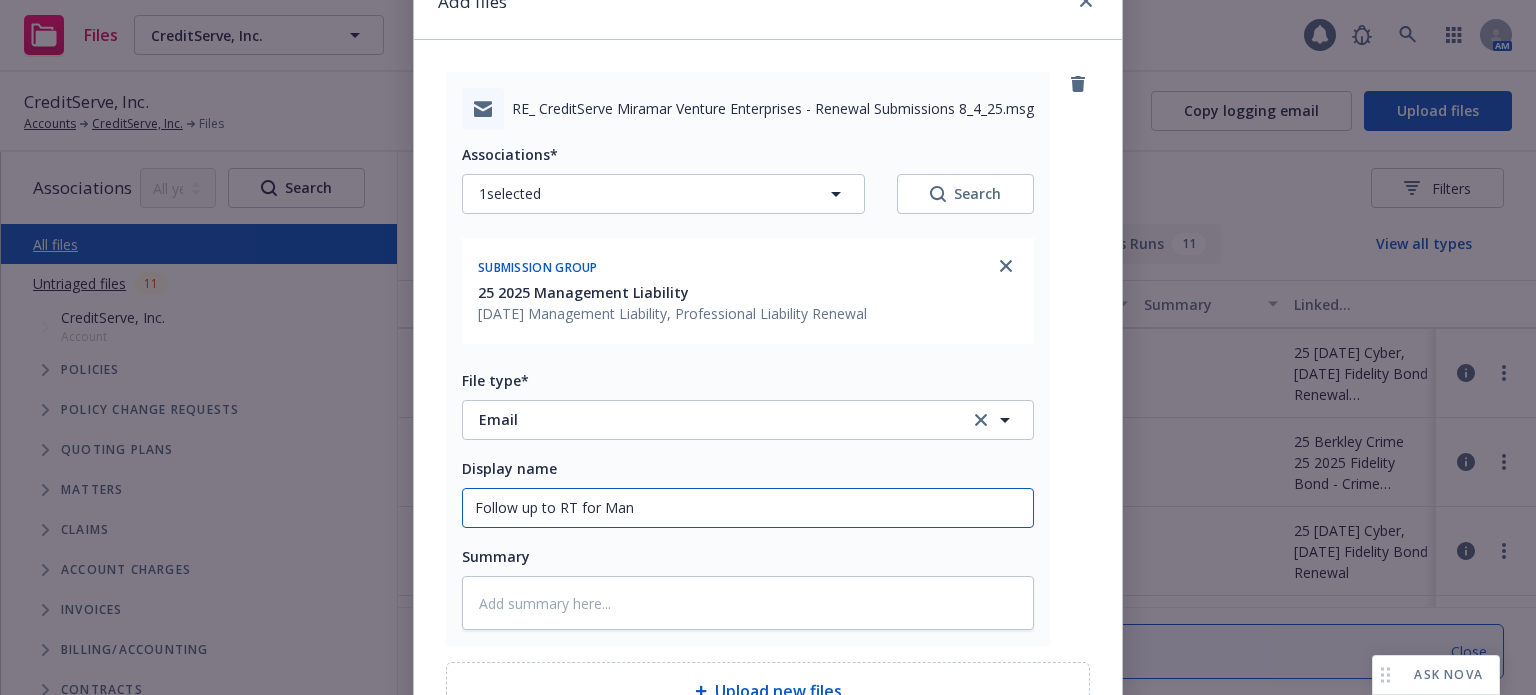 type on "x" 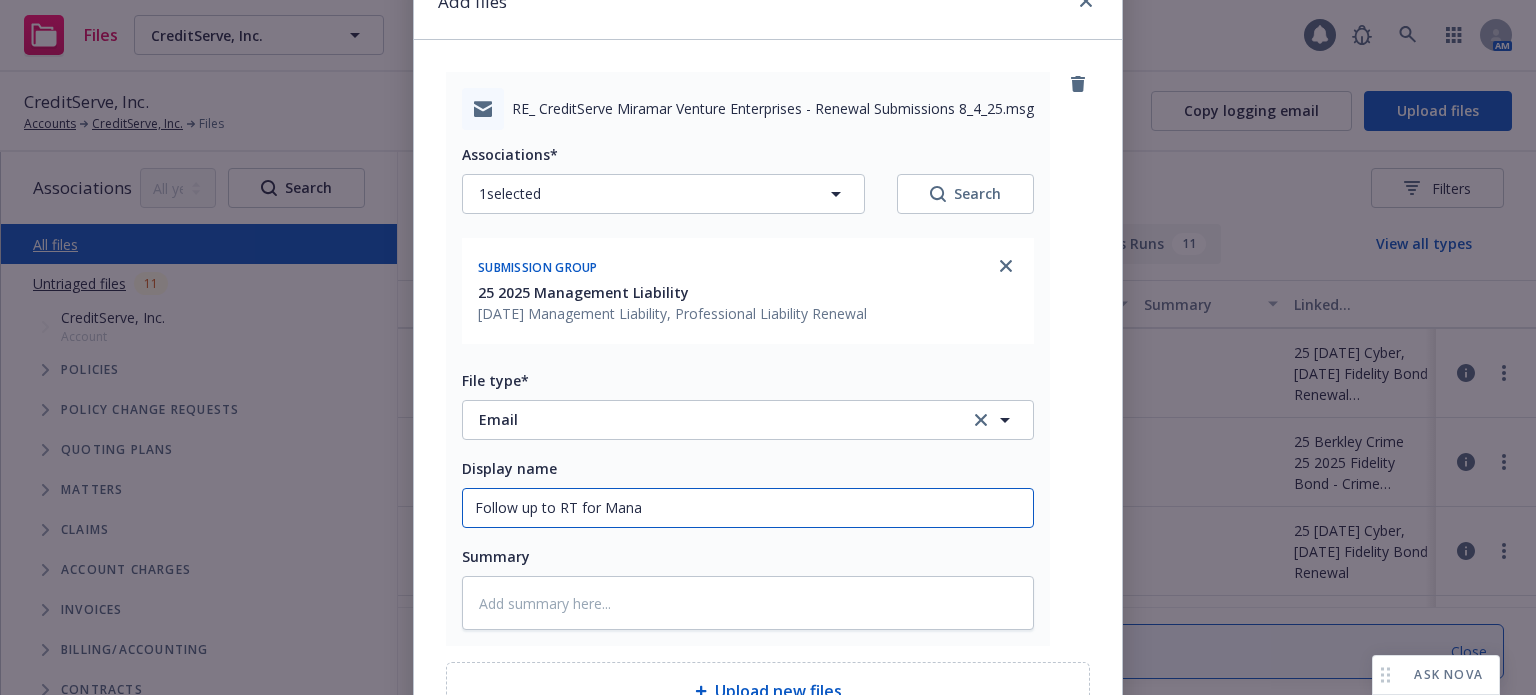 type on "x" 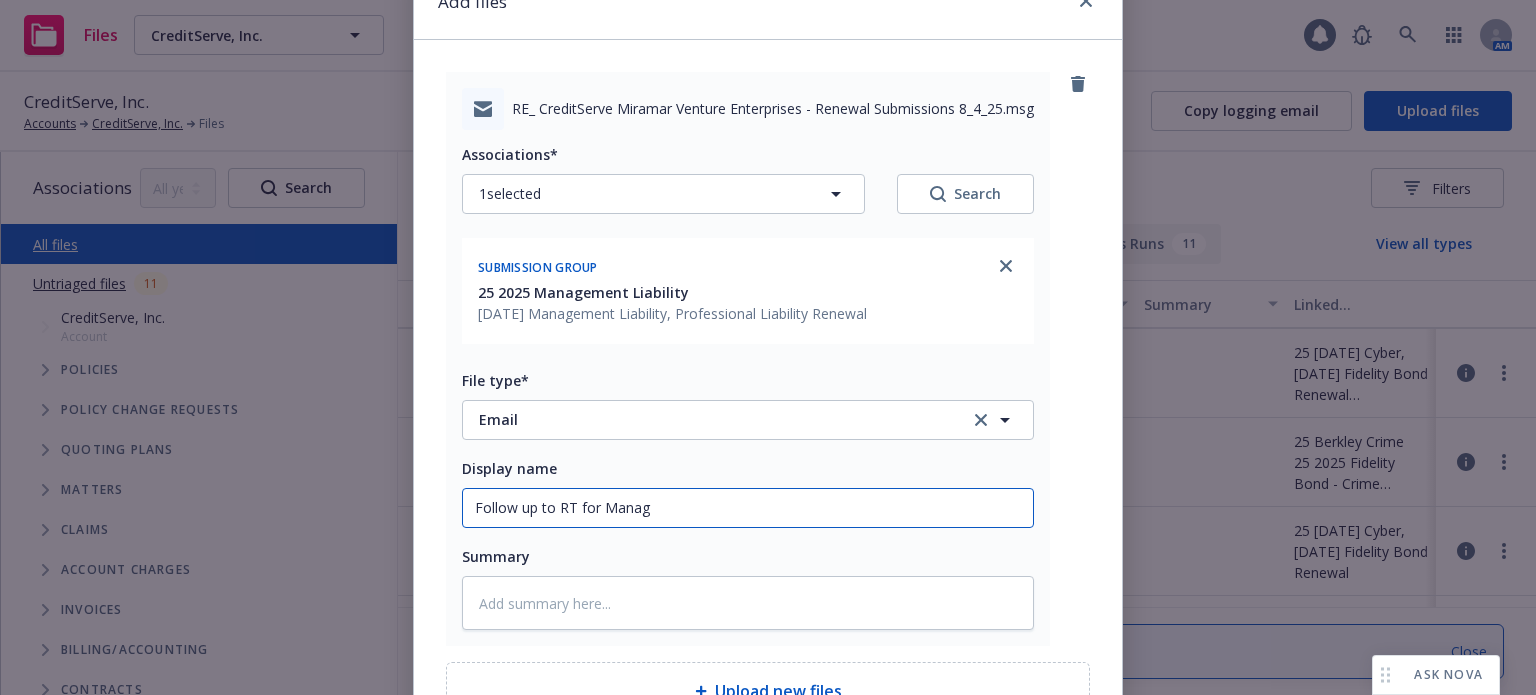 type on "x" 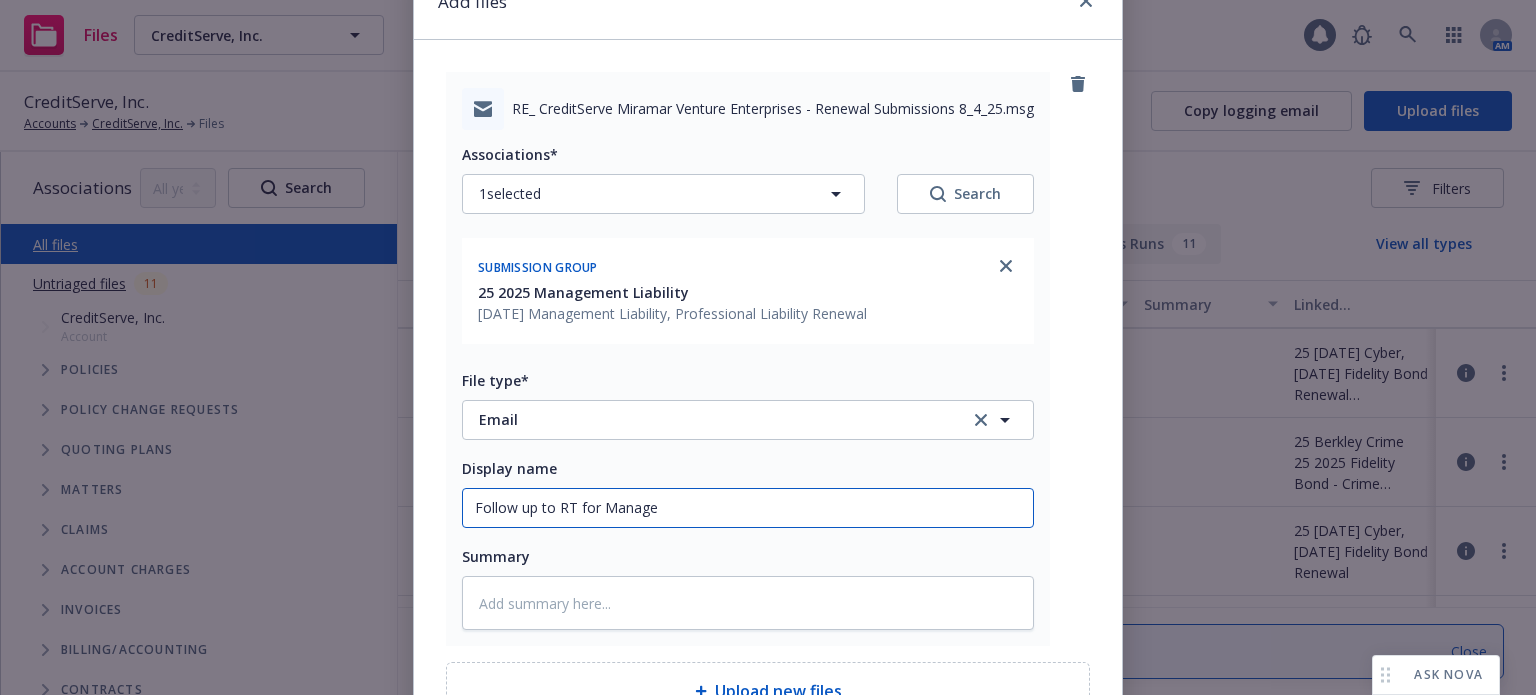 type on "x" 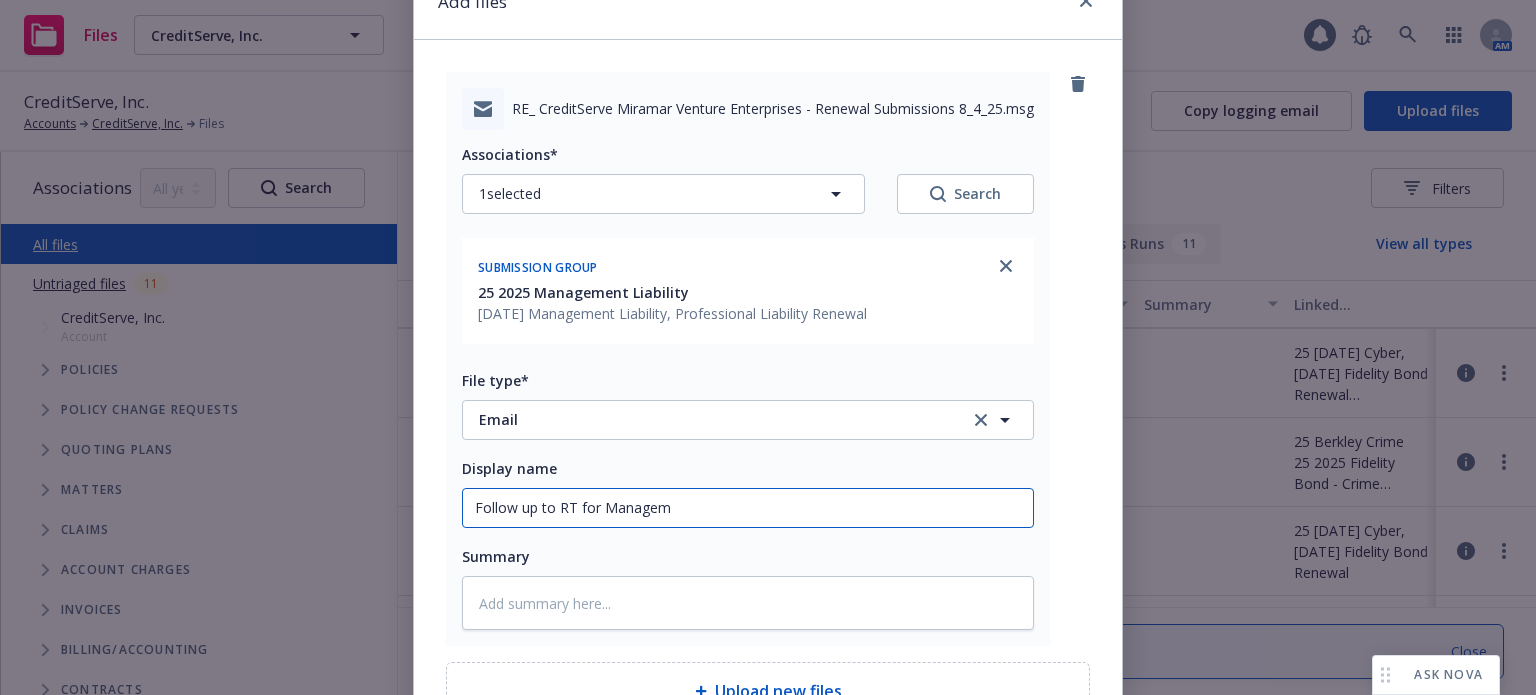 type on "x" 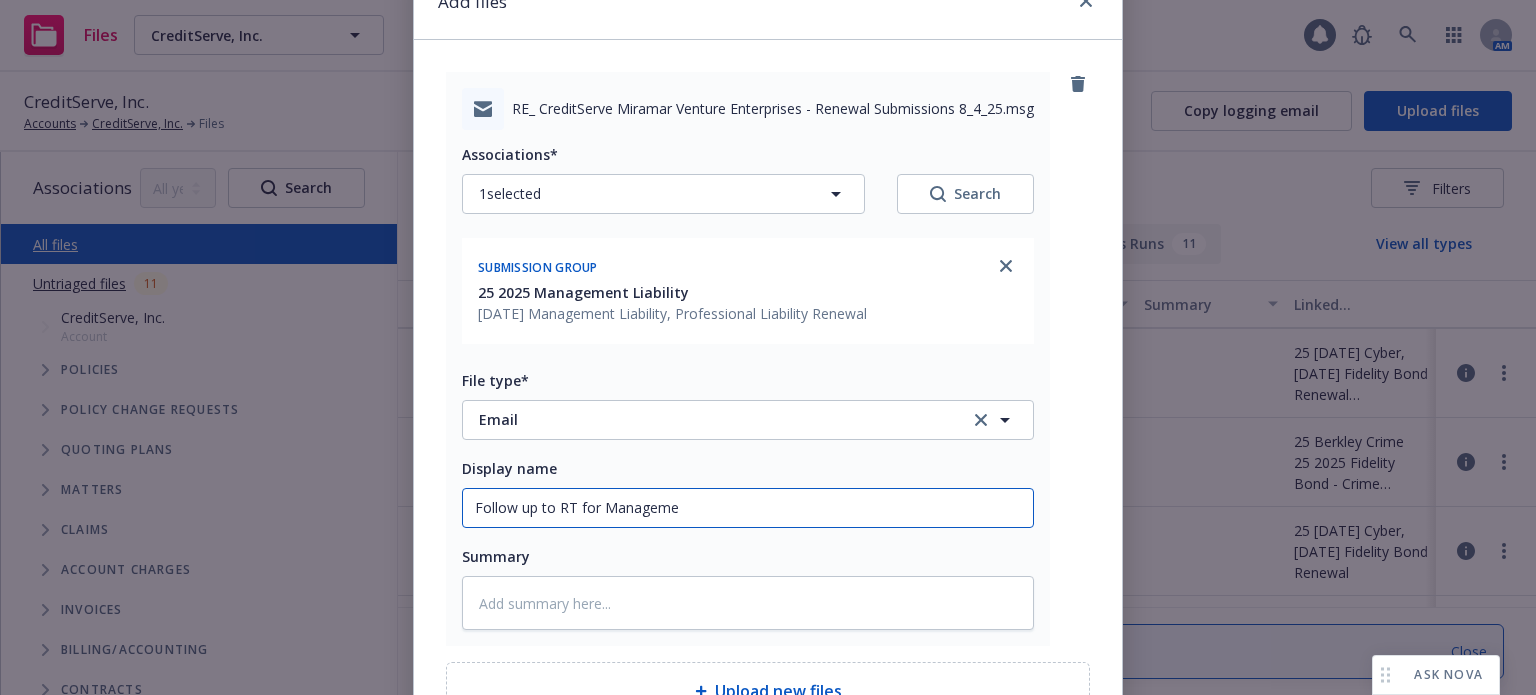 type on "x" 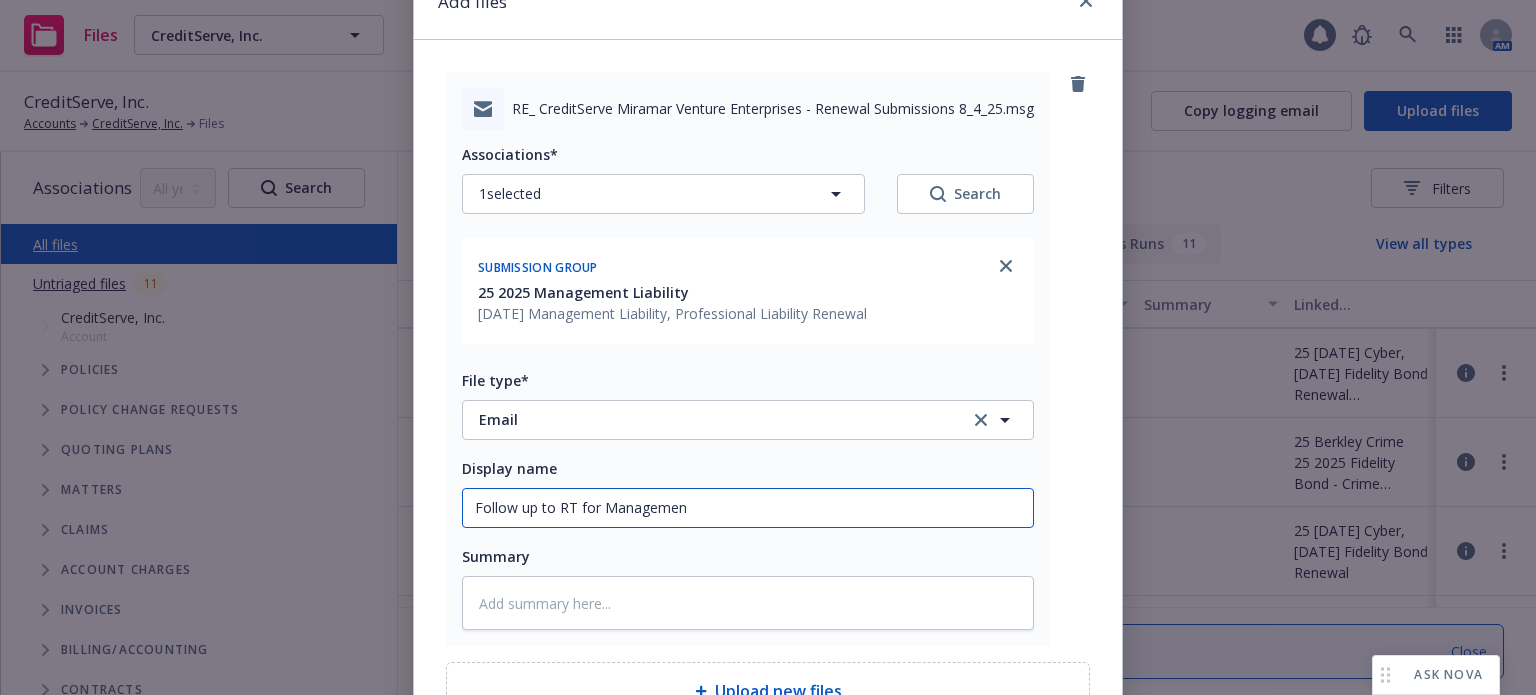type on "x" 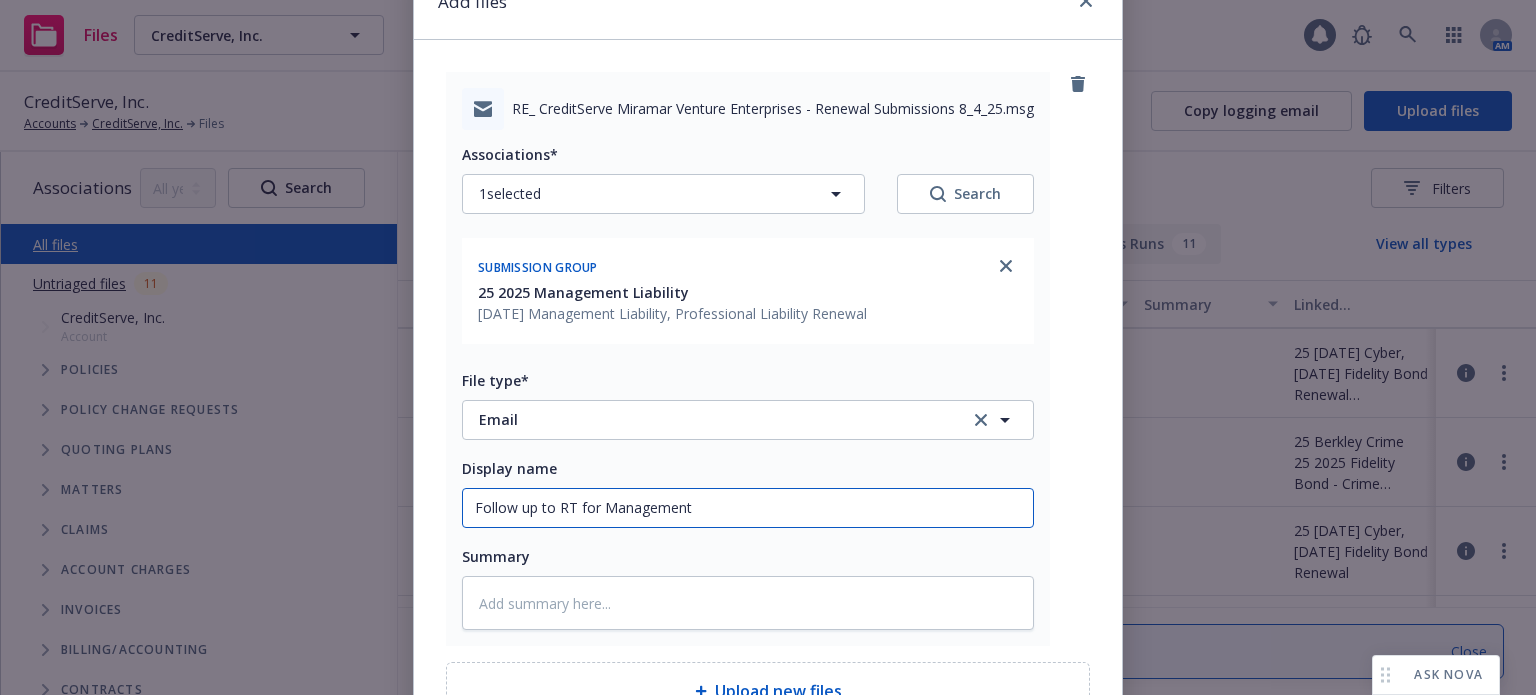 type on "x" 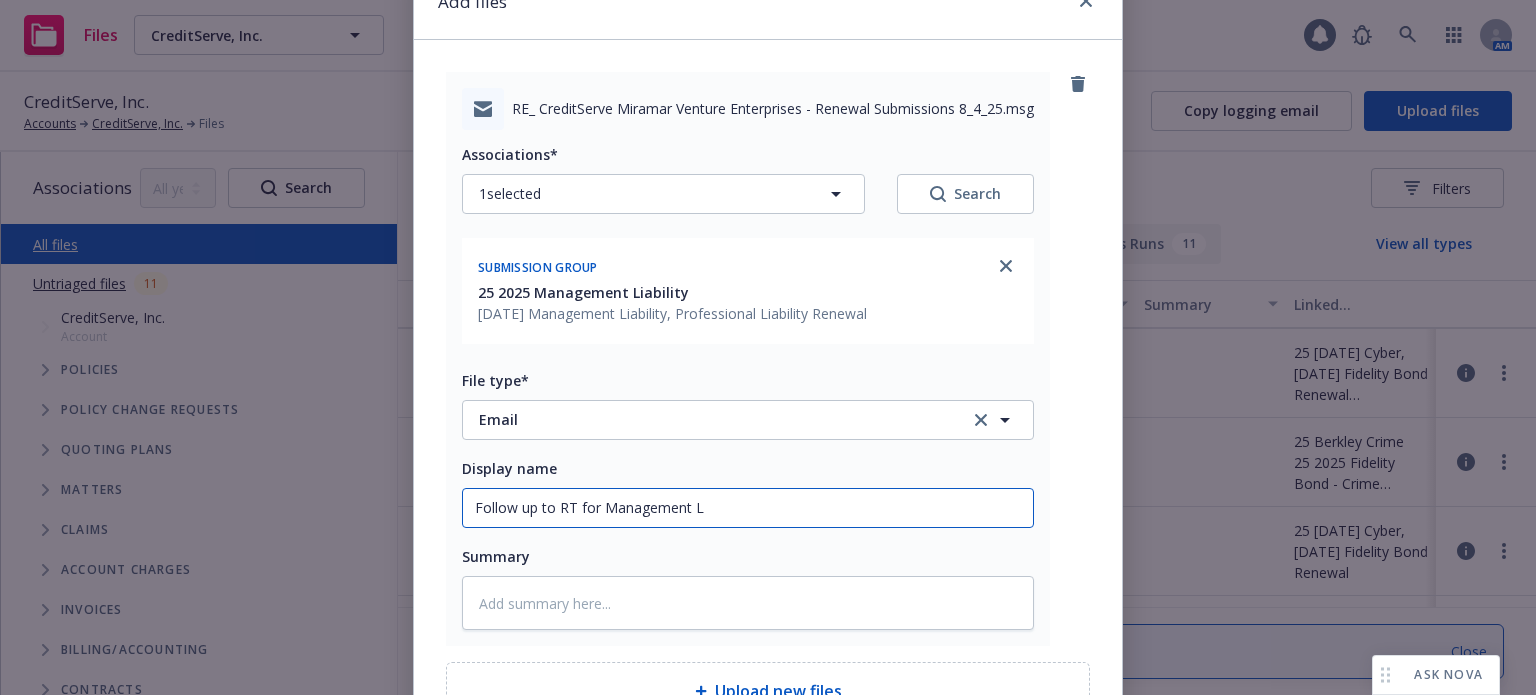 type on "x" 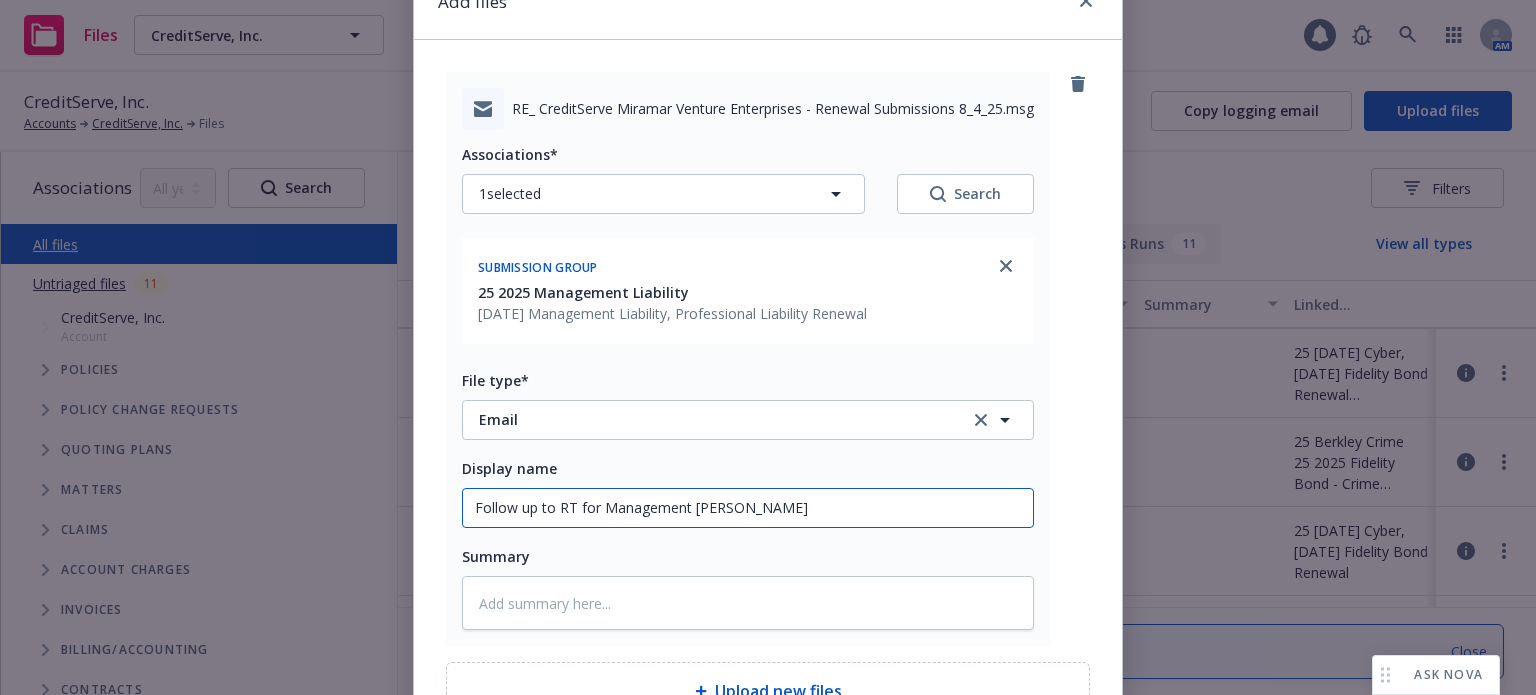 type on "x" 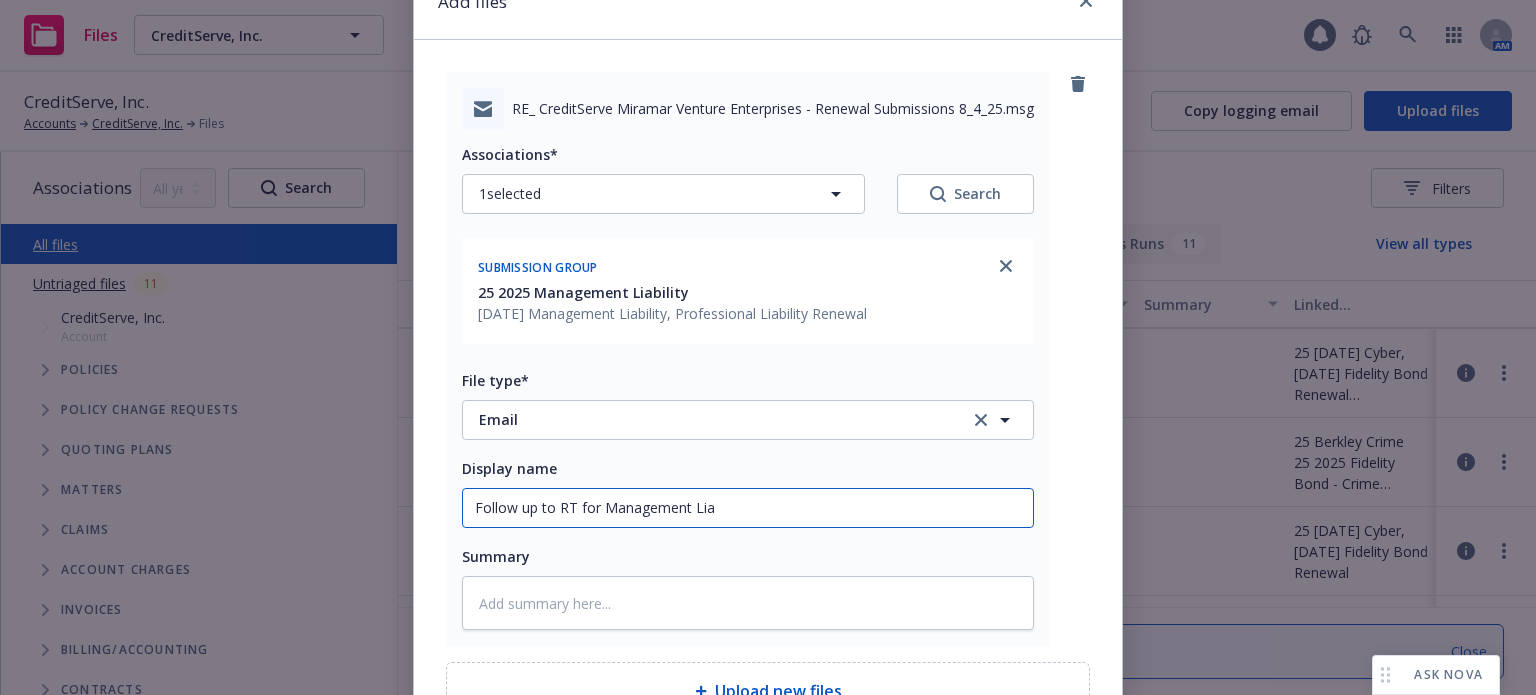 type on "x" 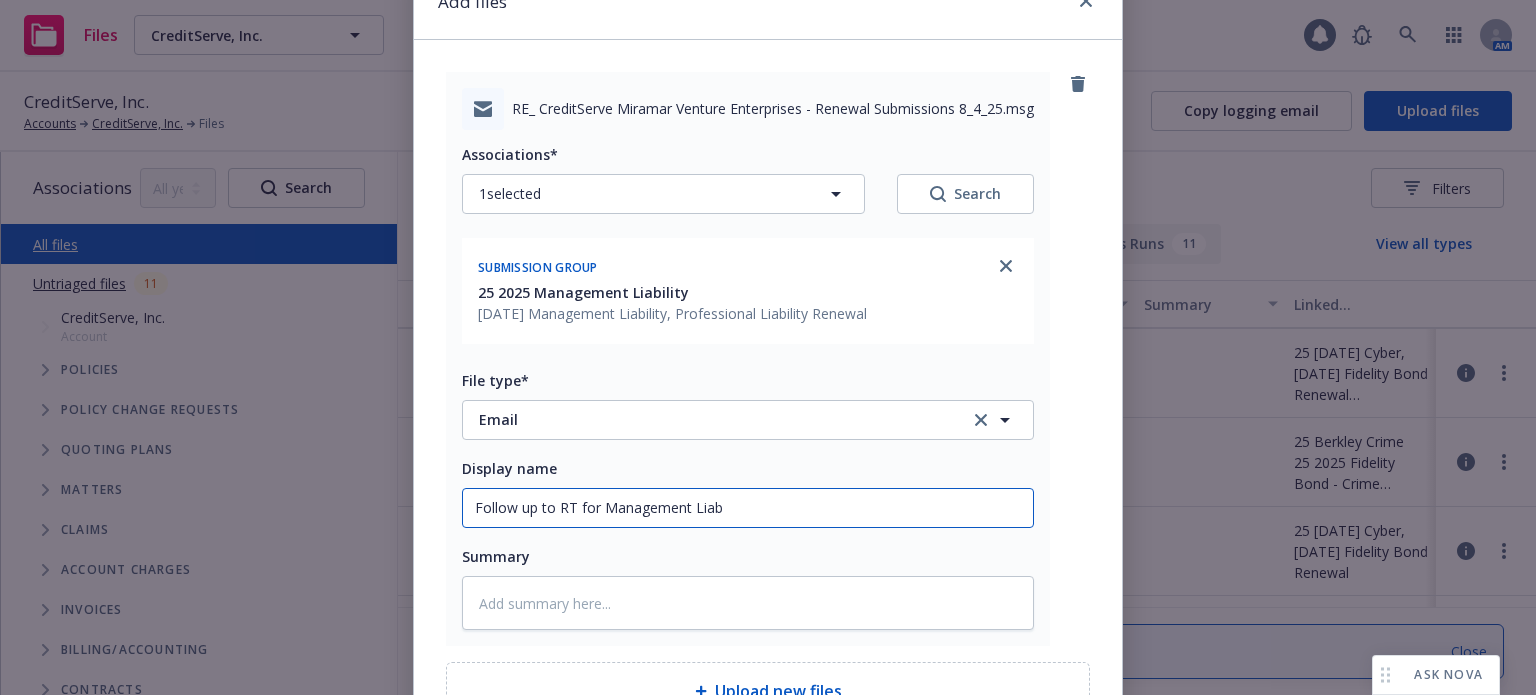 type on "x" 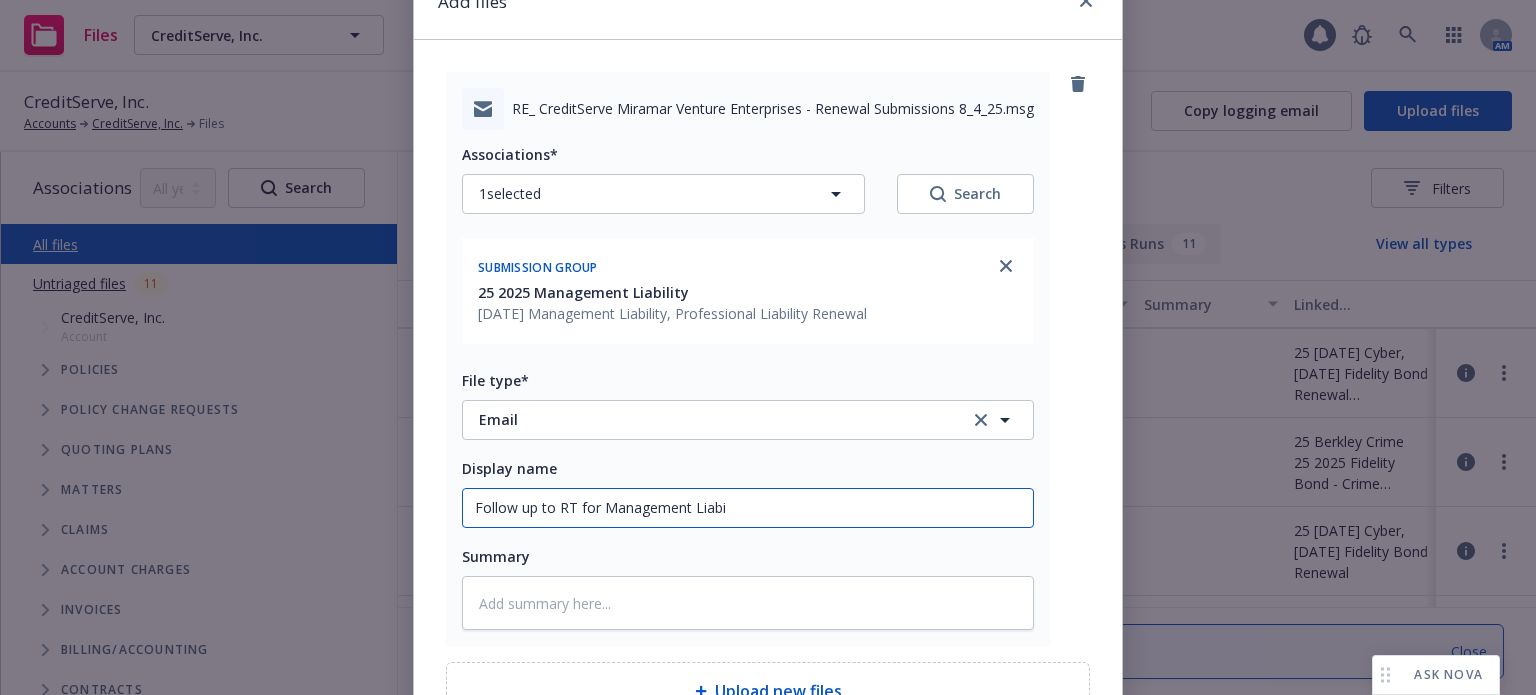 type on "x" 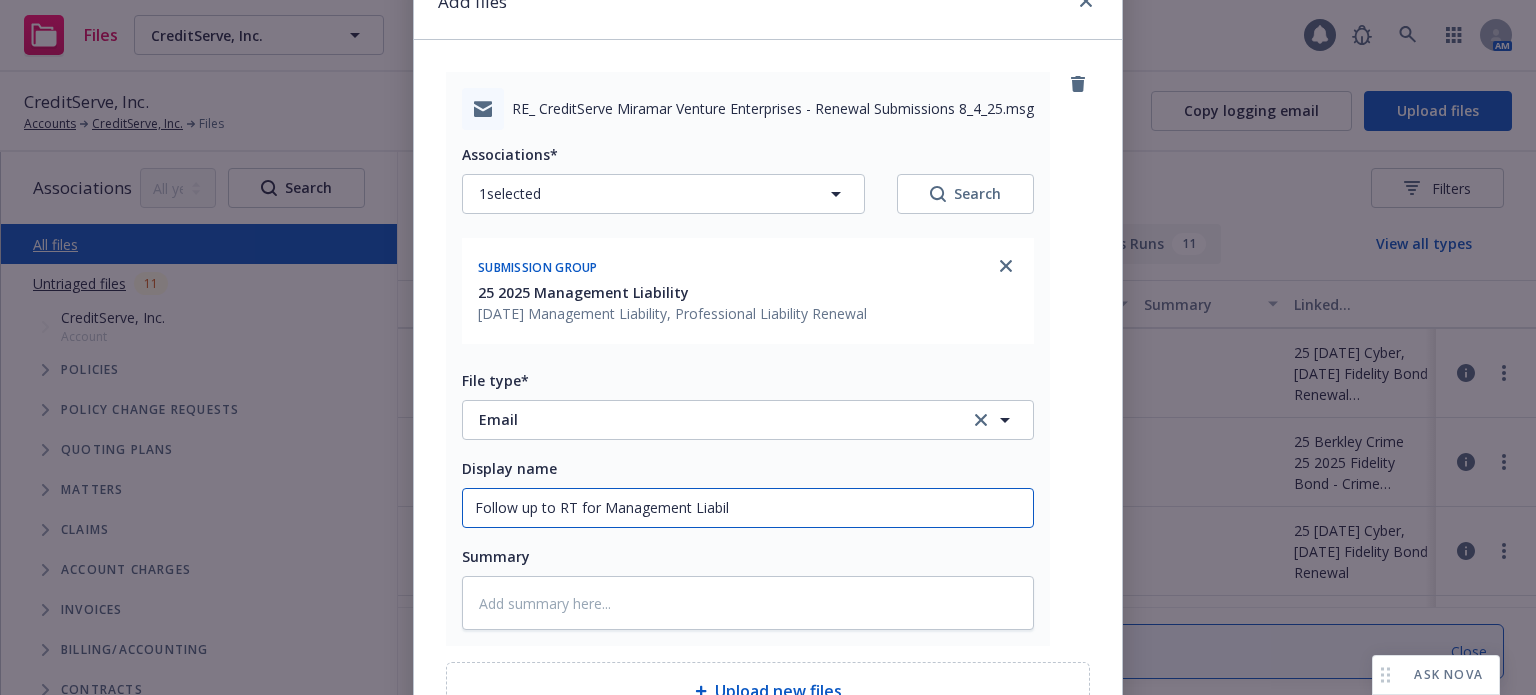 type on "x" 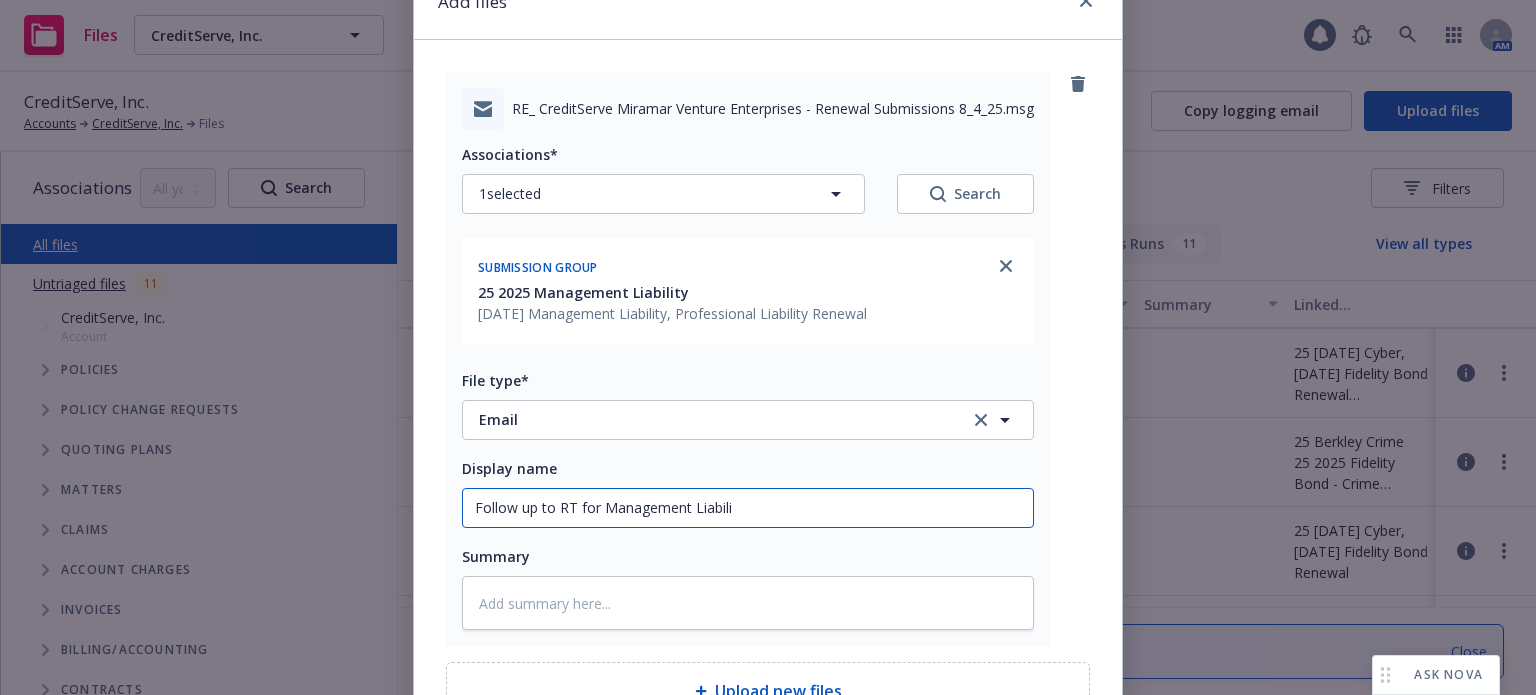 type on "x" 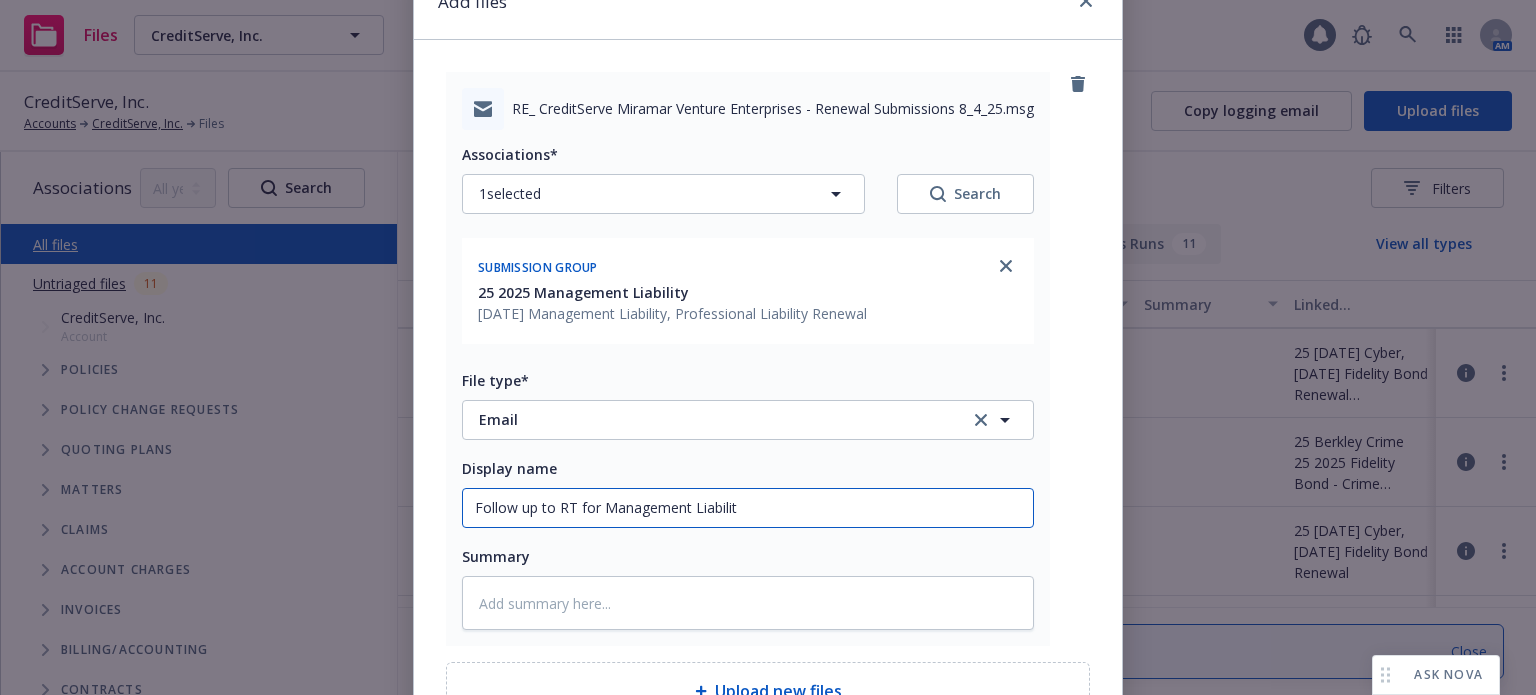 type on "x" 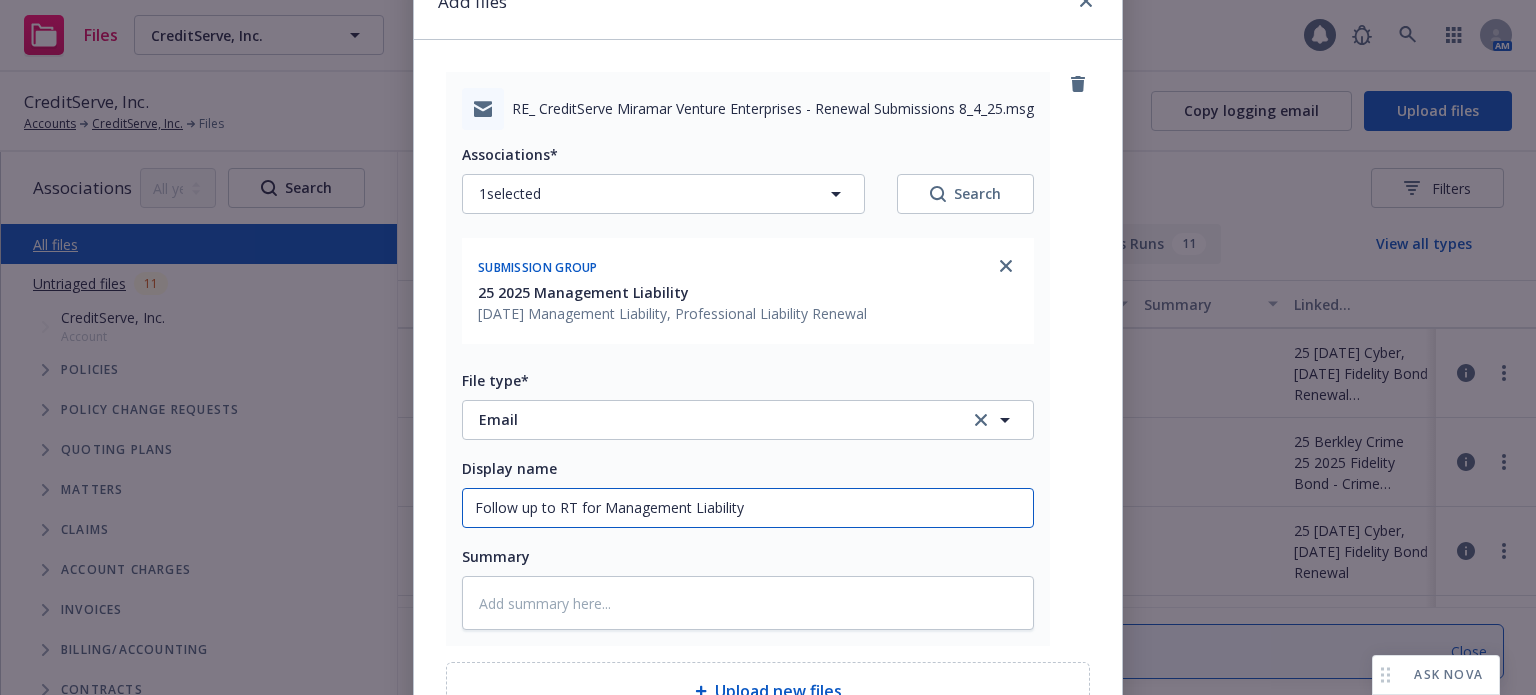 type on "x" 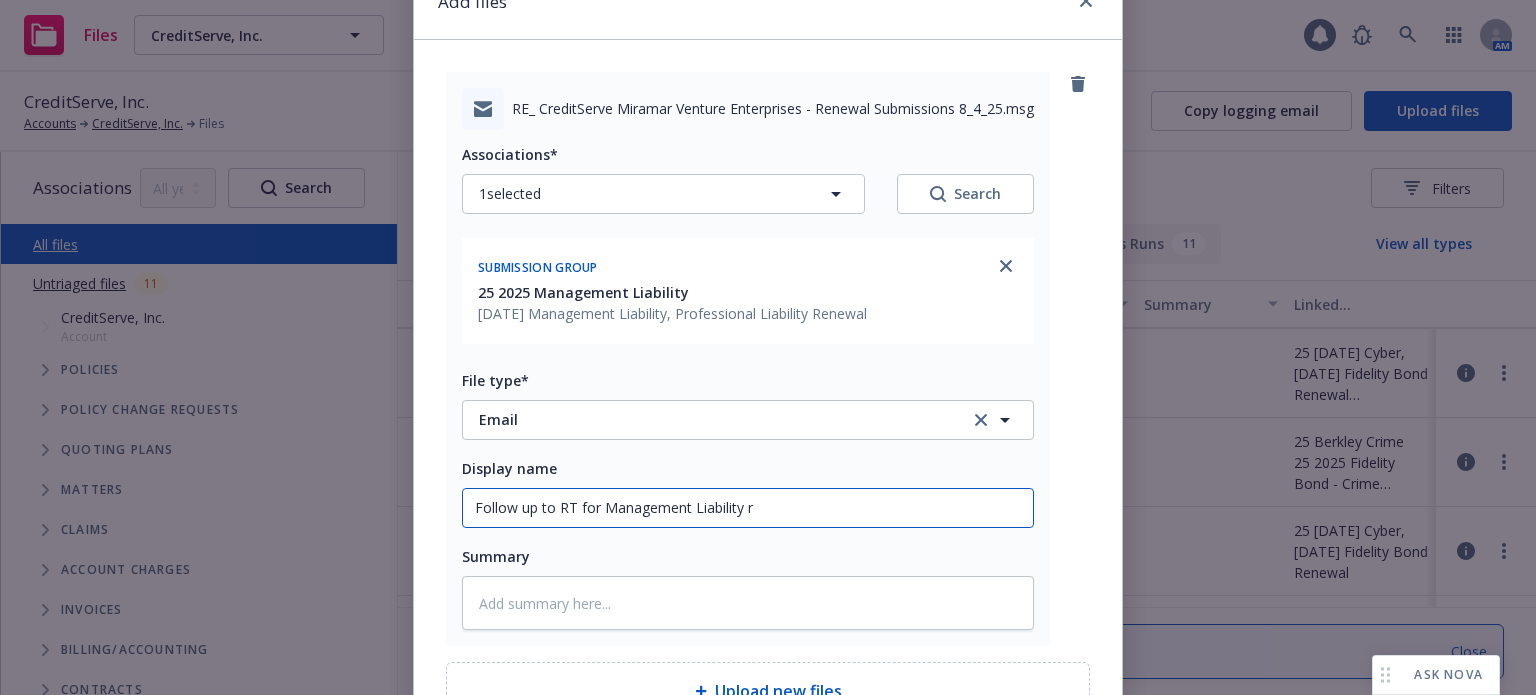 type on "x" 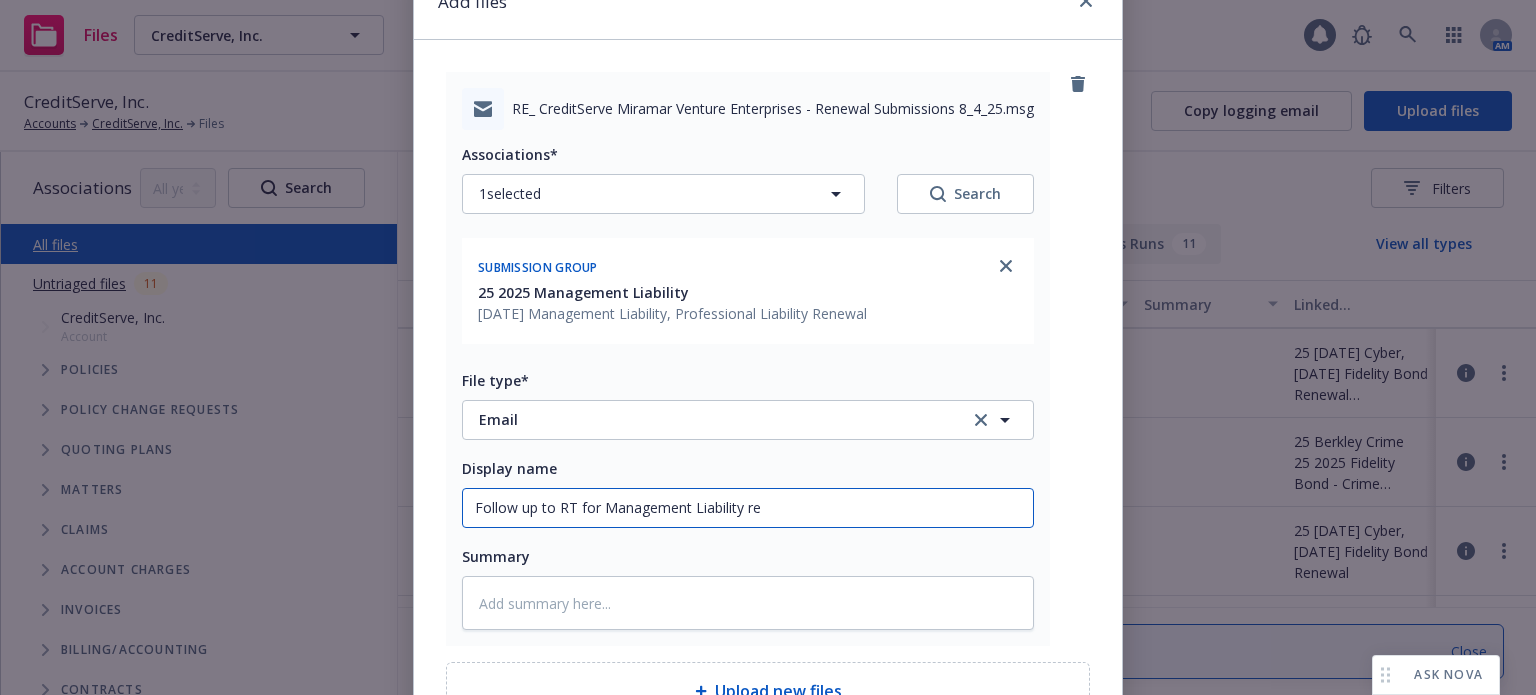 type on "x" 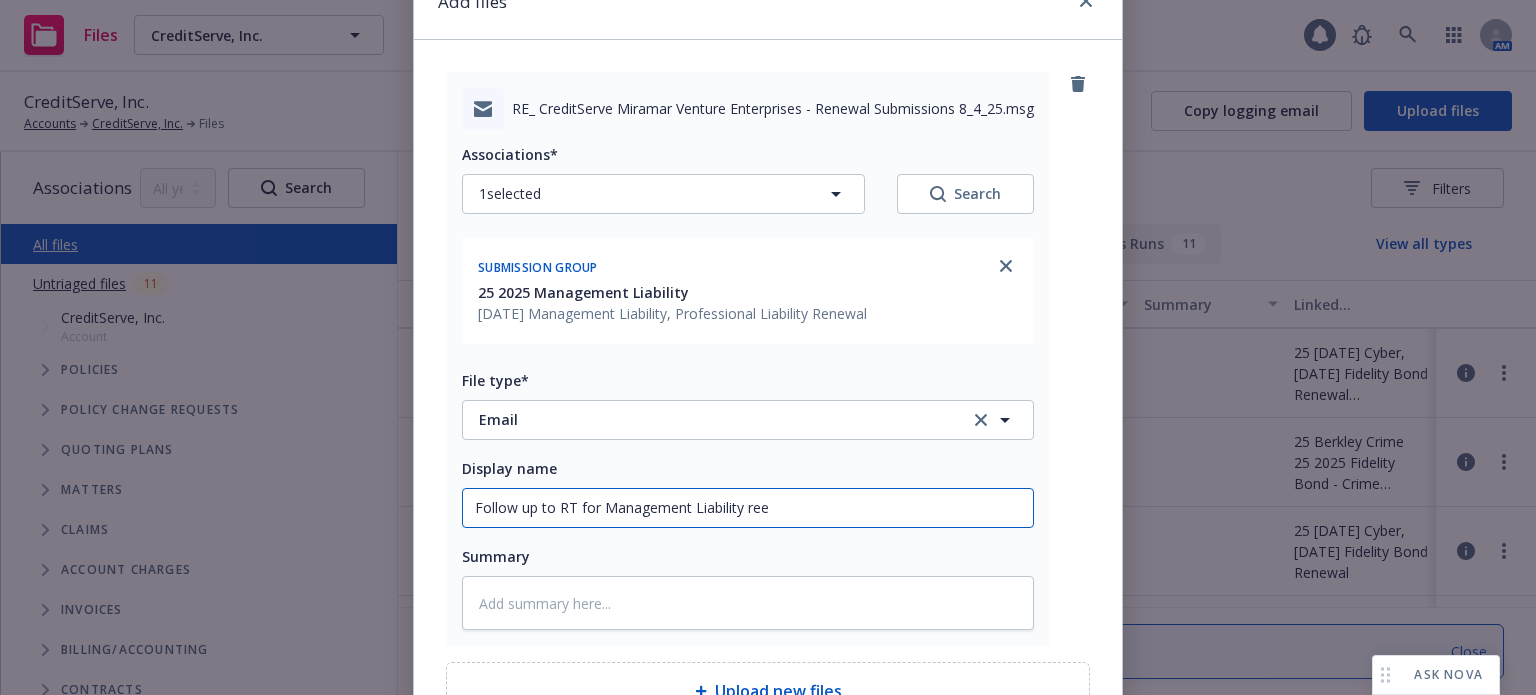 type on "x" 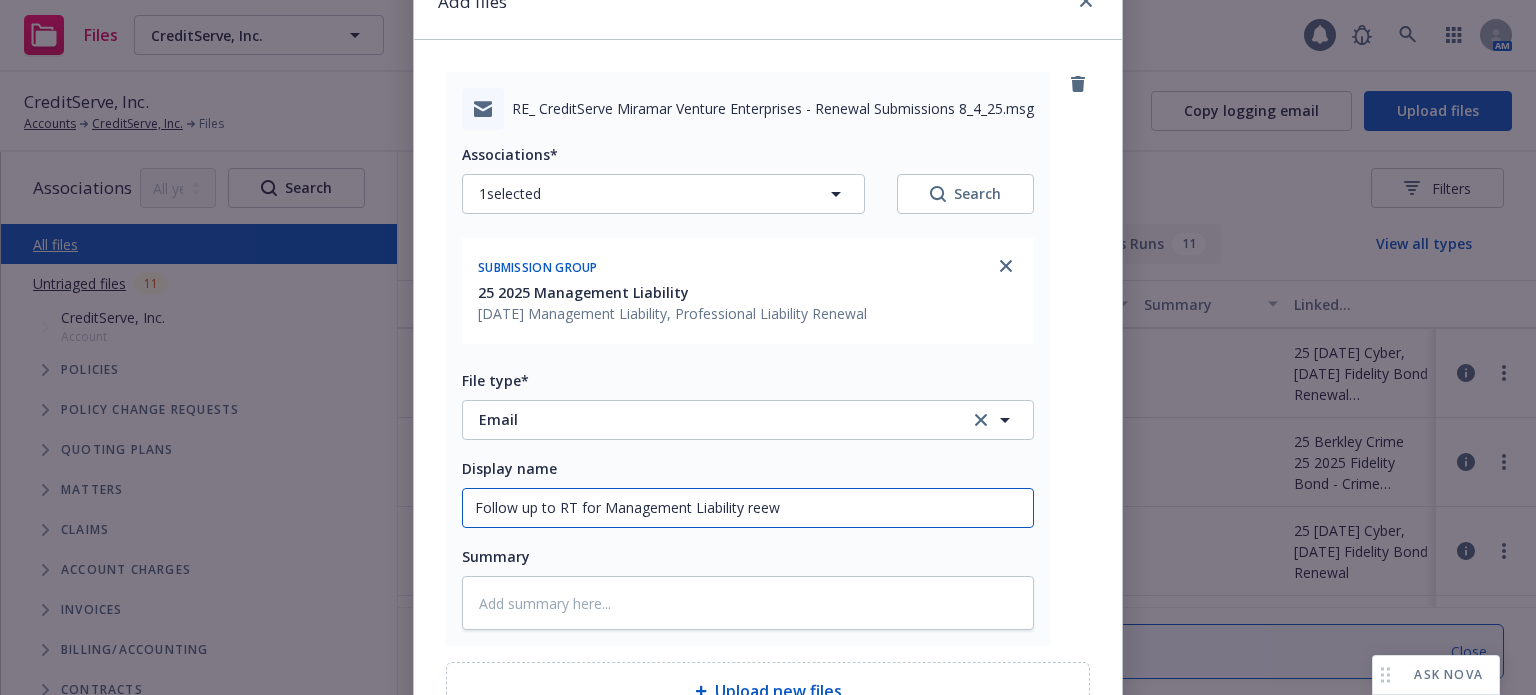 type on "x" 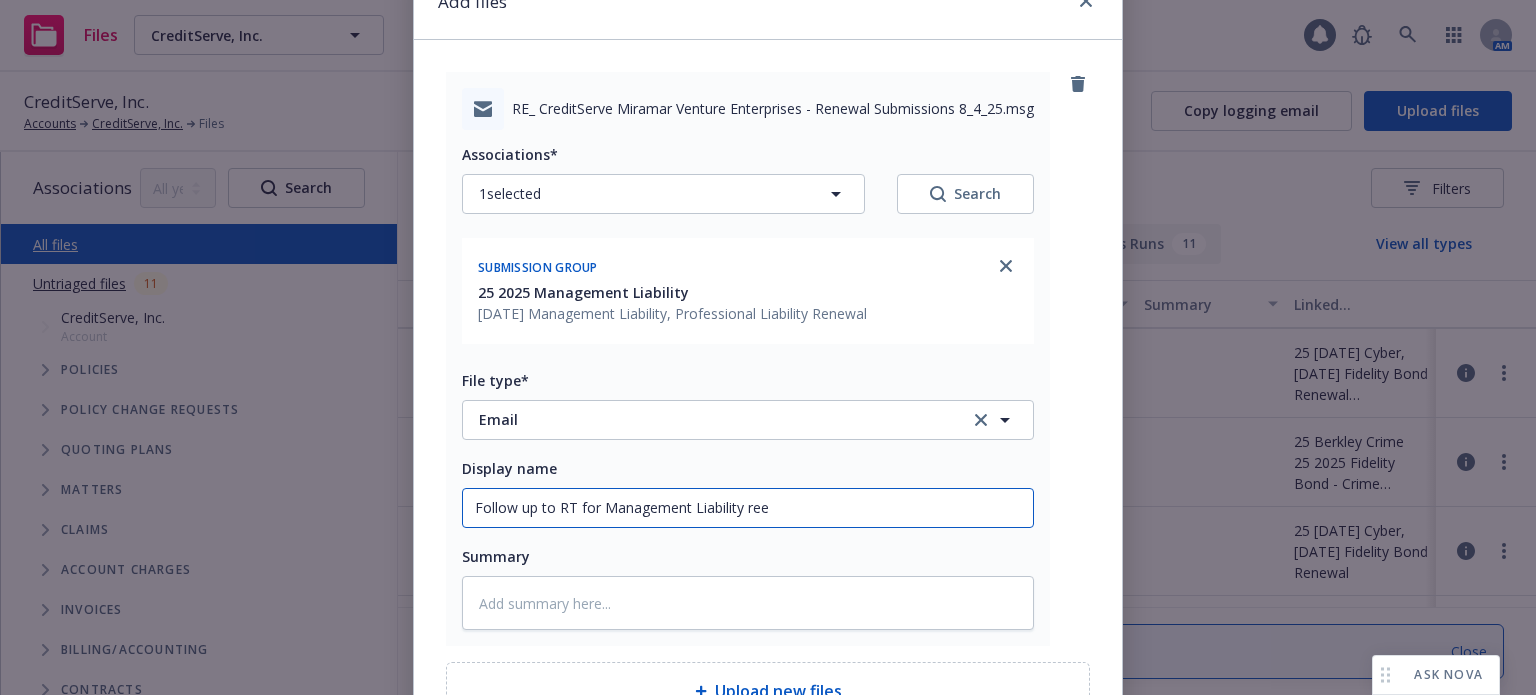 type on "x" 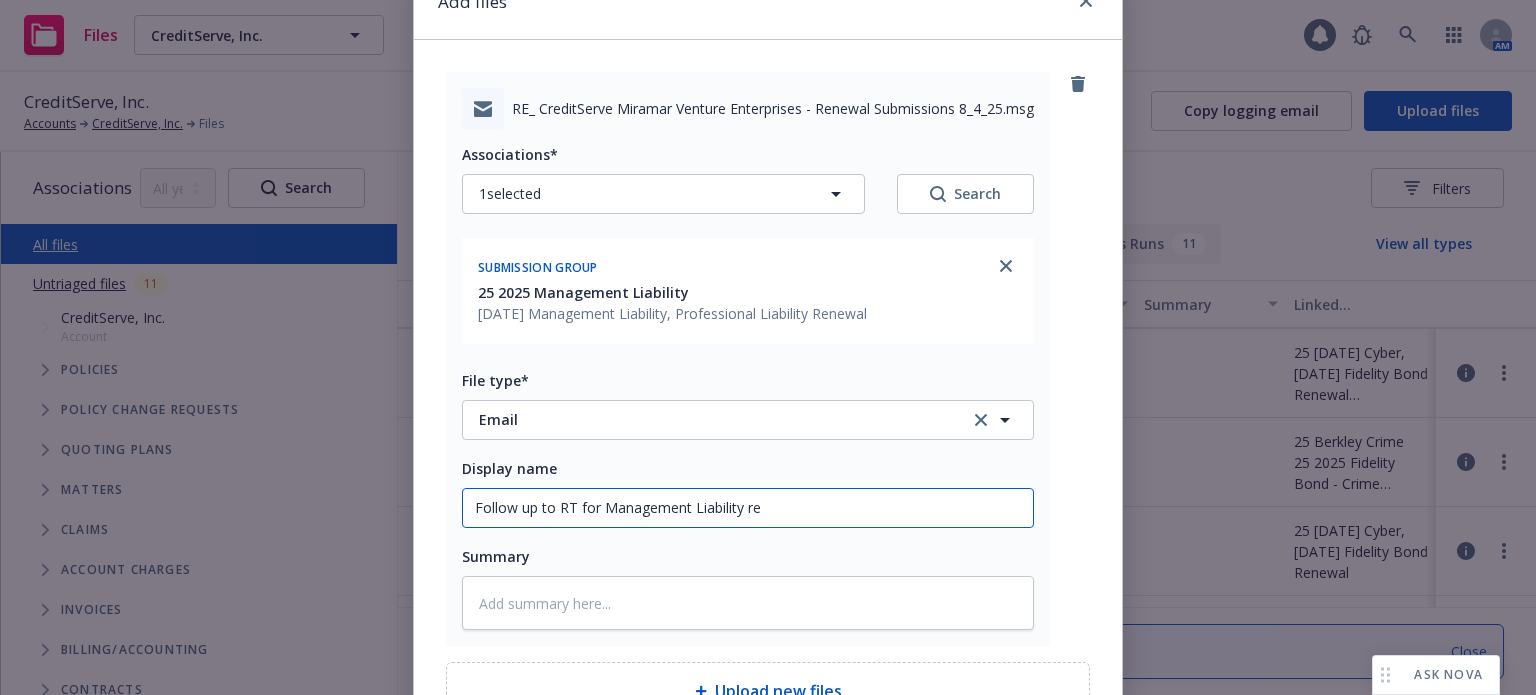 type on "x" 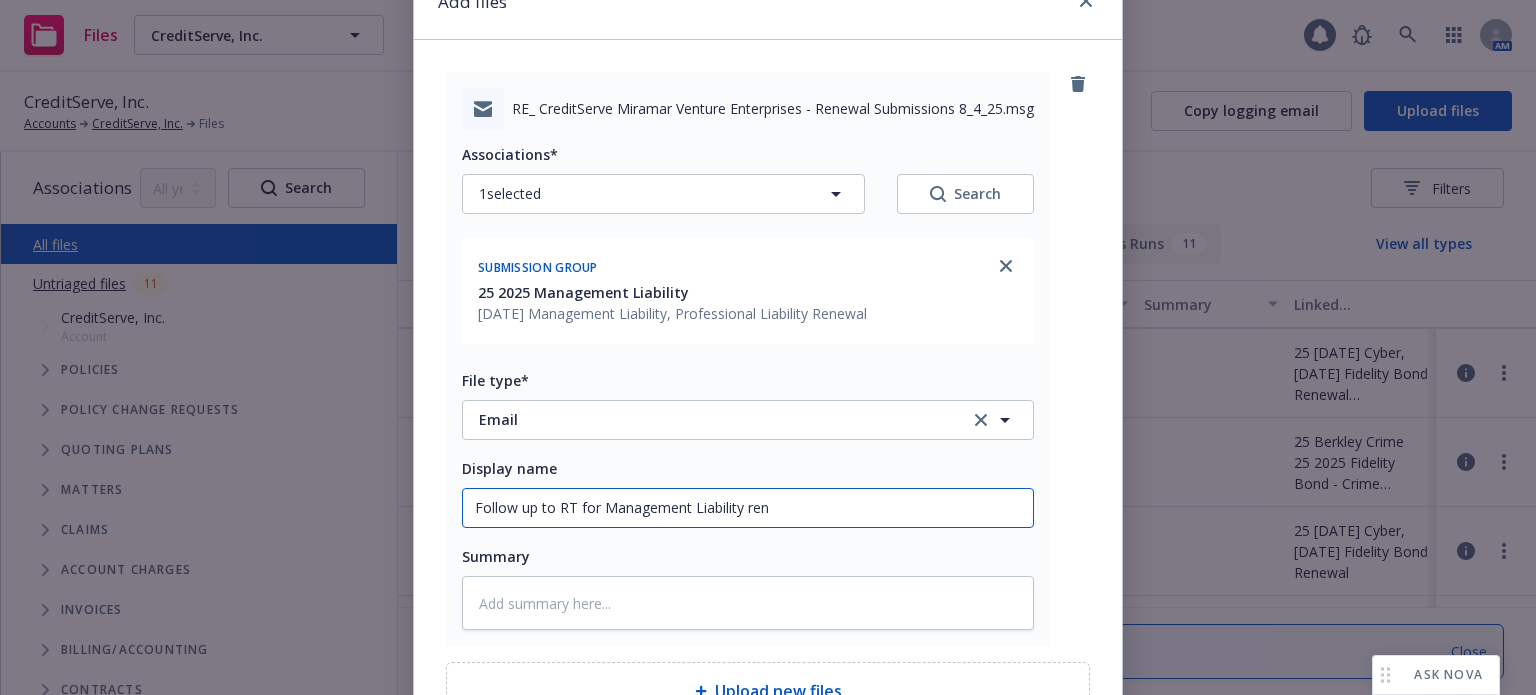 type on "Follow up to RT for Management Liability [PERSON_NAME]" 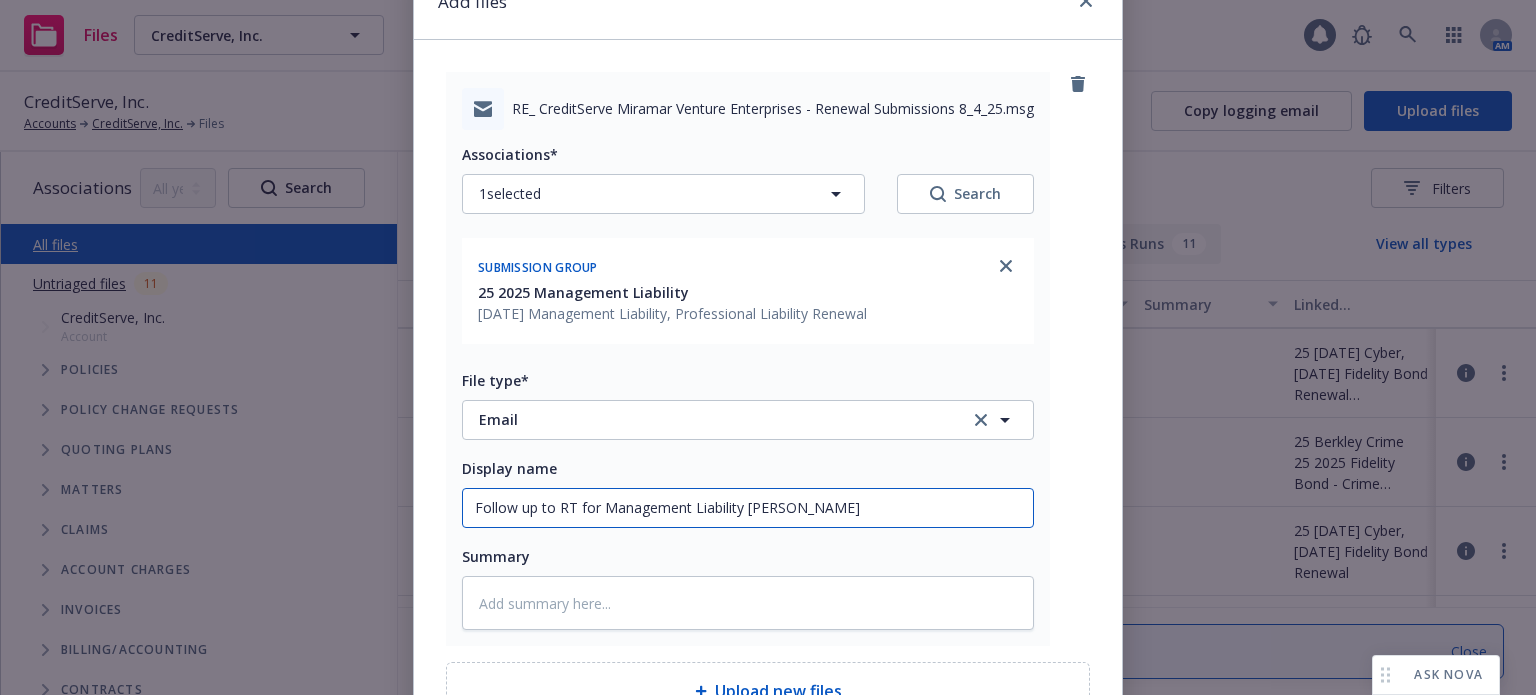 type on "x" 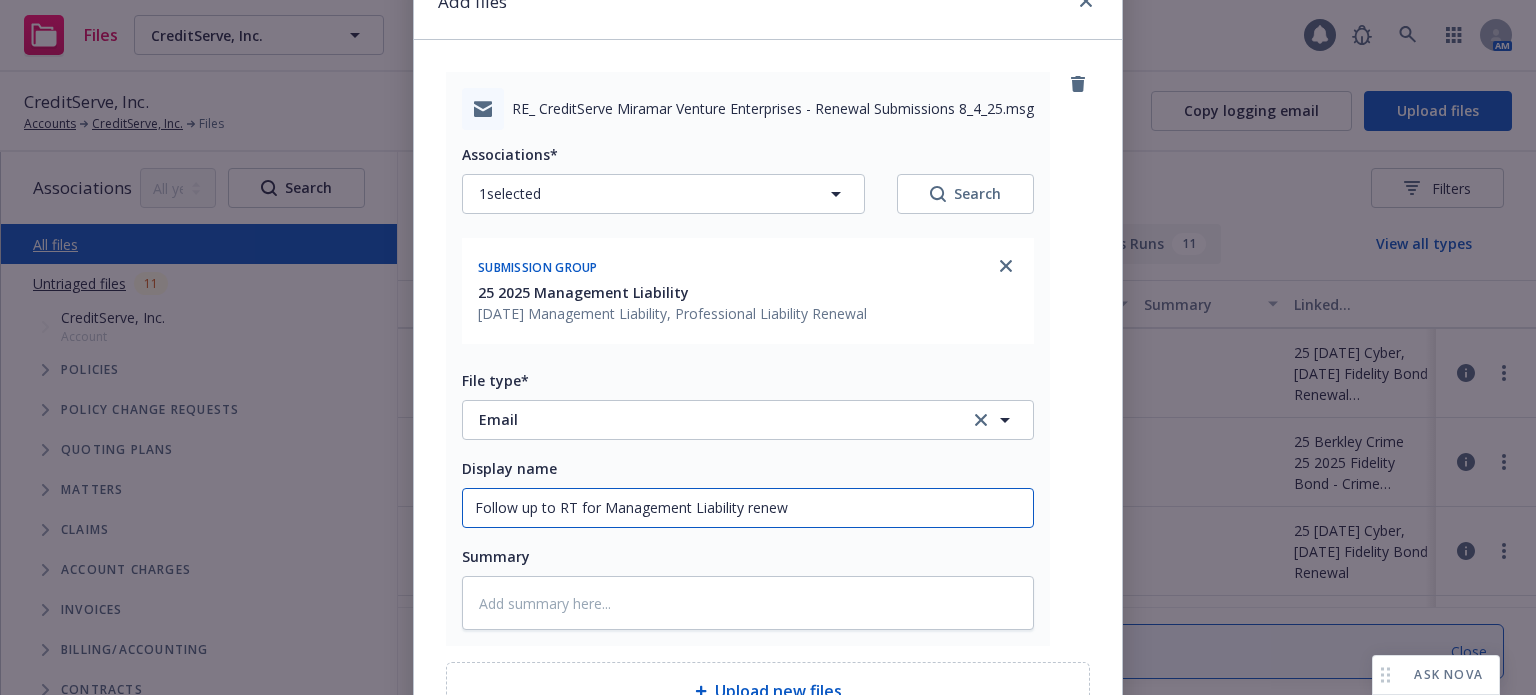 type on "x" 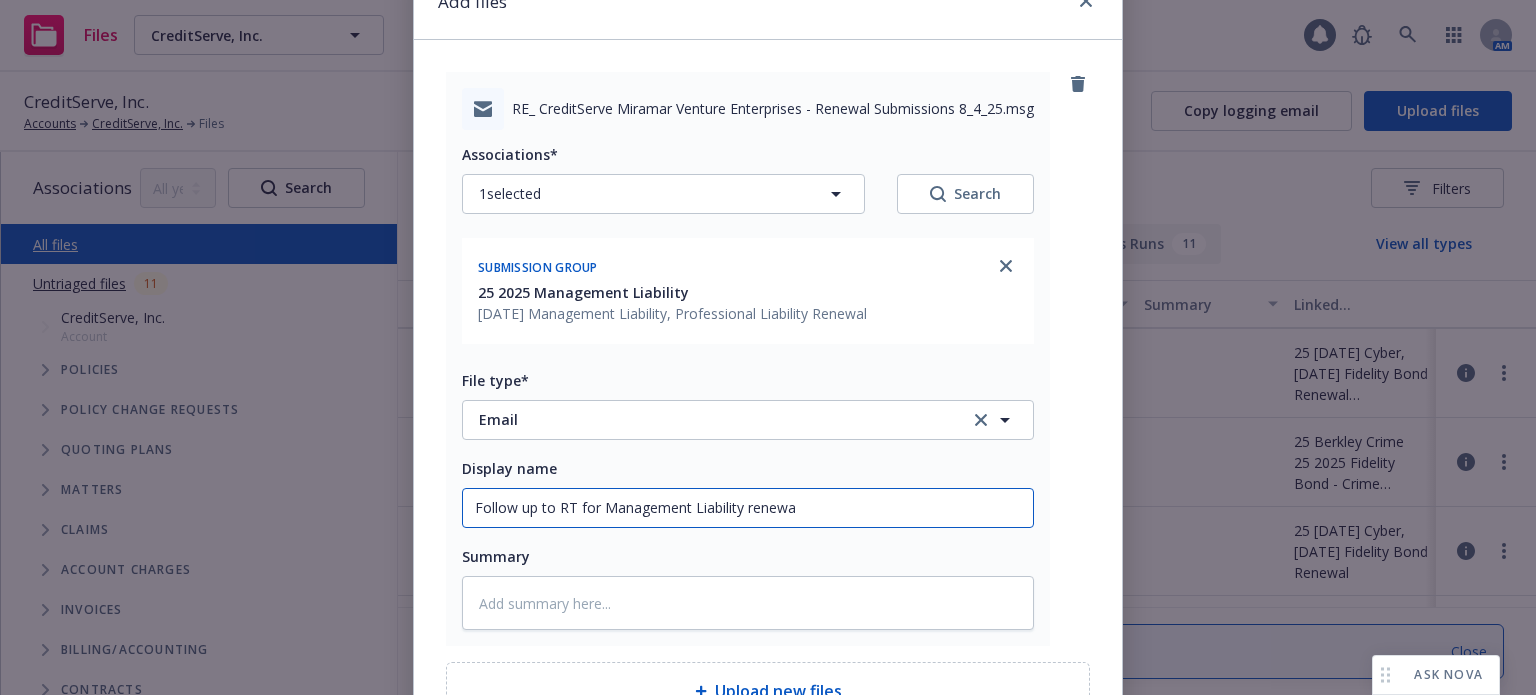 type on "x" 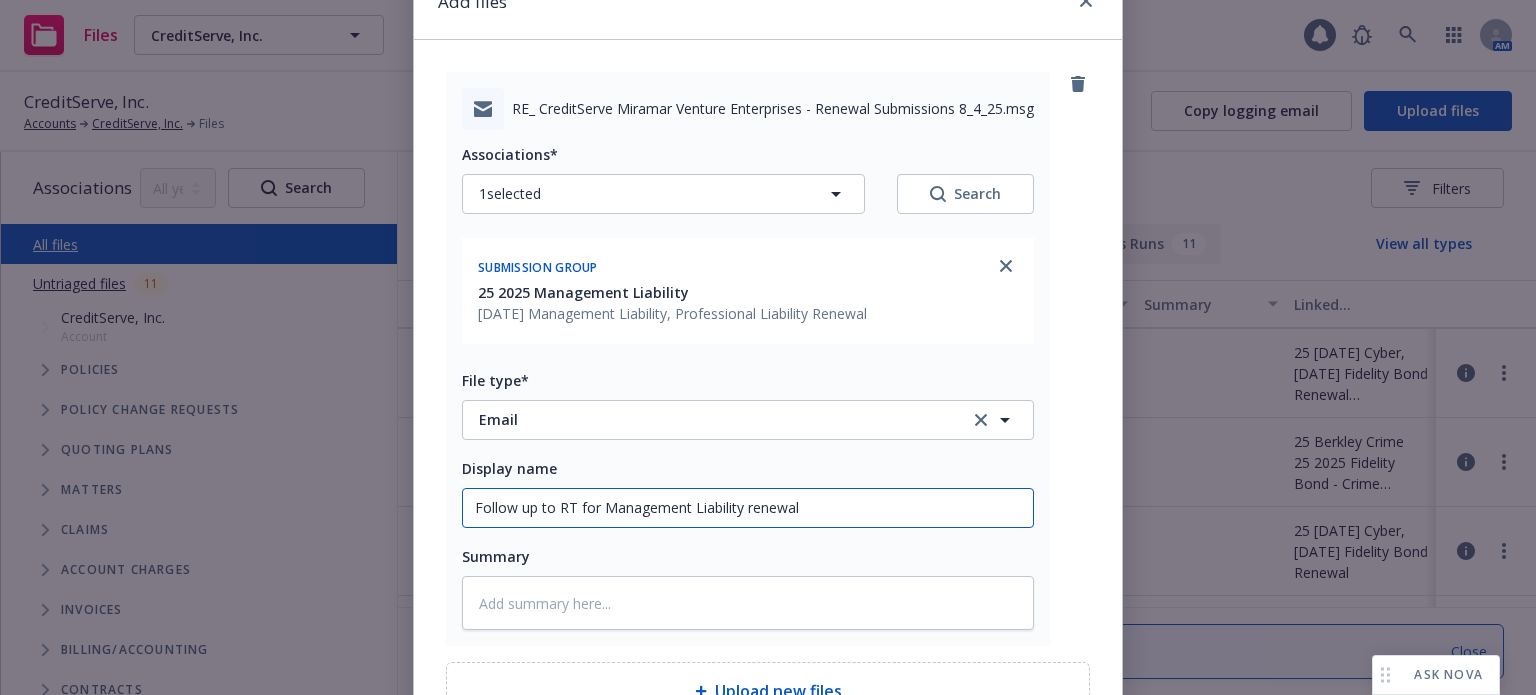 type on "x" 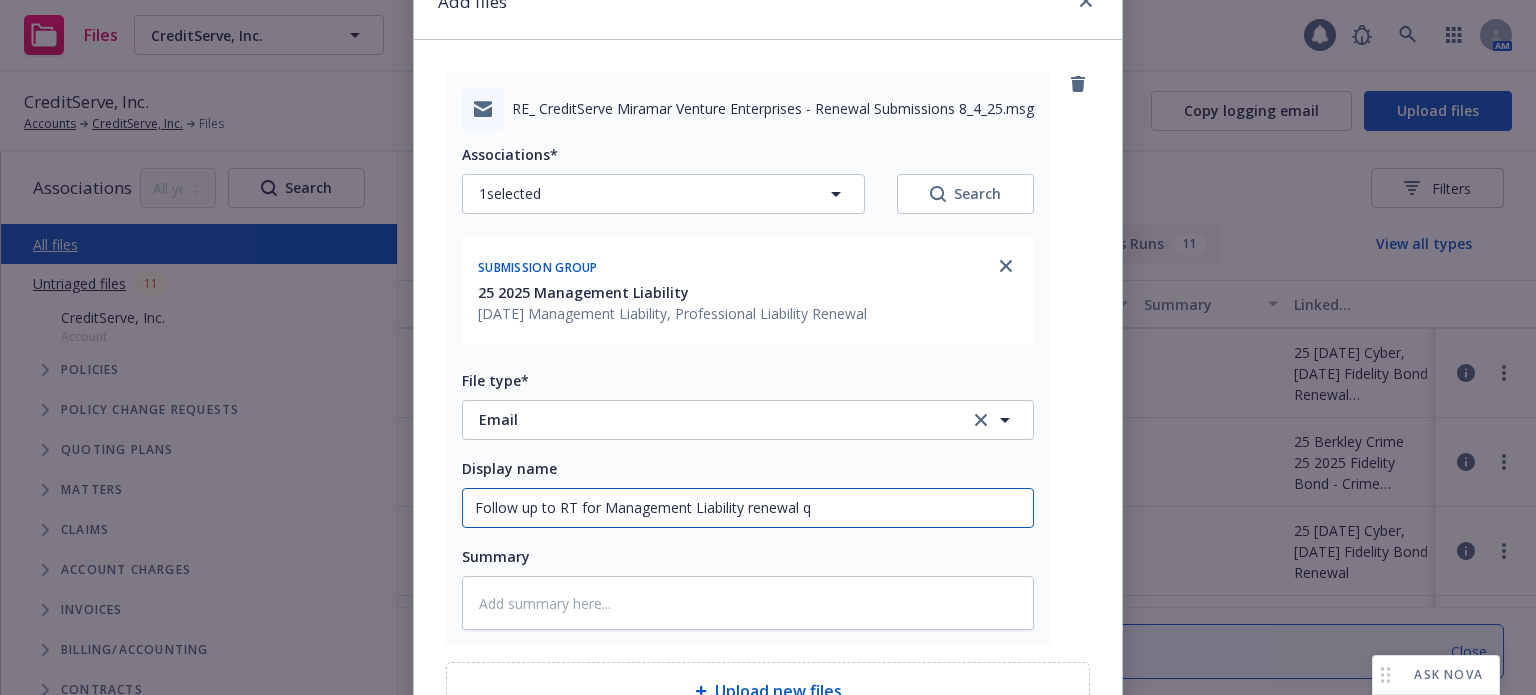 type on "x" 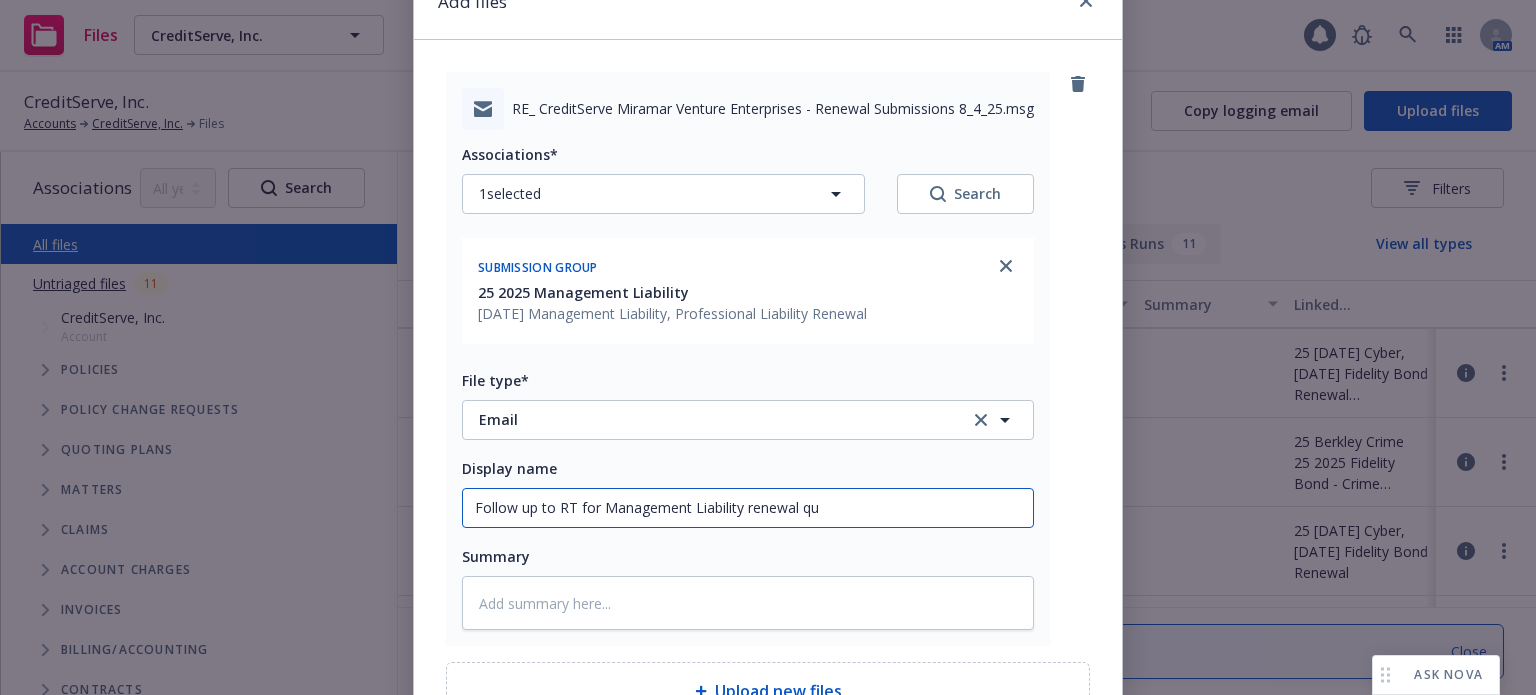 type on "x" 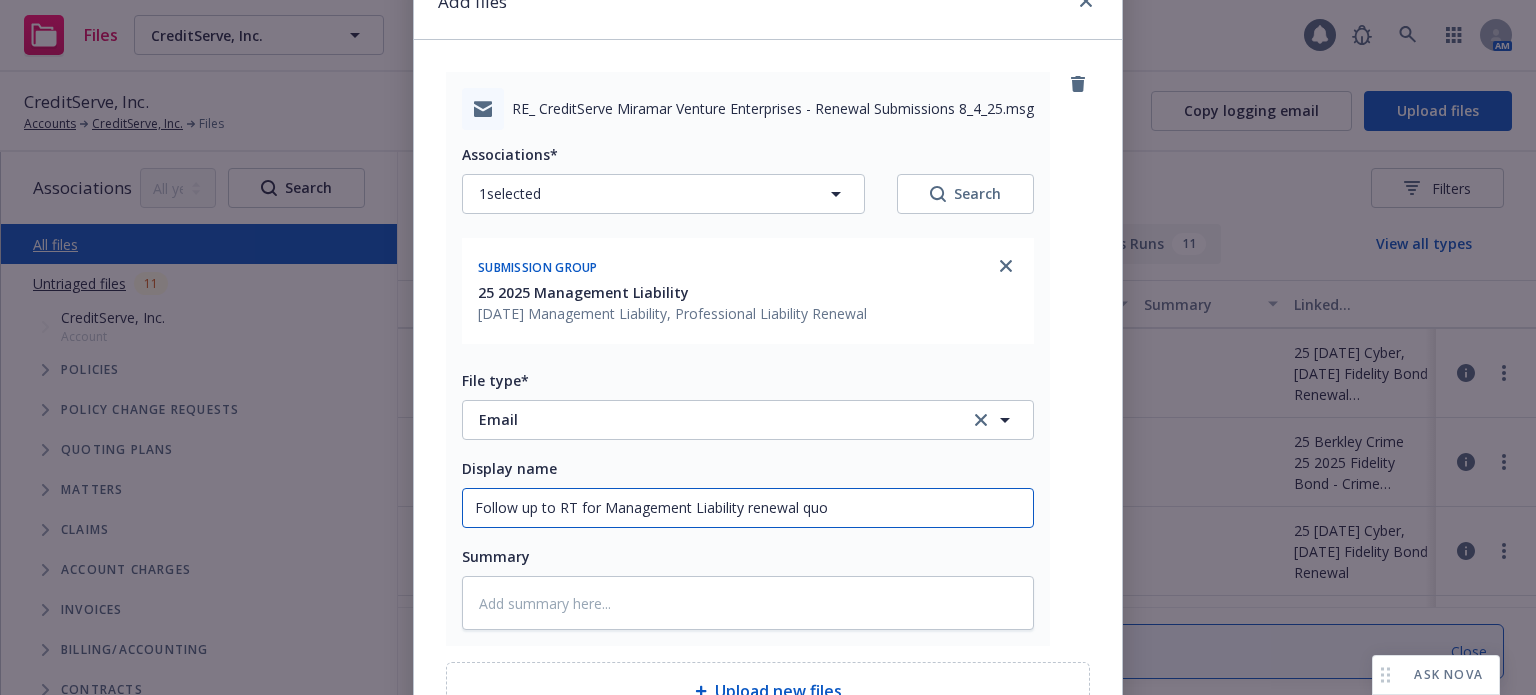 type on "x" 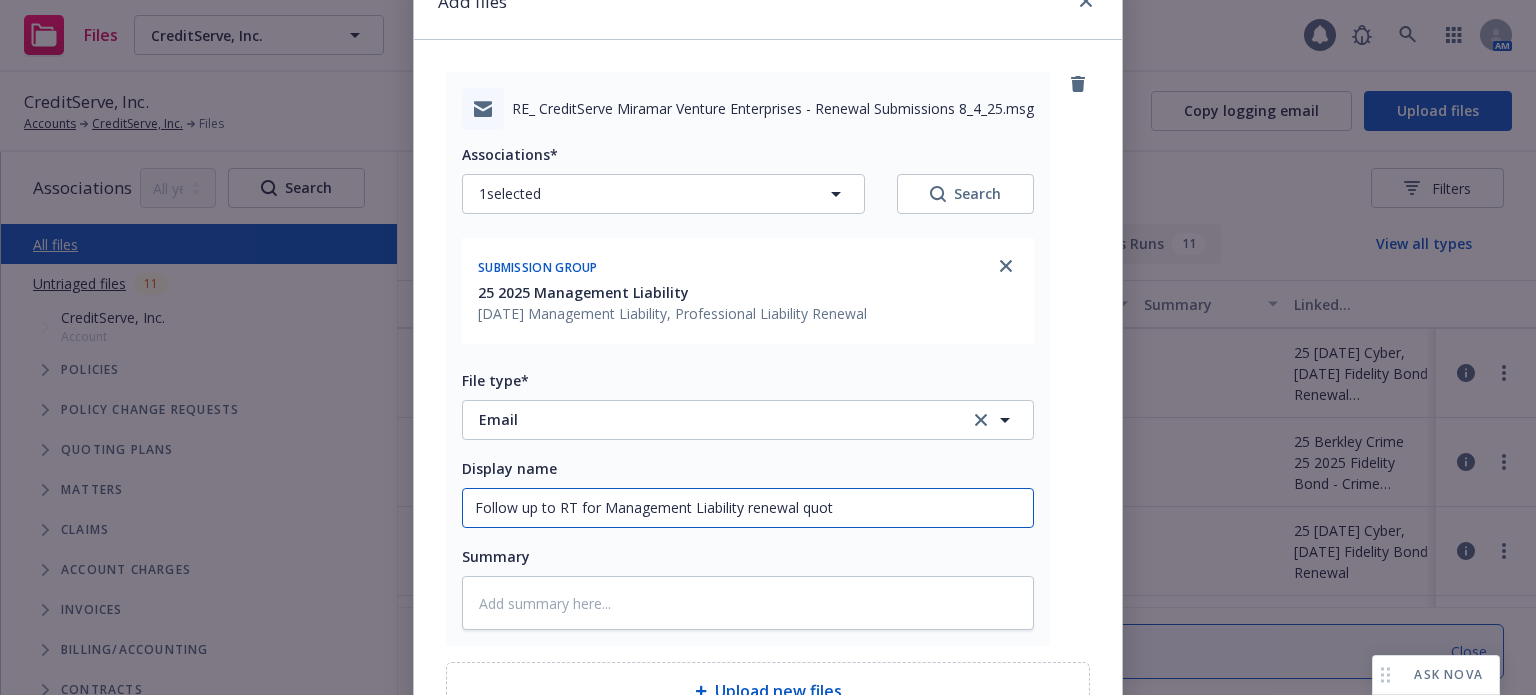 type on "x" 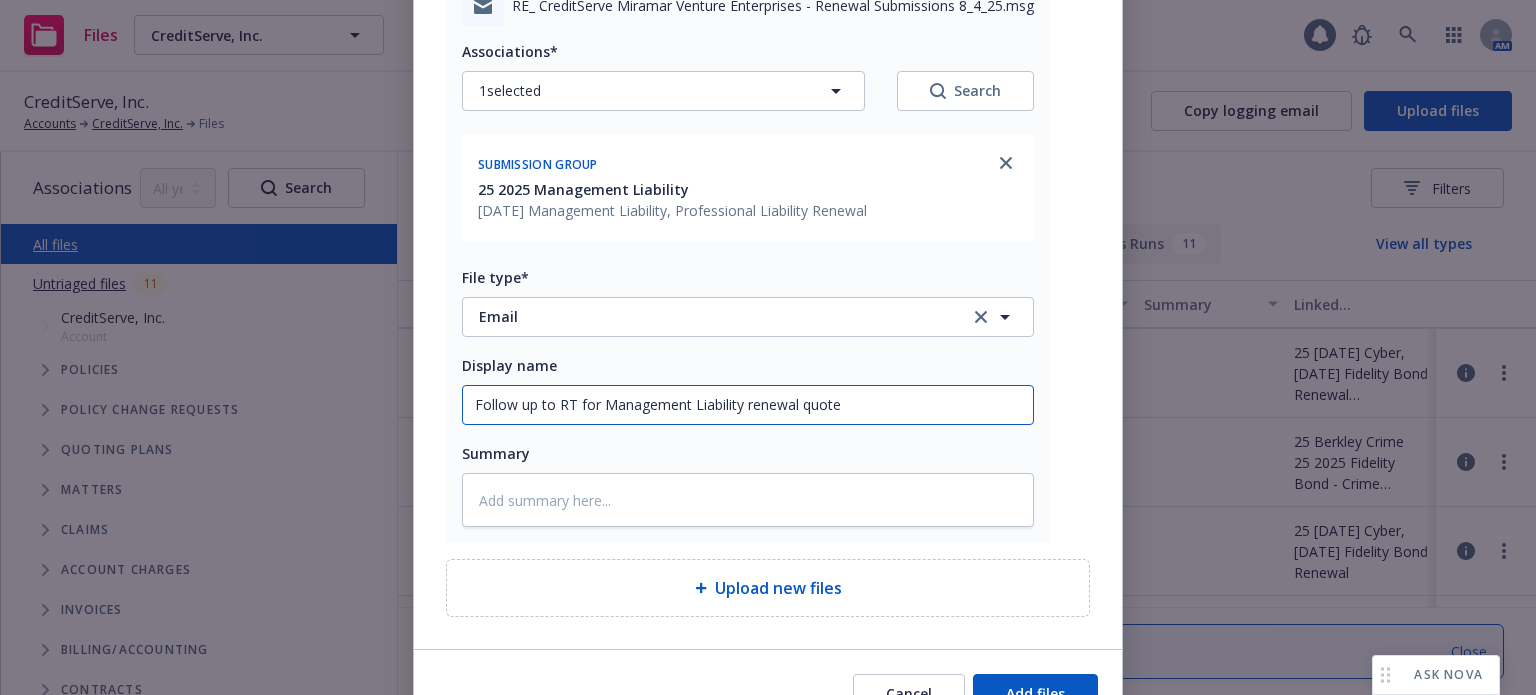 scroll, scrollTop: 309, scrollLeft: 0, axis: vertical 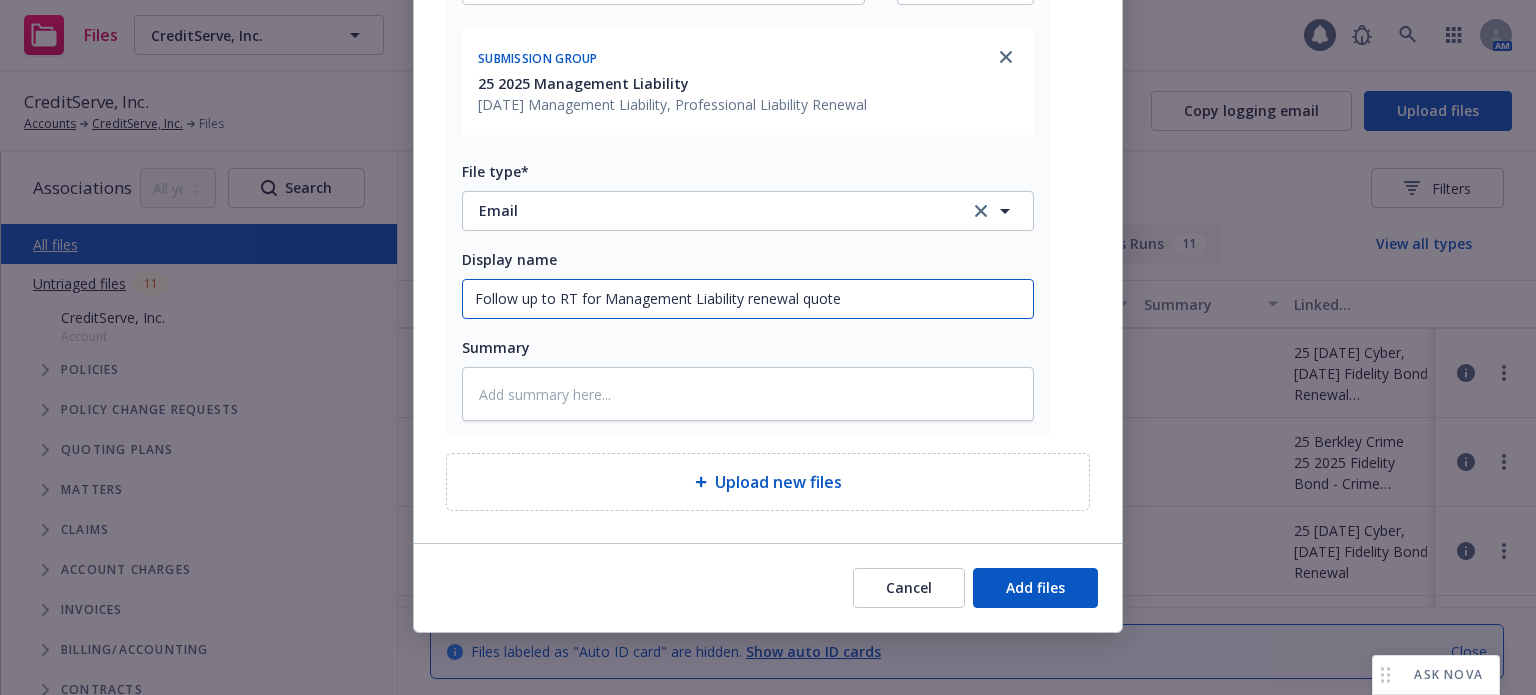 type on "Follow up to RT for Management Liability renewal quote" 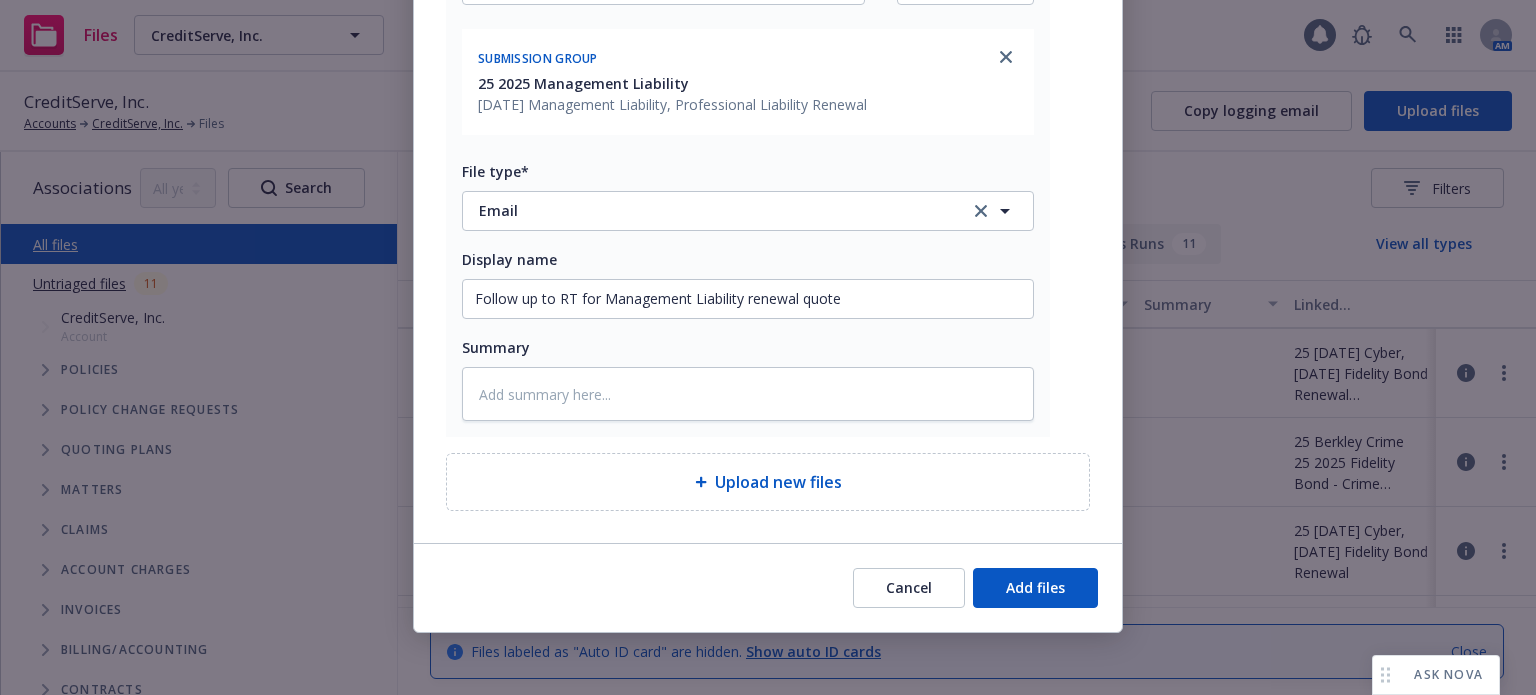 click on "Cancel Add files" at bounding box center [768, 587] 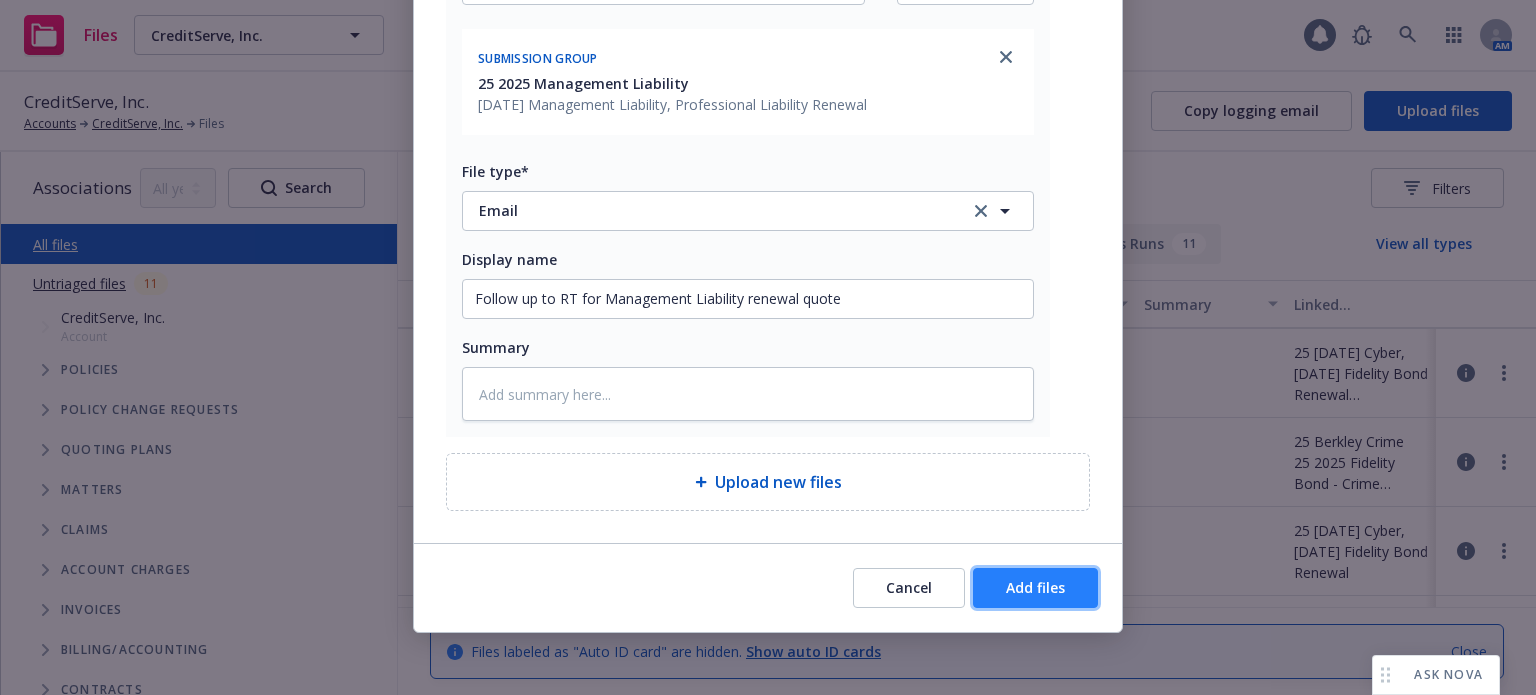 click on "Add files" at bounding box center [1035, 588] 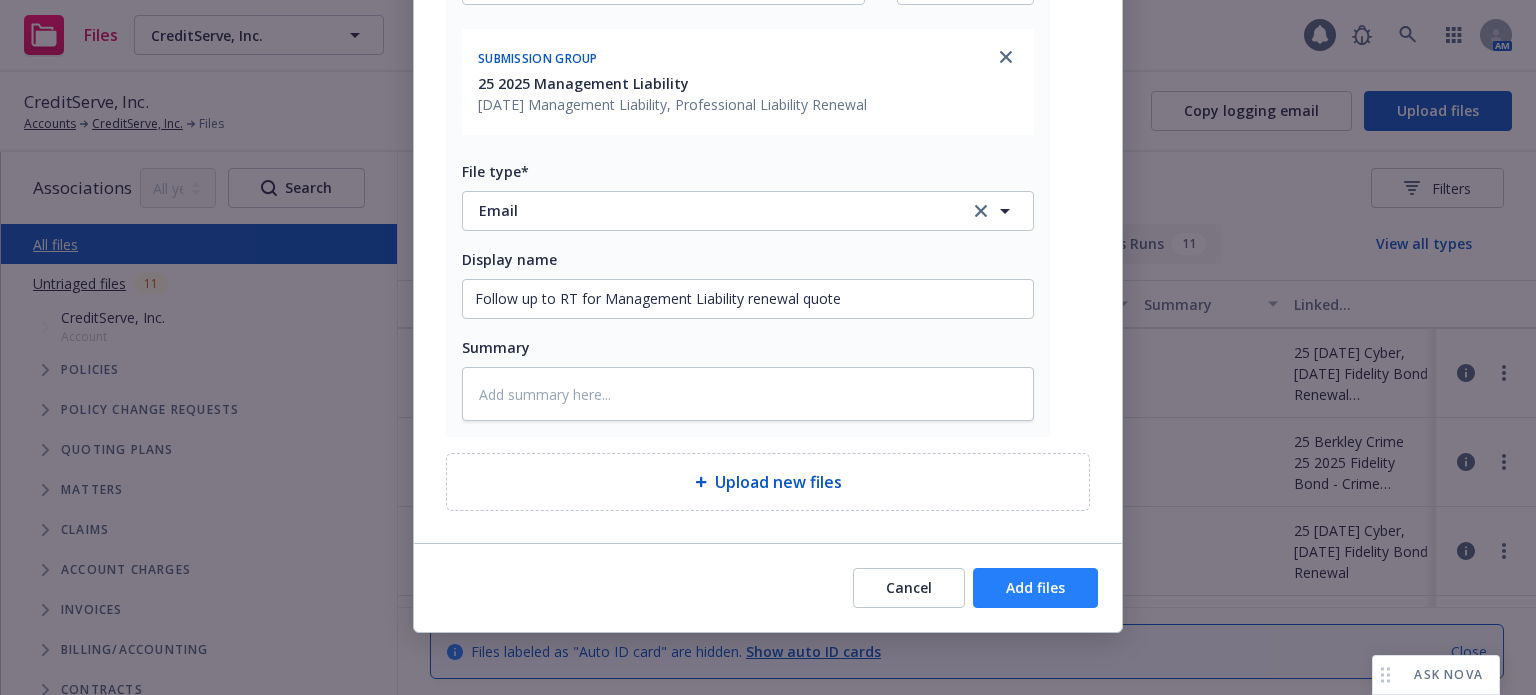 scroll, scrollTop: 236, scrollLeft: 0, axis: vertical 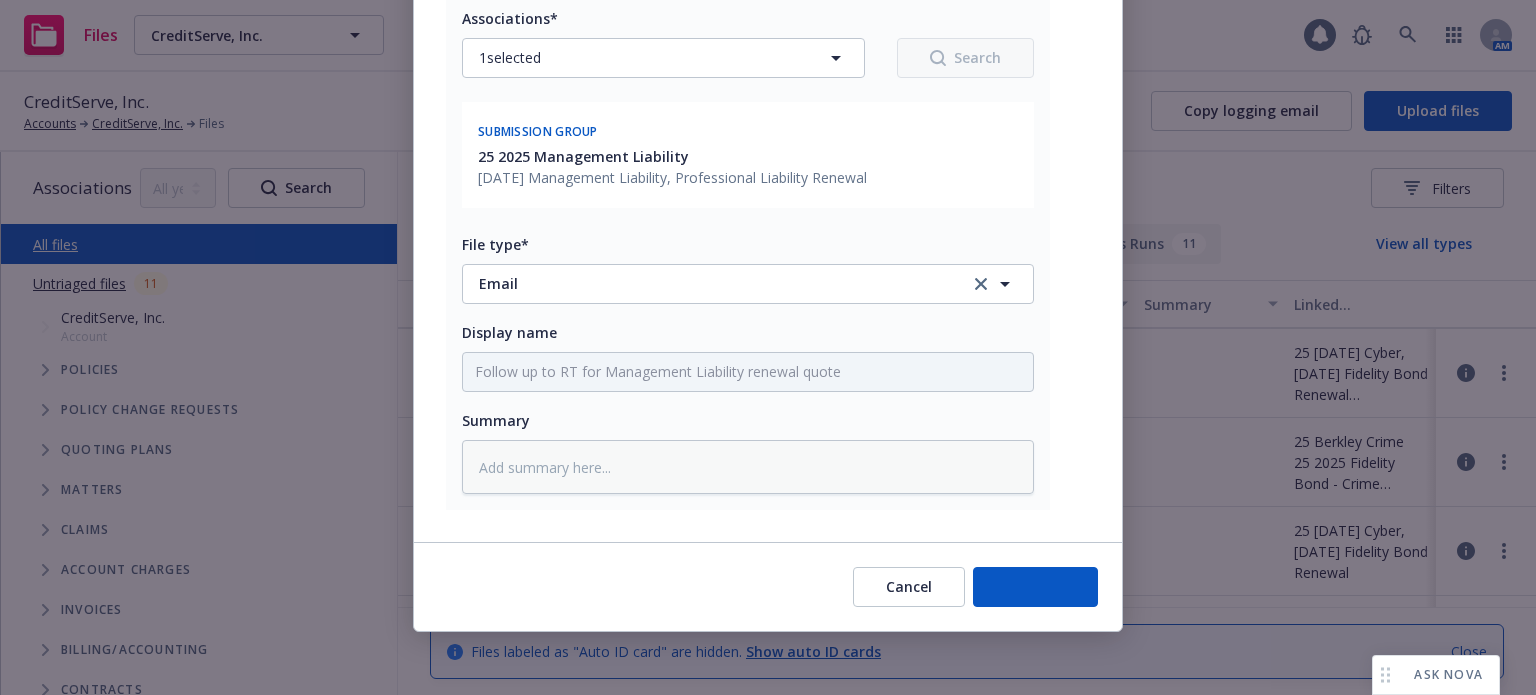 type on "x" 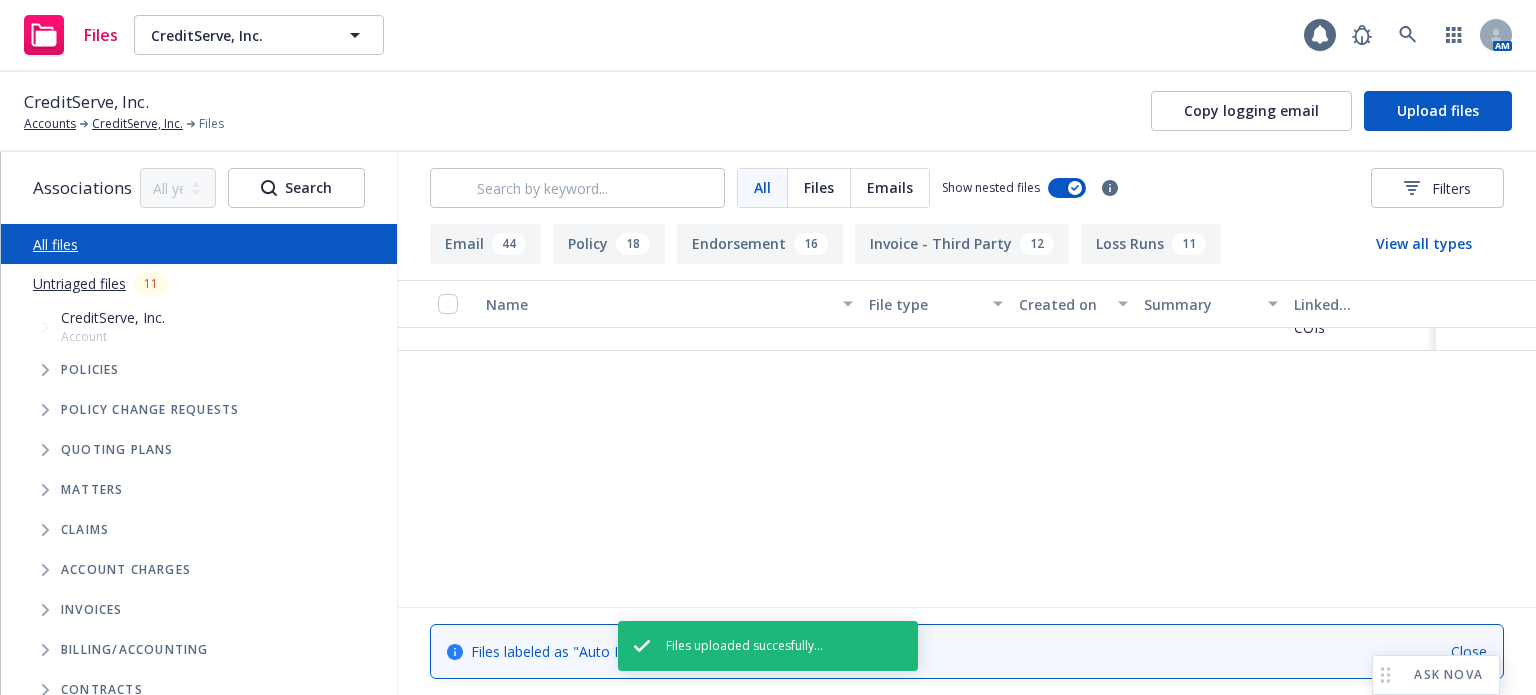 scroll, scrollTop: 0, scrollLeft: 0, axis: both 